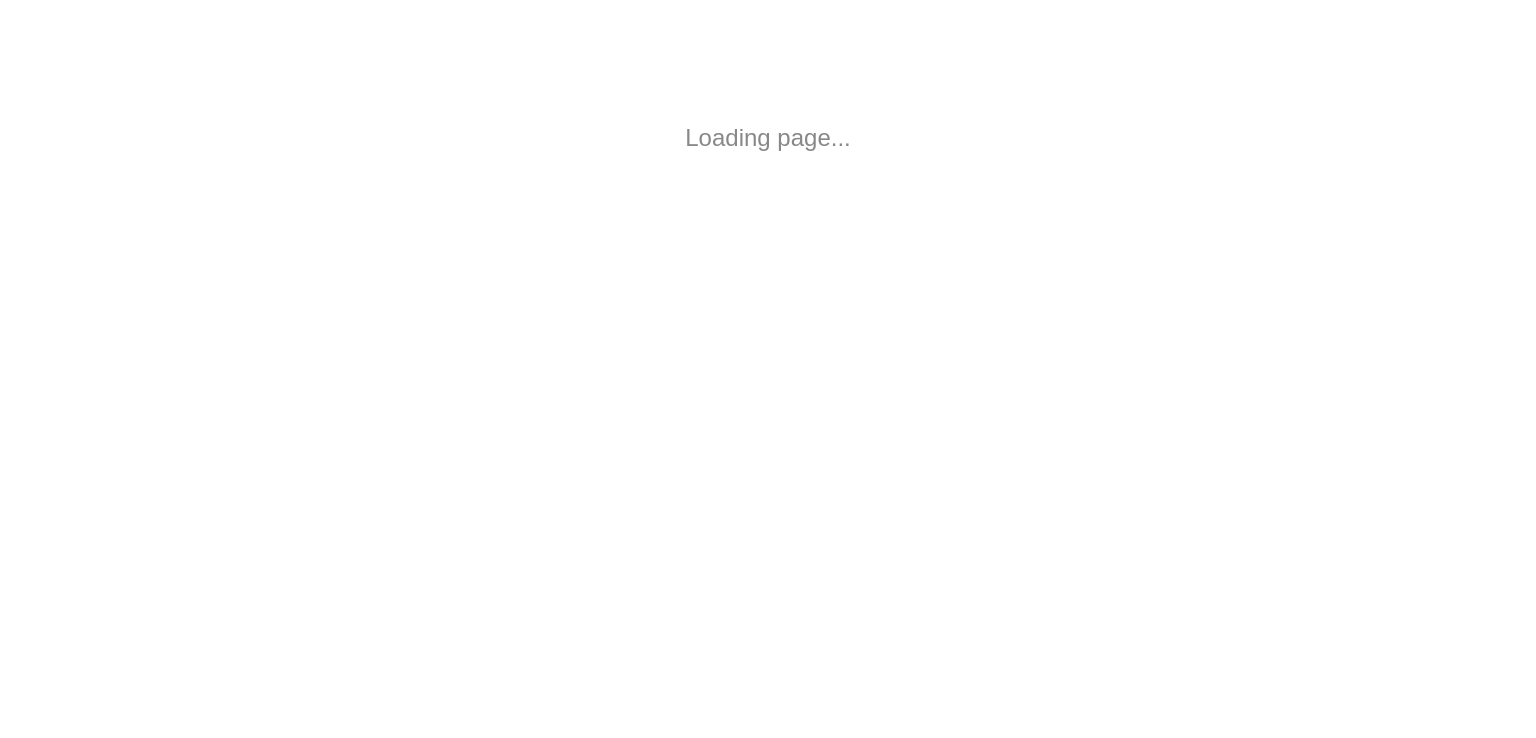 scroll, scrollTop: 0, scrollLeft: 0, axis: both 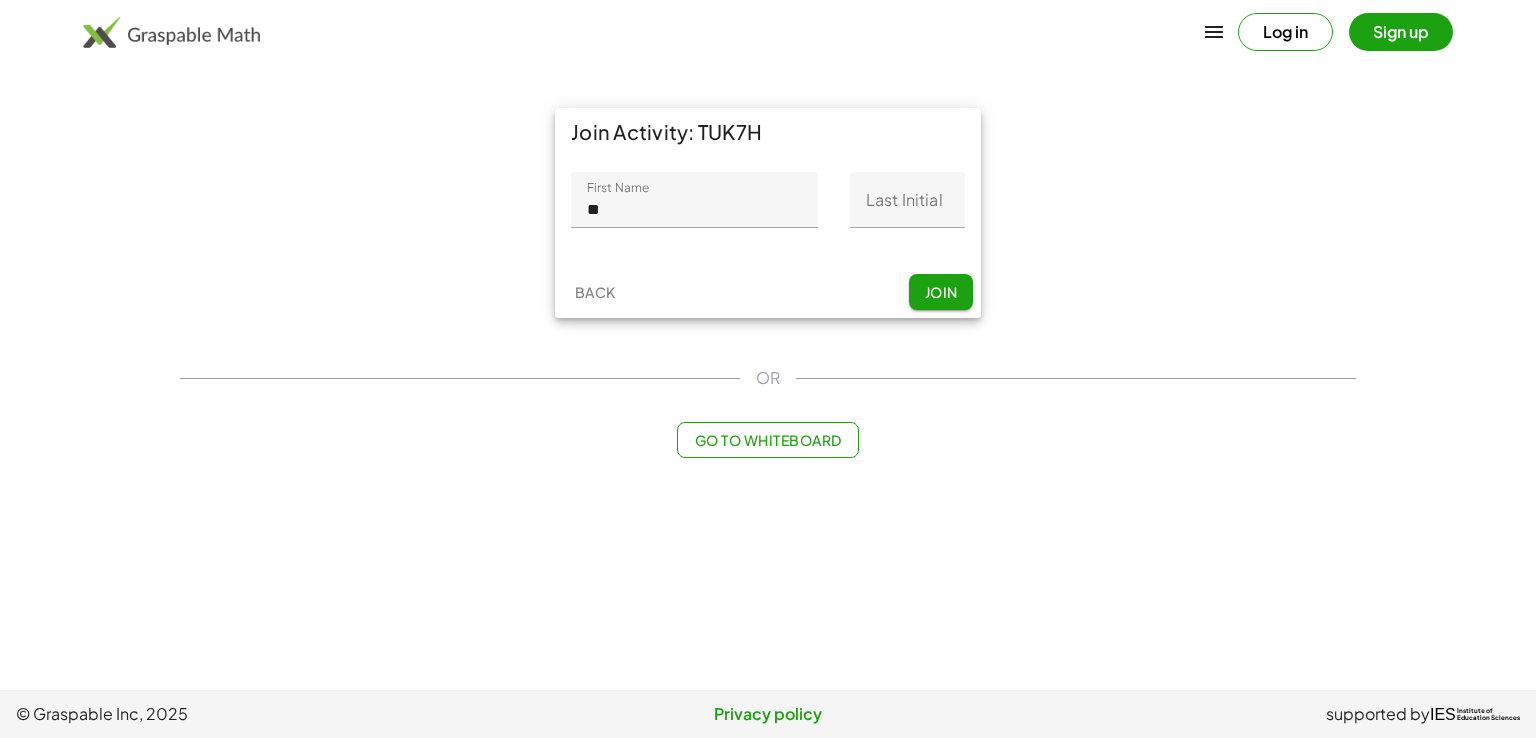 click on "0 / 1" at bounding box center (907, 239) 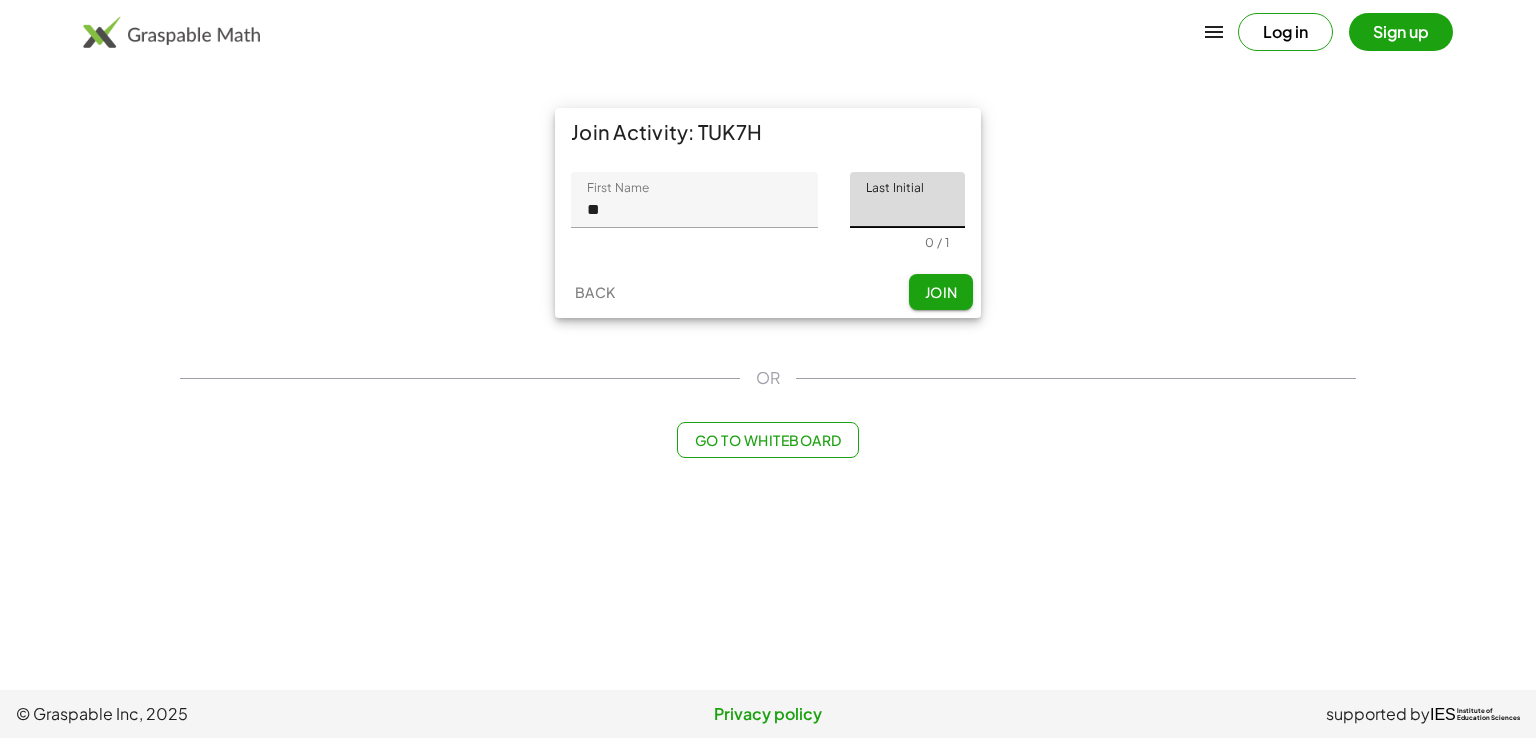 click on "Last Initial" 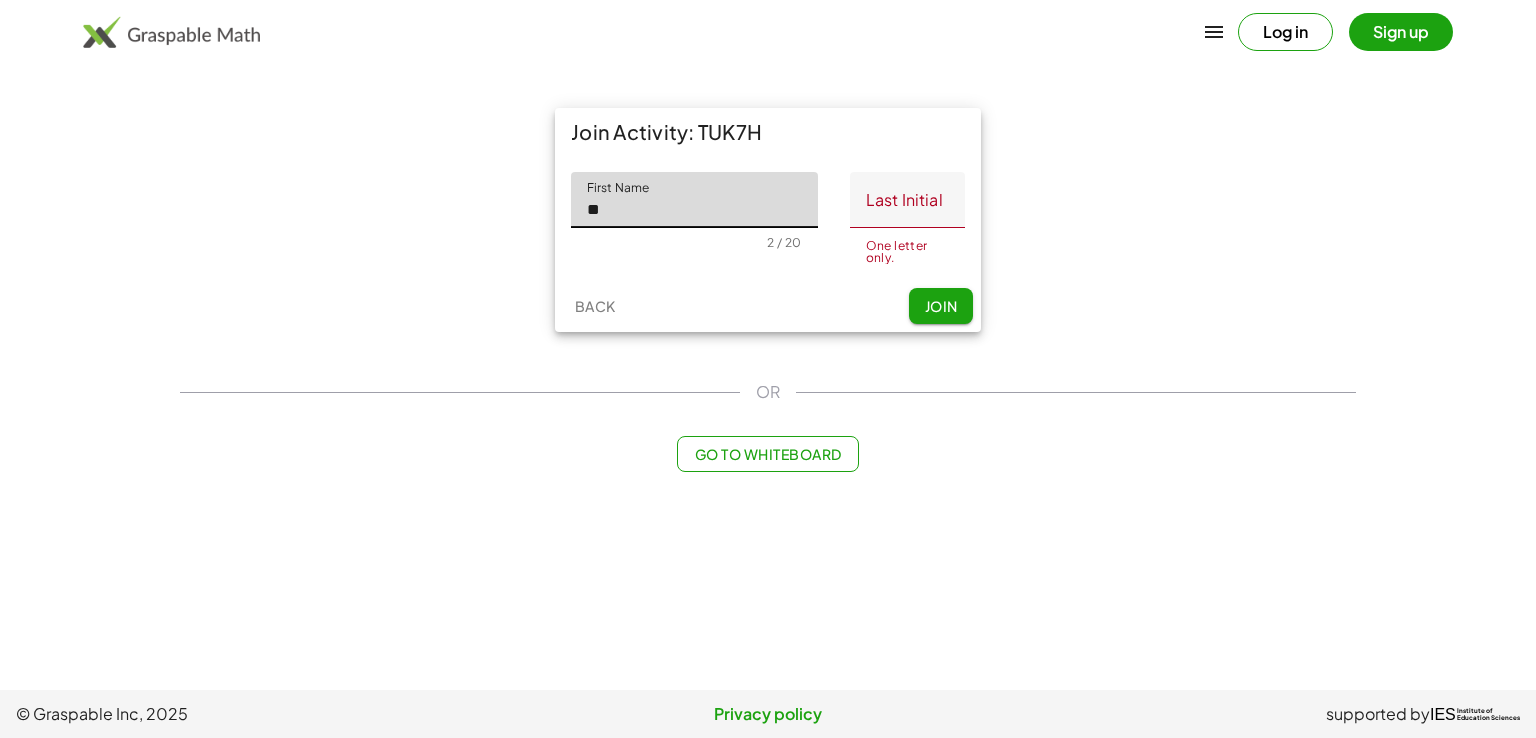 click on "**" 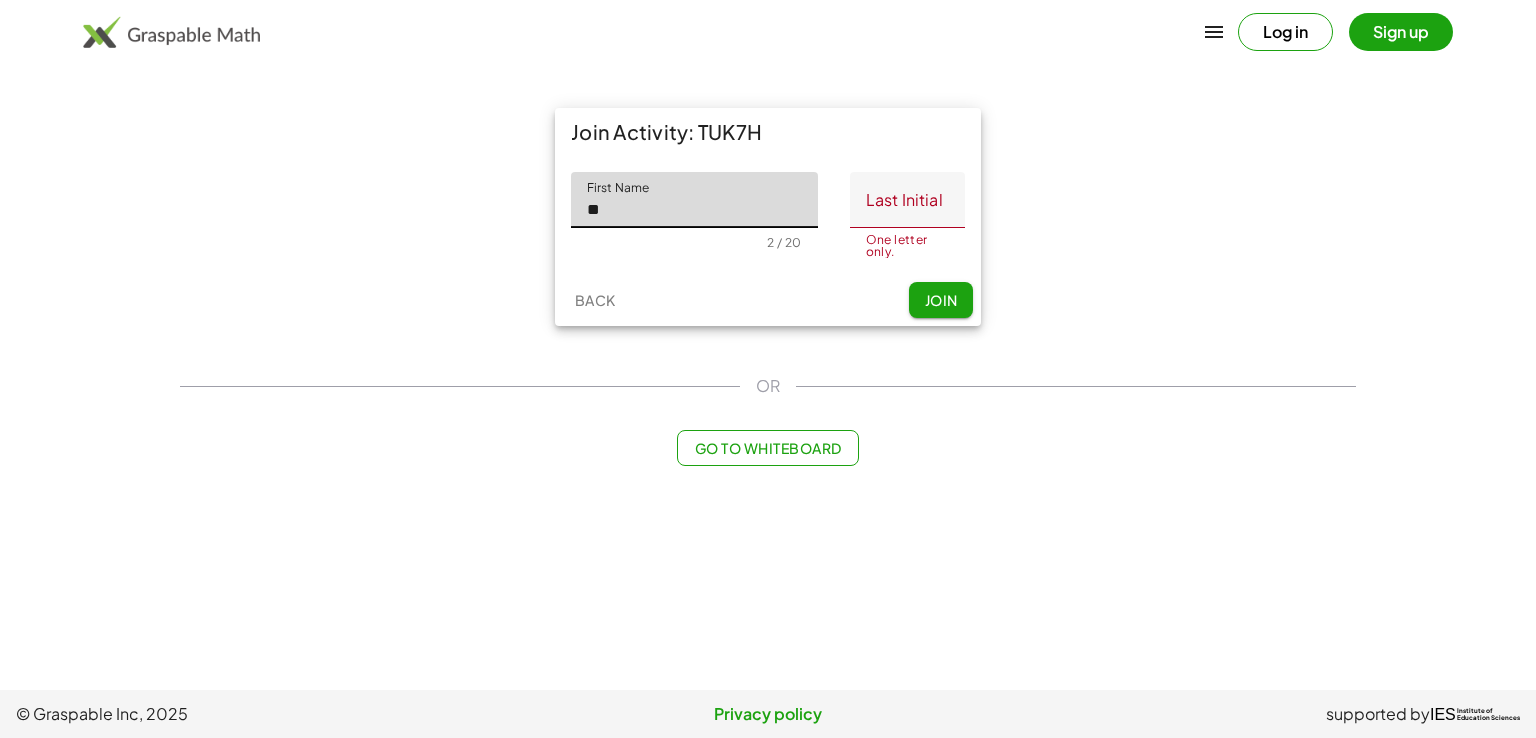 type on "******" 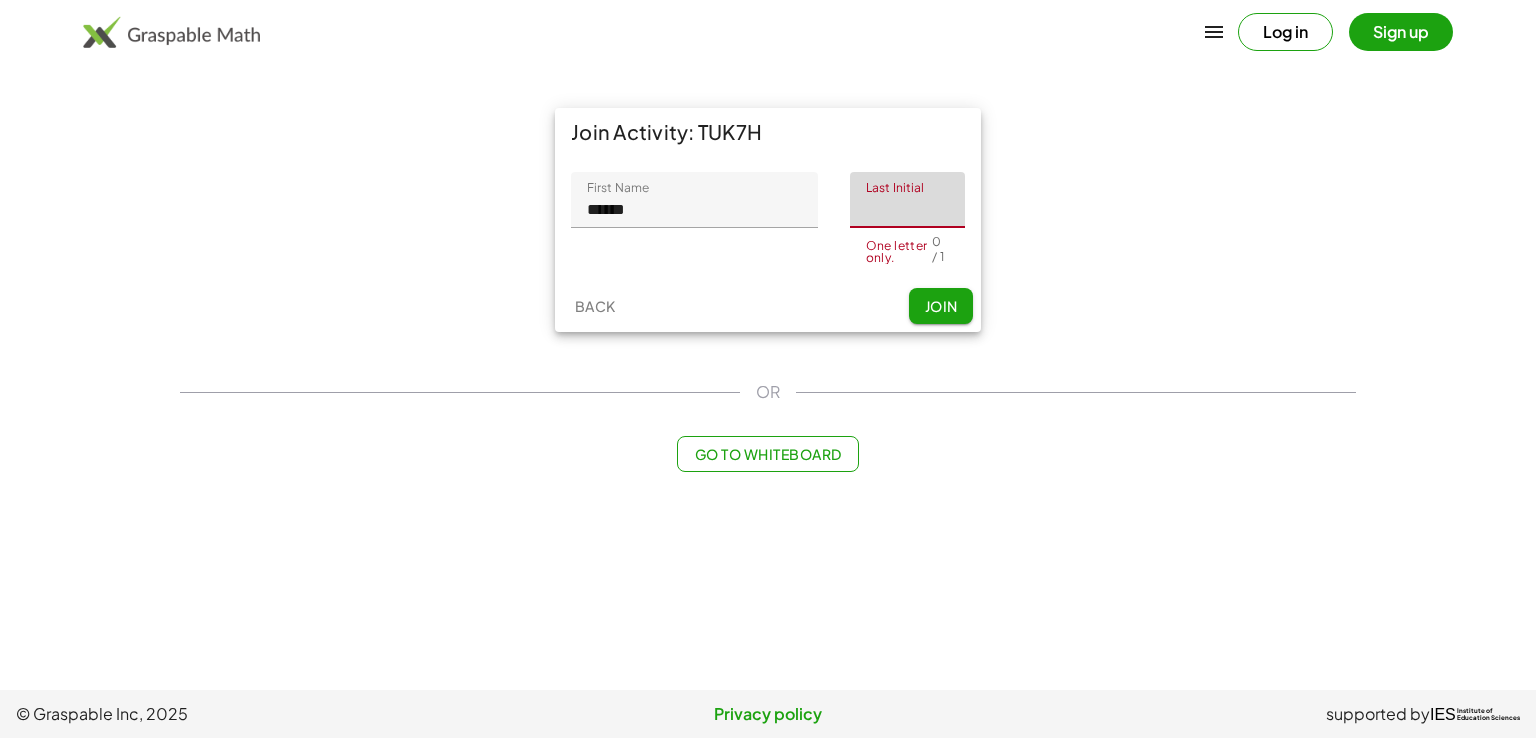 click on "Last Initial" 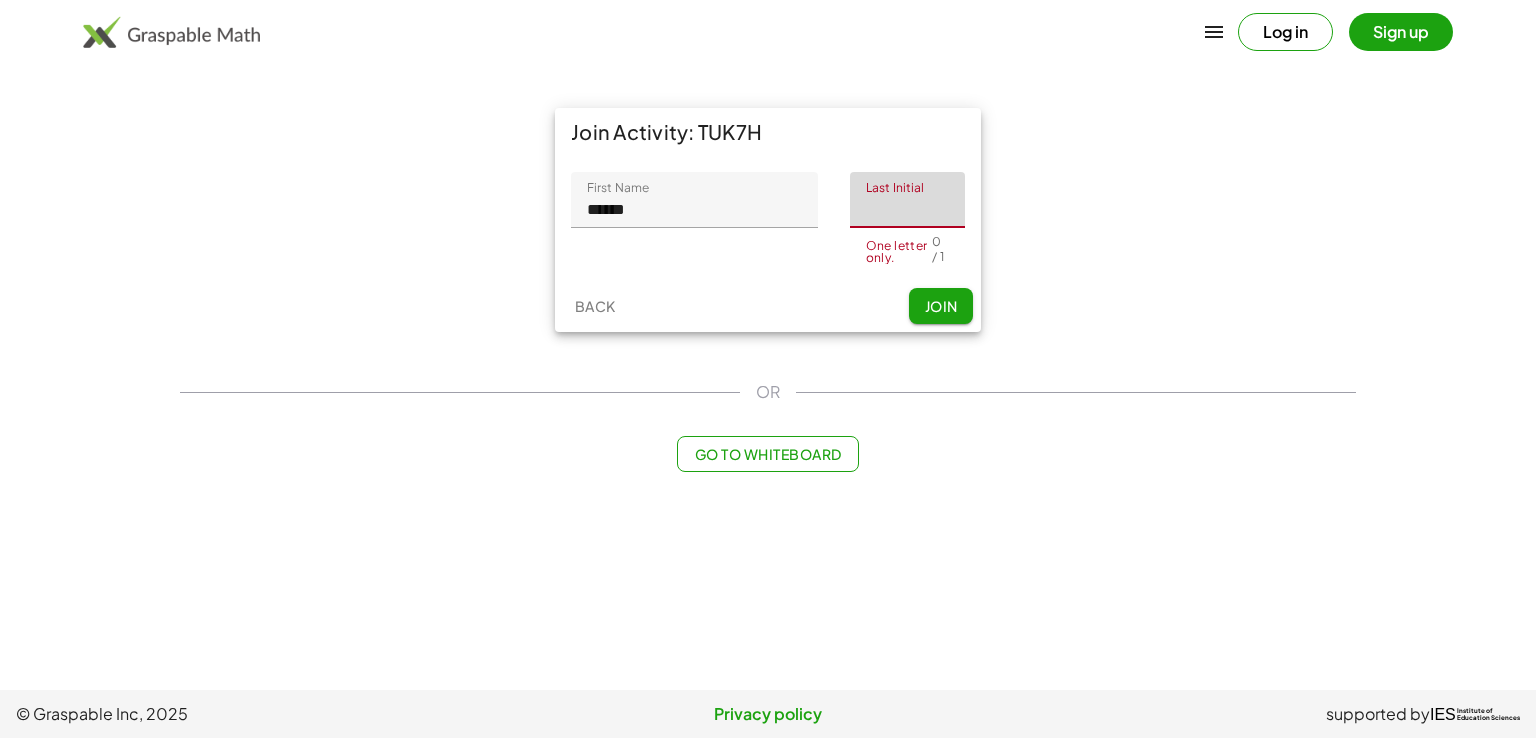 type on "*" 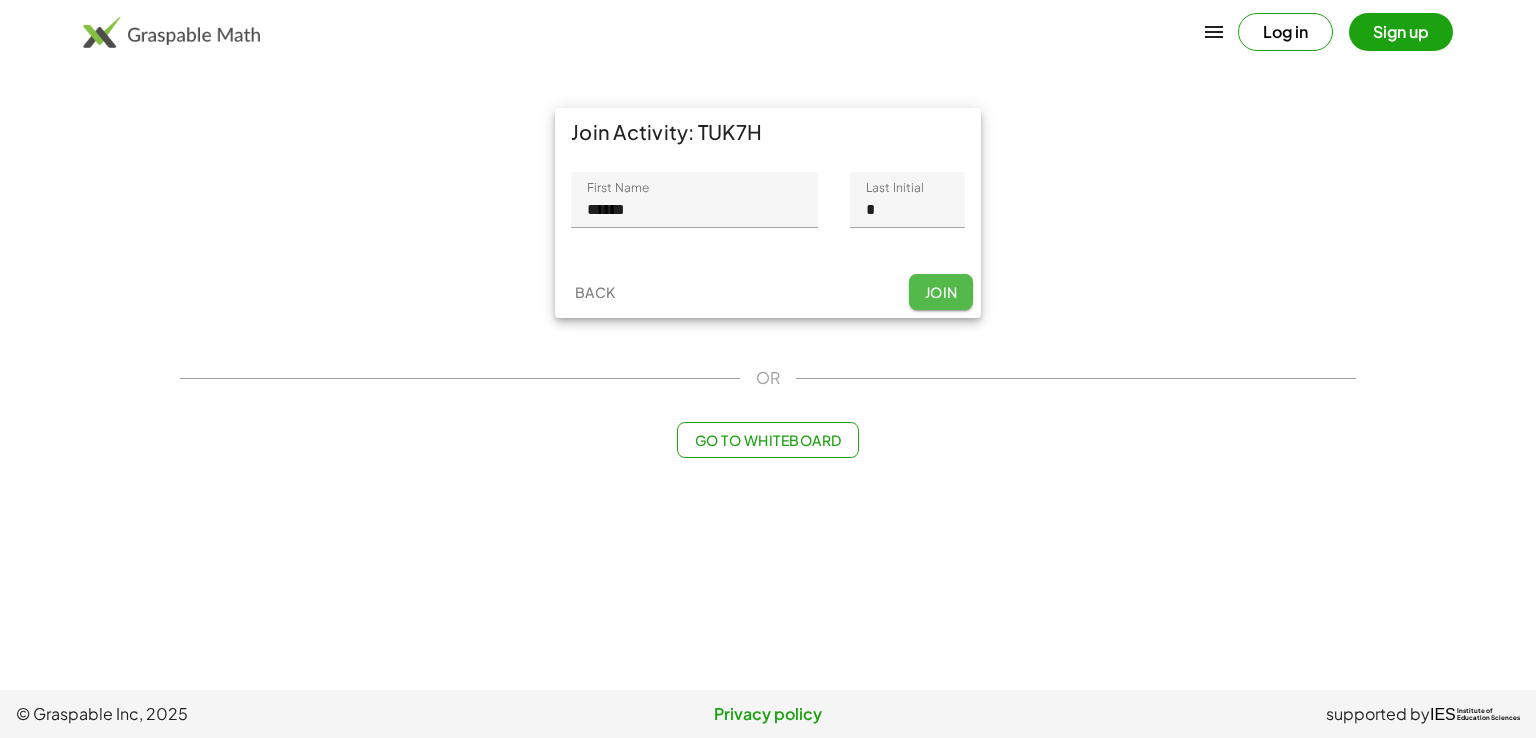 click on "Join Activity: TUK7H [FIRST] [LAST] ****** 6 / 20 [LAST] [LAST] * One letter only. 1 / 1 Back  Join" at bounding box center [768, 213] 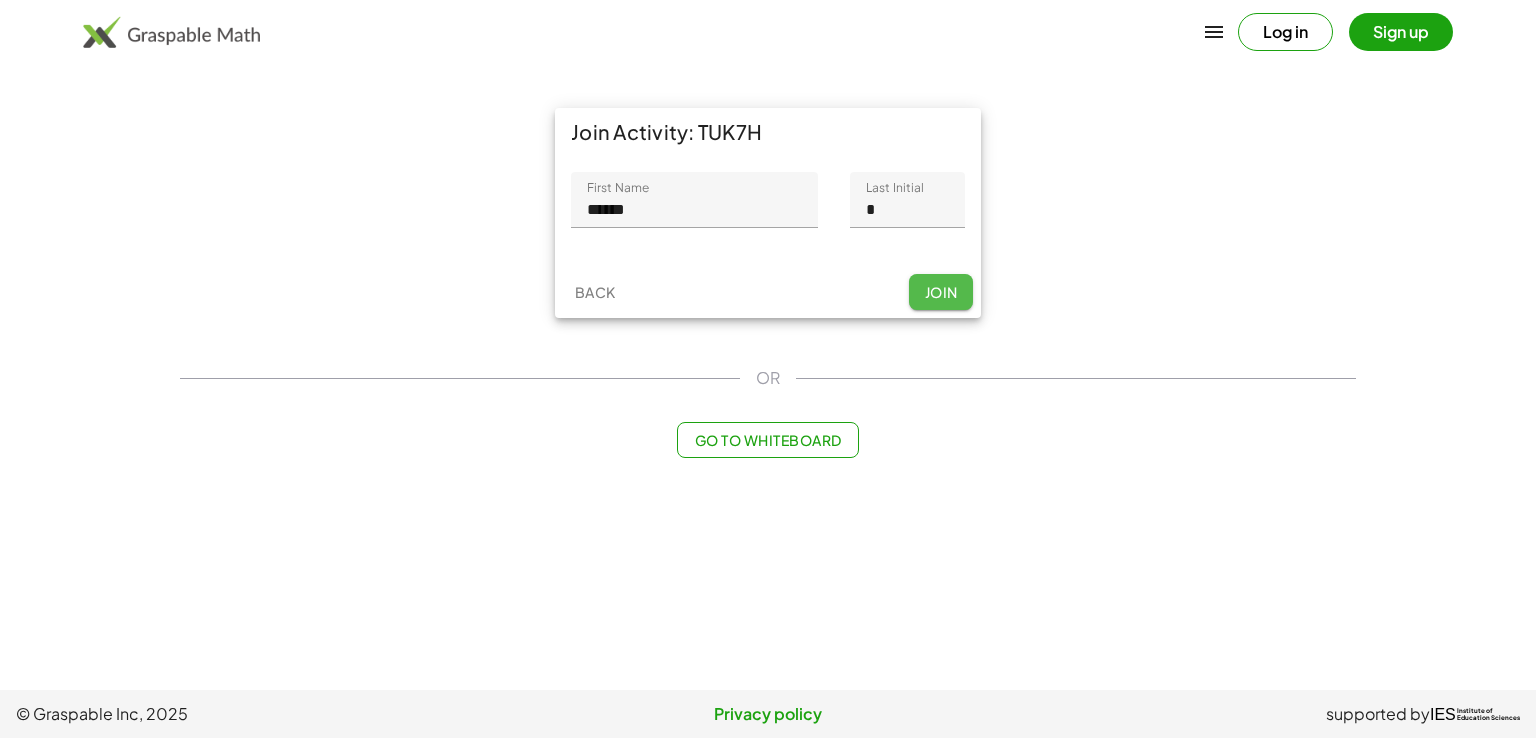 click on "Join" 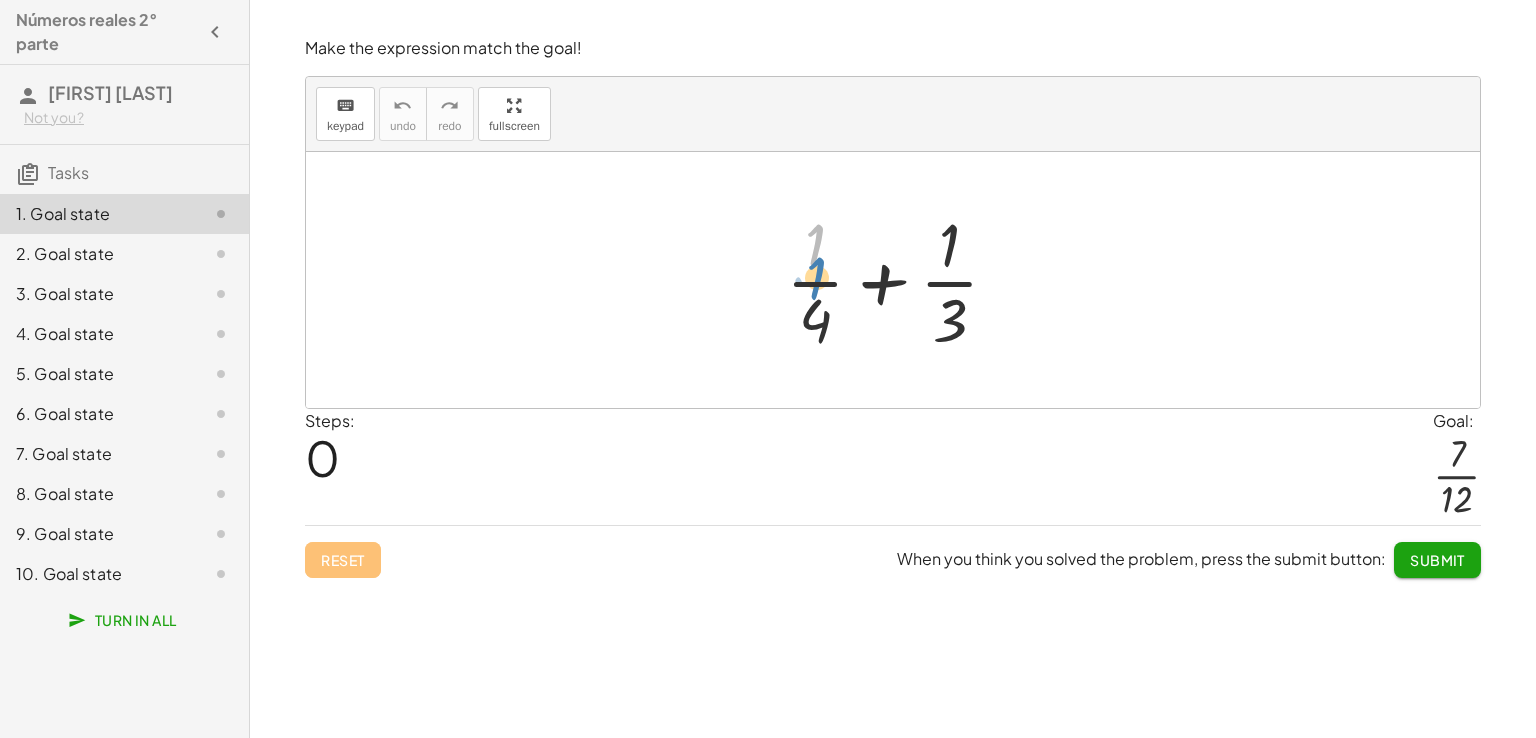 drag, startPoint x: 811, startPoint y: 263, endPoint x: 812, endPoint y: 290, distance: 27.018513 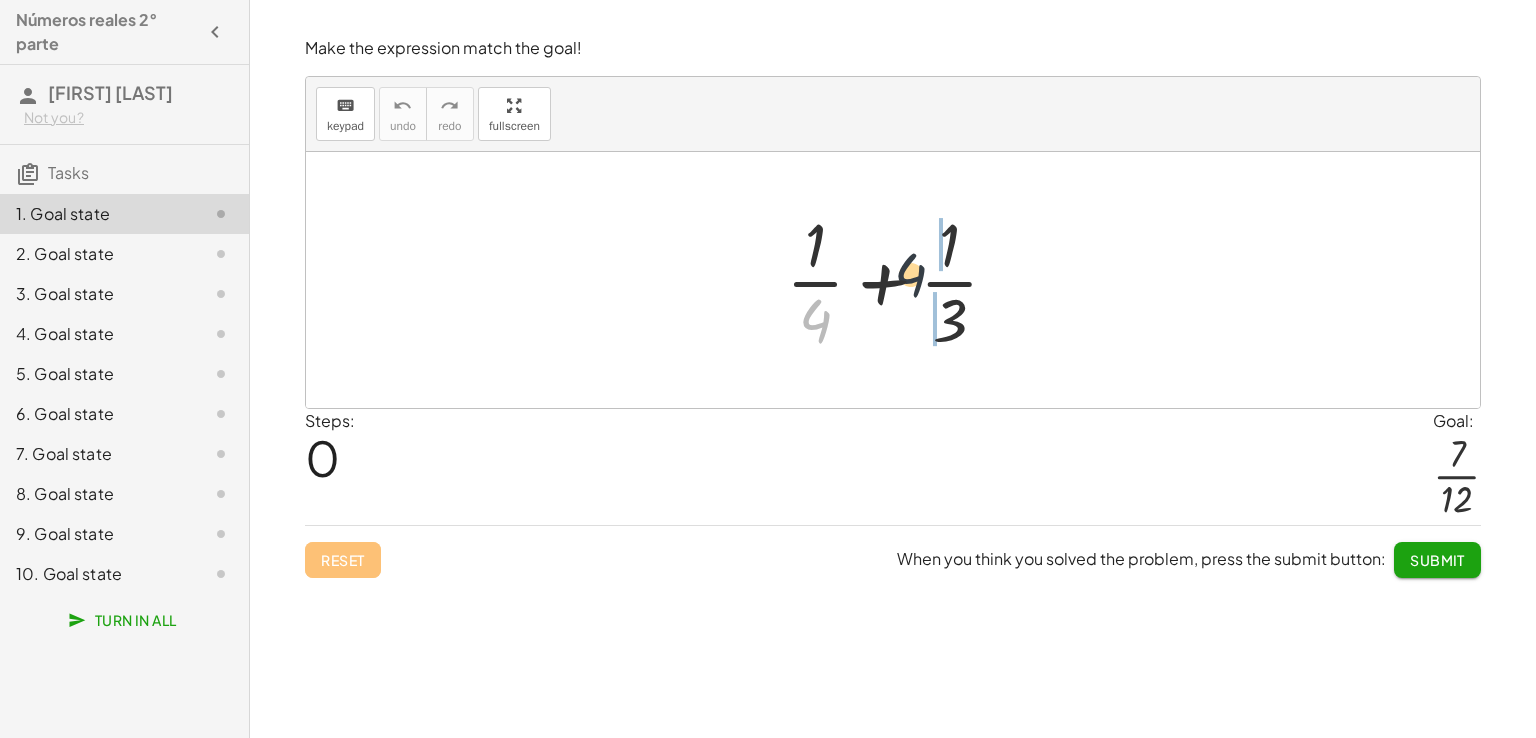 drag, startPoint x: 812, startPoint y: 322, endPoint x: 968, endPoint y: 241, distance: 175.77542 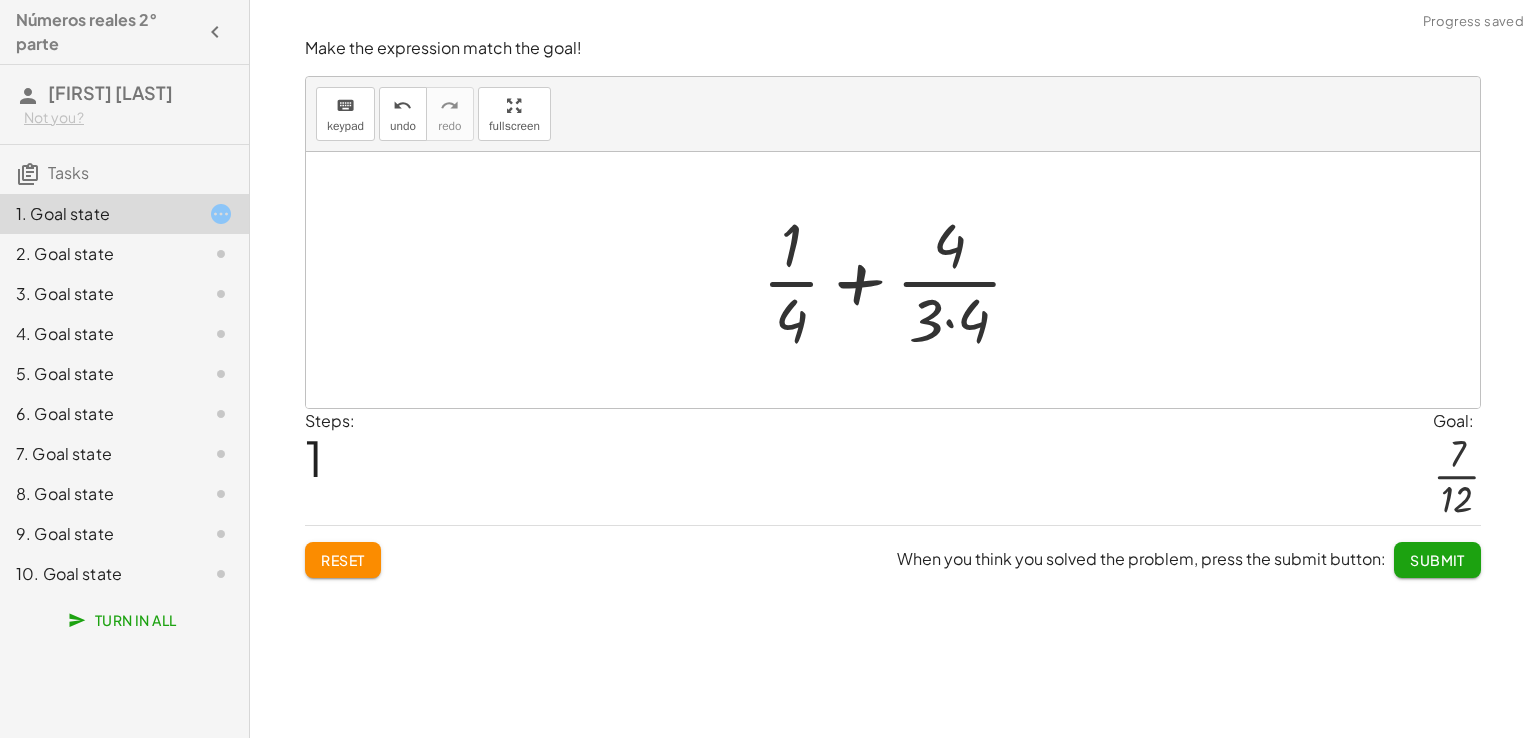 click at bounding box center [900, 280] 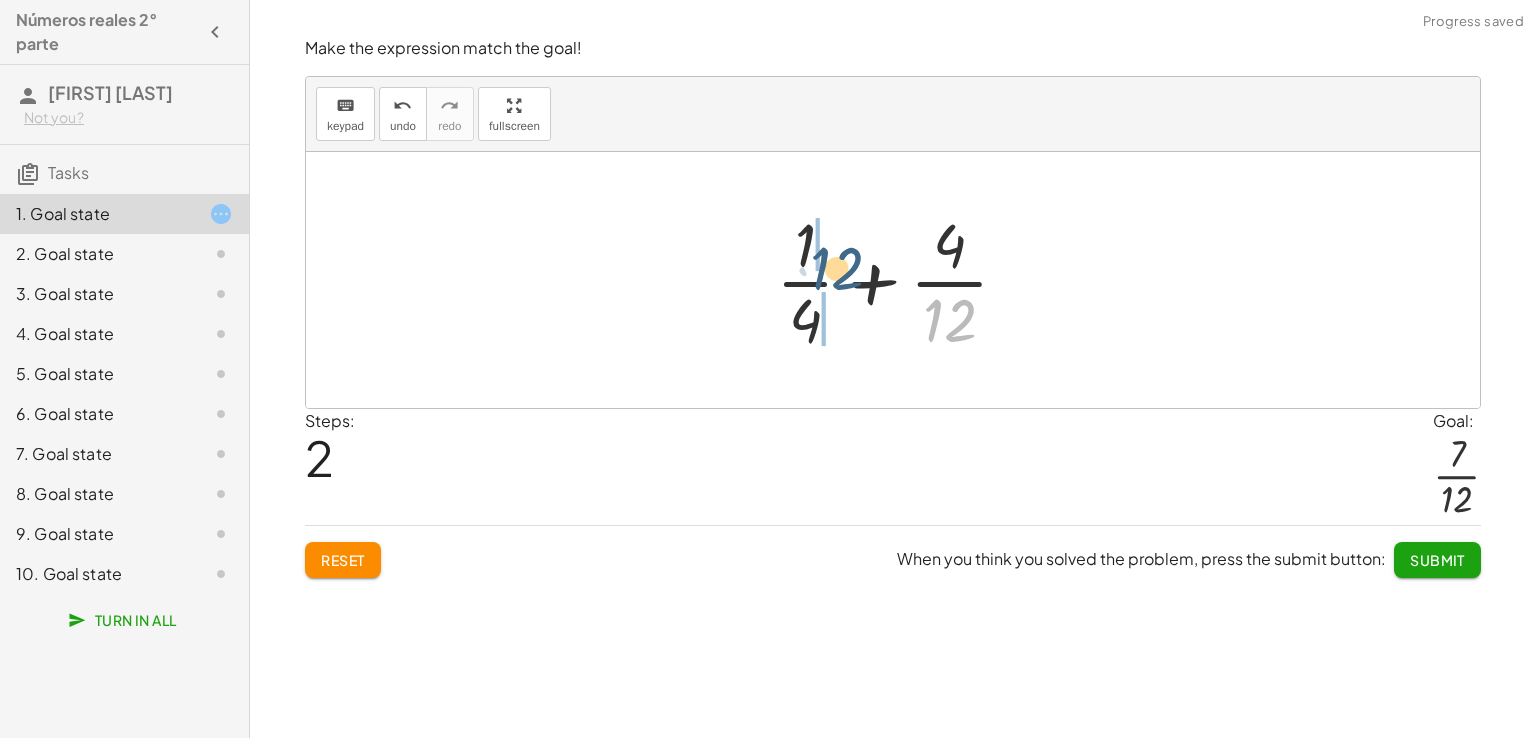 drag, startPoint x: 960, startPoint y: 316, endPoint x: 822, endPoint y: 240, distance: 157.54364 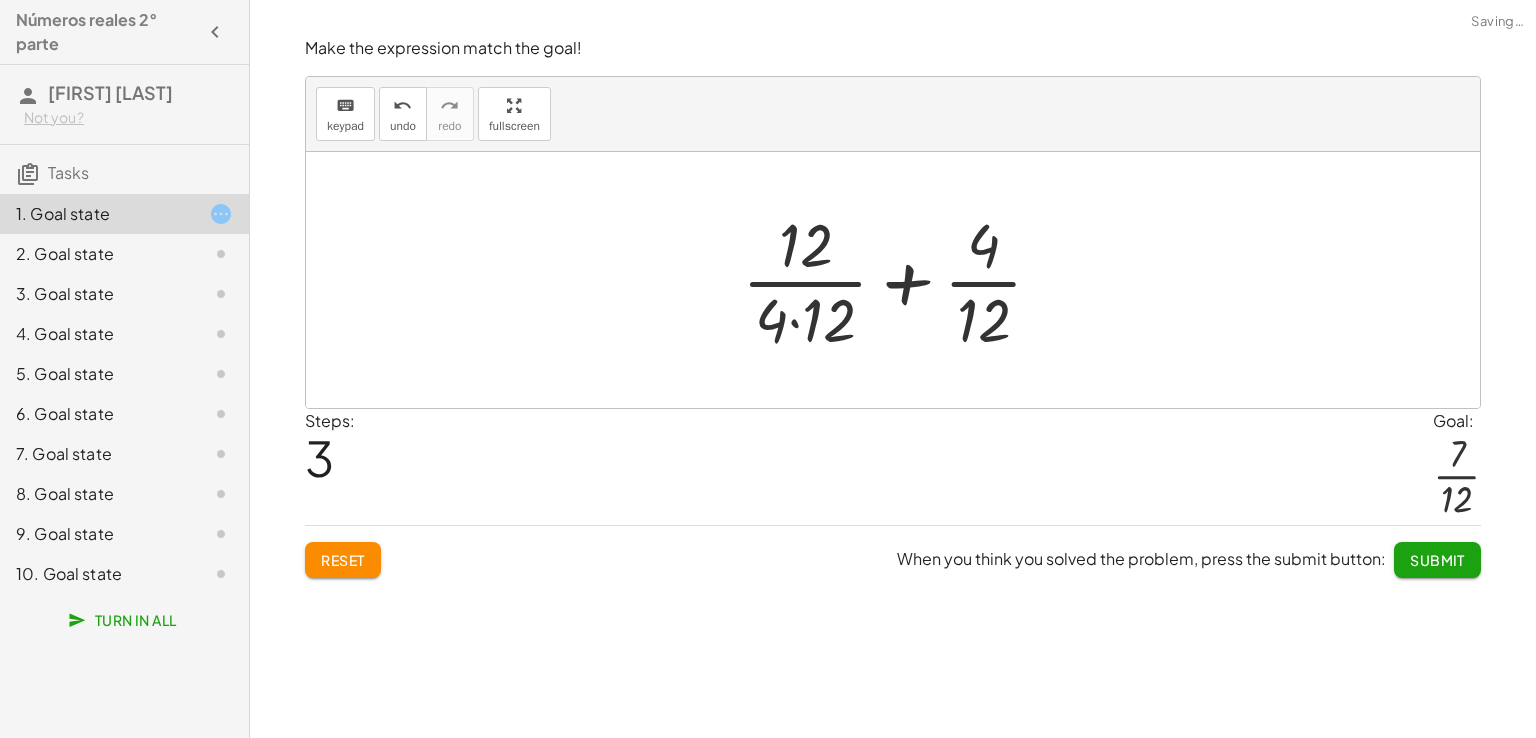 click at bounding box center [900, 280] 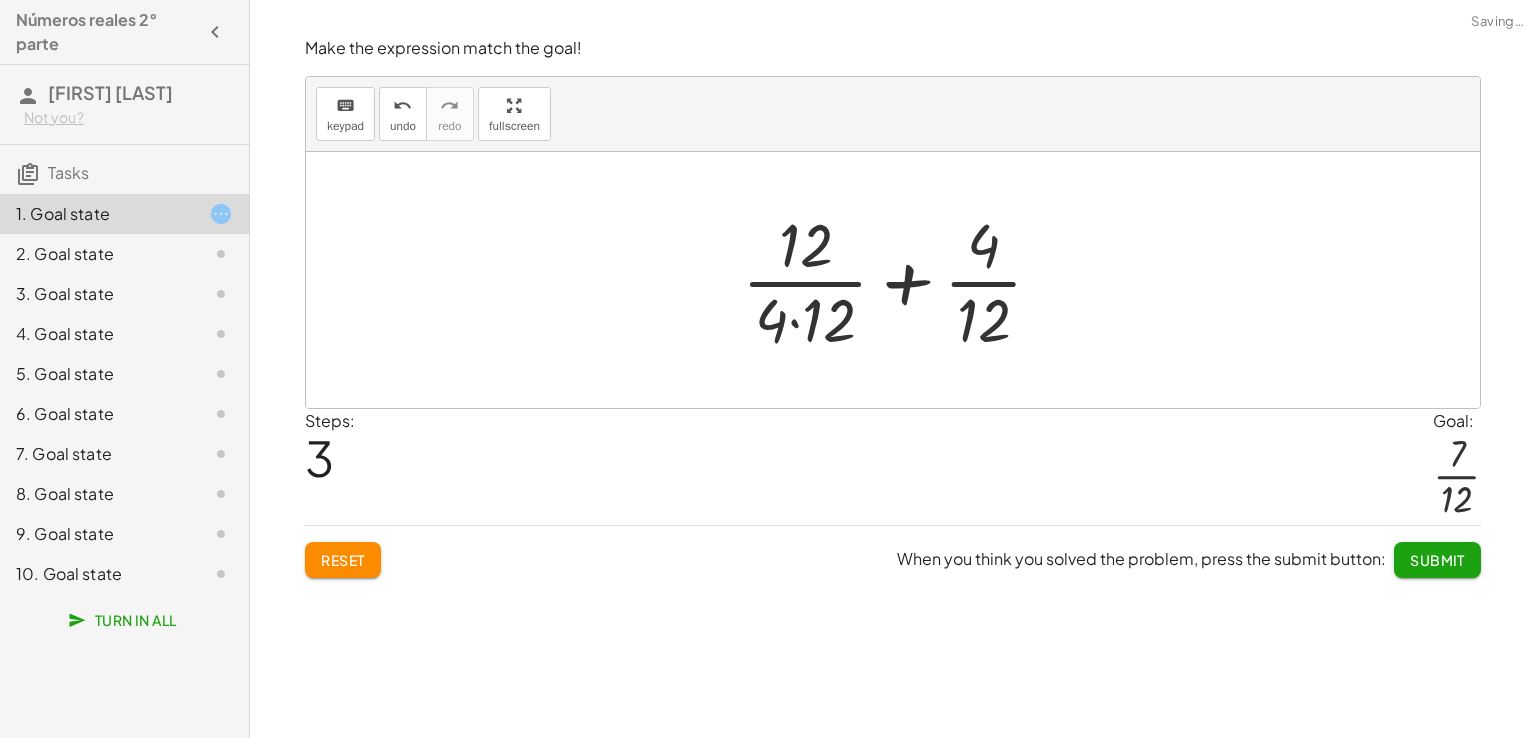 click at bounding box center [900, 280] 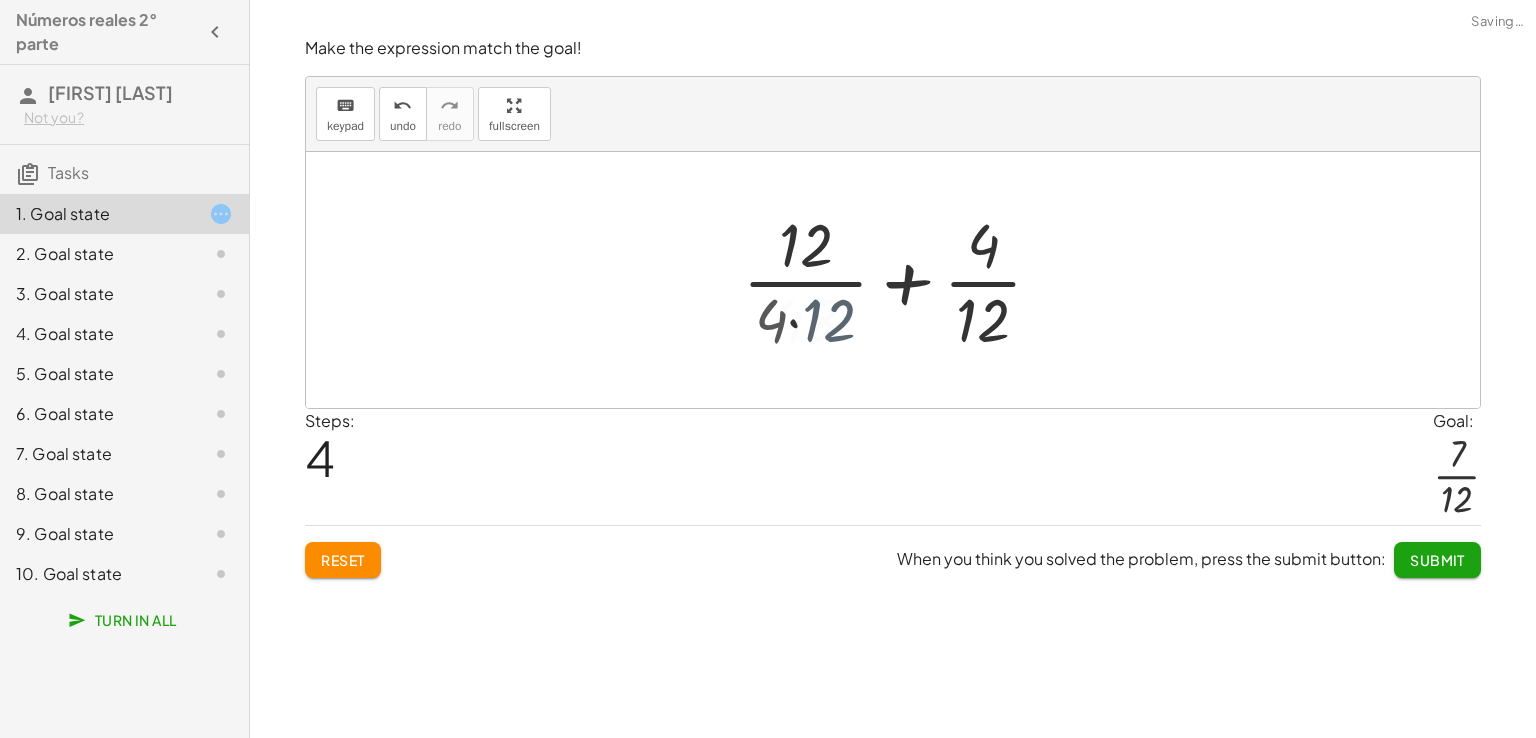 click at bounding box center [900, 280] 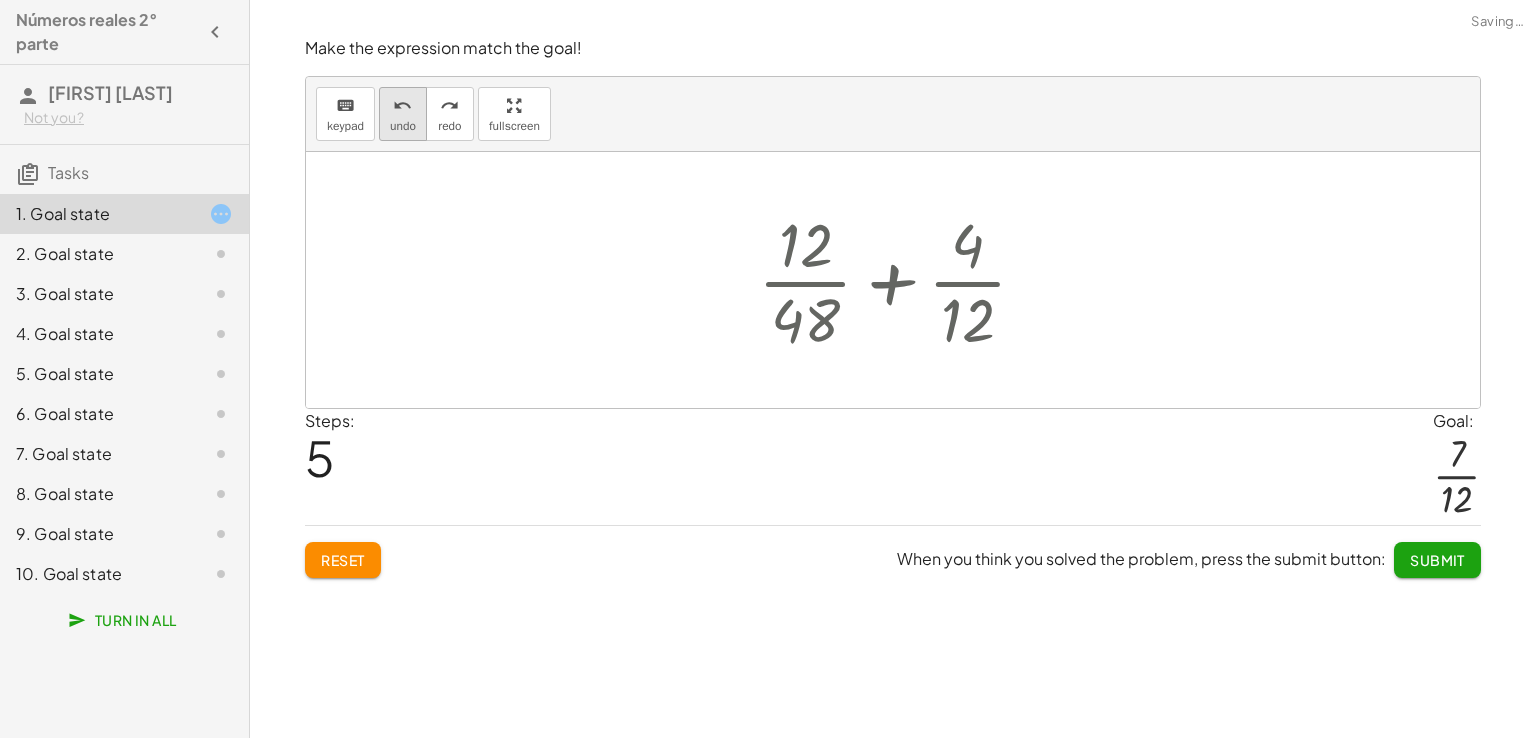 click on "undo undo" at bounding box center (403, 114) 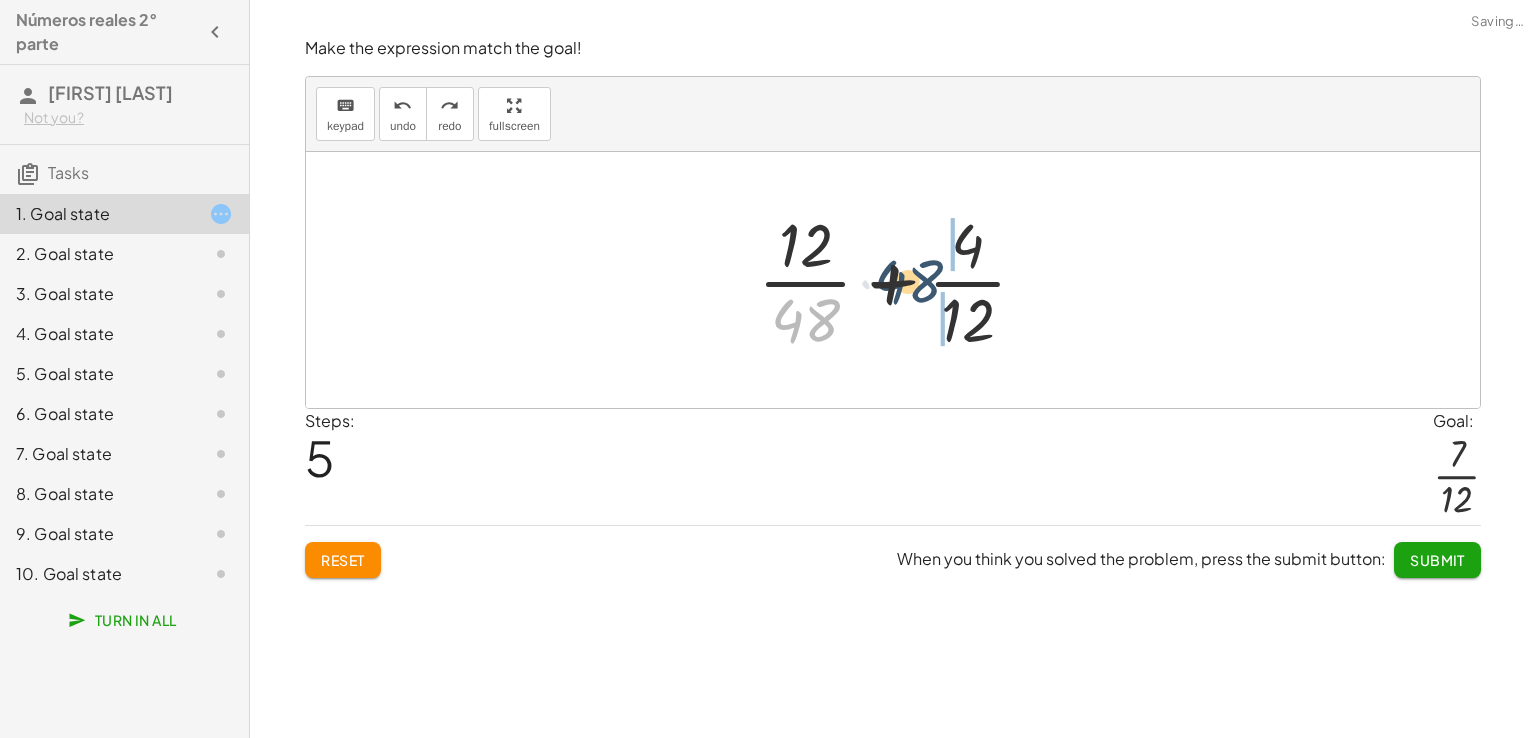 drag, startPoint x: 836, startPoint y: 318, endPoint x: 996, endPoint y: 233, distance: 181.17671 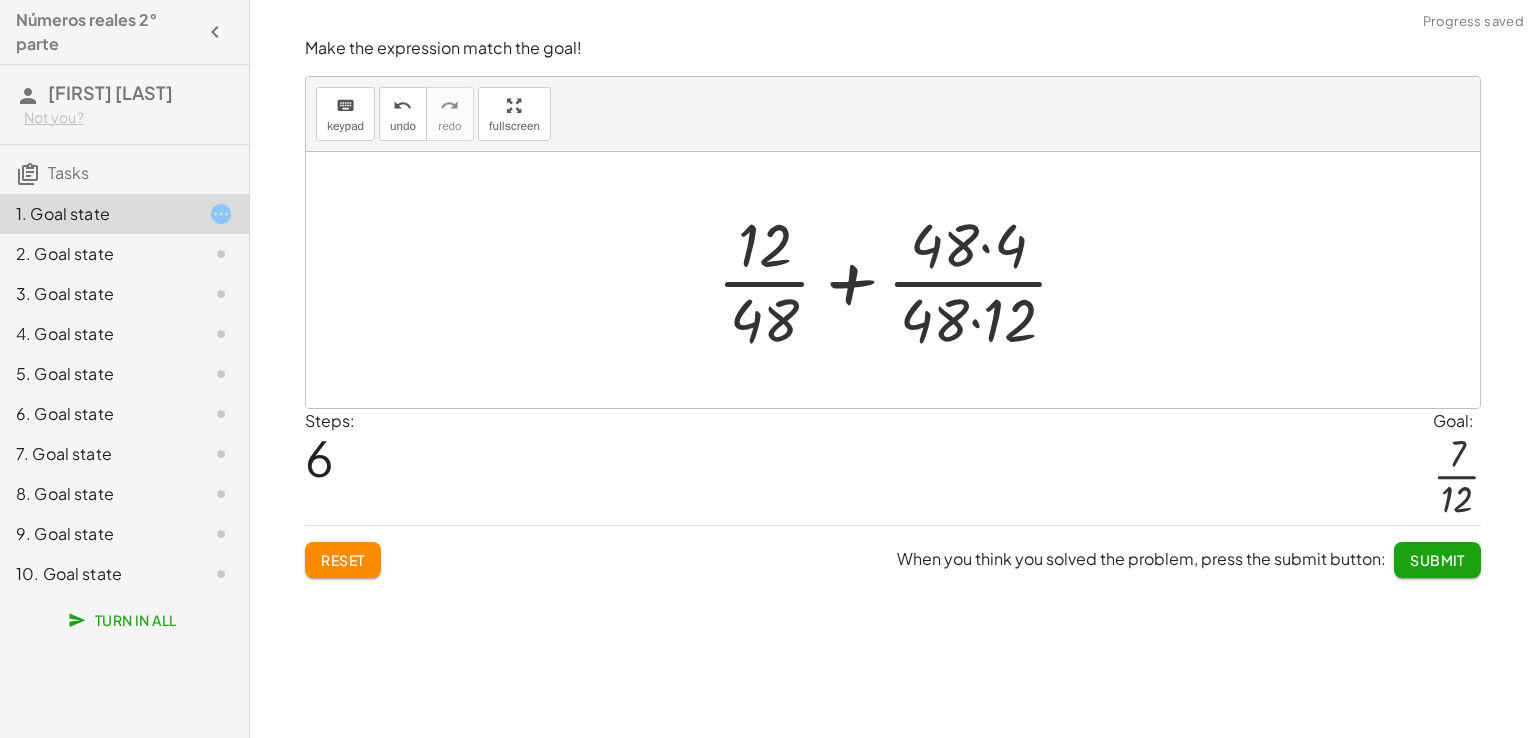 click at bounding box center (901, 280) 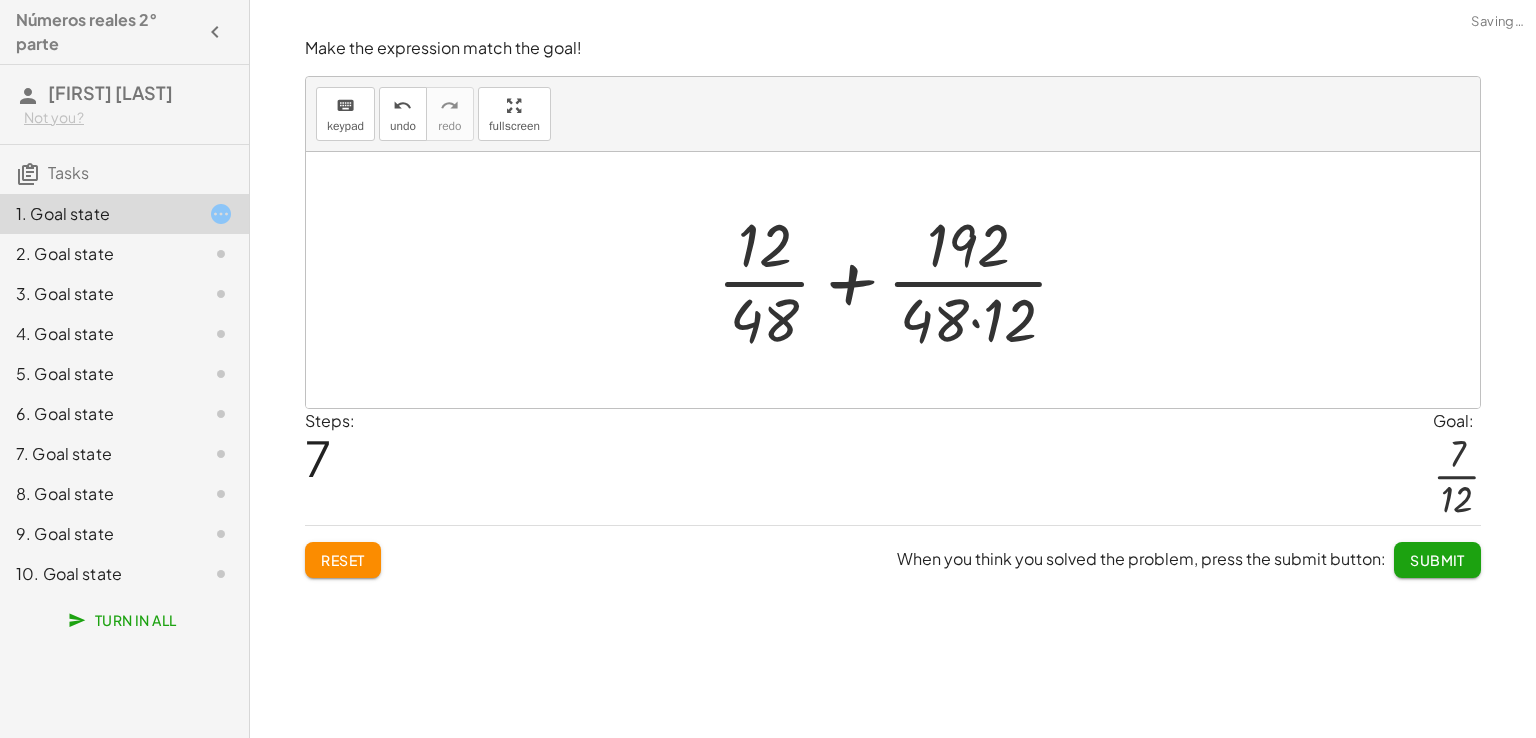 click at bounding box center [901, 280] 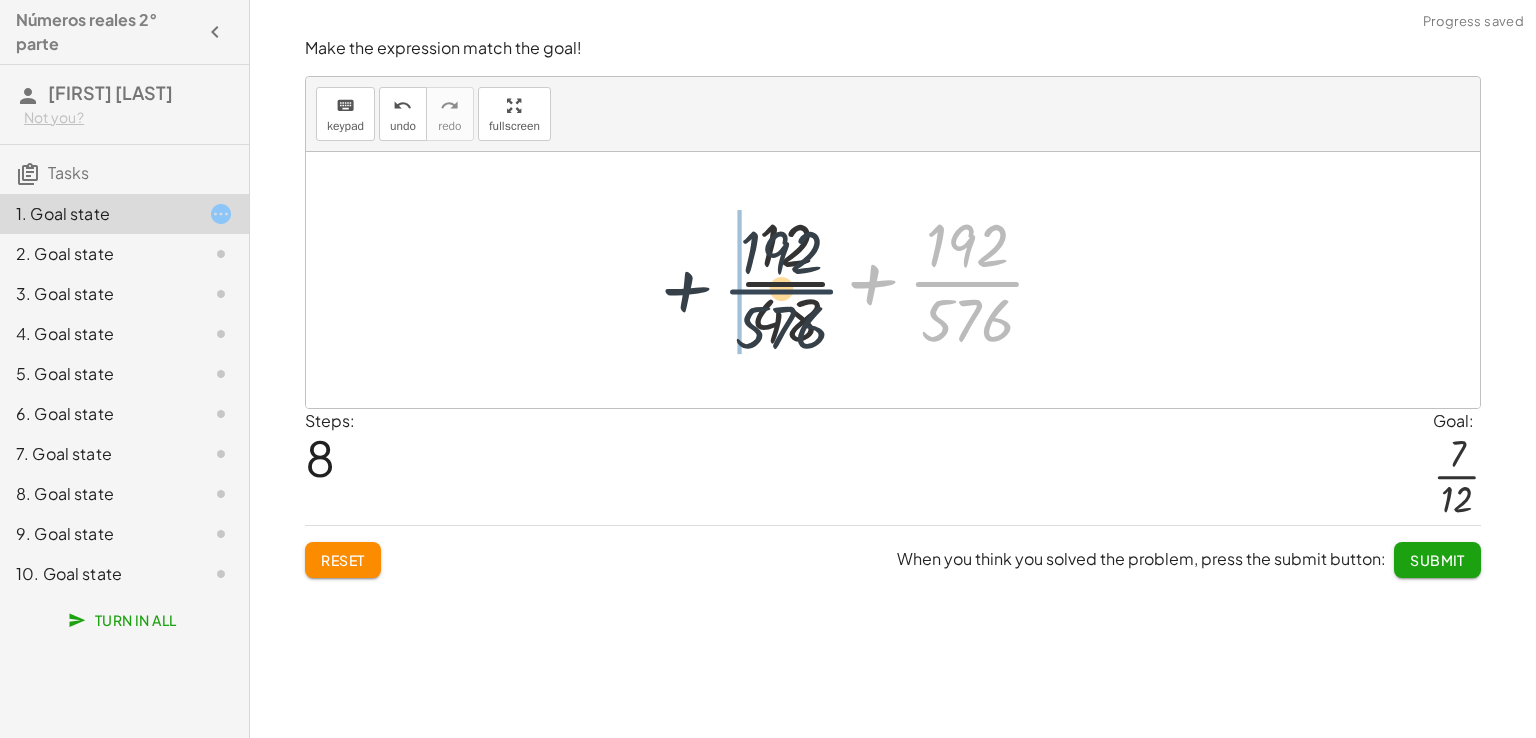 drag, startPoint x: 944, startPoint y: 278, endPoint x: 697, endPoint y: 275, distance: 247.01822 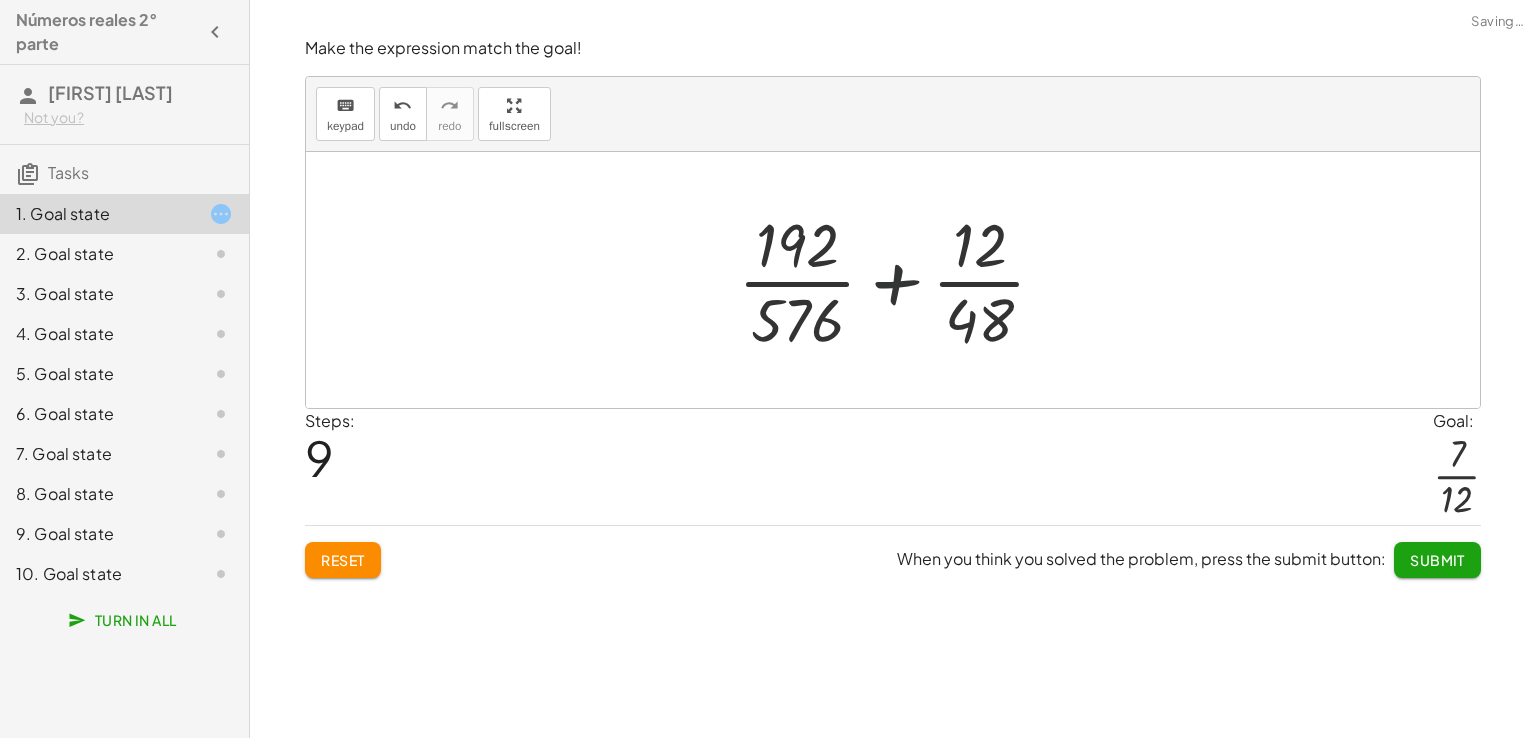 click at bounding box center [900, 280] 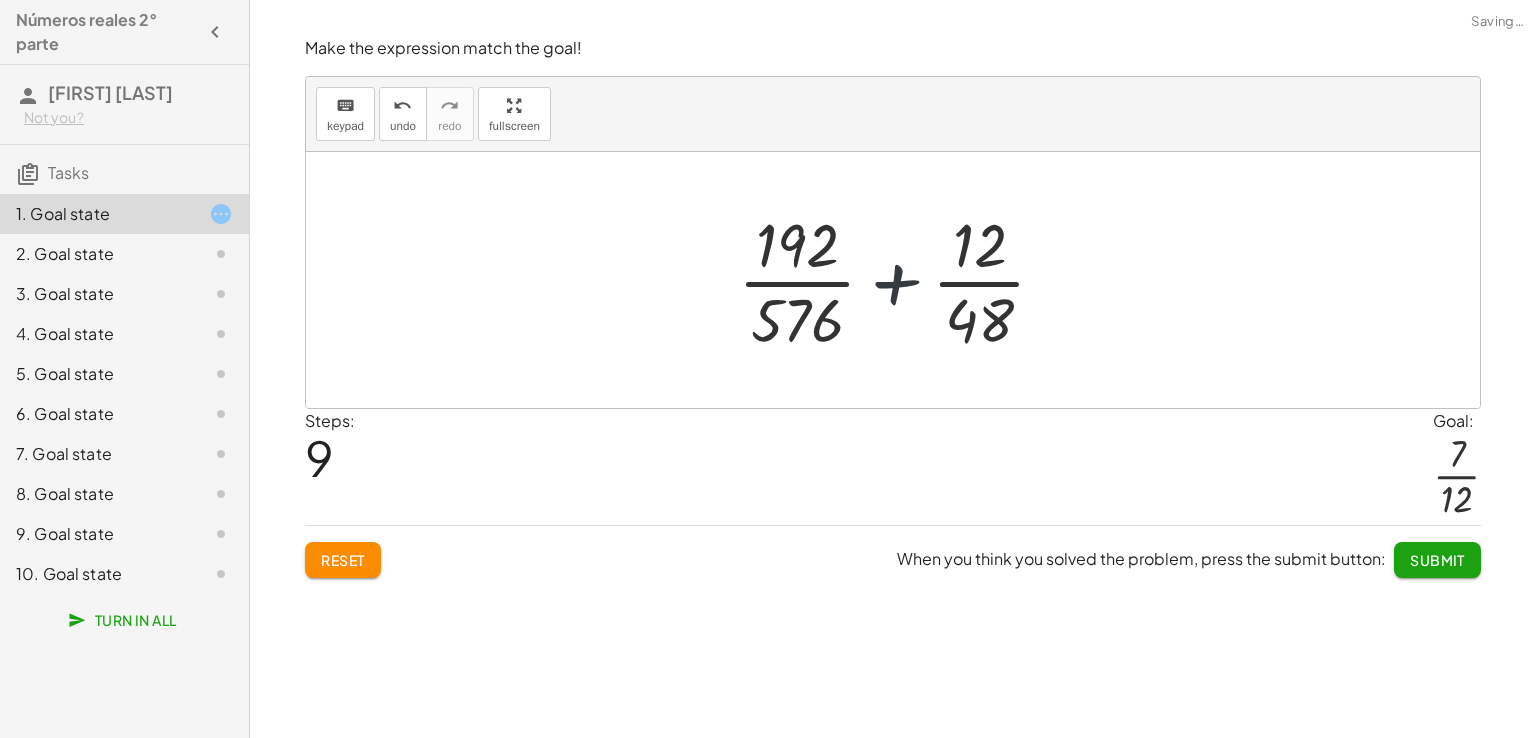 click at bounding box center (900, 280) 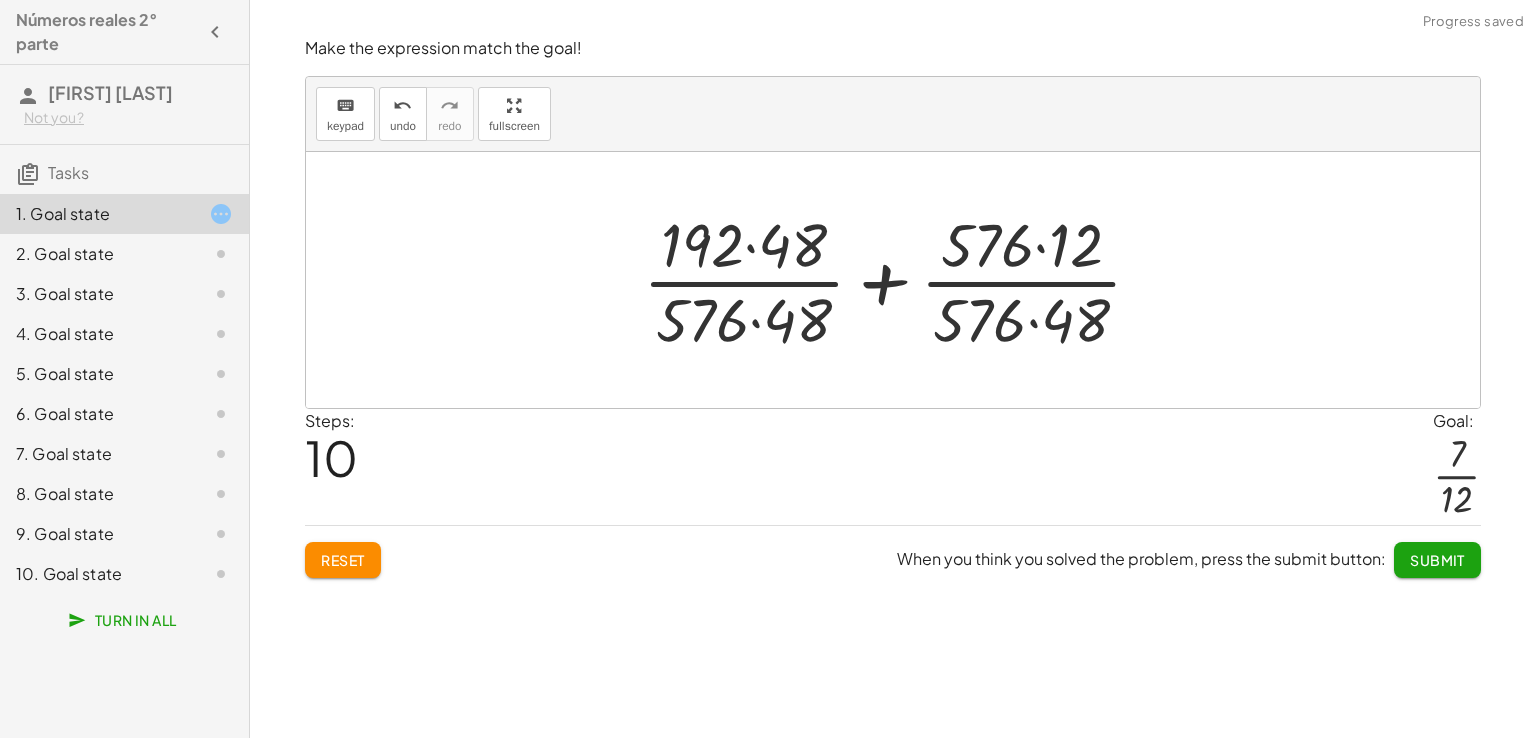 click at bounding box center (900, 280) 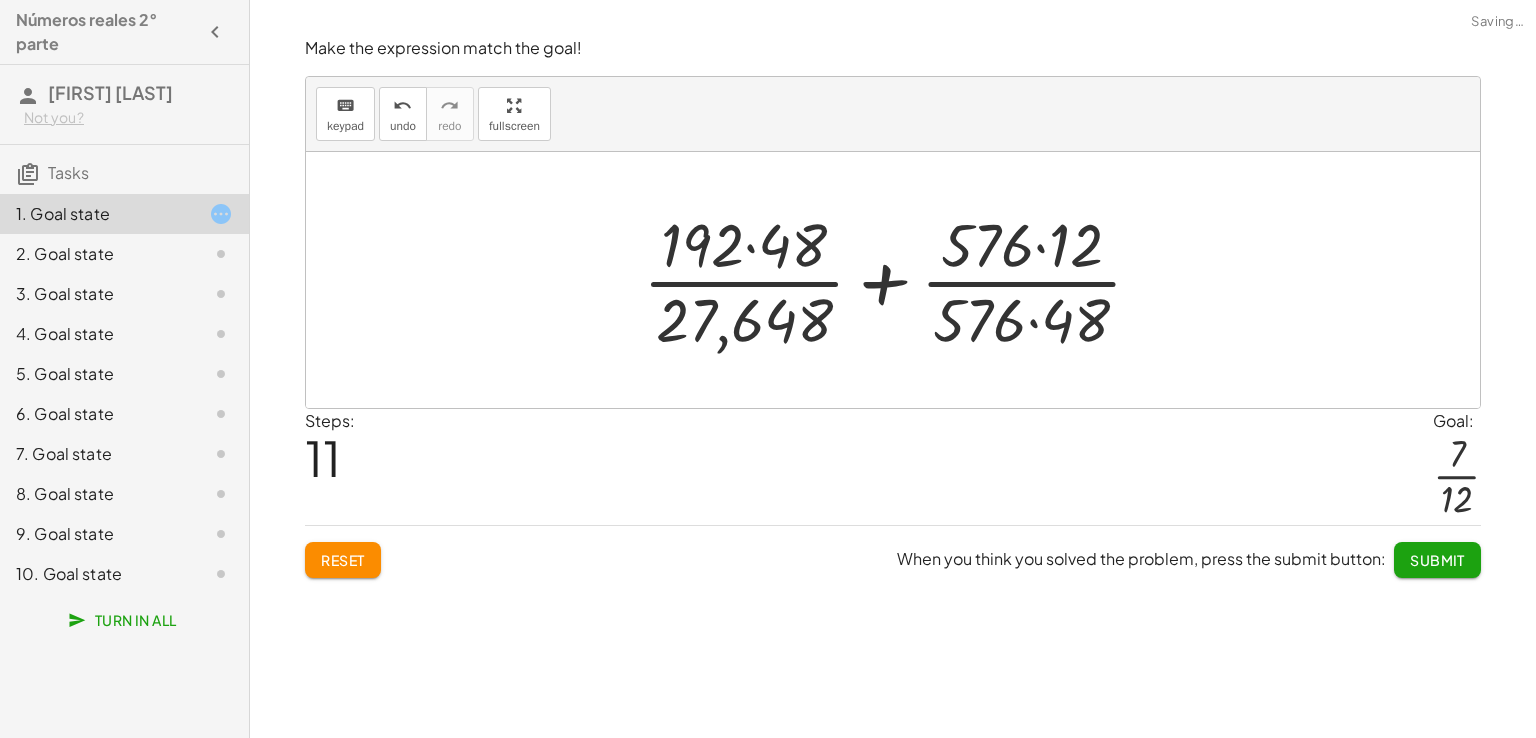 click at bounding box center [900, 280] 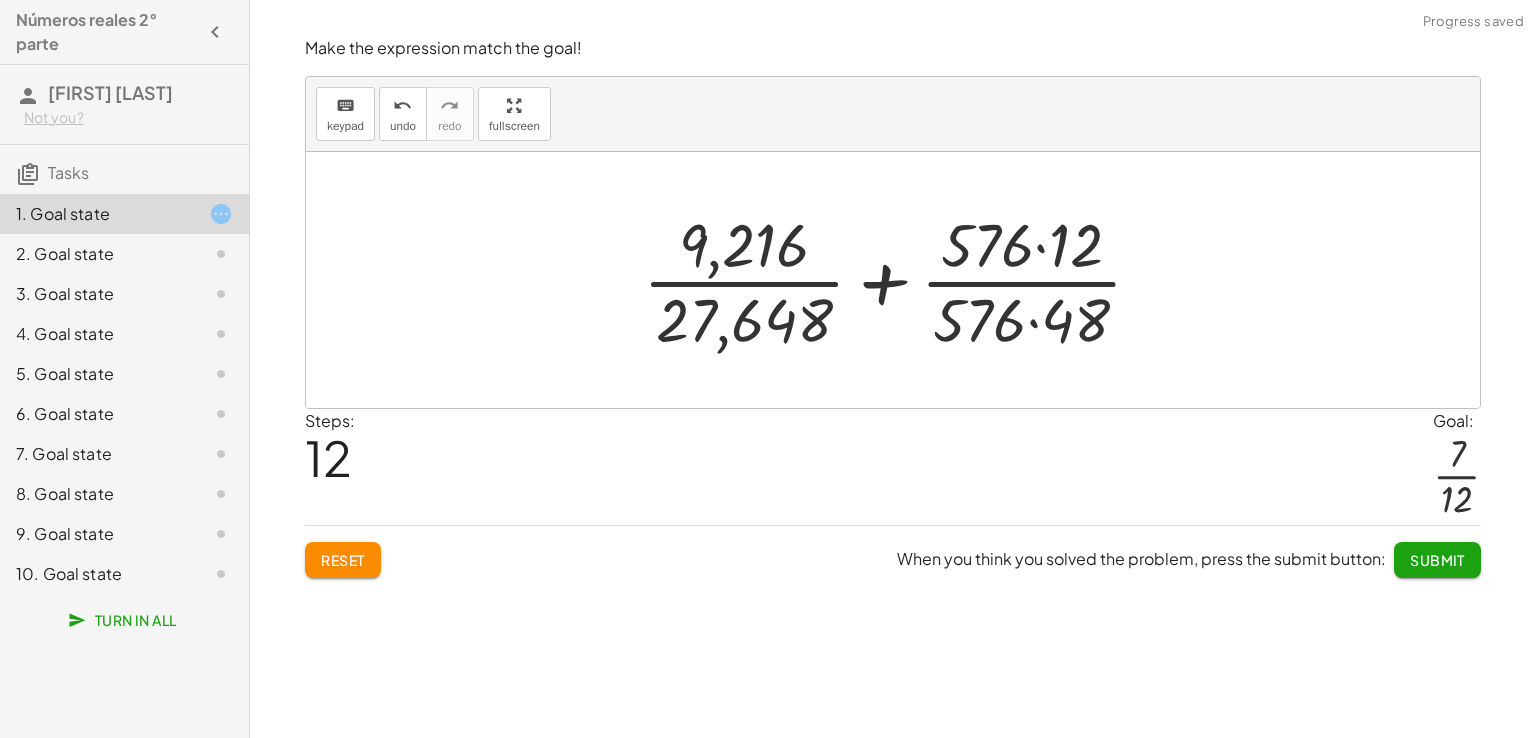 click at bounding box center (900, 280) 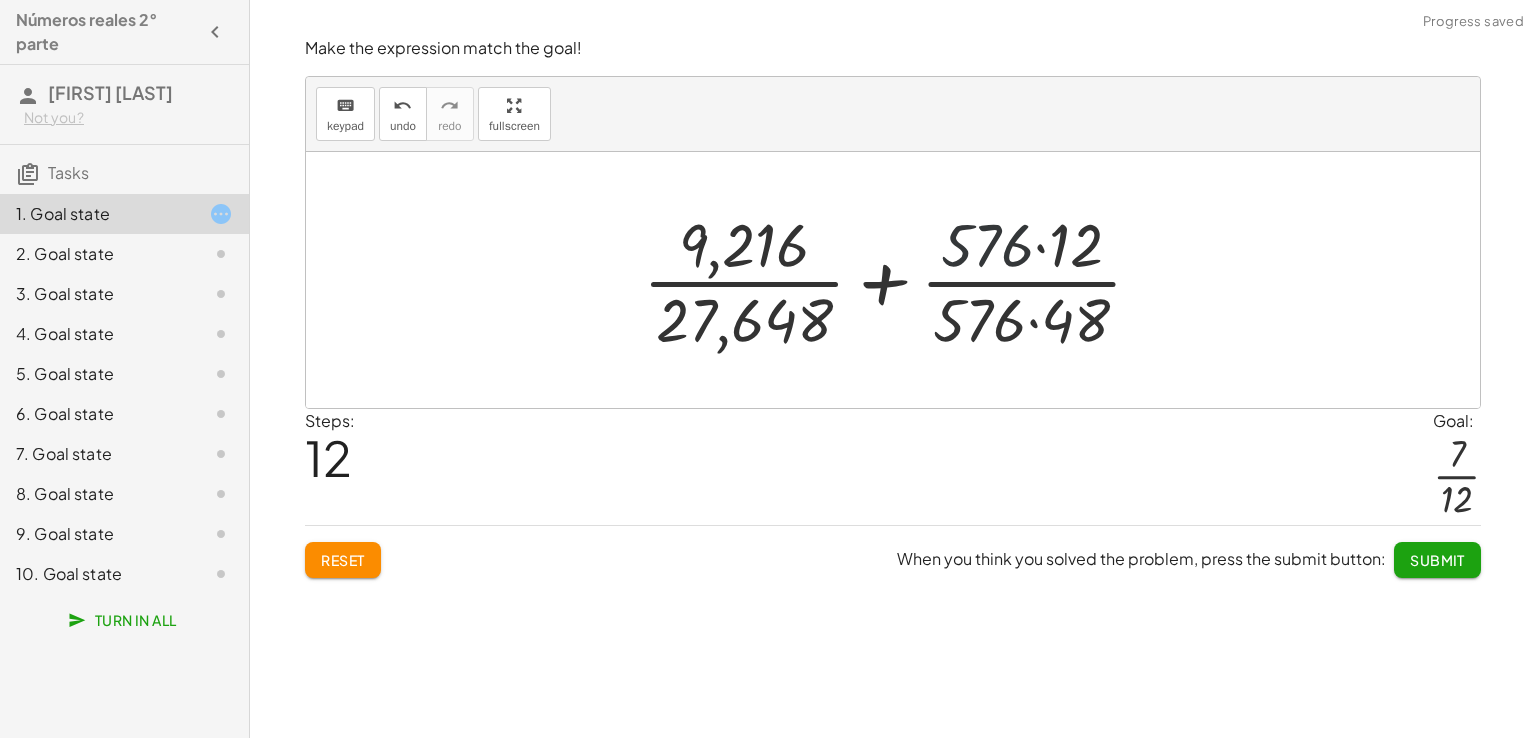 click at bounding box center (900, 280) 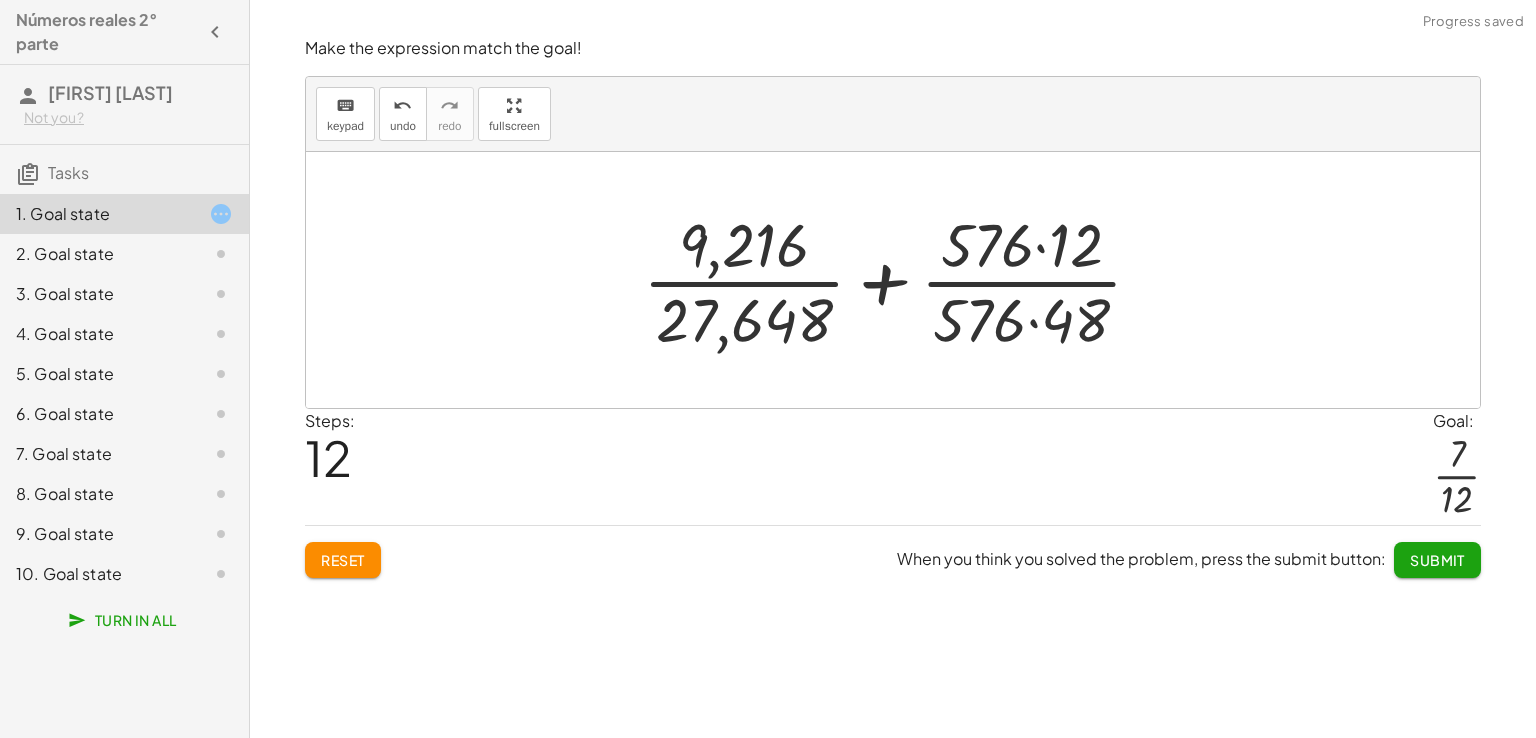 click at bounding box center [900, 280] 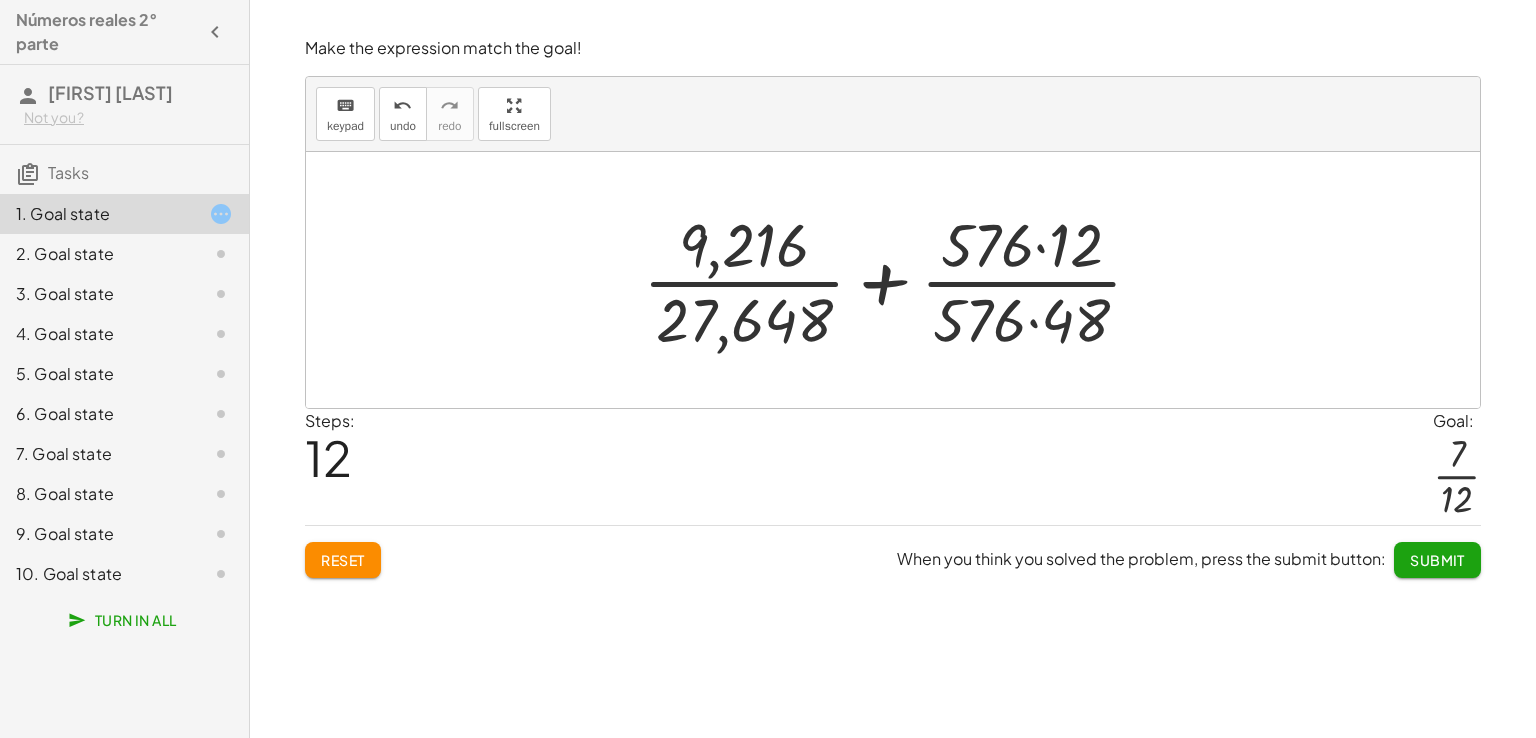 click at bounding box center (900, 280) 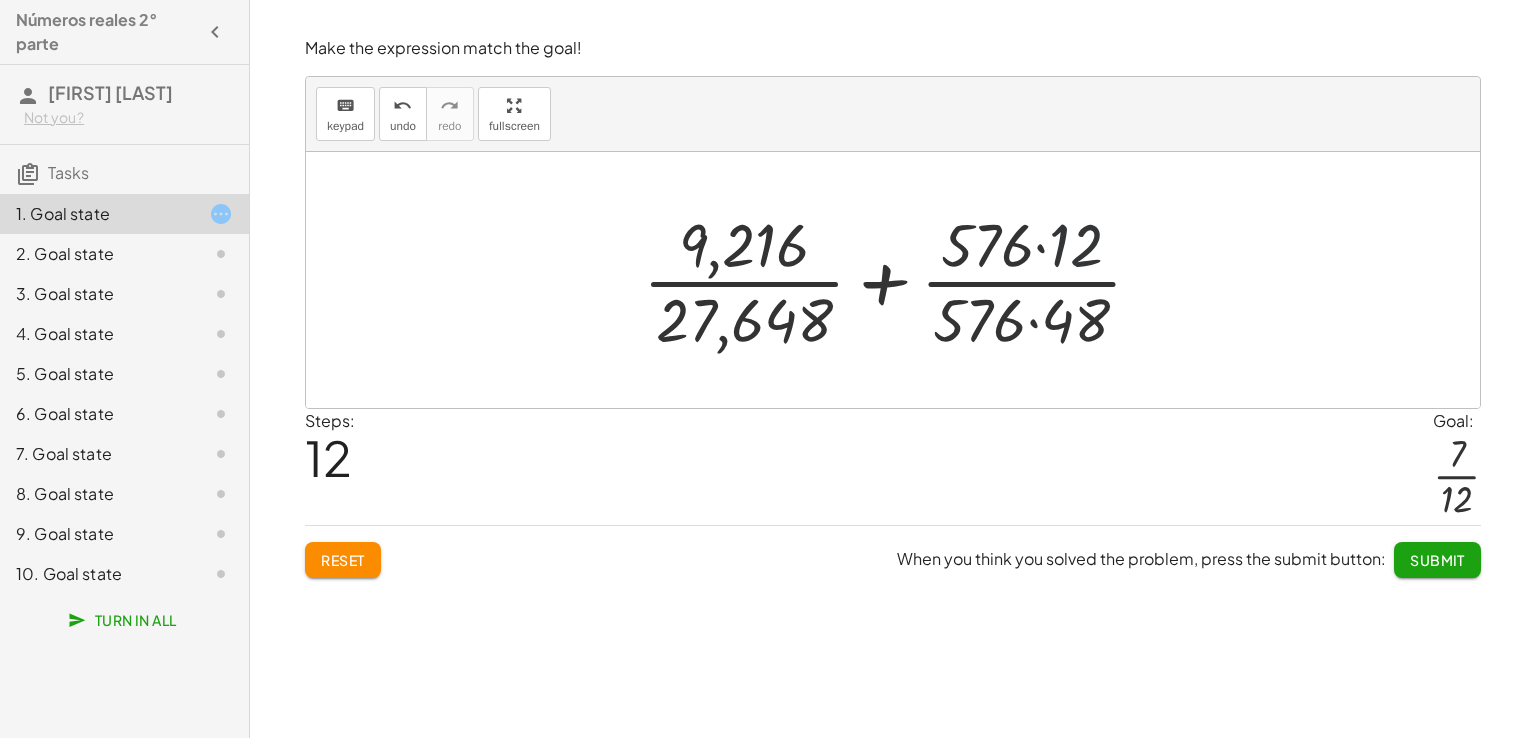 click at bounding box center [900, 280] 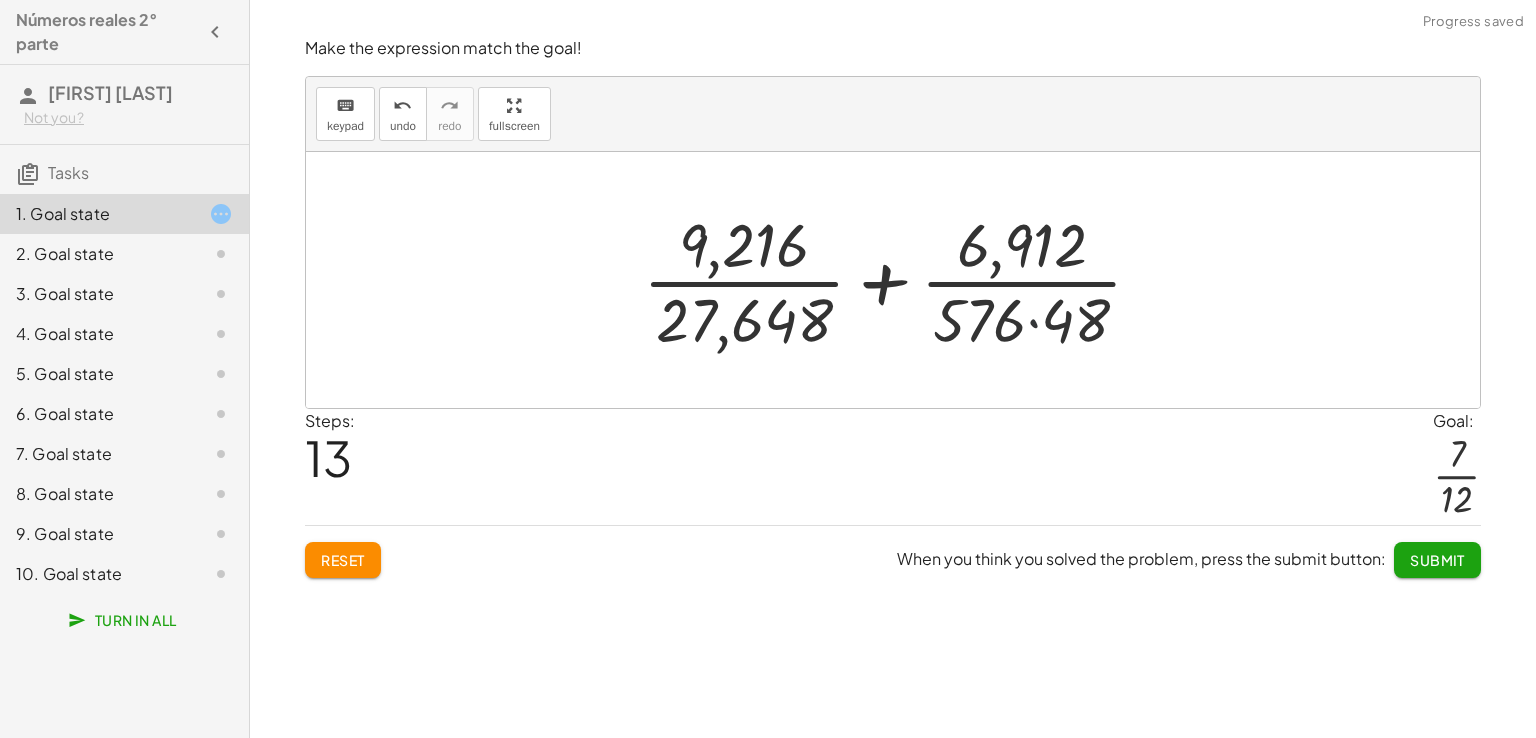 click at bounding box center [900, 280] 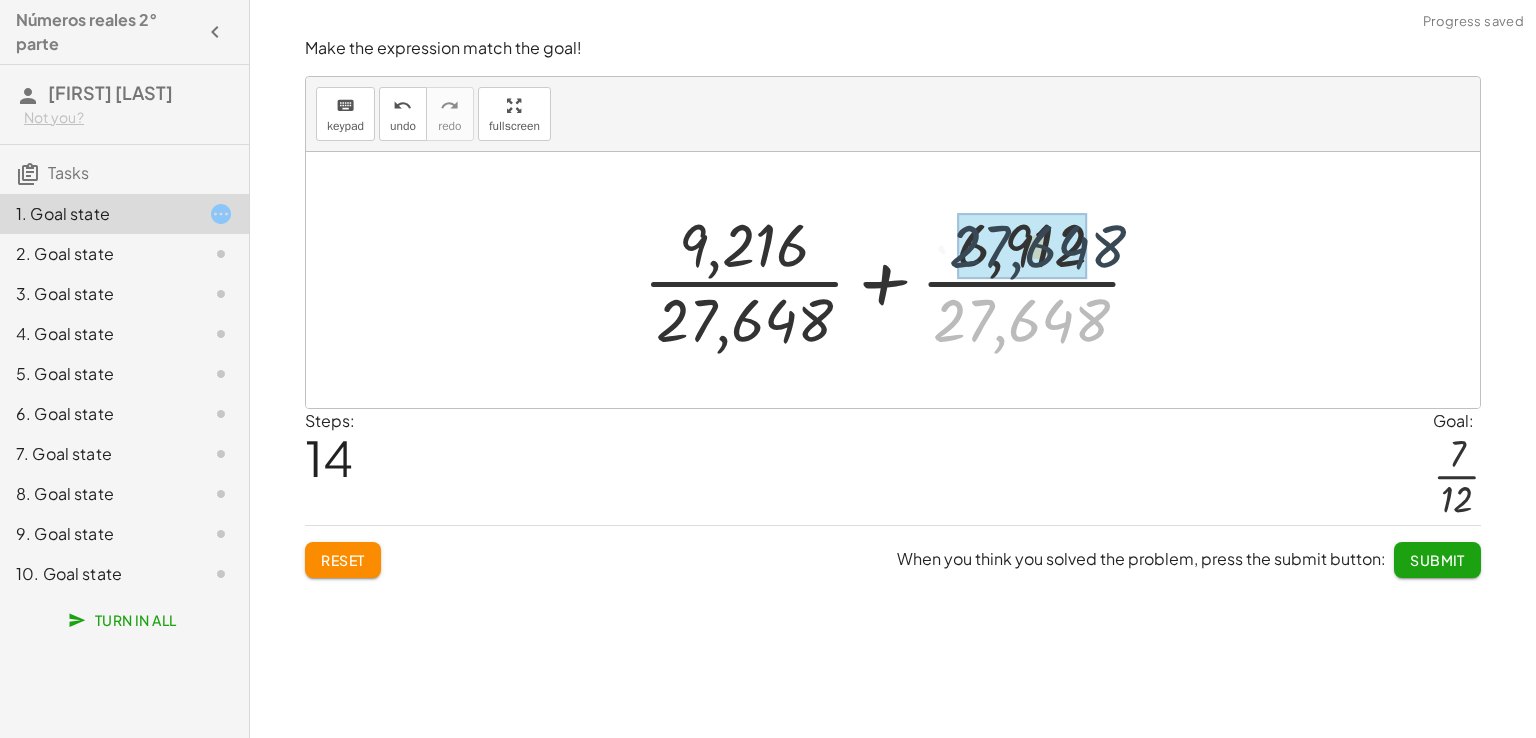 drag, startPoint x: 996, startPoint y: 326, endPoint x: 1004, endPoint y: 281, distance: 45.705578 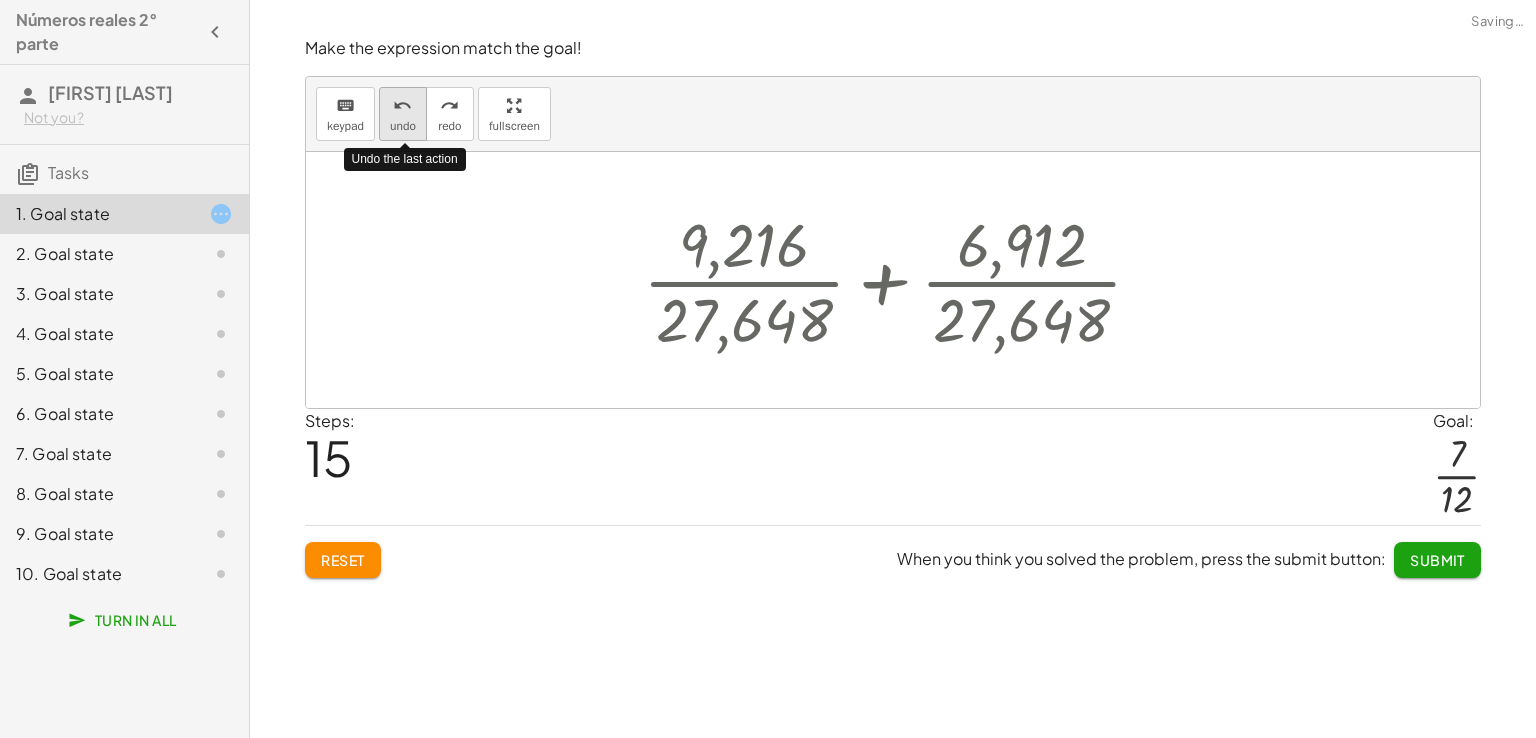 click on "undo" at bounding box center [403, 126] 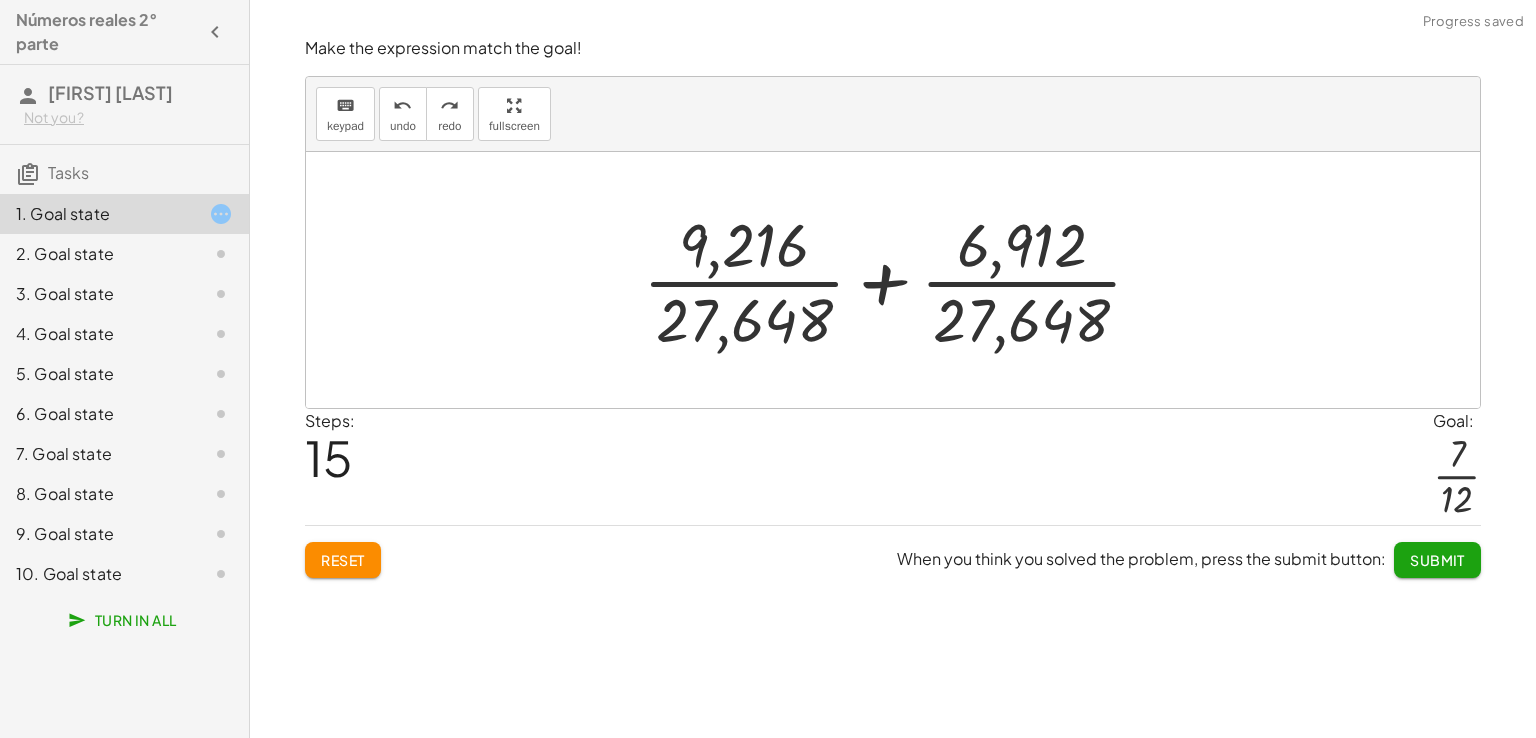 click at bounding box center (900, 280) 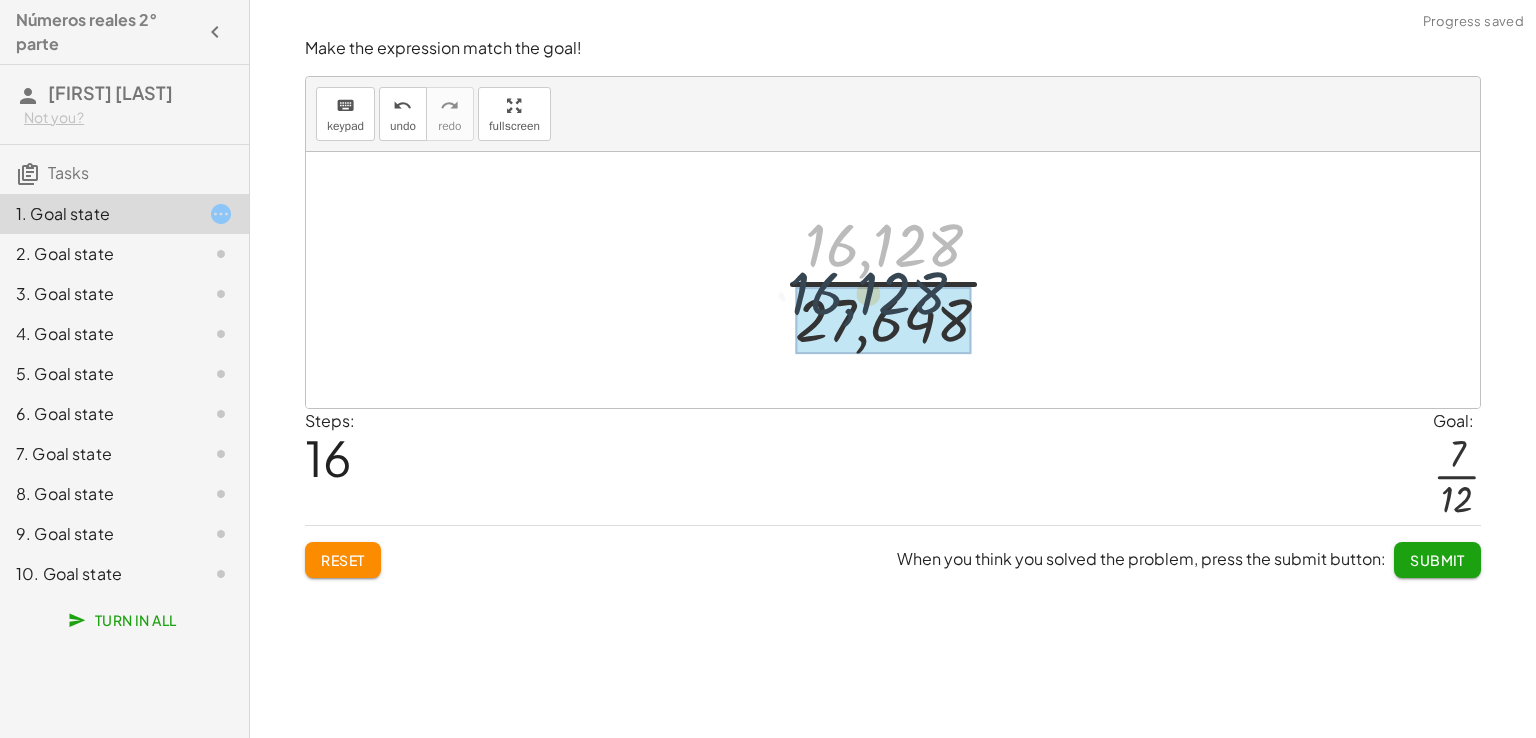 drag, startPoint x: 910, startPoint y: 247, endPoint x: 893, endPoint y: 299, distance: 54.708317 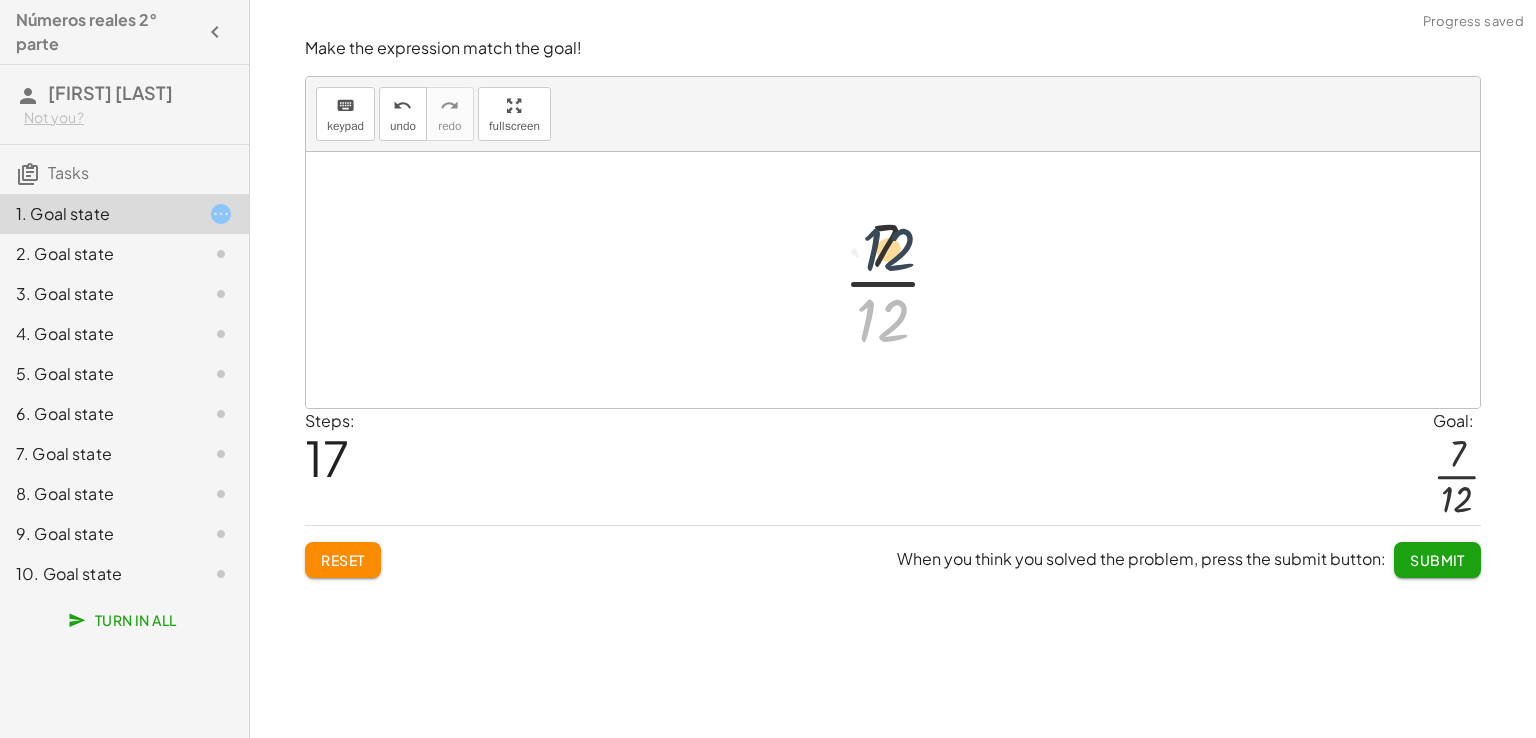 drag, startPoint x: 890, startPoint y: 313, endPoint x: 896, endPoint y: 239, distance: 74.24284 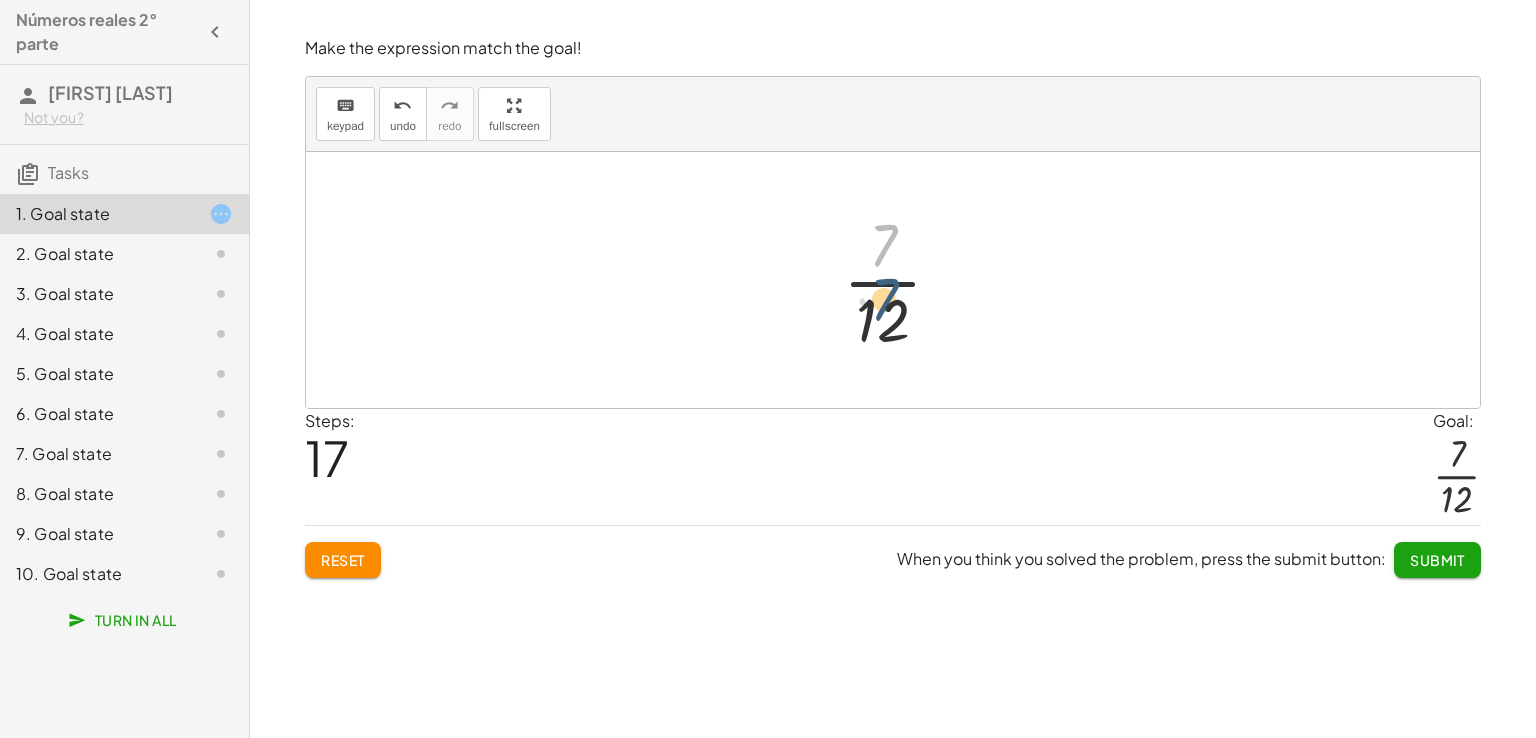 drag, startPoint x: 876, startPoint y: 237, endPoint x: 877, endPoint y: 291, distance: 54.00926 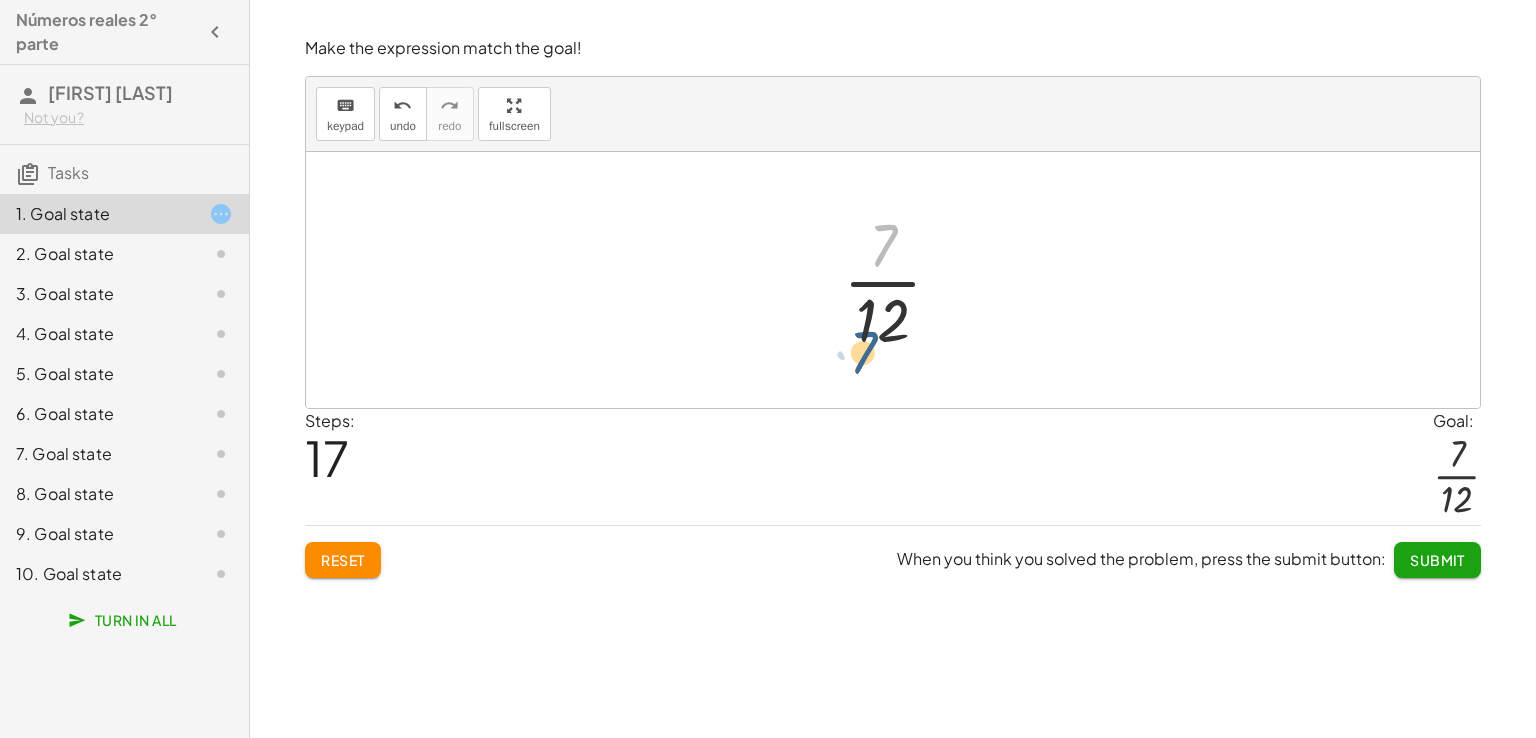 drag, startPoint x: 892, startPoint y: 247, endPoint x: 871, endPoint y: 356, distance: 111.0045 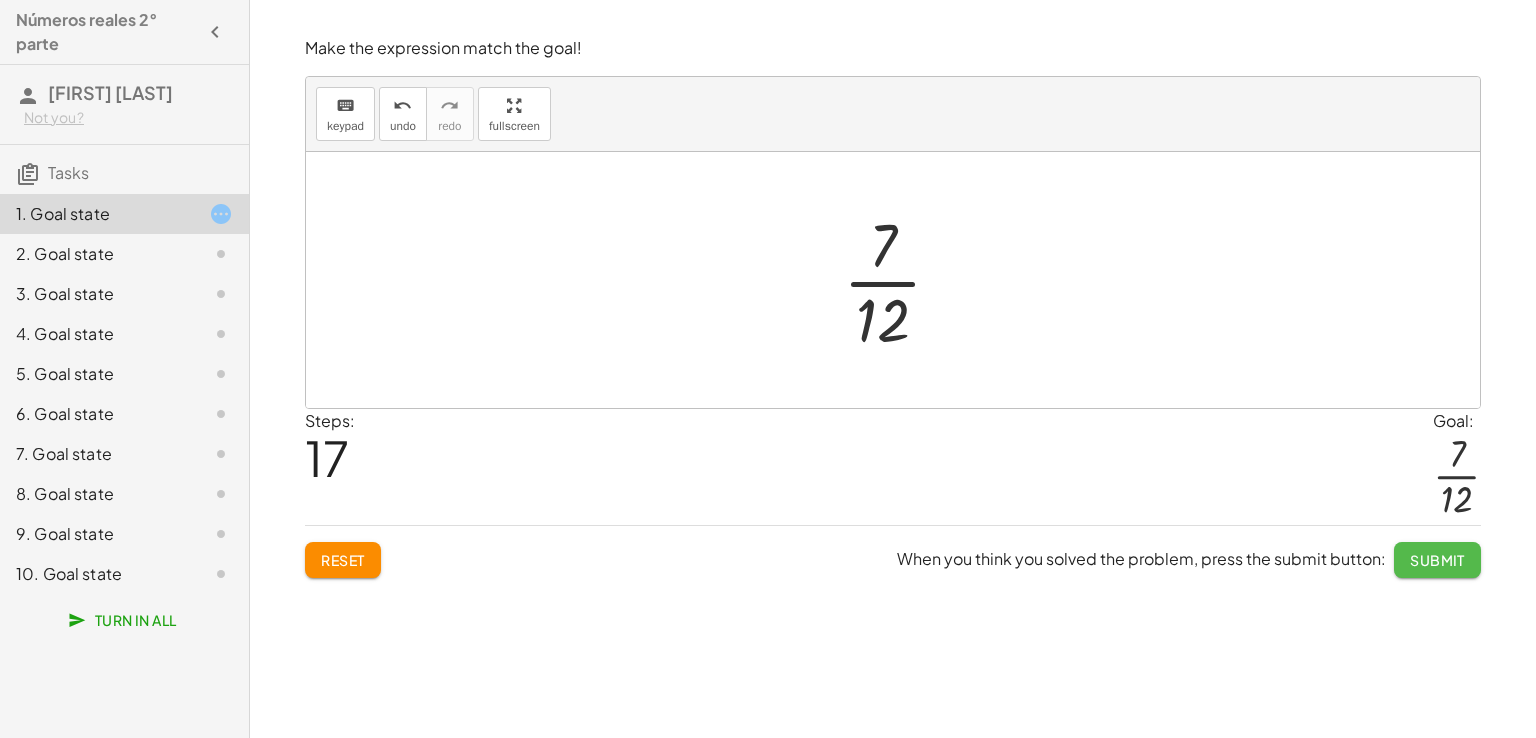 click on "Submit" at bounding box center (1437, 560) 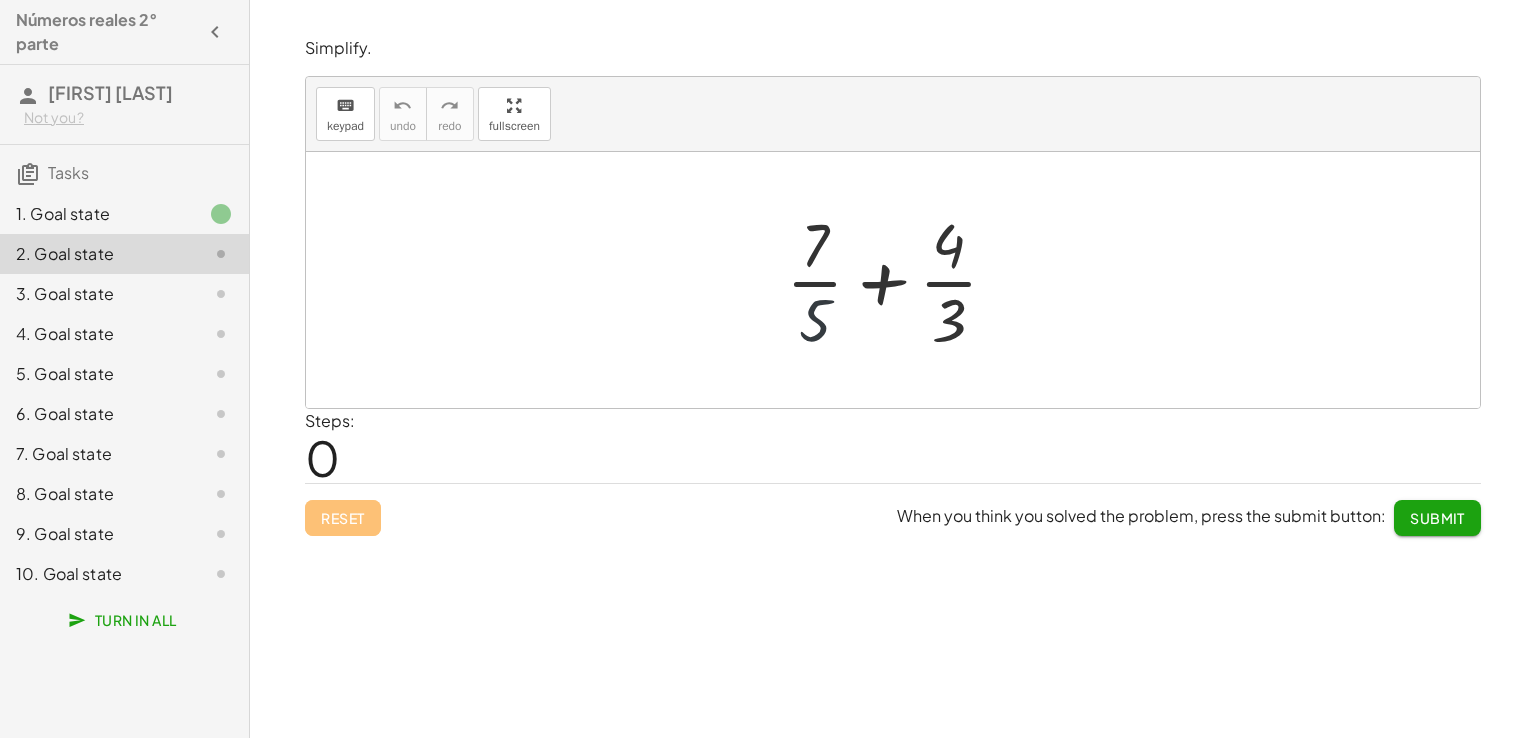drag, startPoint x: 840, startPoint y: 316, endPoint x: 826, endPoint y: 320, distance: 14.56022 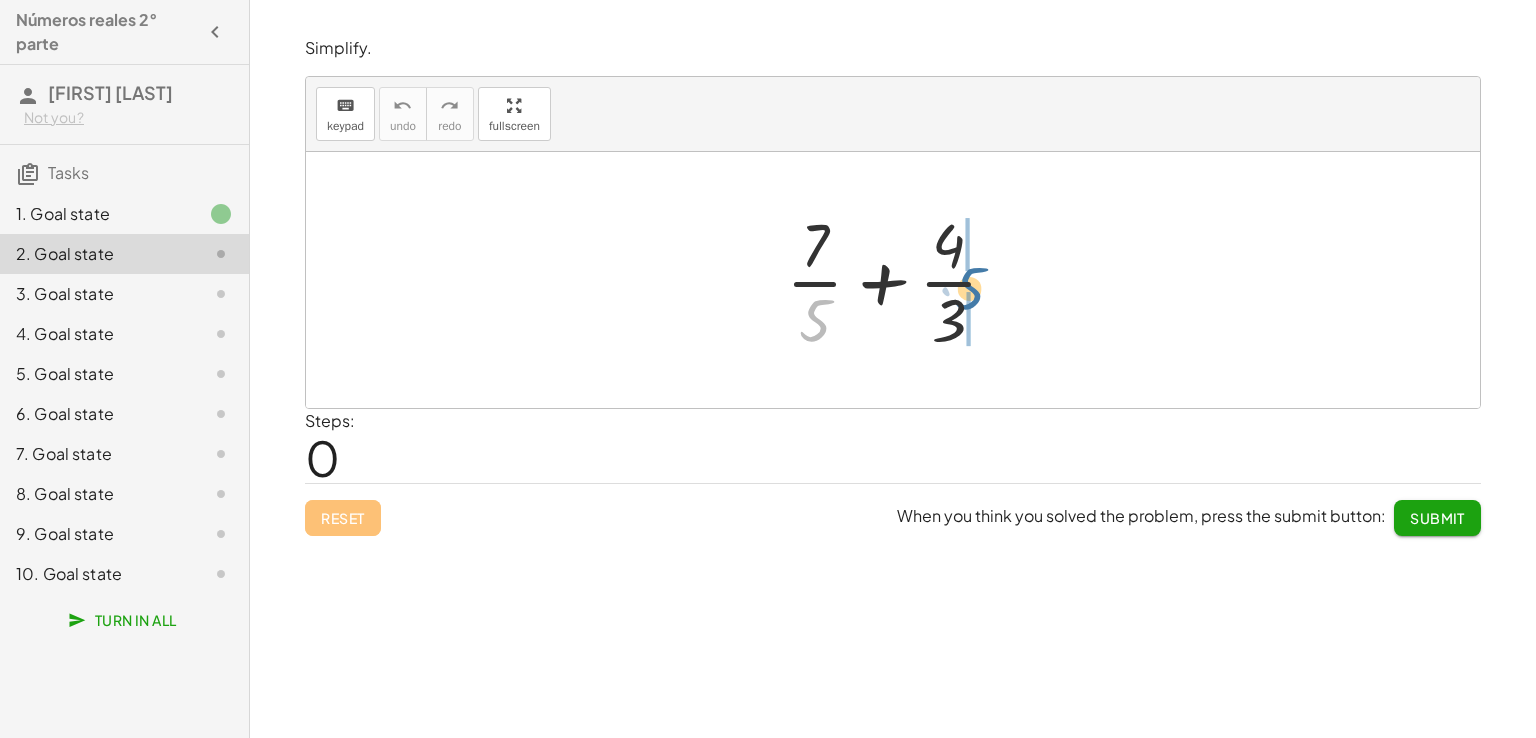 drag, startPoint x: 819, startPoint y: 325, endPoint x: 975, endPoint y: 293, distance: 159.24823 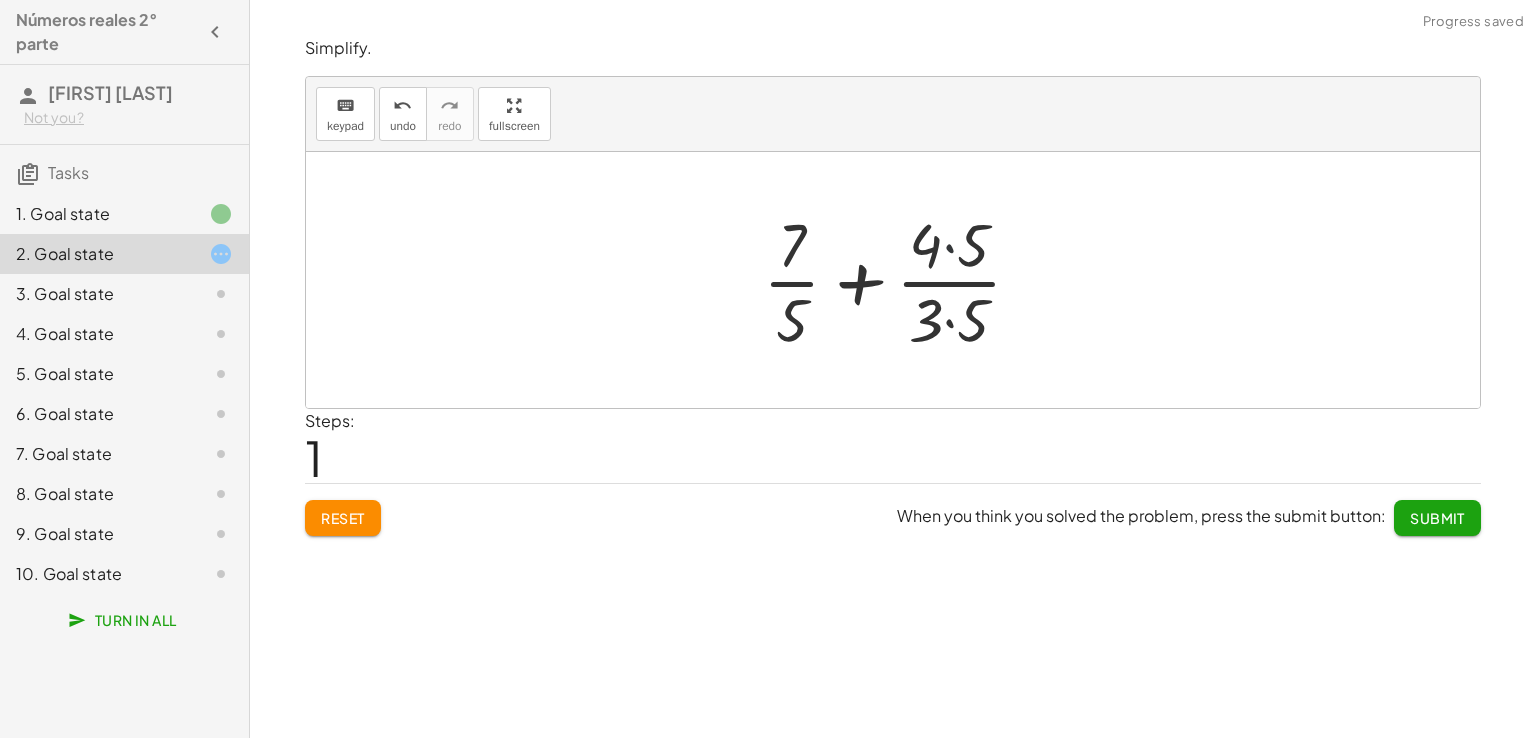 click at bounding box center (900, 280) 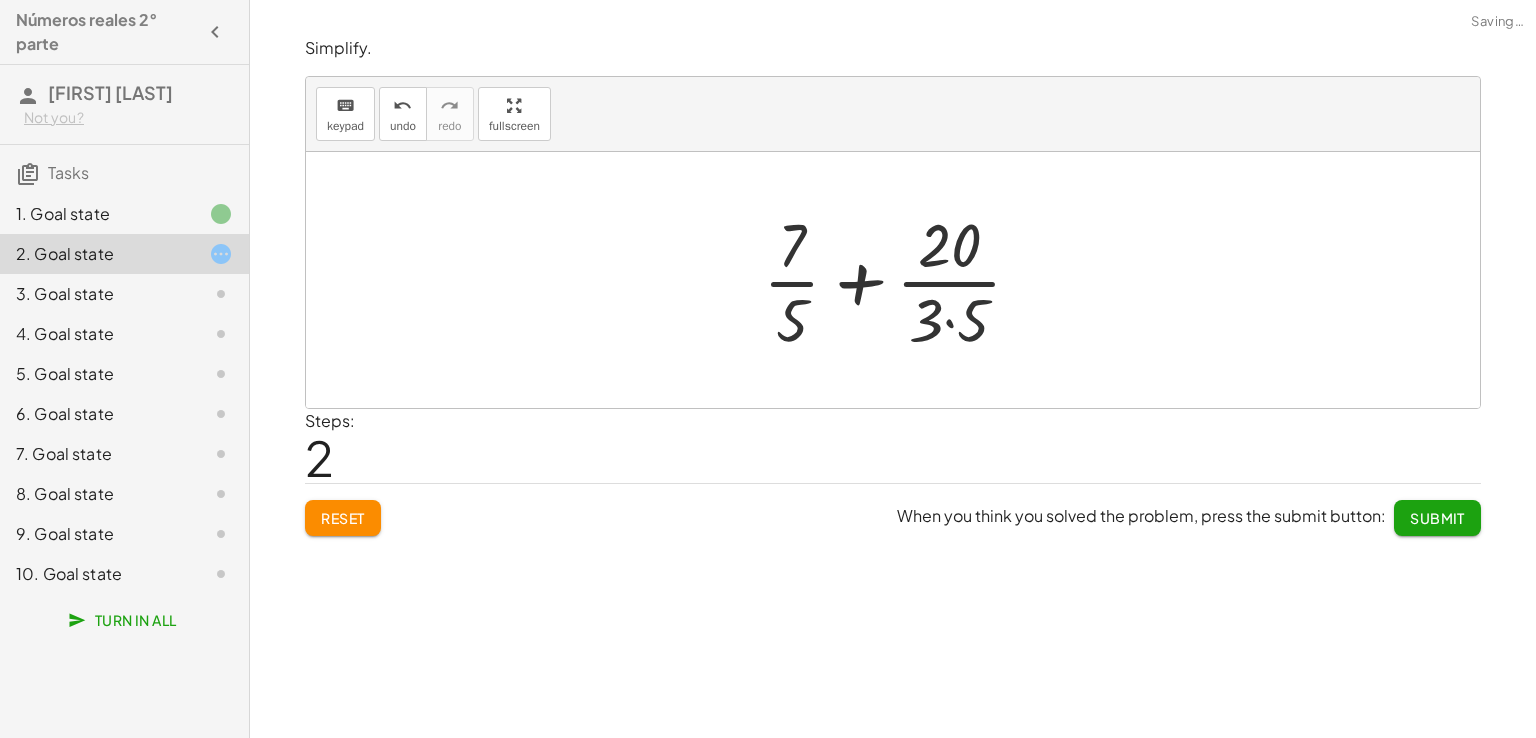 click at bounding box center [900, 280] 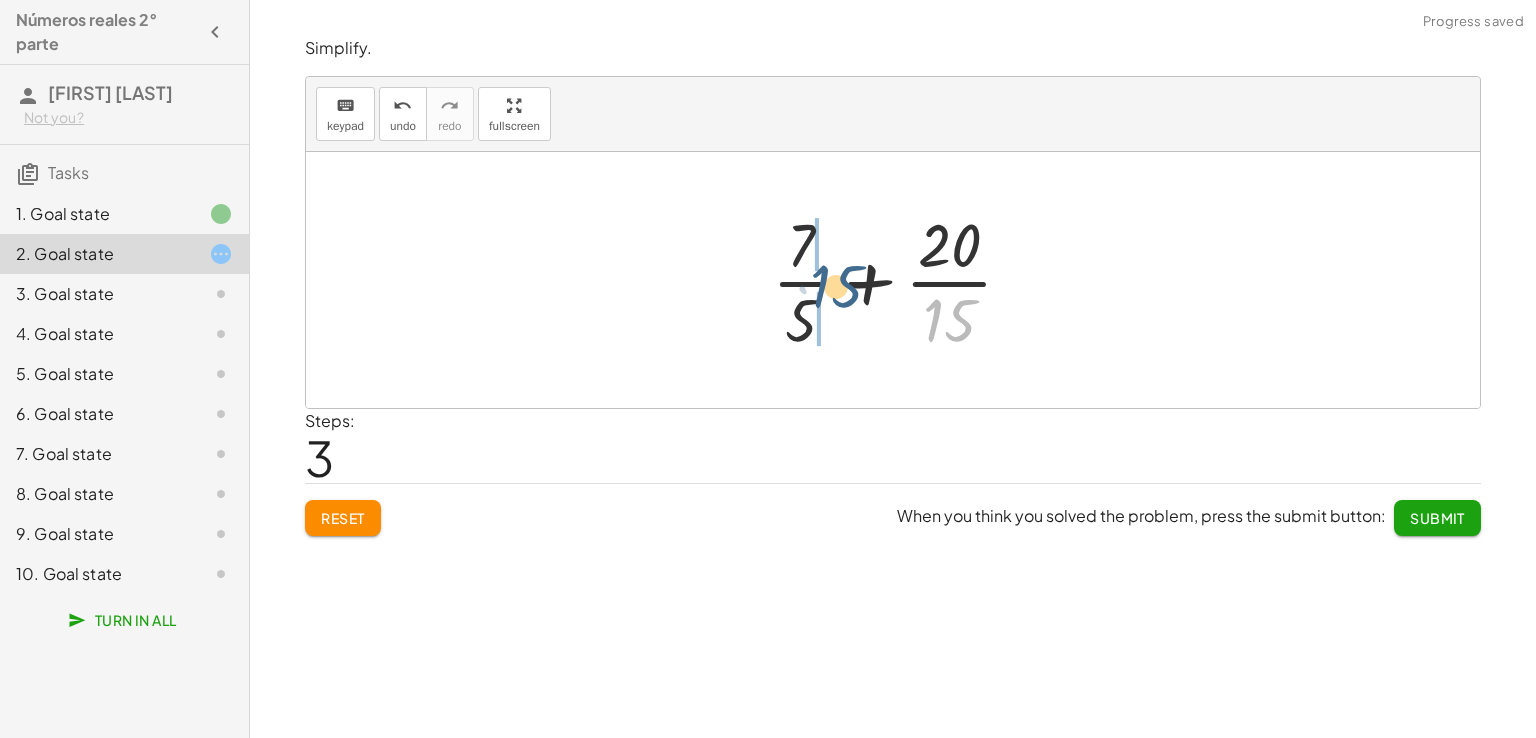 drag, startPoint x: 926, startPoint y: 322, endPoint x: 760, endPoint y: 249, distance: 181.34222 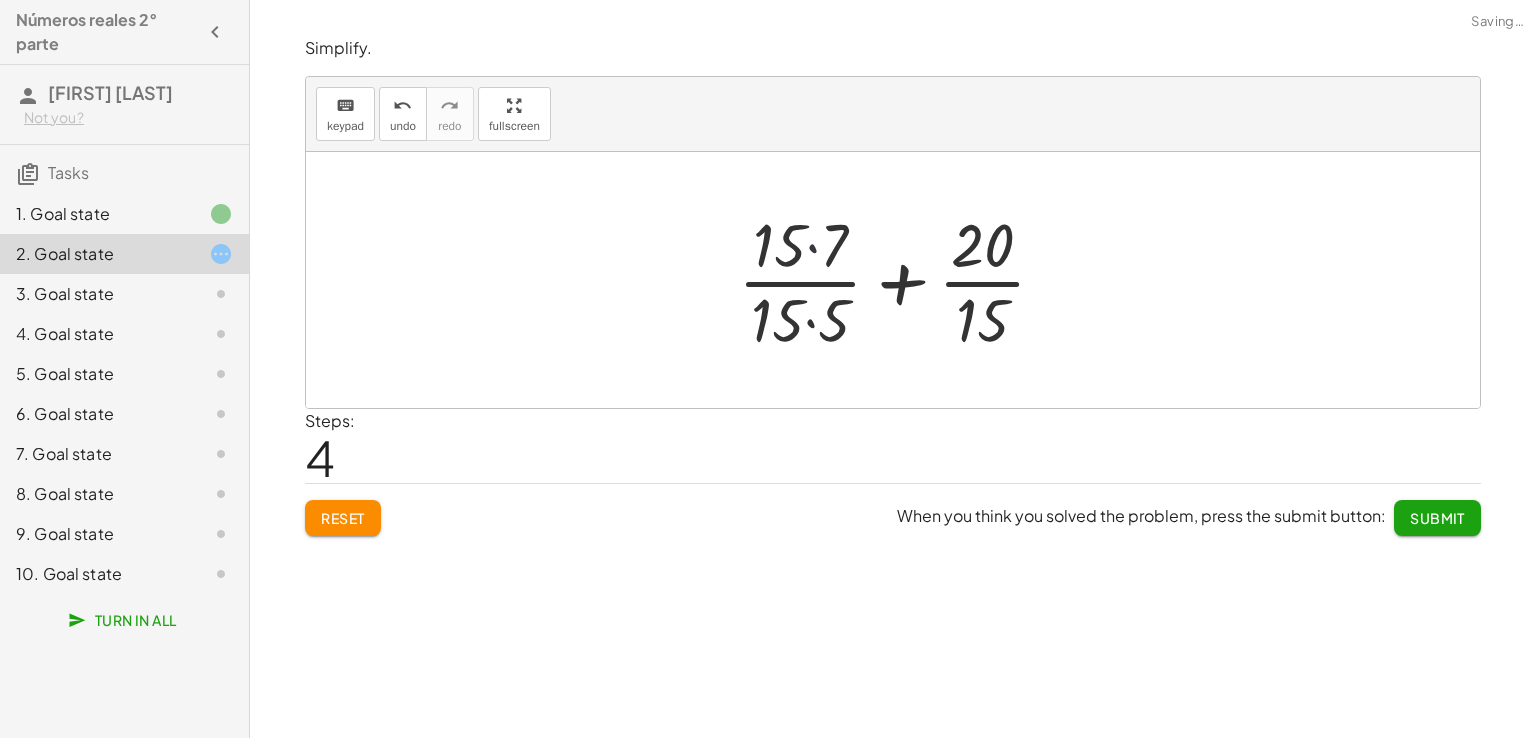 click at bounding box center [900, 280] 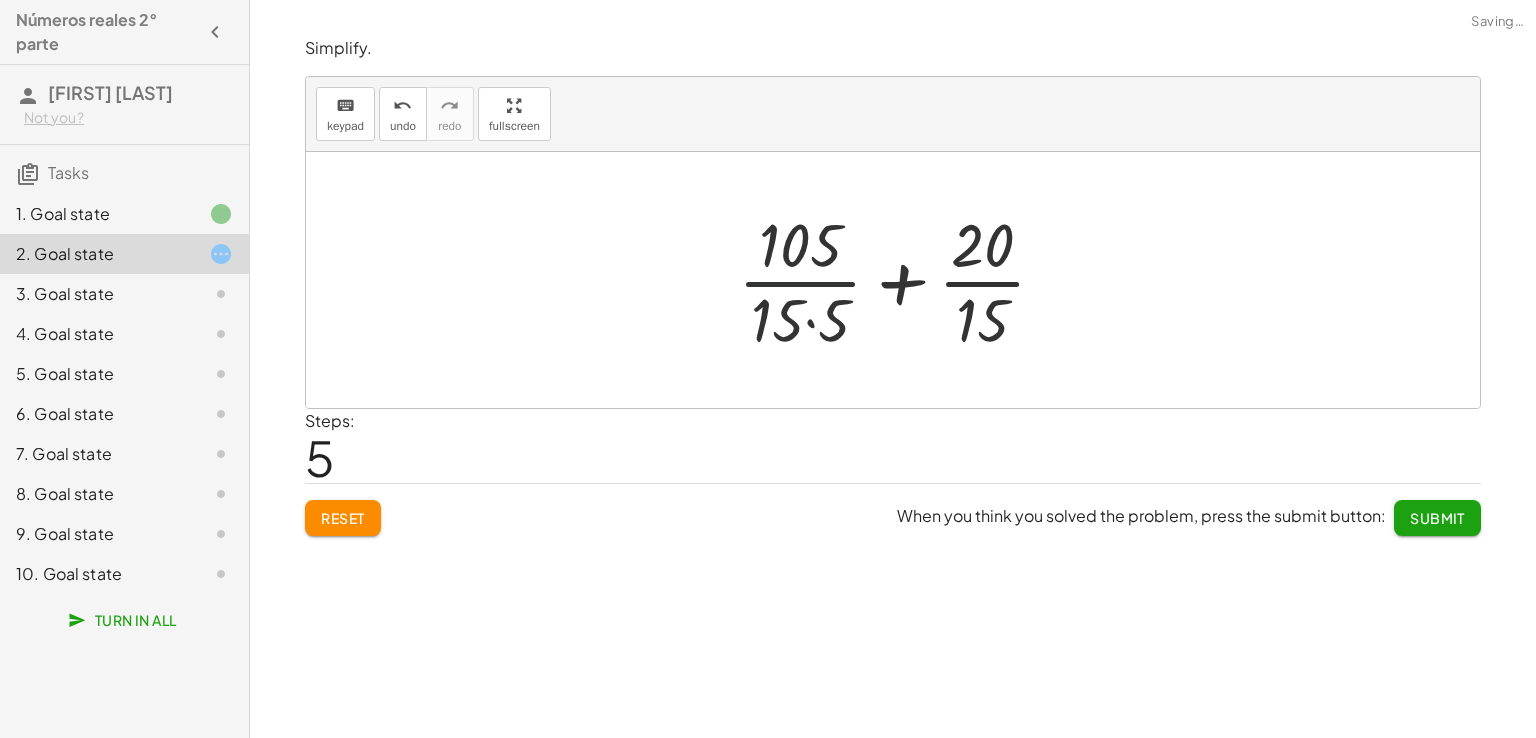 click at bounding box center [900, 280] 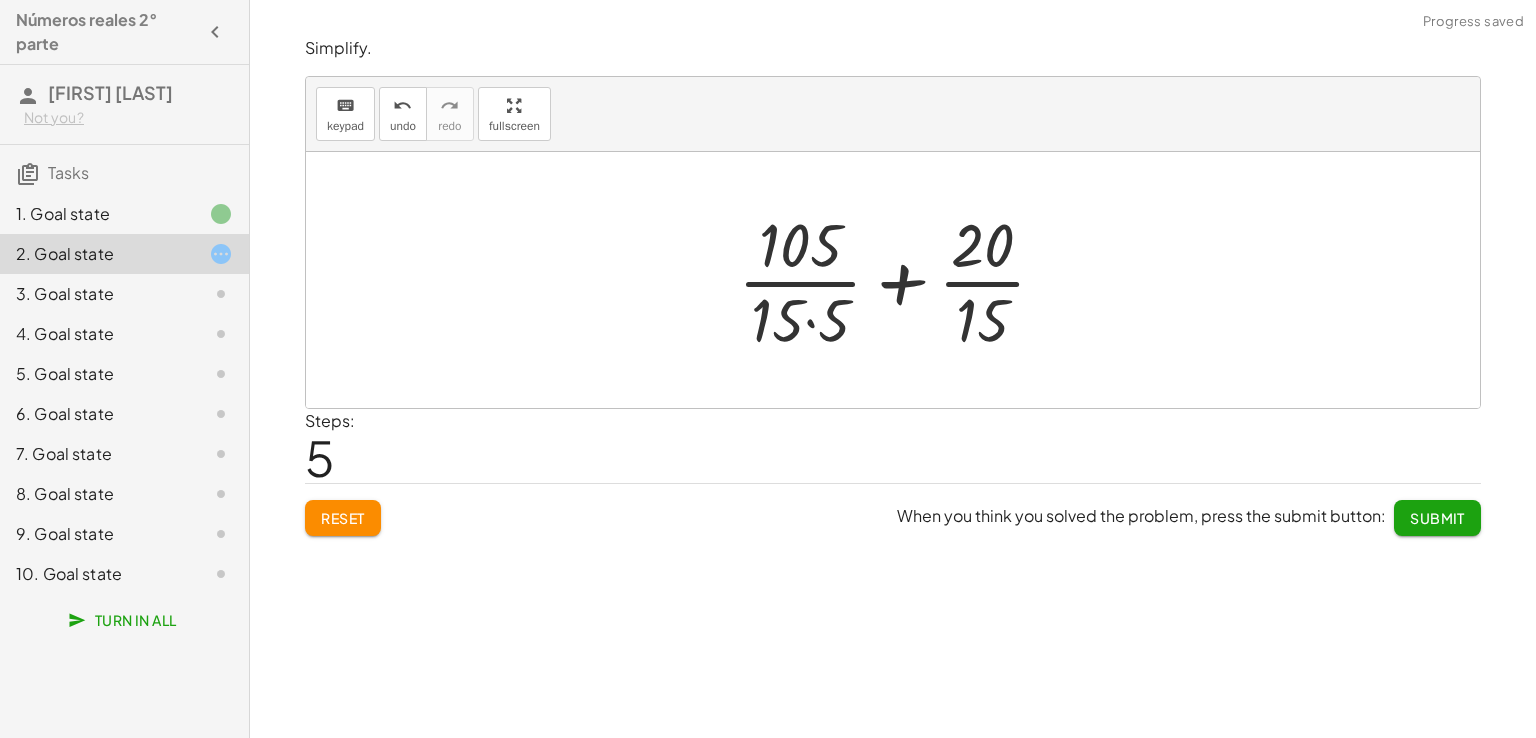 click at bounding box center (900, 280) 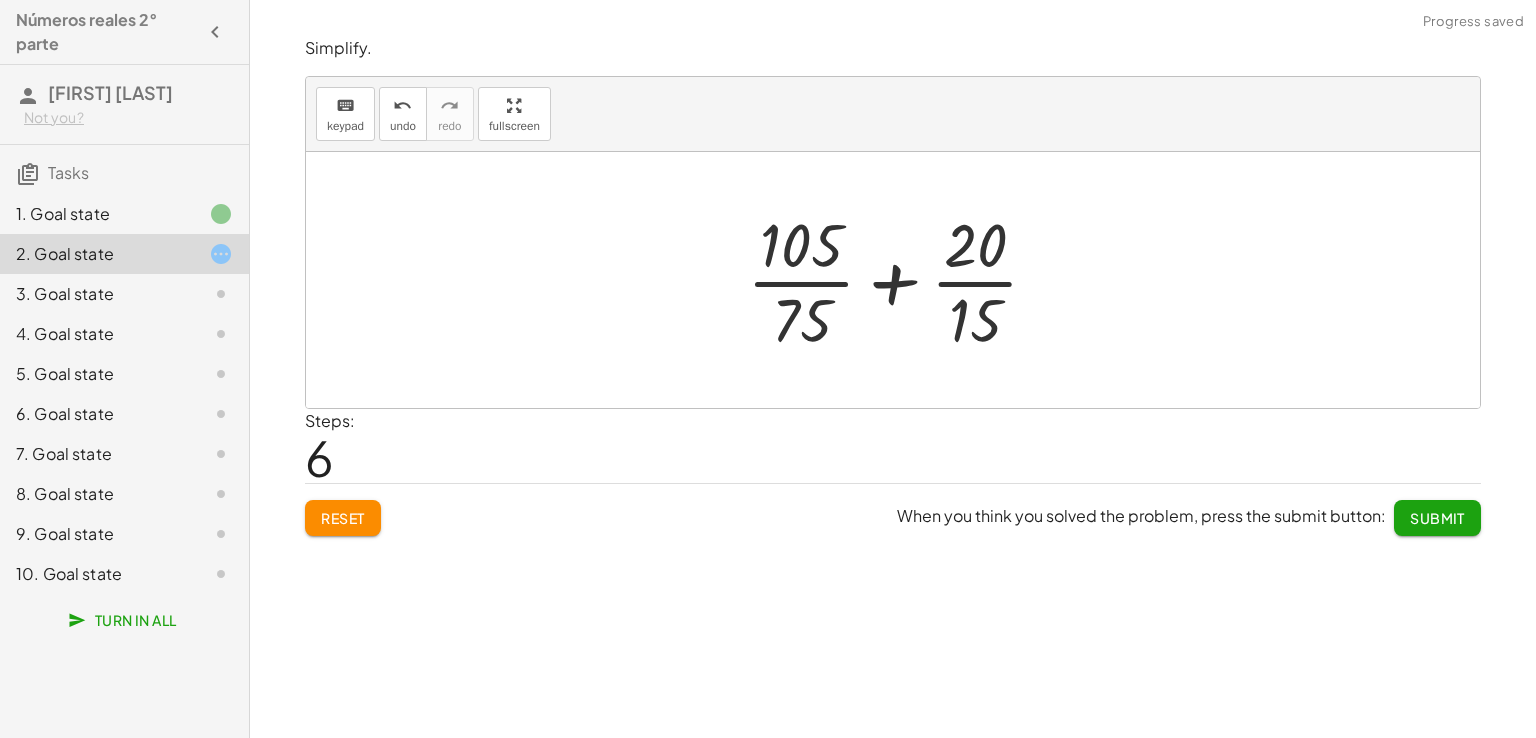 click at bounding box center [901, 280] 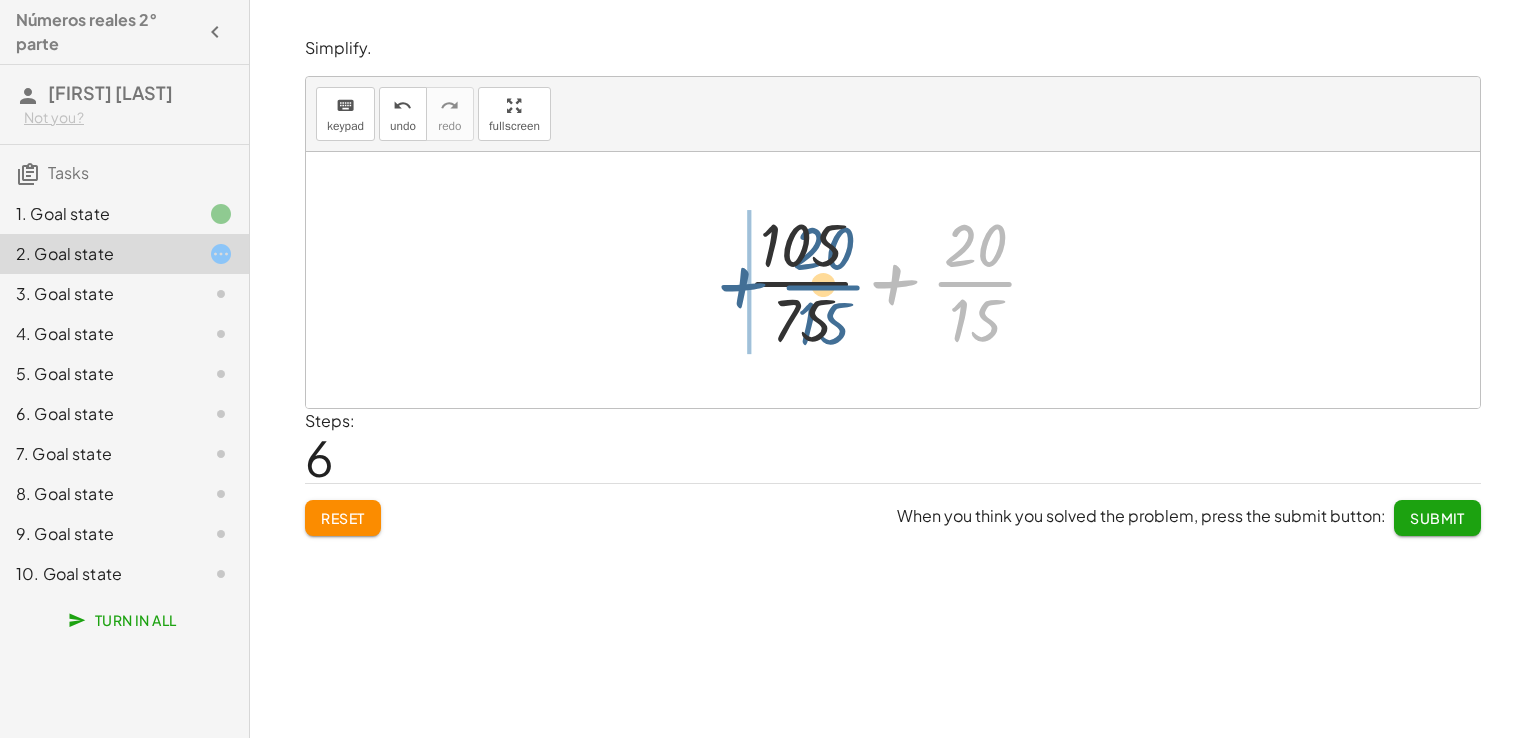 drag, startPoint x: 969, startPoint y: 286, endPoint x: 680, endPoint y: 285, distance: 289.00174 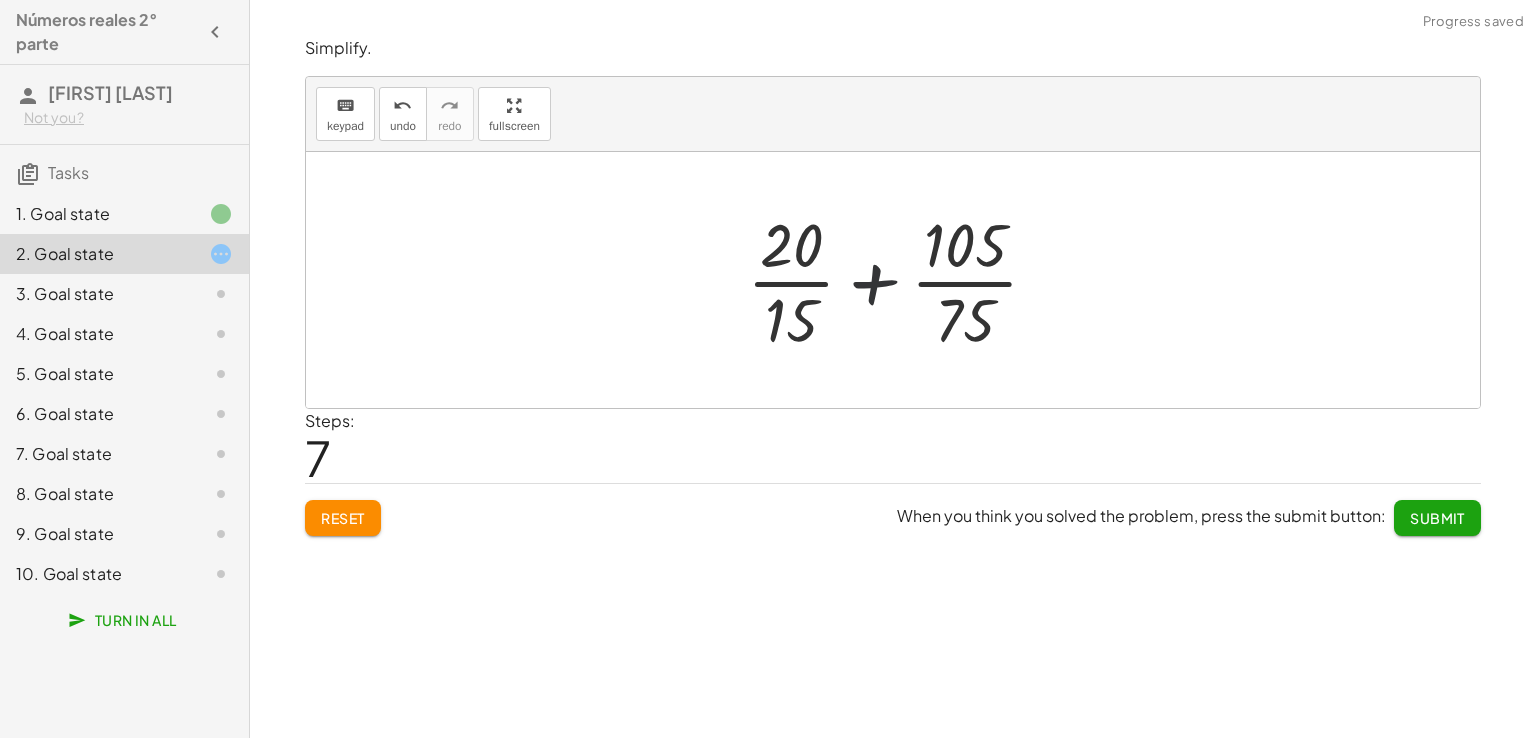 click at bounding box center [901, 280] 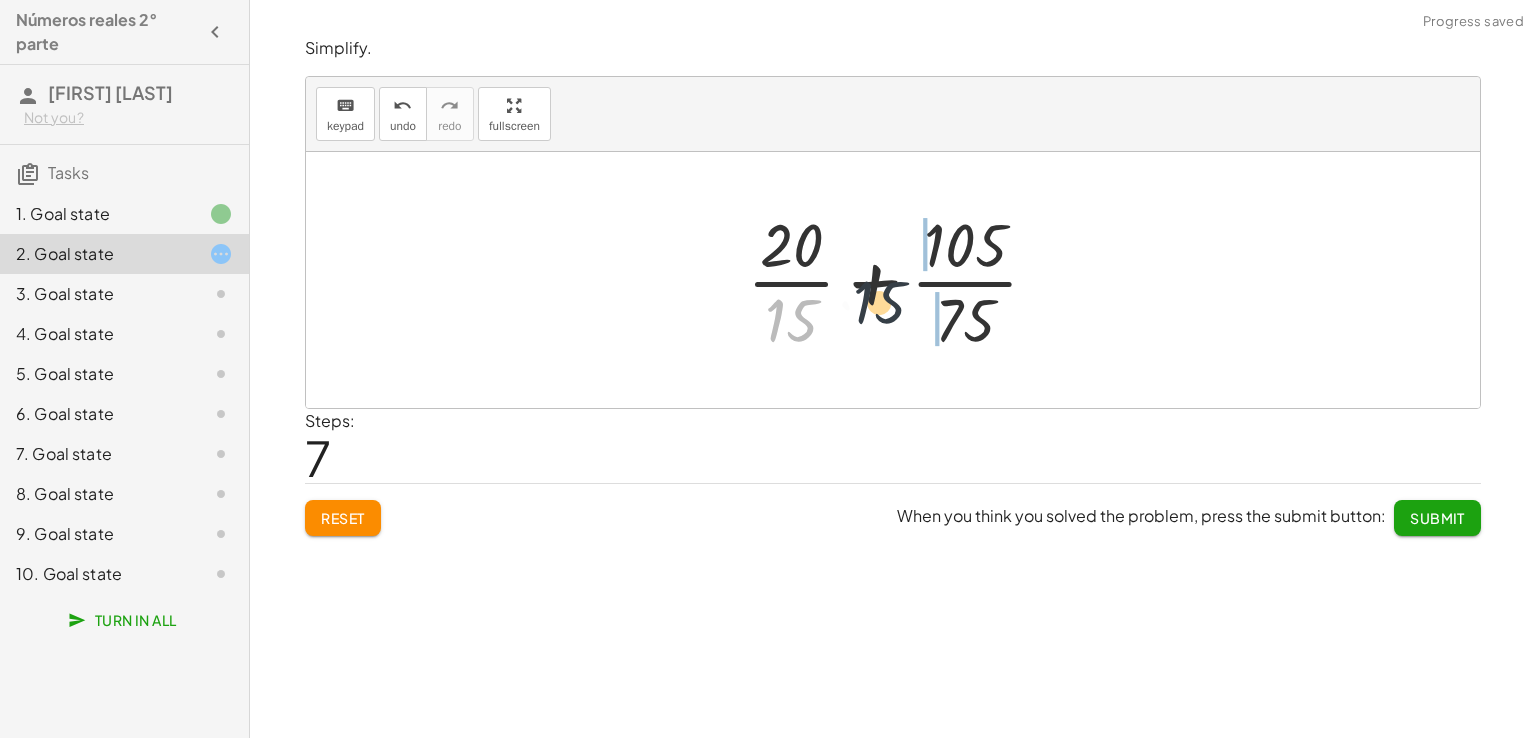 drag, startPoint x: 796, startPoint y: 313, endPoint x: 1000, endPoint y: 236, distance: 218.04816 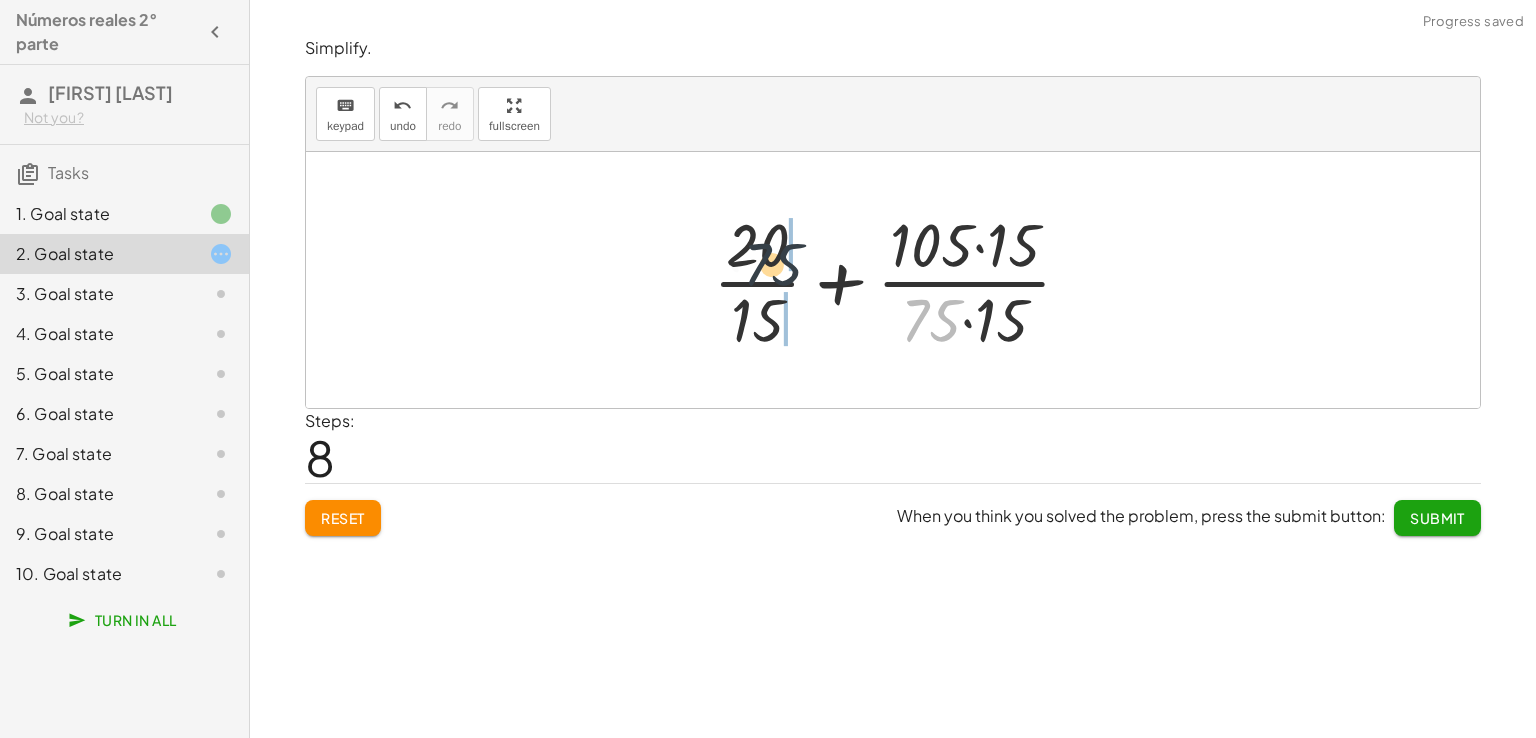 drag, startPoint x: 951, startPoint y: 319, endPoint x: 772, endPoint y: 260, distance: 188.47281 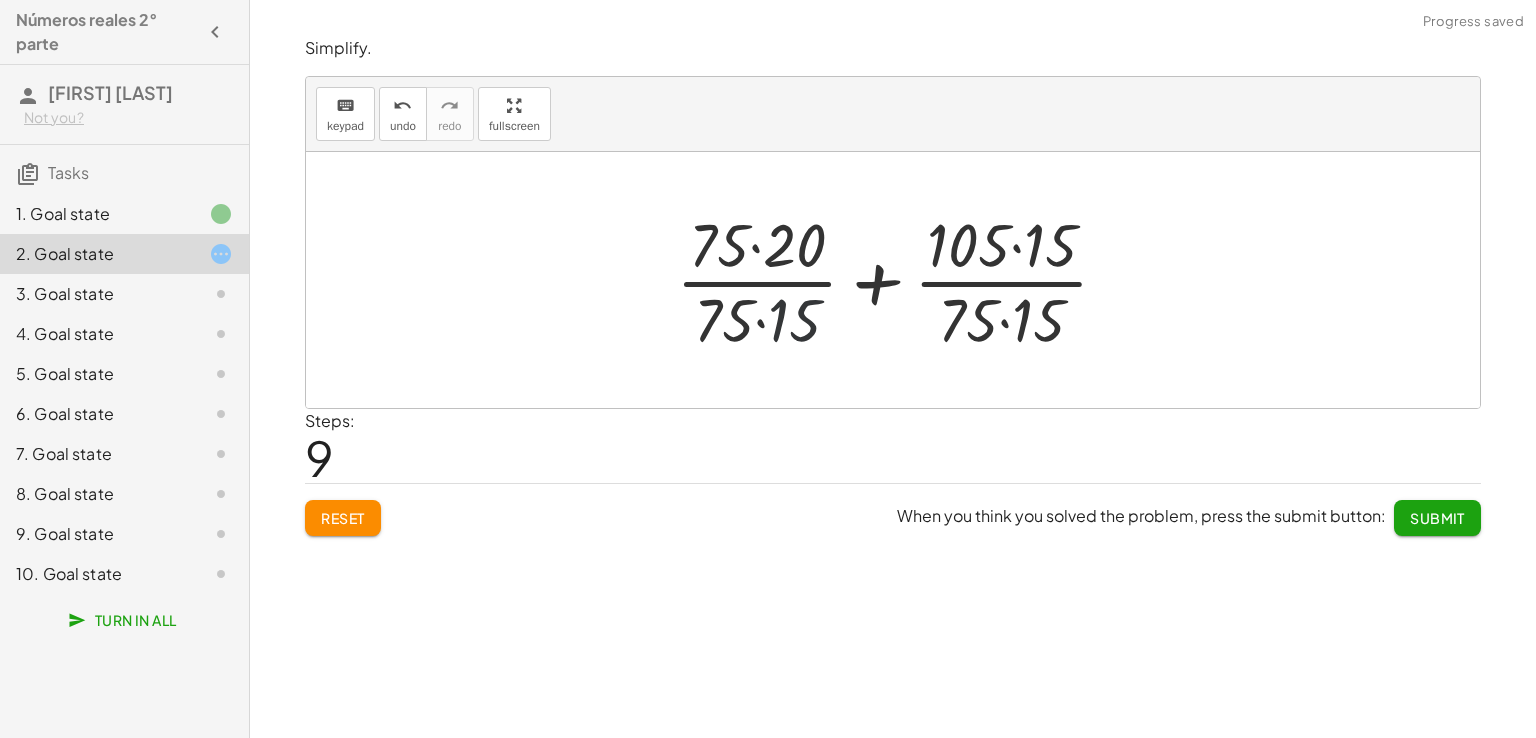 click at bounding box center (900, 280) 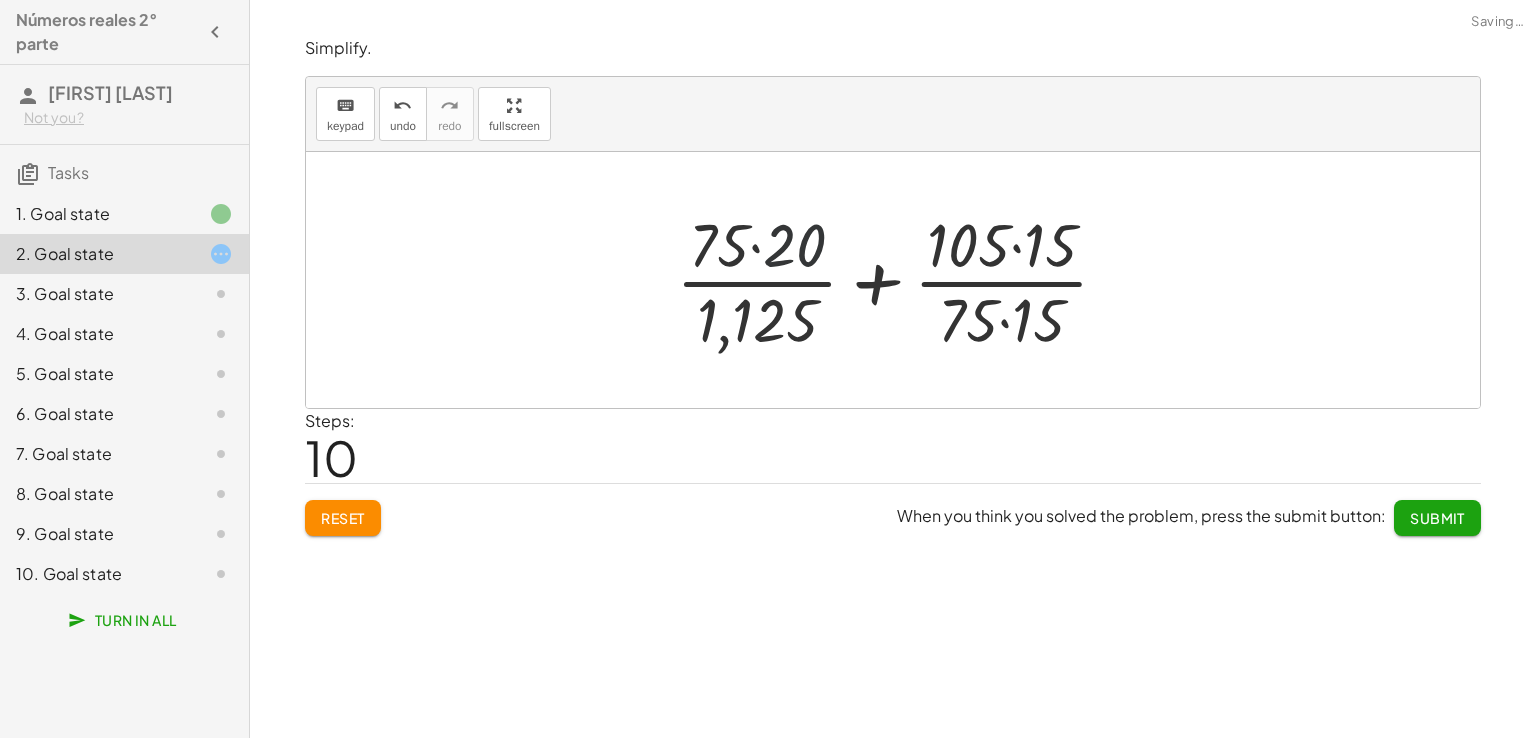click at bounding box center (900, 280) 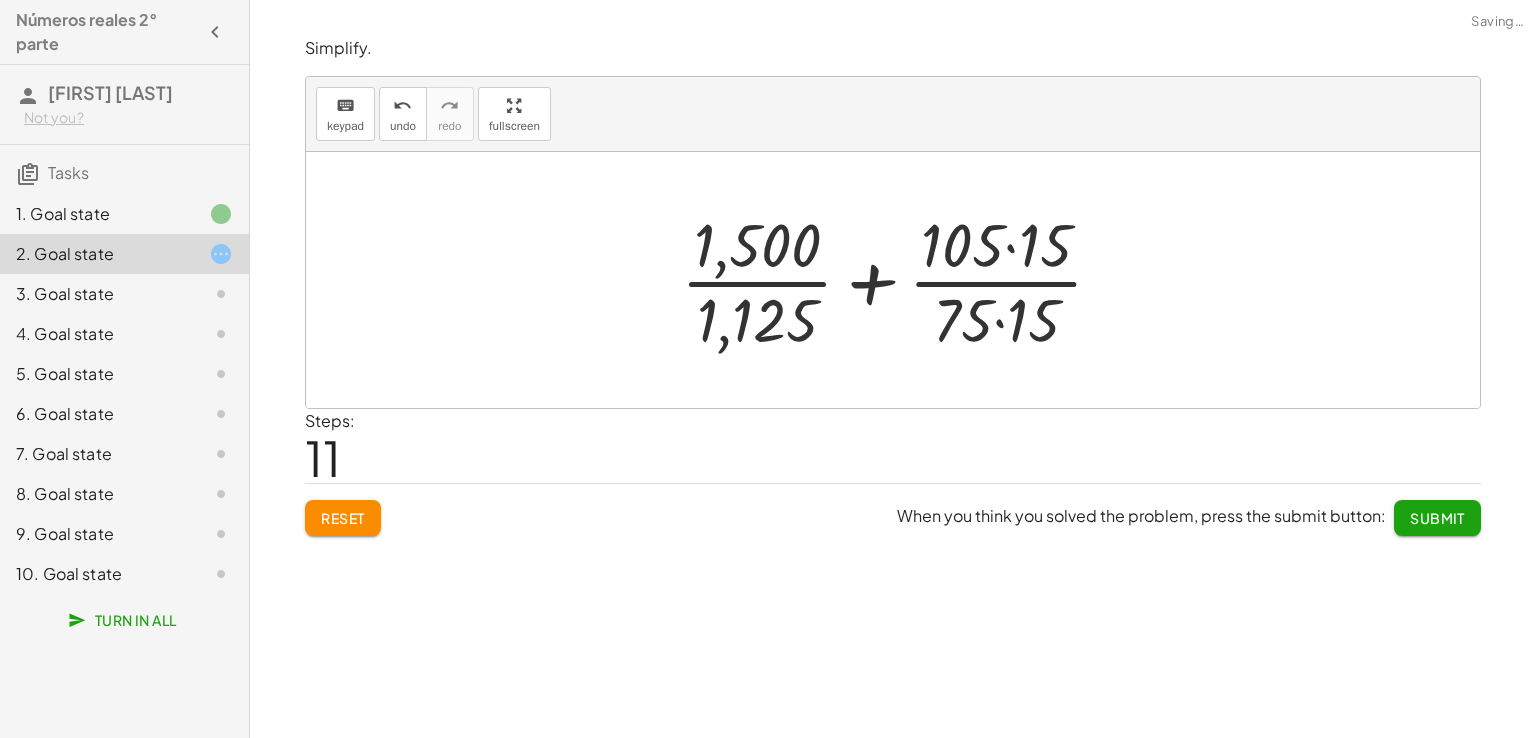 click at bounding box center (900, 280) 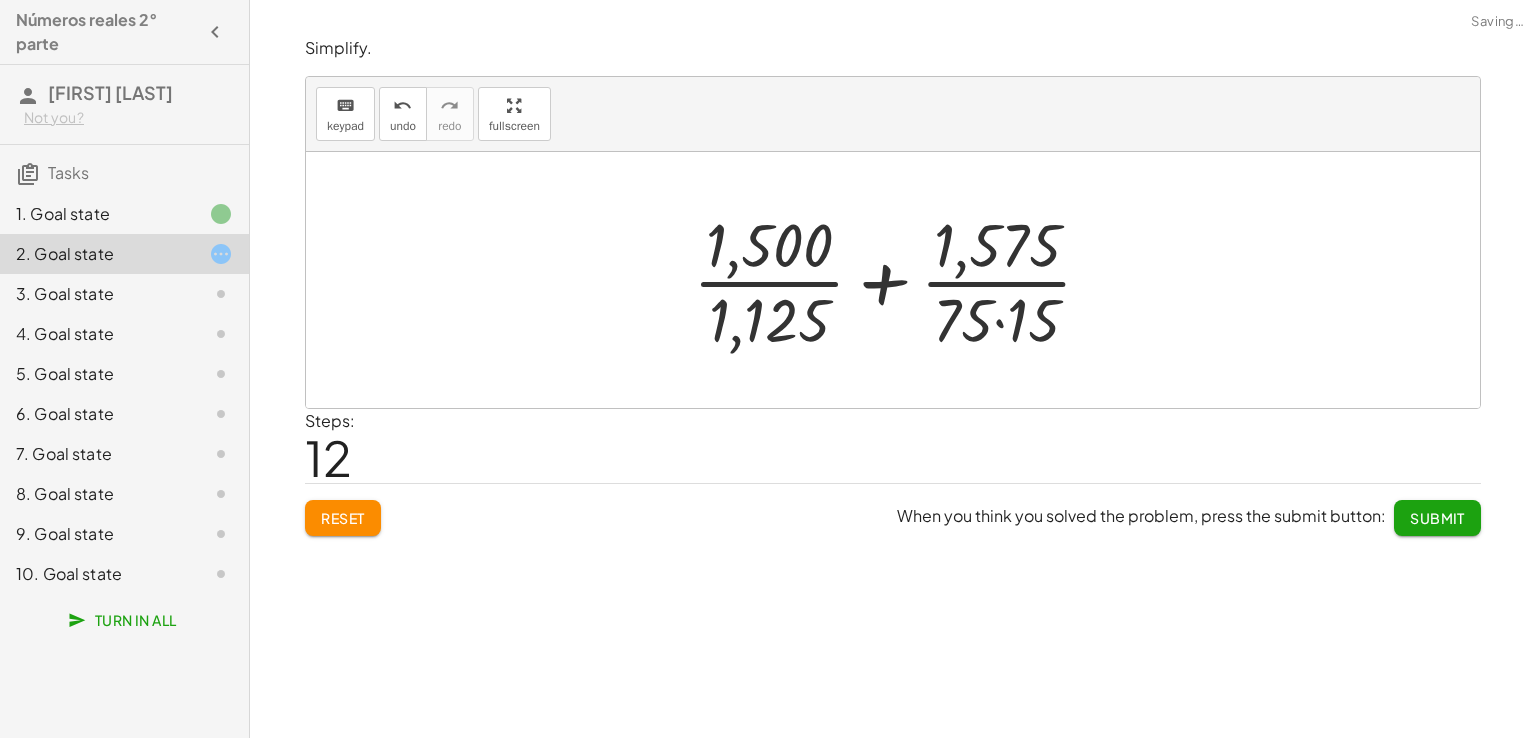 click at bounding box center [900, 280] 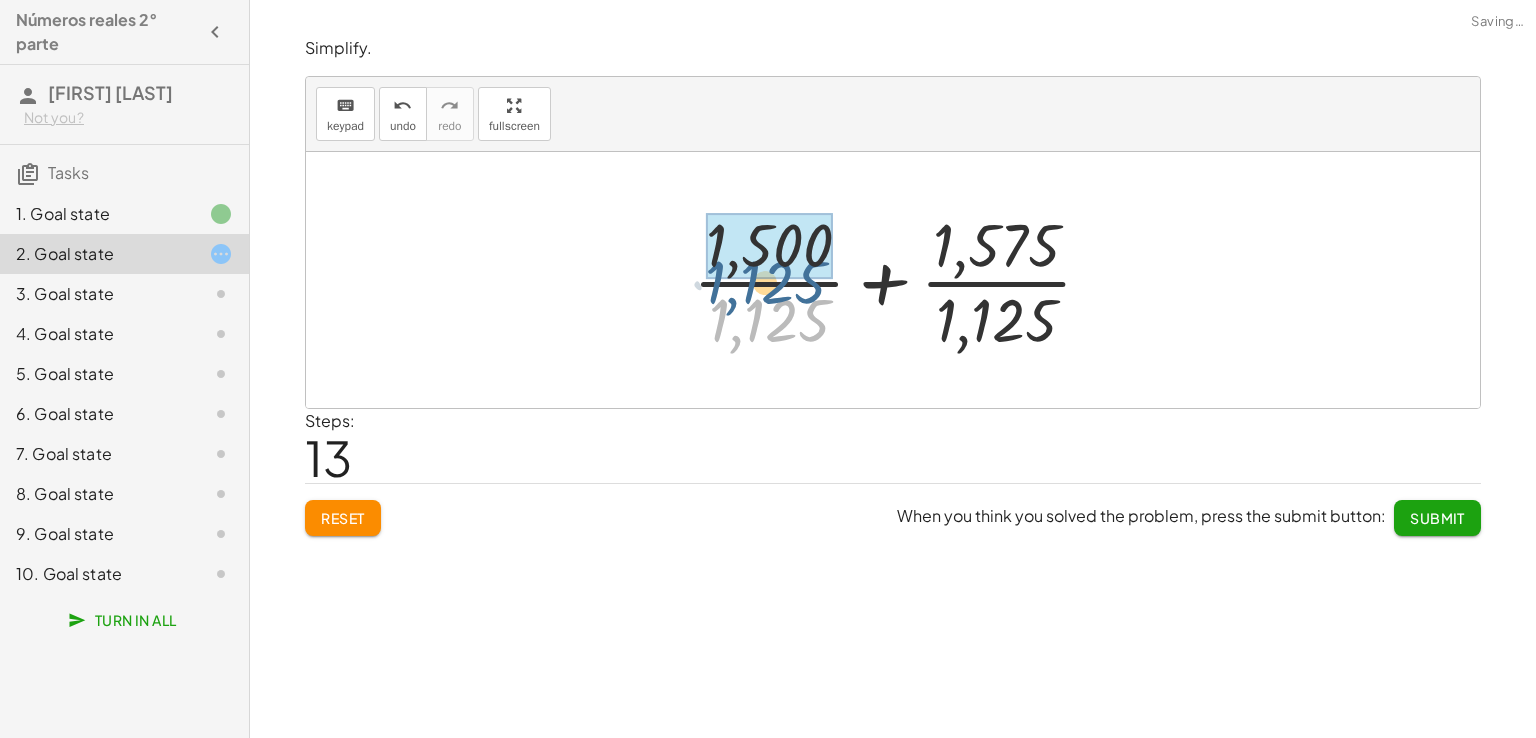 drag, startPoint x: 806, startPoint y: 316, endPoint x: 809, endPoint y: 244, distance: 72.06247 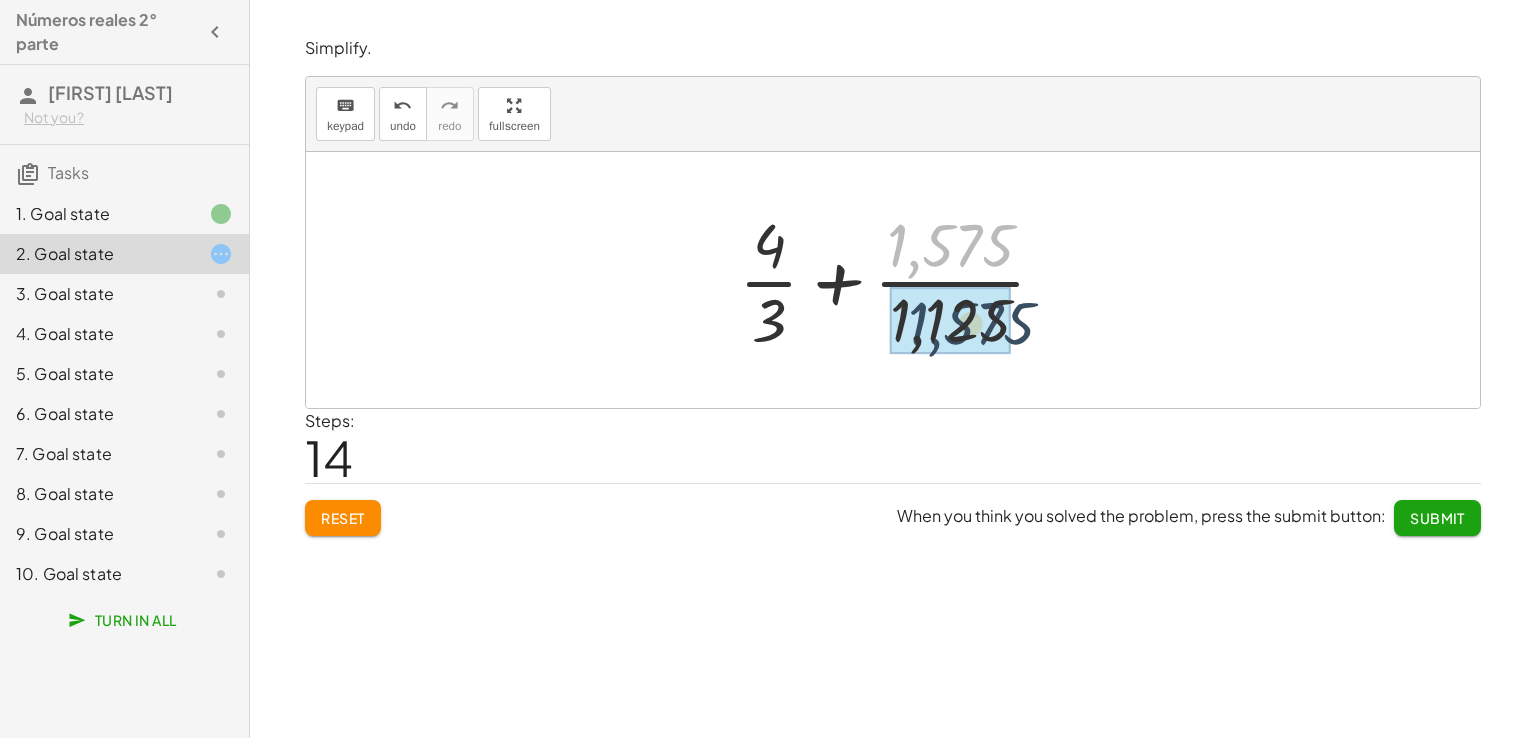drag, startPoint x: 909, startPoint y: 227, endPoint x: 929, endPoint y: 309, distance: 84.40379 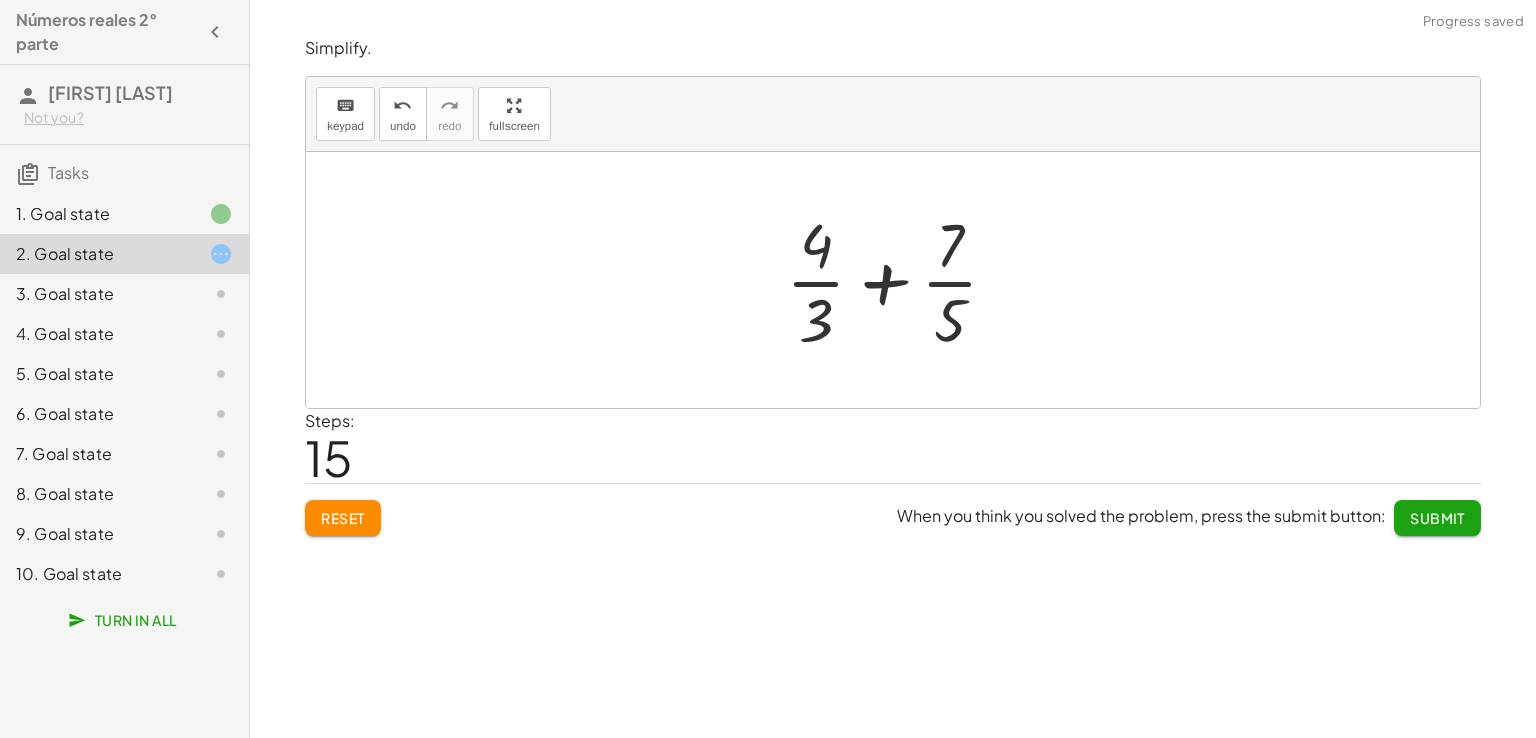 click at bounding box center [900, 280] 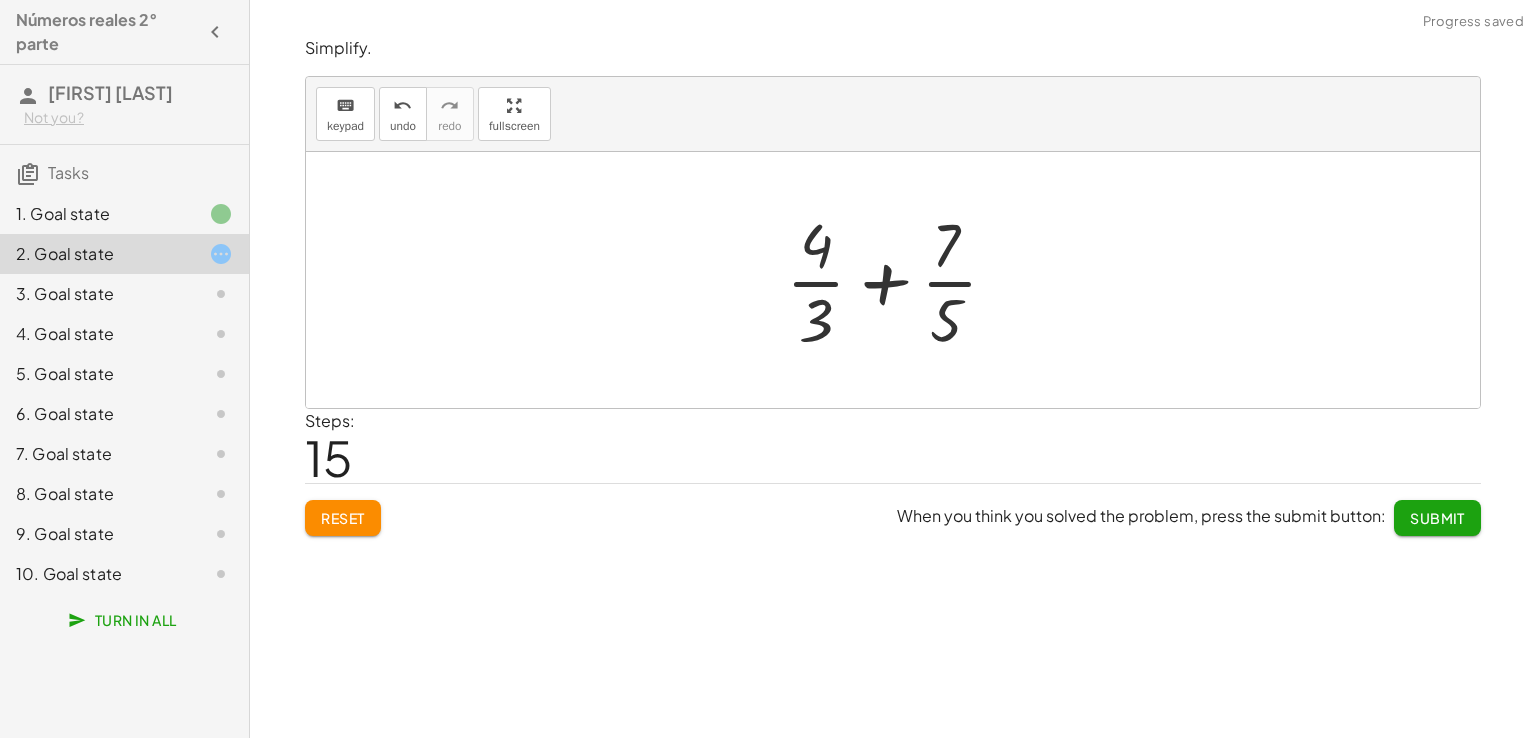 click at bounding box center [900, 280] 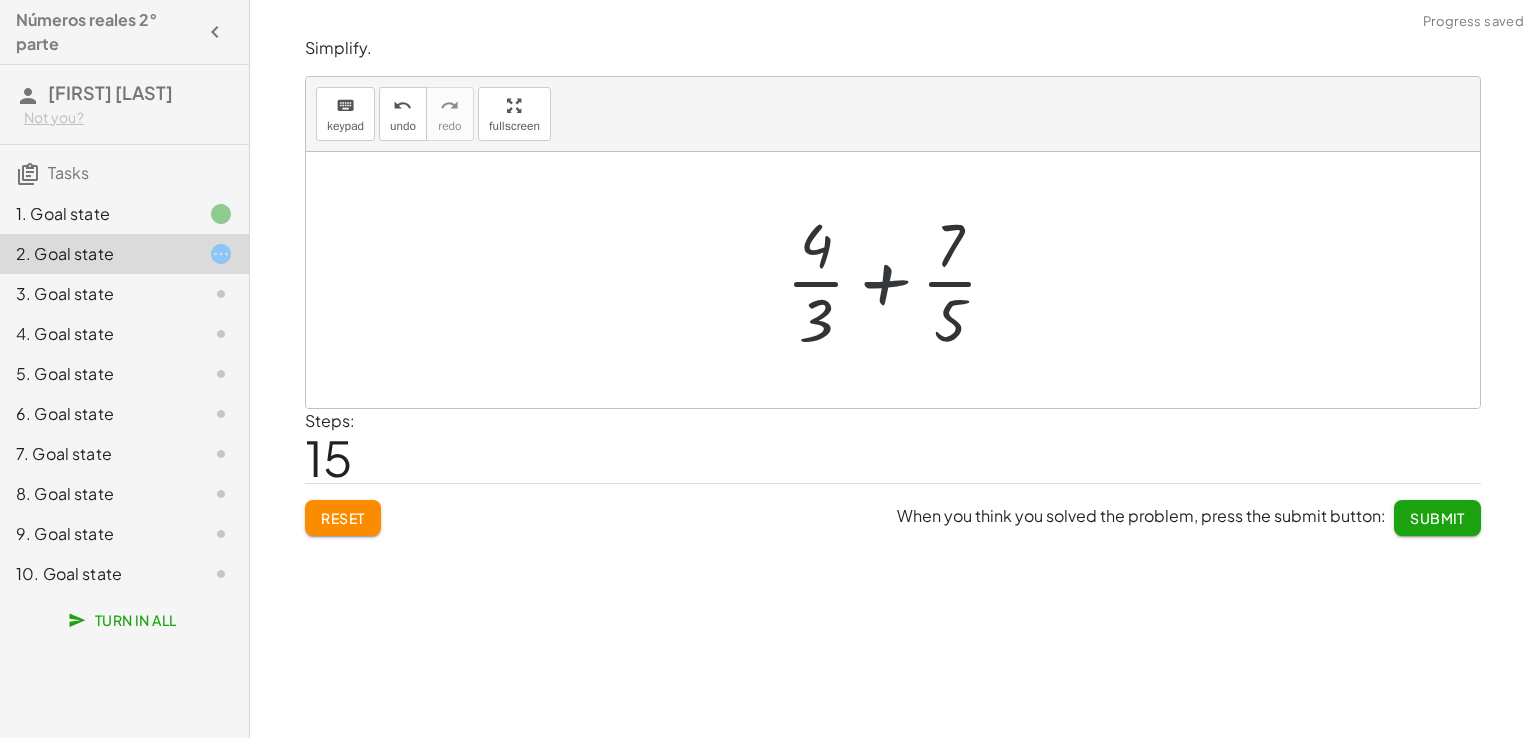 click at bounding box center (900, 280) 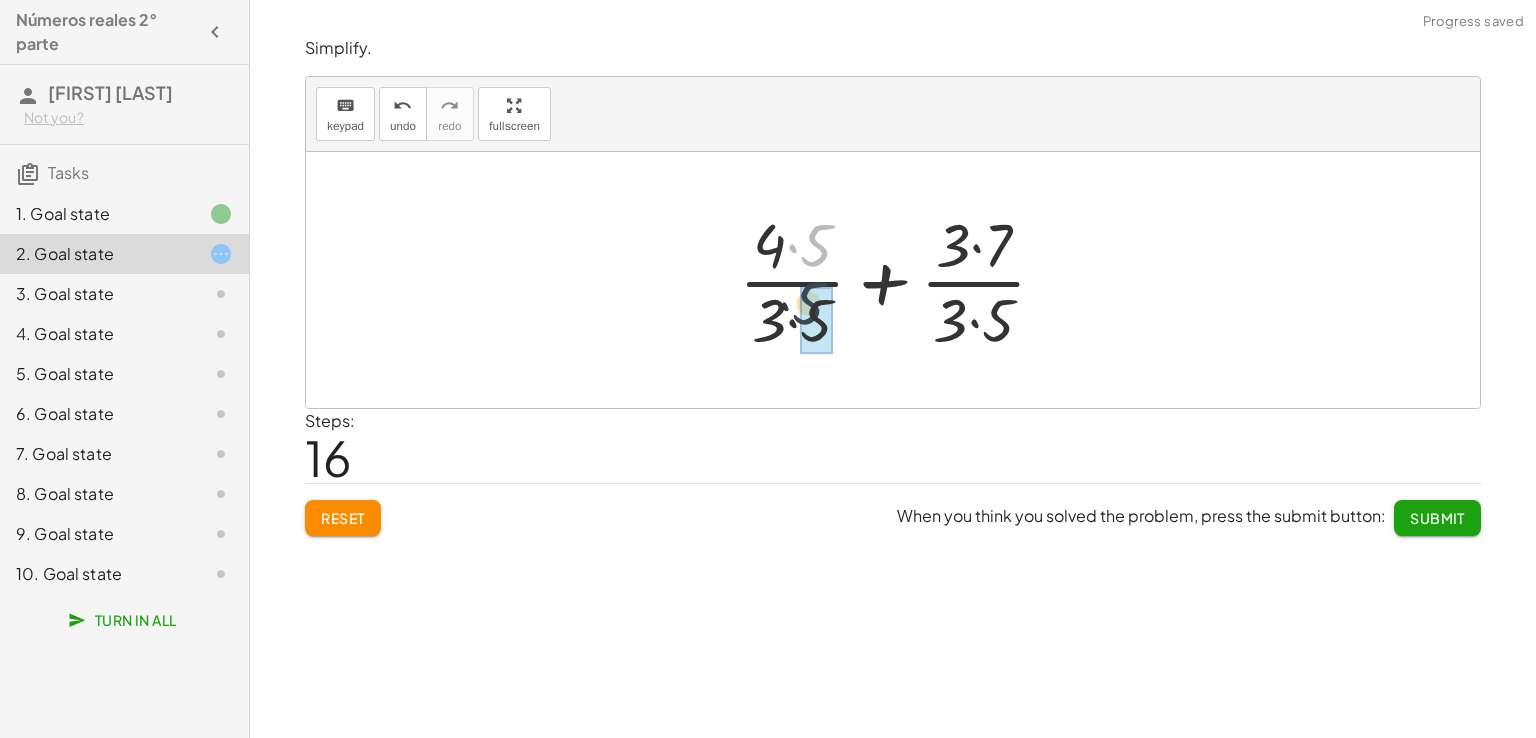 drag, startPoint x: 805, startPoint y: 249, endPoint x: 796, endPoint y: 315, distance: 66.61081 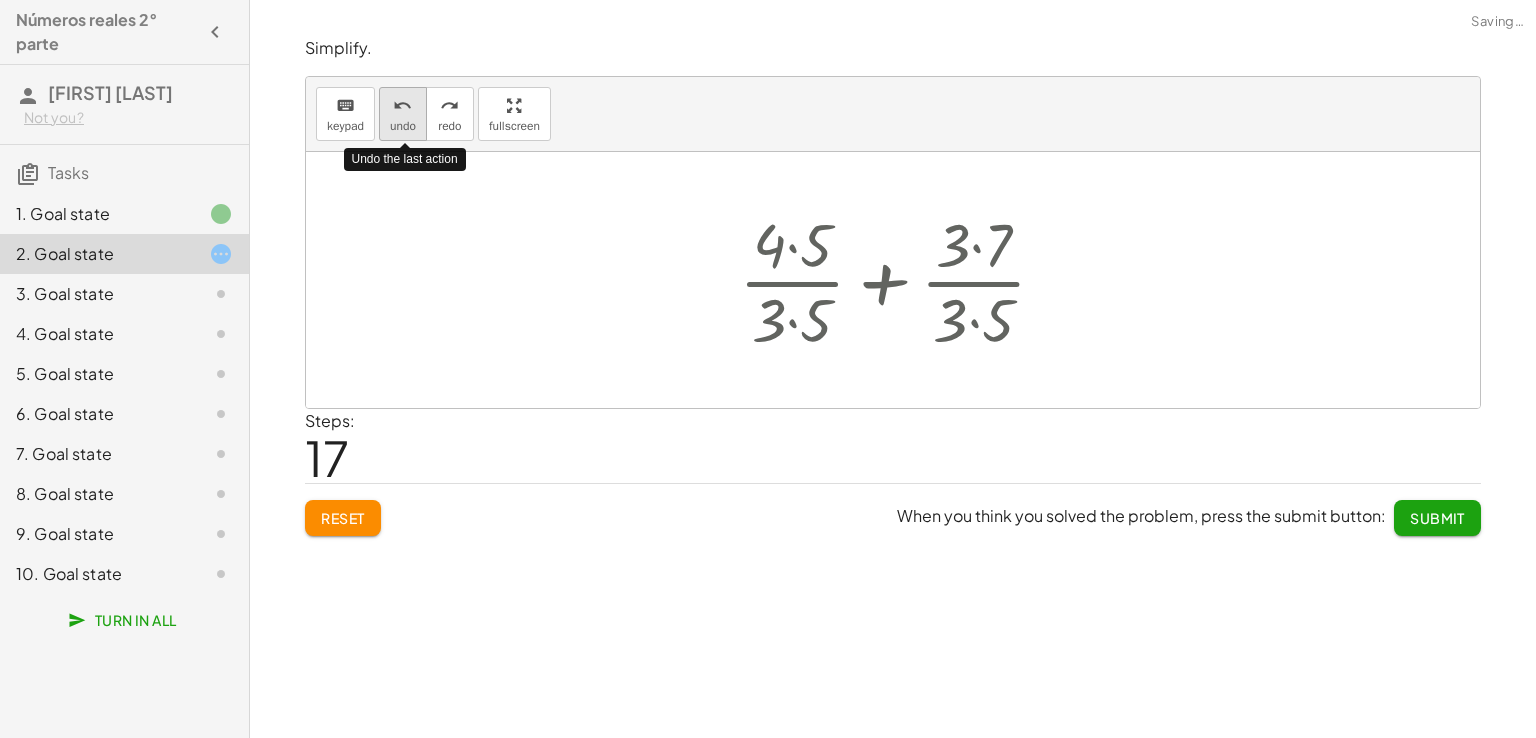 click on "undo" at bounding box center (403, 126) 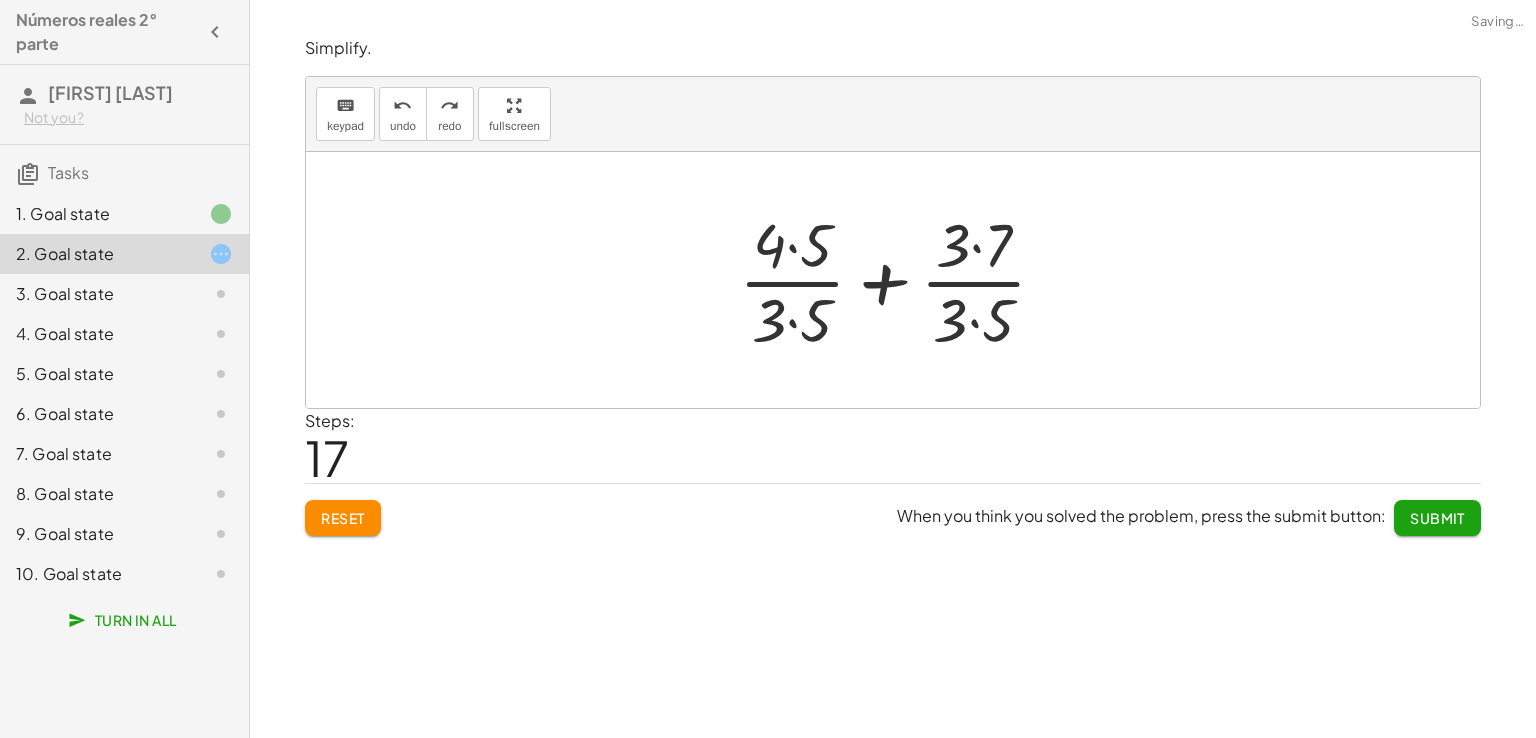 click at bounding box center [900, 280] 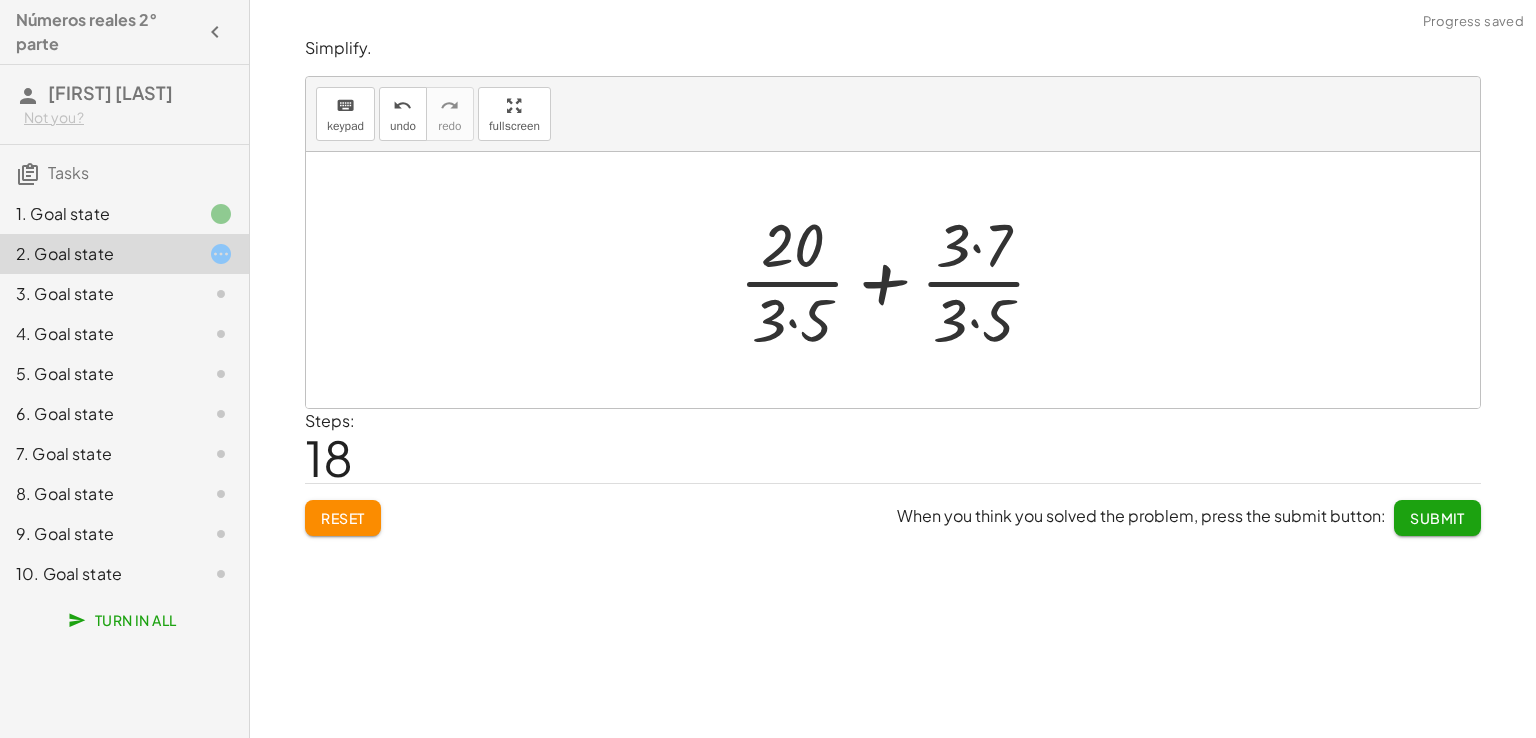 click at bounding box center [900, 280] 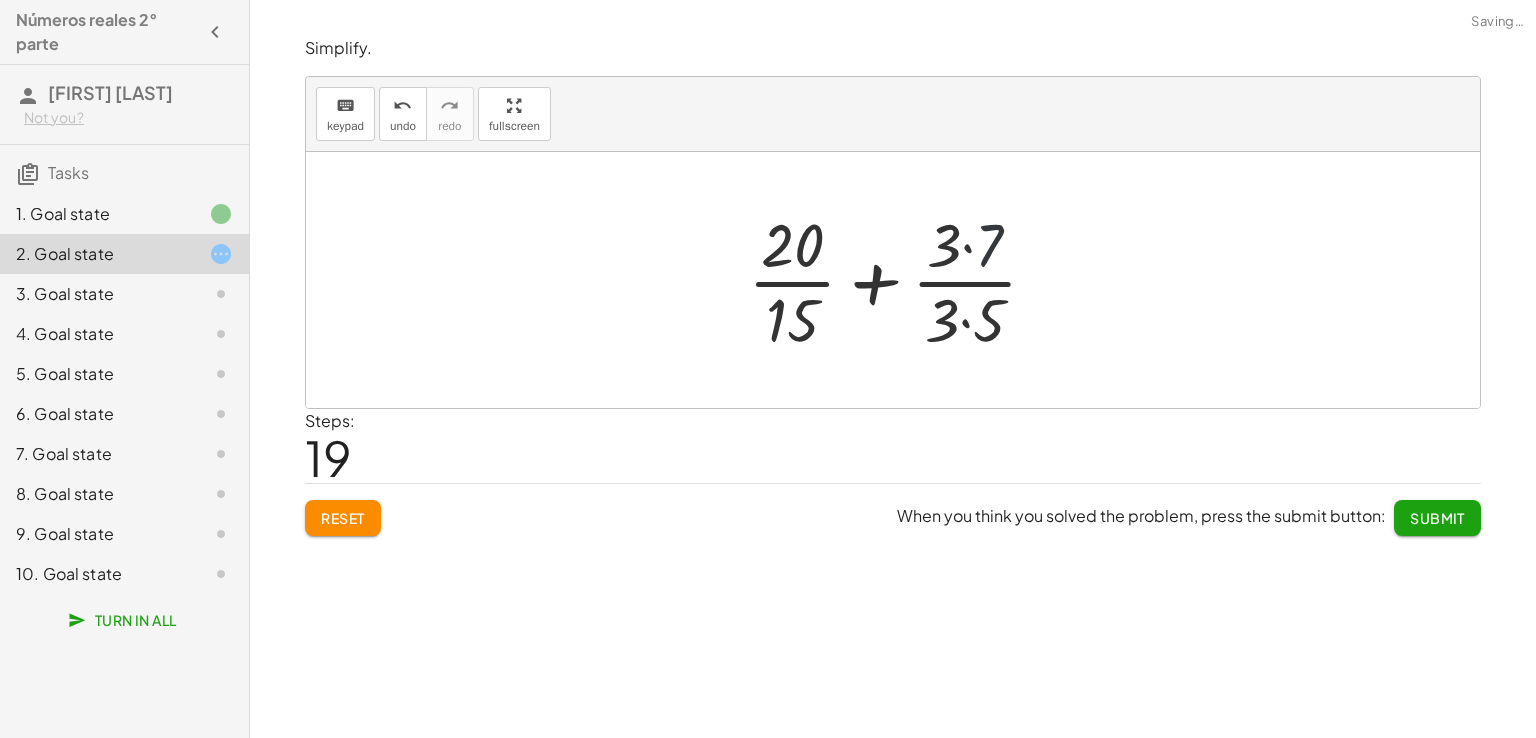 click at bounding box center [900, 280] 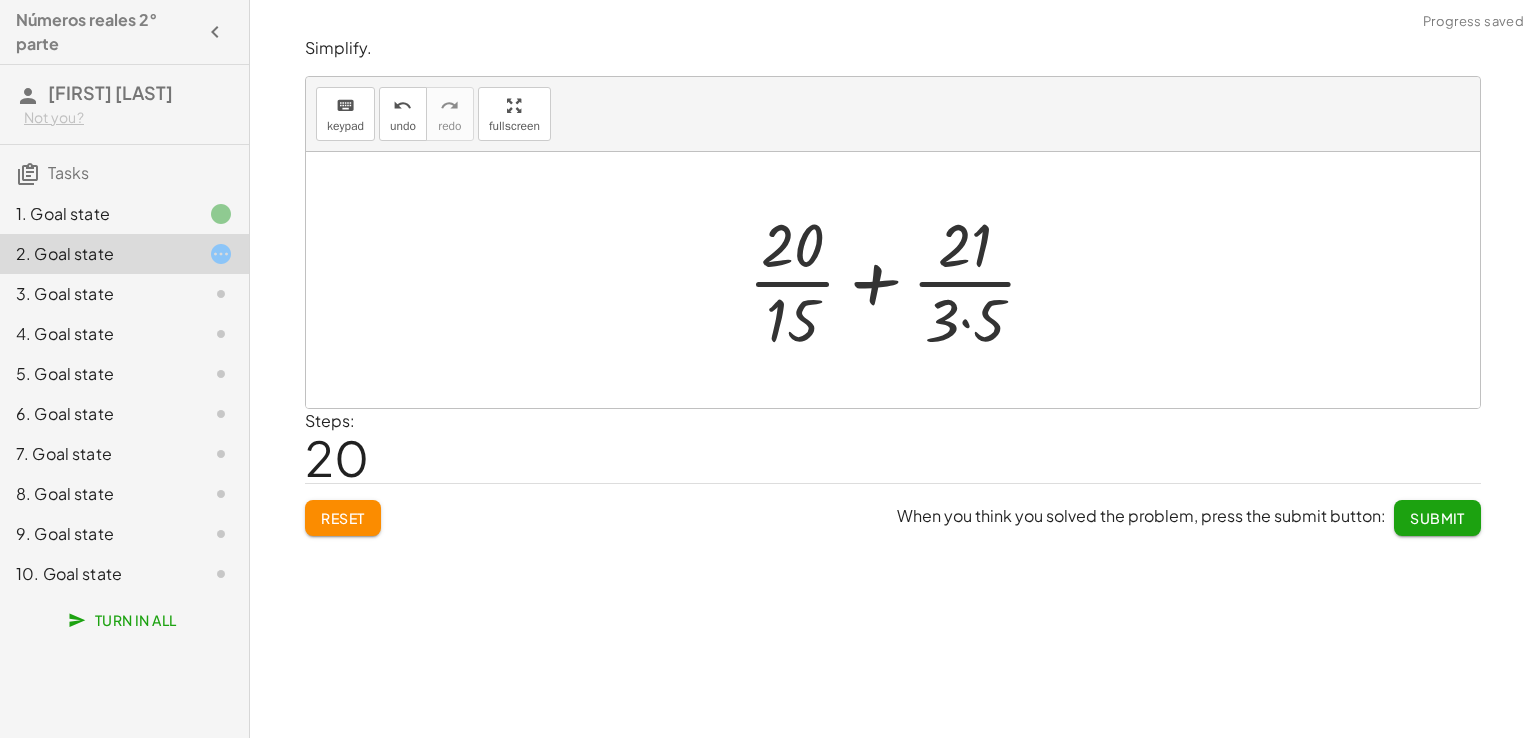 click at bounding box center (900, 280) 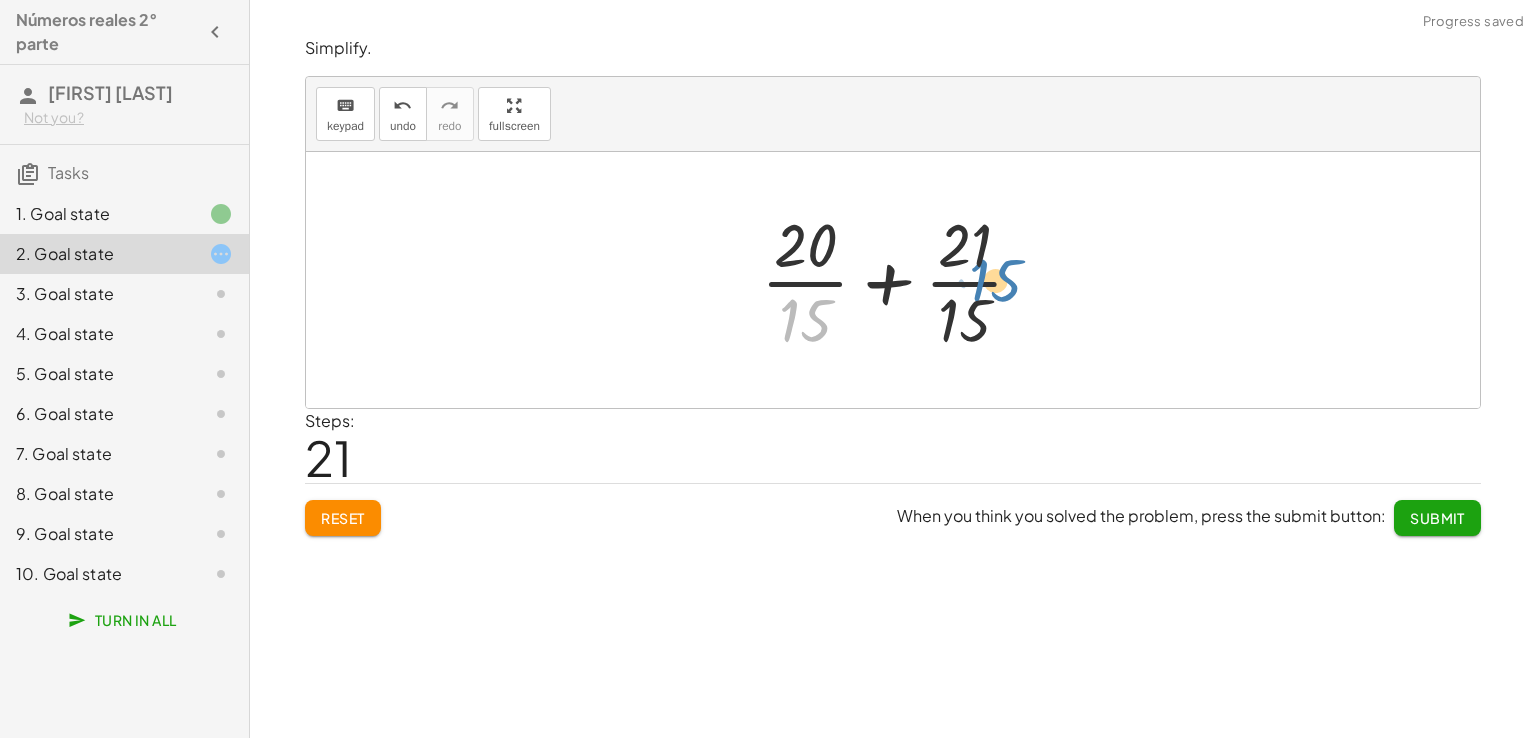 drag, startPoint x: 835, startPoint y: 327, endPoint x: 1028, endPoint y: 281, distance: 198.40614 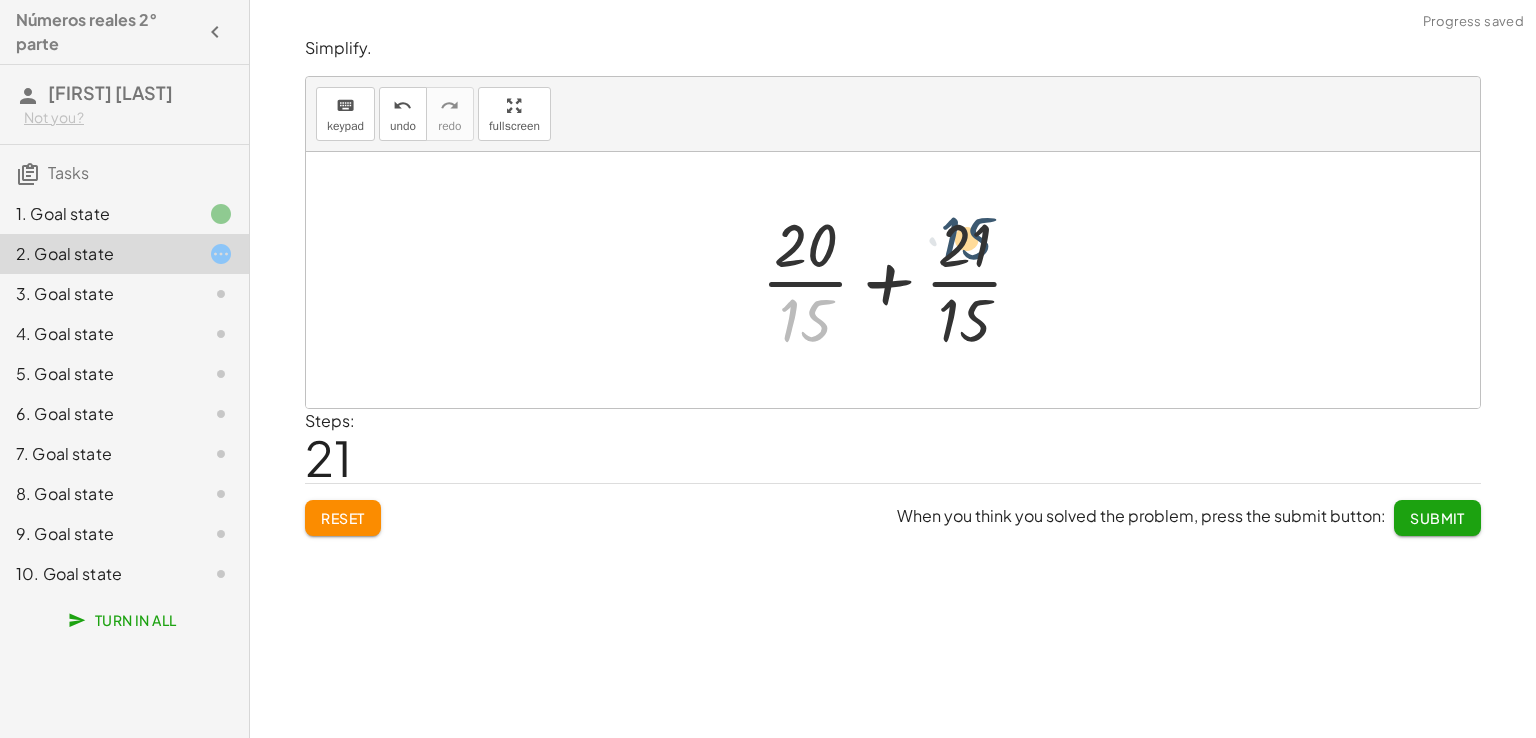 drag, startPoint x: 829, startPoint y: 312, endPoint x: 1002, endPoint y: 225, distance: 193.644 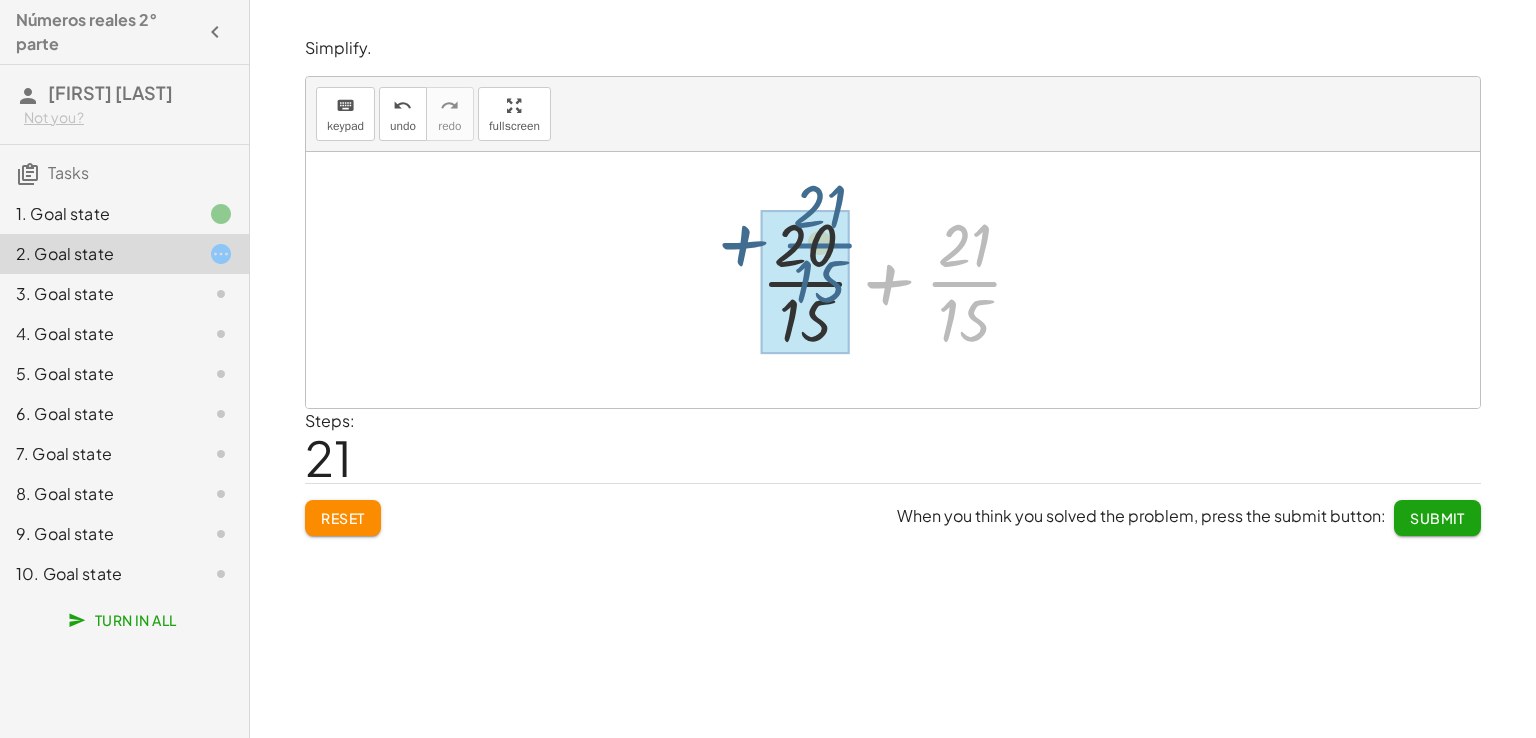 drag, startPoint x: 958, startPoint y: 288, endPoint x: 812, endPoint y: 249, distance: 151.11916 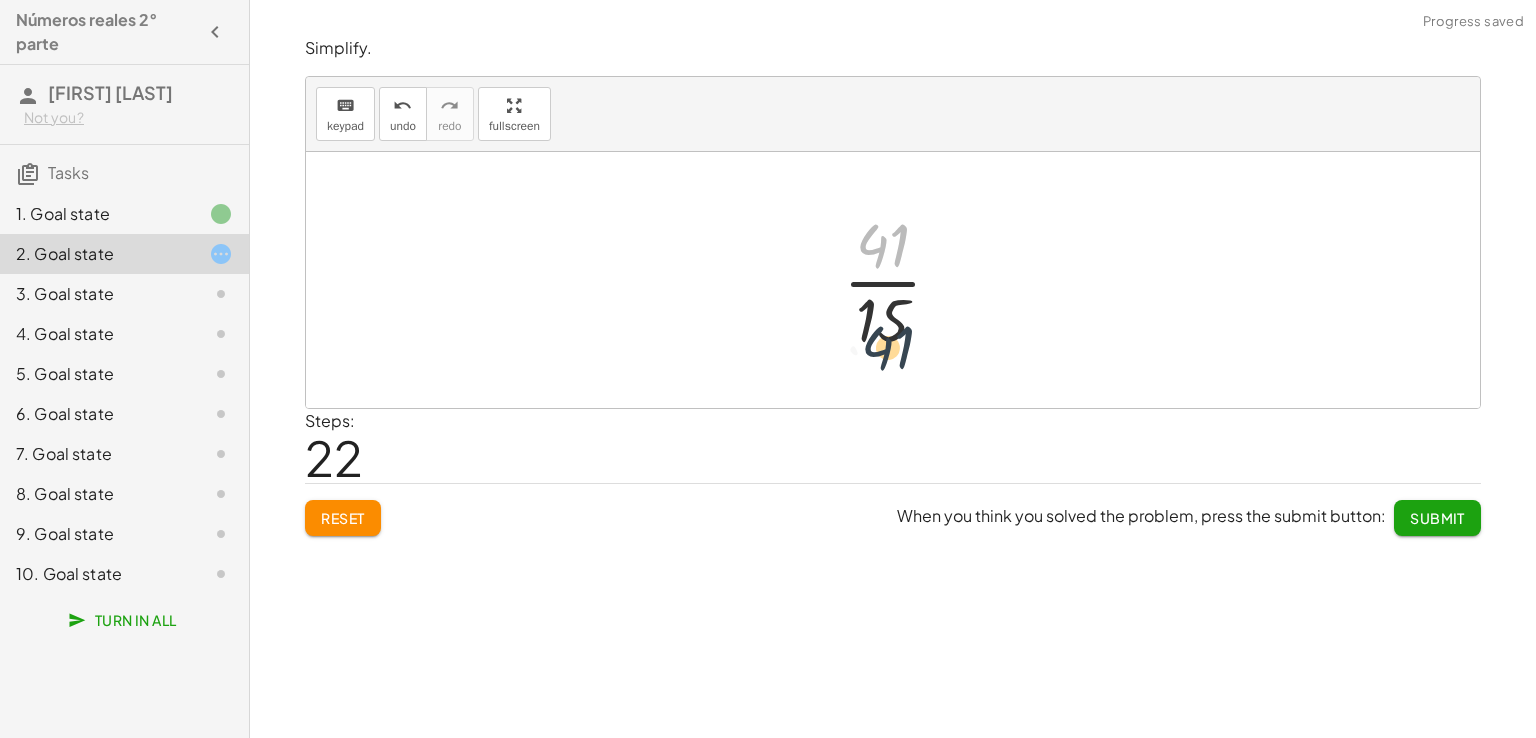 drag, startPoint x: 876, startPoint y: 249, endPoint x: 880, endPoint y: 358, distance: 109.07337 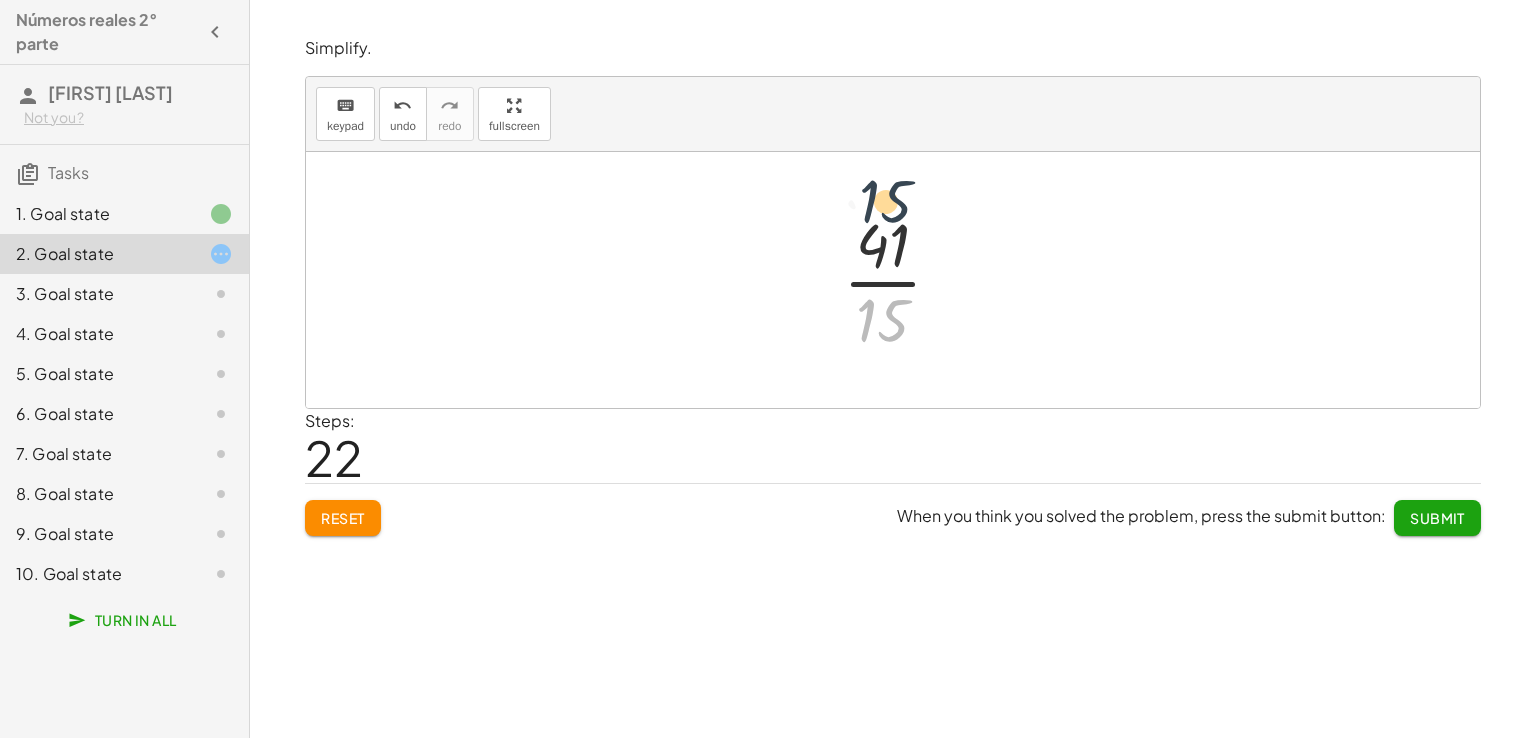 drag, startPoint x: 881, startPoint y: 320, endPoint x: 884, endPoint y: 192, distance: 128.03516 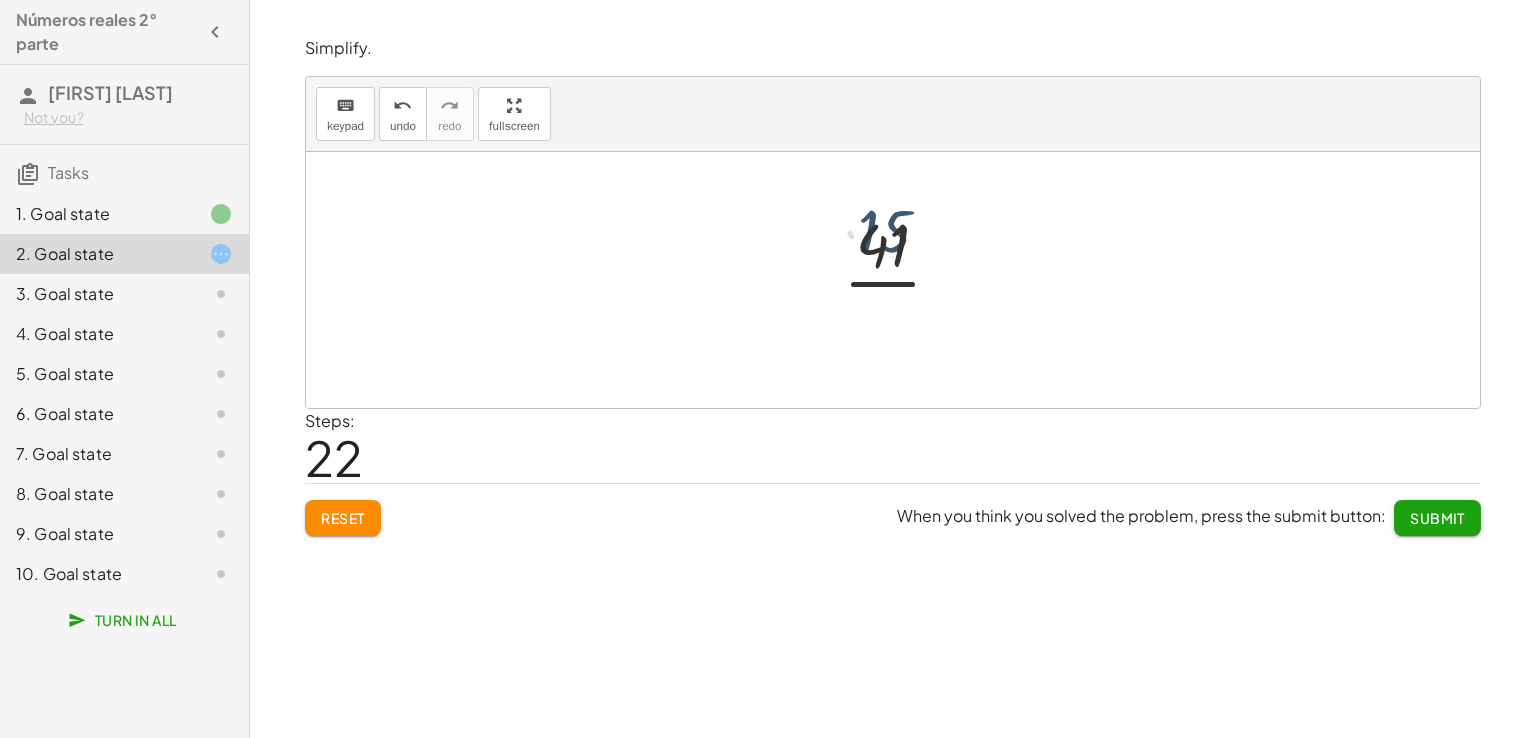 click at bounding box center [893, 280] 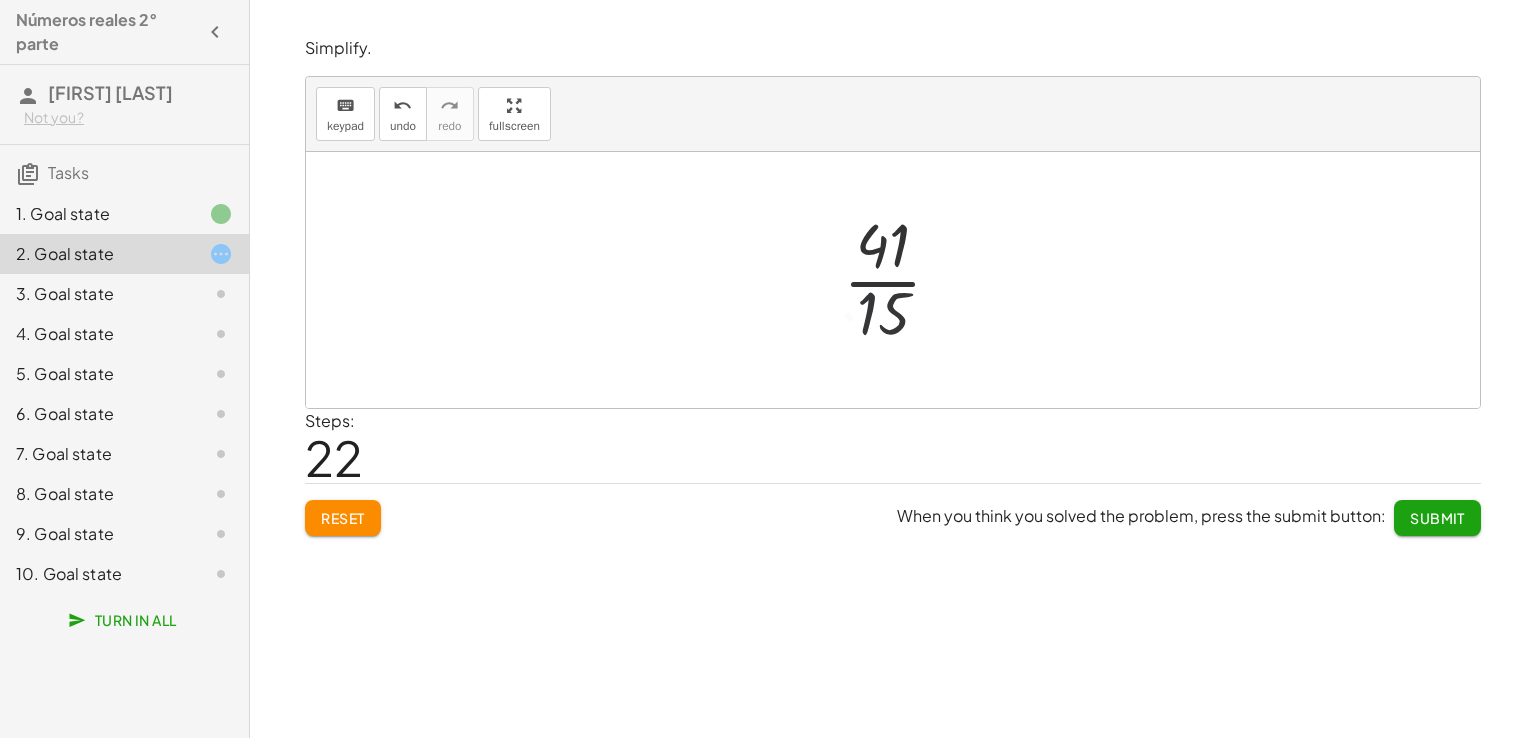 drag, startPoint x: 884, startPoint y: 192, endPoint x: 884, endPoint y: 242, distance: 50 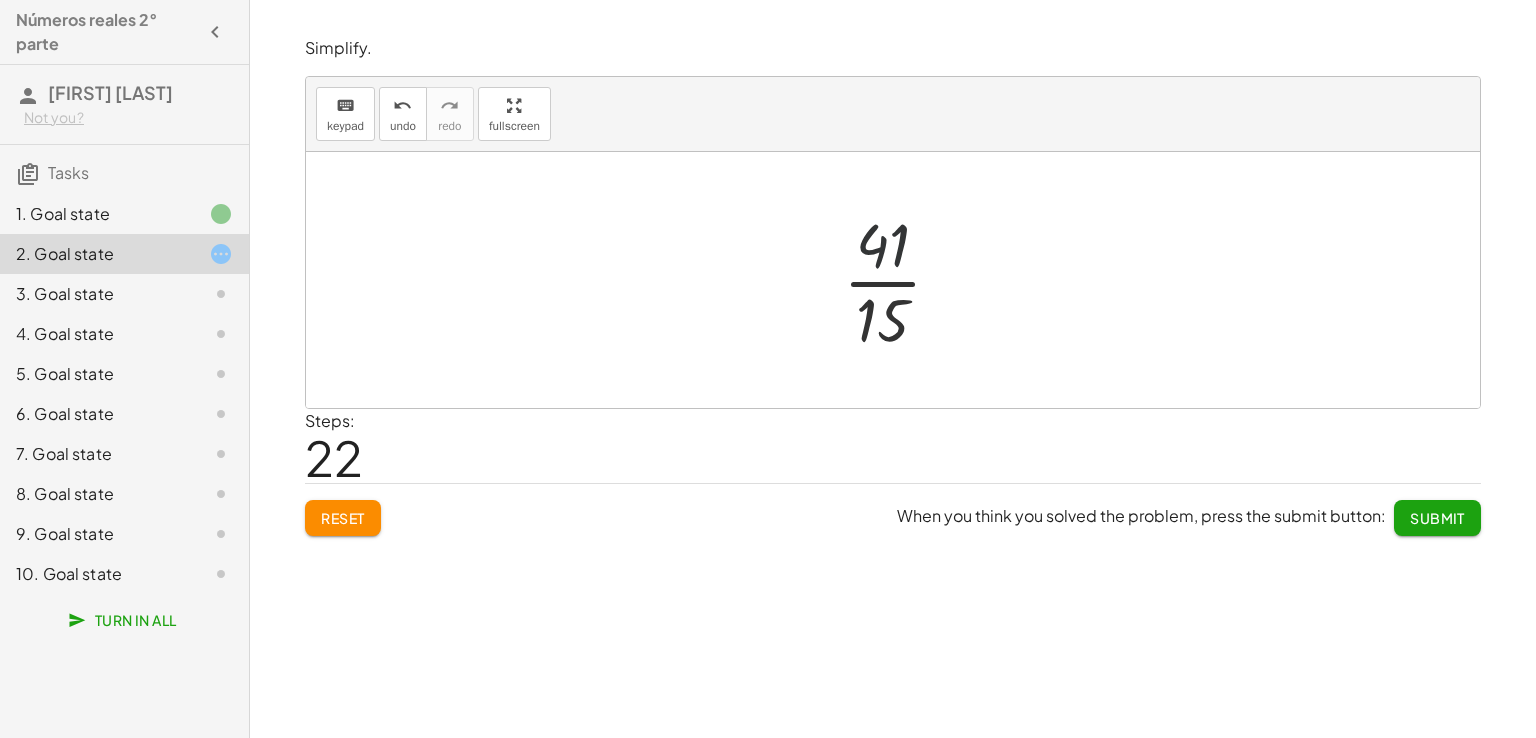 click at bounding box center (900, 280) 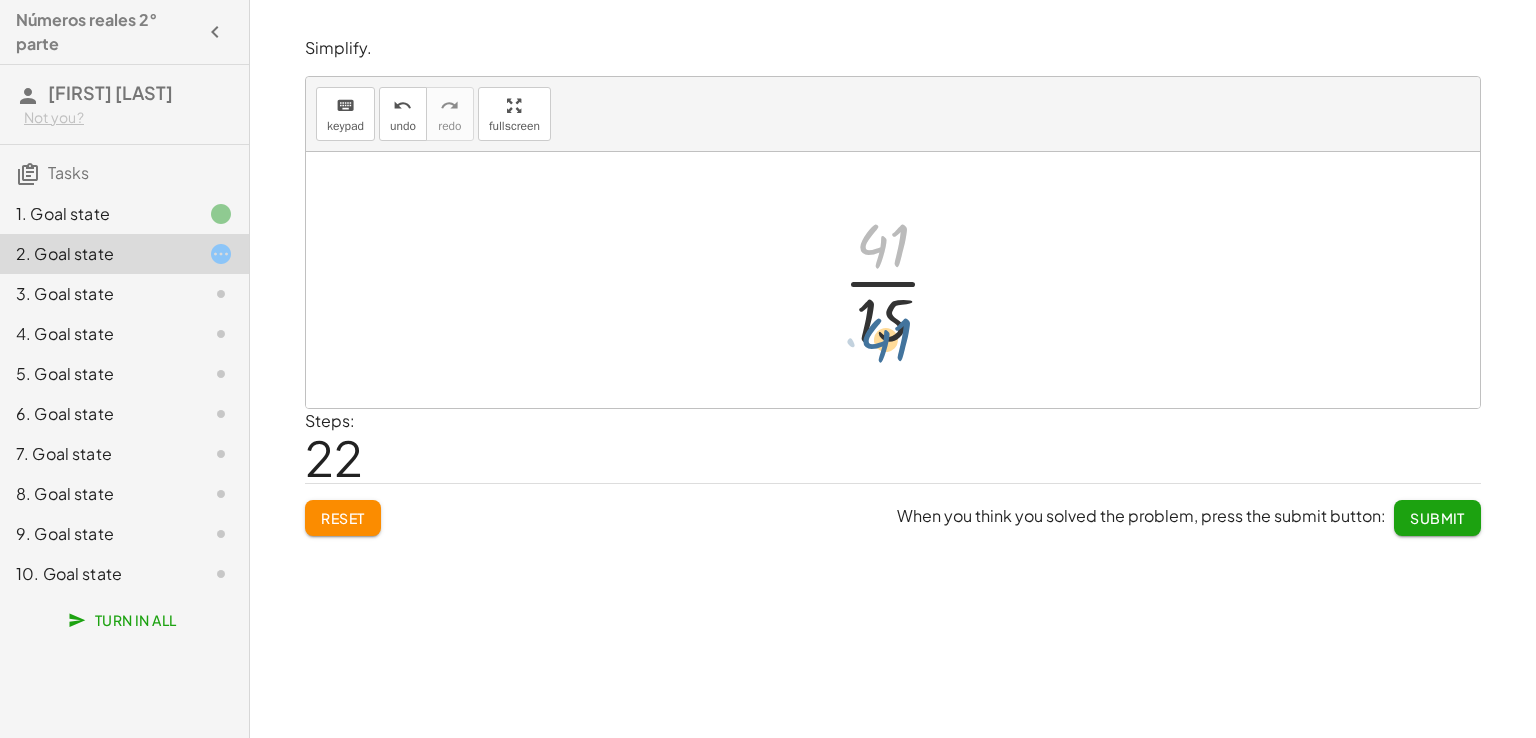 drag, startPoint x: 884, startPoint y: 242, endPoint x: 887, endPoint y: 339, distance: 97.04638 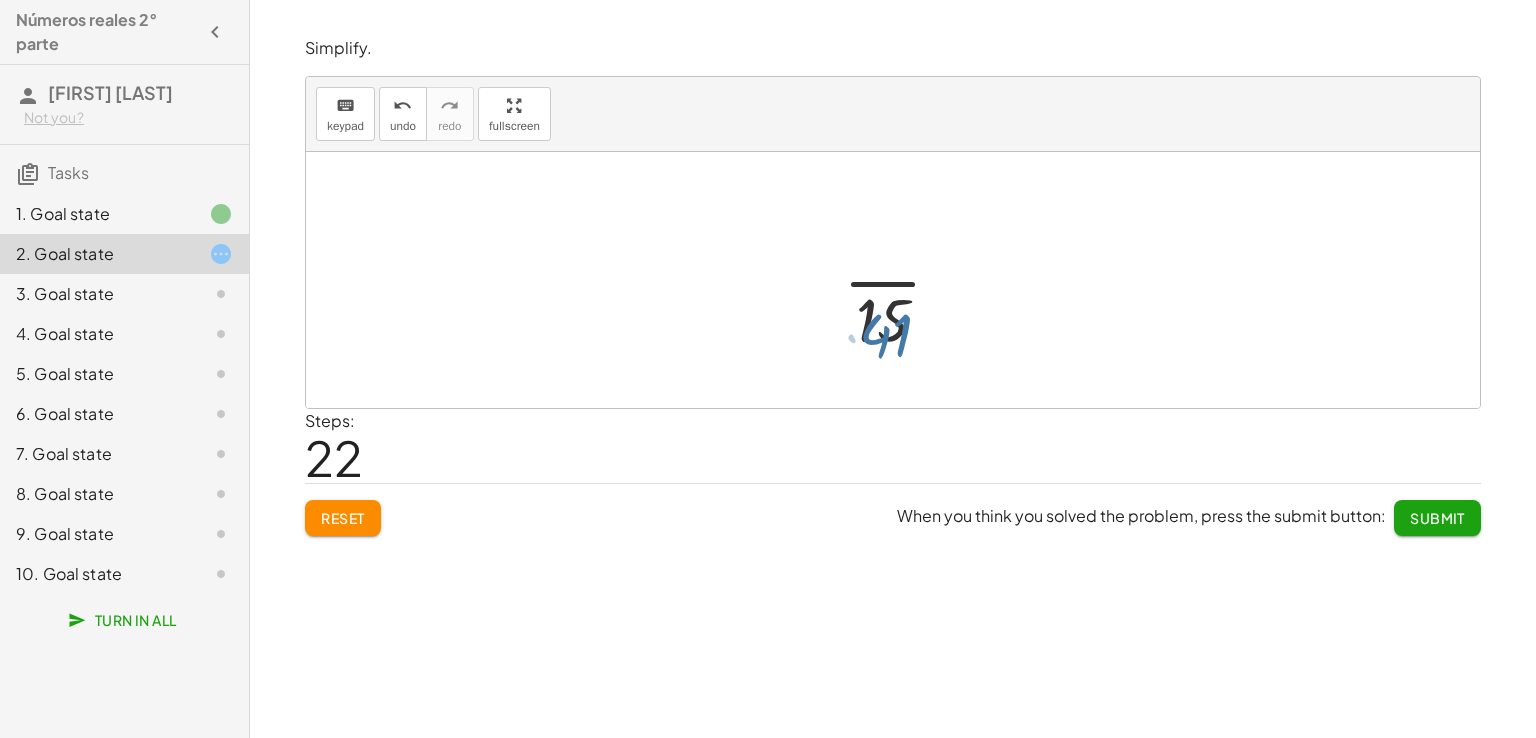 click at bounding box center [900, 280] 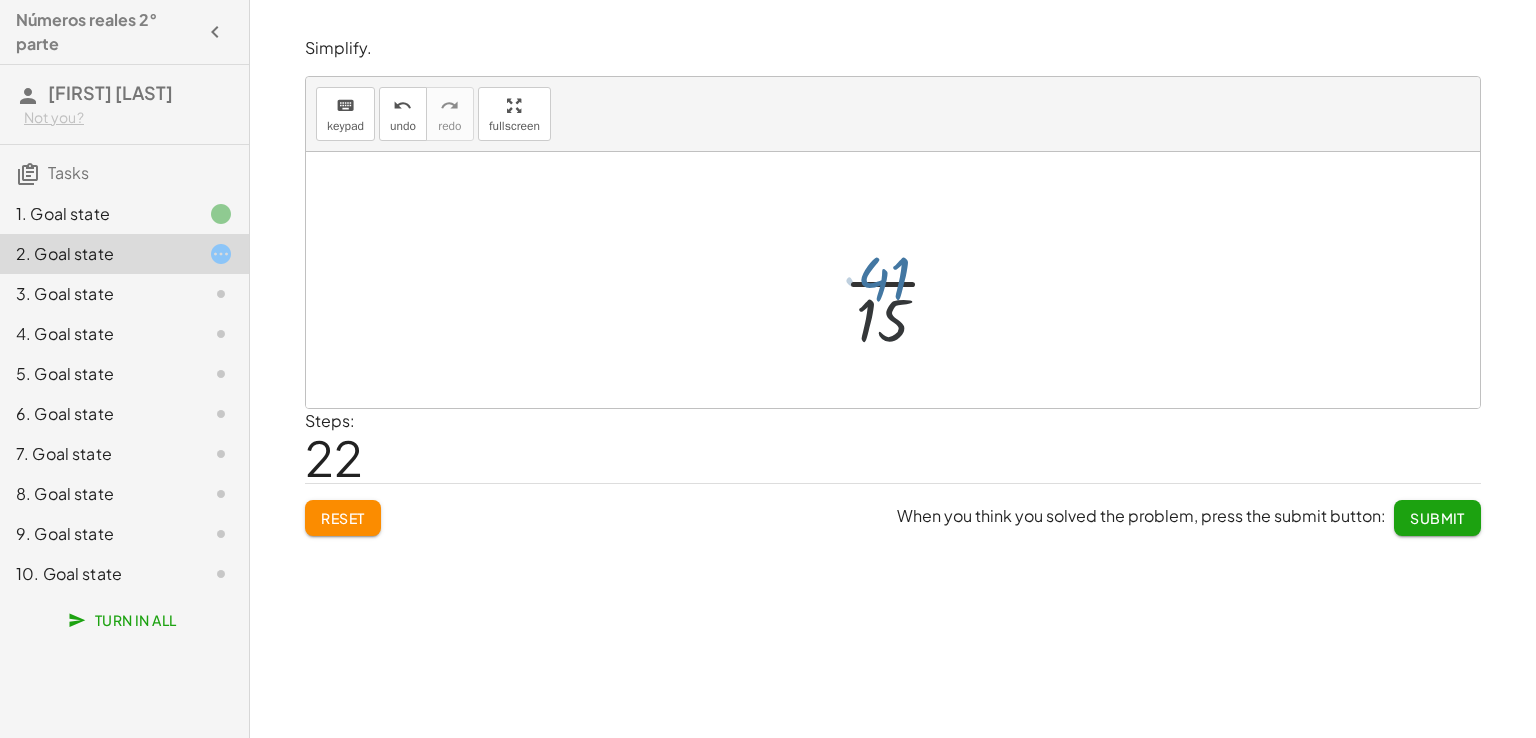 click at bounding box center [900, 280] 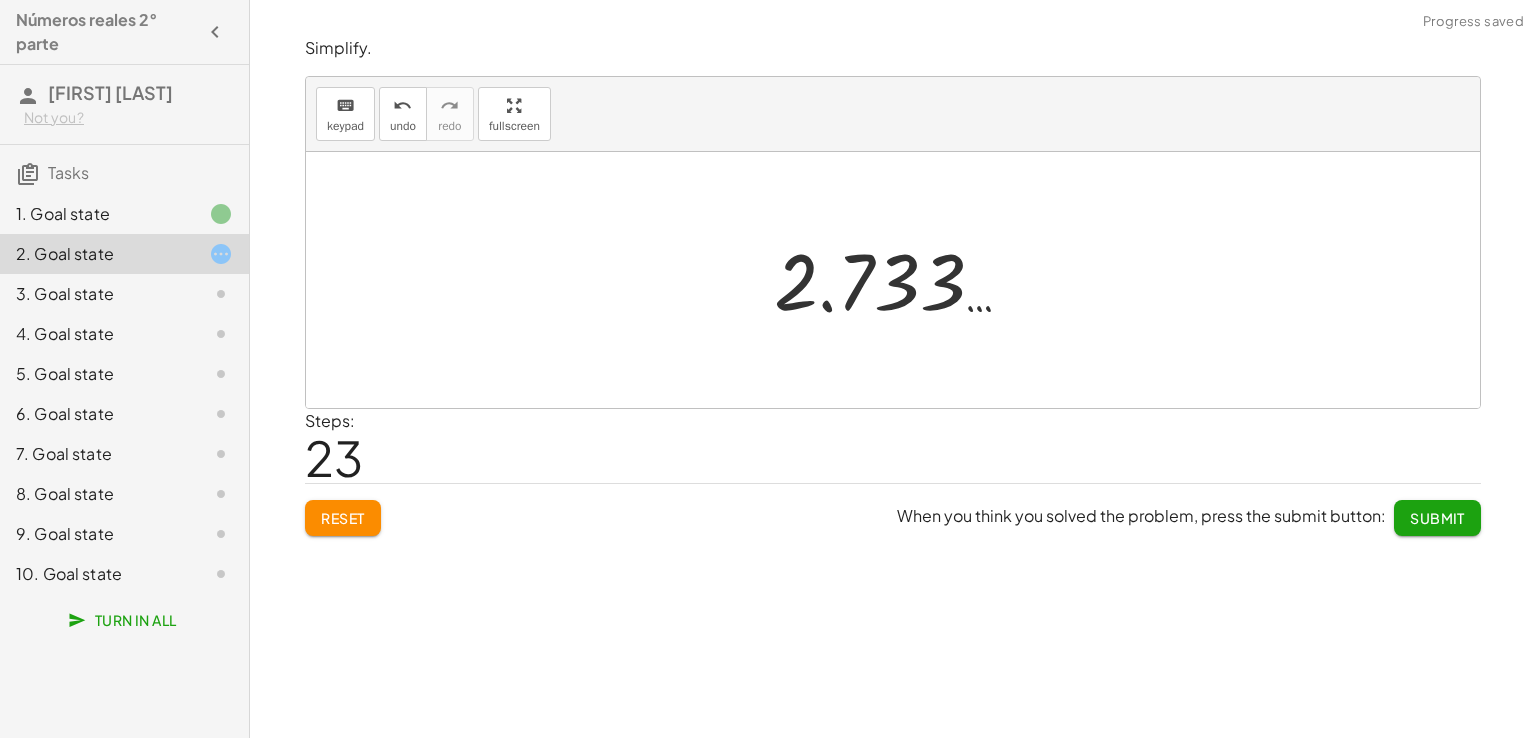 drag, startPoint x: 887, startPoint y: 339, endPoint x: 826, endPoint y: 292, distance: 77.00649 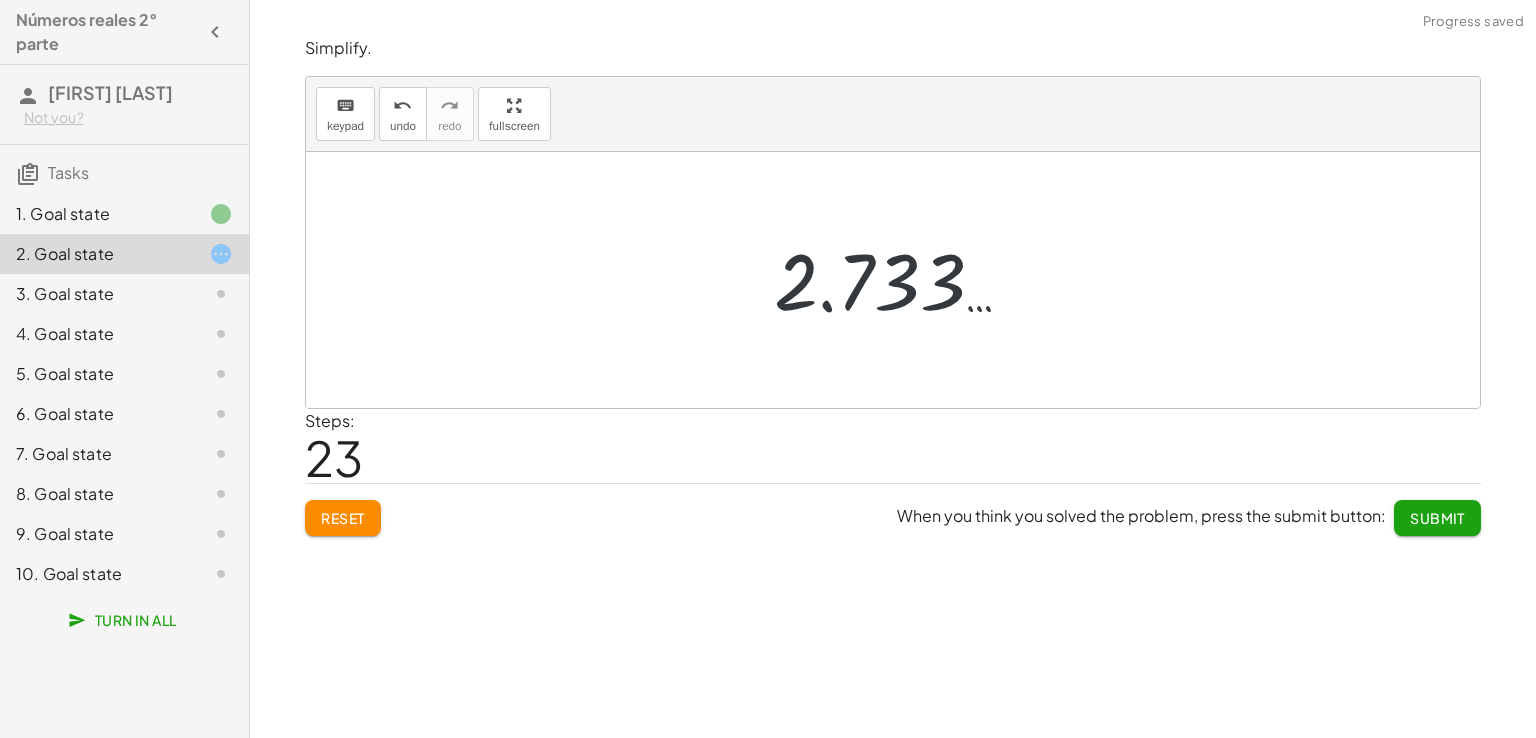 click at bounding box center (900, 280) 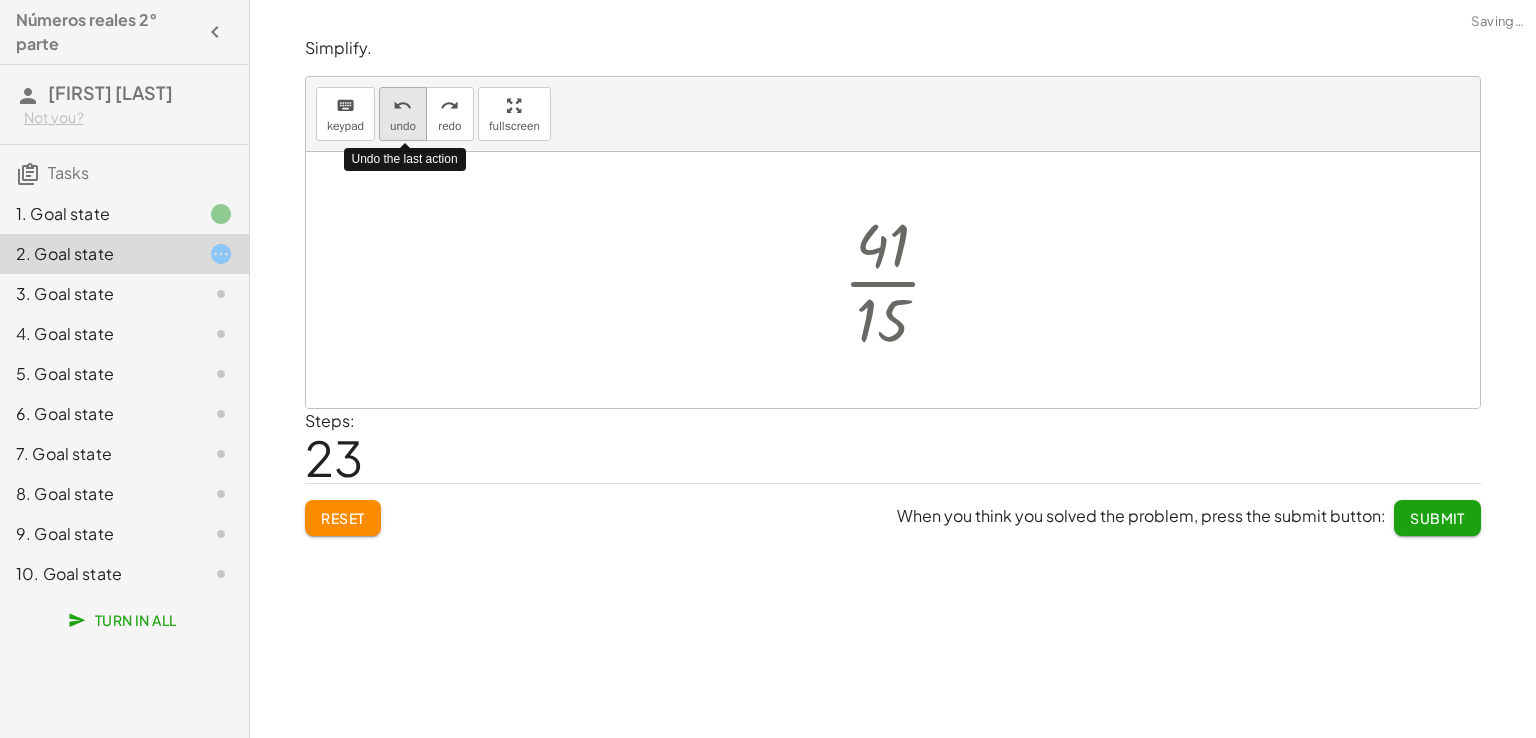 click on "undo" at bounding box center [403, 126] 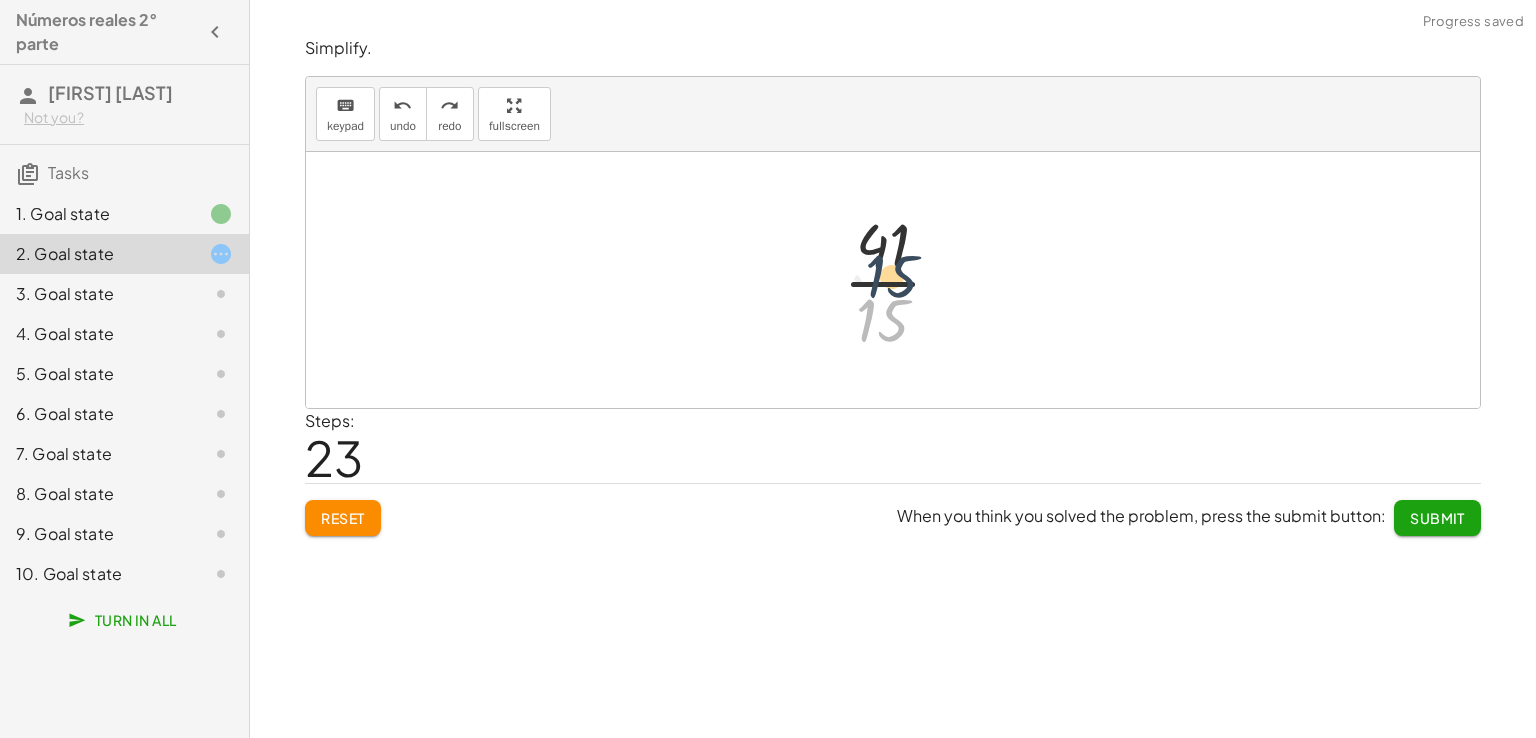 drag, startPoint x: 865, startPoint y: 302, endPoint x: 874, endPoint y: 225, distance: 77.52419 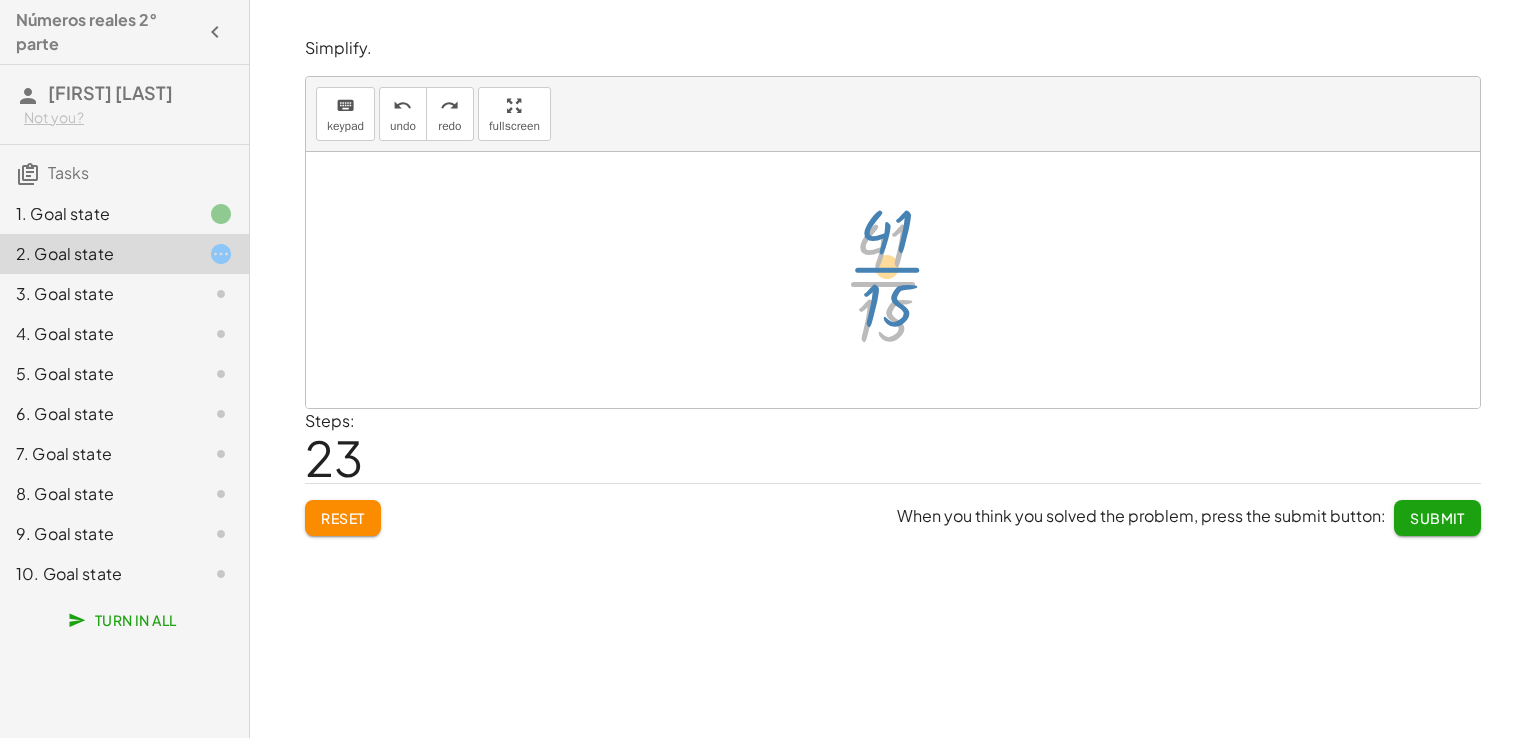 drag, startPoint x: 871, startPoint y: 267, endPoint x: 880, endPoint y: 242, distance: 26.57066 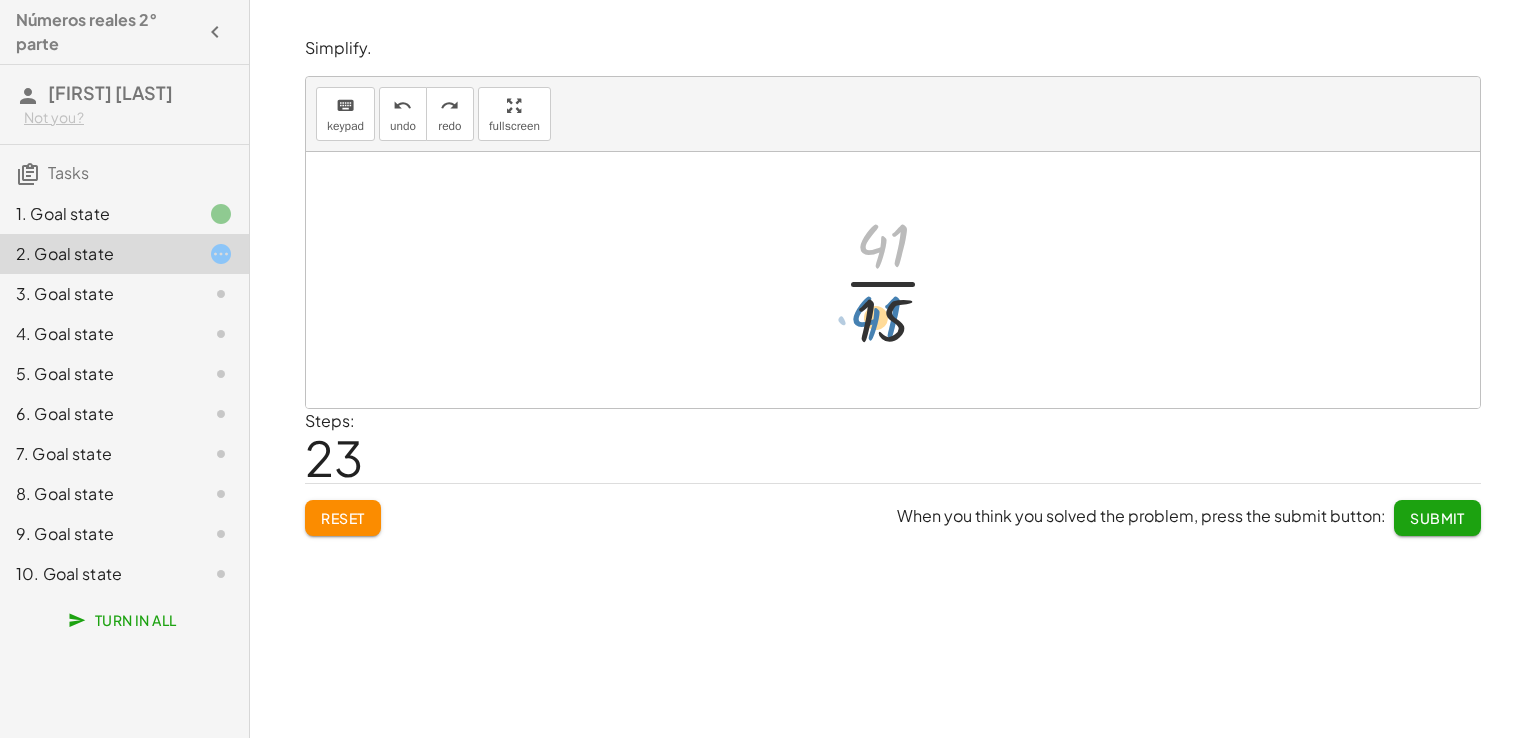 drag, startPoint x: 883, startPoint y: 225, endPoint x: 876, endPoint y: 300, distance: 75.32596 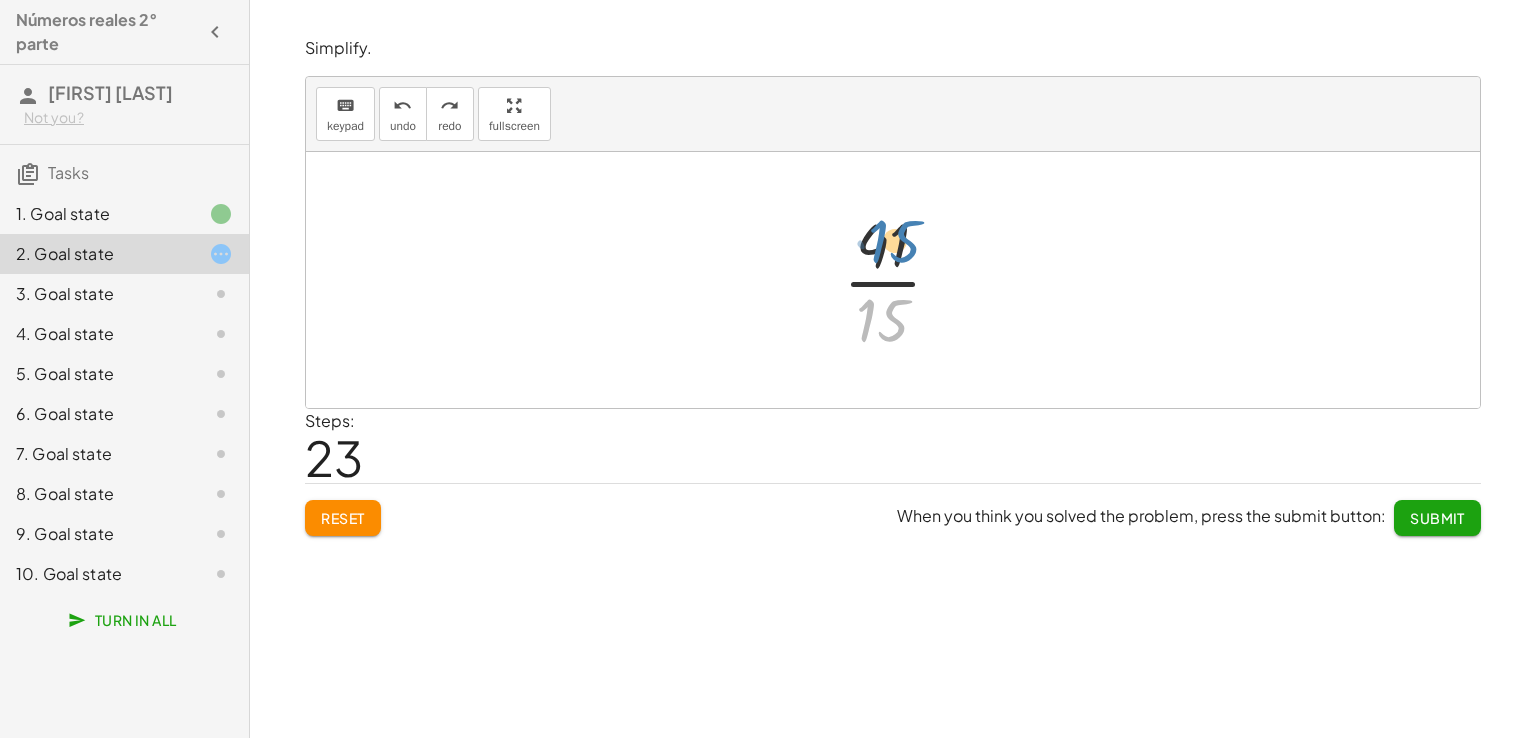 drag, startPoint x: 872, startPoint y: 324, endPoint x: 880, endPoint y: 244, distance: 80.399 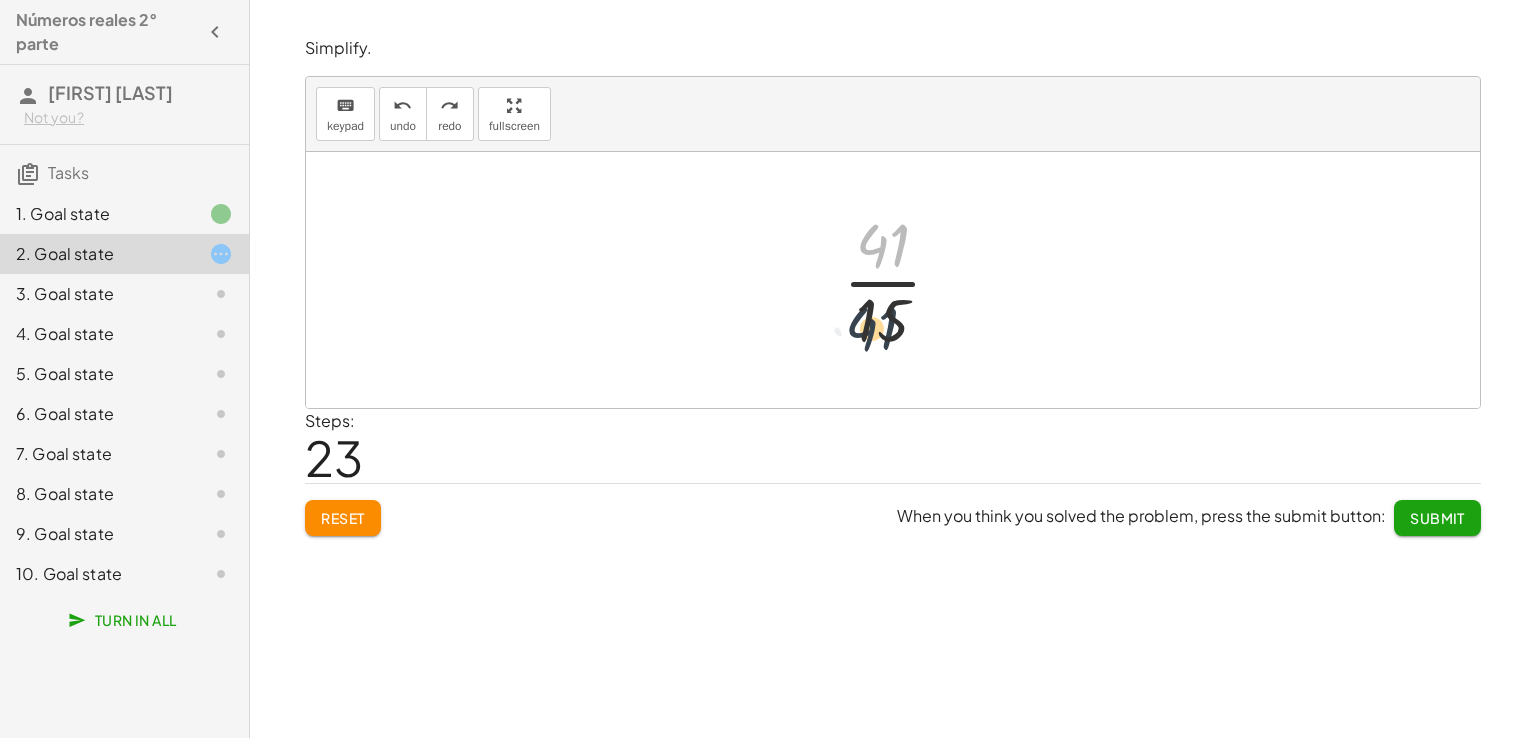 drag, startPoint x: 887, startPoint y: 232, endPoint x: 872, endPoint y: 345, distance: 113.99123 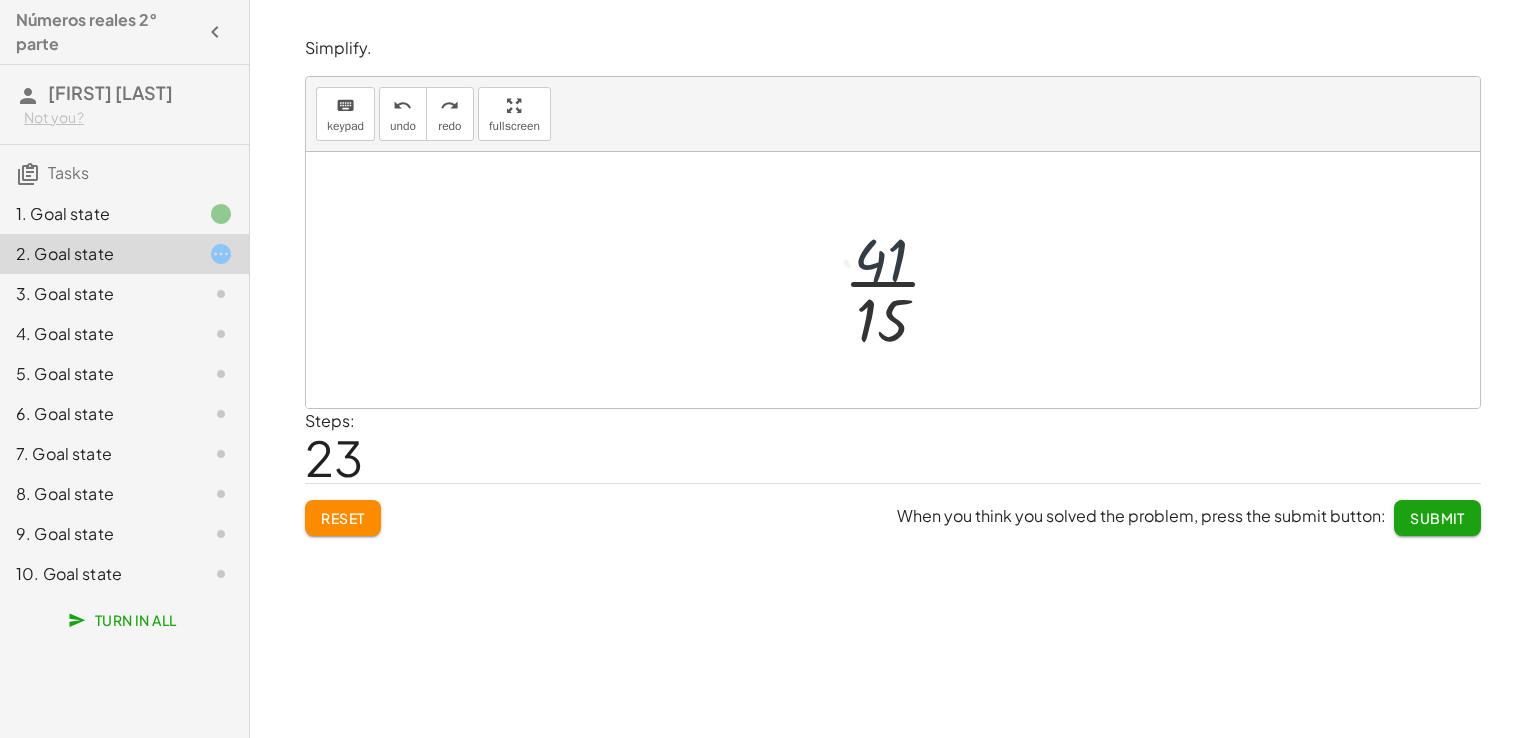 click at bounding box center [900, 280] 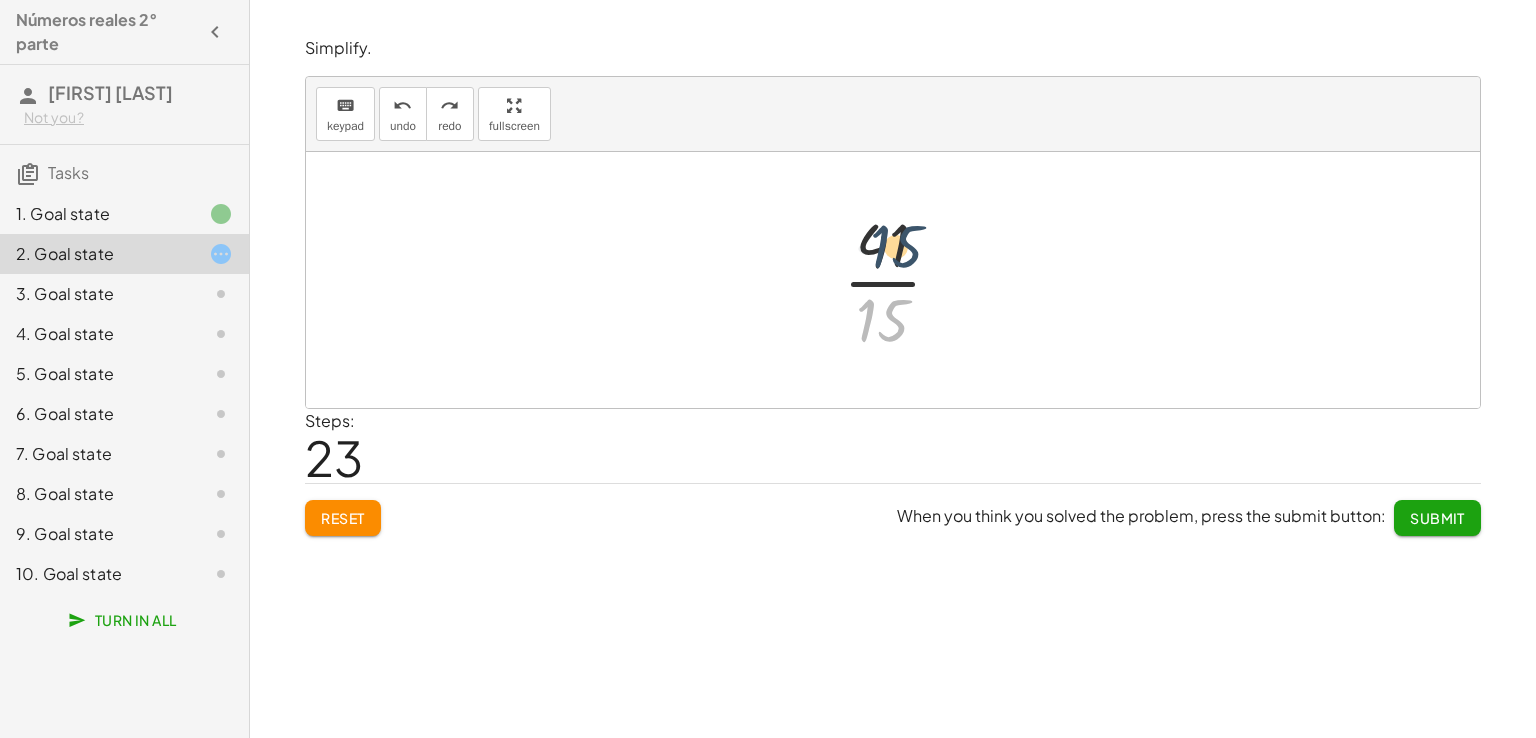 drag, startPoint x: 865, startPoint y: 337, endPoint x: 876, endPoint y: 245, distance: 92.65527 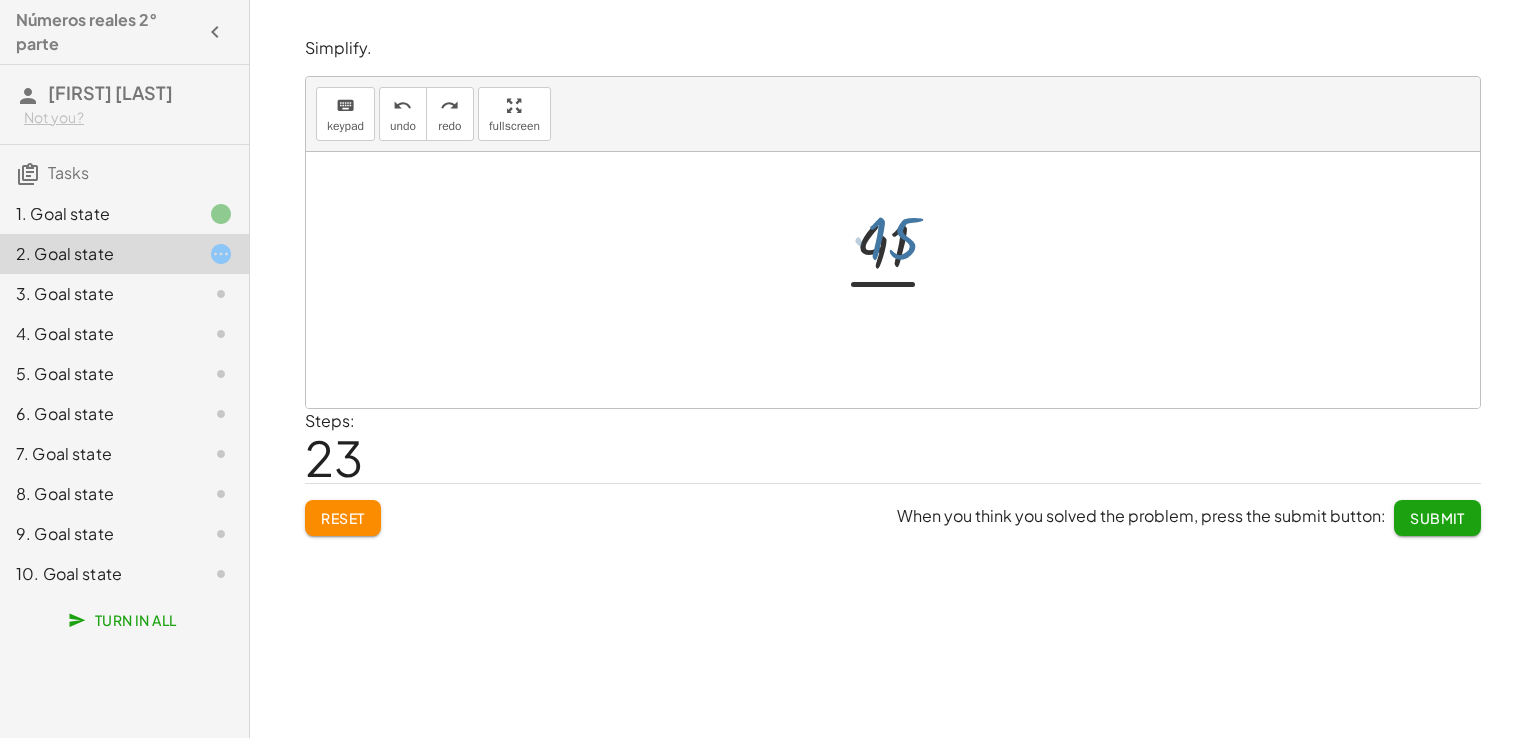 click at bounding box center (900, 280) 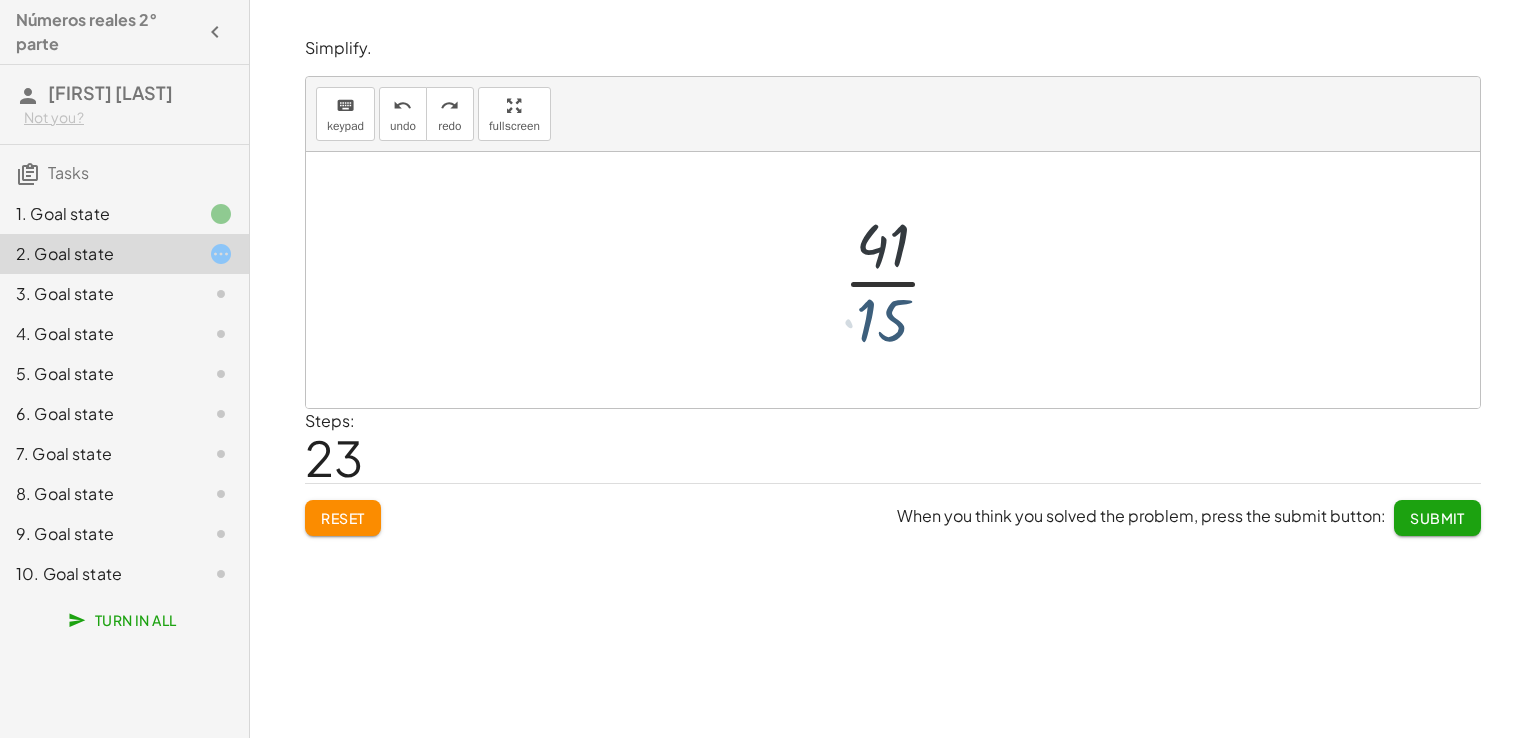 click at bounding box center (900, 280) 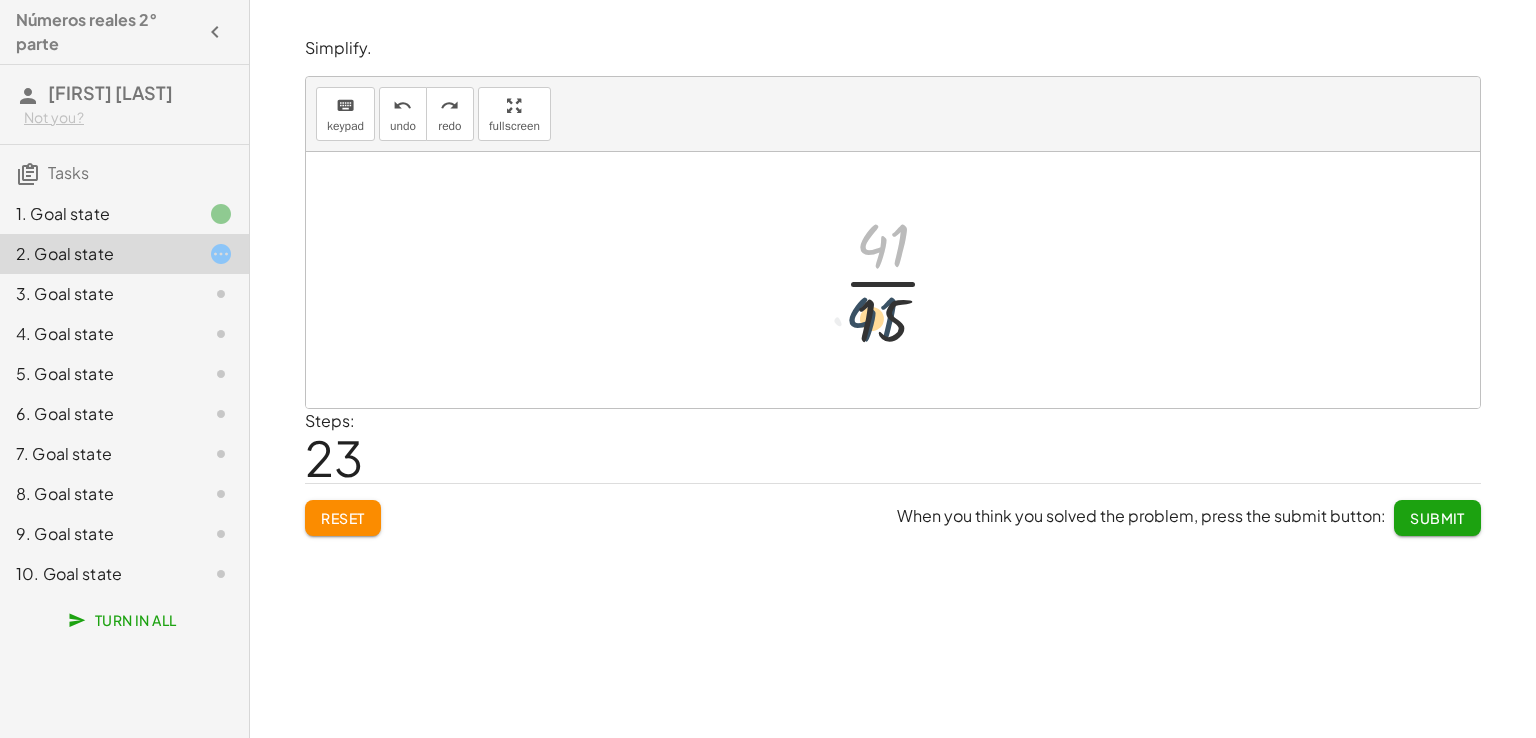 drag, startPoint x: 879, startPoint y: 230, endPoint x: 868, endPoint y: 304, distance: 74.8131 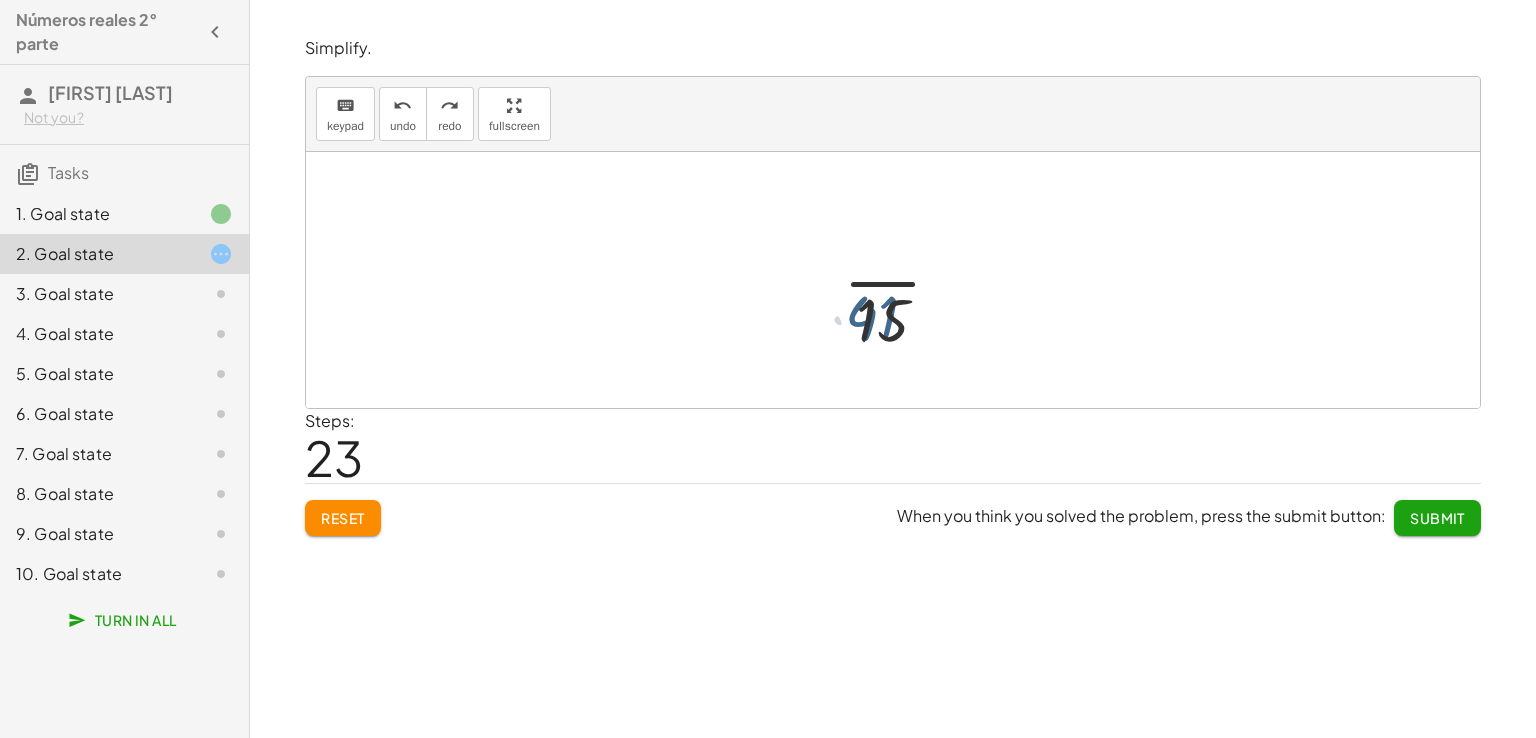 click at bounding box center [900, 280] 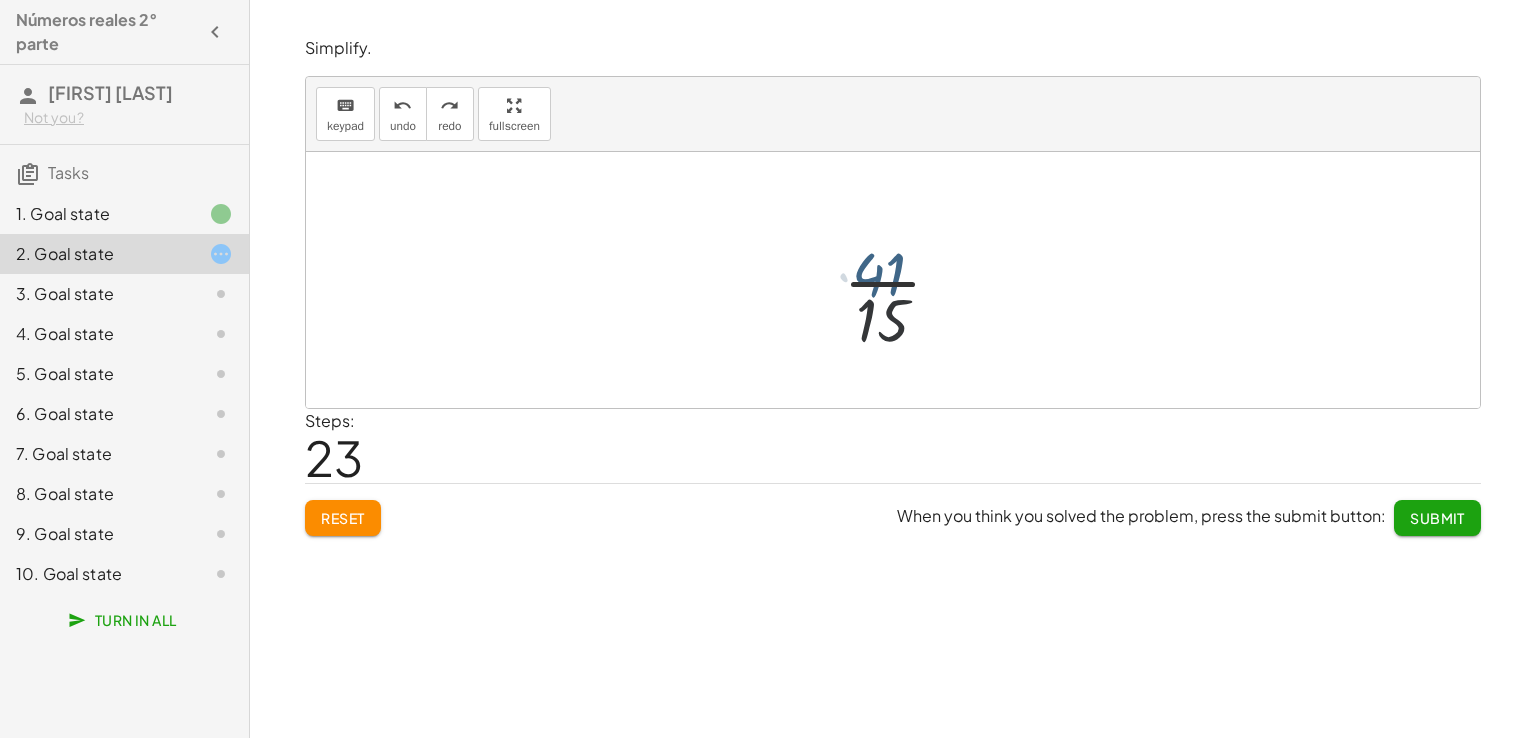 click at bounding box center [900, 280] 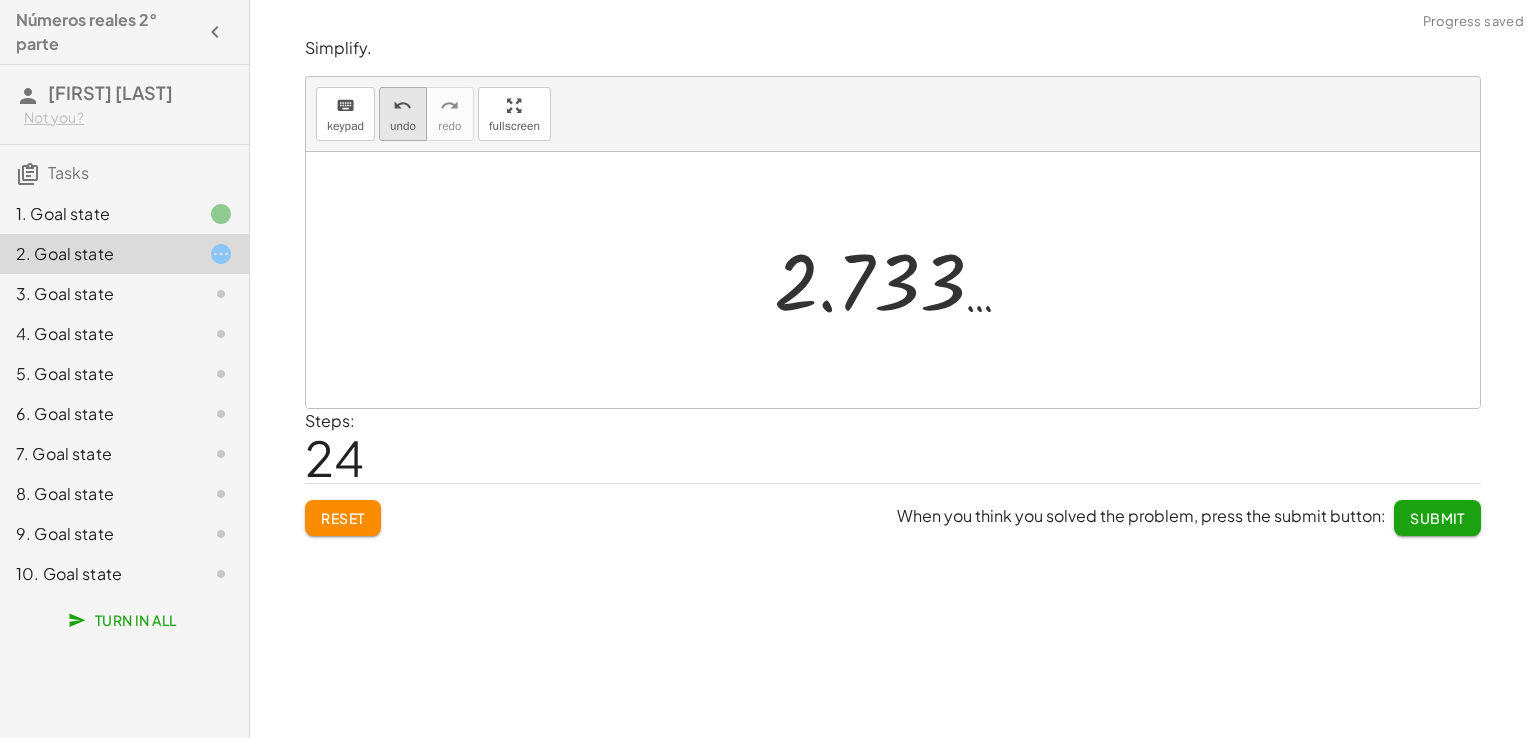 click on "undo" at bounding box center (403, 126) 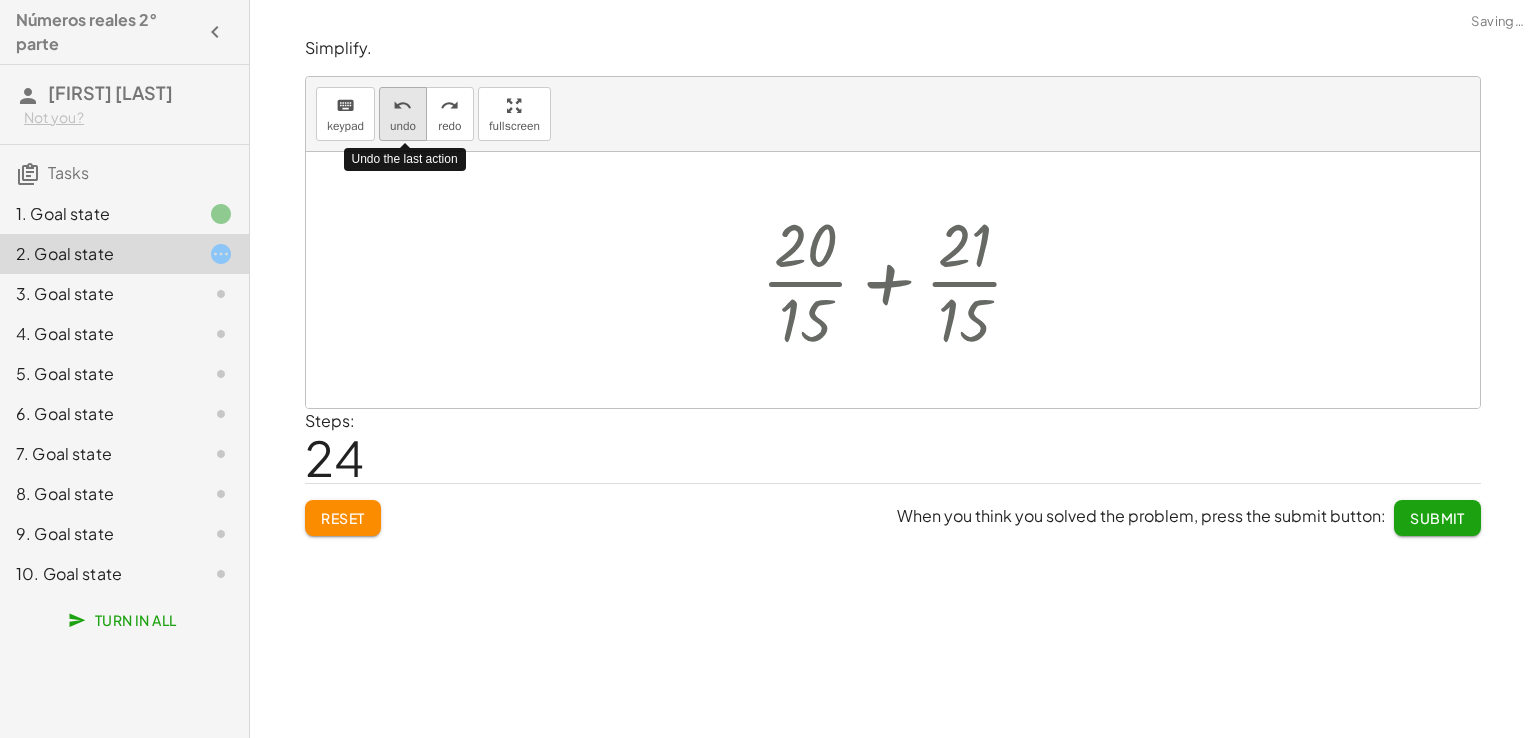 click on "undo" at bounding box center (403, 126) 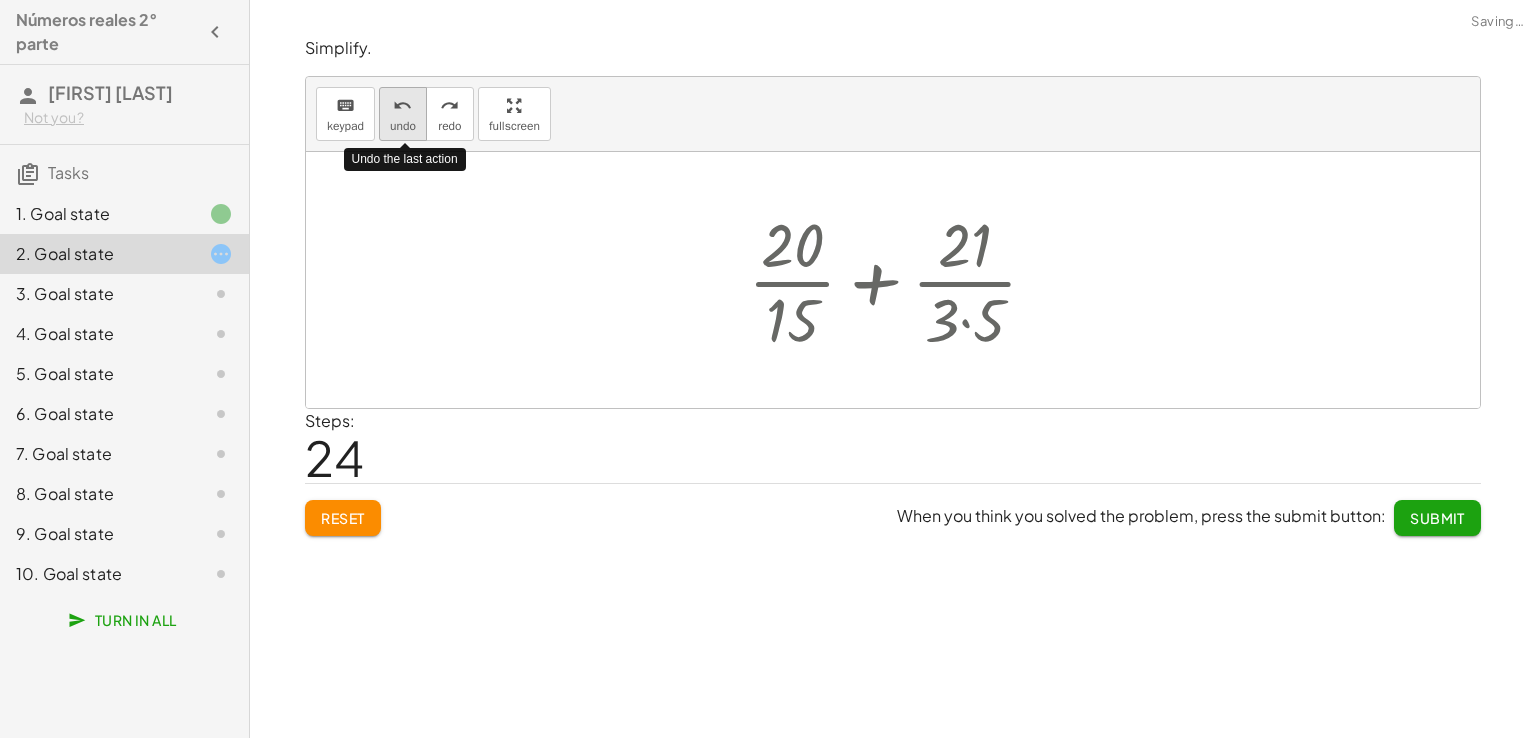 click on "undo" at bounding box center [403, 126] 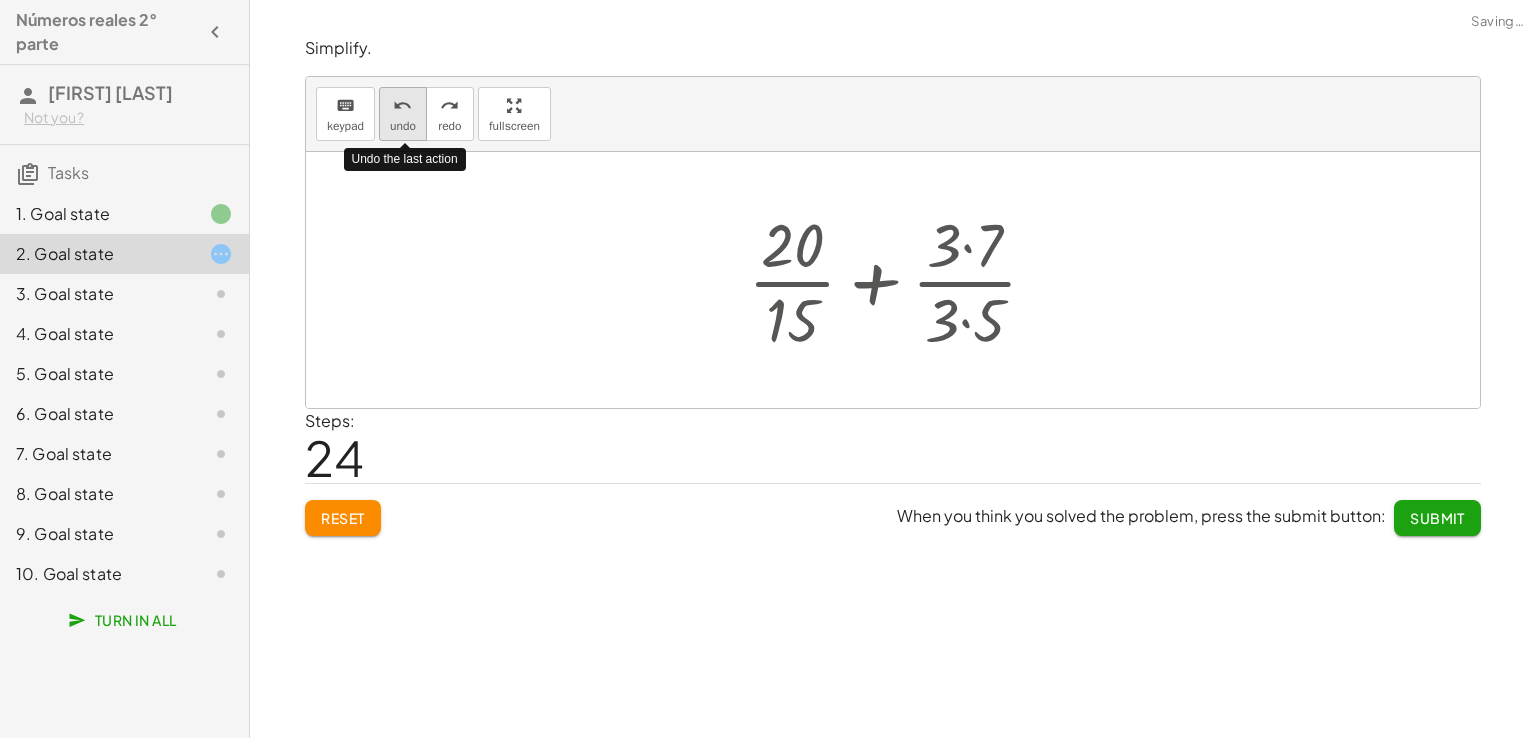 click on "undo" at bounding box center (403, 126) 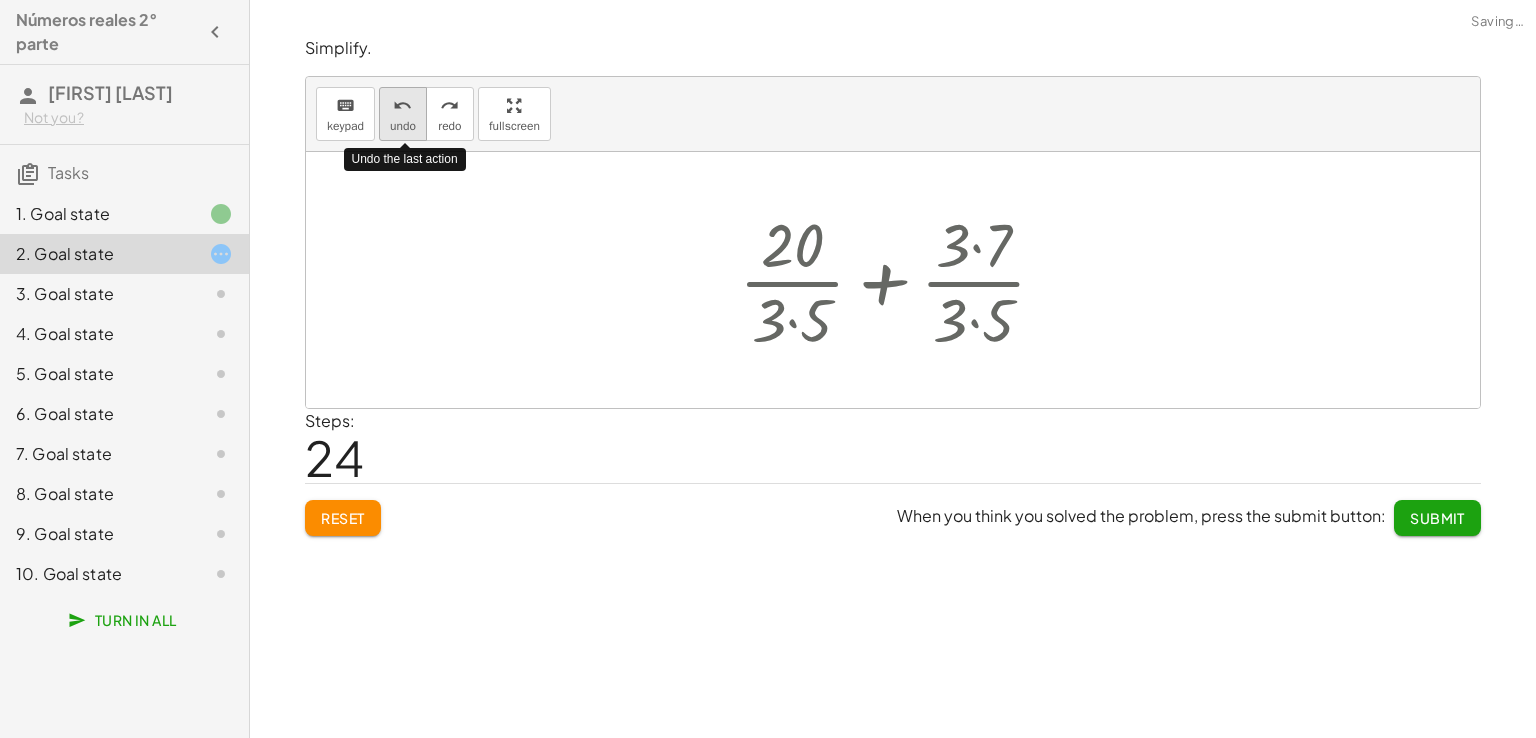 click on "undo" at bounding box center (403, 126) 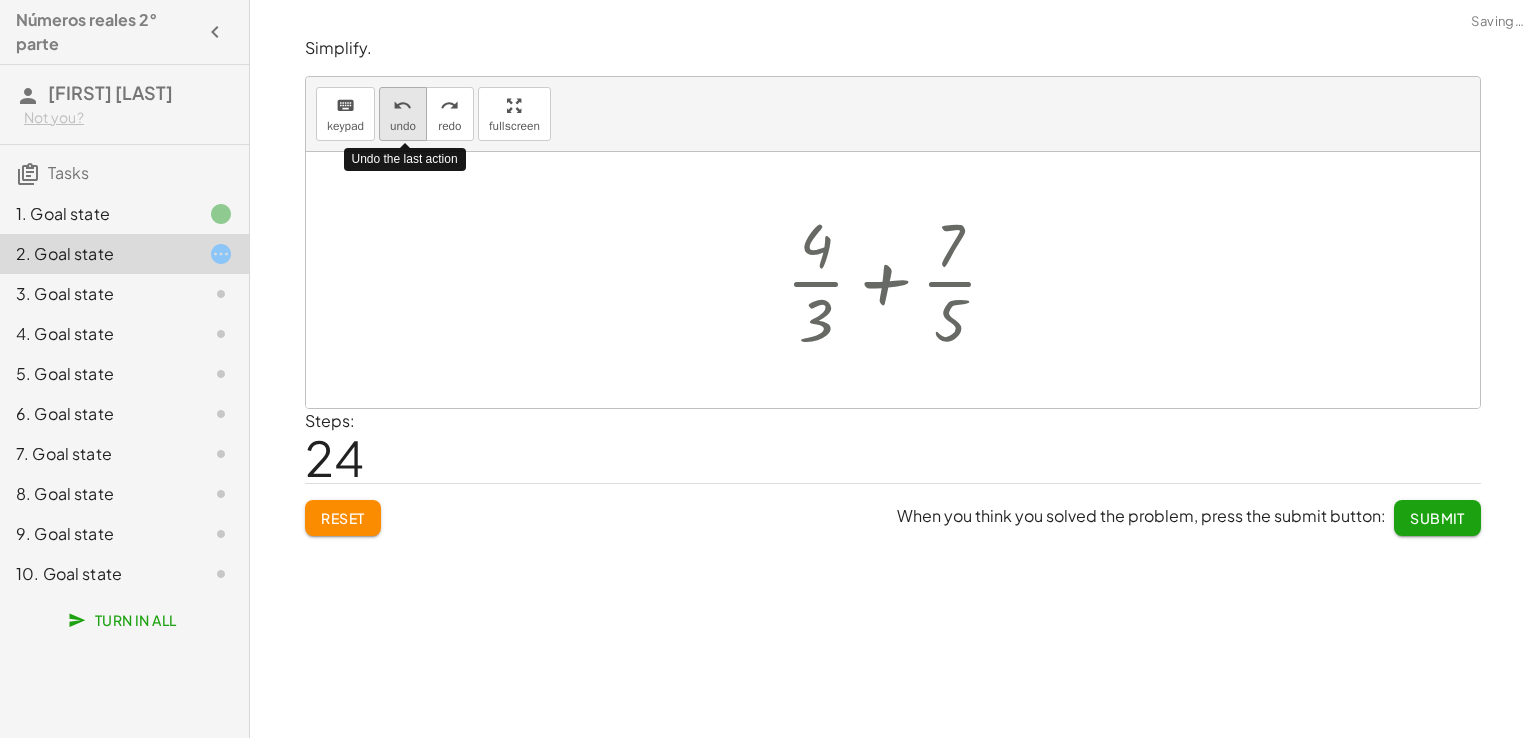 click on "undo" at bounding box center (403, 126) 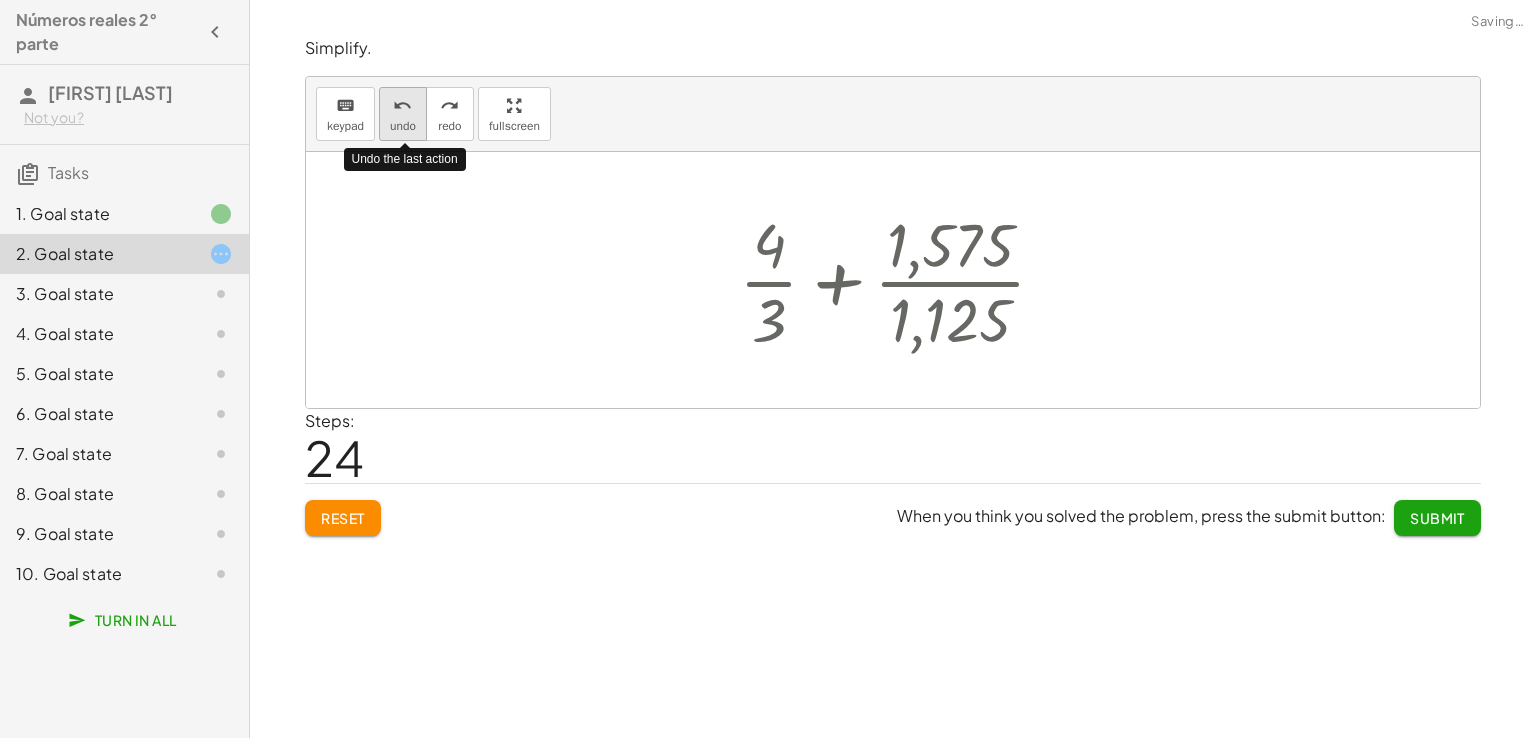 click on "undo" at bounding box center [403, 126] 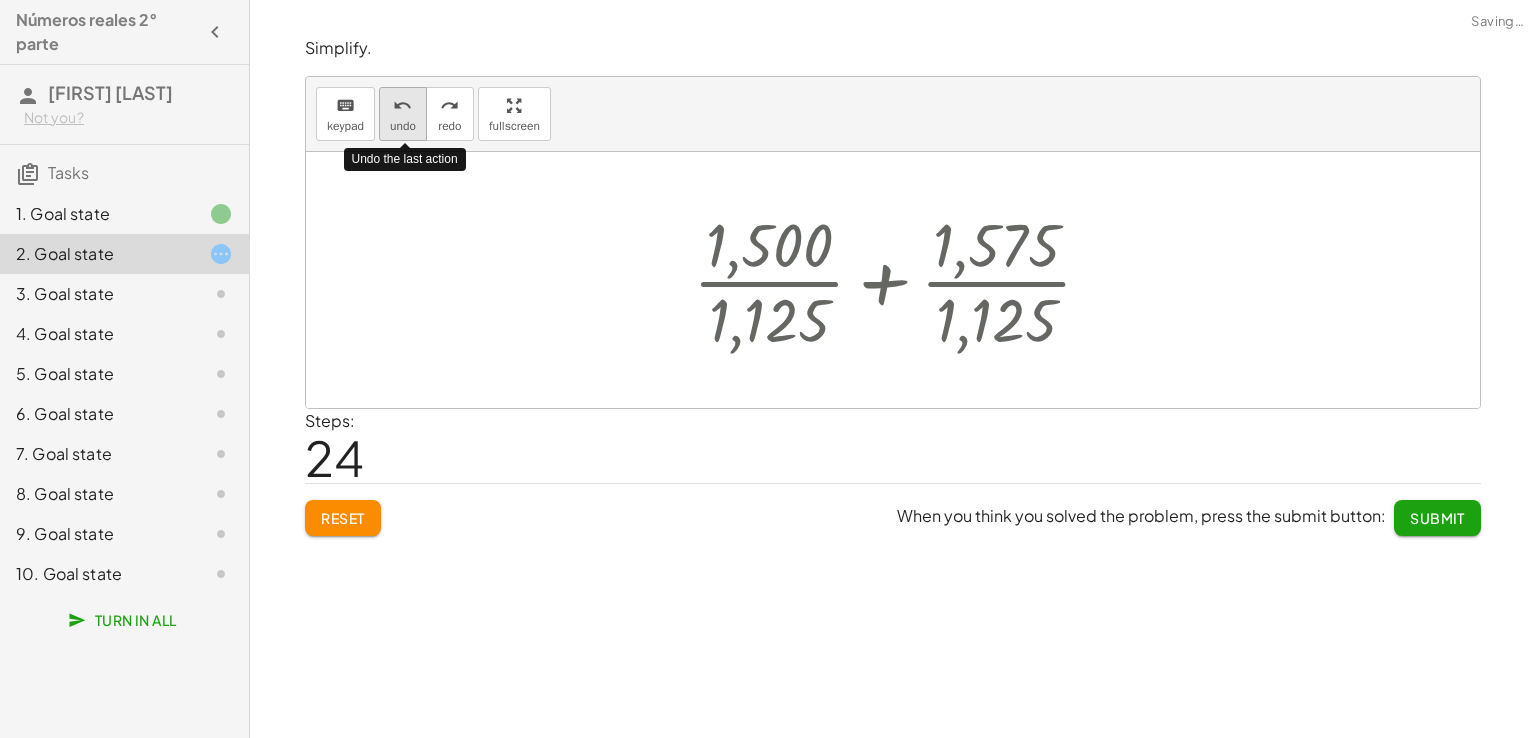 click on "undo" at bounding box center (403, 126) 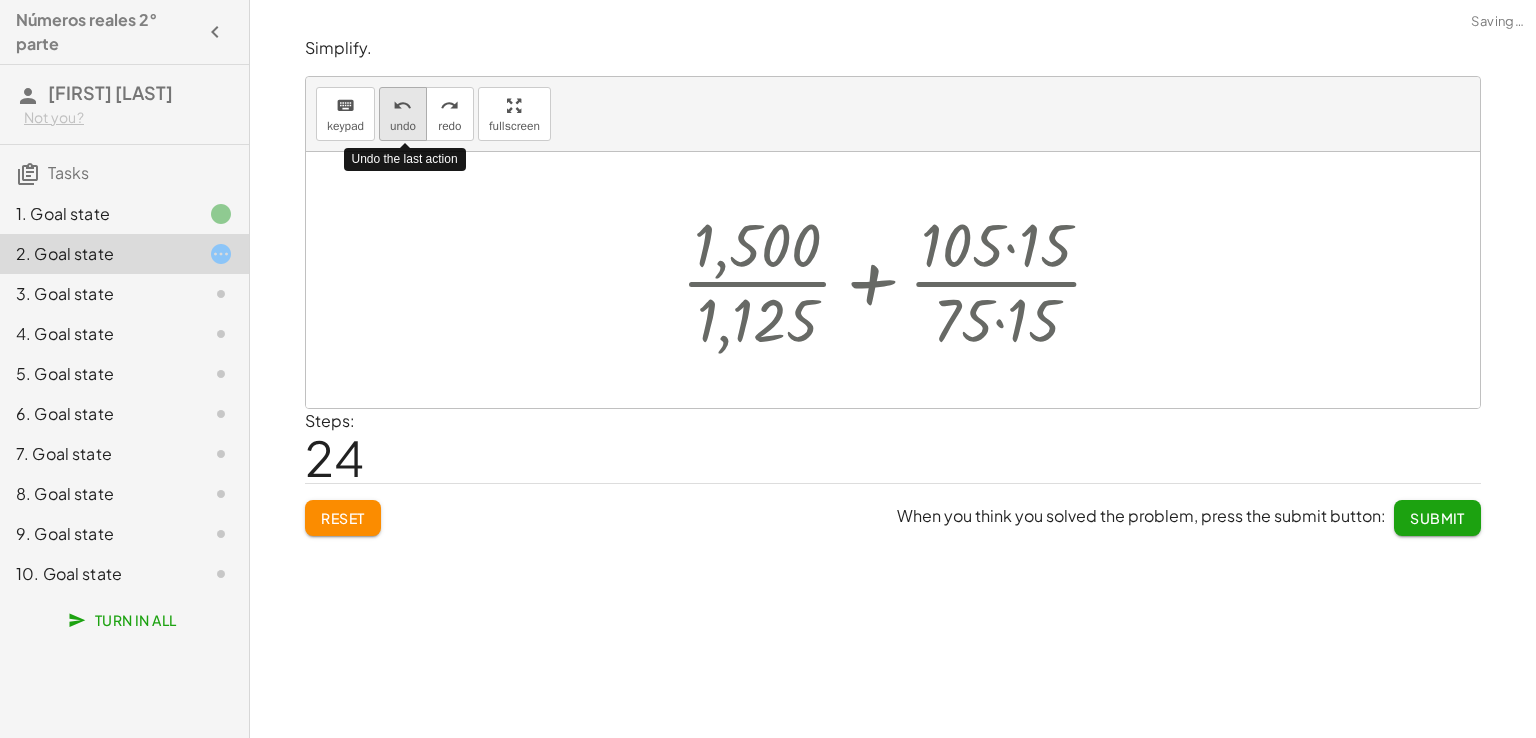 click on "undo" at bounding box center [403, 126] 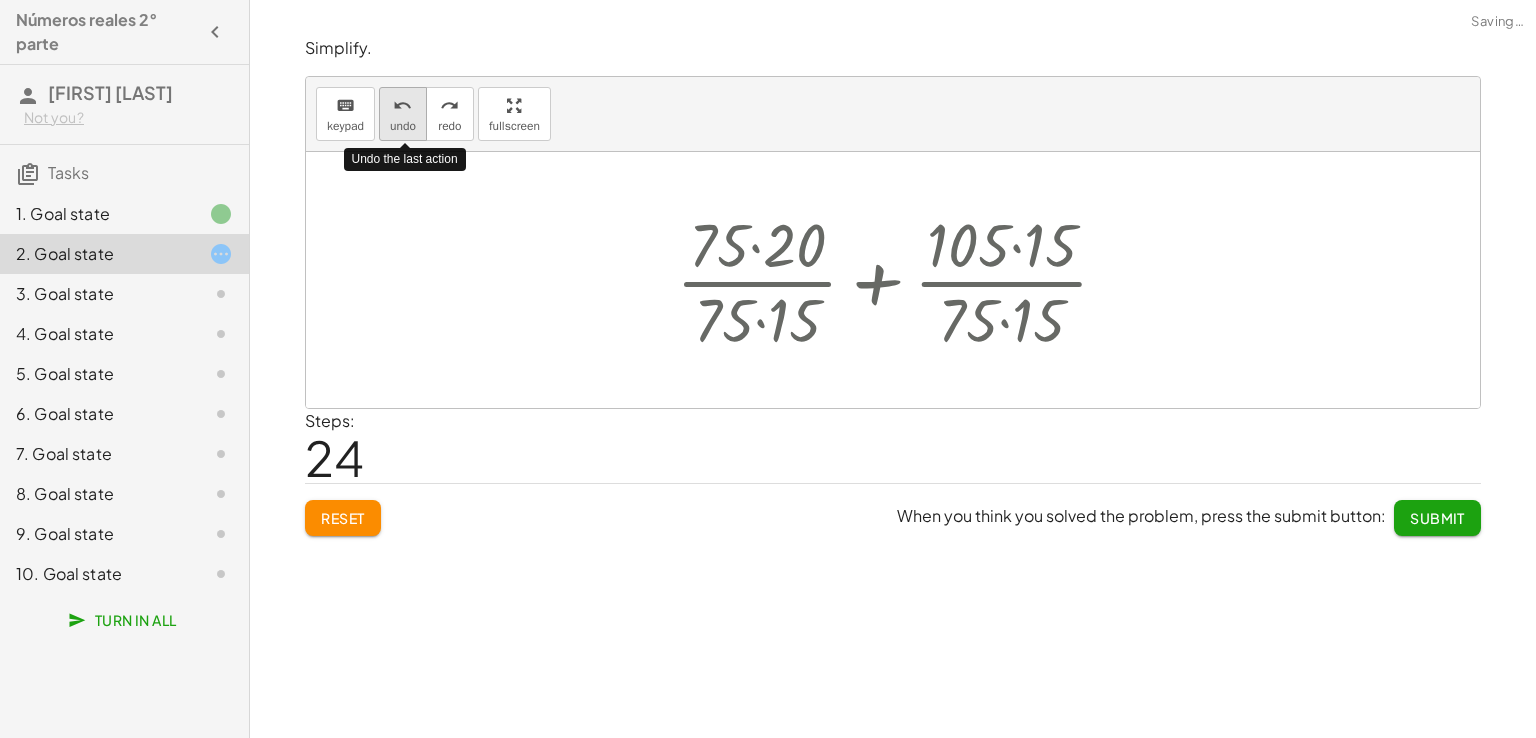 click on "undo" at bounding box center [403, 126] 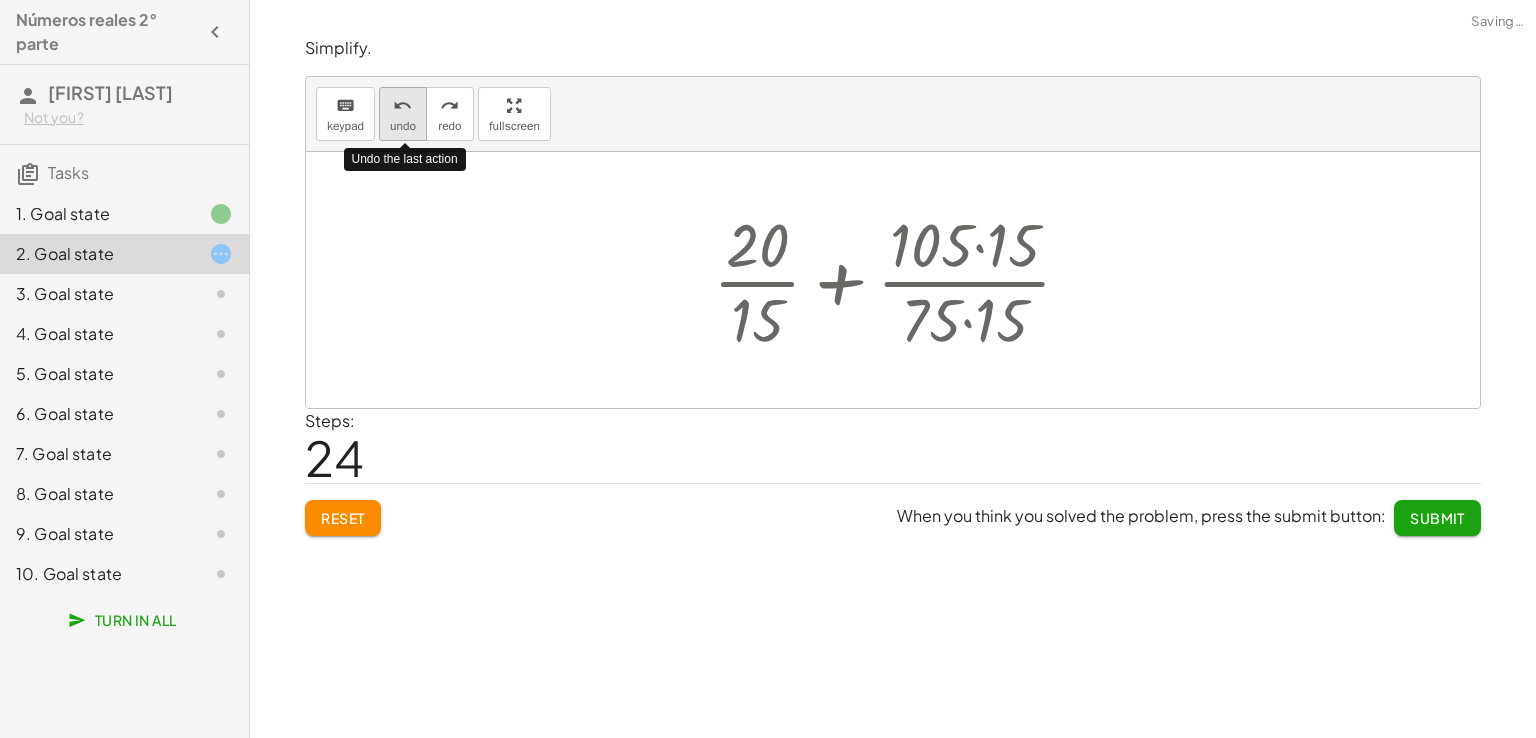 click on "undo" at bounding box center (403, 126) 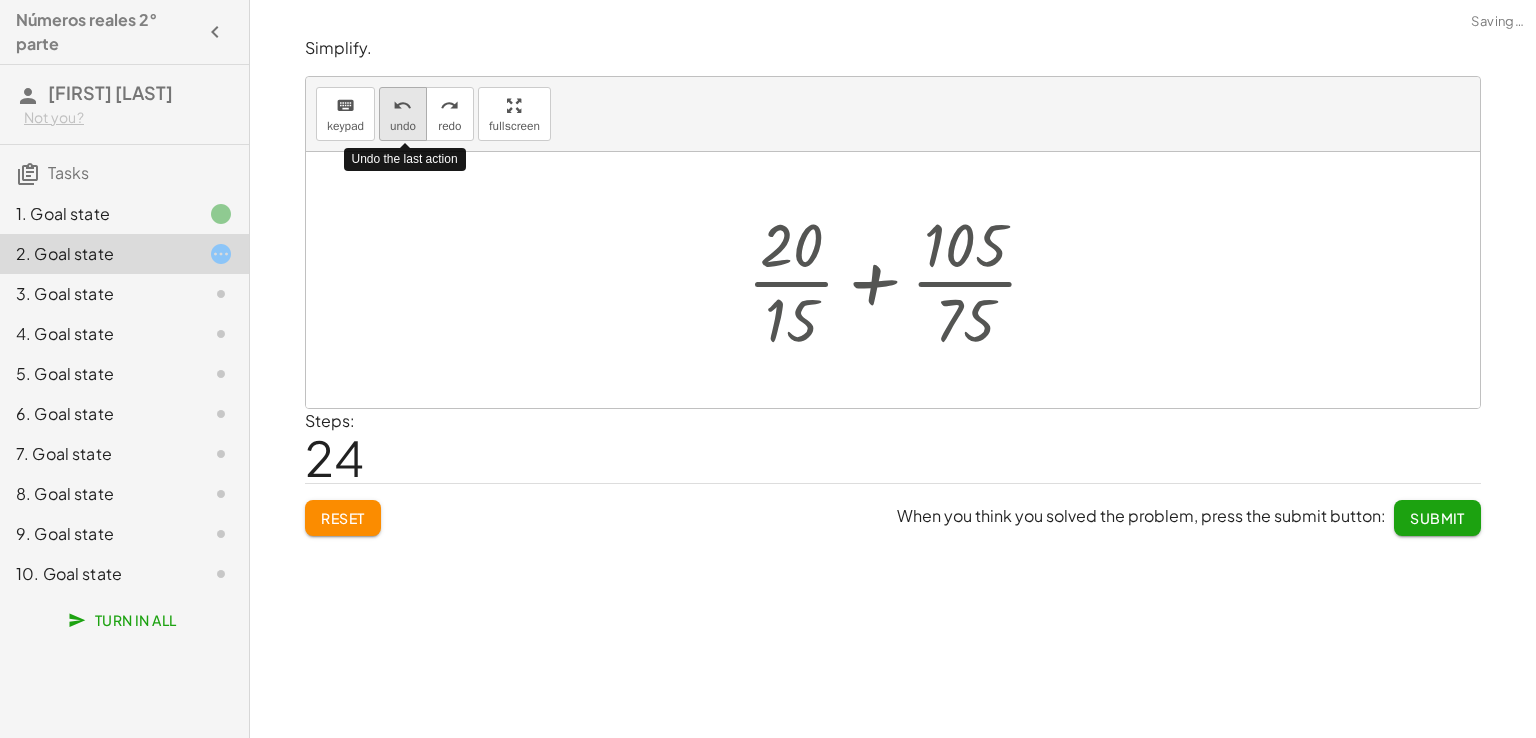 click on "undo" at bounding box center (403, 126) 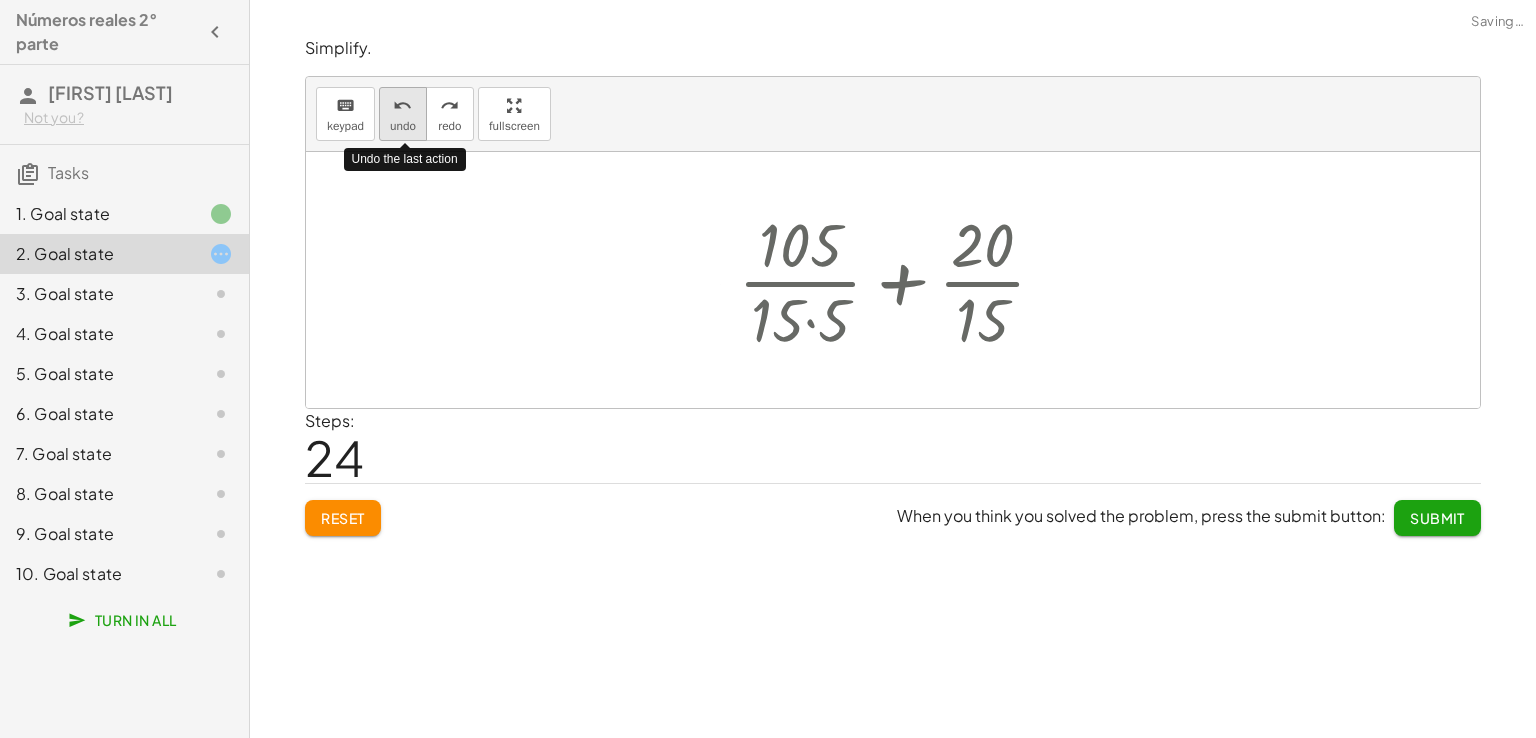 click on "undo" at bounding box center (403, 126) 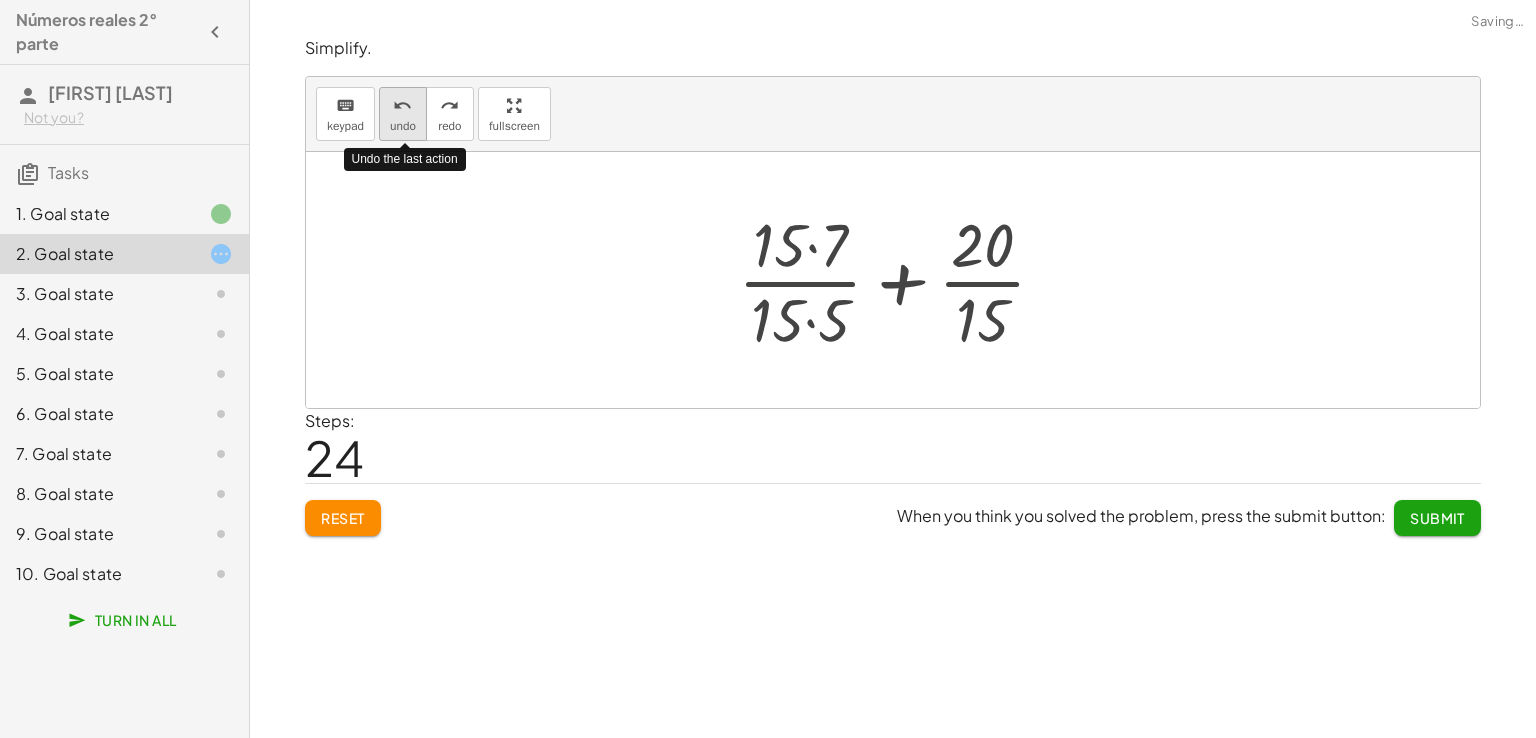 click on "undo" at bounding box center [403, 126] 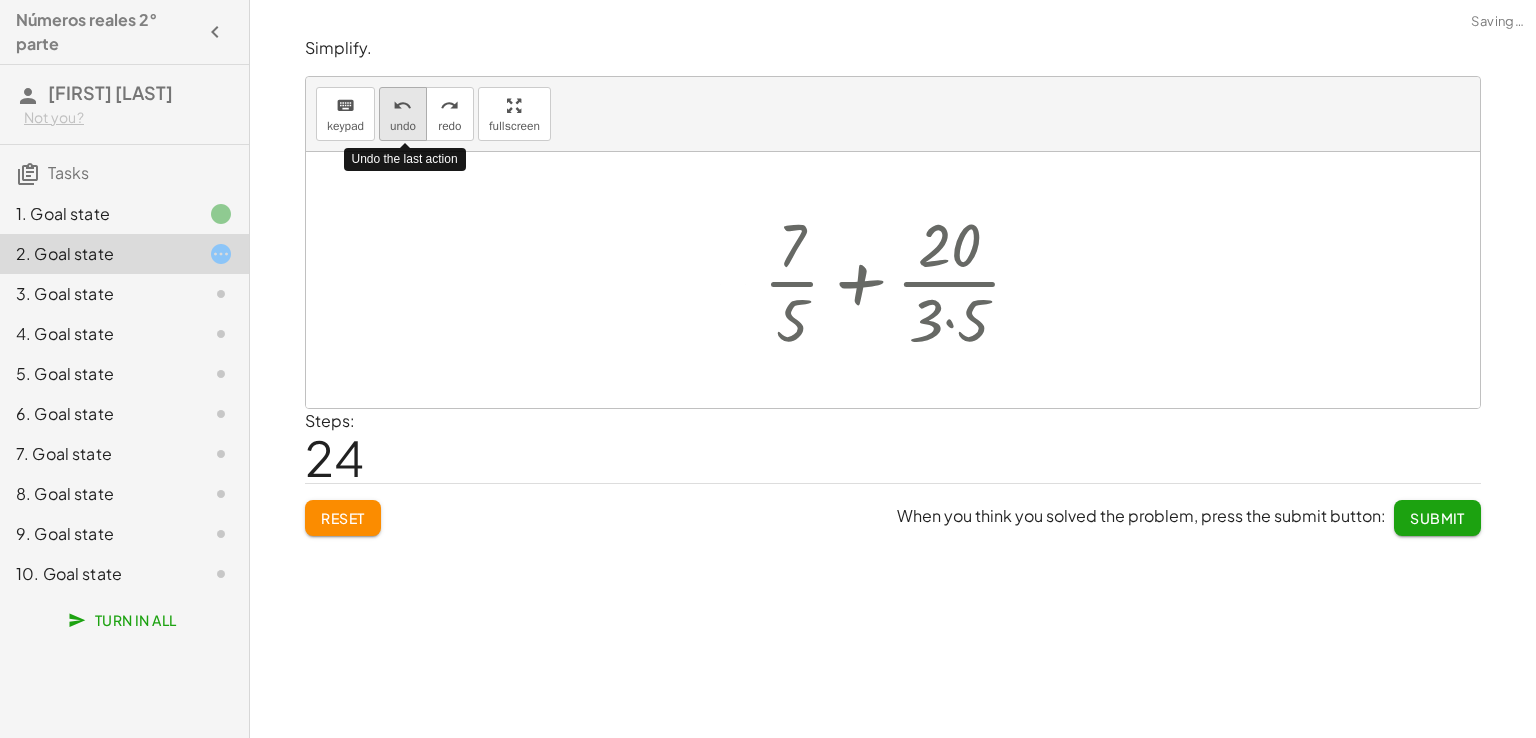 click on "undo" at bounding box center (403, 126) 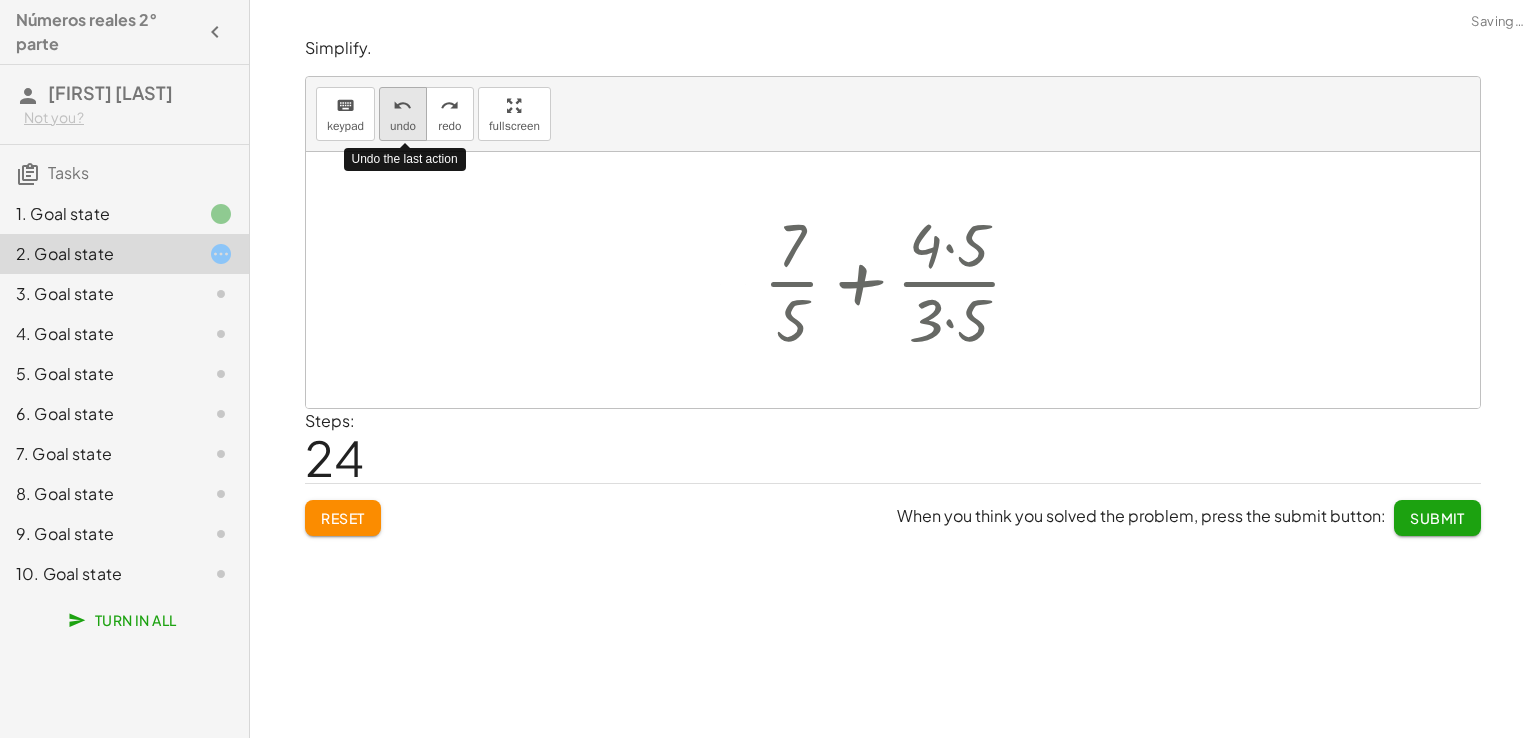 click on "undo" at bounding box center [403, 126] 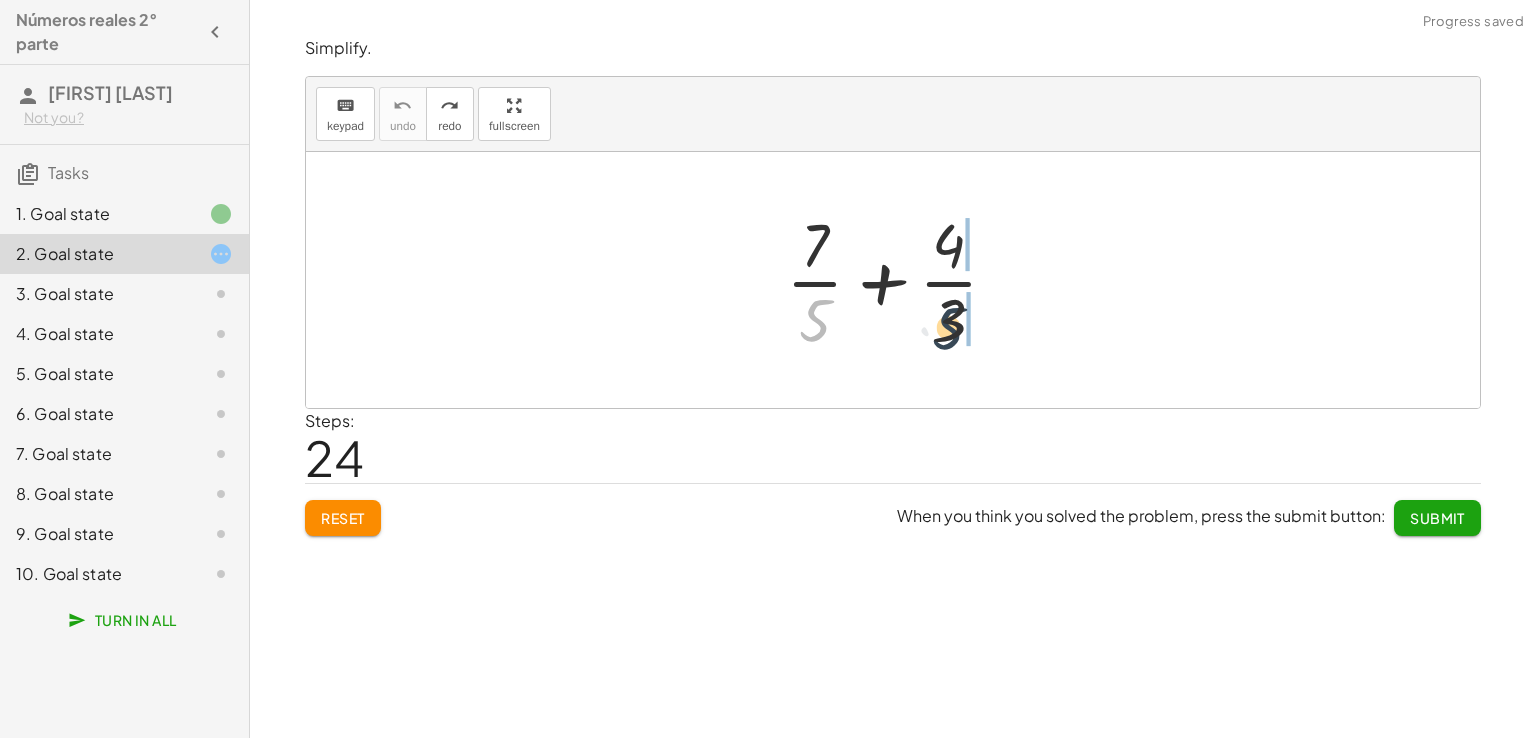 drag, startPoint x: 816, startPoint y: 329, endPoint x: 968, endPoint y: 337, distance: 152.21039 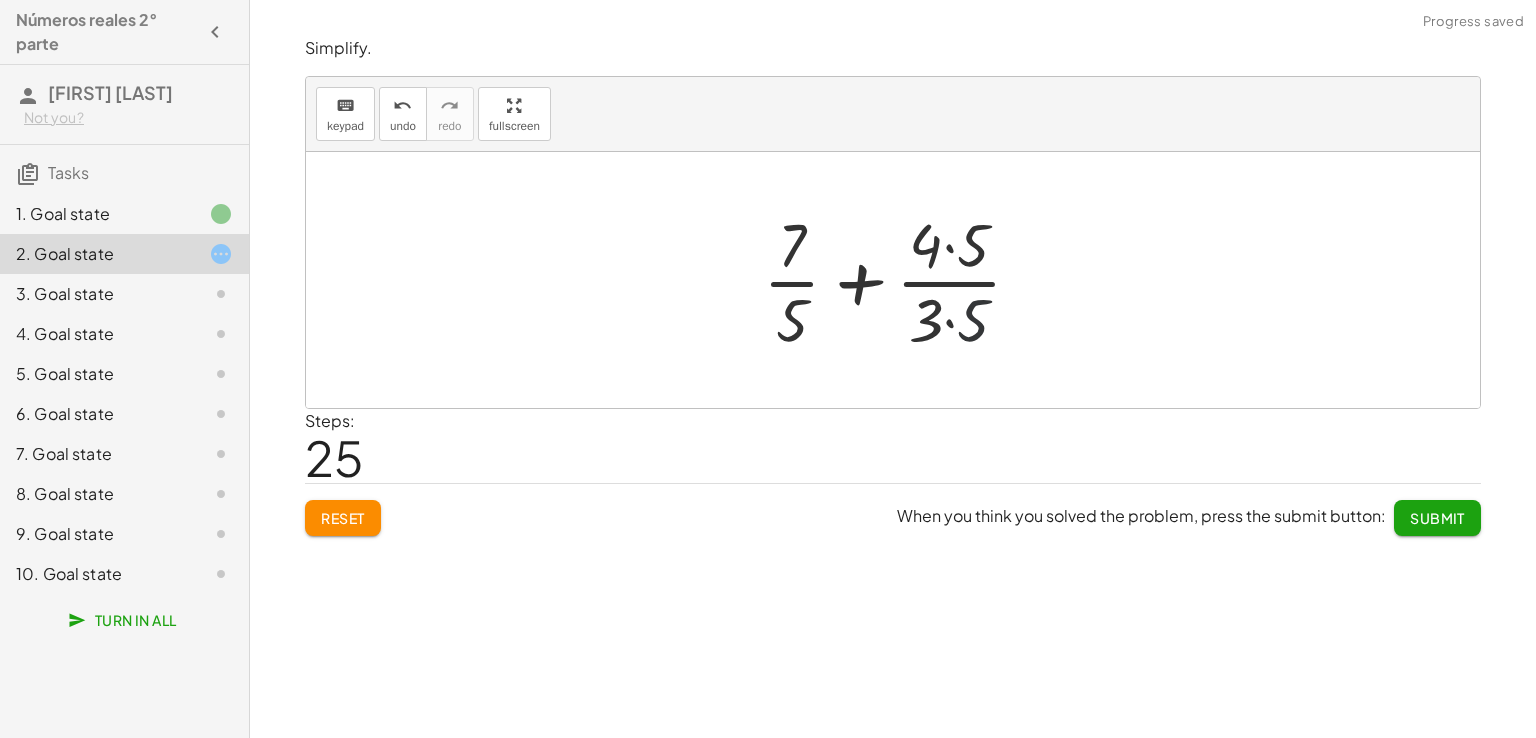 drag, startPoint x: 968, startPoint y: 337, endPoint x: 957, endPoint y: 321, distance: 19.416489 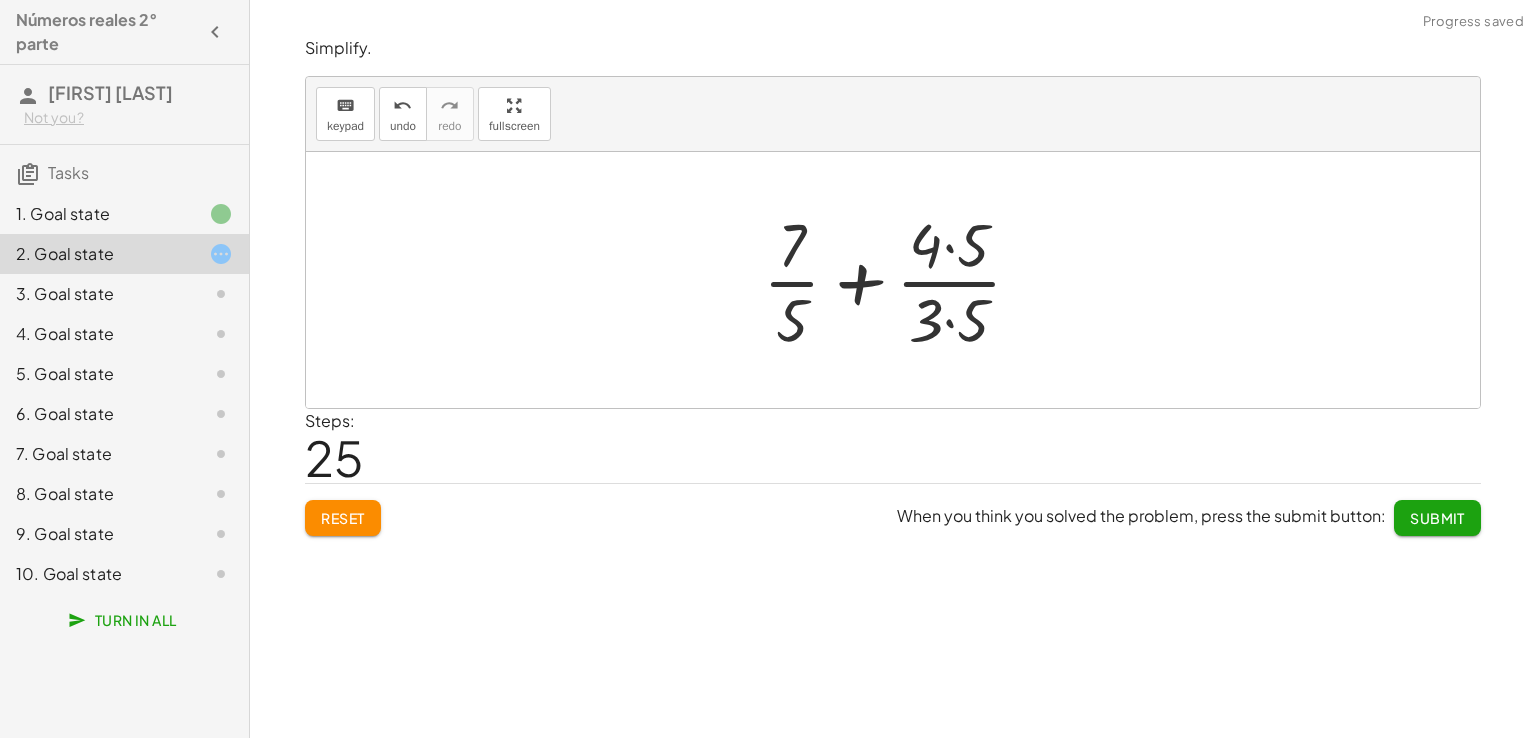 click at bounding box center (900, 280) 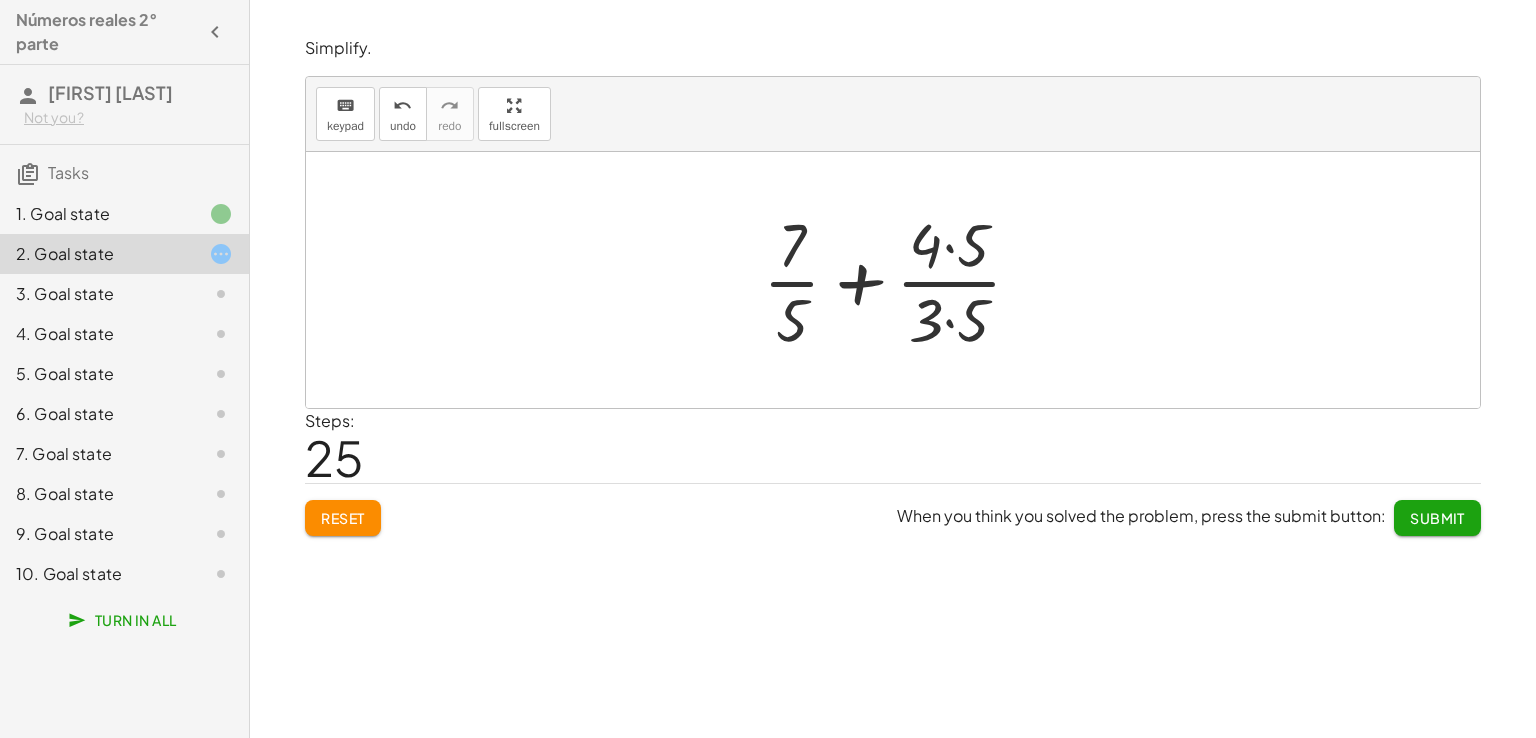 click at bounding box center [900, 280] 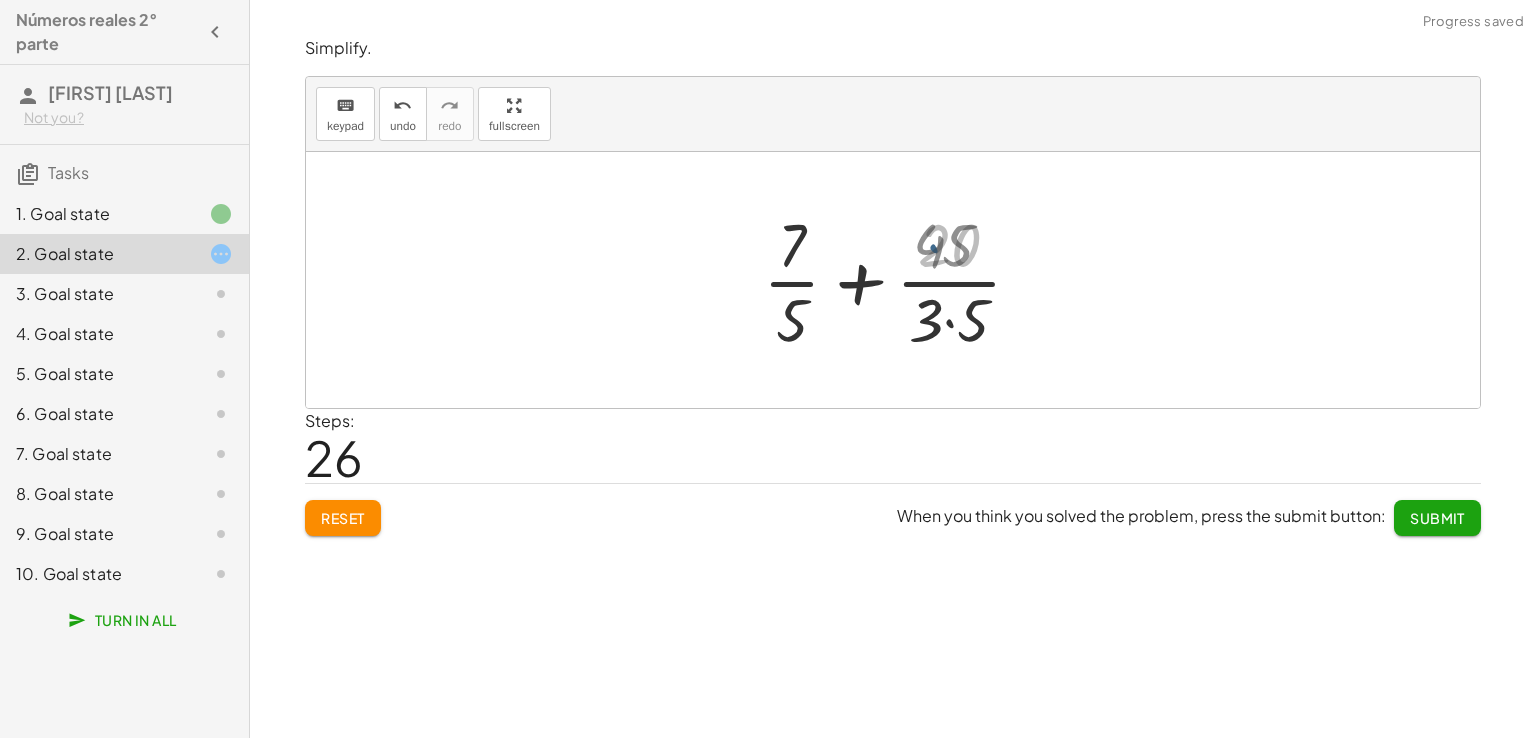 click at bounding box center [900, 280] 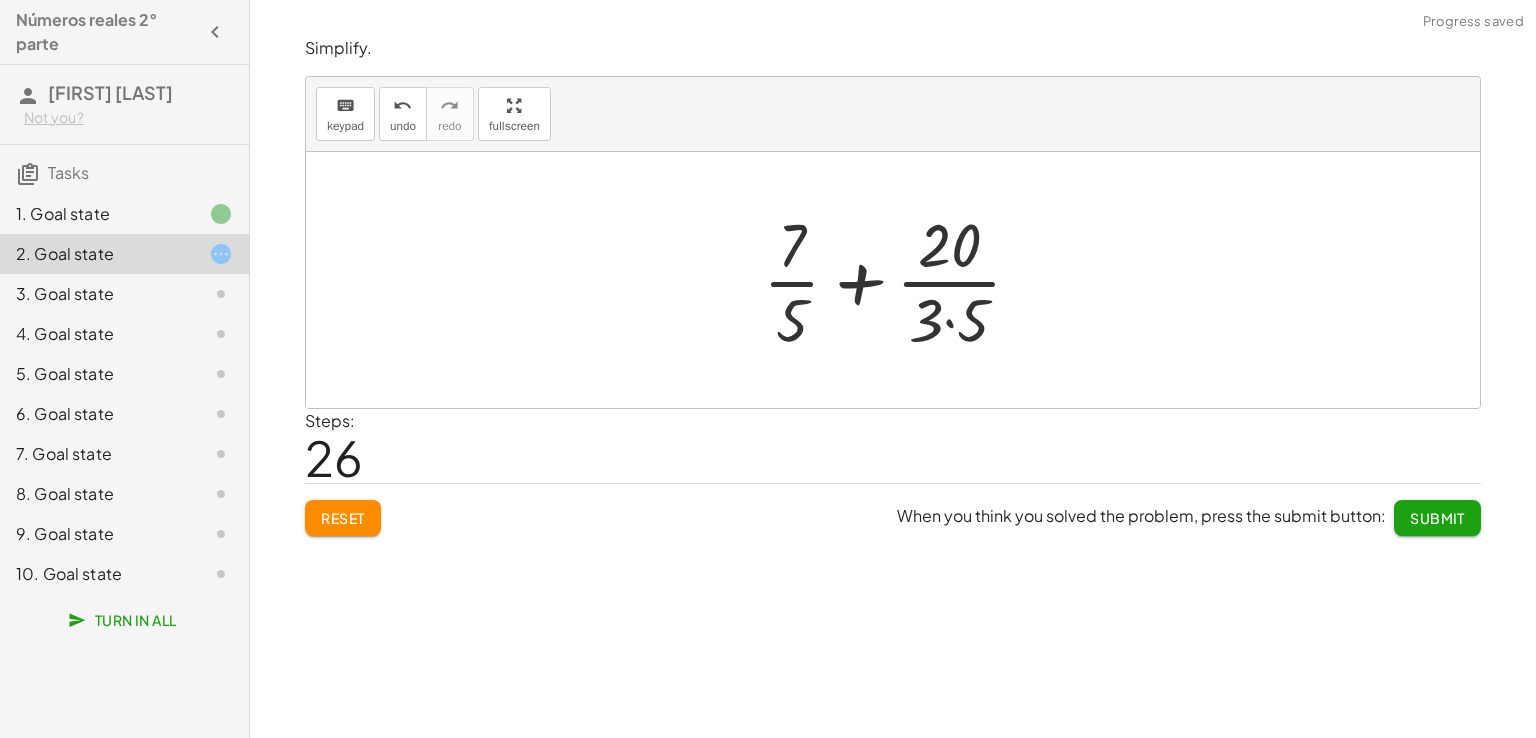 click at bounding box center (900, 280) 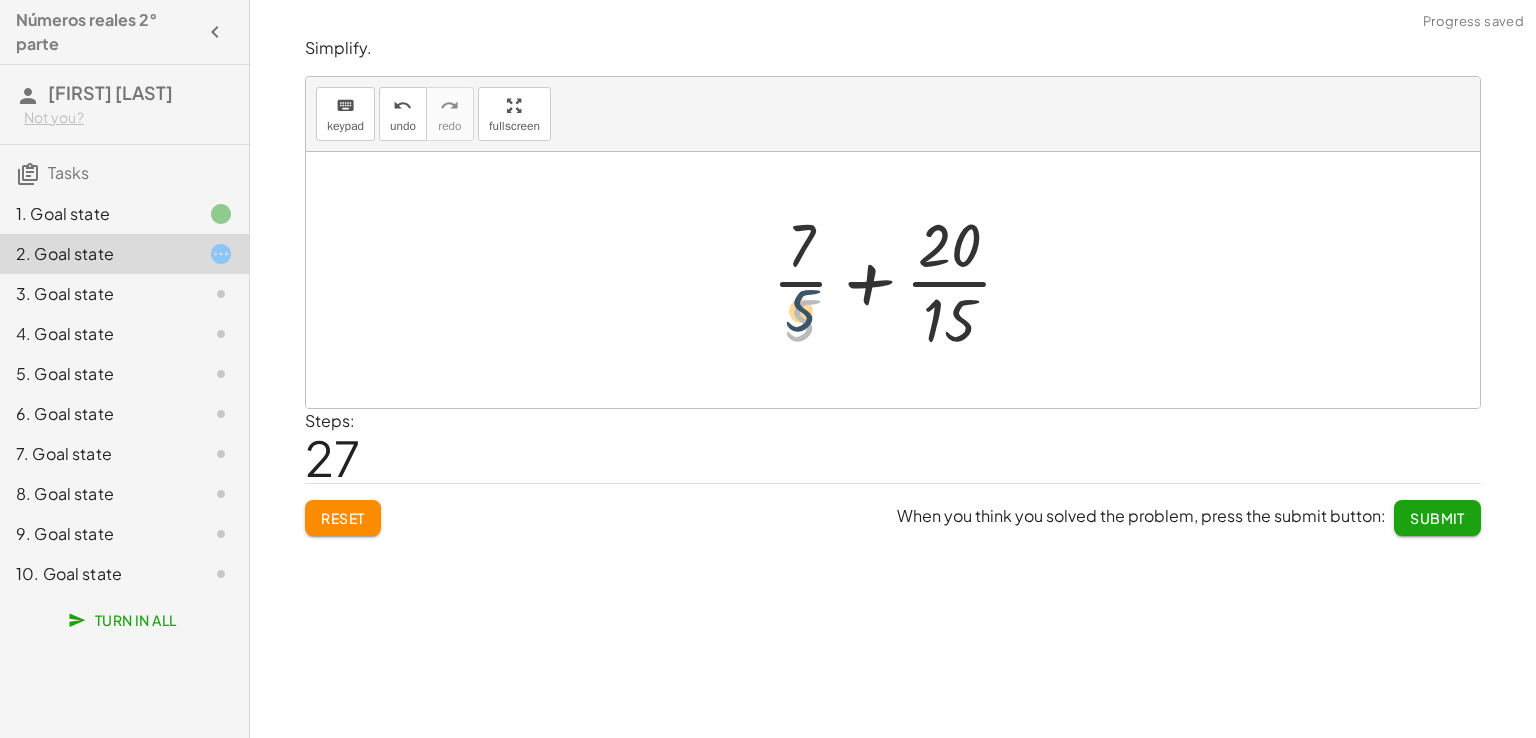 drag, startPoint x: 805, startPoint y: 330, endPoint x: 805, endPoint y: 316, distance: 14 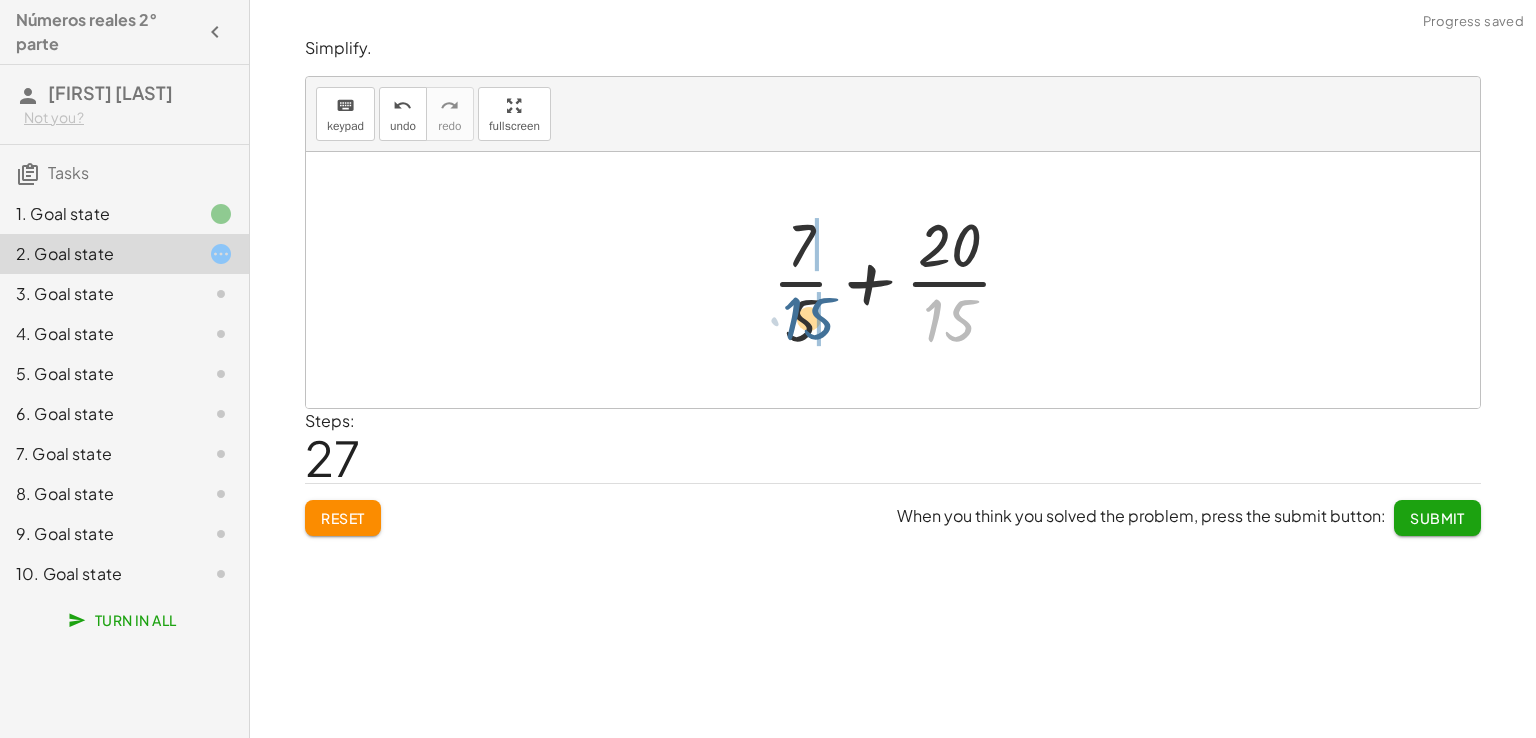 drag, startPoint x: 956, startPoint y: 322, endPoint x: 812, endPoint y: 321, distance: 144.00348 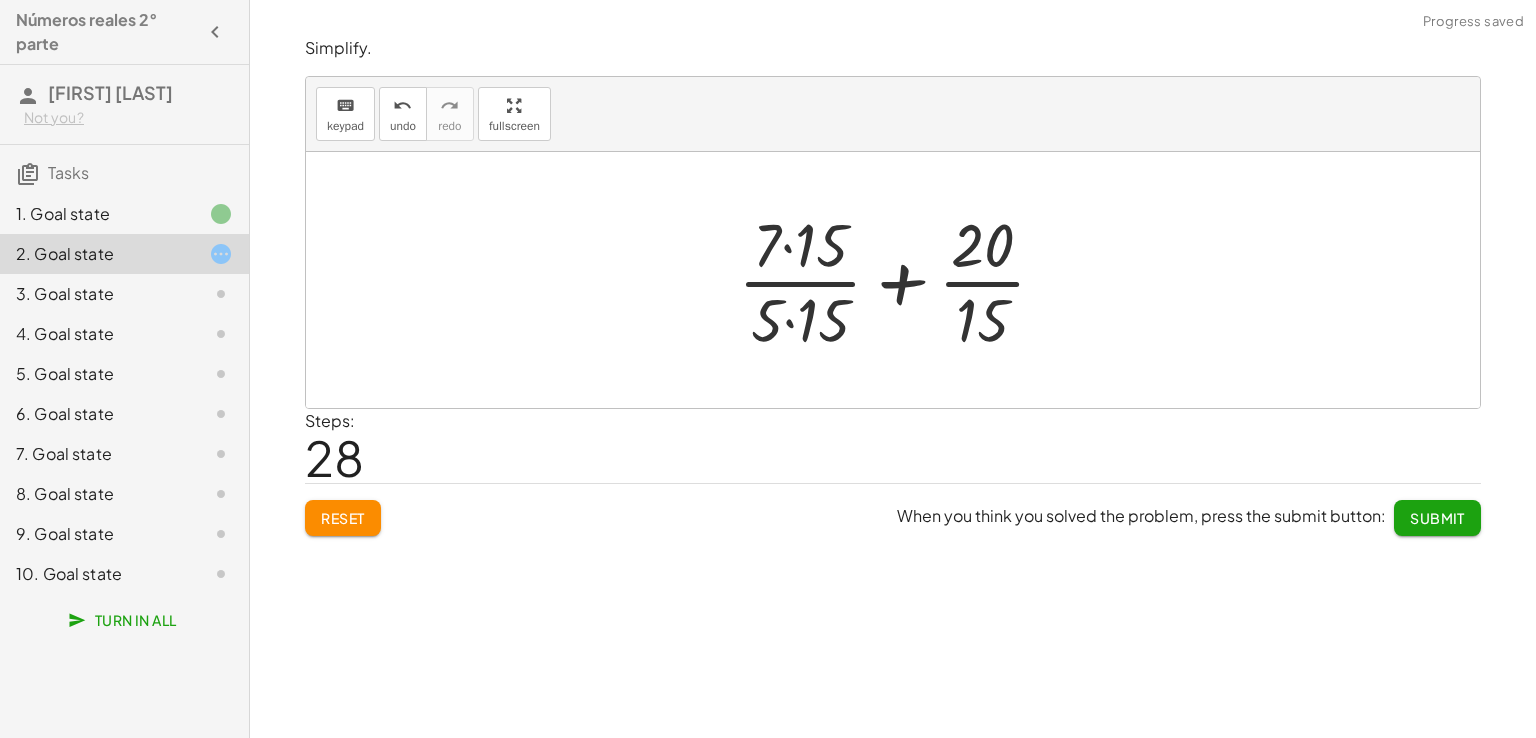 click at bounding box center (900, 280) 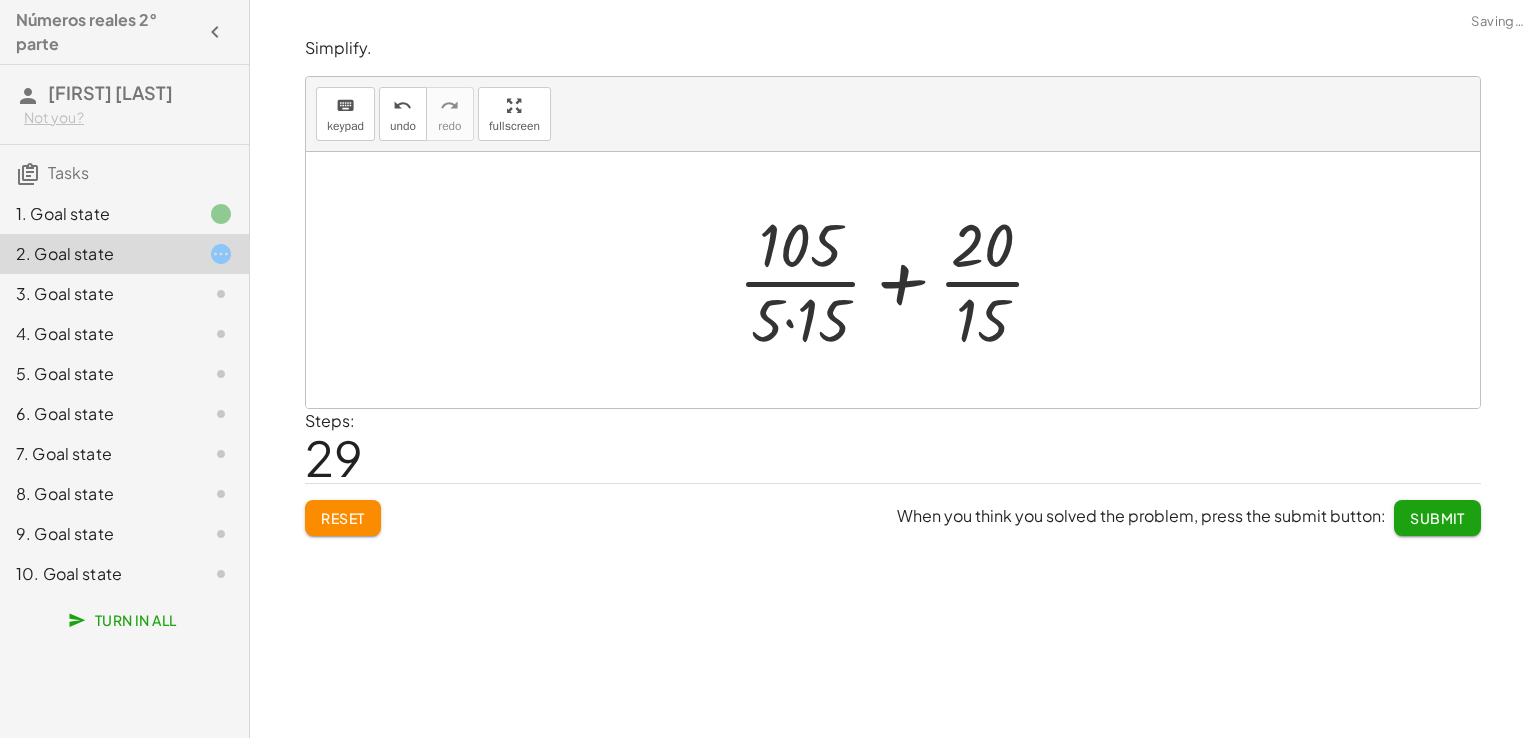 click at bounding box center [900, 280] 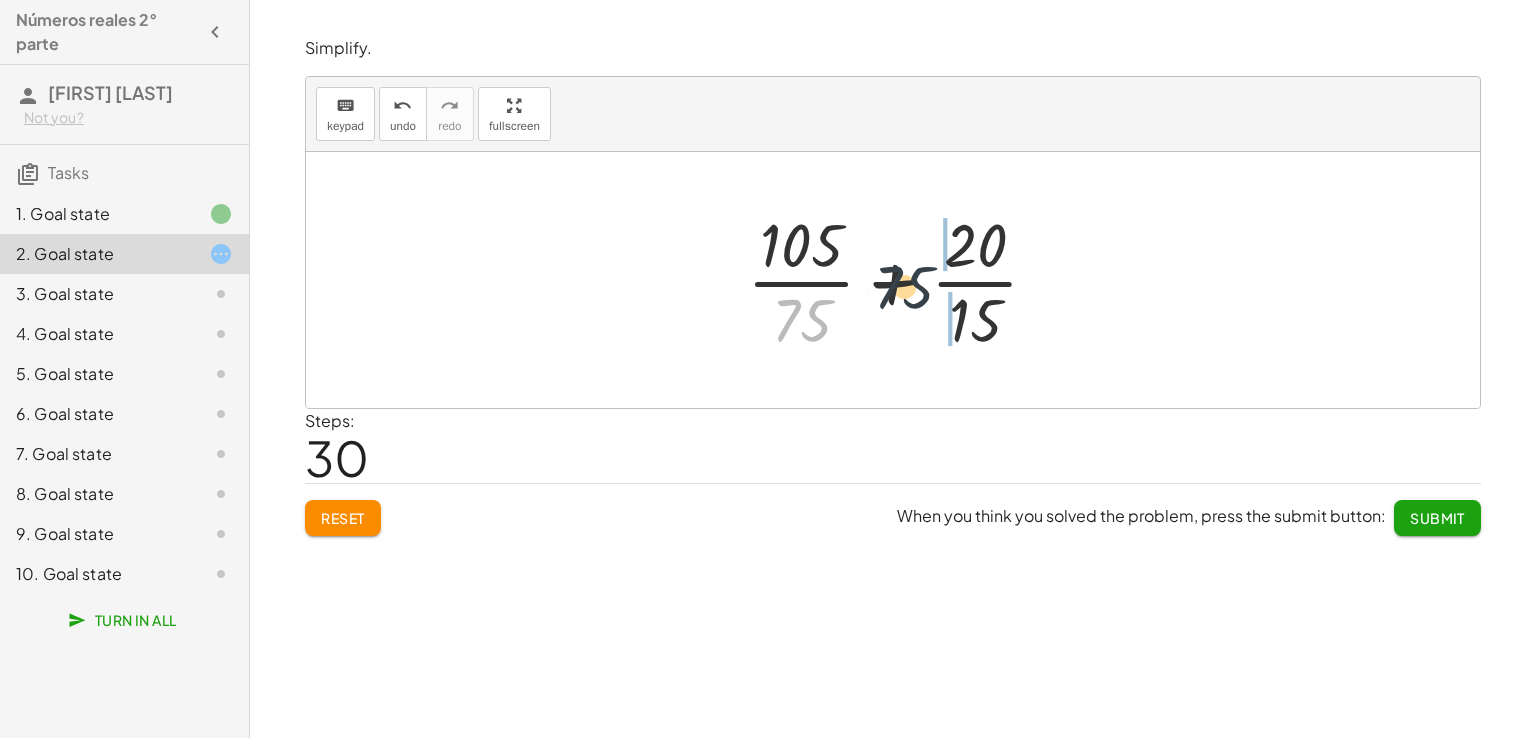 drag, startPoint x: 816, startPoint y: 317, endPoint x: 1008, endPoint y: 252, distance: 202.70422 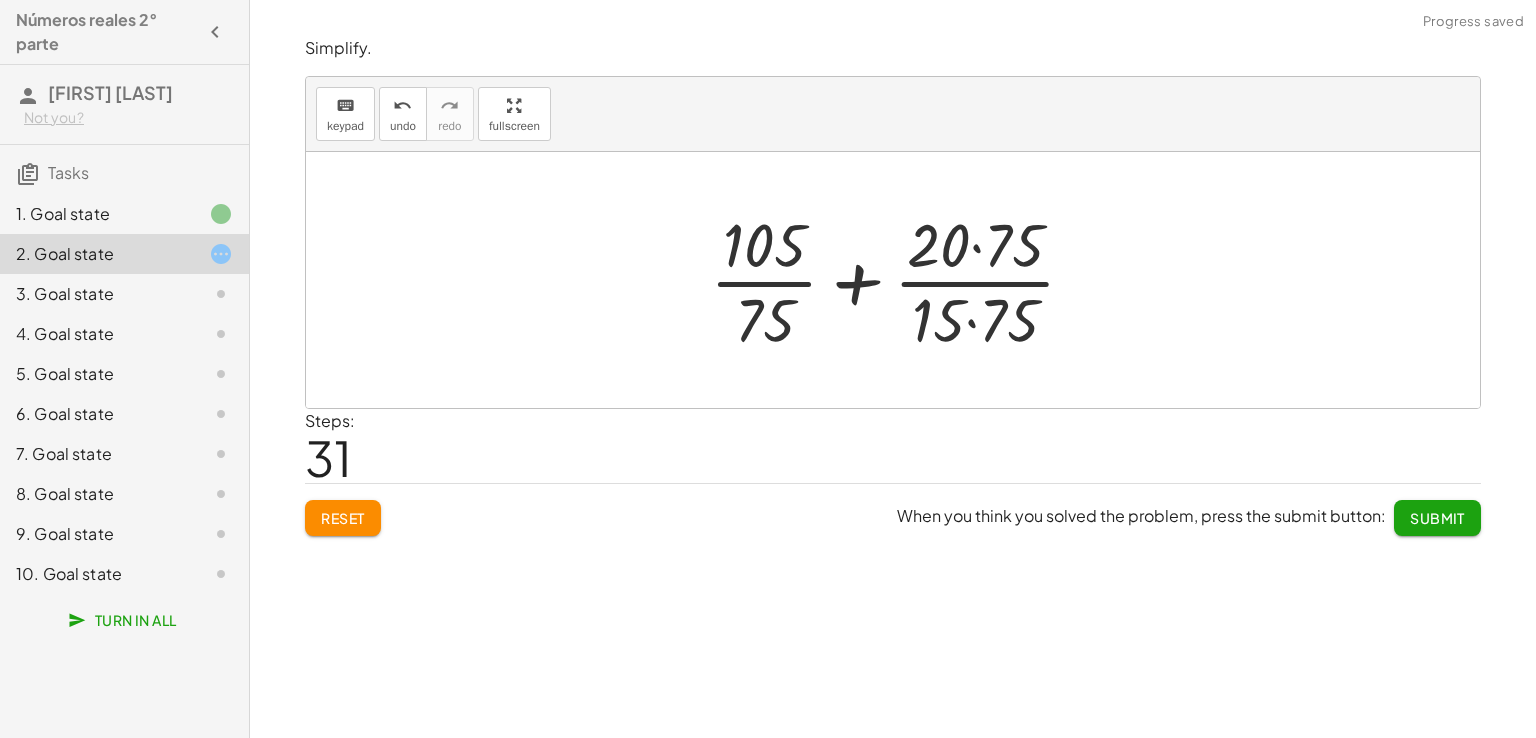 click at bounding box center [901, 280] 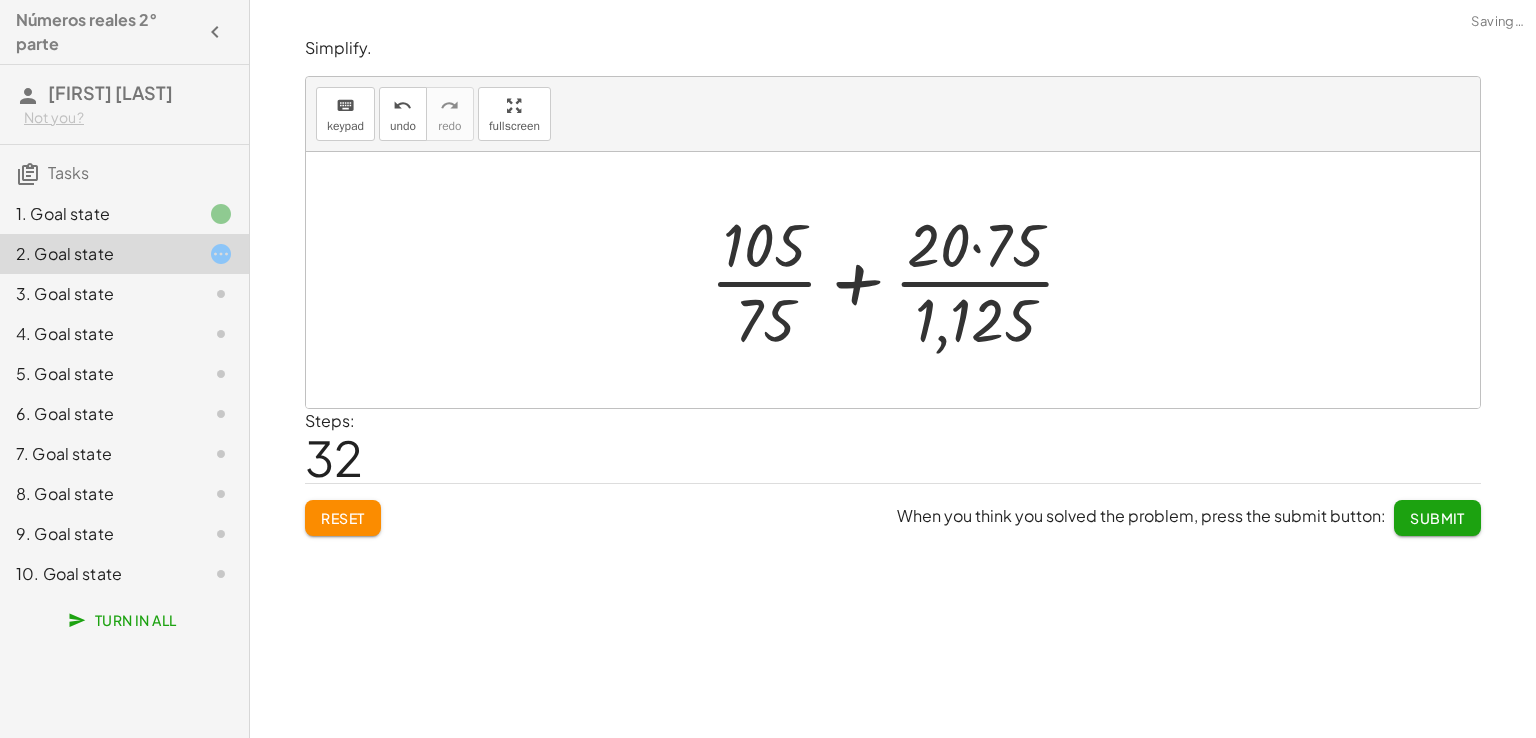 click at bounding box center (901, 280) 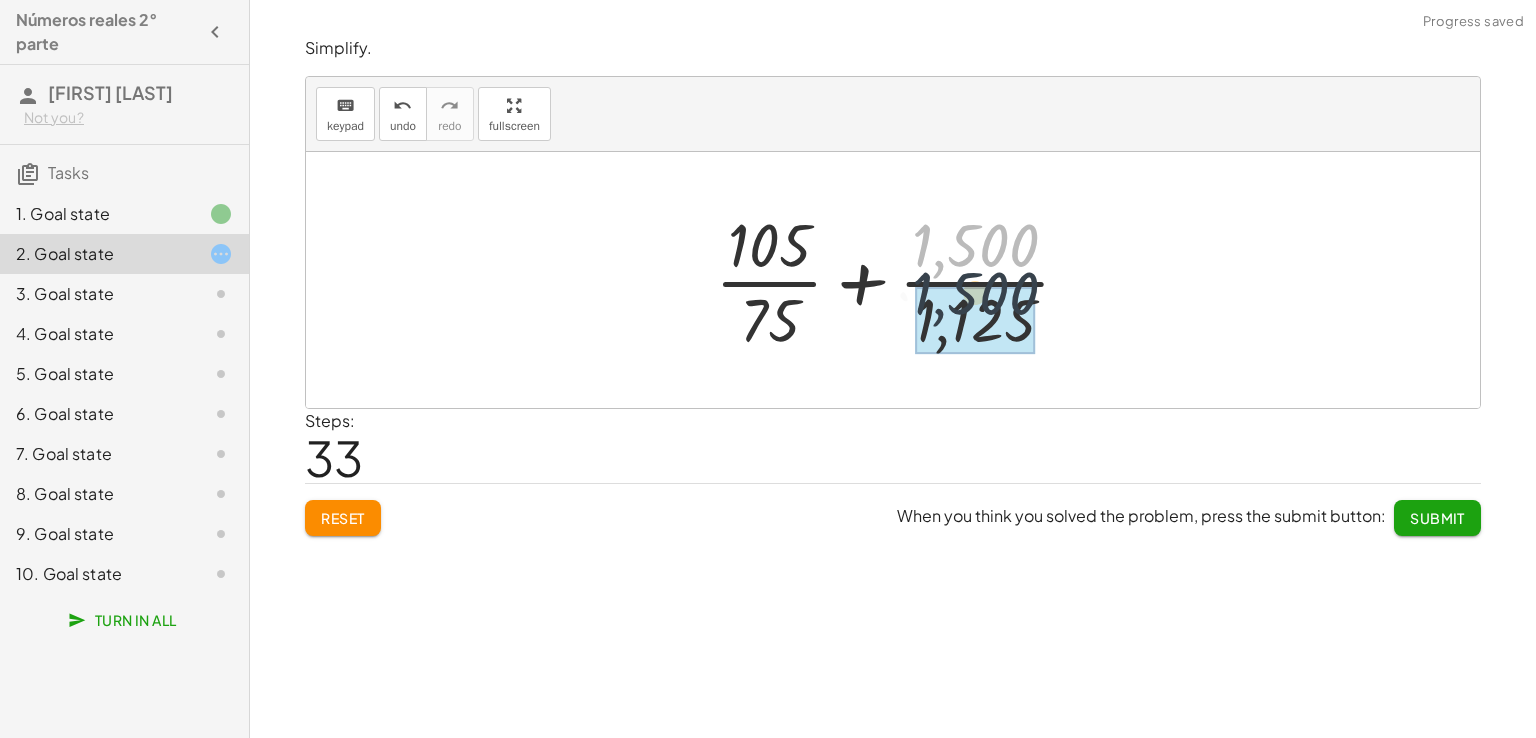 drag, startPoint x: 987, startPoint y: 233, endPoint x: 984, endPoint y: 306, distance: 73.061615 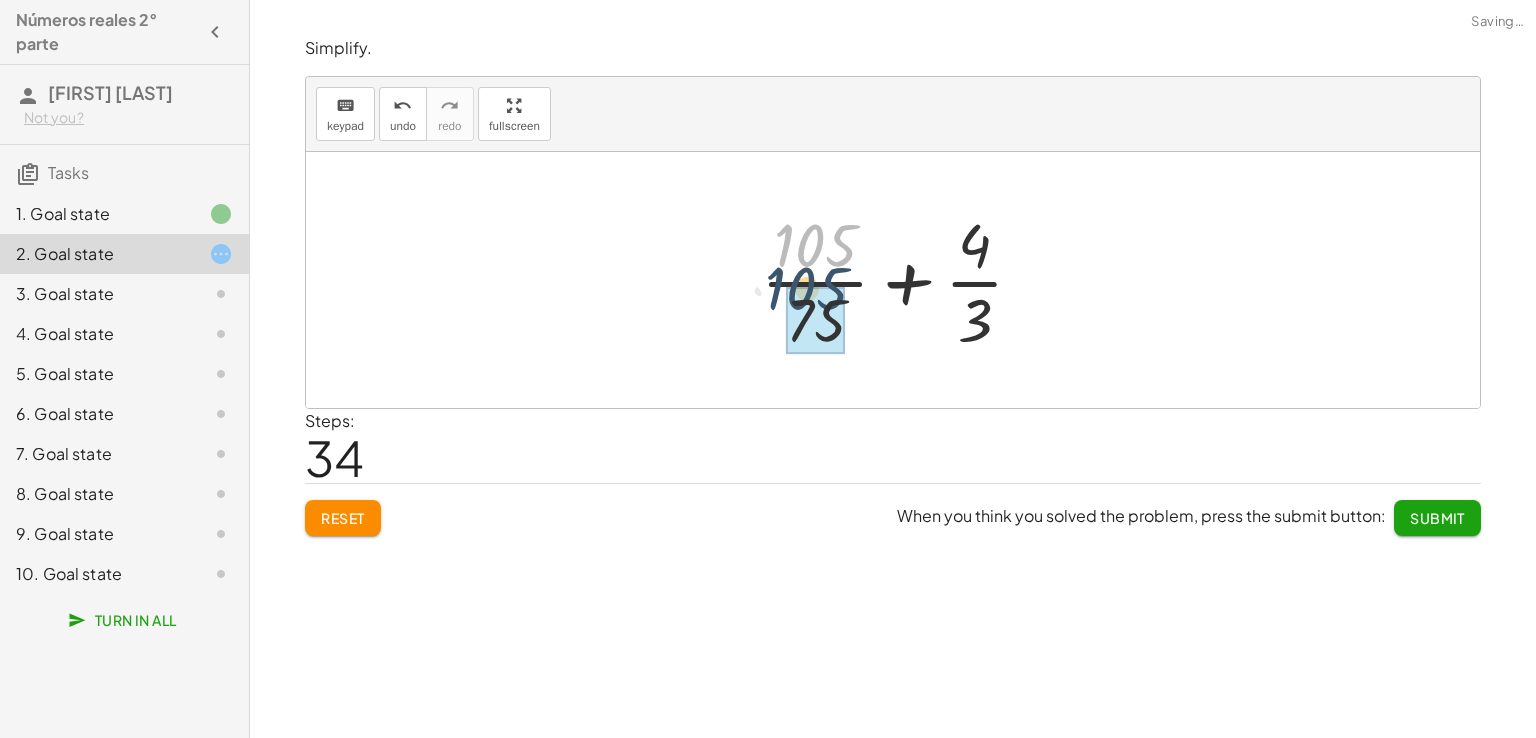 drag, startPoint x: 838, startPoint y: 255, endPoint x: 833, endPoint y: 286, distance: 31.400637 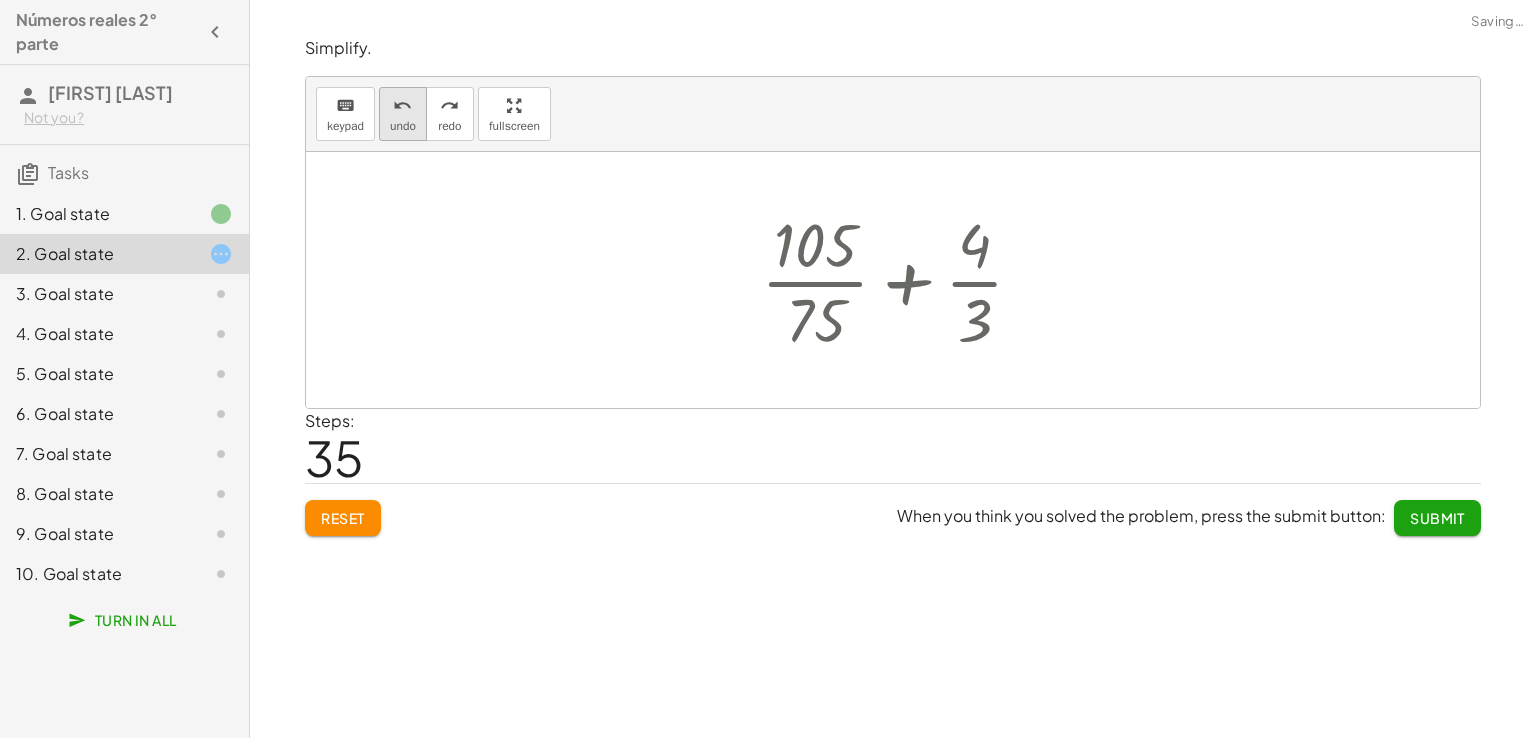 click on "undo" at bounding box center [403, 126] 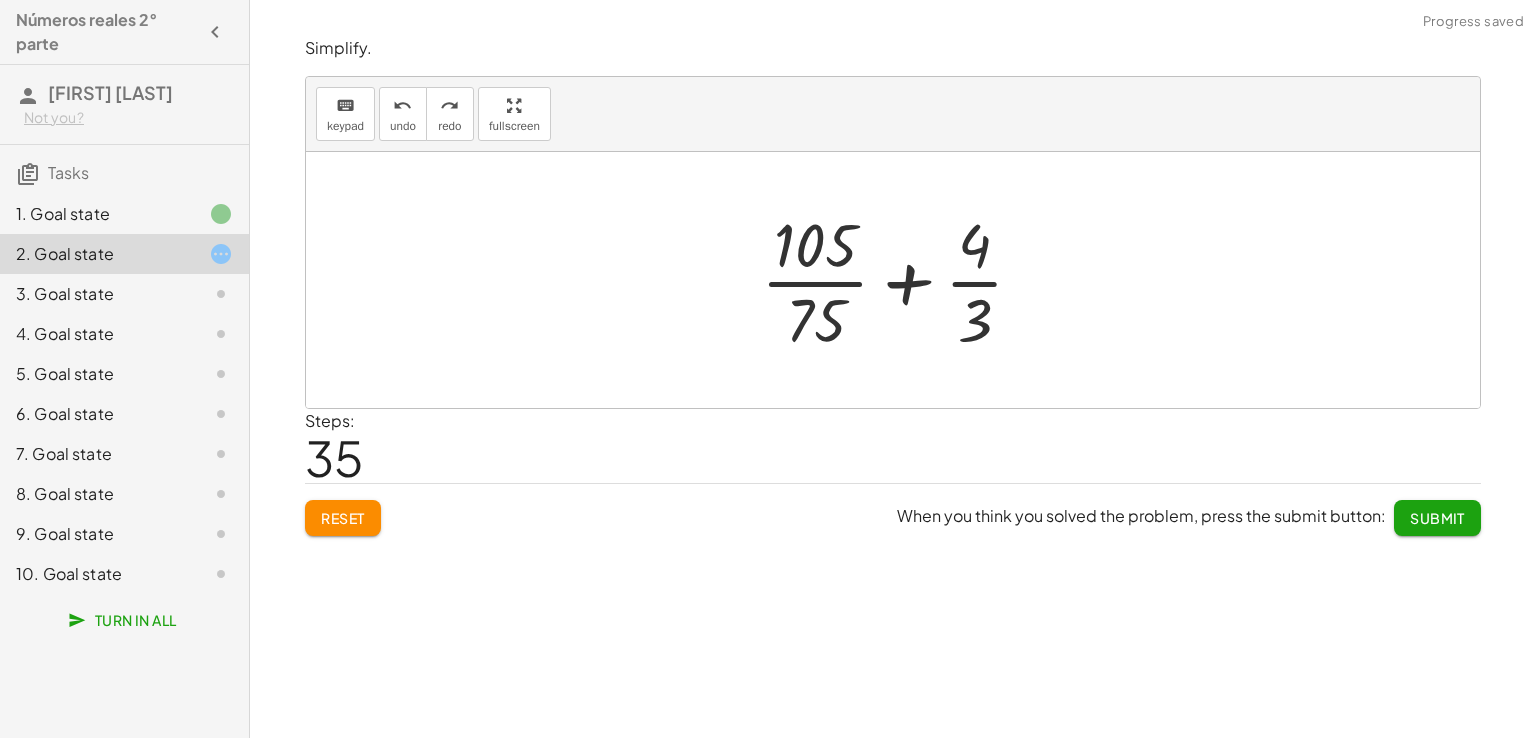 click at bounding box center (900, 280) 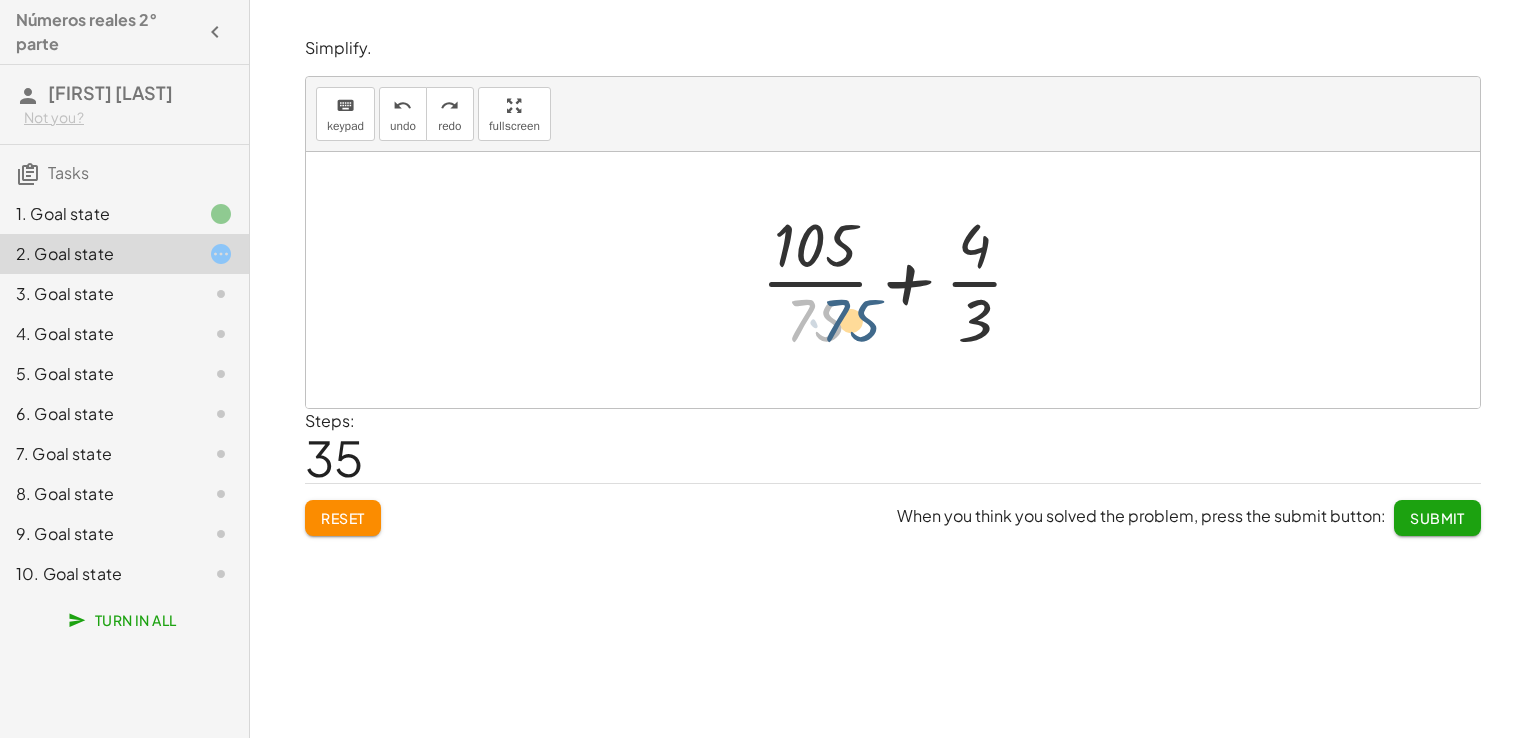 drag, startPoint x: 816, startPoint y: 313, endPoint x: 767, endPoint y: 295, distance: 52.201534 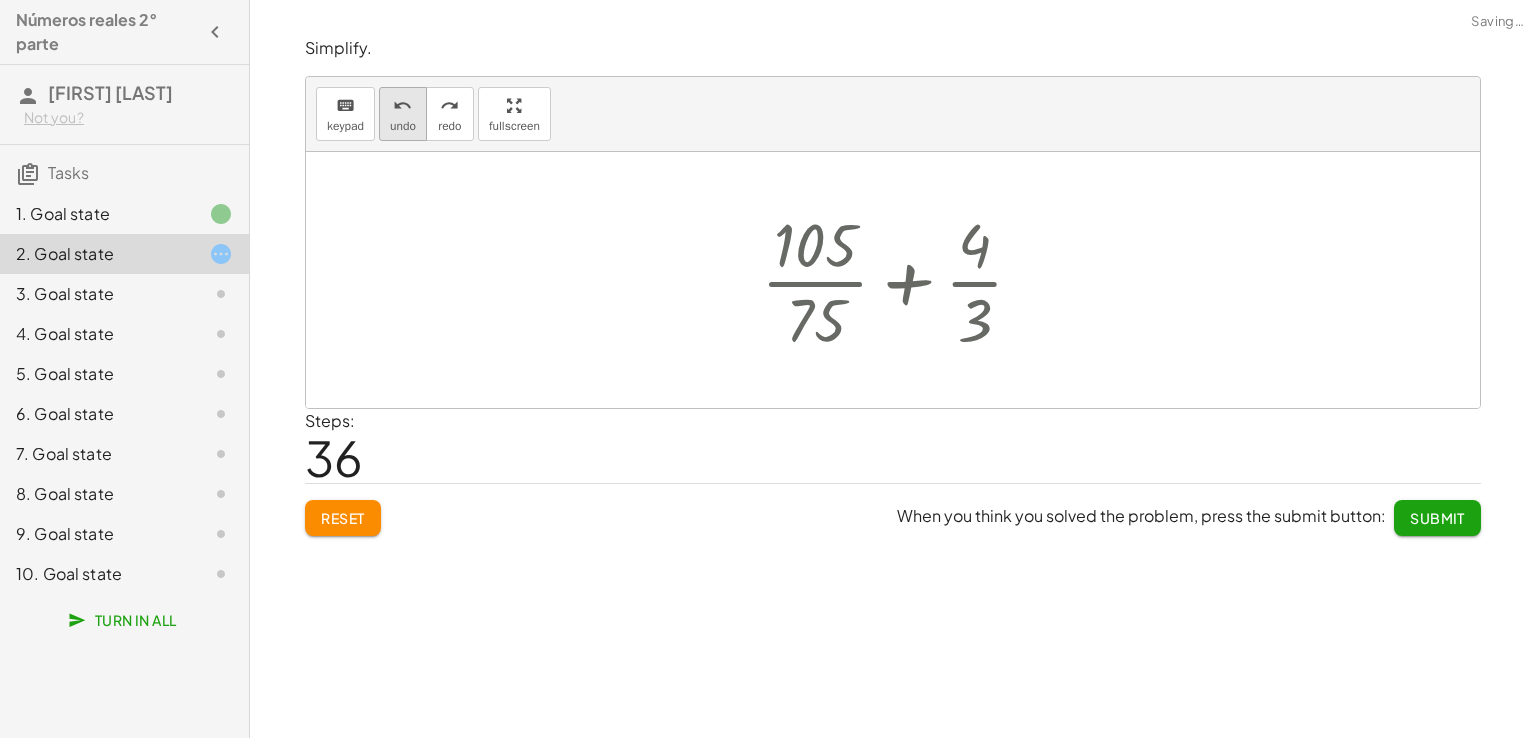 click on "undo" at bounding box center [403, 126] 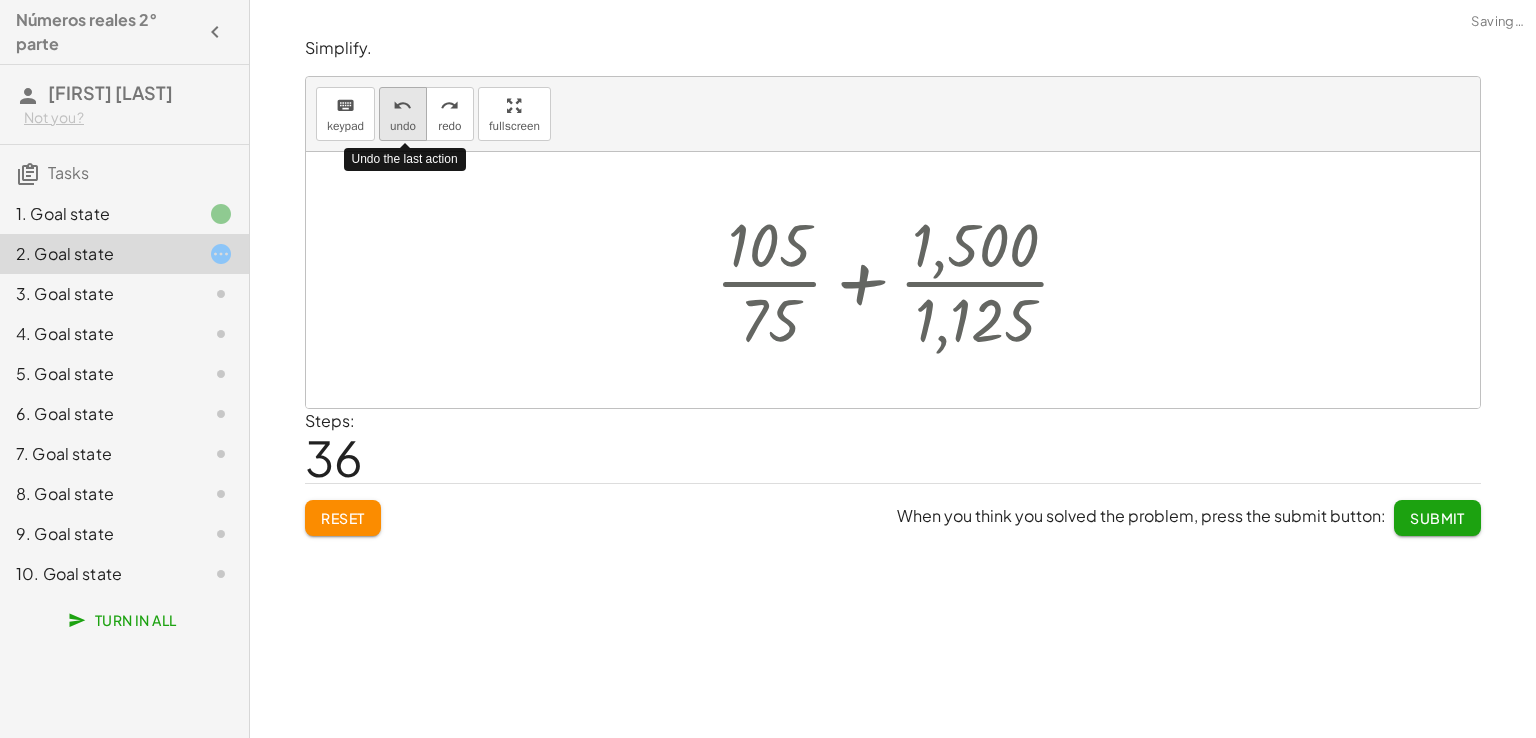 click on "undo" at bounding box center [403, 126] 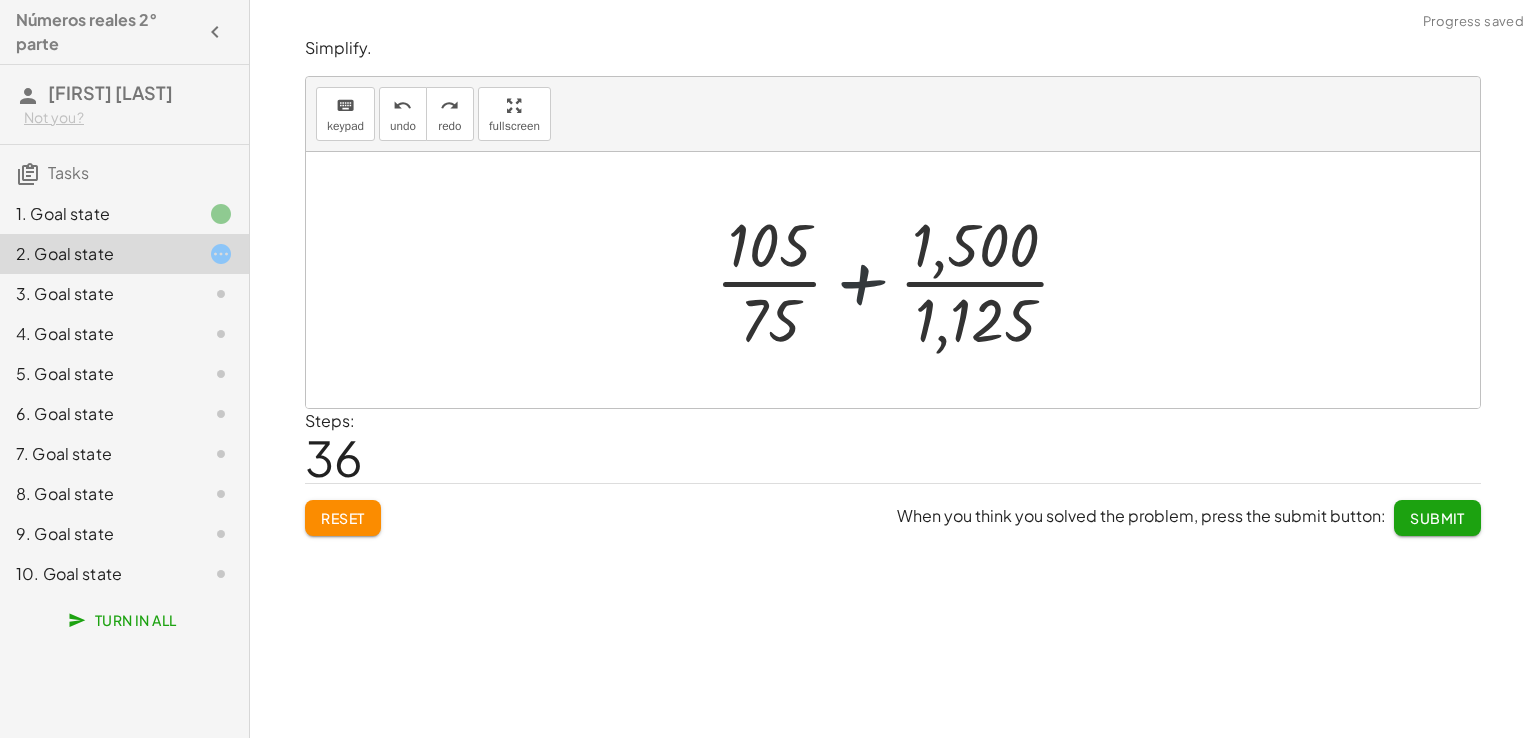 click at bounding box center (900, 280) 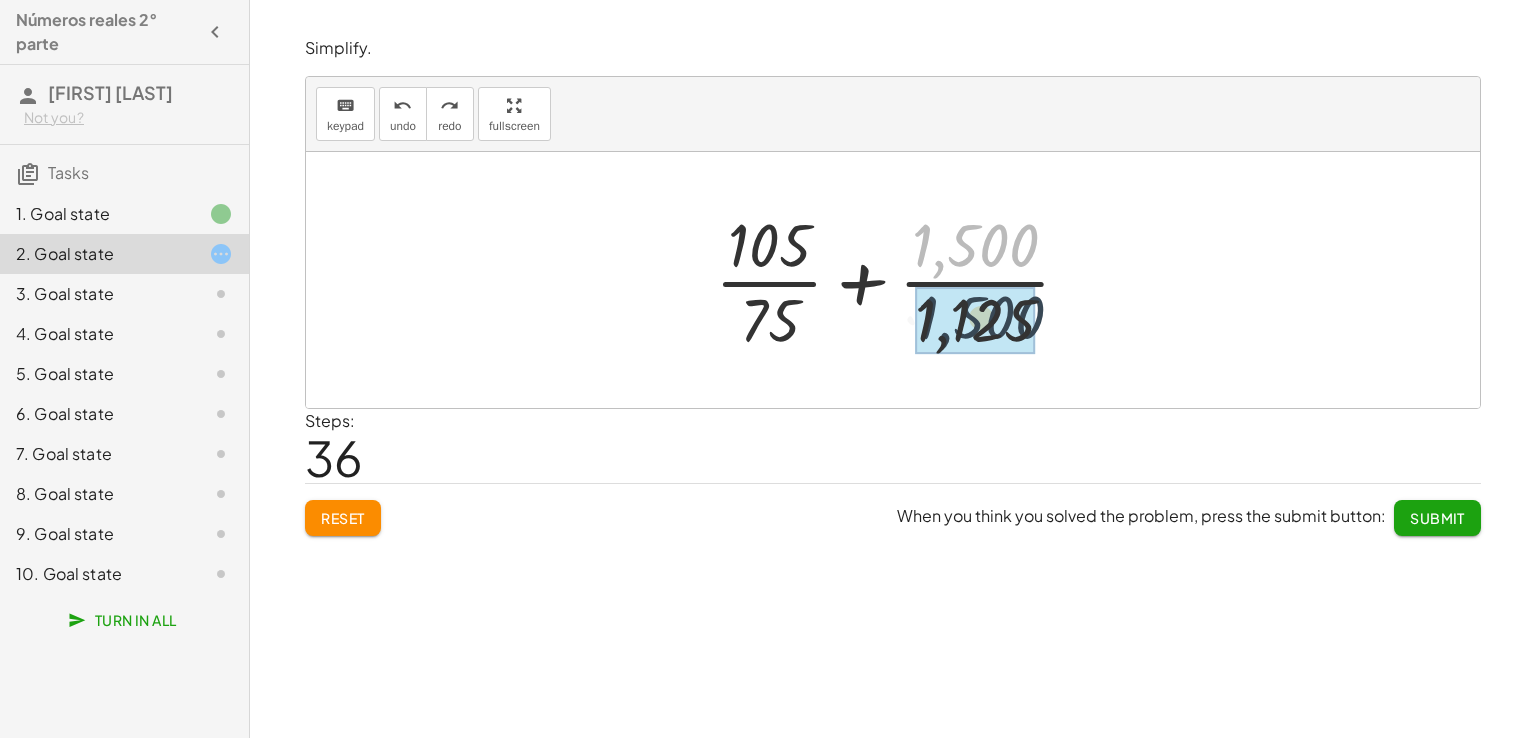 drag, startPoint x: 940, startPoint y: 243, endPoint x: 944, endPoint y: 325, distance: 82.0975 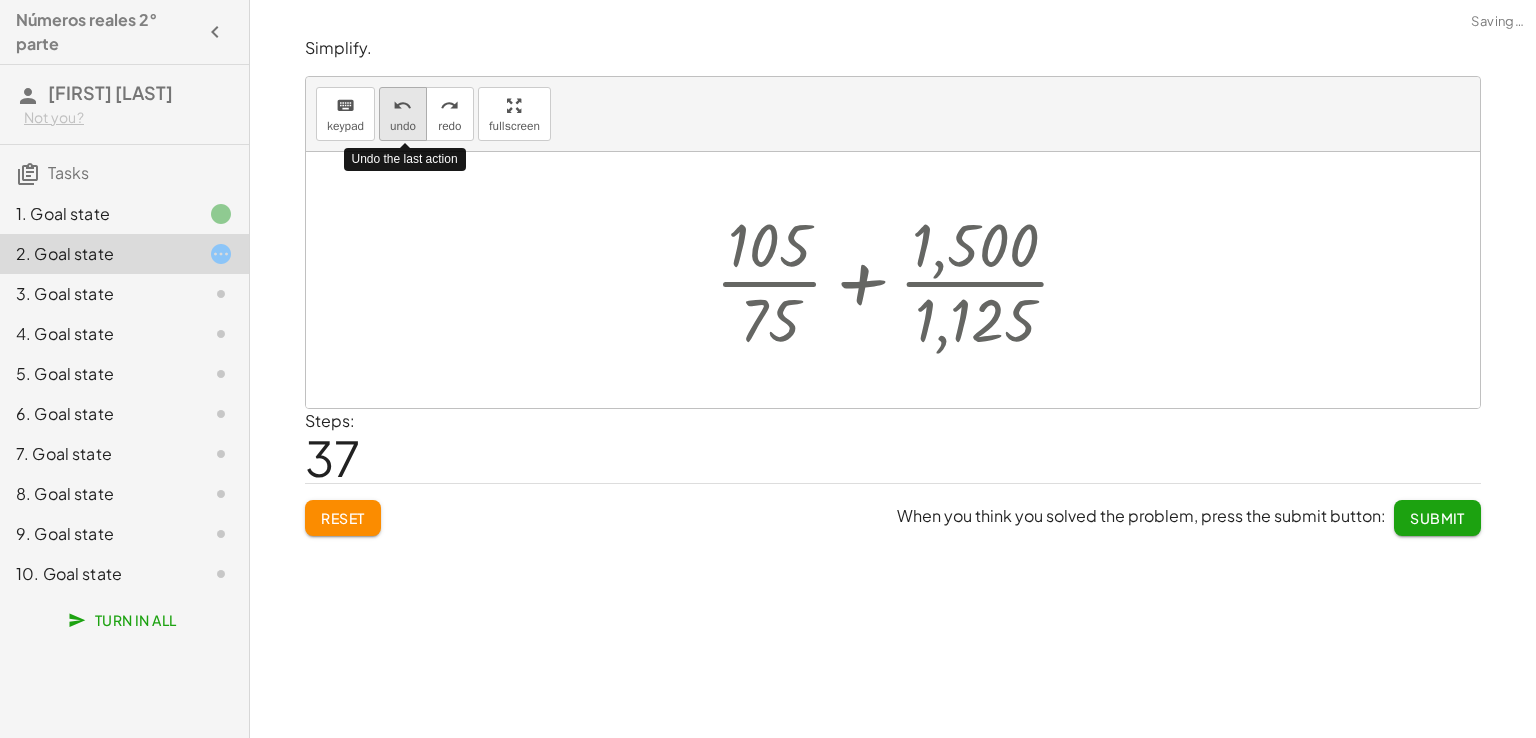 click on "undo" at bounding box center (403, 126) 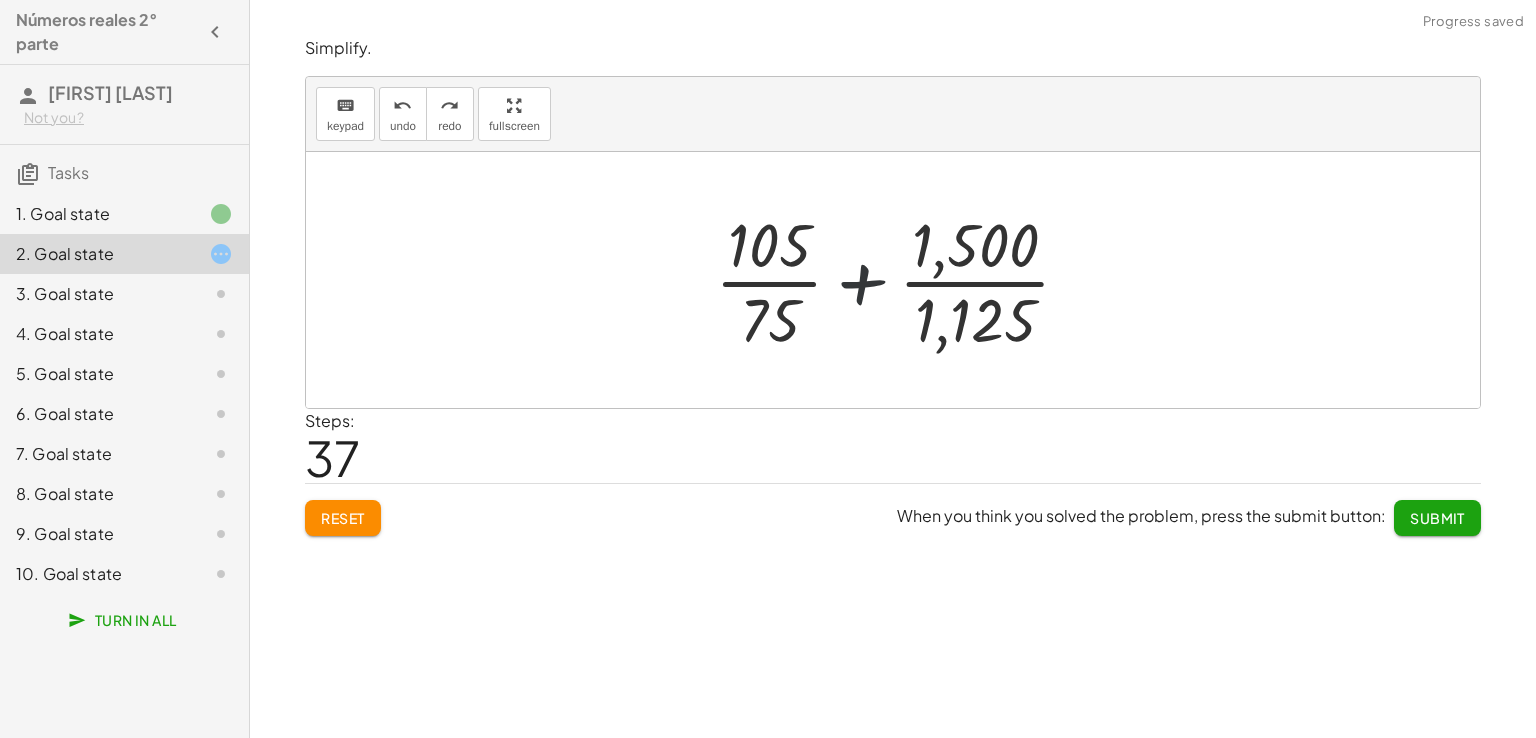 click at bounding box center (900, 280) 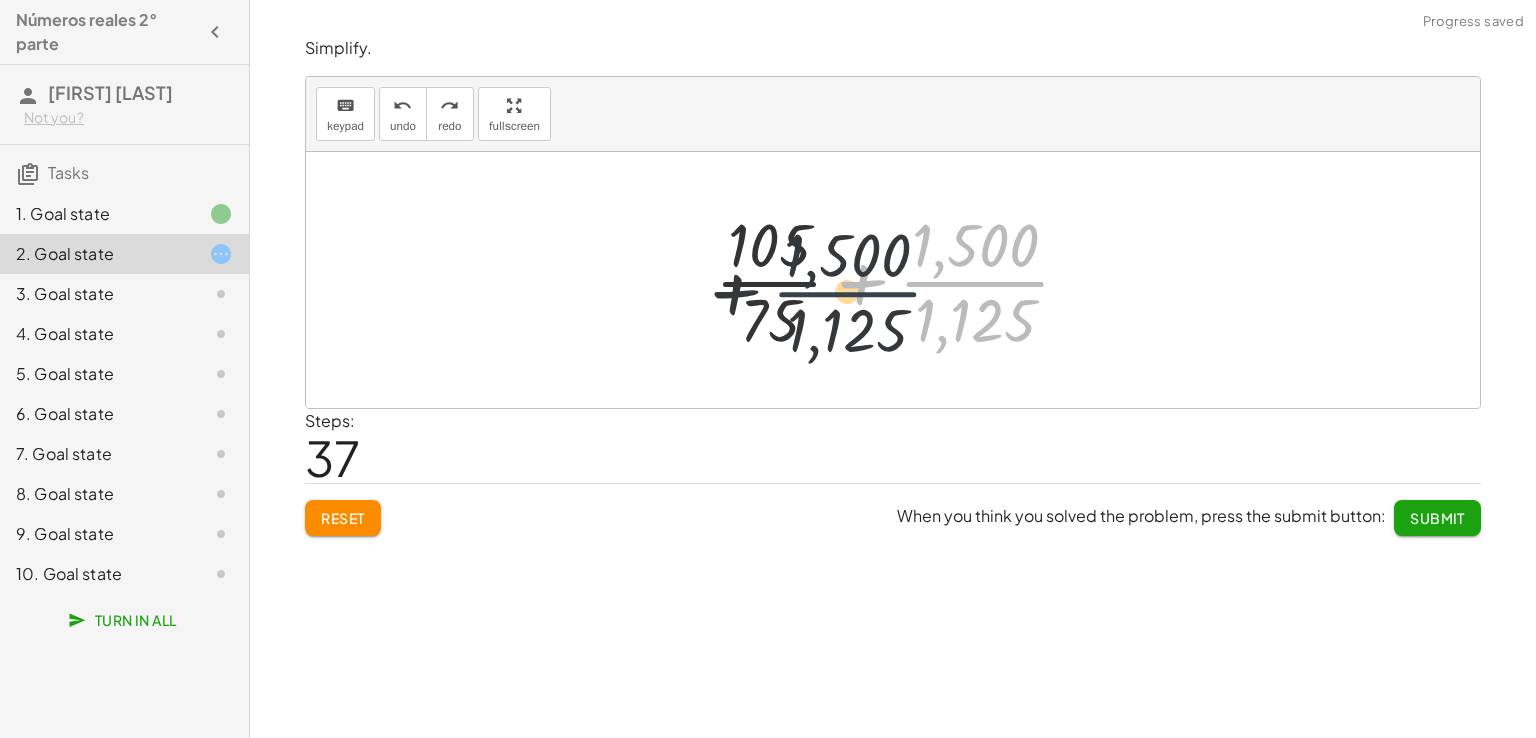 drag, startPoint x: 961, startPoint y: 284, endPoint x: 740, endPoint y: 291, distance: 221.11082 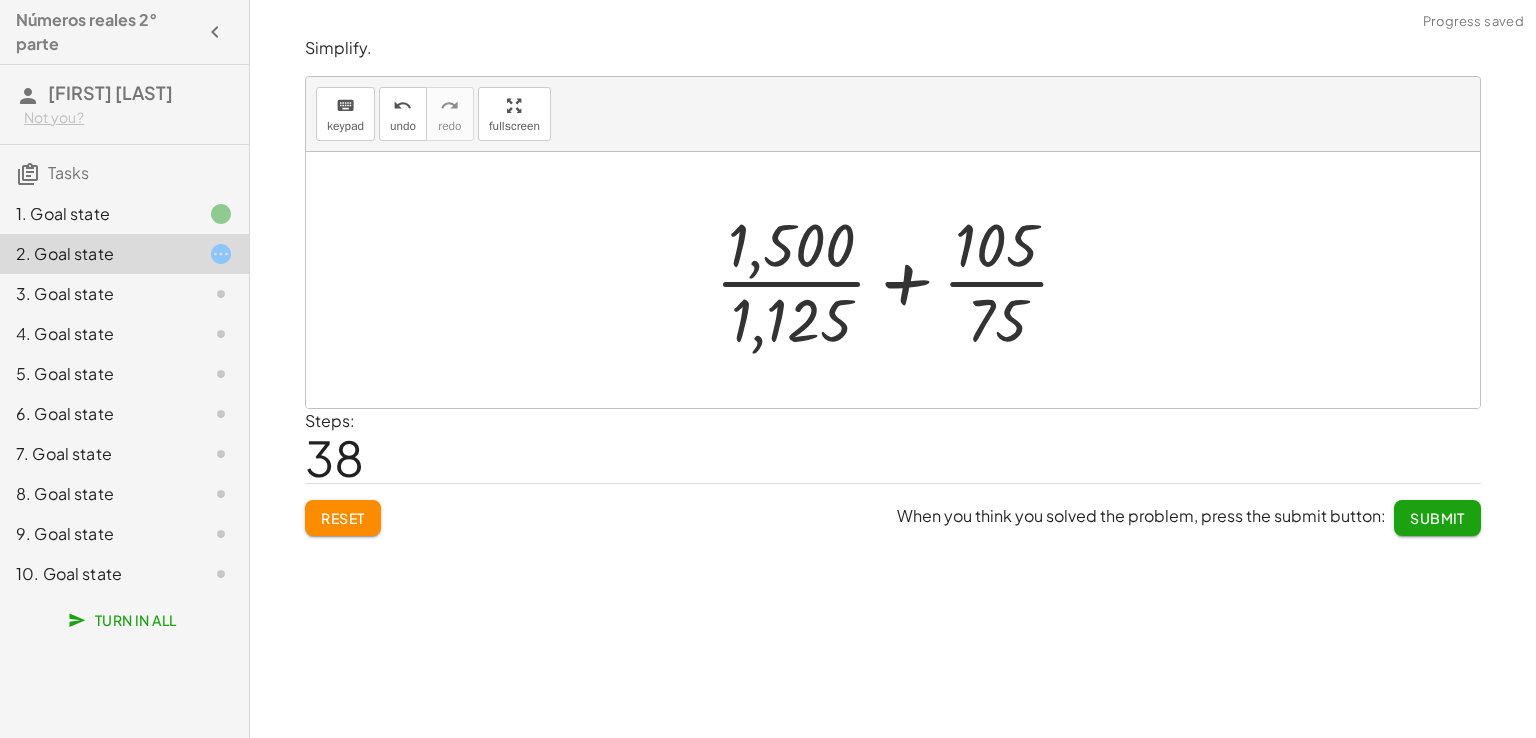 click at bounding box center [900, 280] 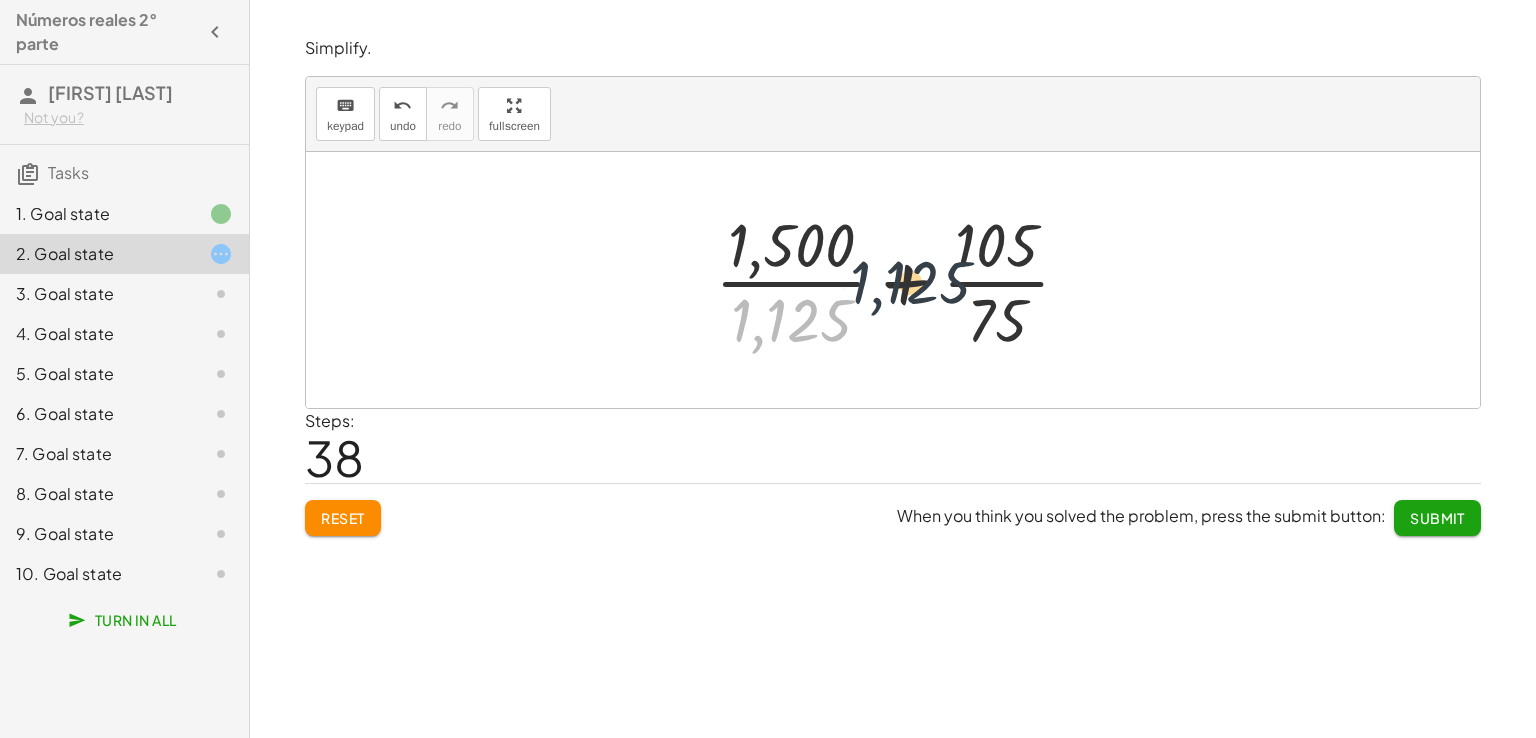 drag, startPoint x: 836, startPoint y: 331, endPoint x: 1019, endPoint y: 239, distance: 204.82431 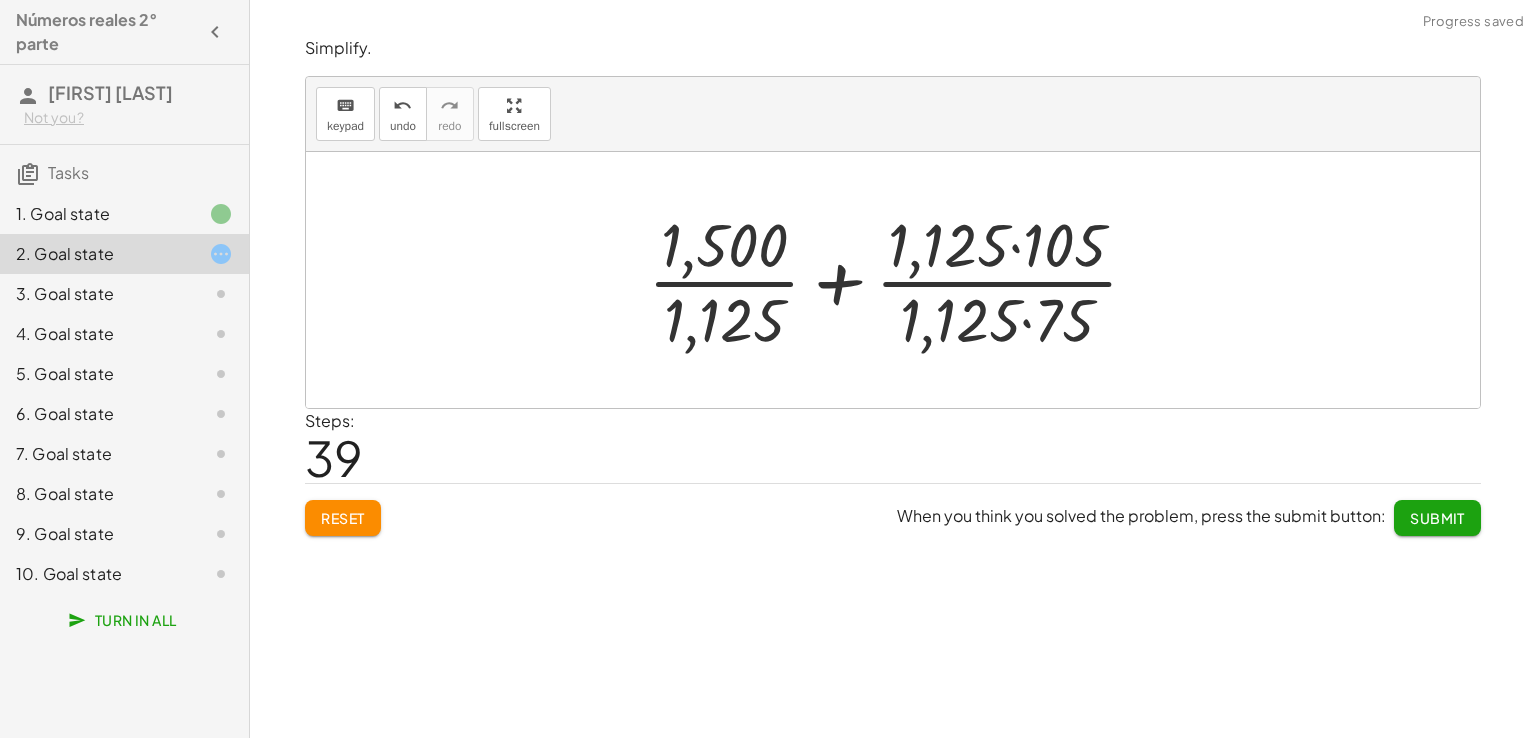 click at bounding box center (901, 280) 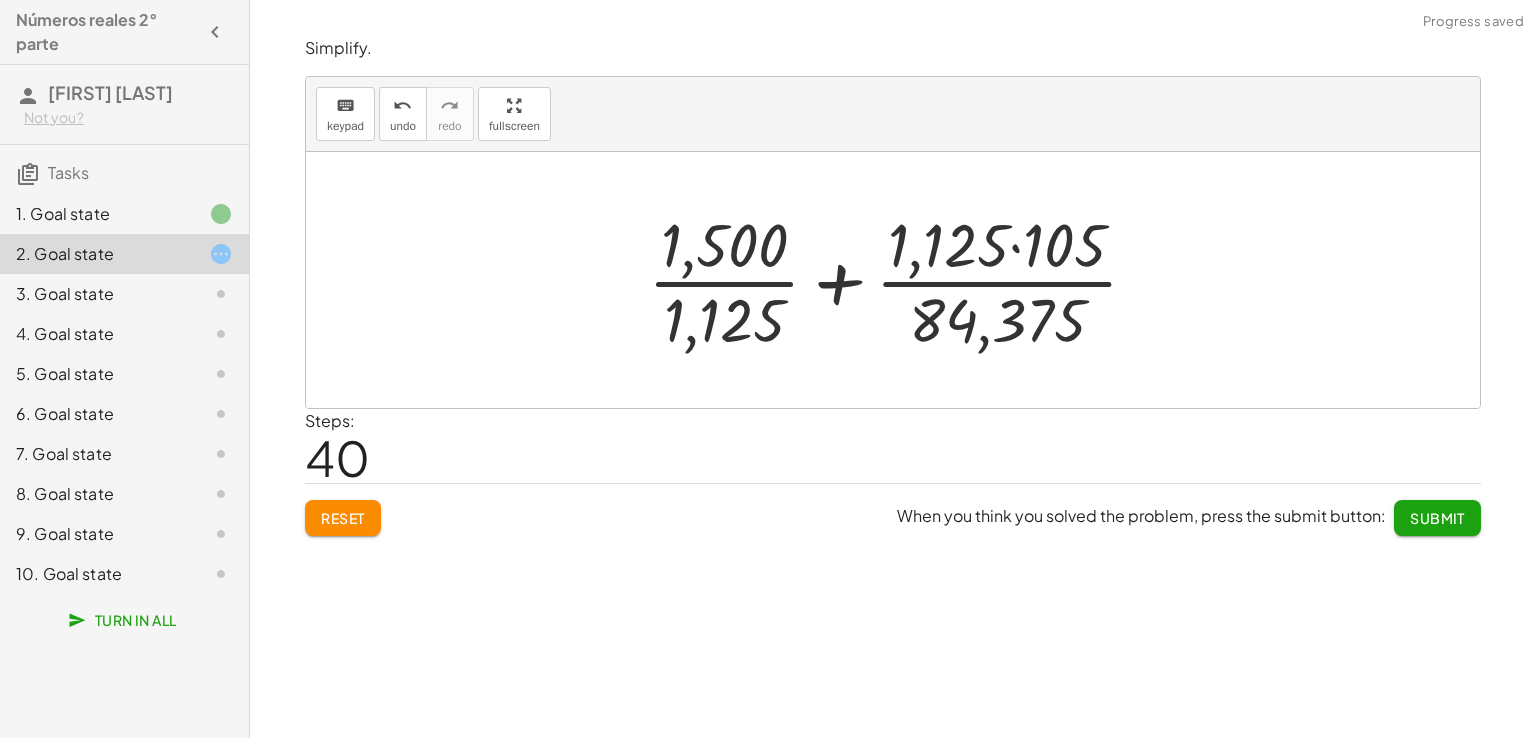 click at bounding box center (901, 280) 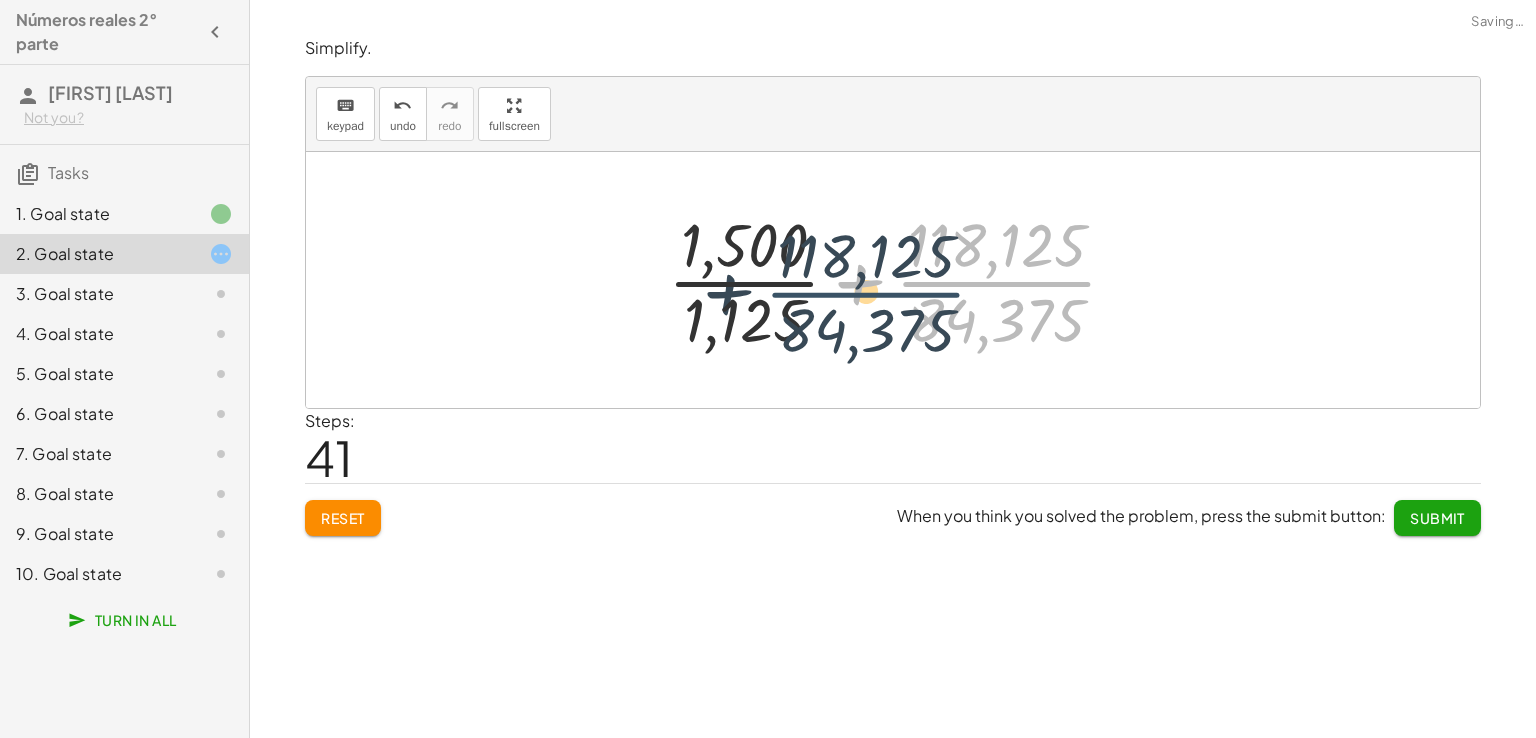 drag, startPoint x: 912, startPoint y: 269, endPoint x: 751, endPoint y: 272, distance: 161.02795 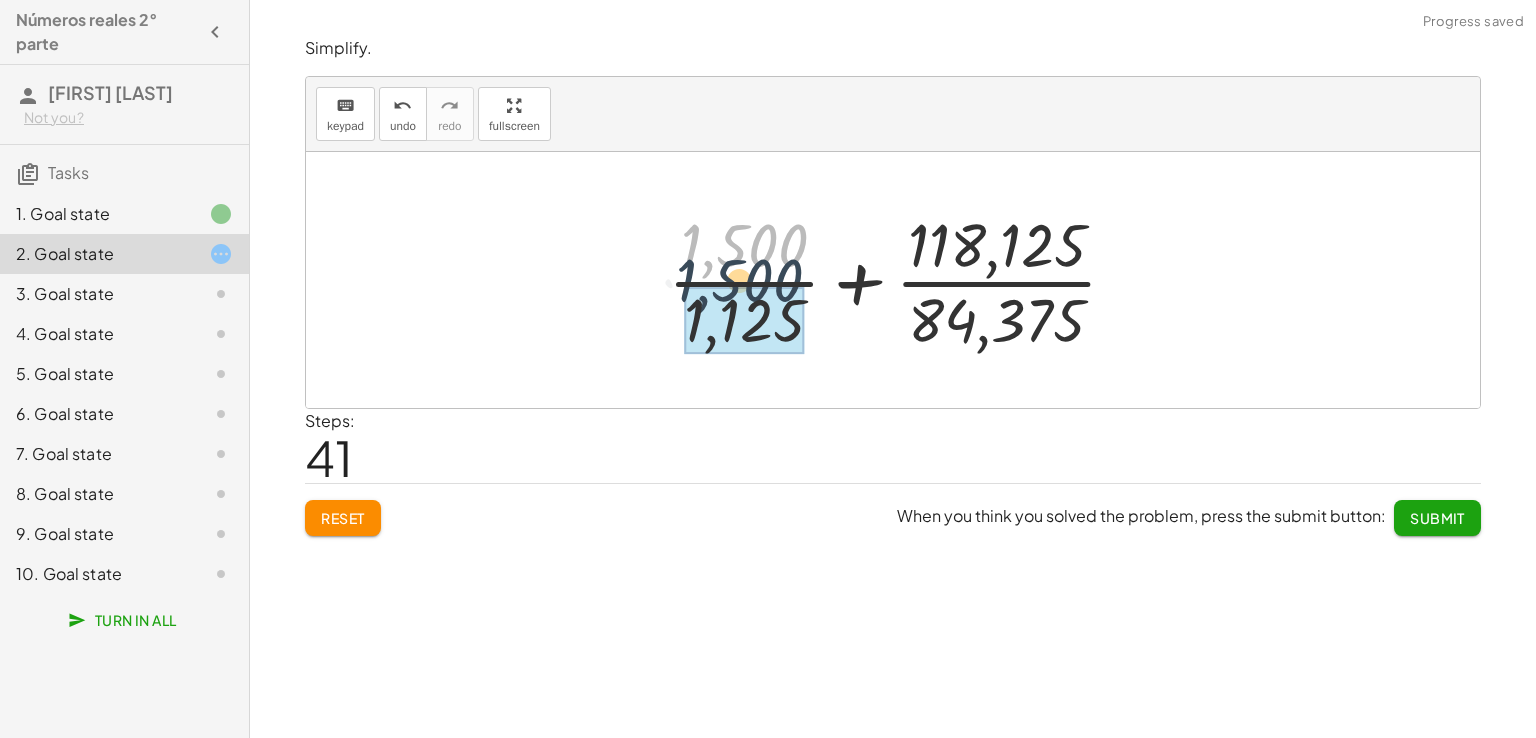 drag, startPoint x: 750, startPoint y: 253, endPoint x: 746, endPoint y: 317, distance: 64.12488 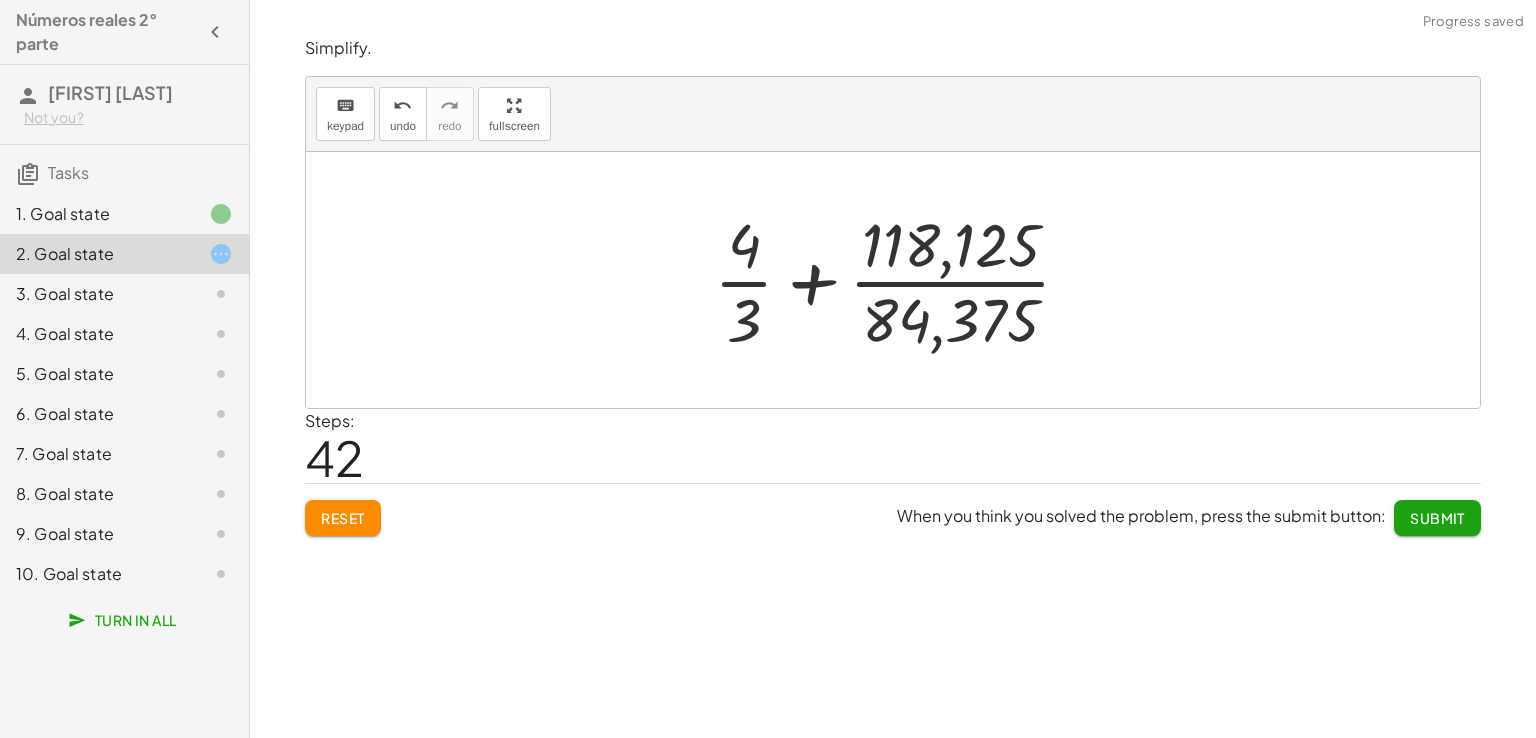 click at bounding box center (900, 280) 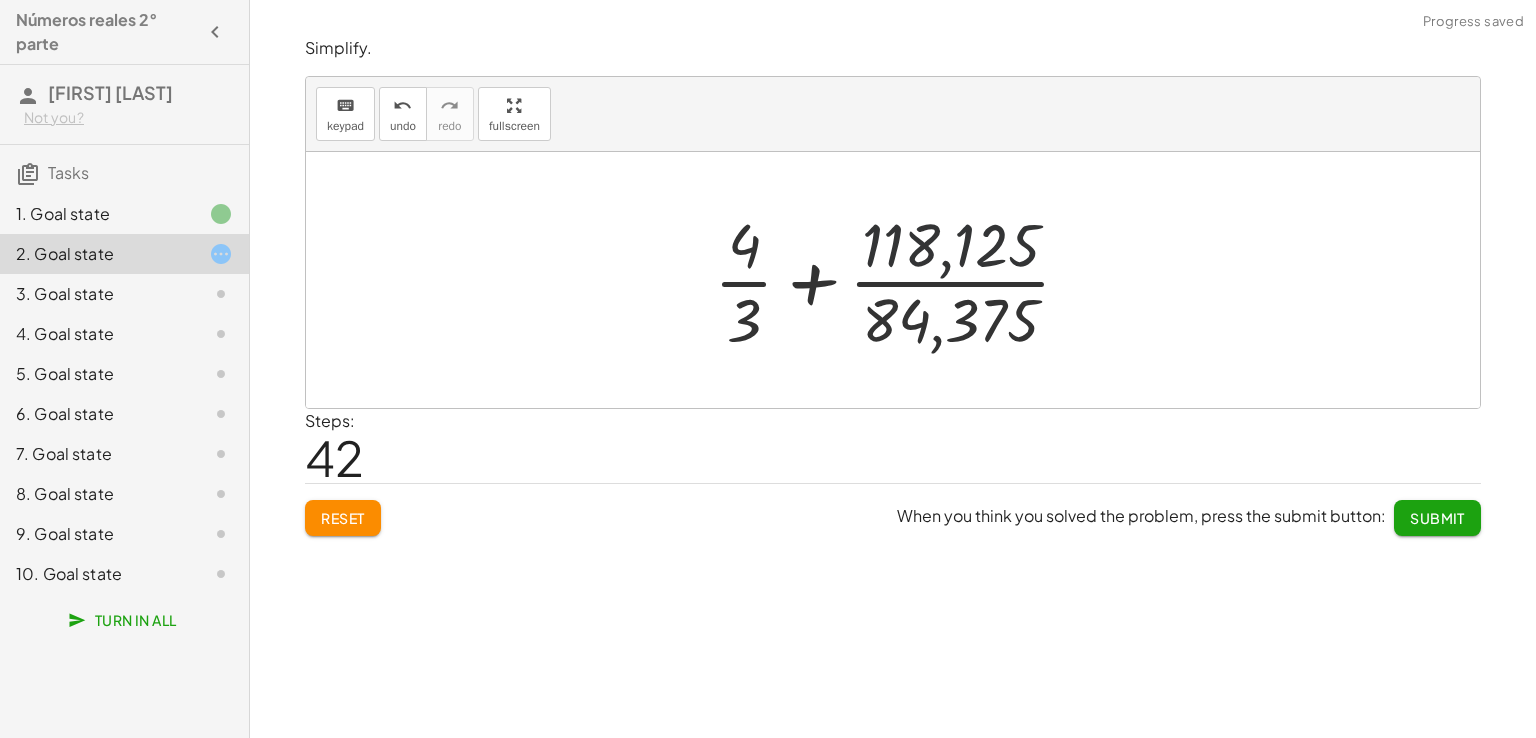 click at bounding box center [900, 280] 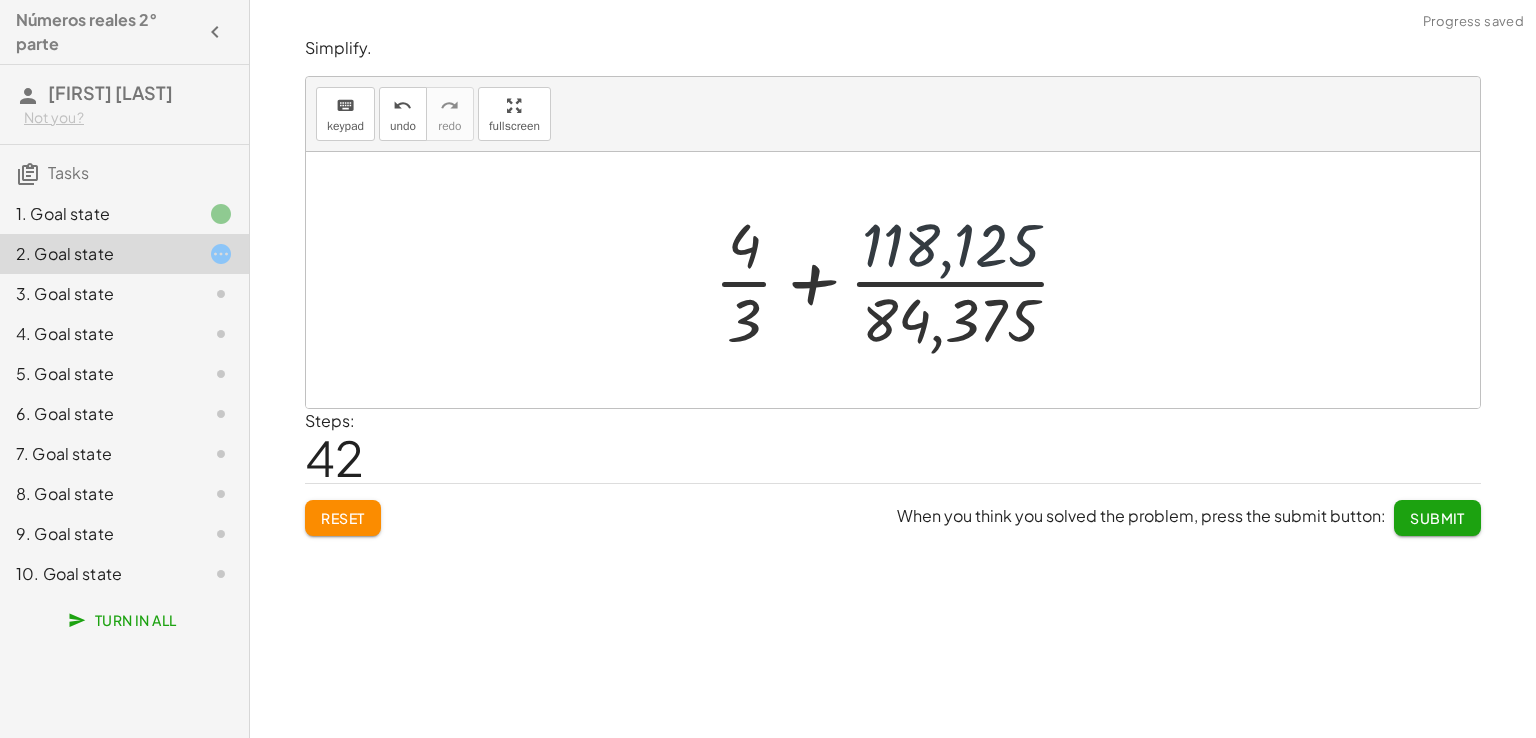 click at bounding box center (900, 280) 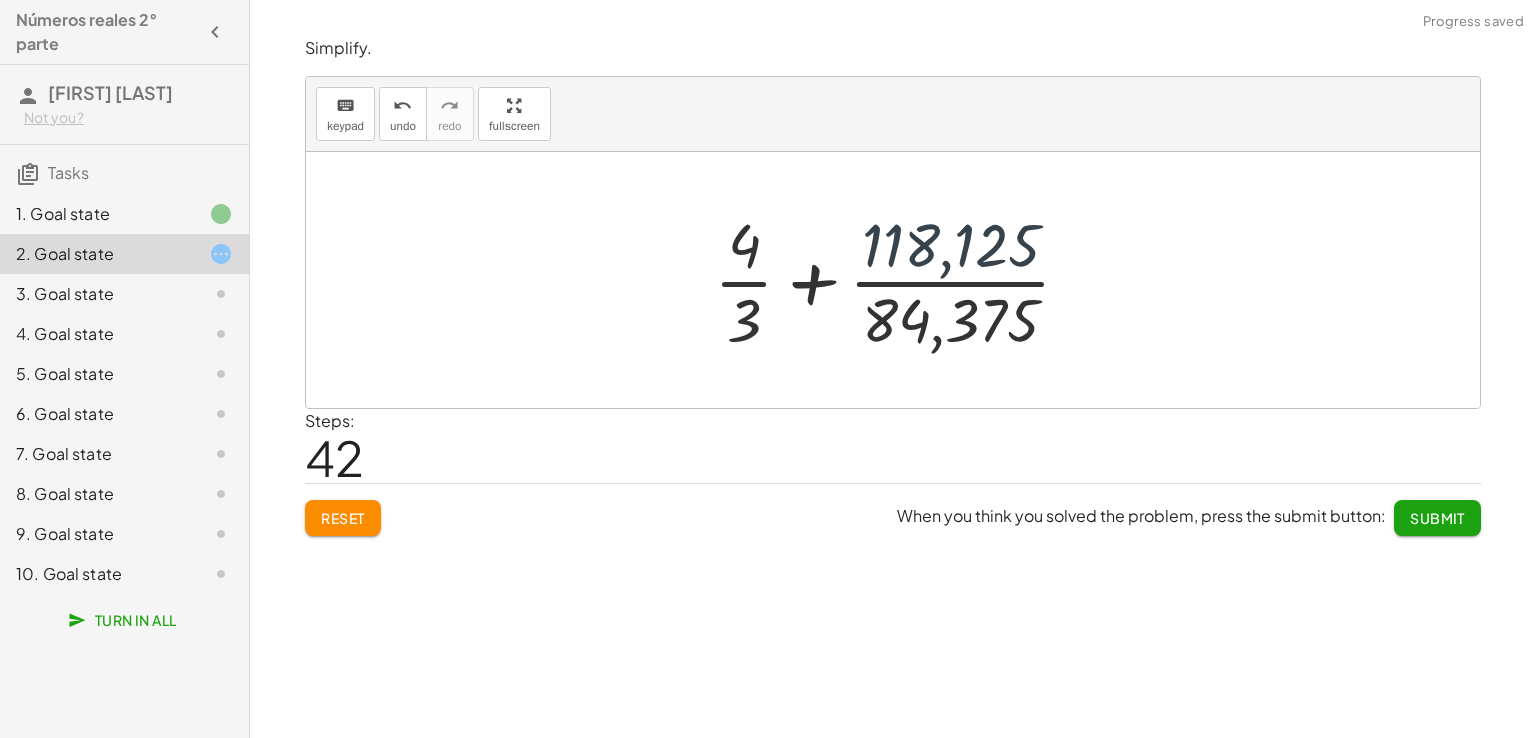 click at bounding box center [900, 280] 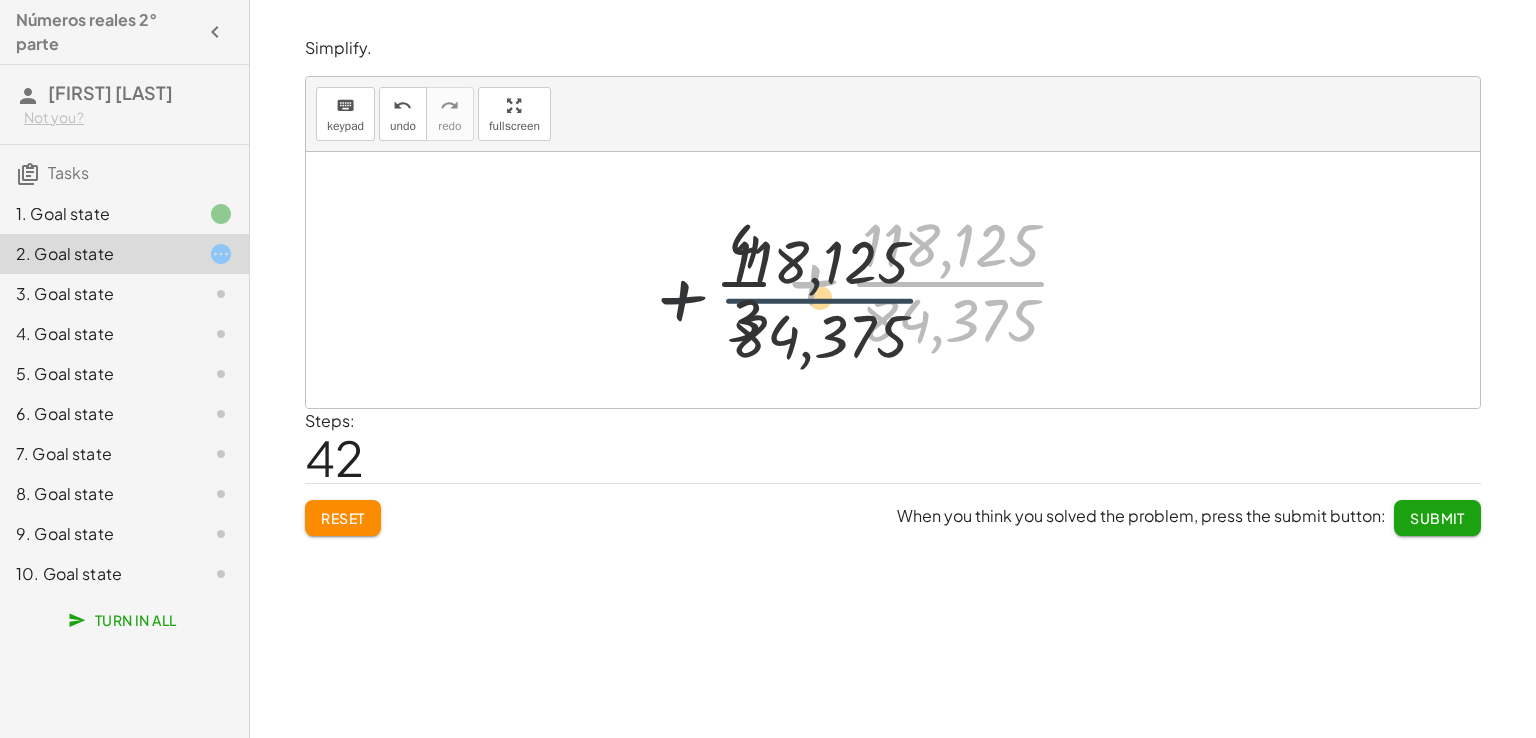 drag, startPoint x: 896, startPoint y: 283, endPoint x: 645, endPoint y: 301, distance: 251.64459 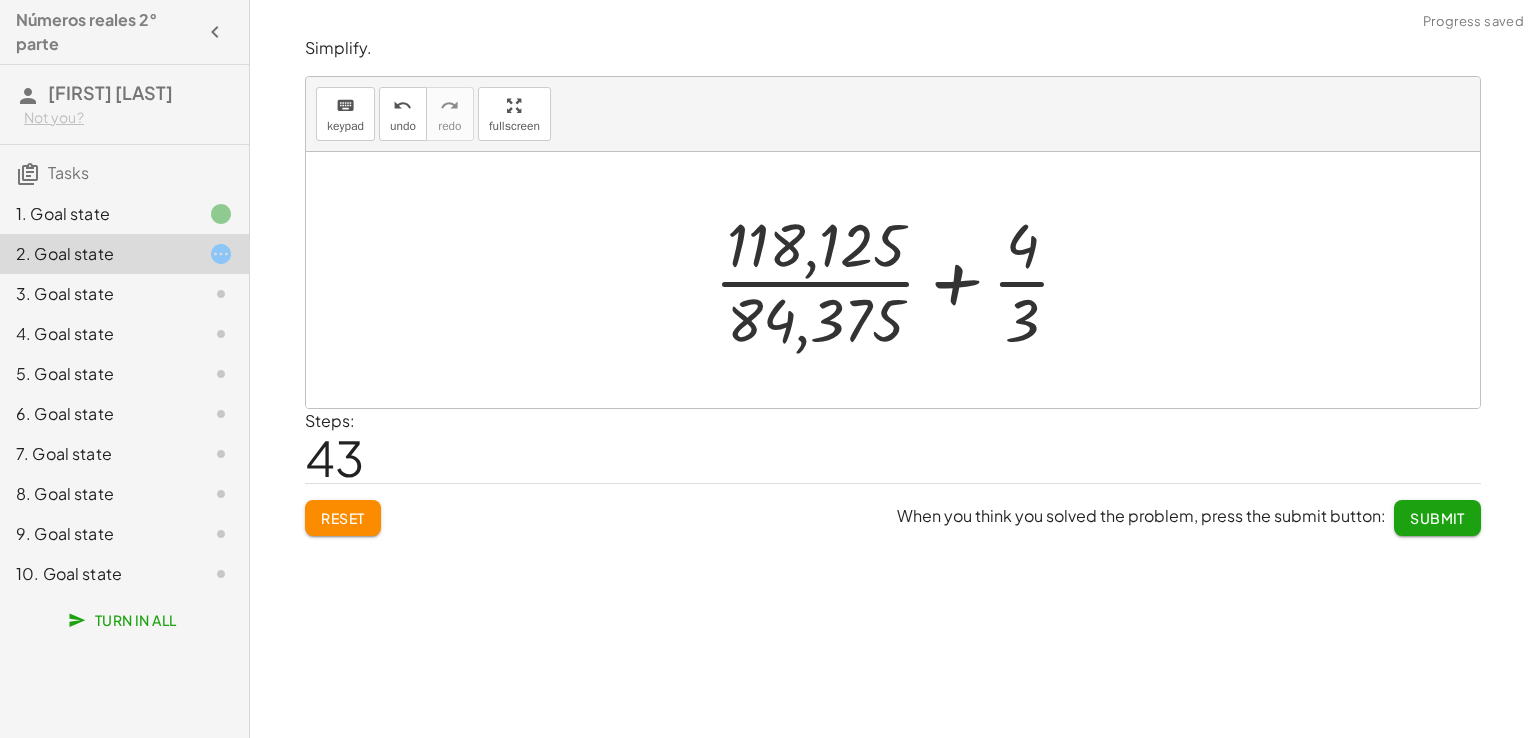 click at bounding box center (900, 280) 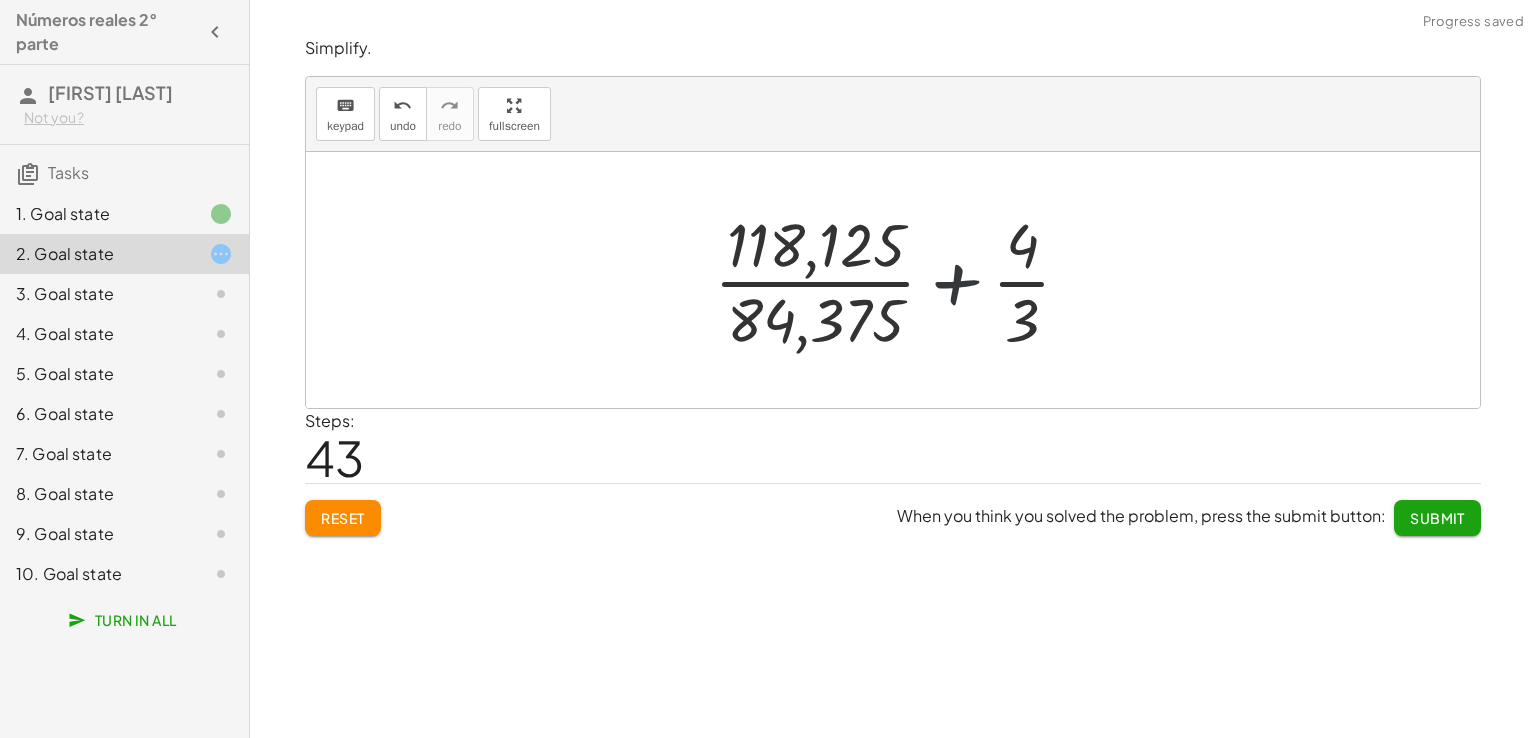 click at bounding box center [900, 280] 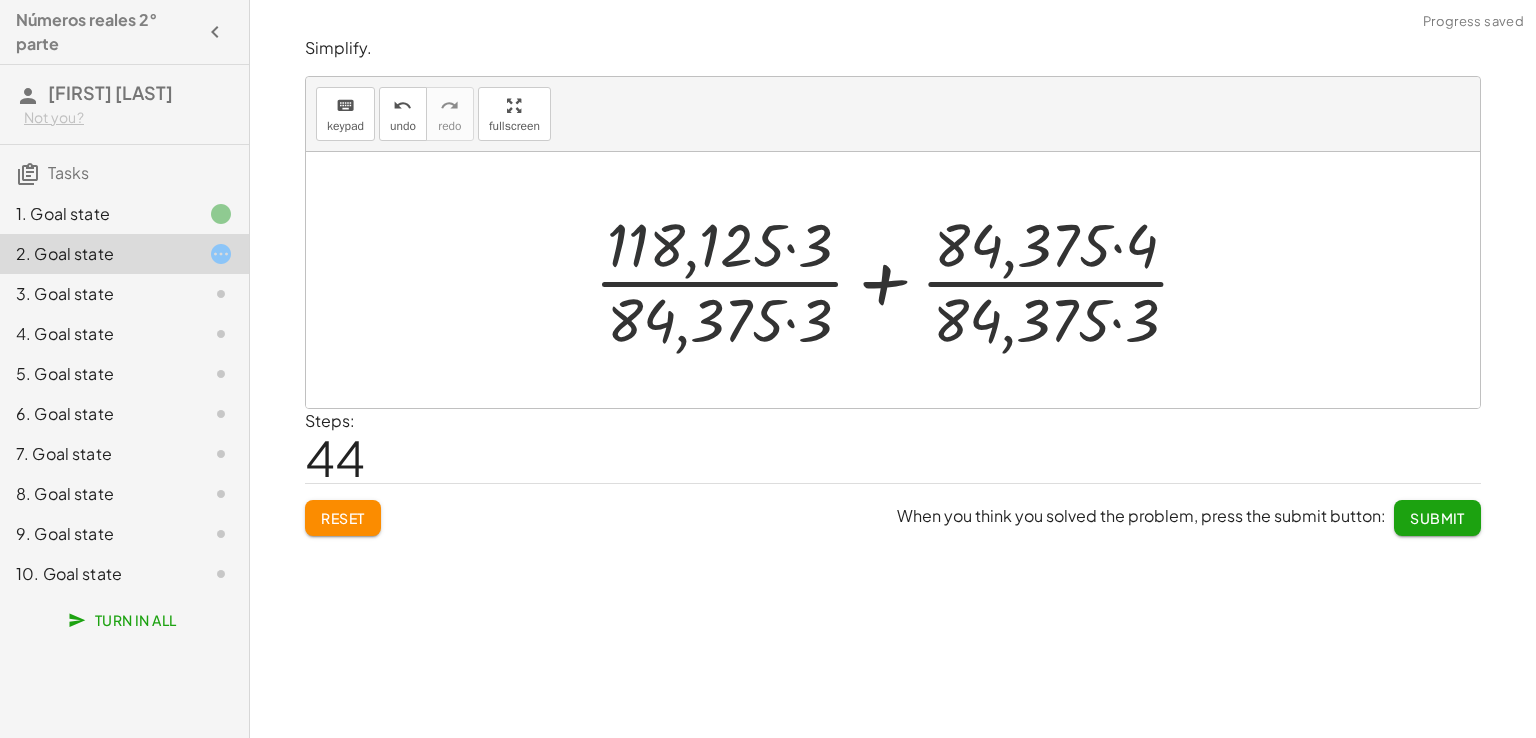 click at bounding box center [900, 280] 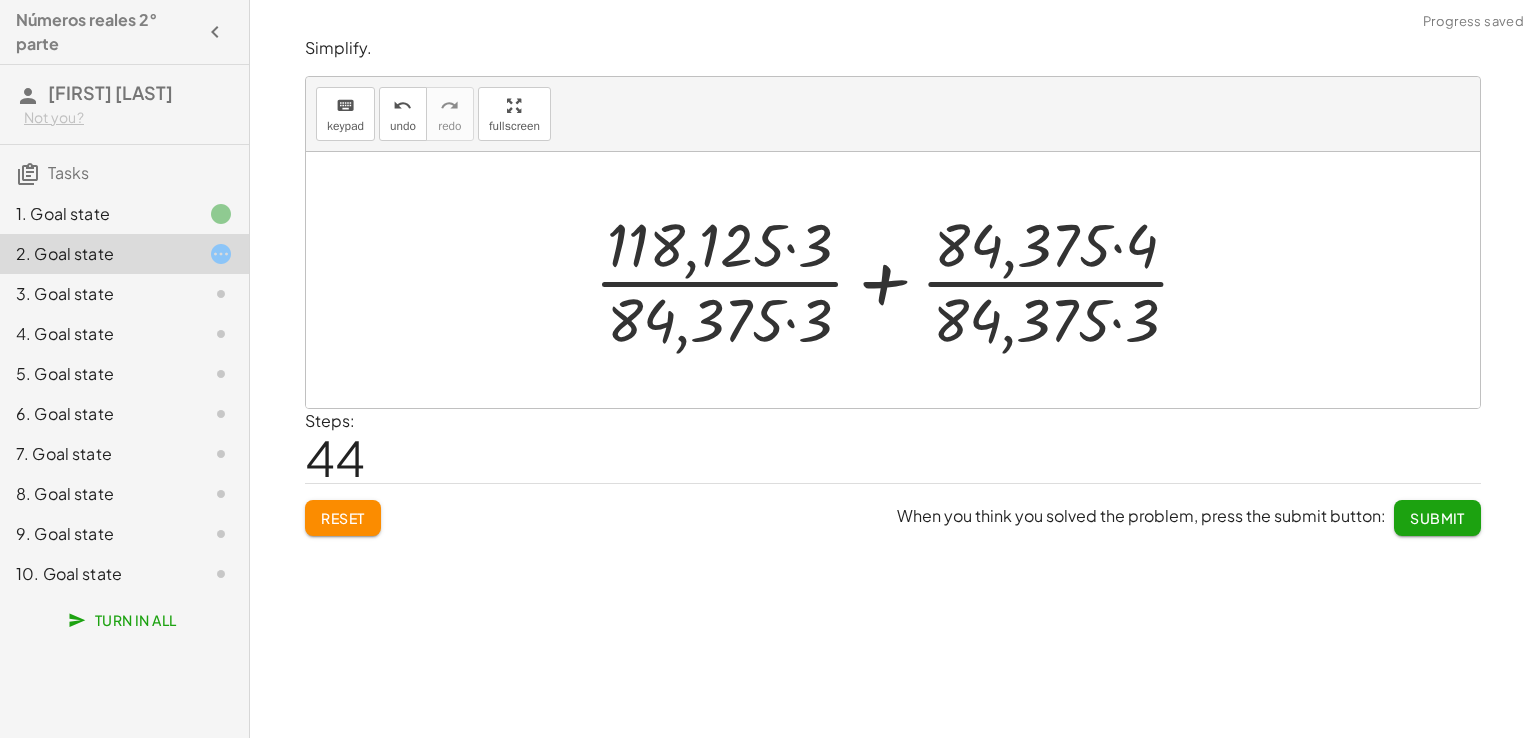 click at bounding box center [900, 280] 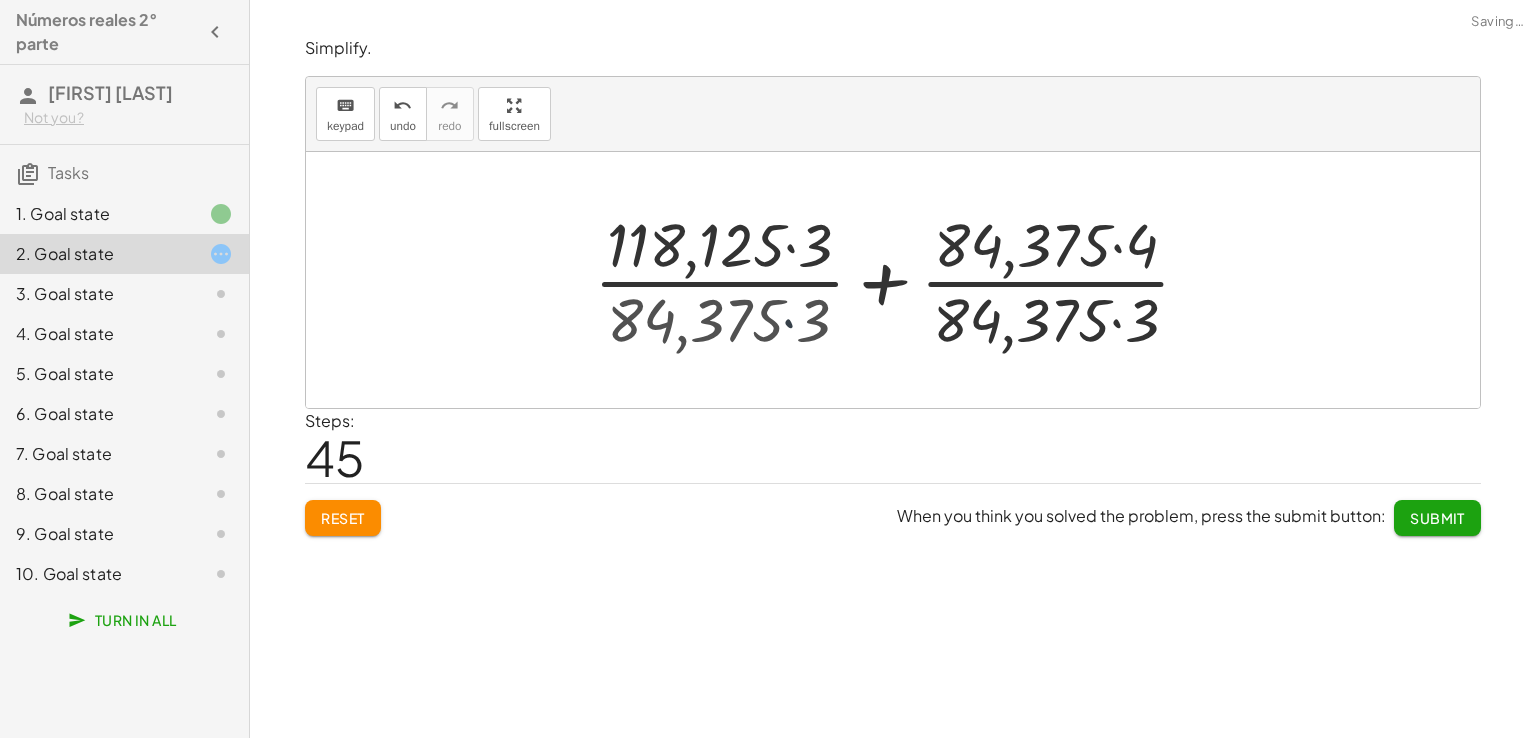 click at bounding box center [900, 280] 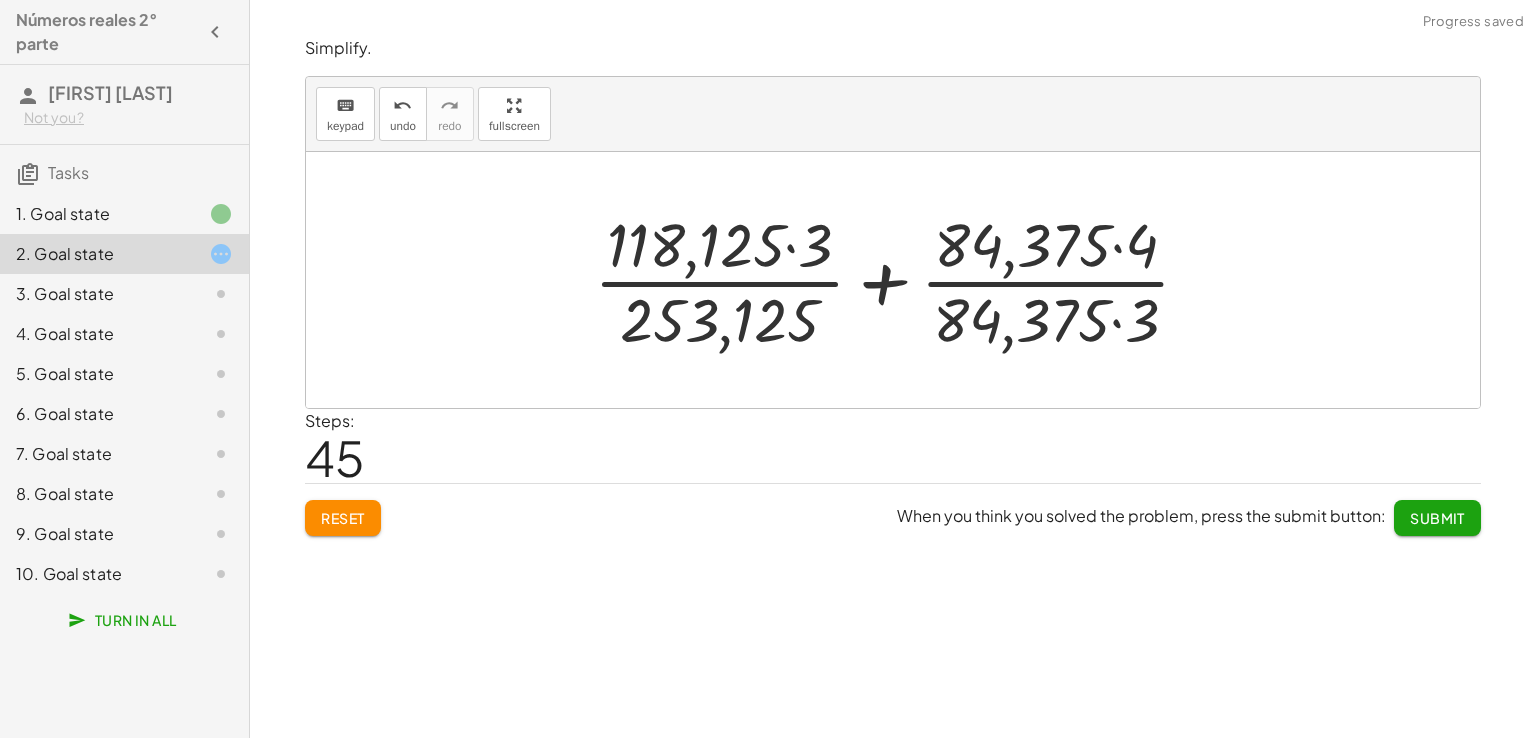 click at bounding box center [900, 280] 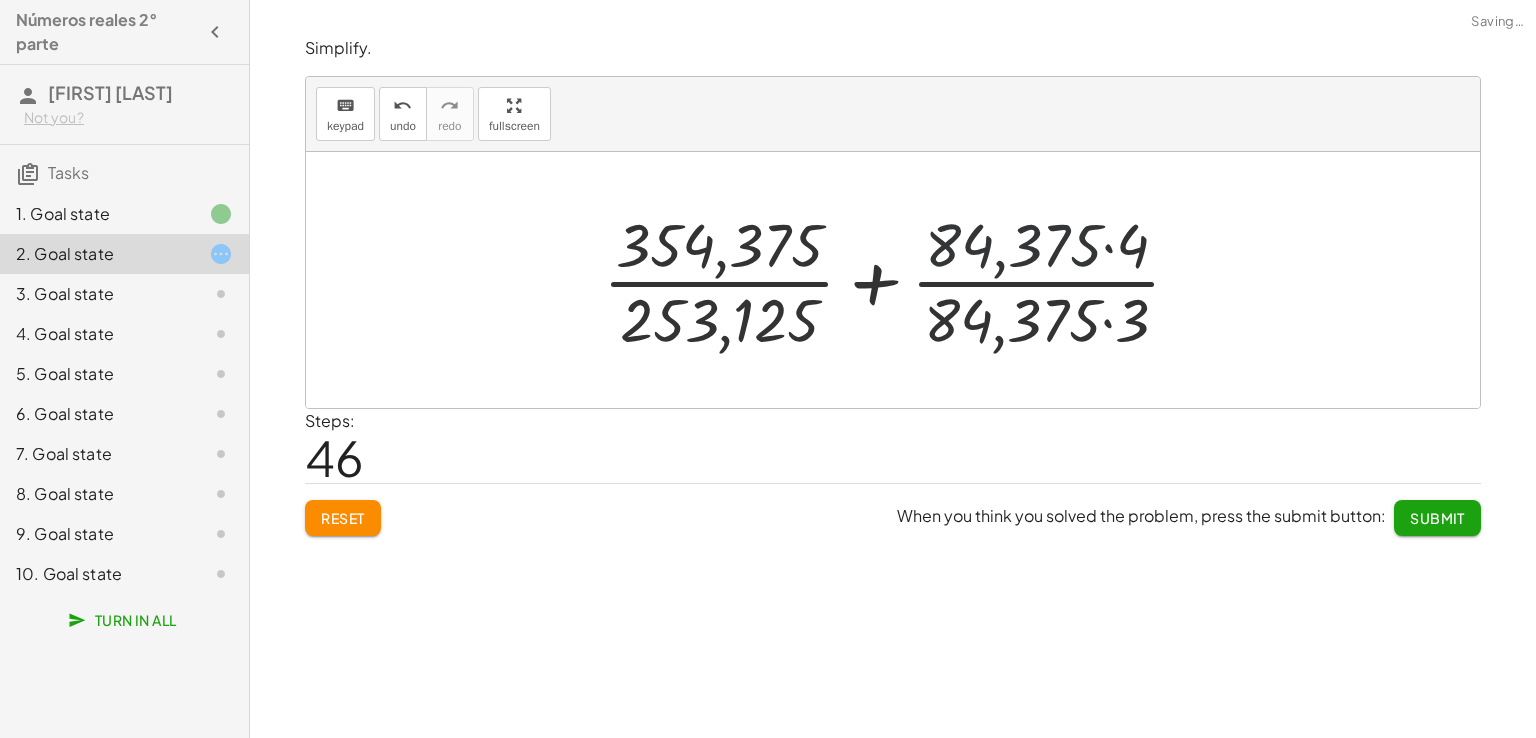 click at bounding box center [900, 280] 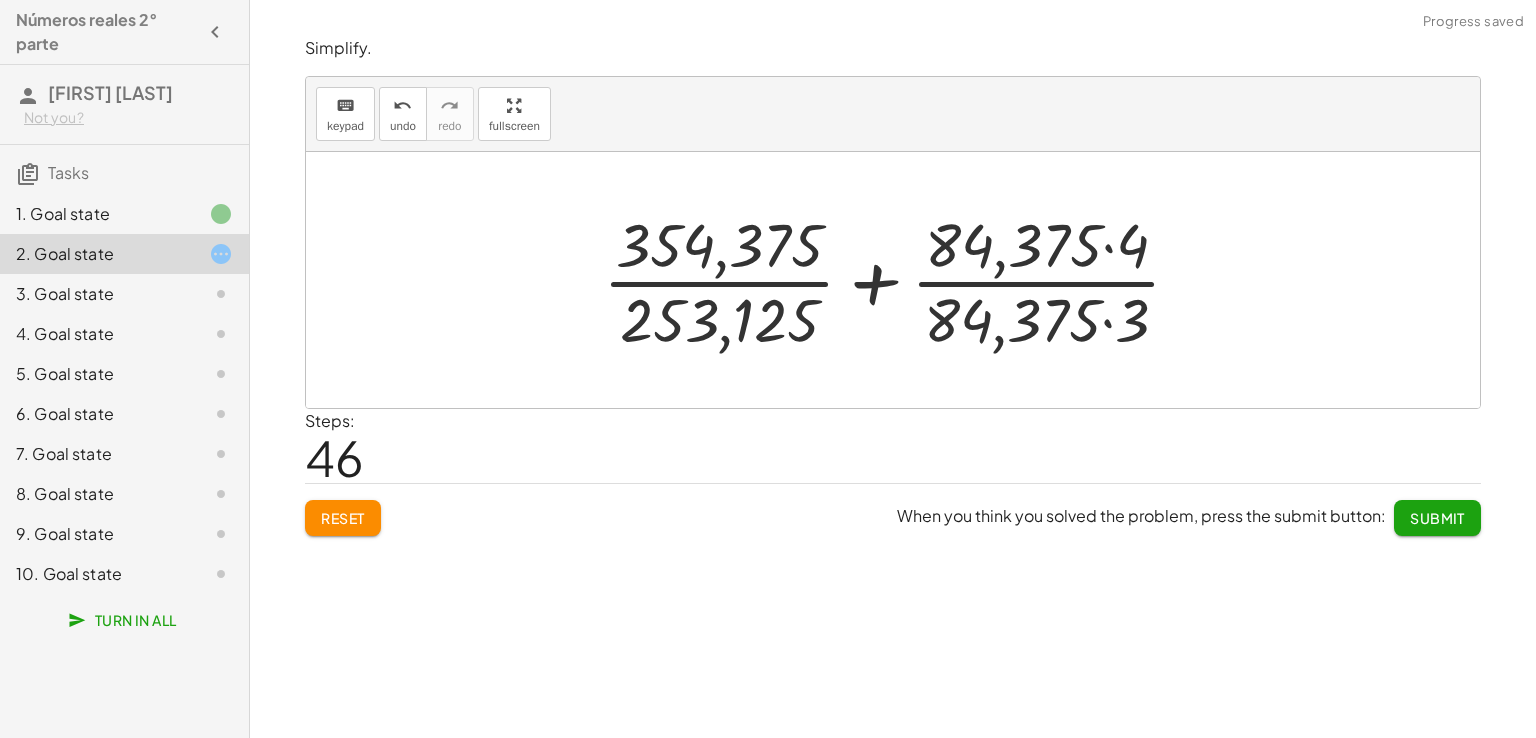 click at bounding box center [900, 280] 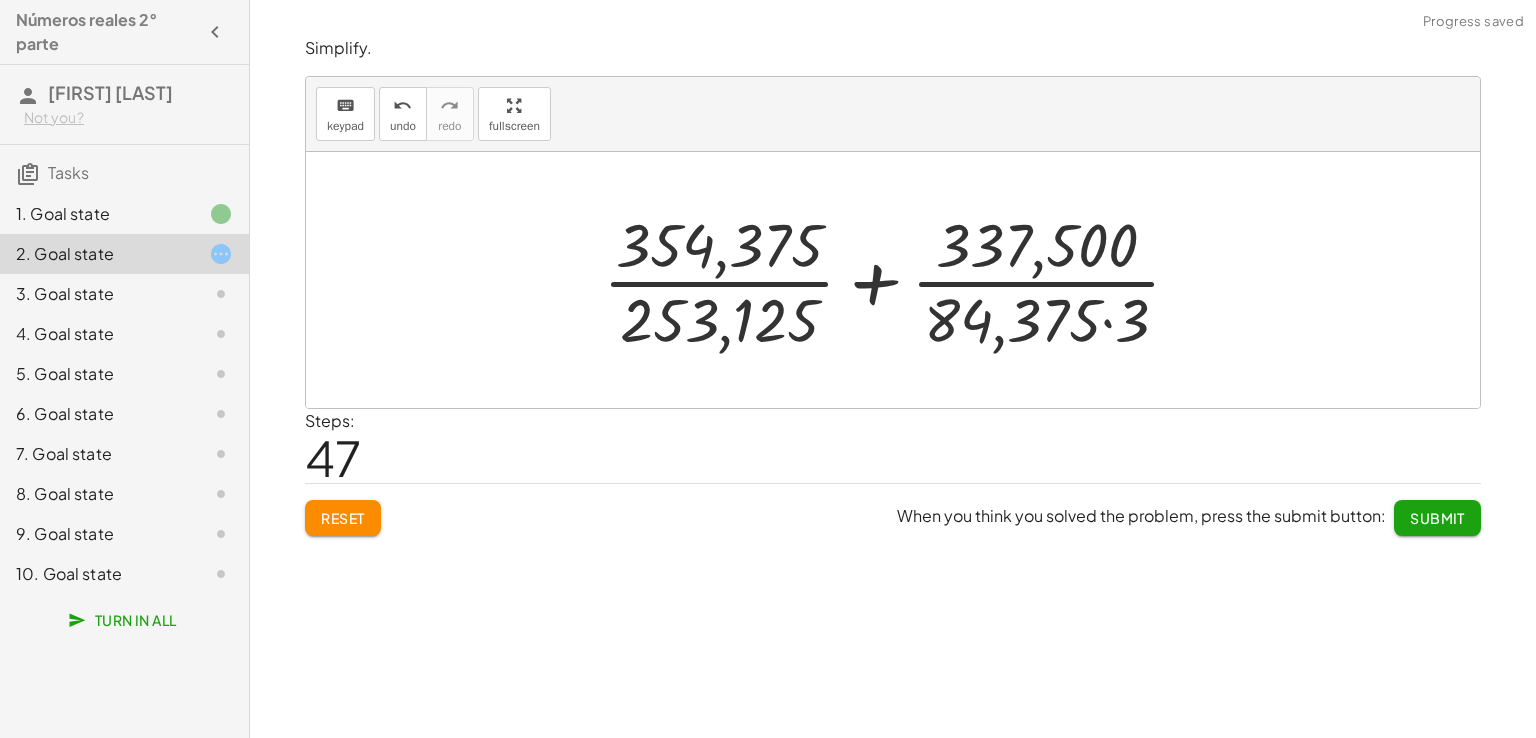 click at bounding box center [900, 280] 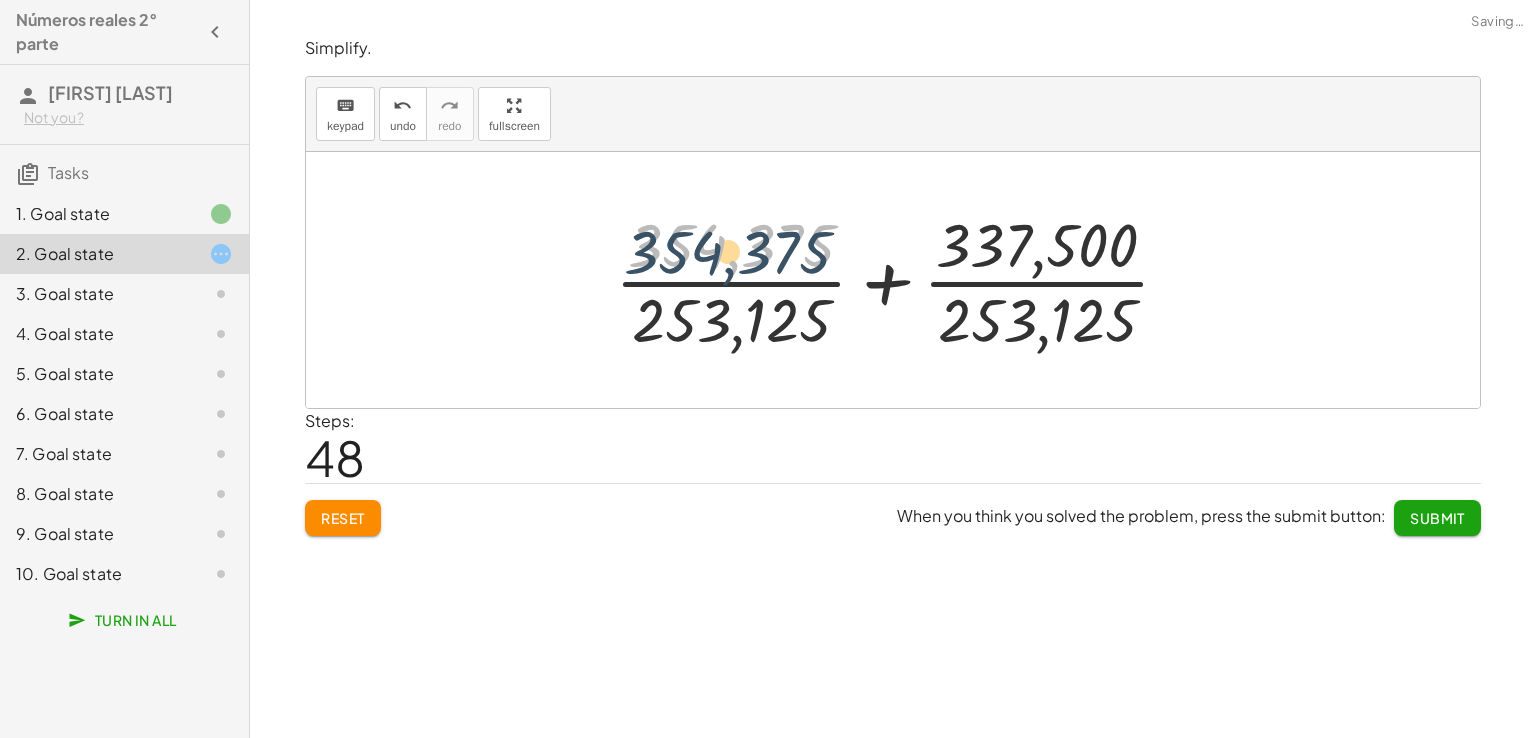 drag, startPoint x: 786, startPoint y: 246, endPoint x: 776, endPoint y: 267, distance: 23.259407 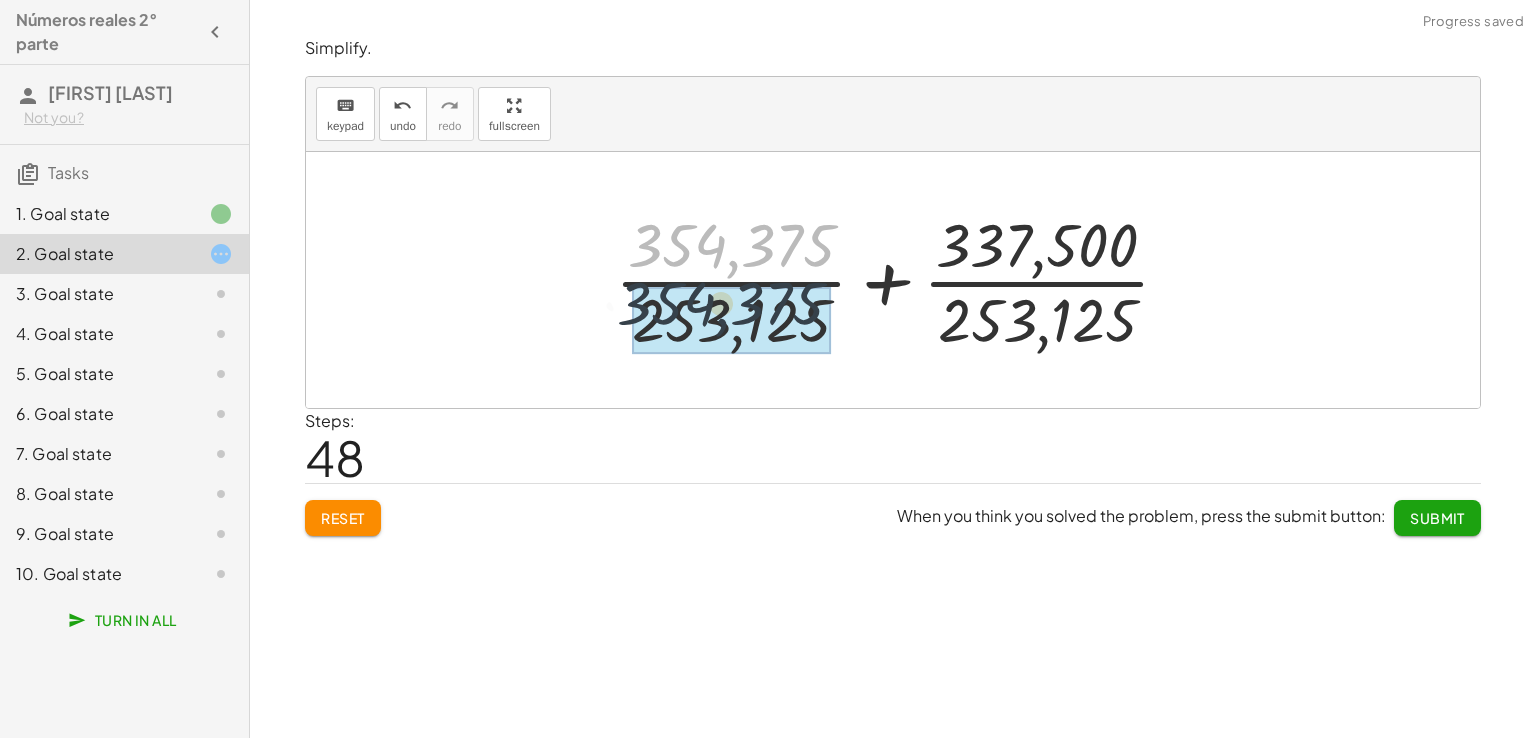 drag, startPoint x: 784, startPoint y: 231, endPoint x: 771, endPoint y: 309, distance: 79.07591 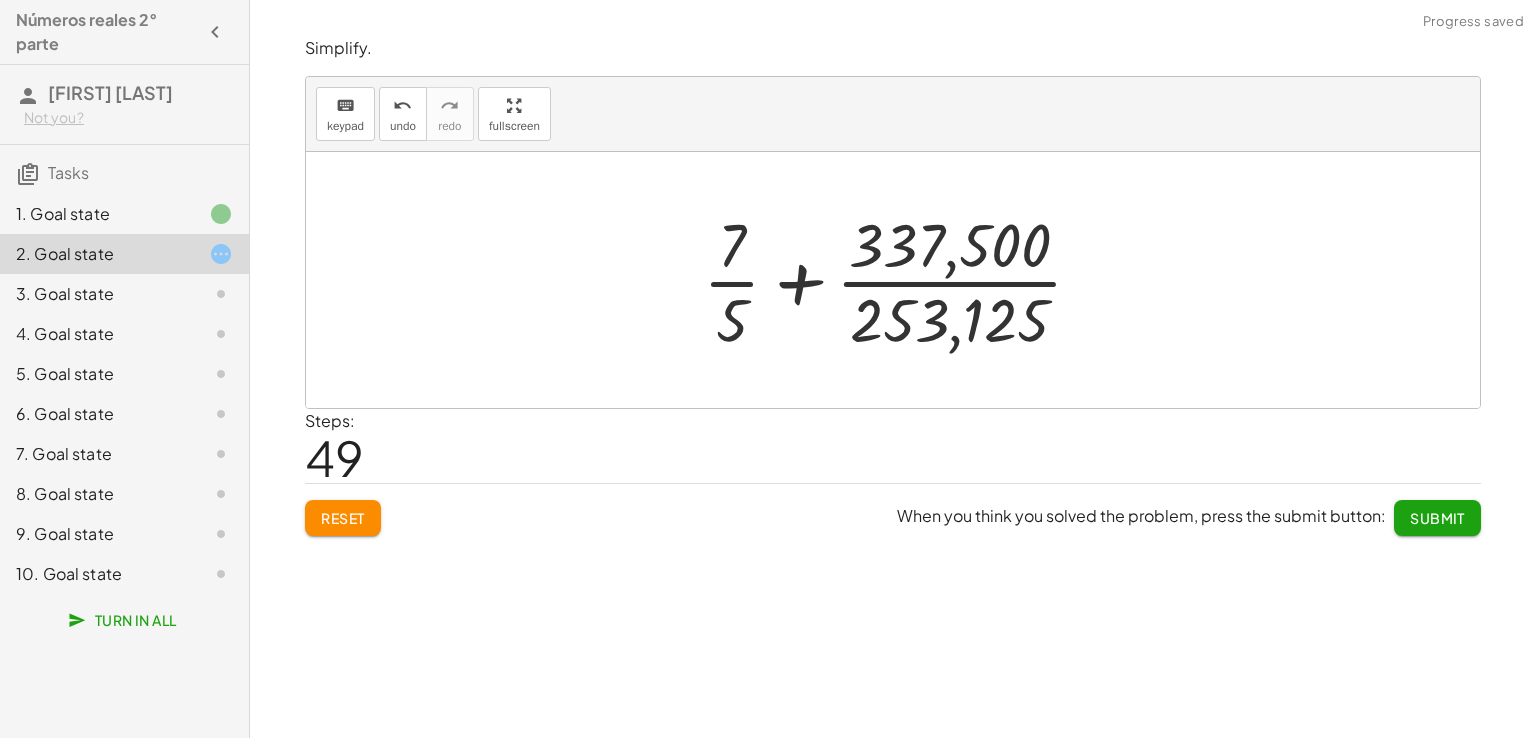 click at bounding box center (901, 280) 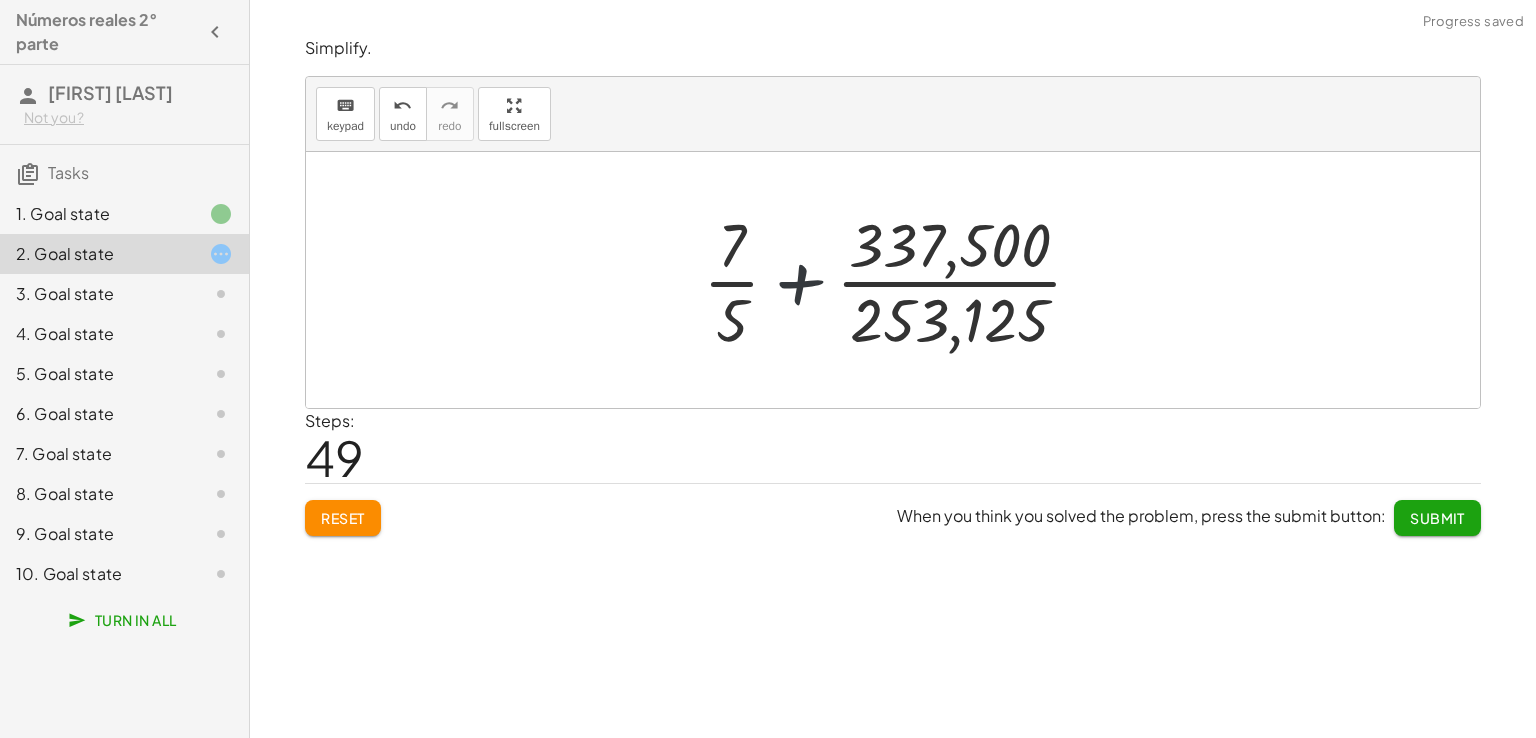 drag, startPoint x: 804, startPoint y: 272, endPoint x: 790, endPoint y: 345, distance: 74.330345 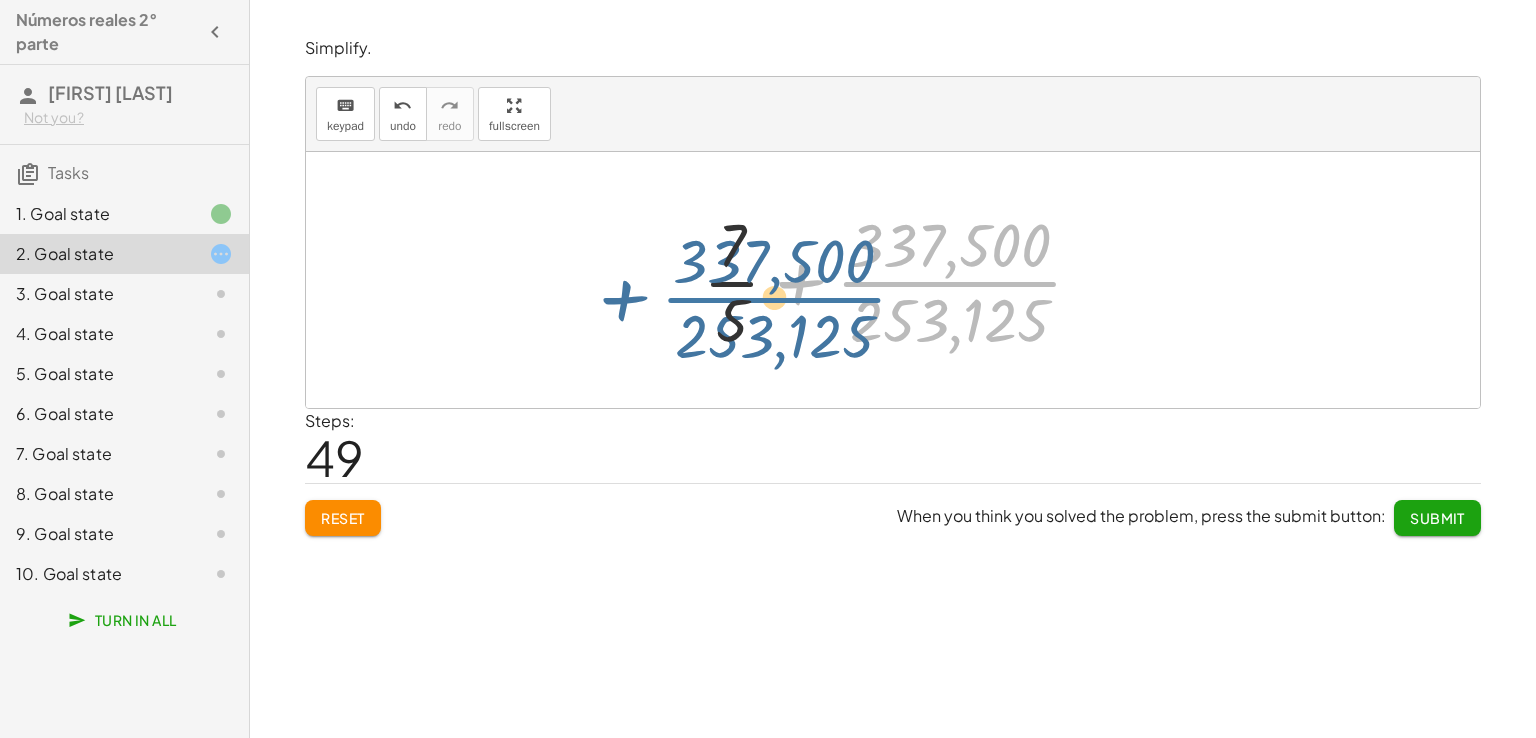 drag, startPoint x: 870, startPoint y: 286, endPoint x: 637, endPoint y: 289, distance: 233.01932 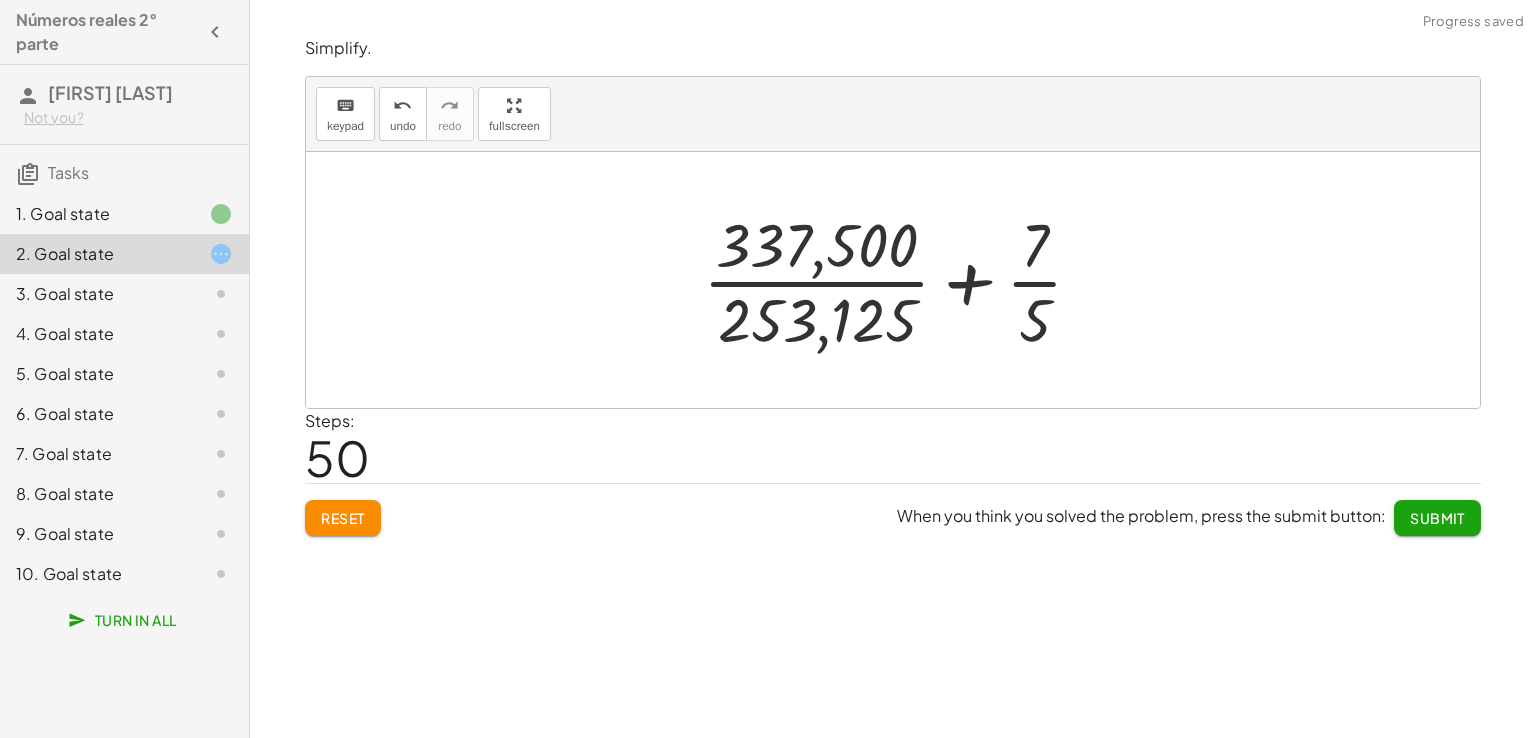 click at bounding box center (901, 280) 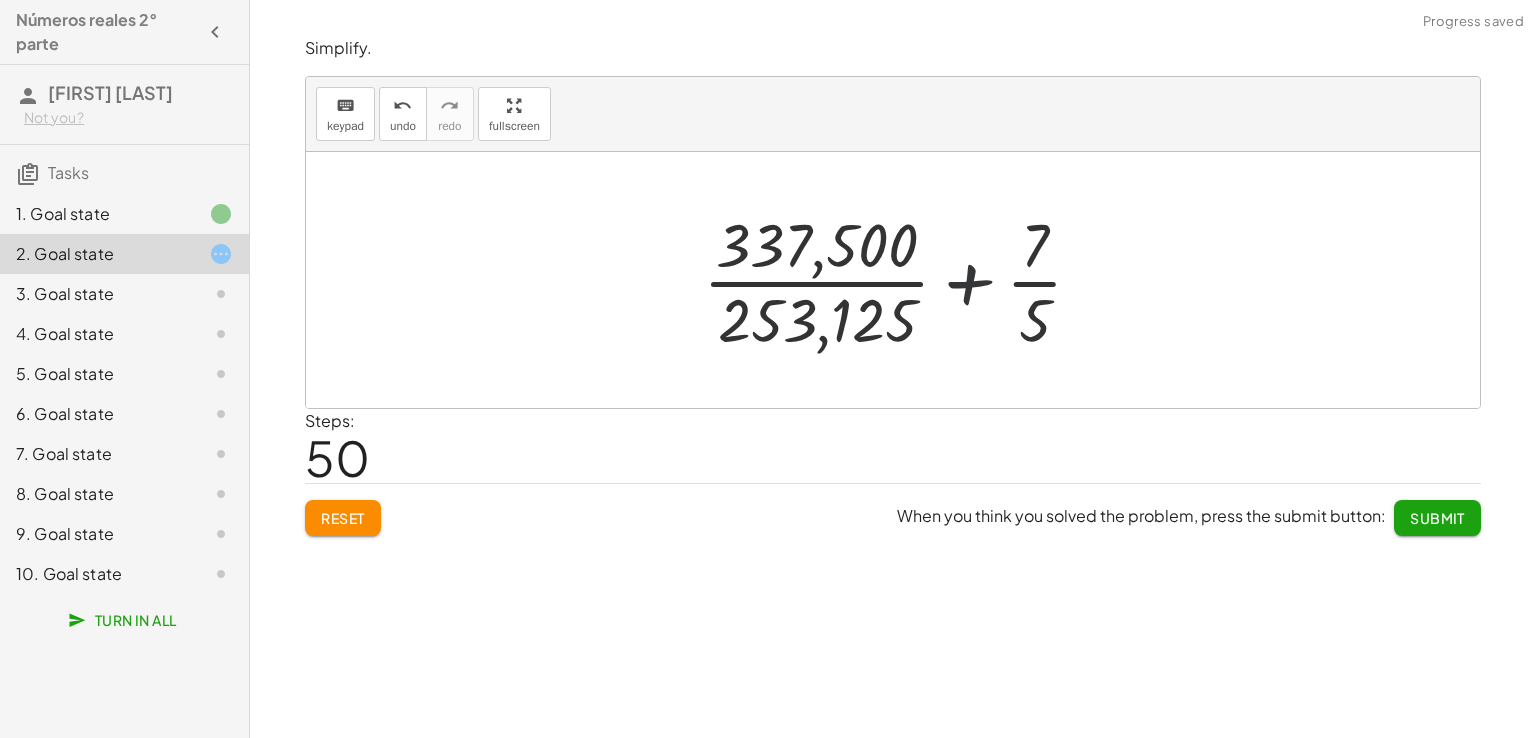 click at bounding box center [901, 280] 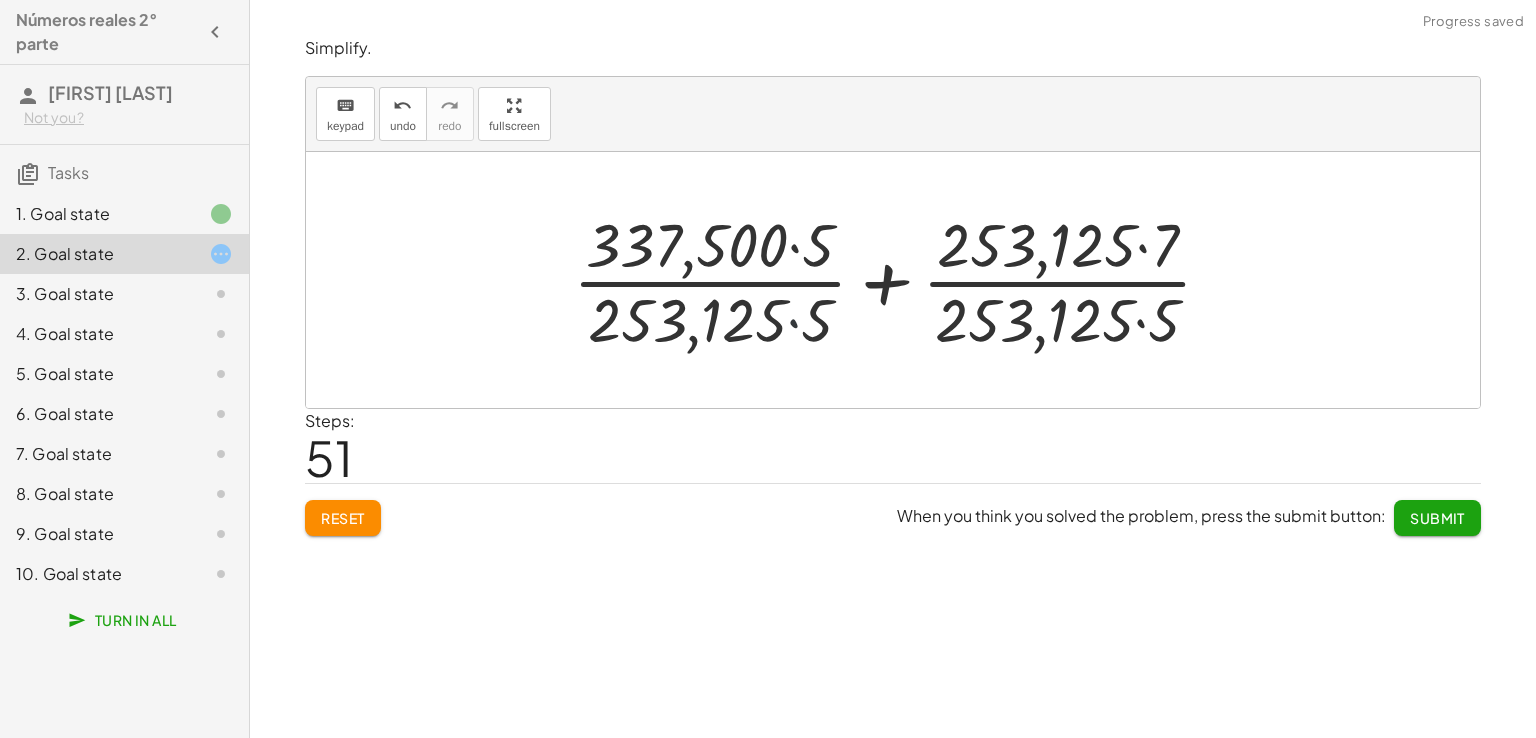 click at bounding box center [901, 280] 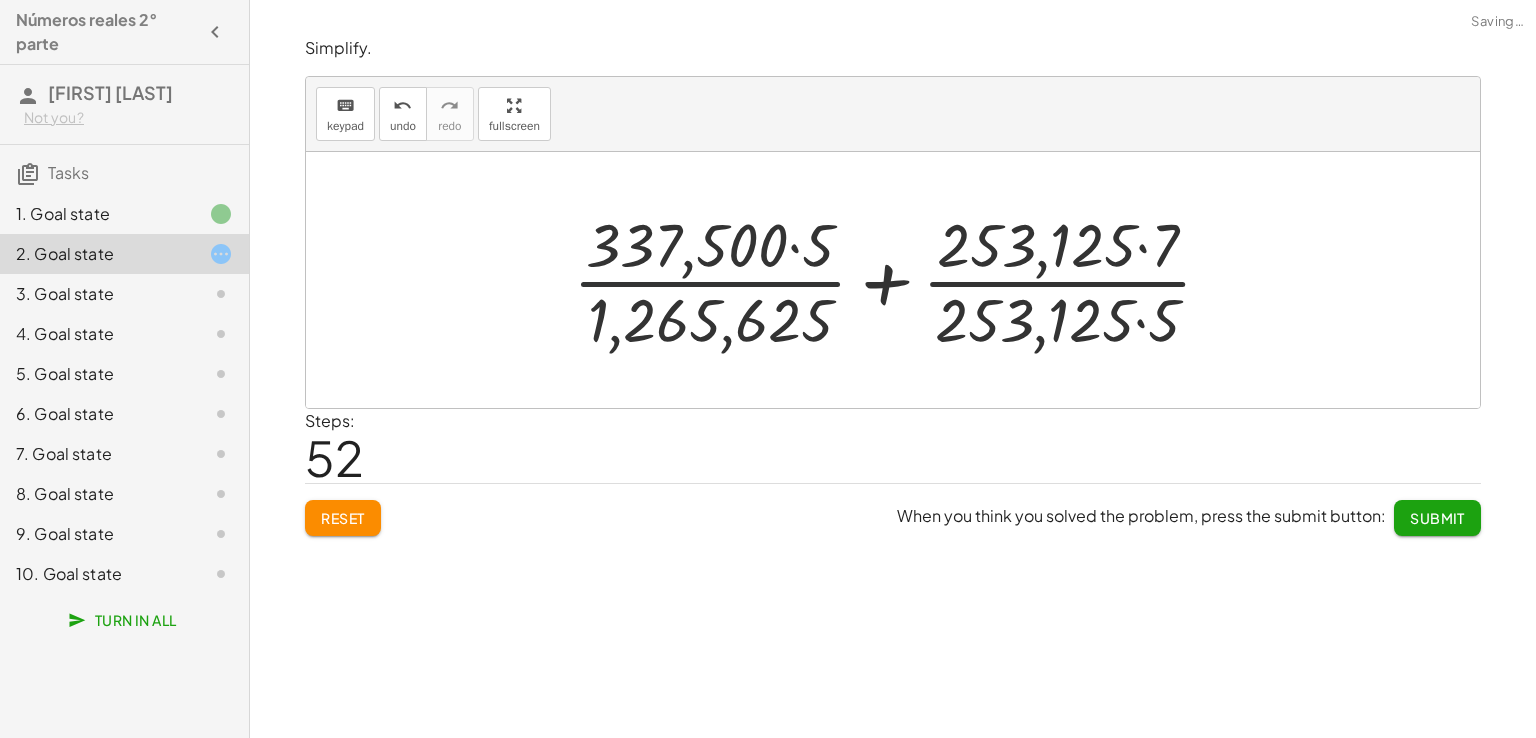 click at bounding box center (901, 280) 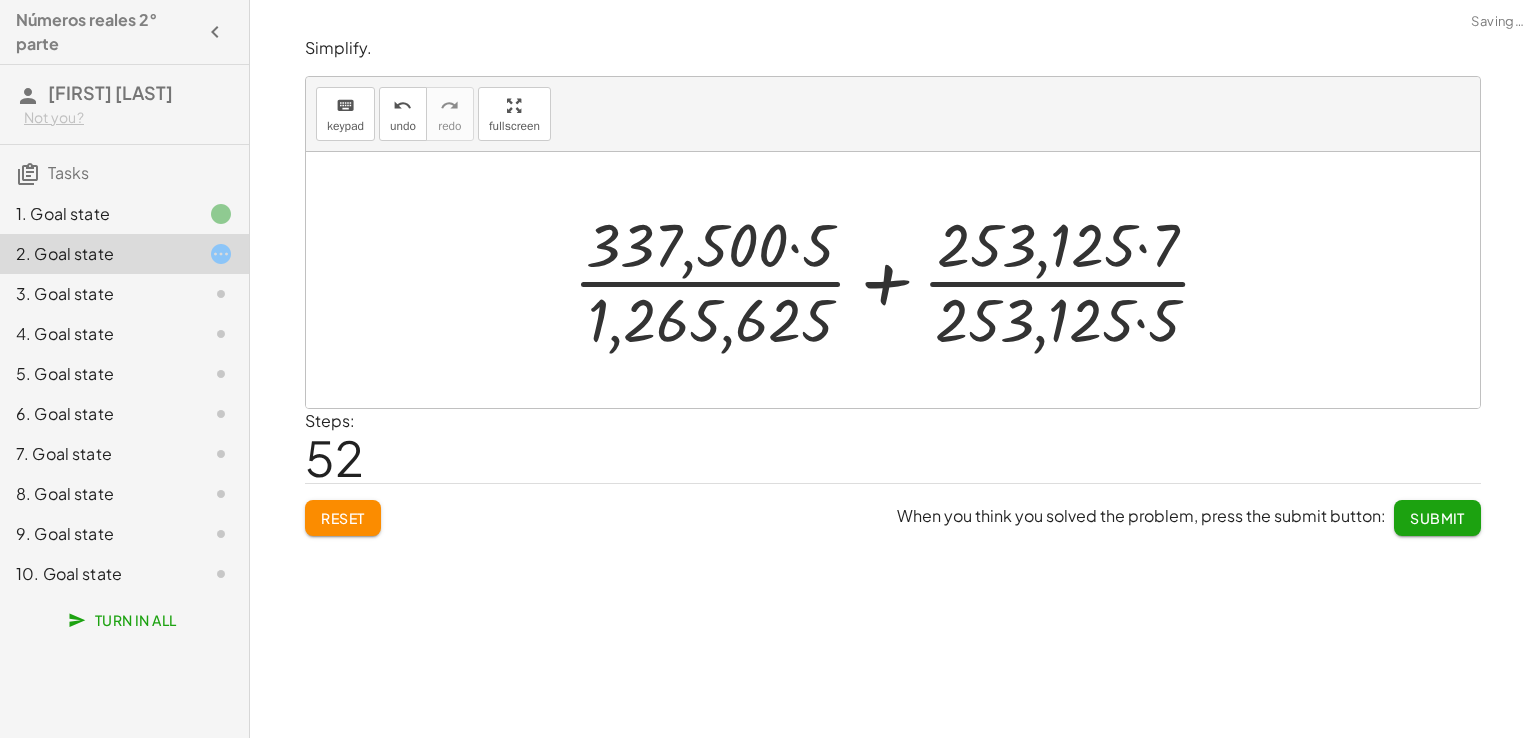 click at bounding box center (901, 280) 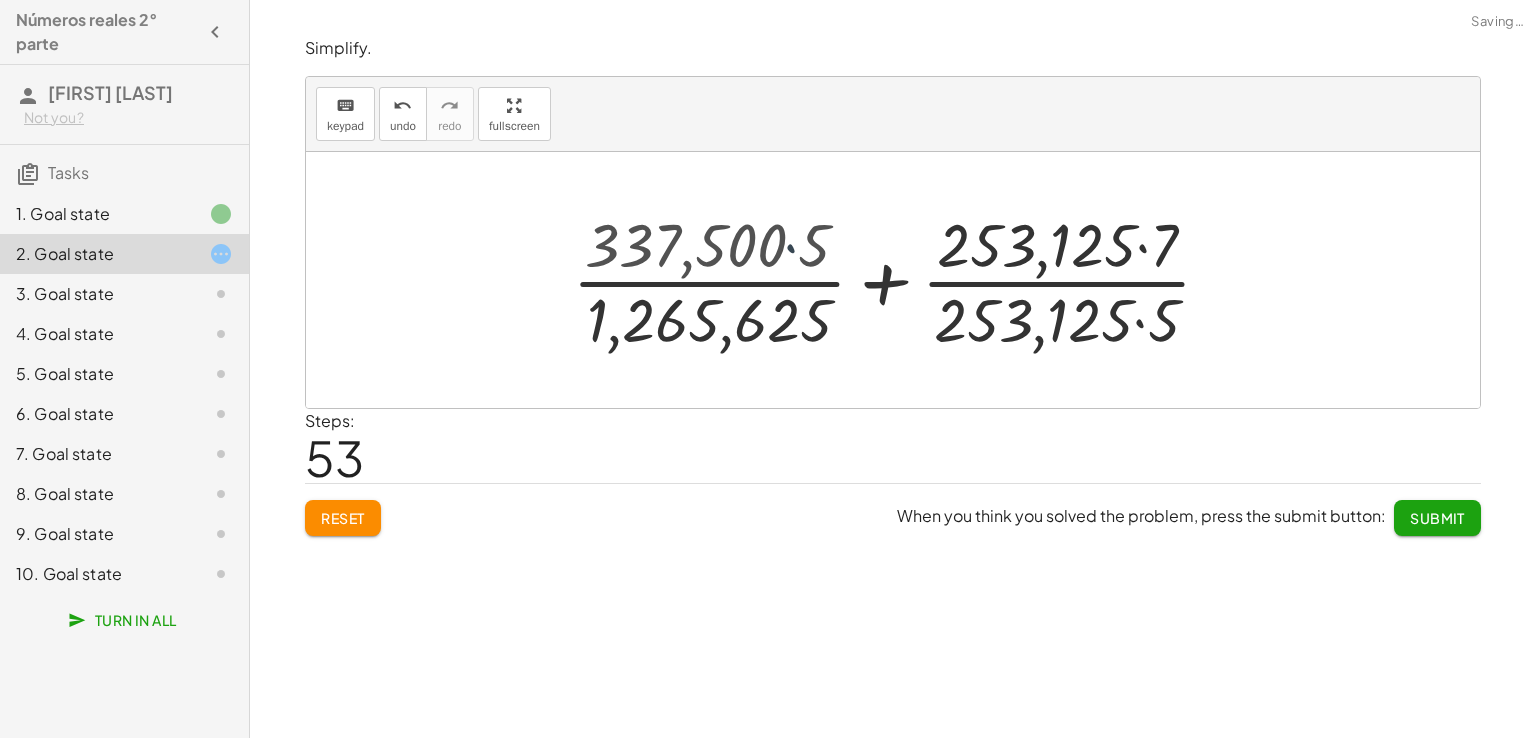 click at bounding box center [900, 280] 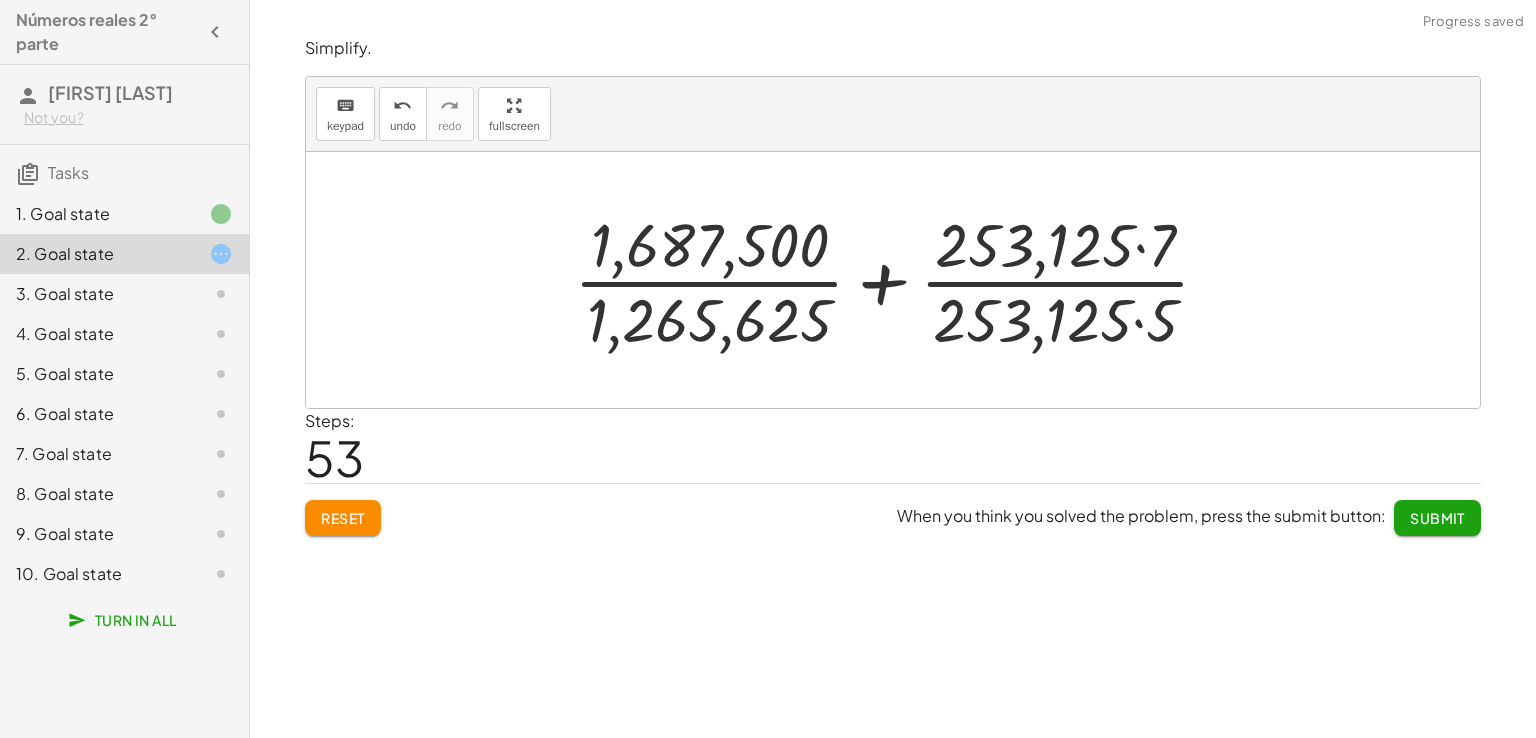 click at bounding box center [900, 280] 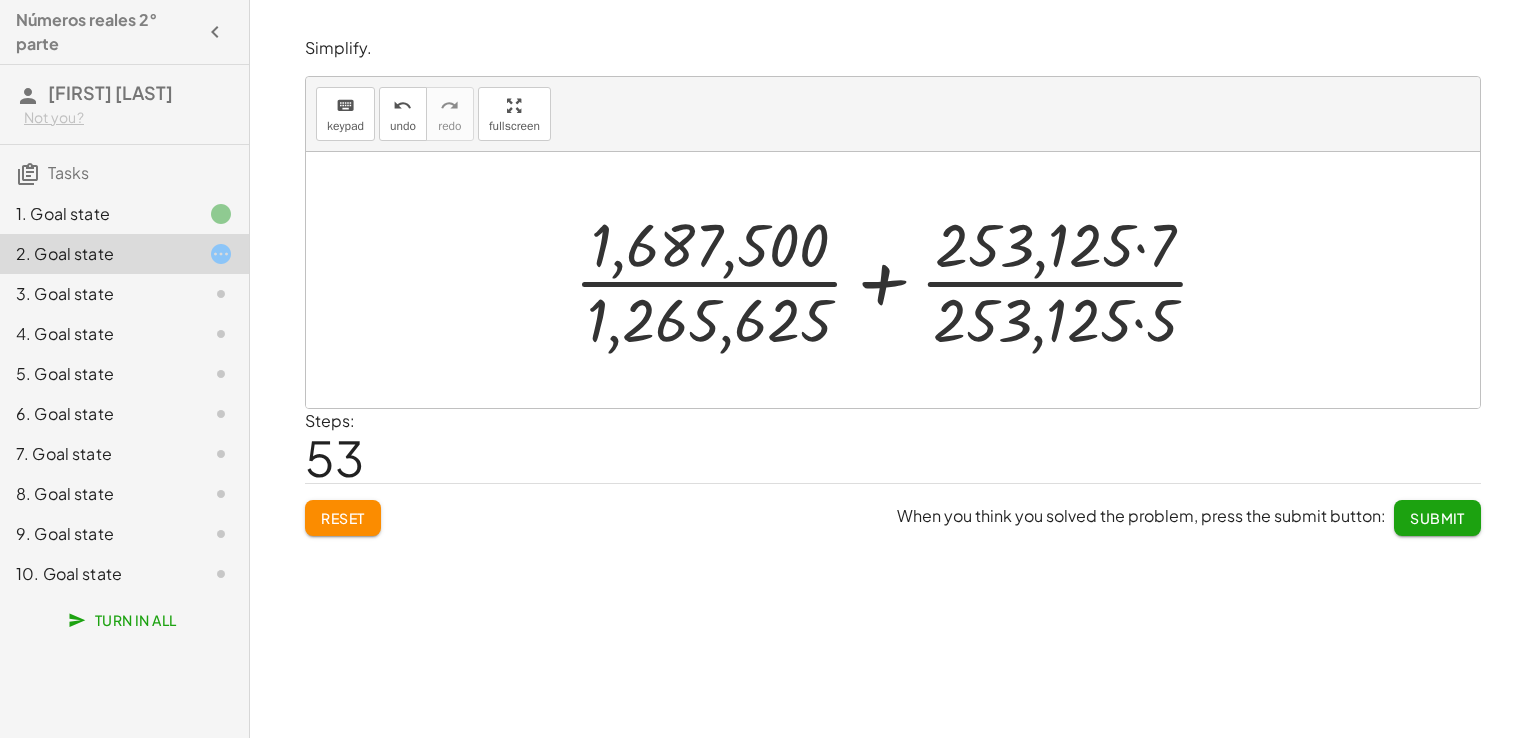 click at bounding box center [900, 280] 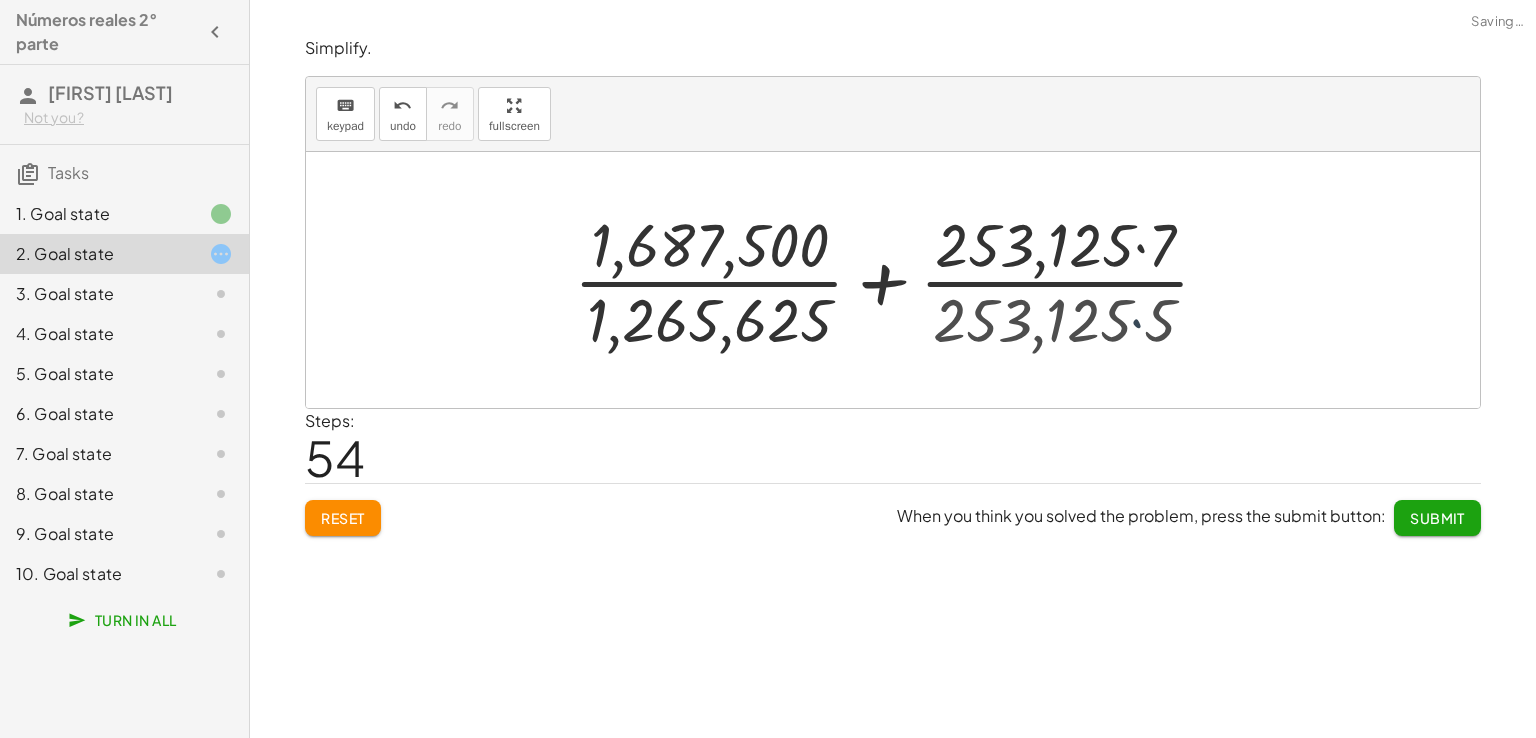 click at bounding box center [900, 280] 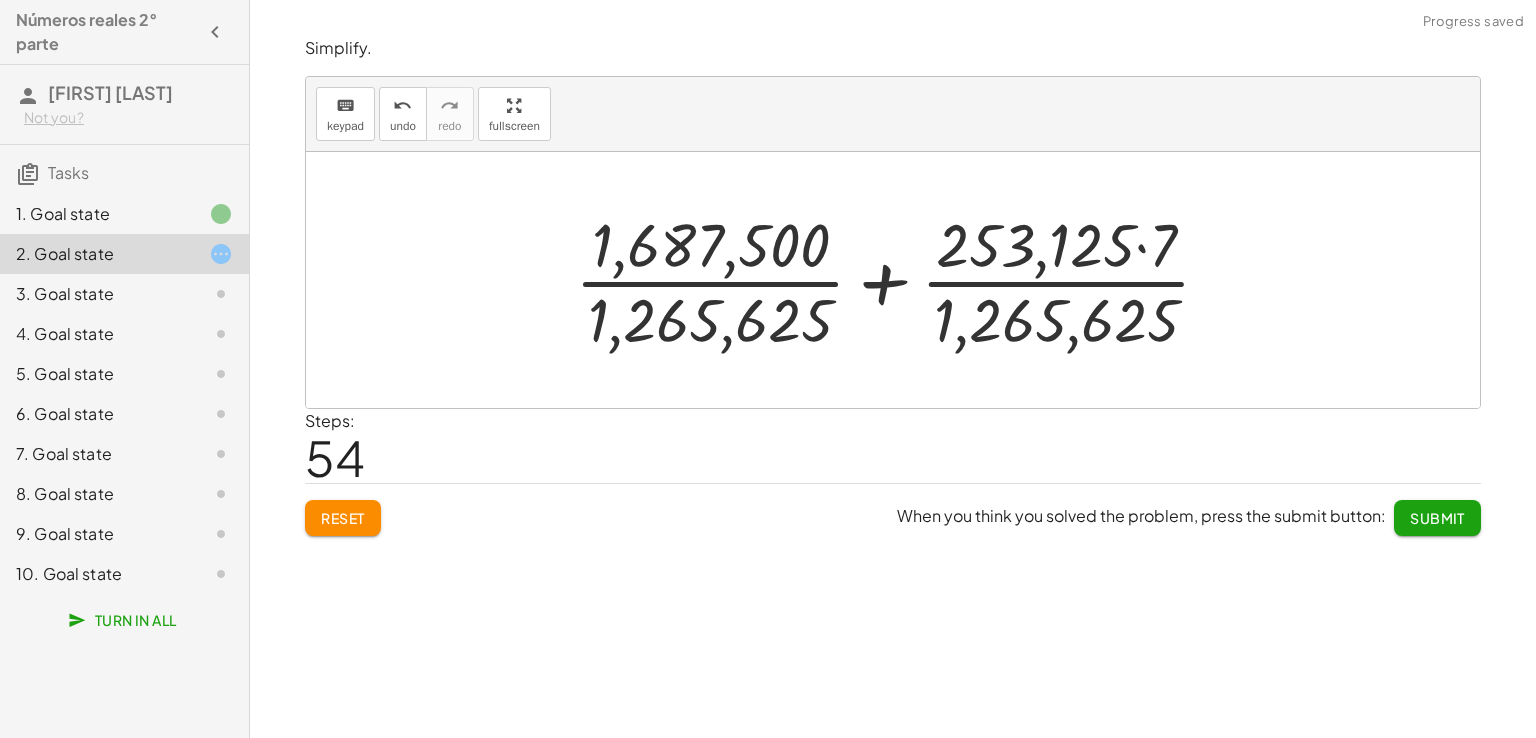 click at bounding box center (901, 280) 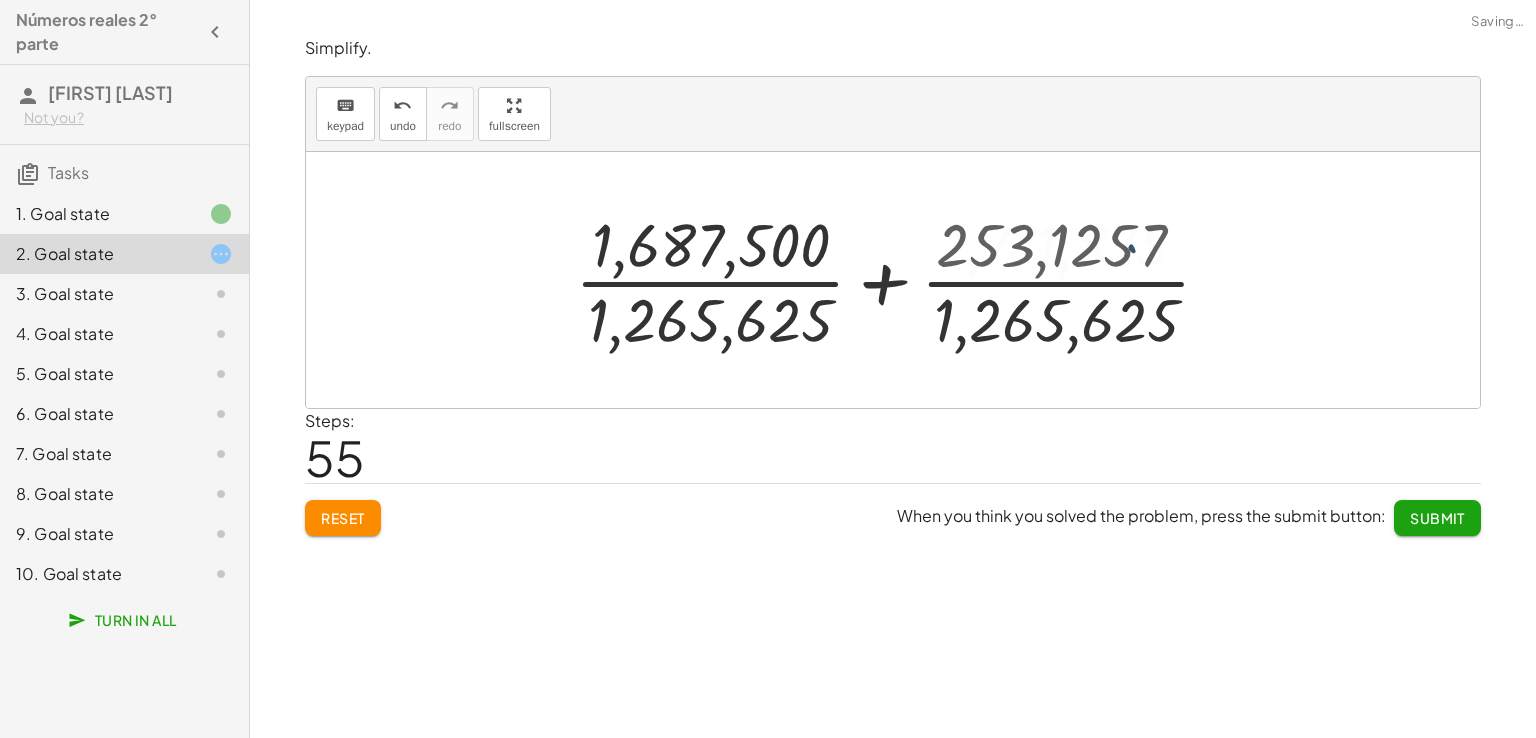 click at bounding box center (901, 280) 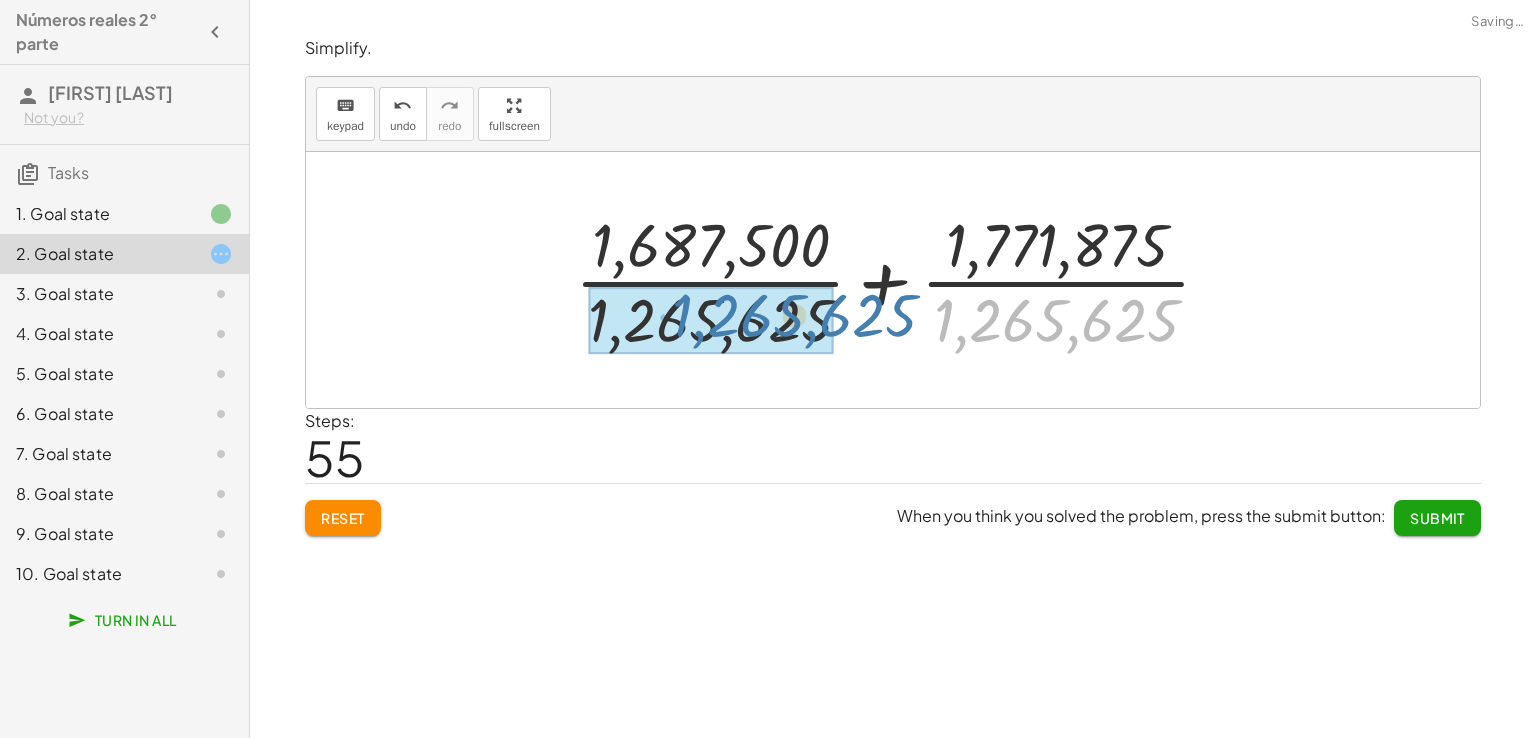 drag, startPoint x: 1053, startPoint y: 310, endPoint x: 767, endPoint y: 305, distance: 286.0437 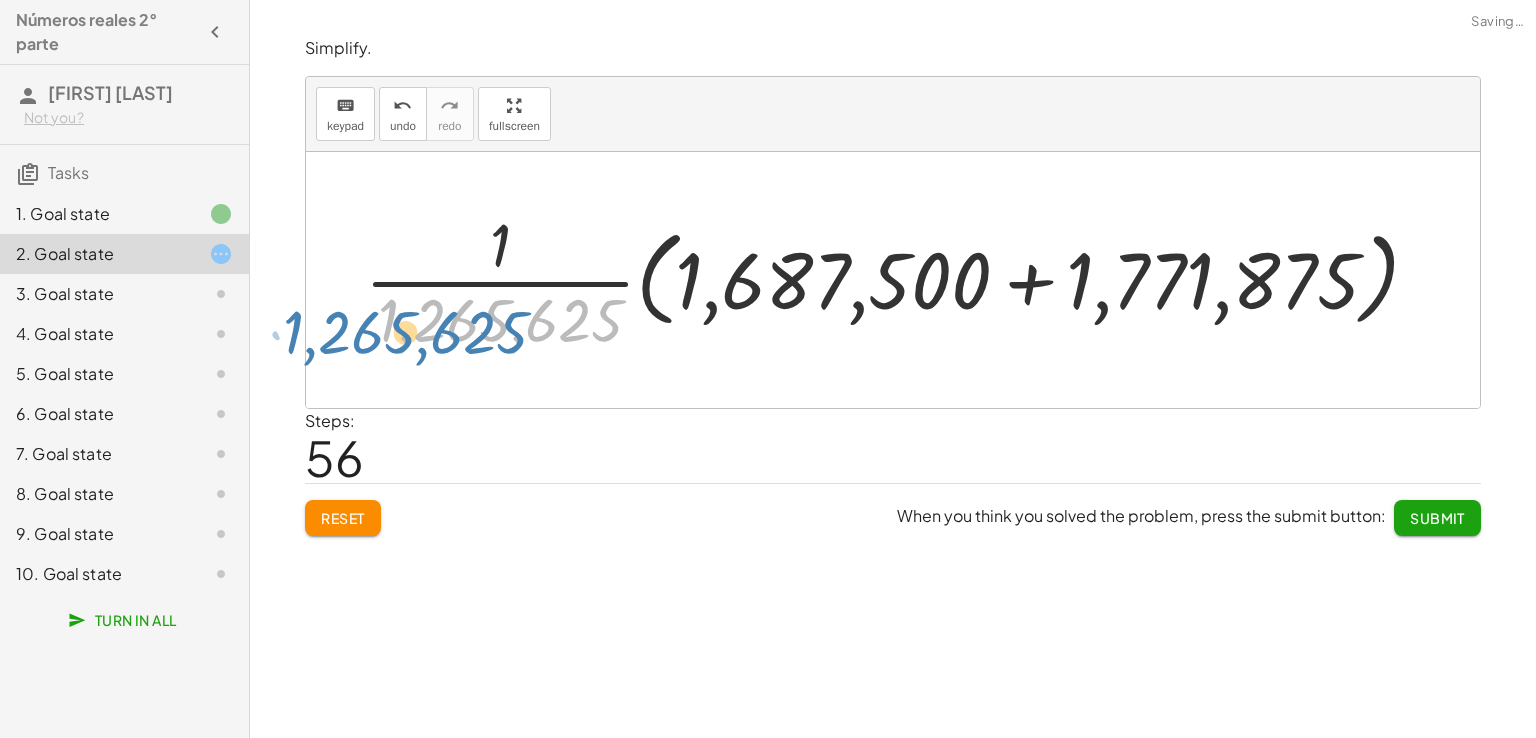 drag, startPoint x: 605, startPoint y: 312, endPoint x: 515, endPoint y: 328, distance: 91.411156 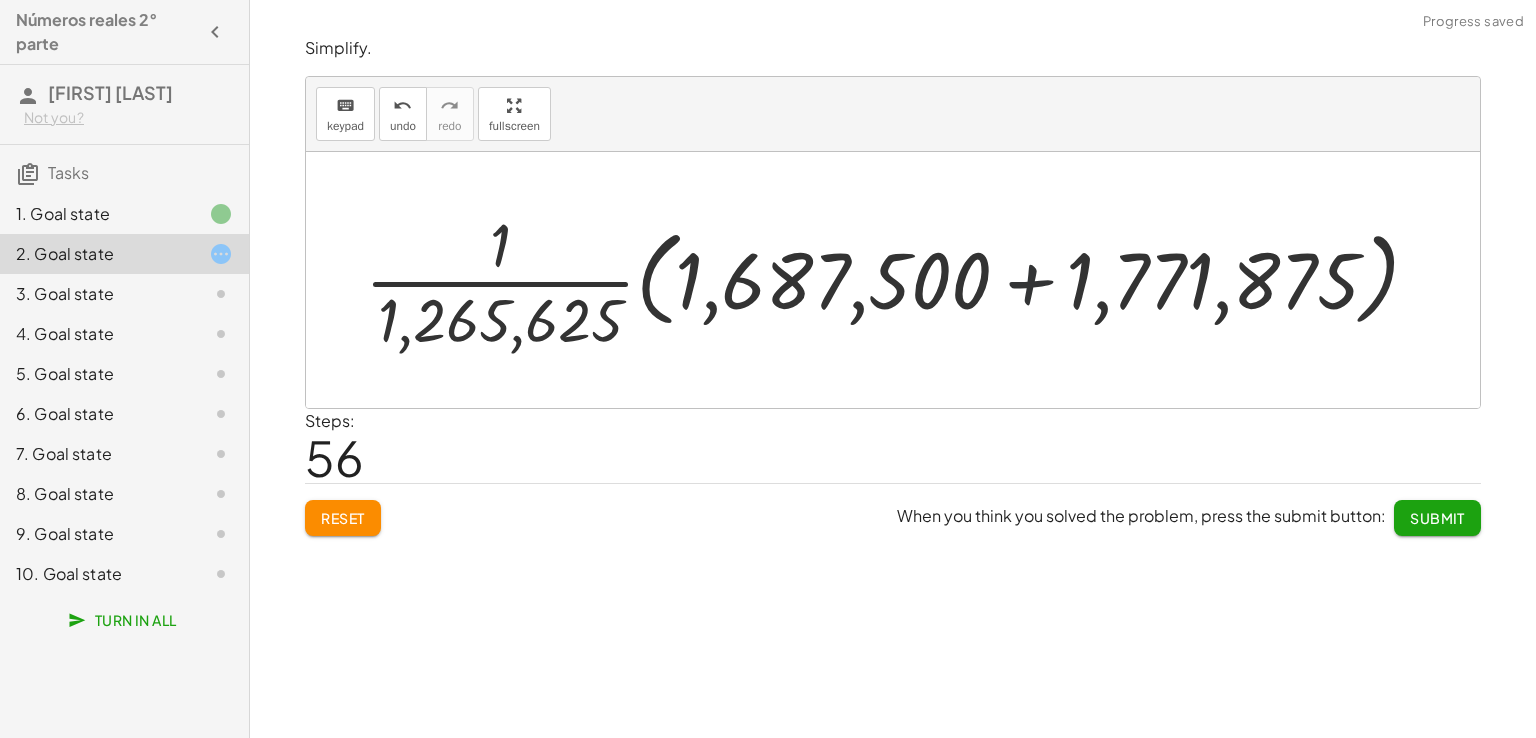 click at bounding box center (900, 280) 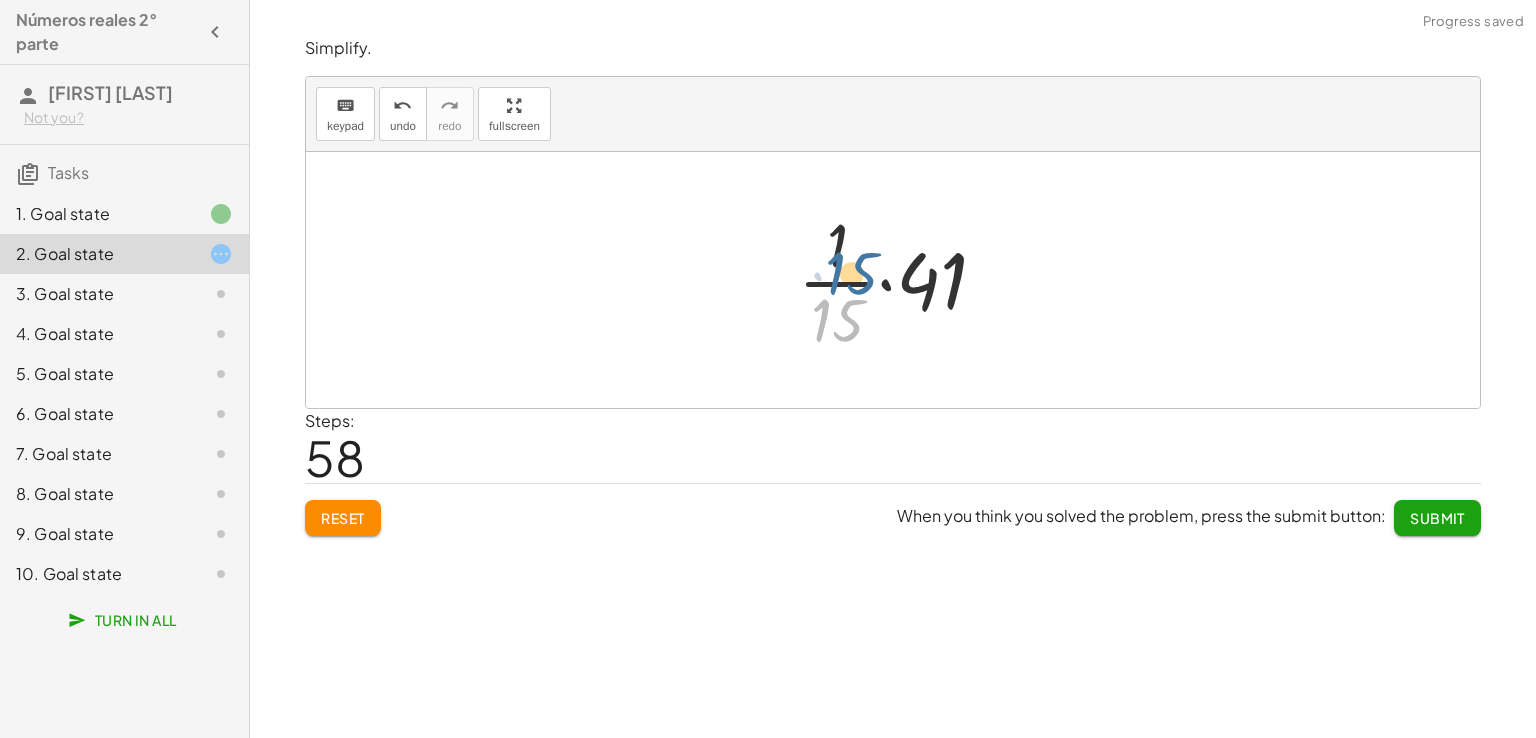 drag, startPoint x: 832, startPoint y: 313, endPoint x: 847, endPoint y: 233, distance: 81.394104 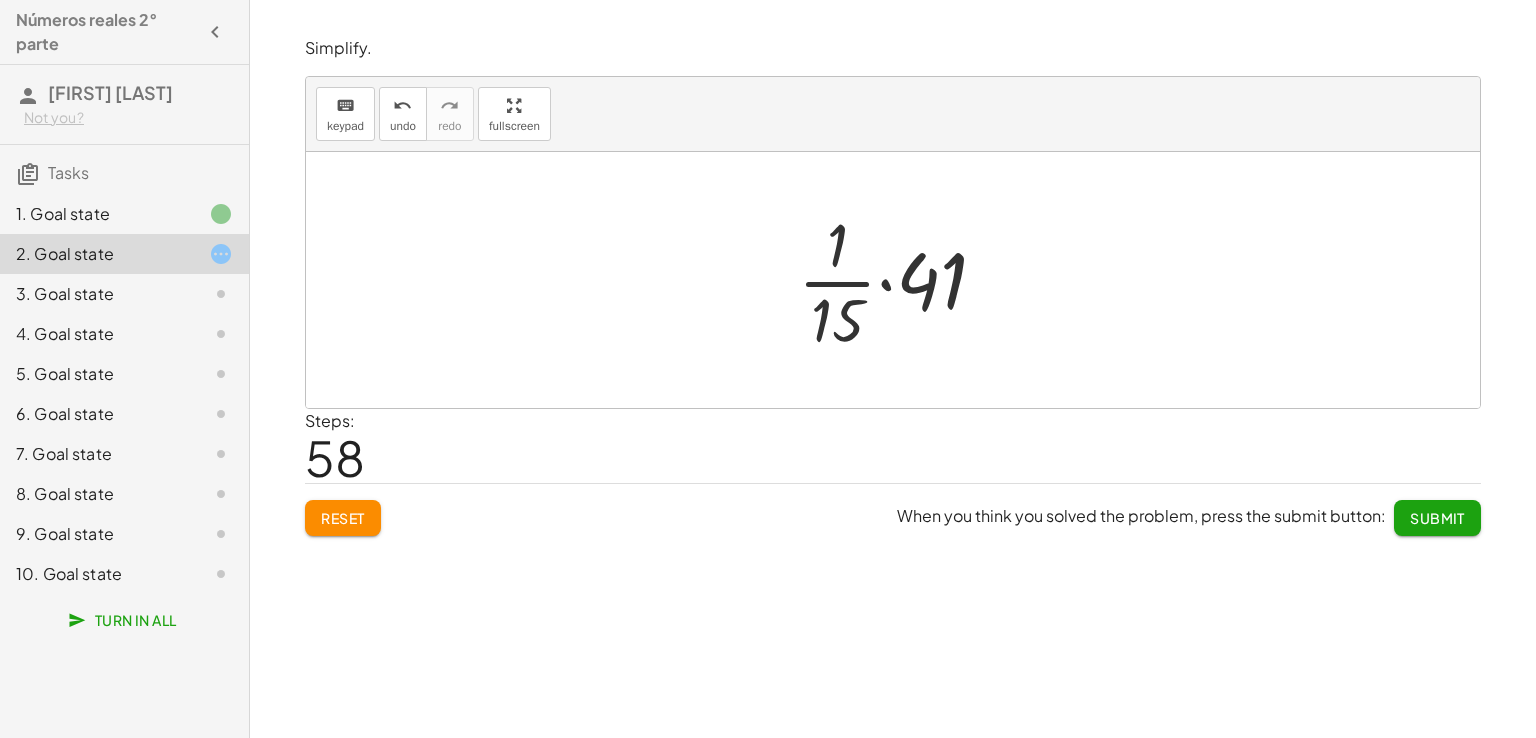click on "Submit" at bounding box center (1437, 518) 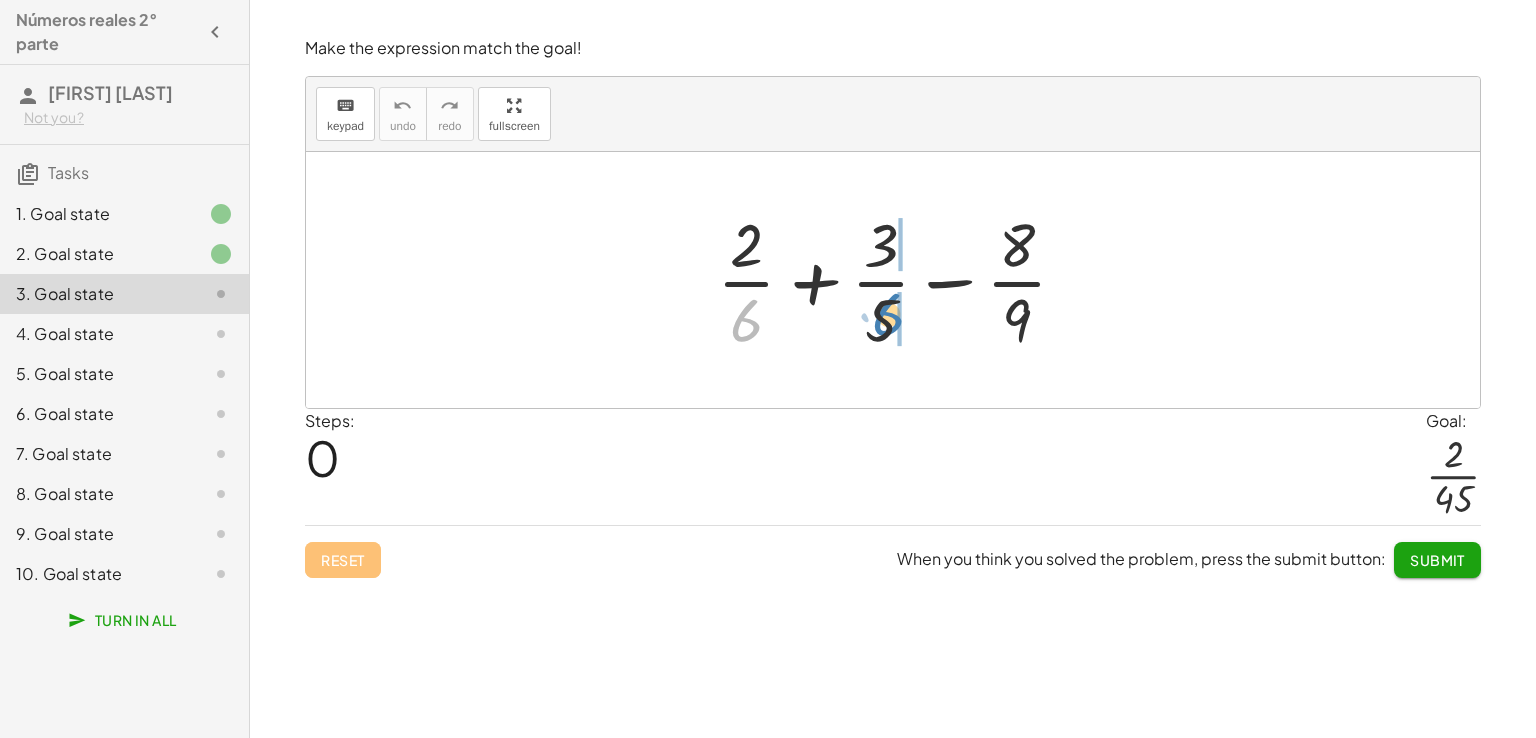 drag, startPoint x: 768, startPoint y: 321, endPoint x: 911, endPoint y: 315, distance: 143.12582 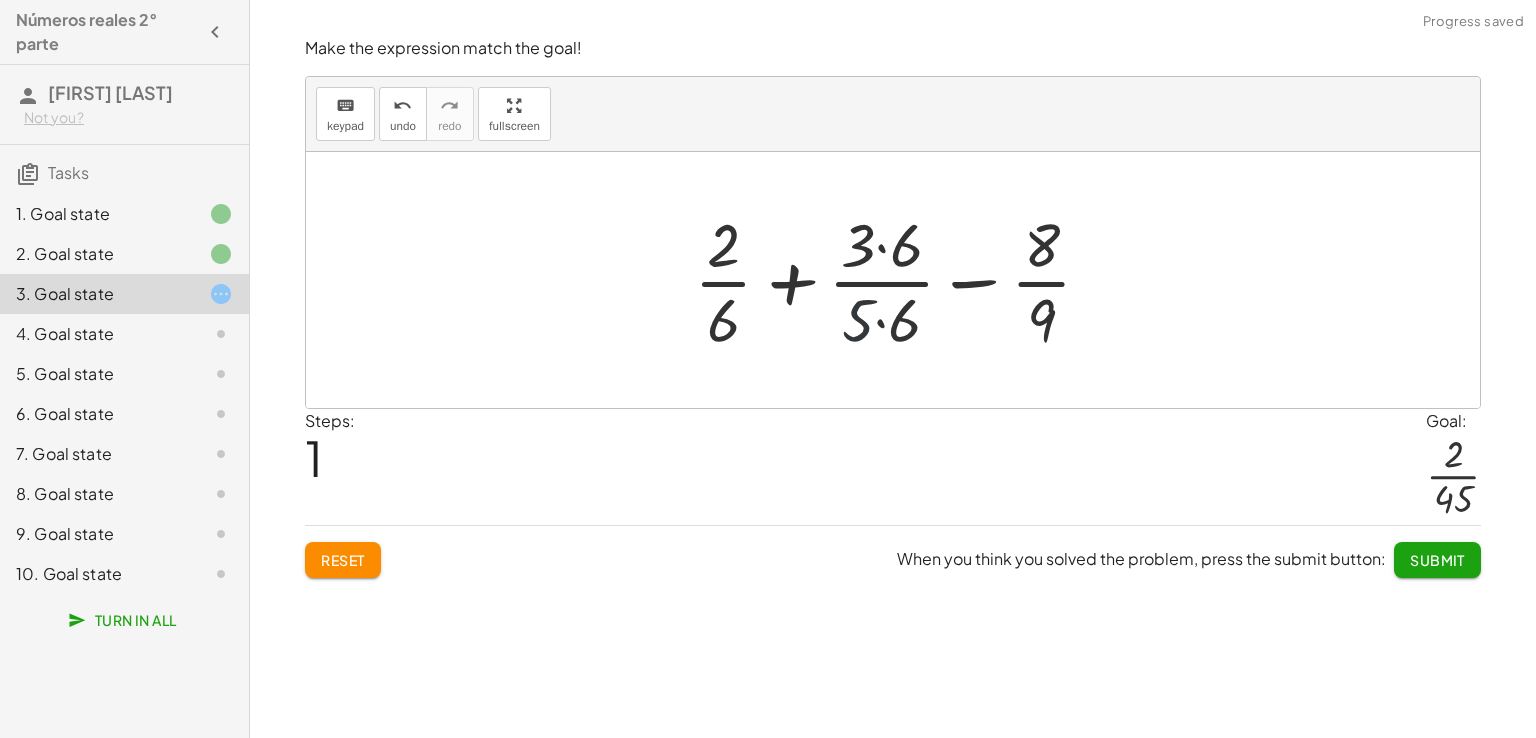 click at bounding box center (901, 280) 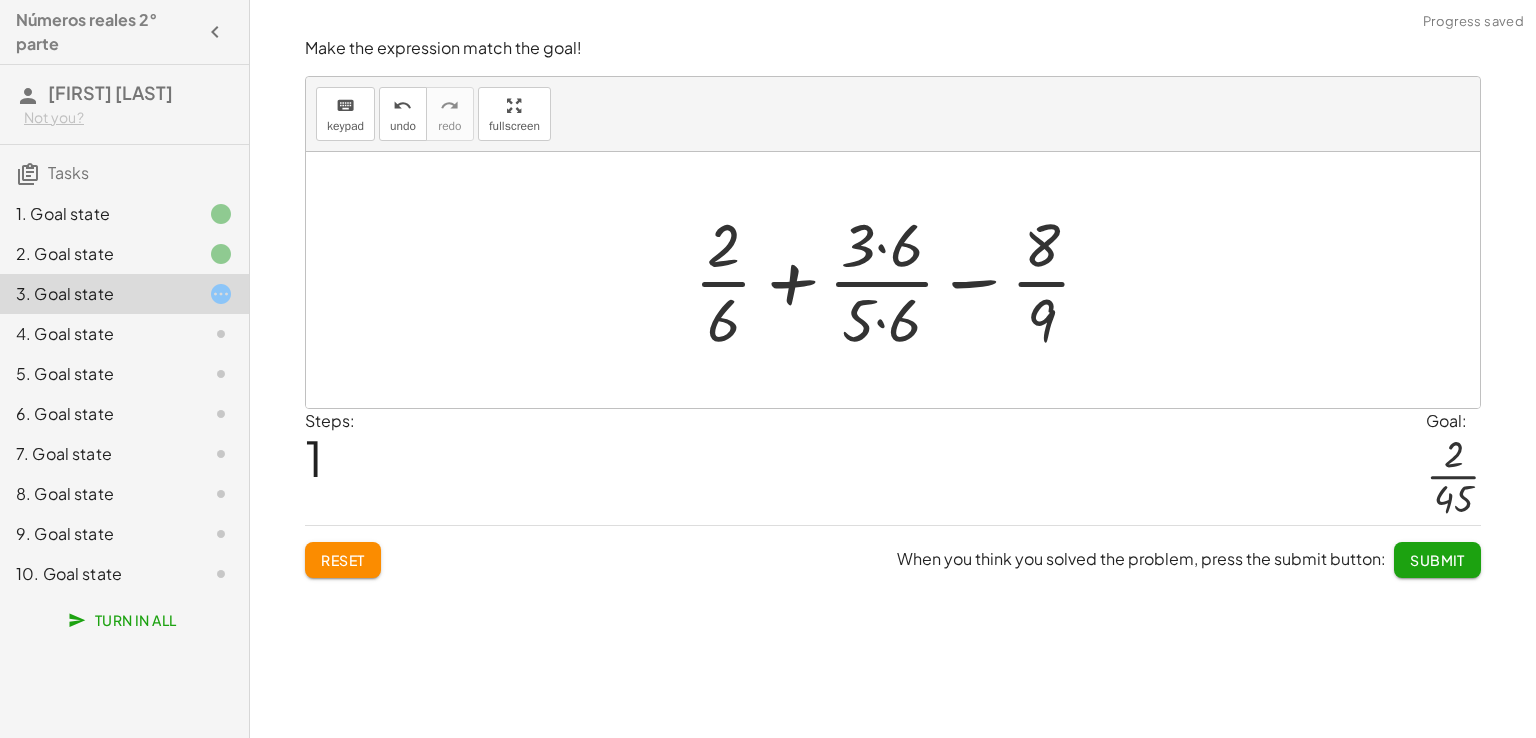 click at bounding box center [901, 280] 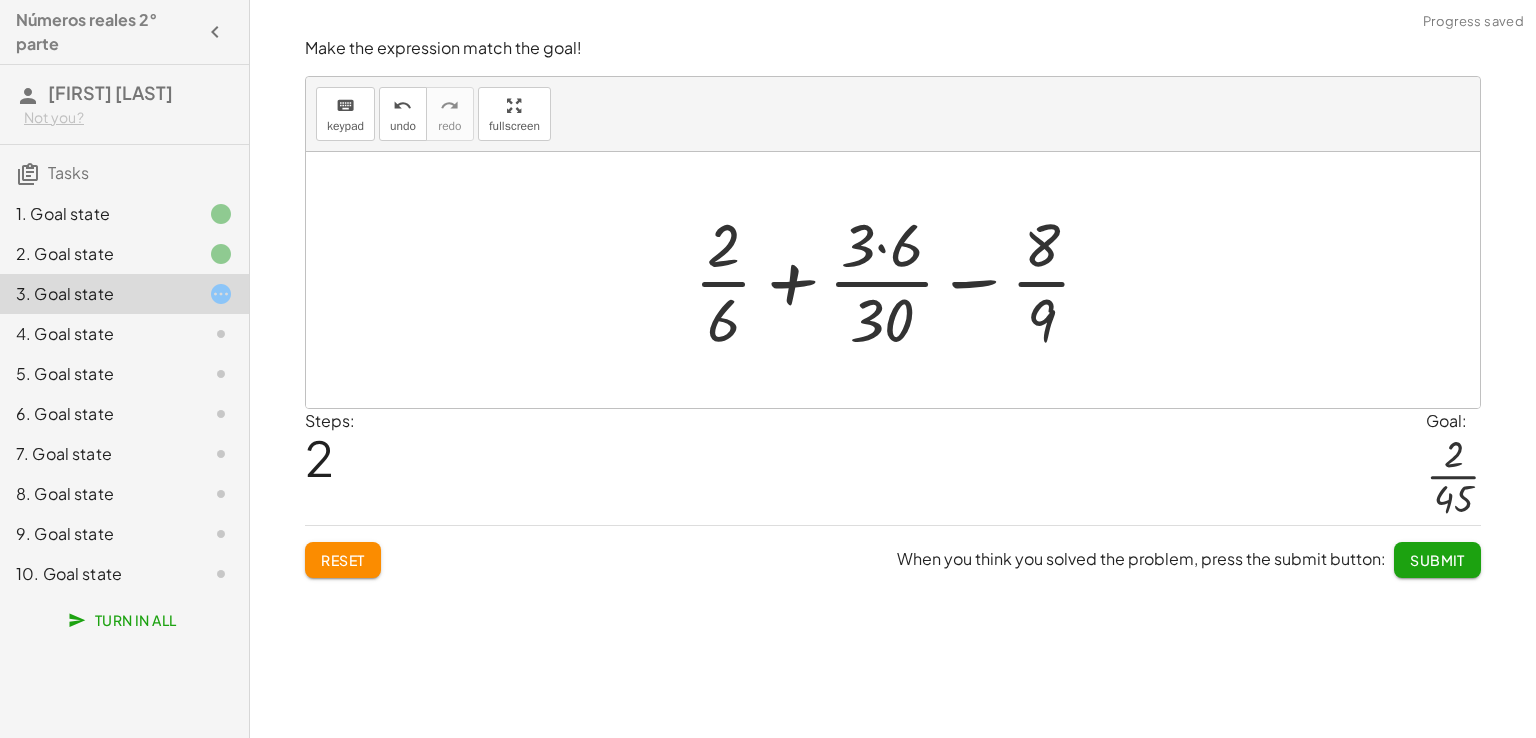 click at bounding box center [901, 280] 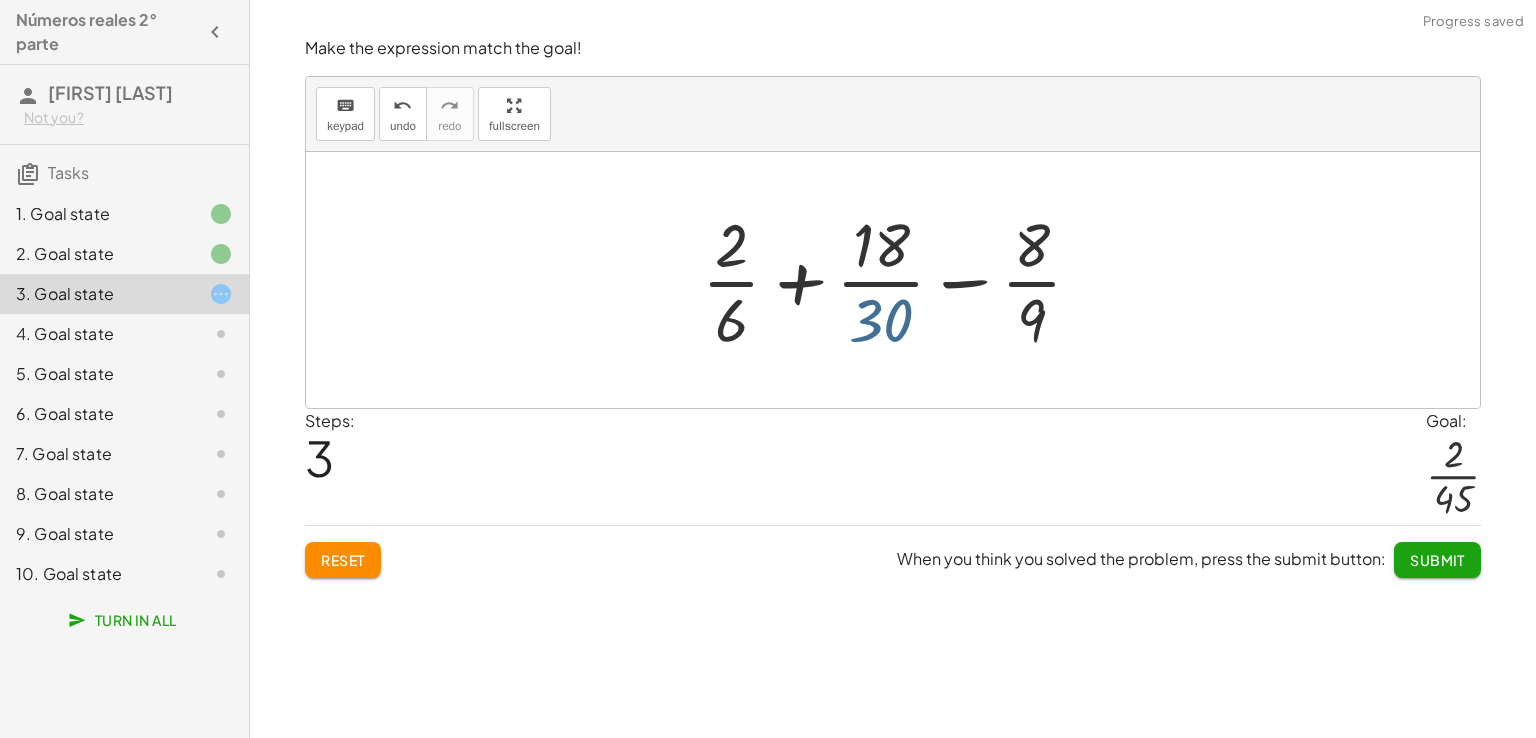 click at bounding box center [900, 280] 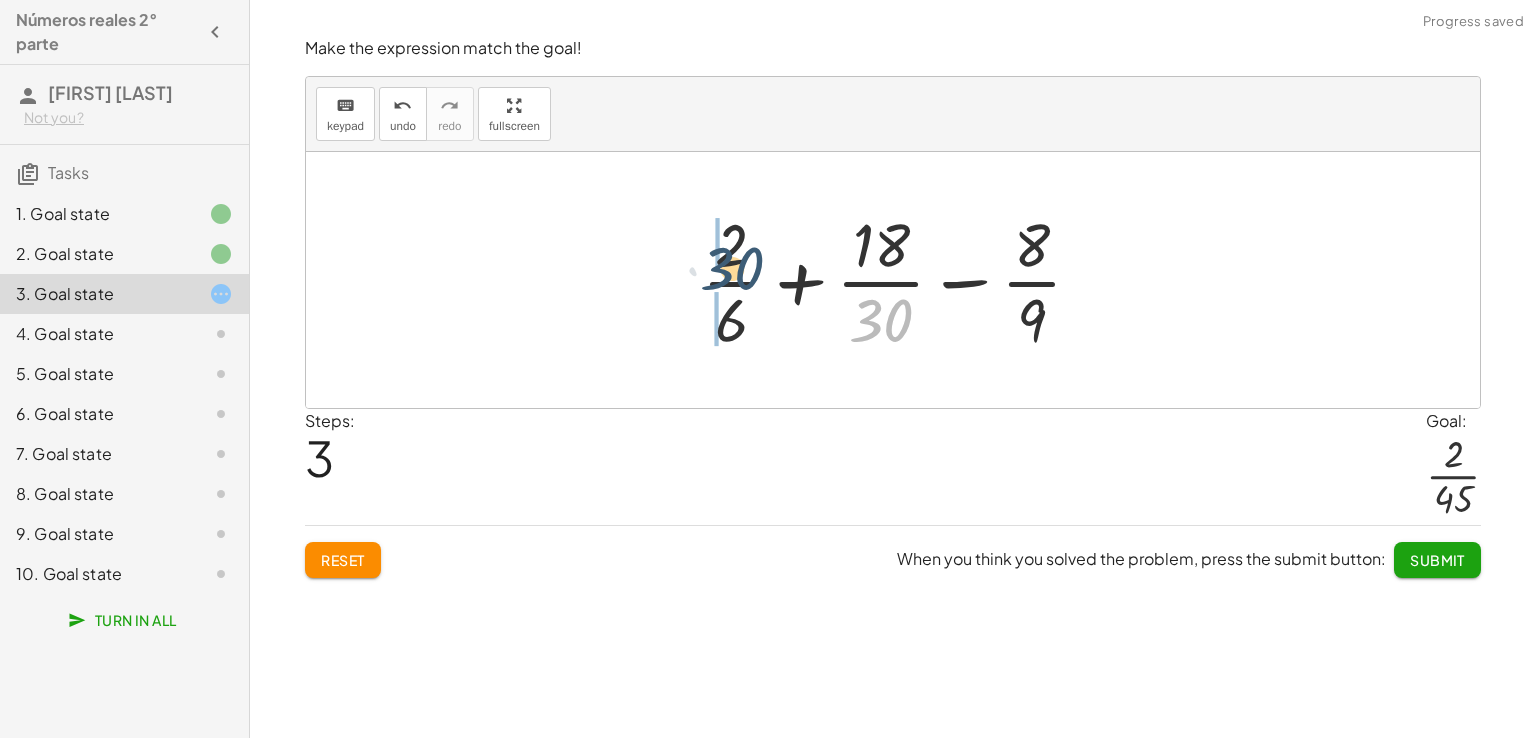 drag, startPoint x: 891, startPoint y: 317, endPoint x: 732, endPoint y: 265, distance: 167.28719 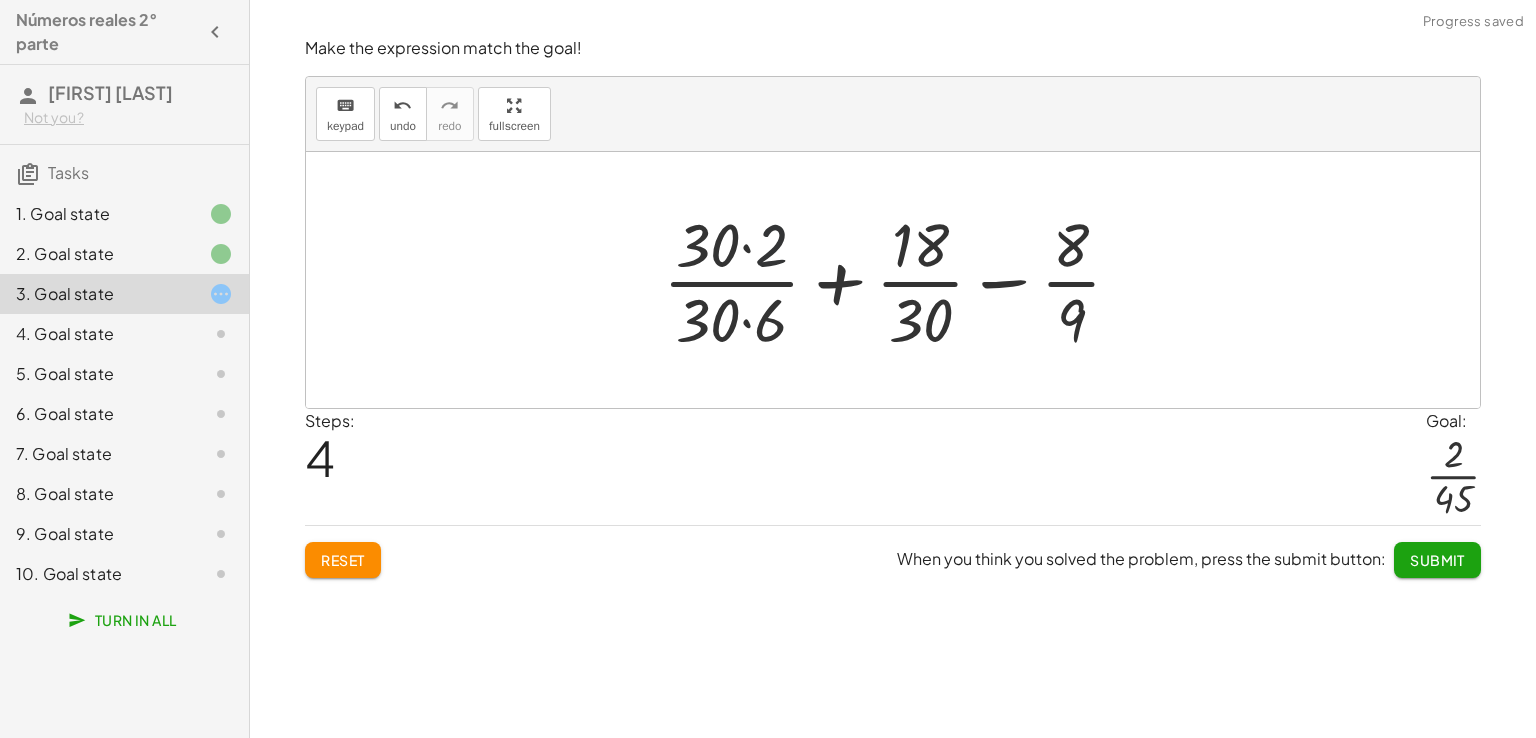 click at bounding box center [900, 280] 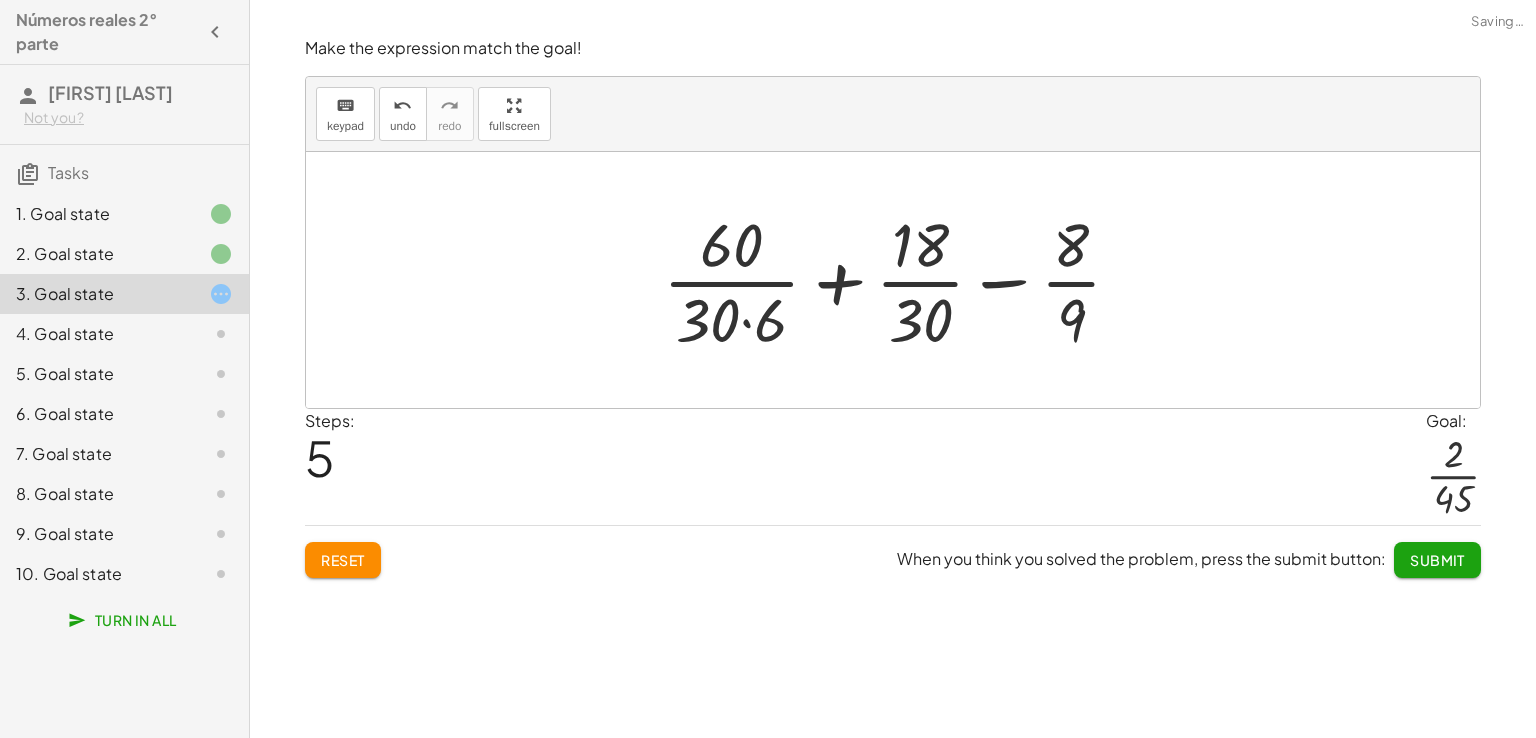 click at bounding box center (900, 280) 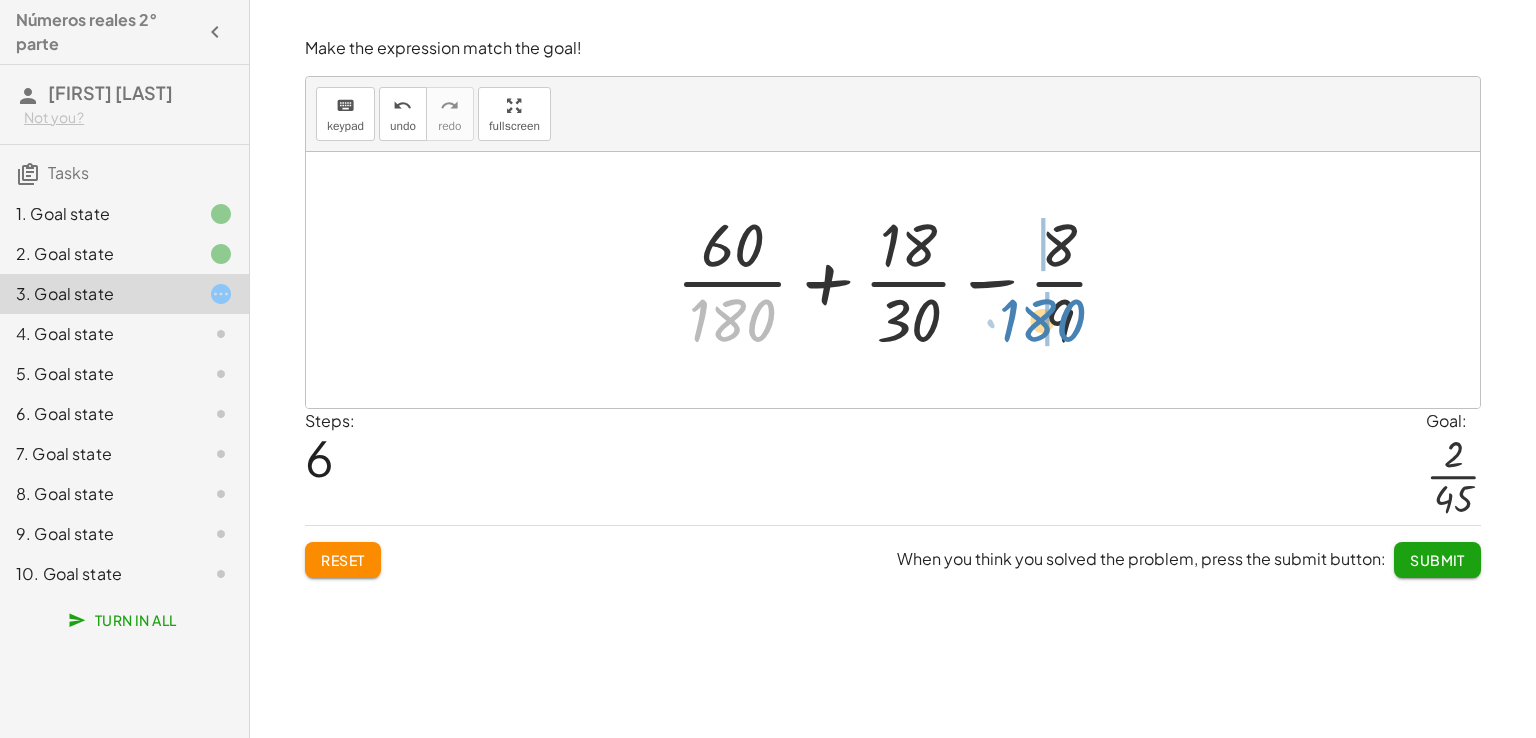 drag, startPoint x: 760, startPoint y: 306, endPoint x: 1098, endPoint y: 288, distance: 338.47894 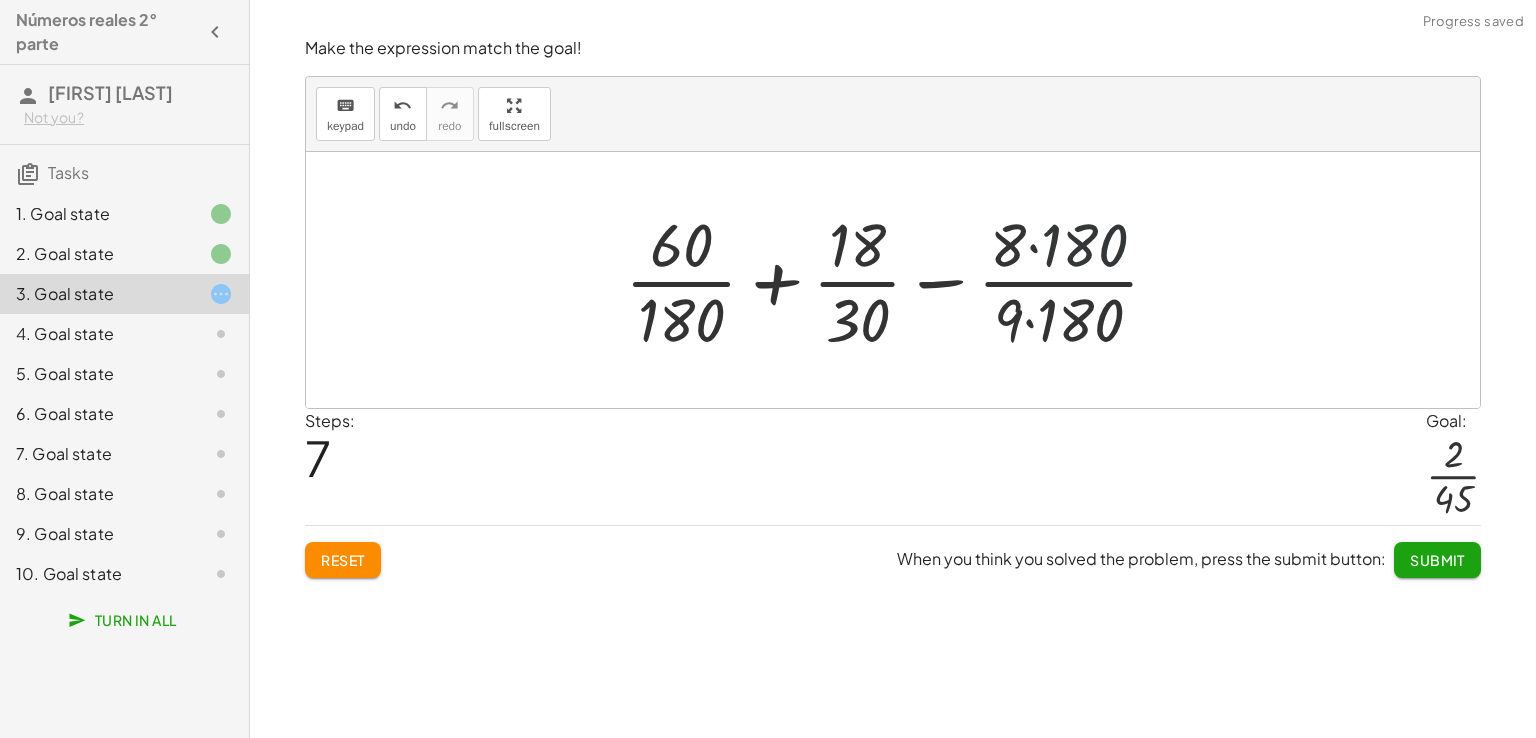 click at bounding box center [900, 280] 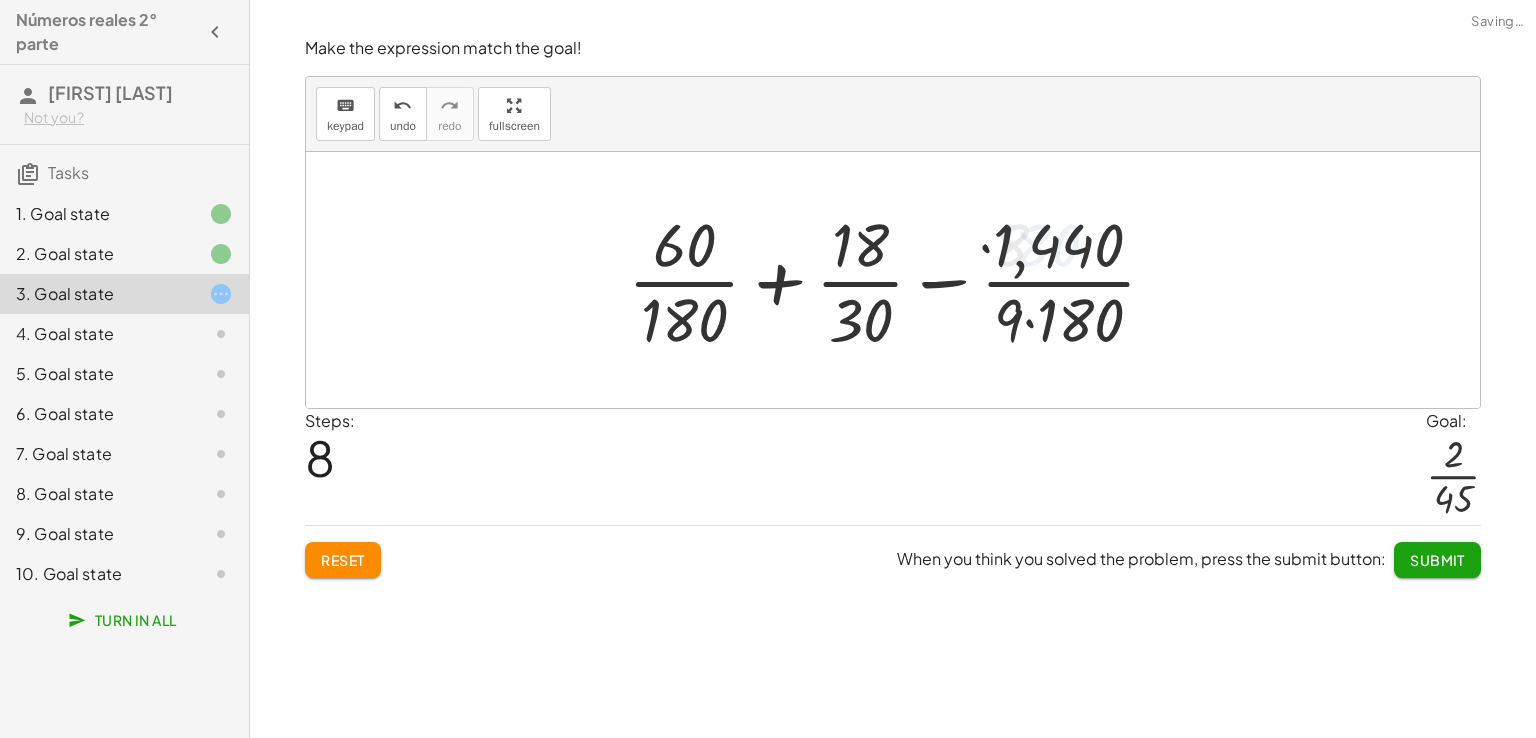 click at bounding box center (900, 280) 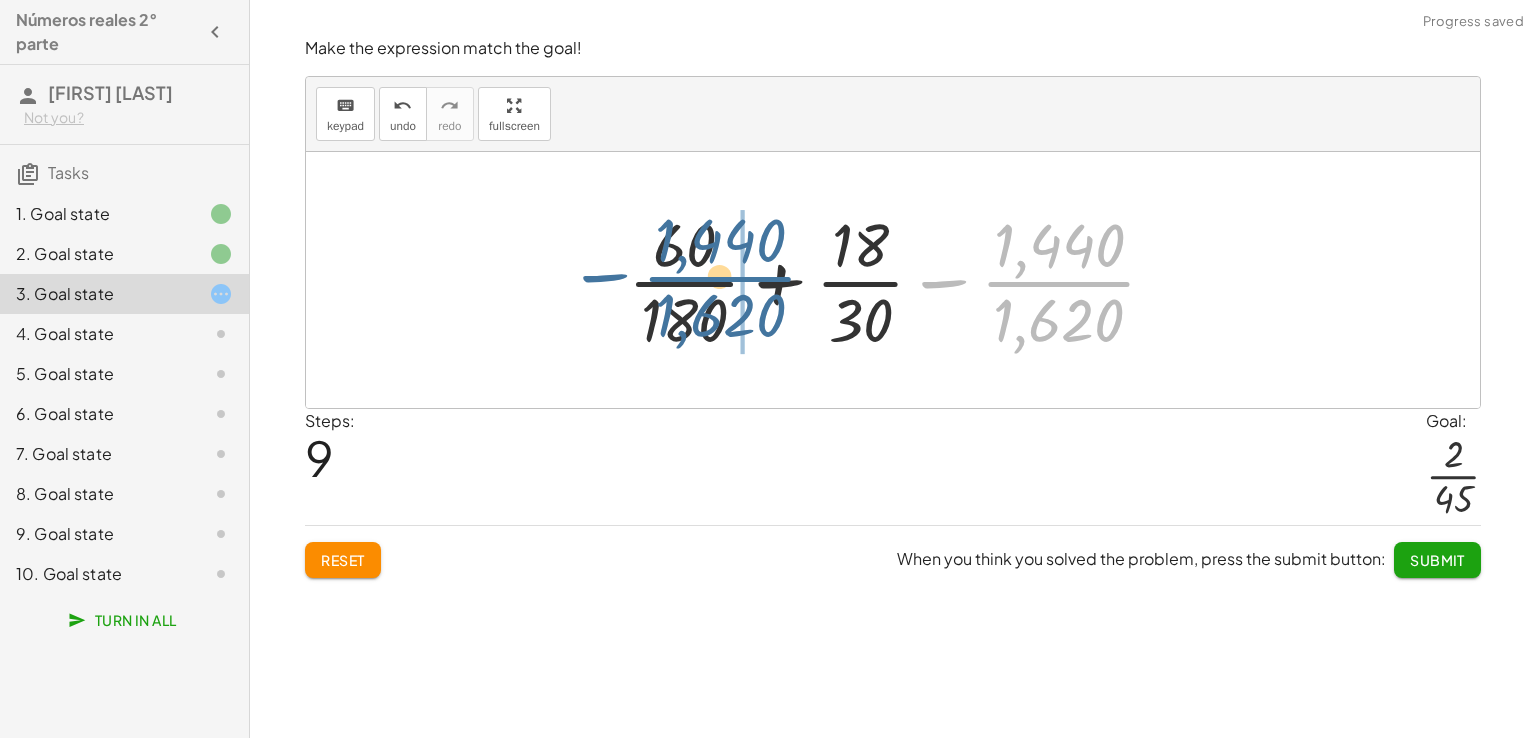 drag, startPoint x: 1046, startPoint y: 278, endPoint x: 649, endPoint y: 268, distance: 397.12592 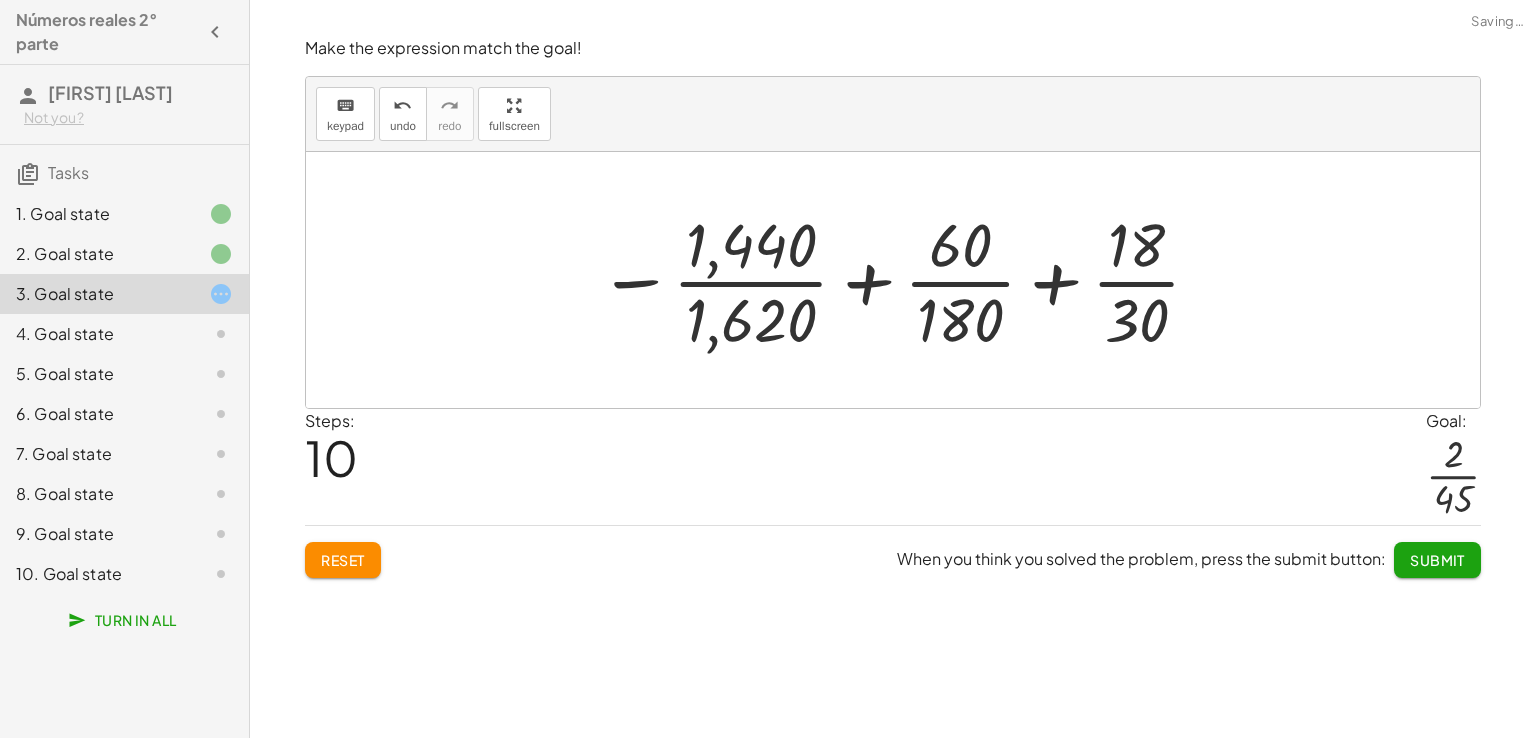 click at bounding box center (901, 280) 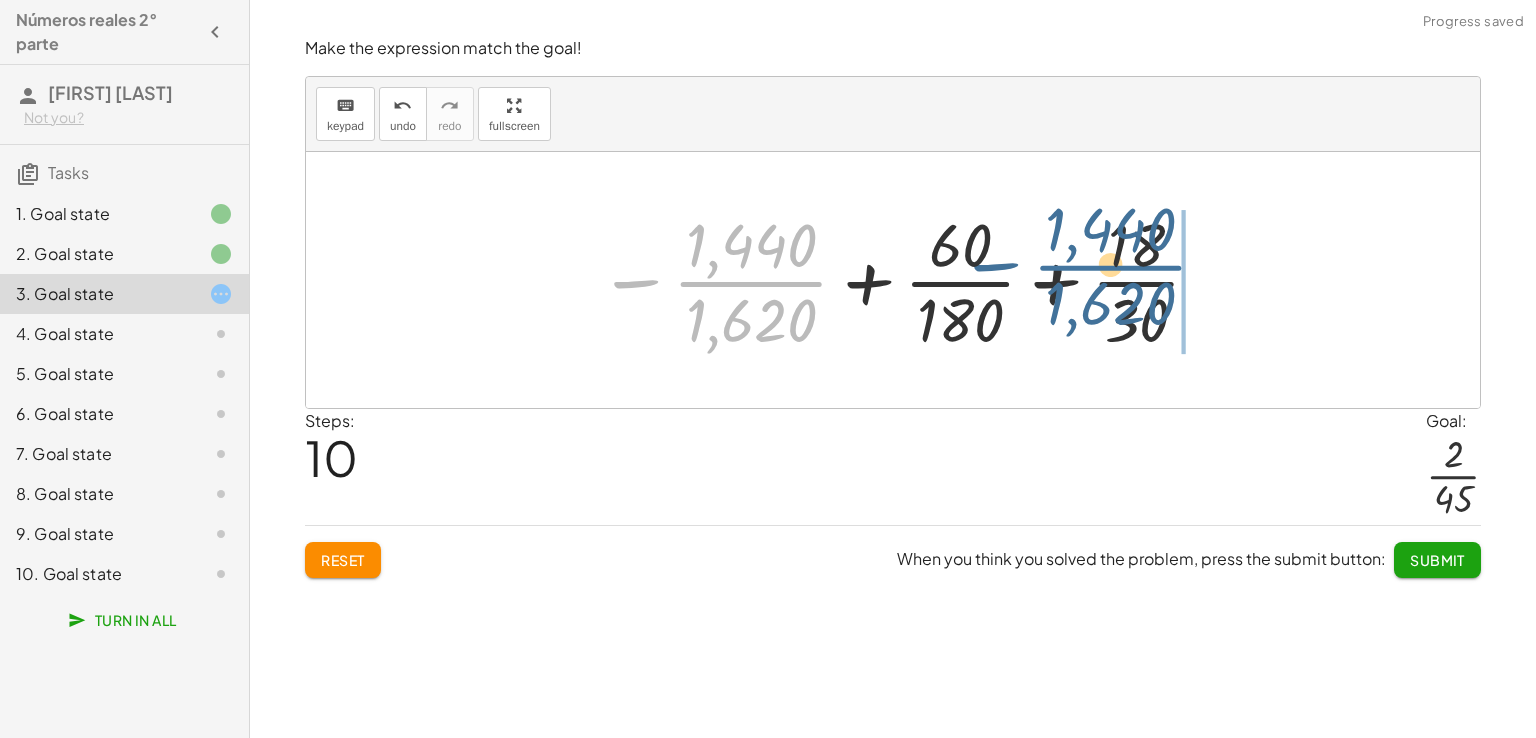 drag, startPoint x: 807, startPoint y: 289, endPoint x: 1224, endPoint y: 275, distance: 417.23495 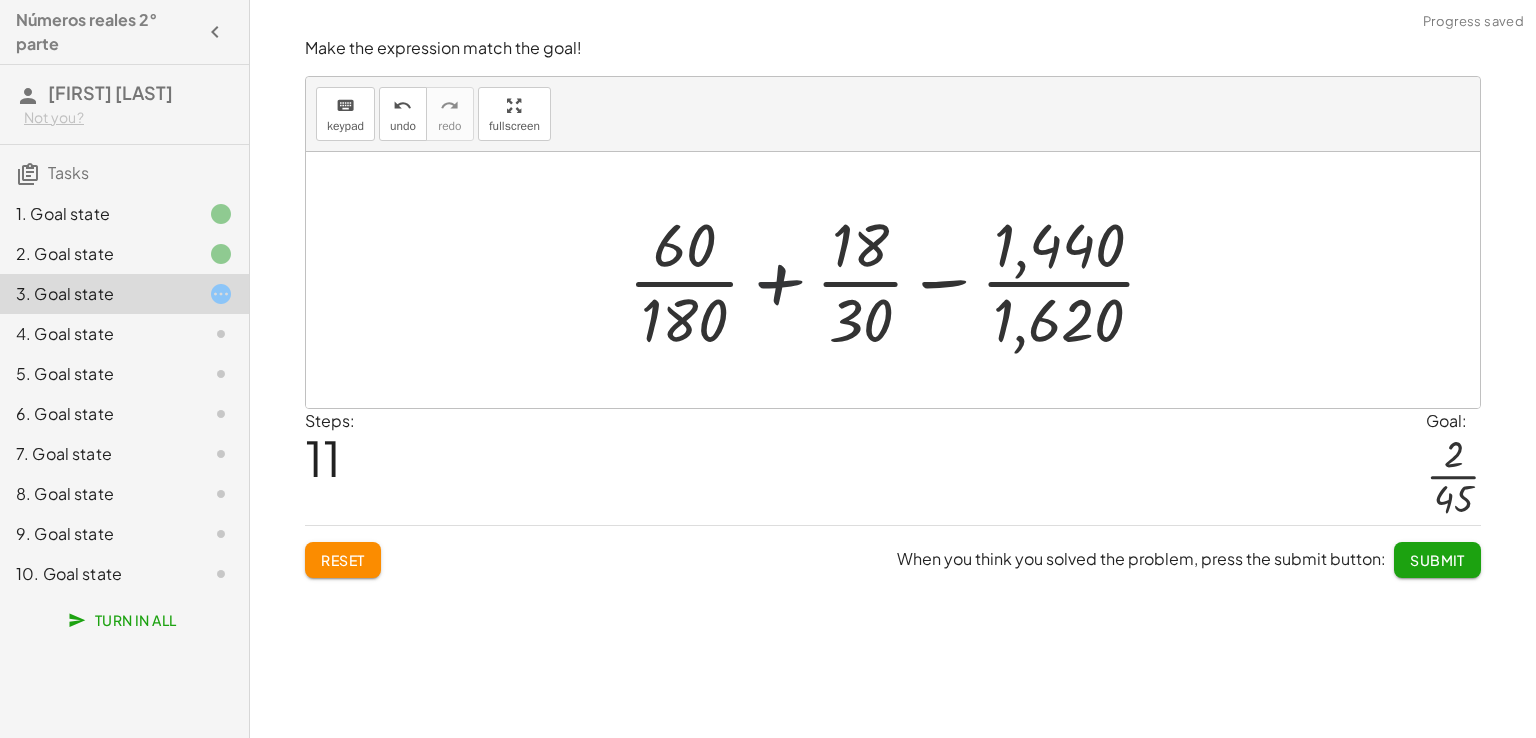 click at bounding box center (900, 280) 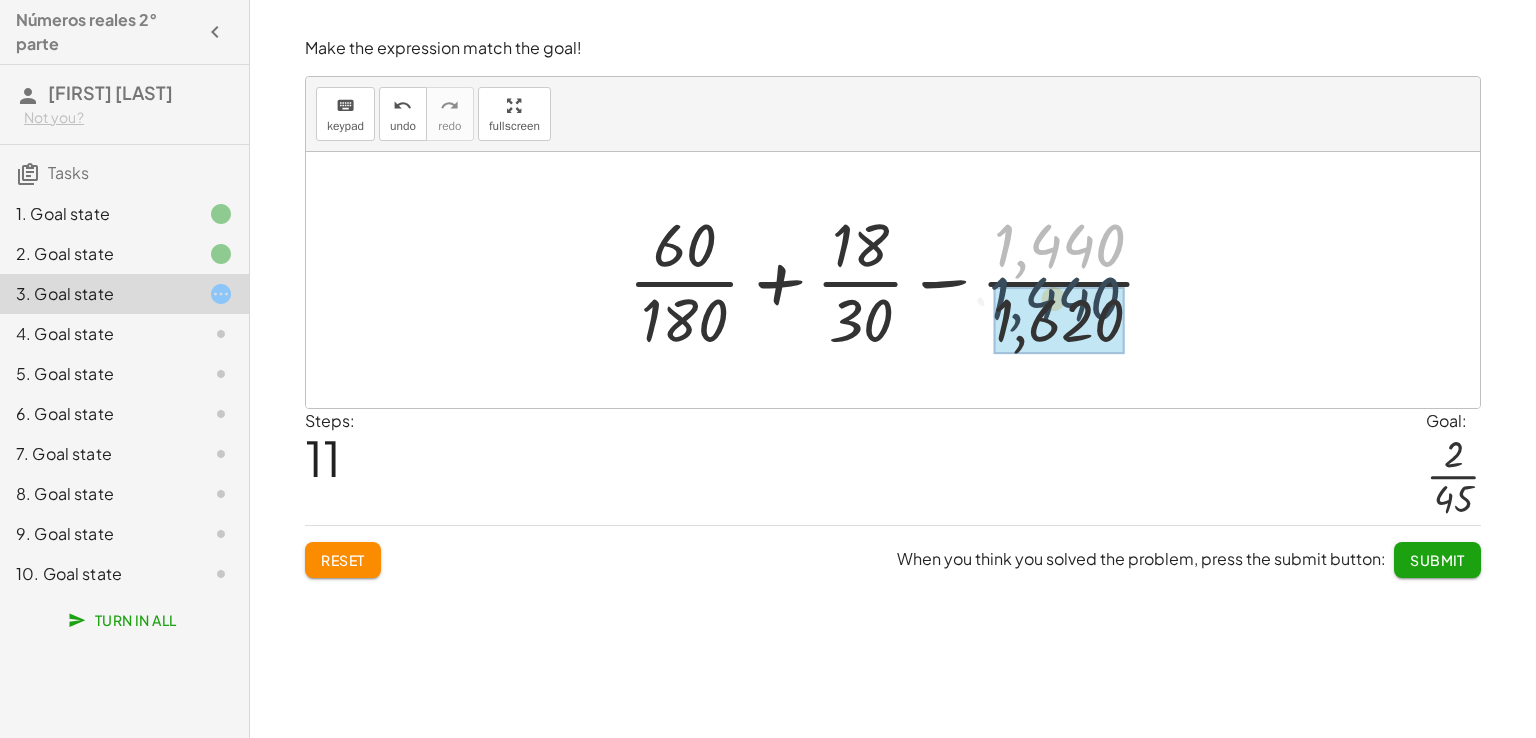 drag, startPoint x: 1053, startPoint y: 244, endPoint x: 1048, endPoint y: 318, distance: 74.168724 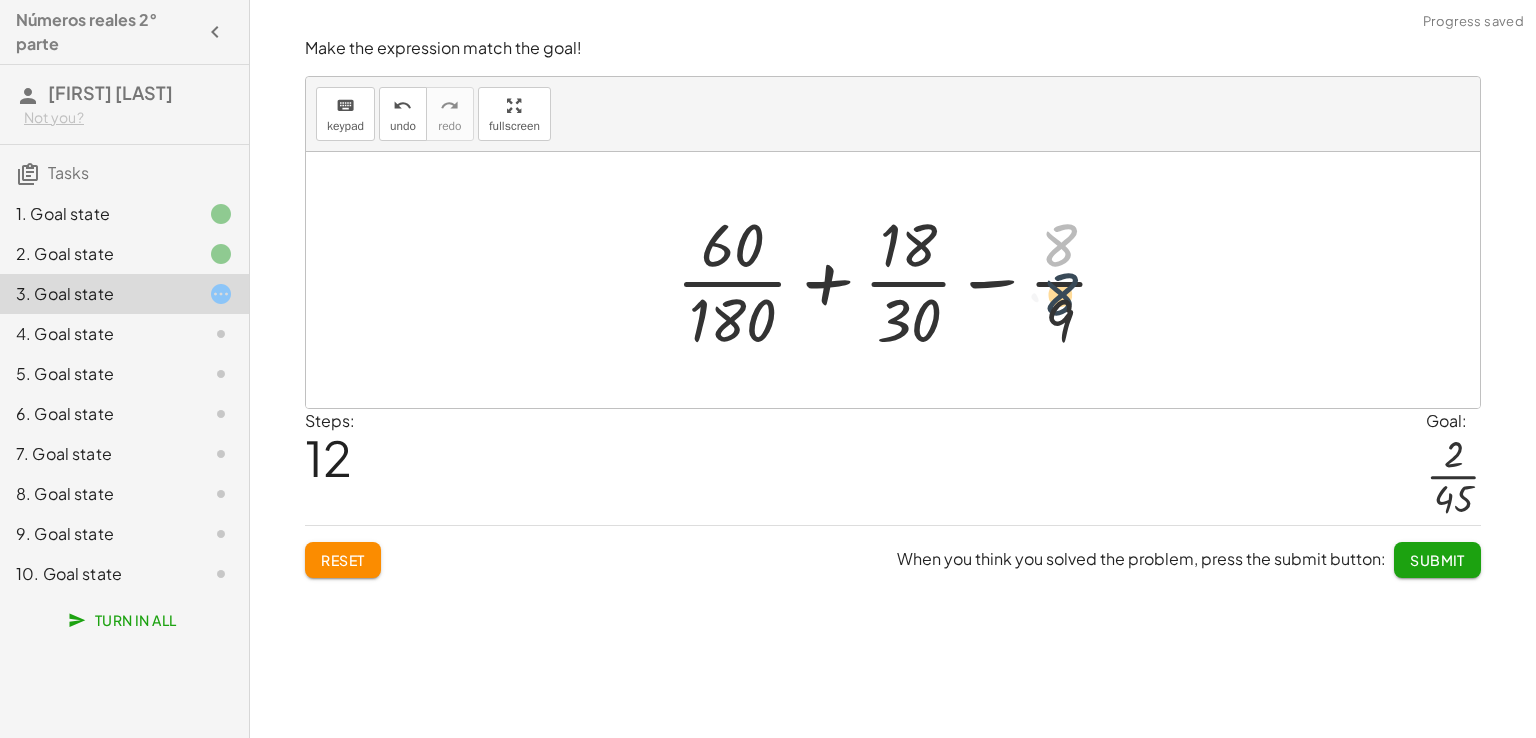 drag, startPoint x: 1055, startPoint y: 237, endPoint x: 1058, endPoint y: 307, distance: 70.064255 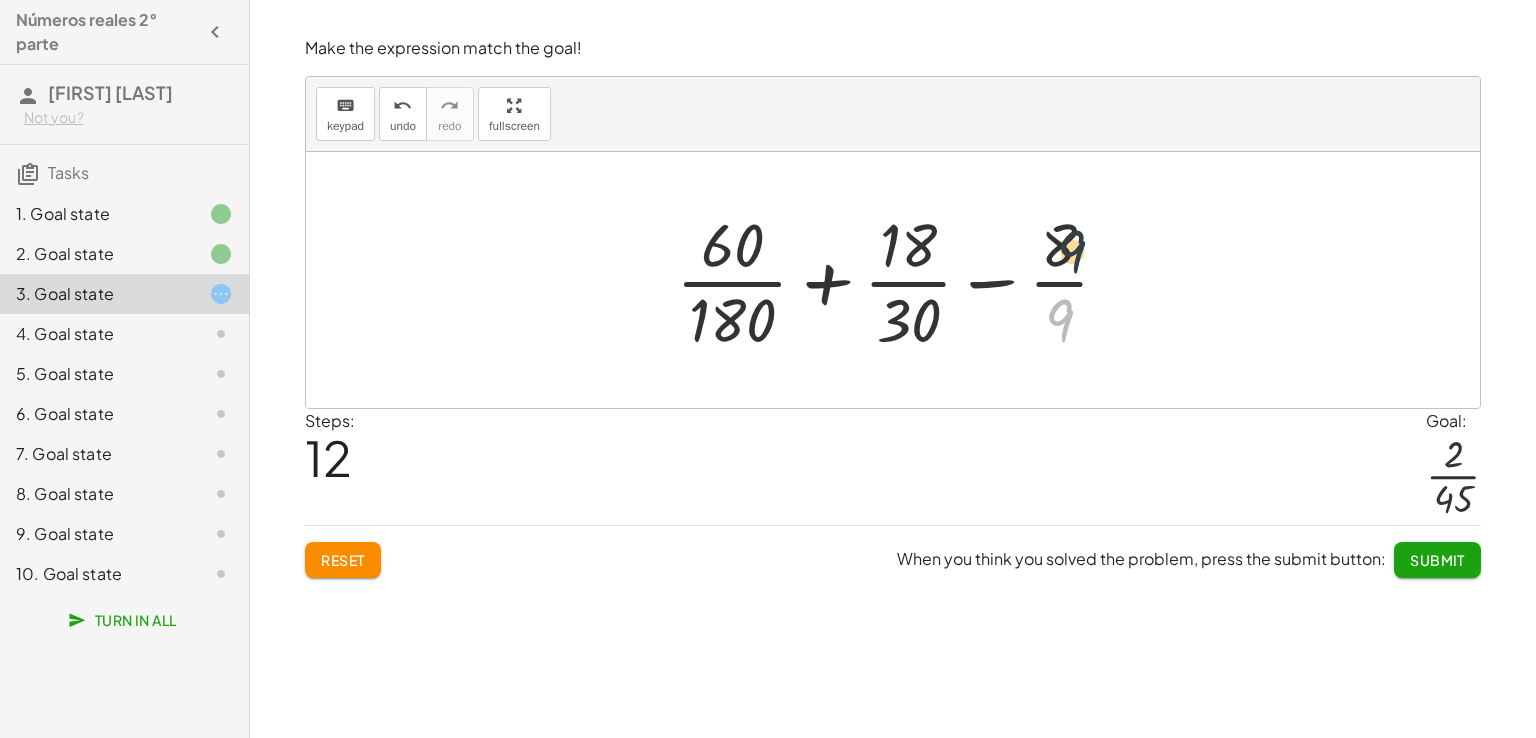 drag, startPoint x: 1058, startPoint y: 327, endPoint x: 1058, endPoint y: 219, distance: 108 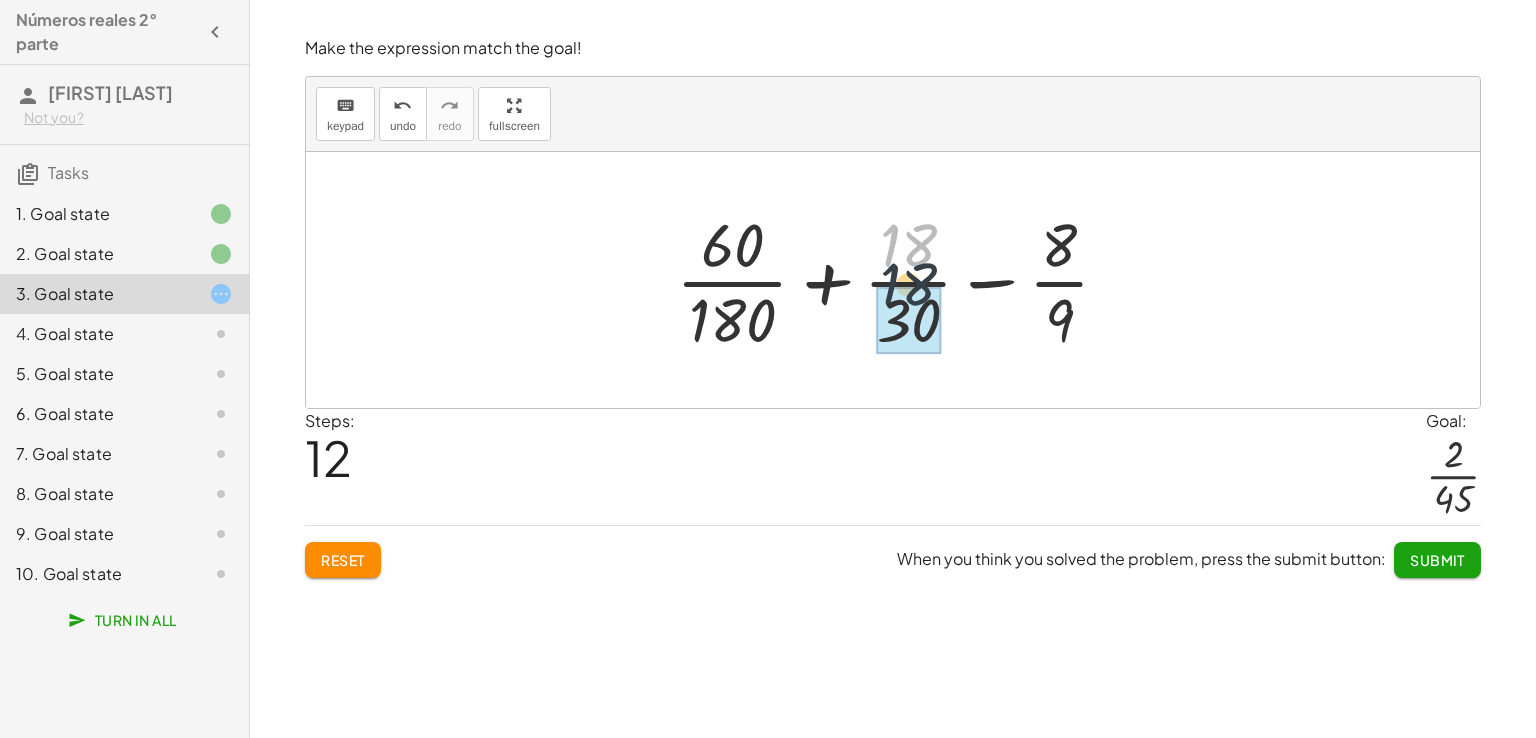 drag, startPoint x: 914, startPoint y: 244, endPoint x: 914, endPoint y: 315, distance: 71 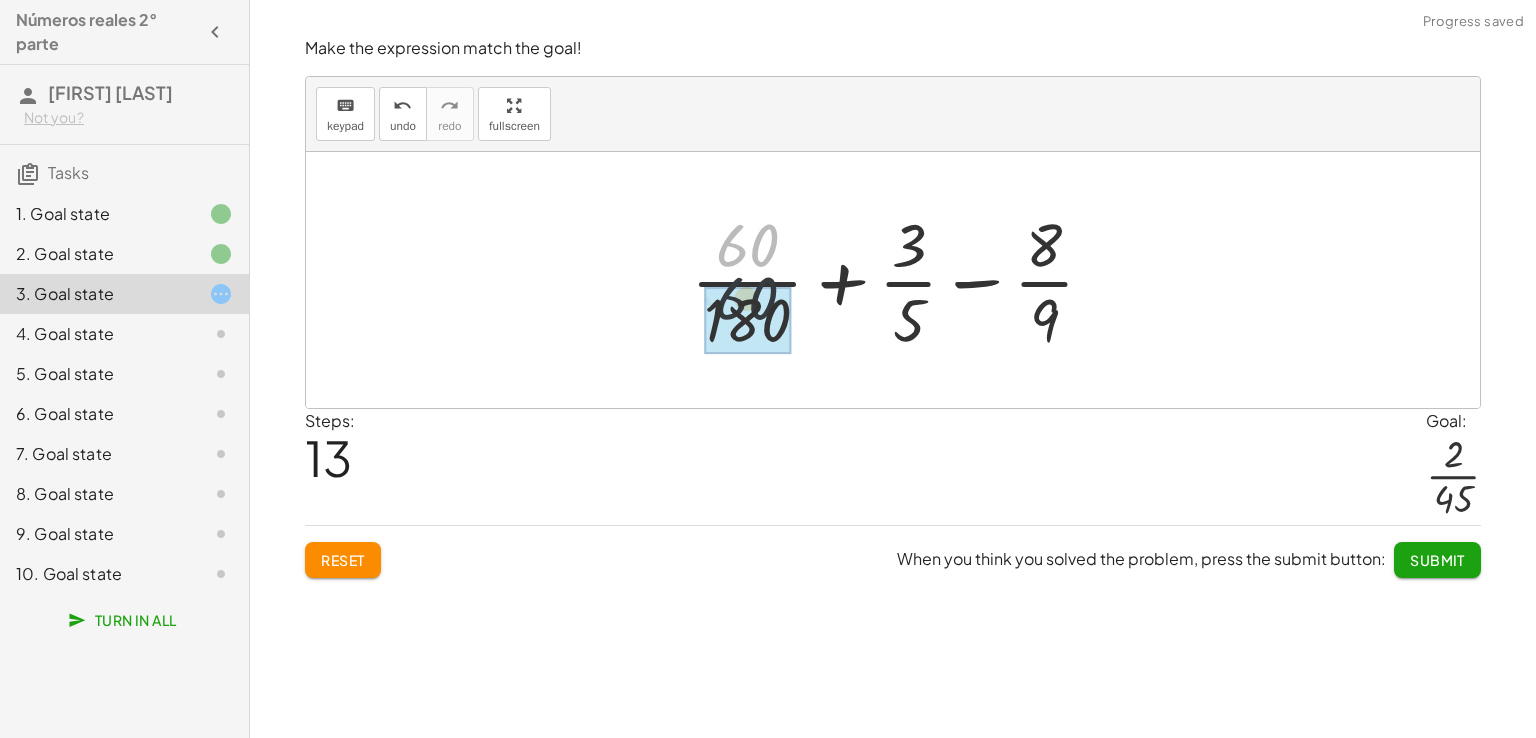 drag, startPoint x: 749, startPoint y: 253, endPoint x: 748, endPoint y: 331, distance: 78.00641 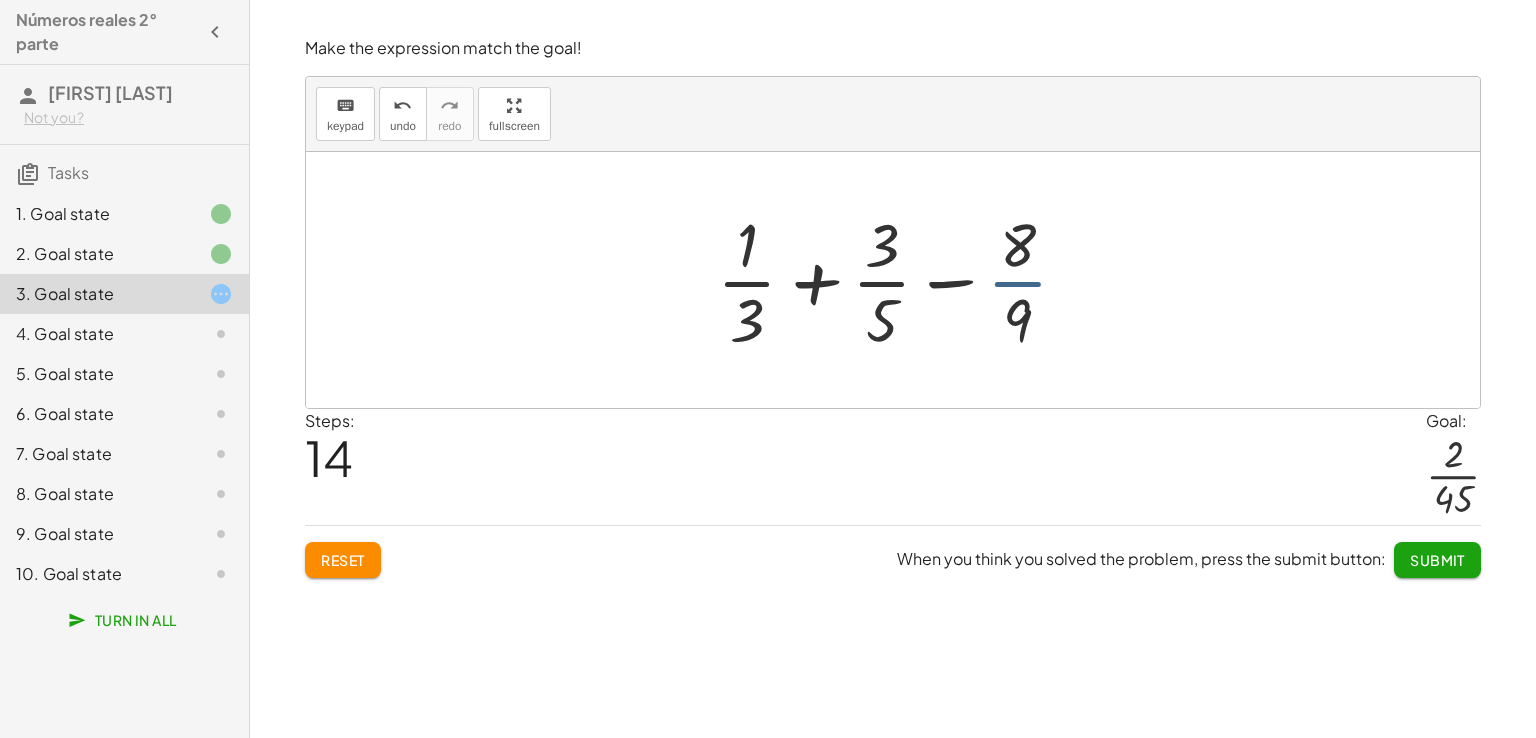 click at bounding box center [900, 280] 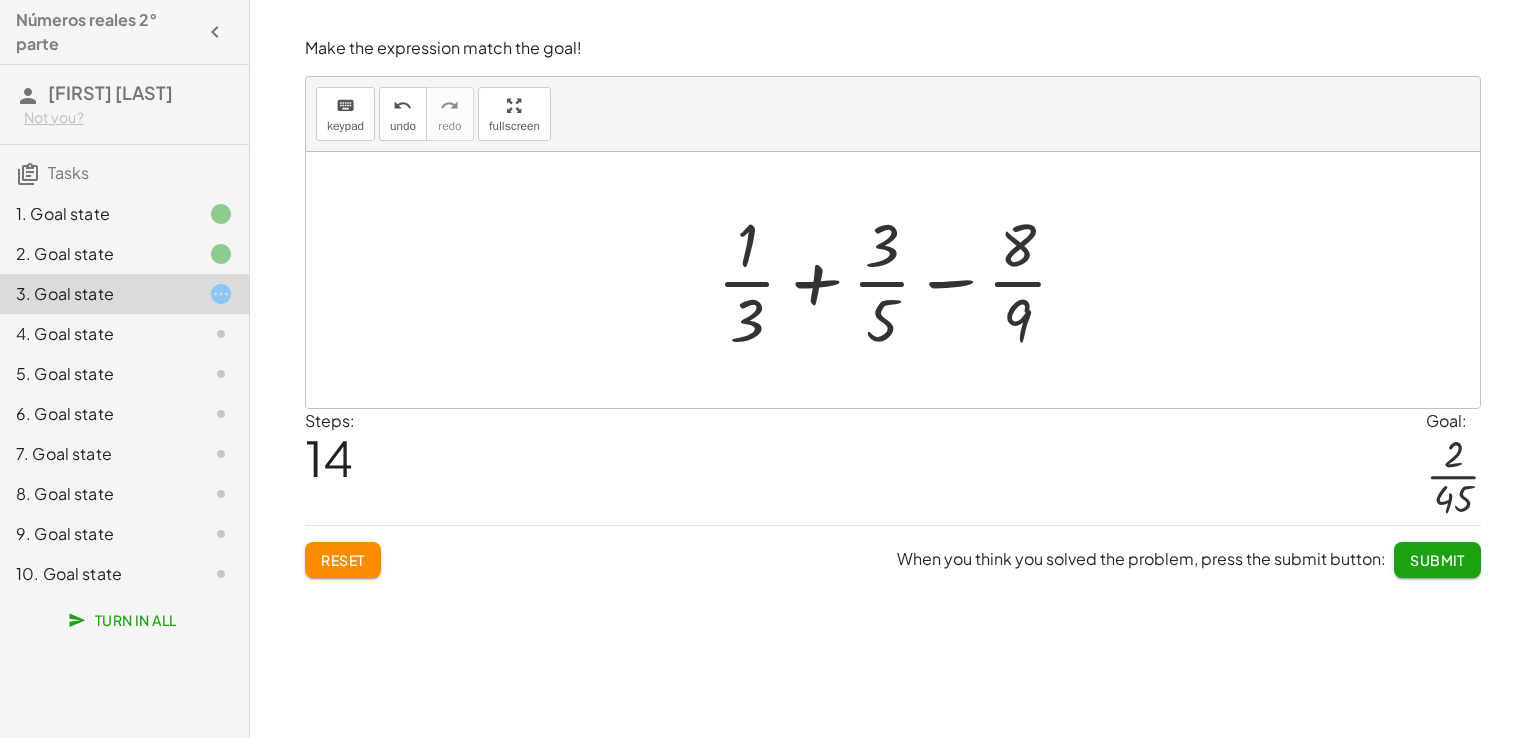 click at bounding box center [900, 280] 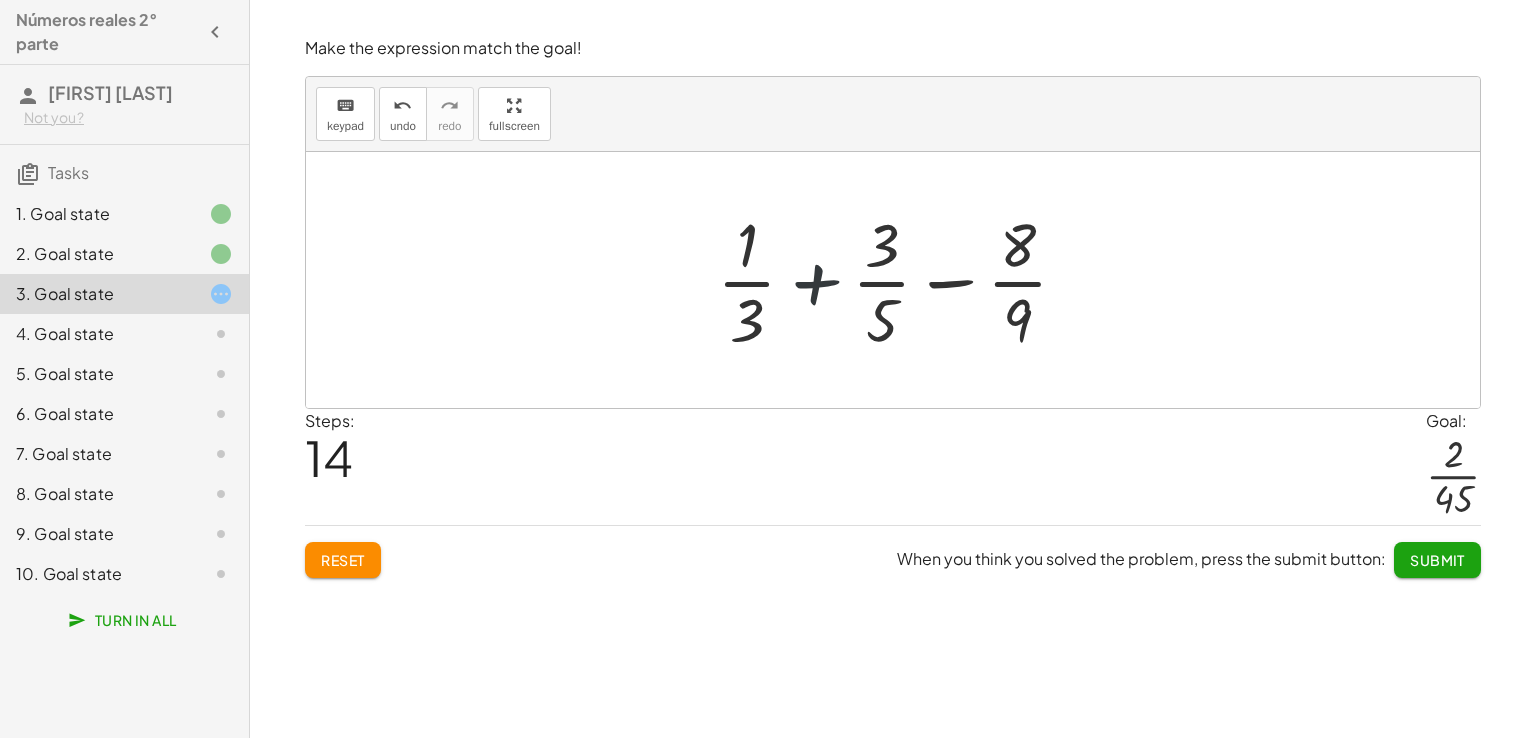 click at bounding box center [900, 280] 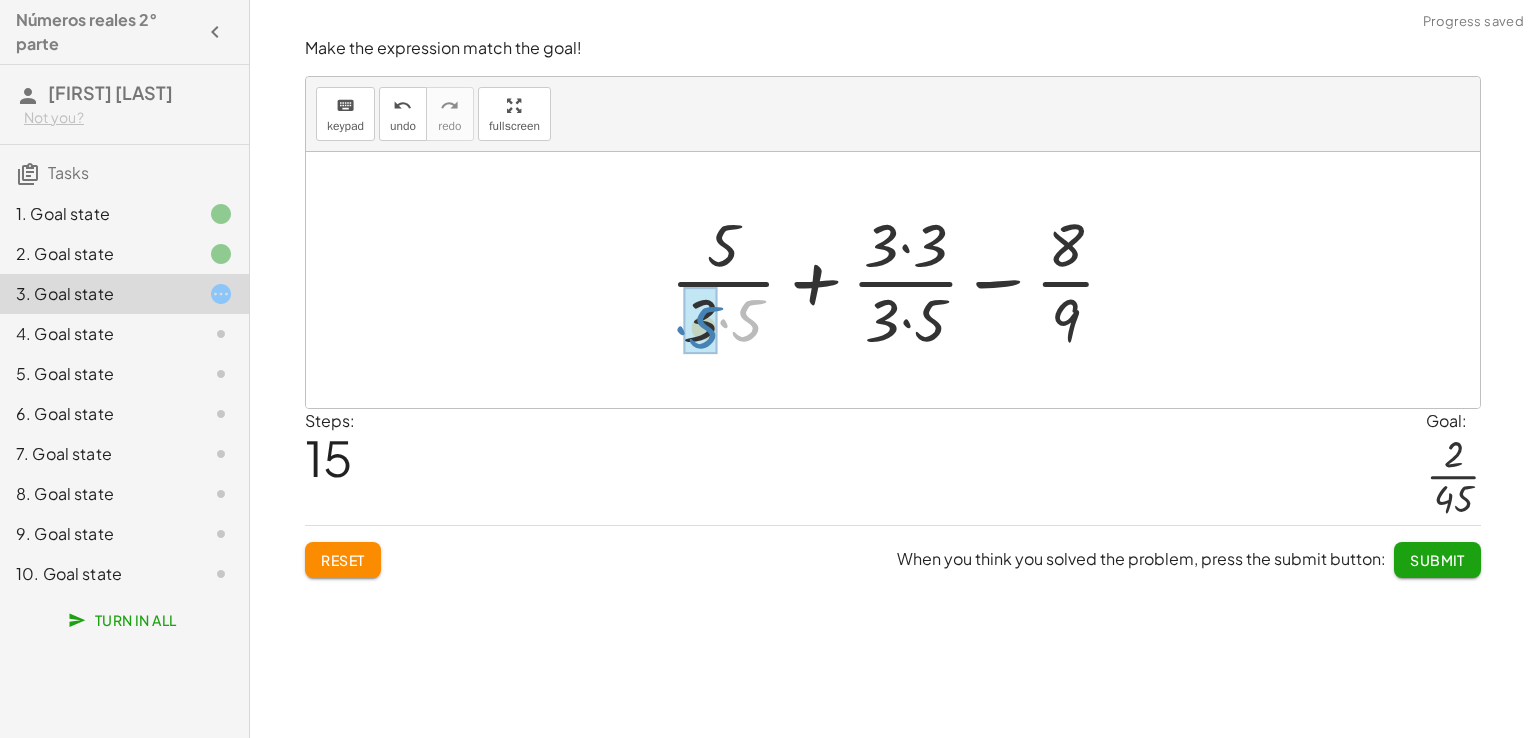 drag, startPoint x: 743, startPoint y: 316, endPoint x: 700, endPoint y: 317, distance: 43.011627 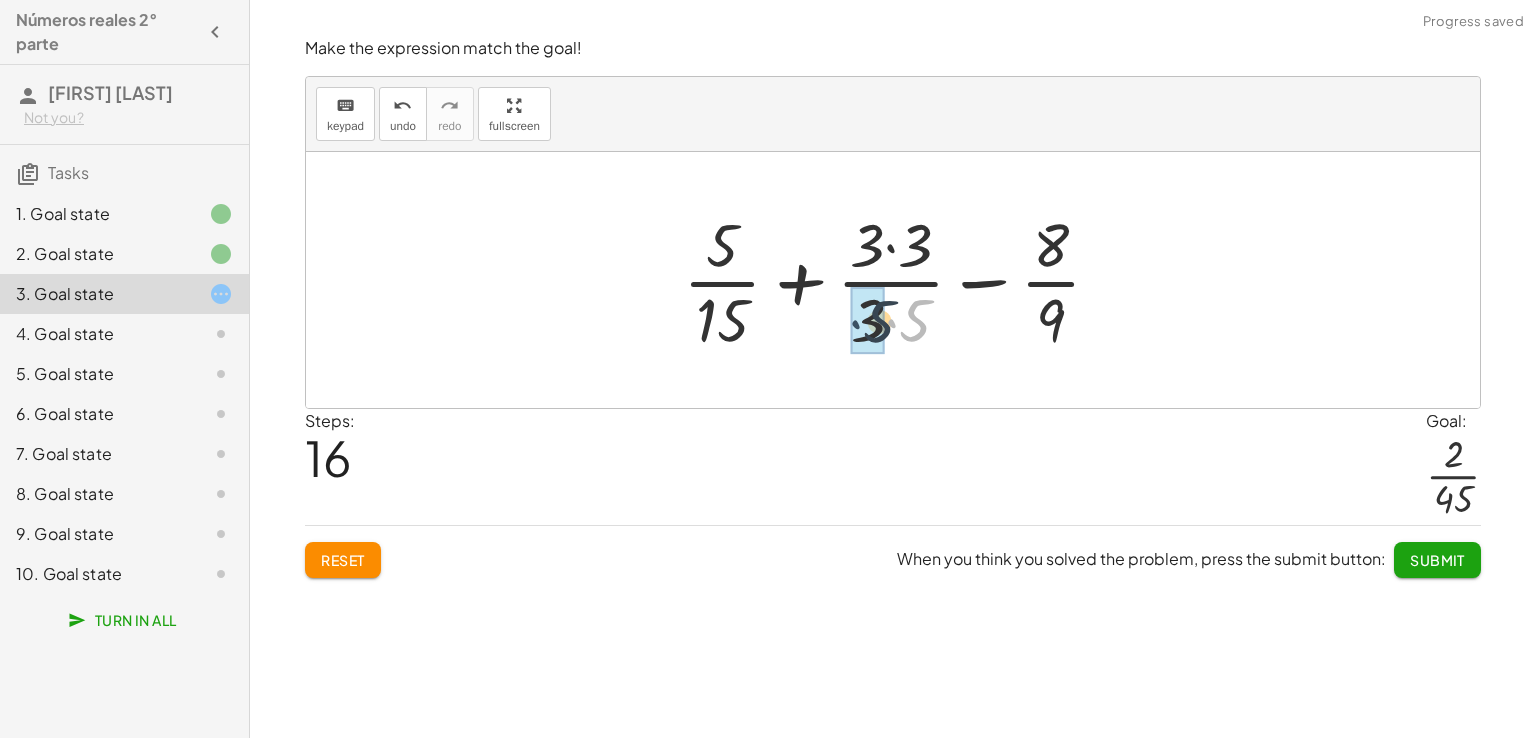 drag, startPoint x: 892, startPoint y: 313, endPoint x: 860, endPoint y: 314, distance: 32.01562 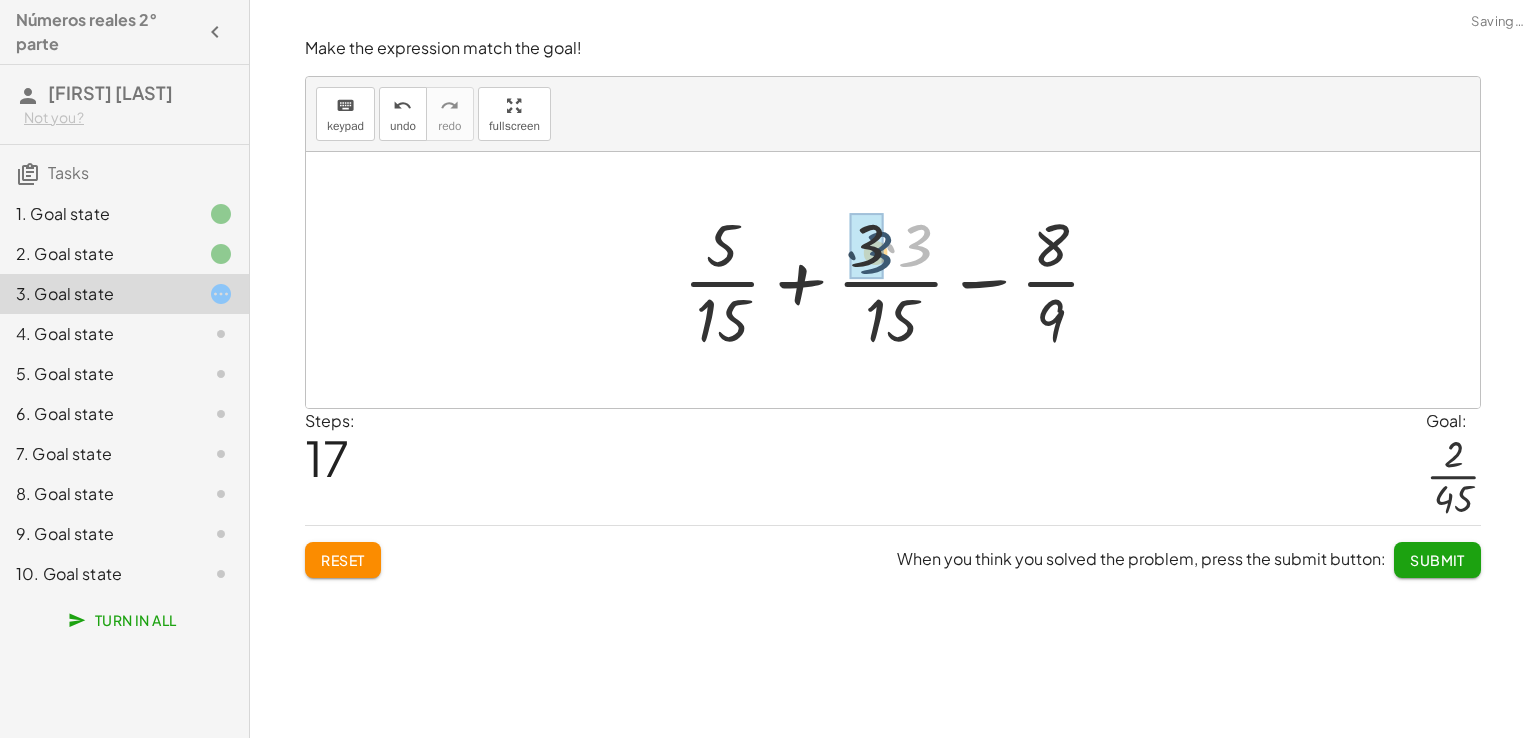 drag, startPoint x: 909, startPoint y: 238, endPoint x: 864, endPoint y: 245, distance: 45.54119 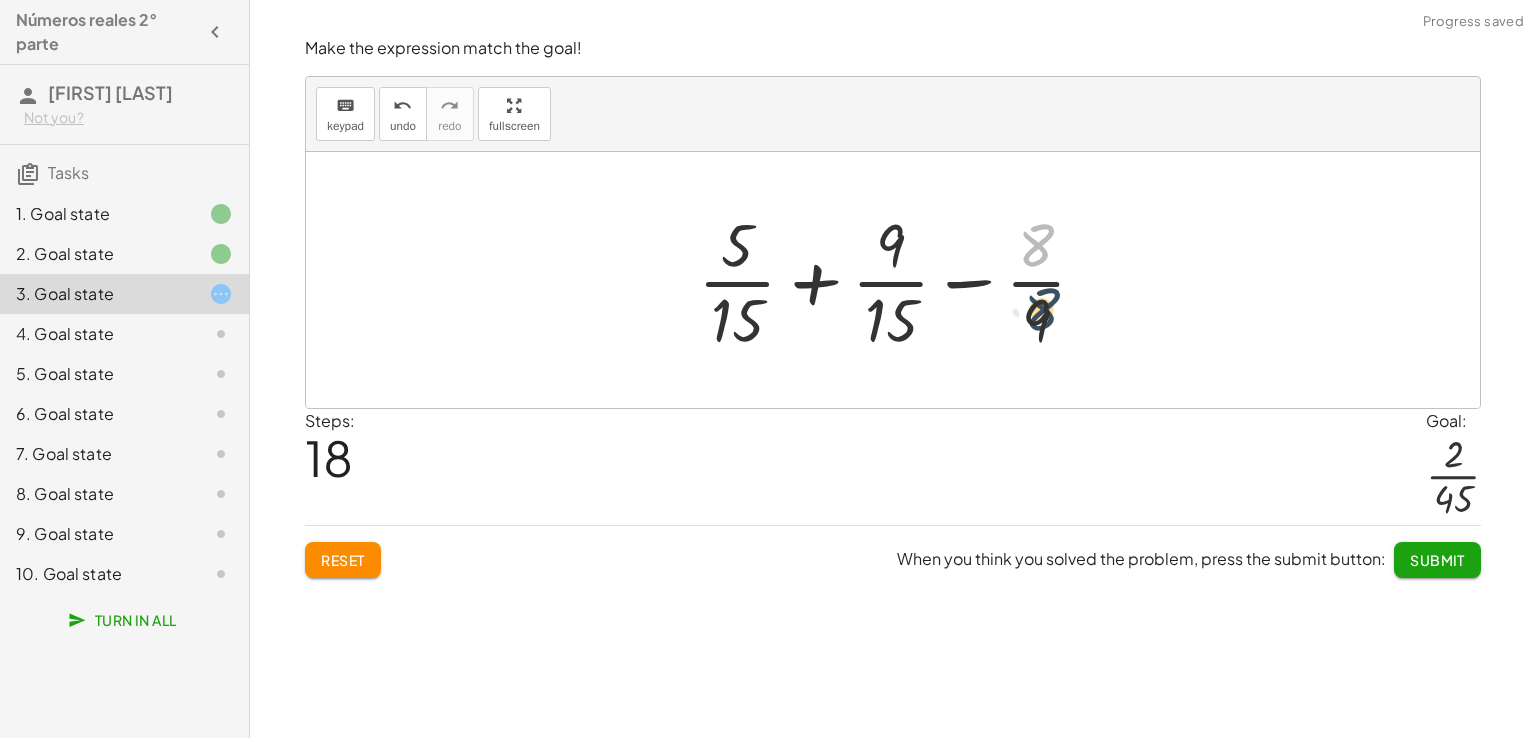 drag, startPoint x: 1044, startPoint y: 248, endPoint x: 1041, endPoint y: 336, distance: 88.051125 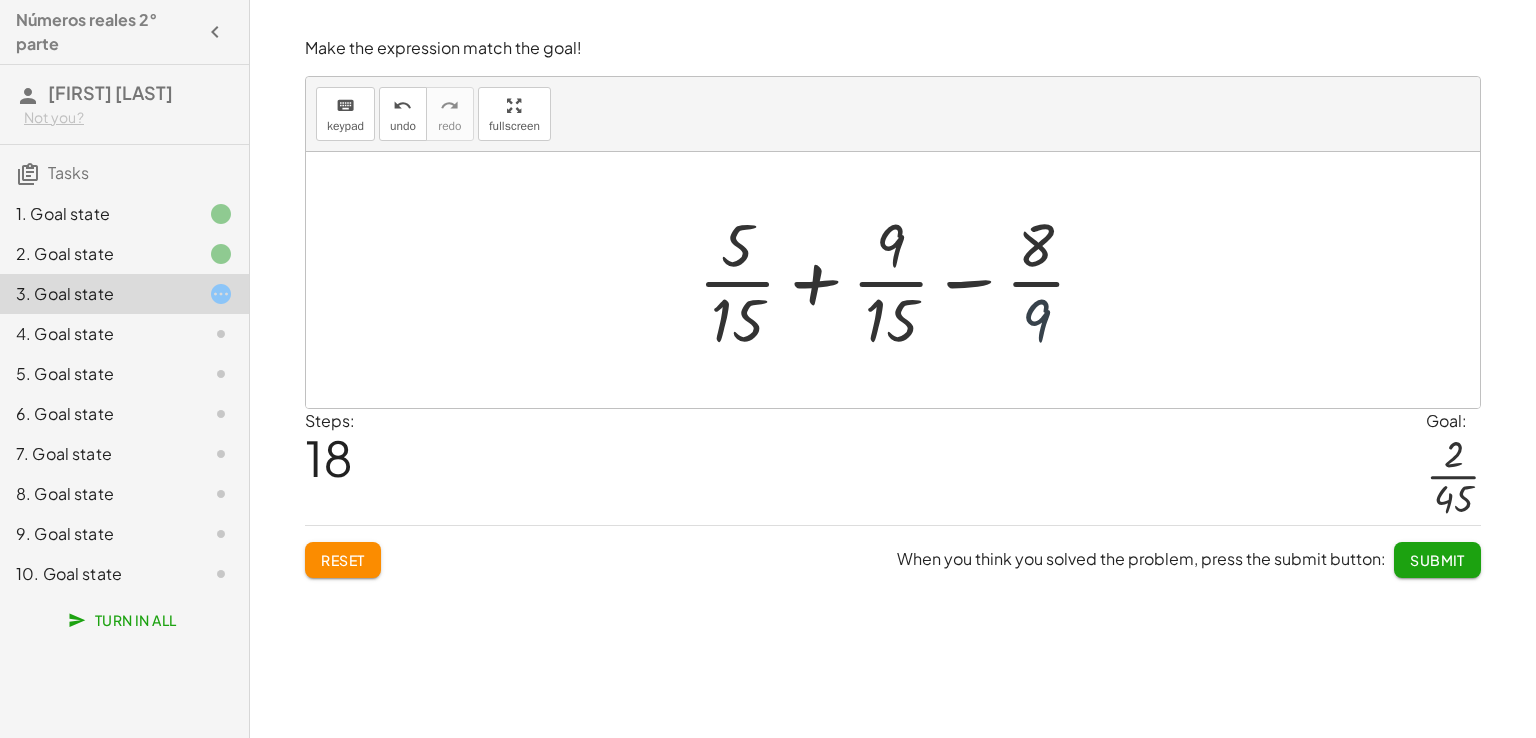 click at bounding box center [900, 280] 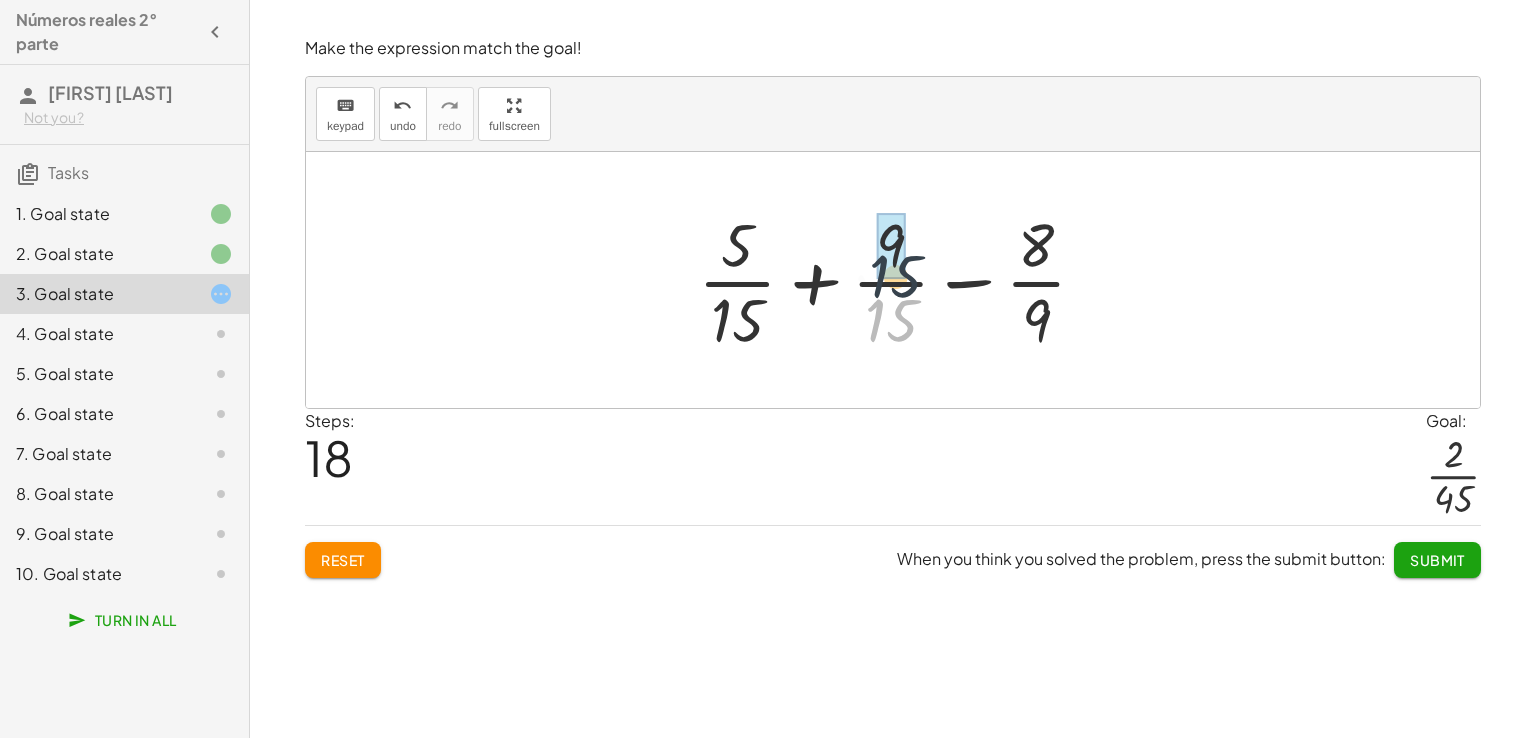 drag, startPoint x: 885, startPoint y: 325, endPoint x: 895, endPoint y: 257, distance: 68.73136 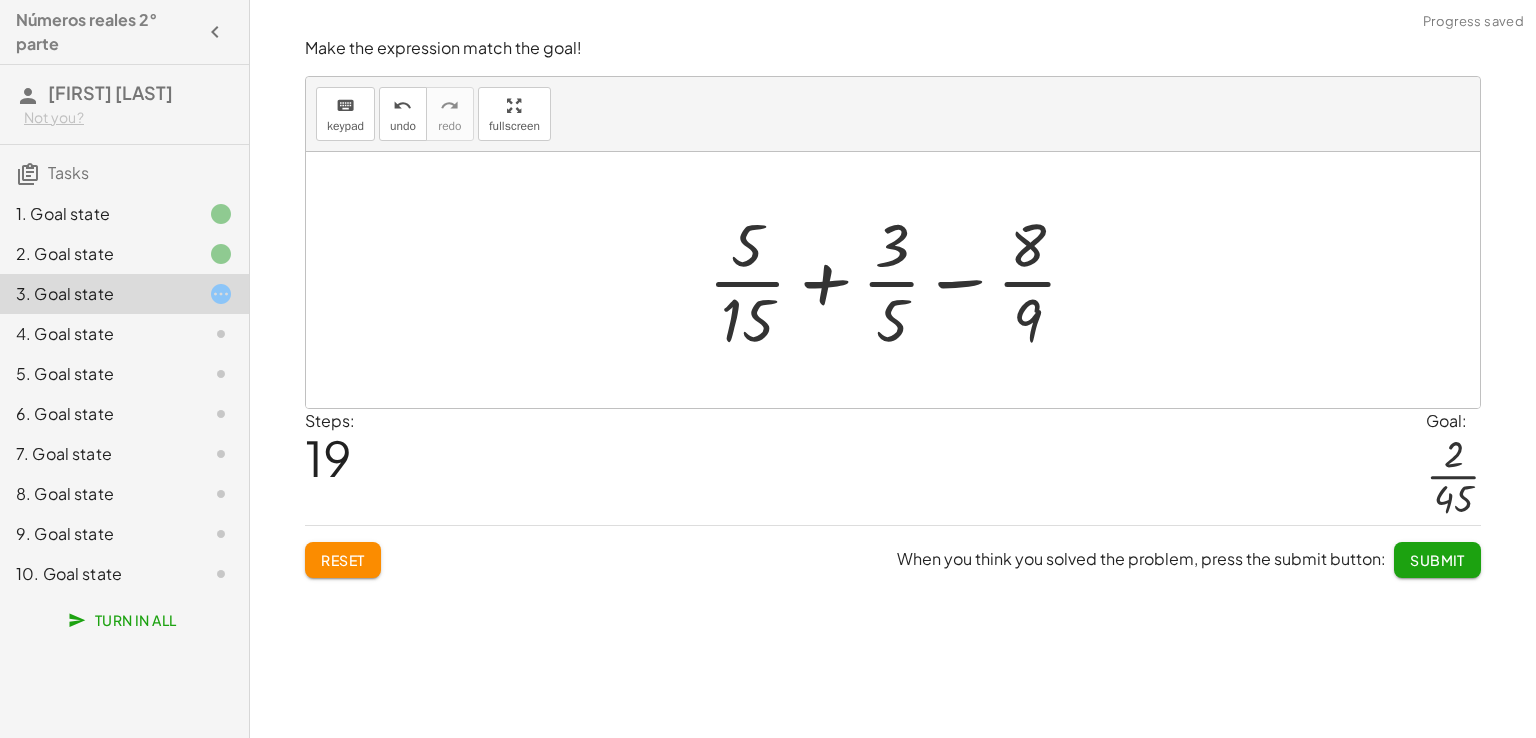 click at bounding box center (901, 280) 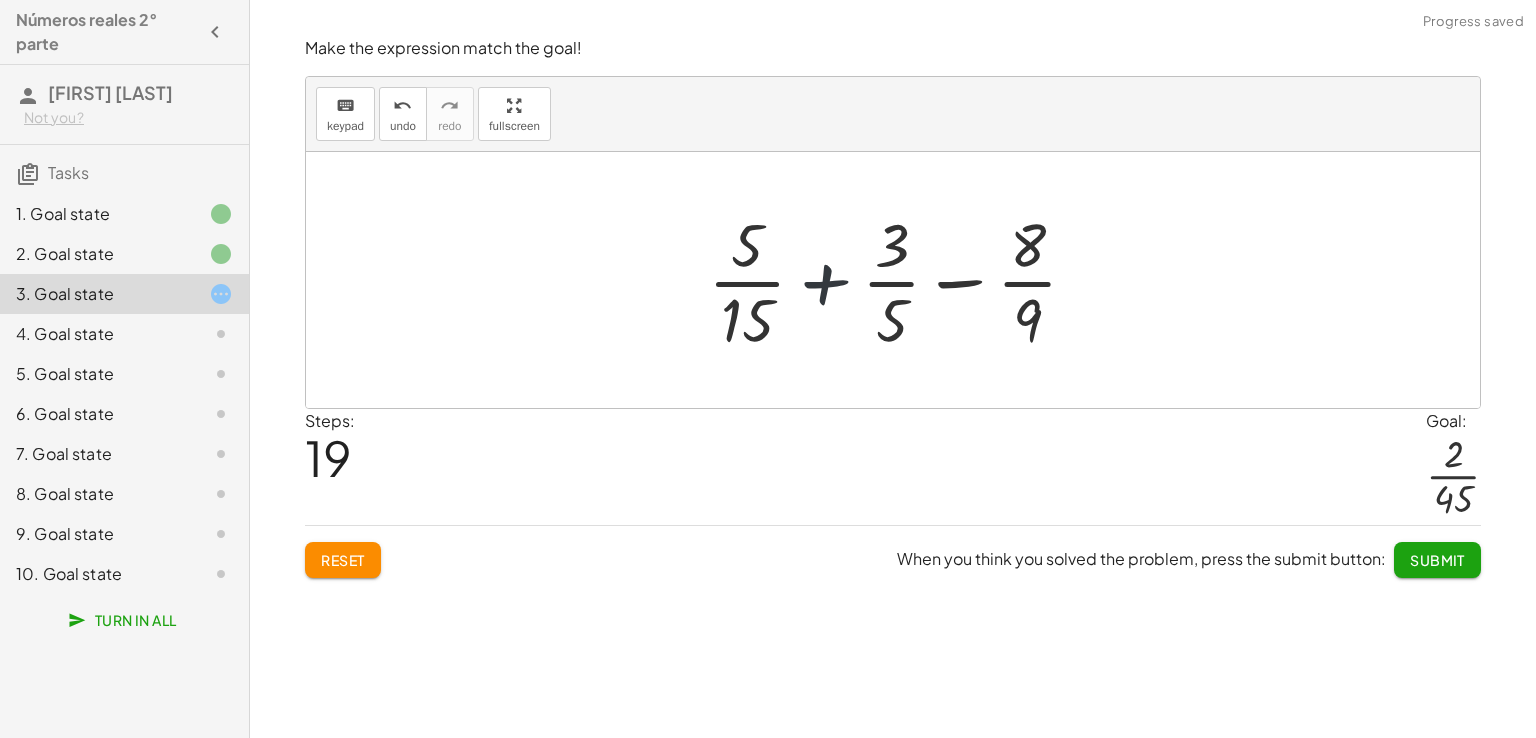 click at bounding box center [901, 280] 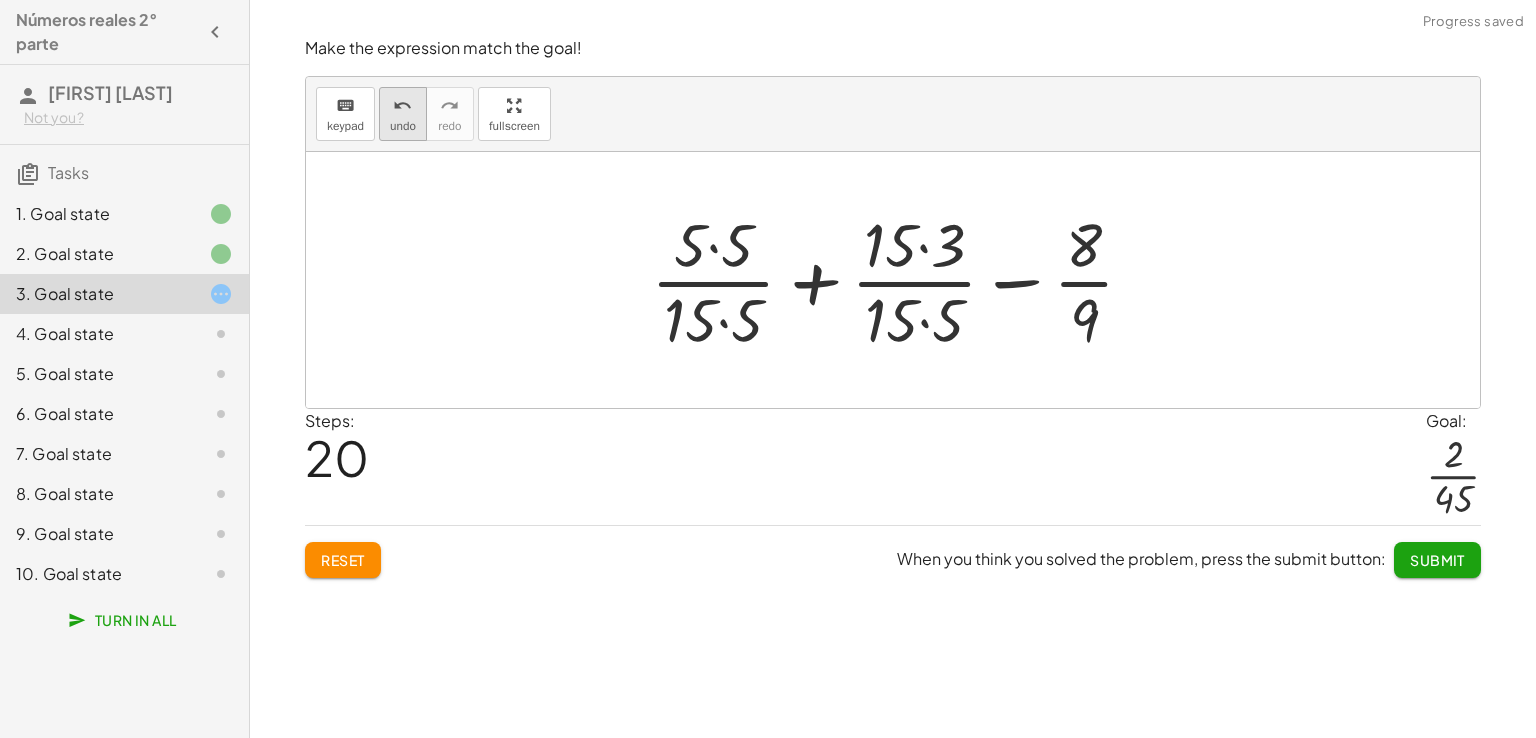 click on "undo" at bounding box center (403, 126) 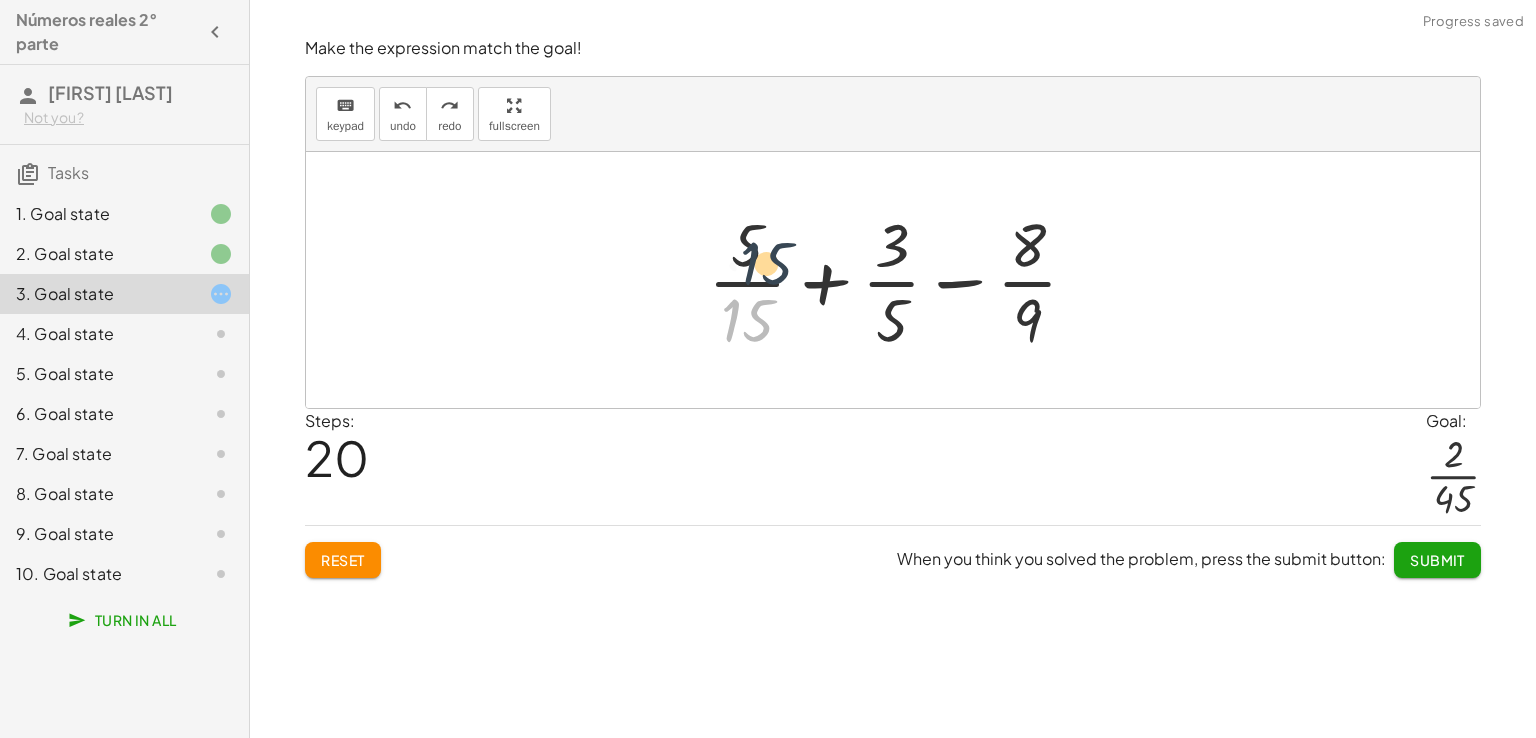drag, startPoint x: 739, startPoint y: 317, endPoint x: 765, endPoint y: 244, distance: 77.491936 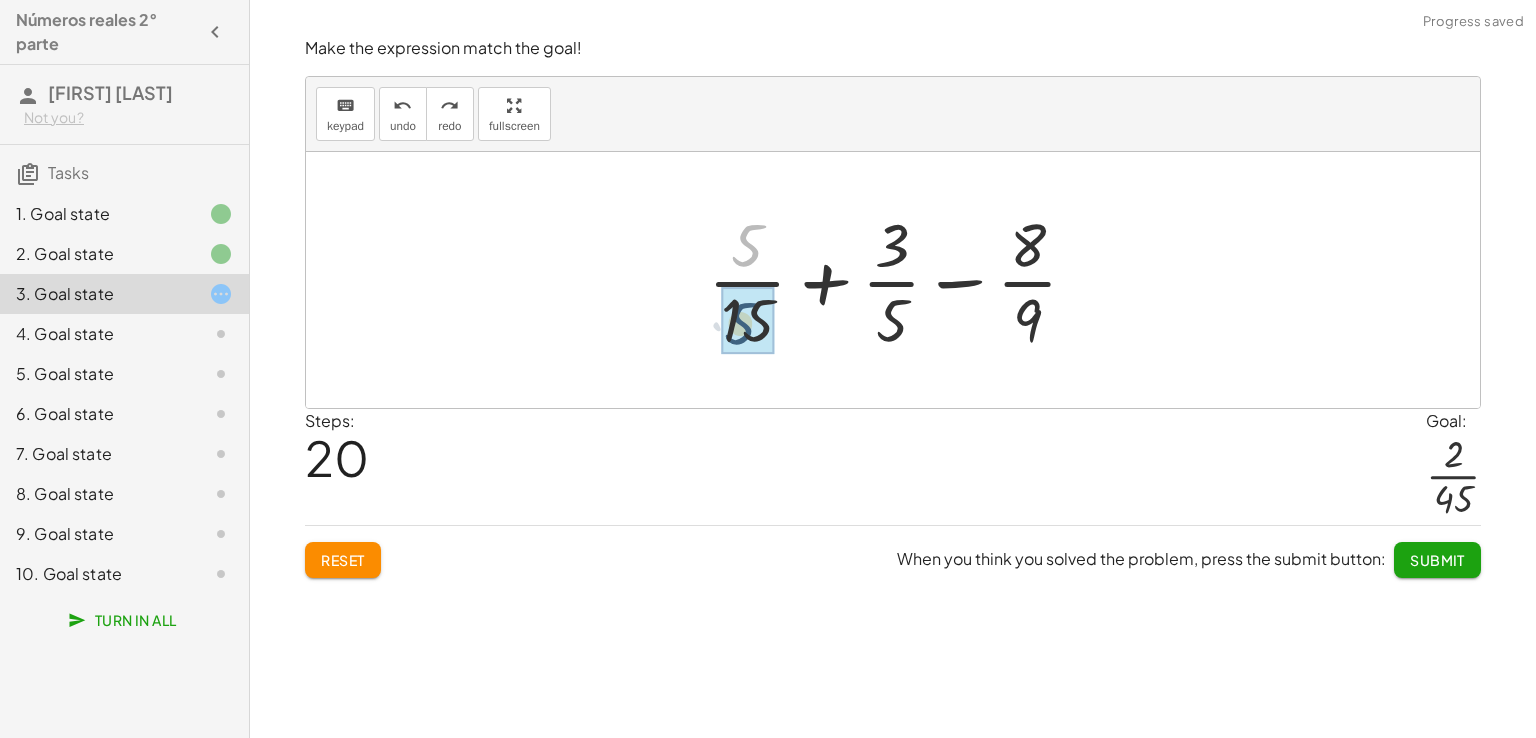 drag, startPoint x: 762, startPoint y: 235, endPoint x: 754, endPoint y: 317, distance: 82.38932 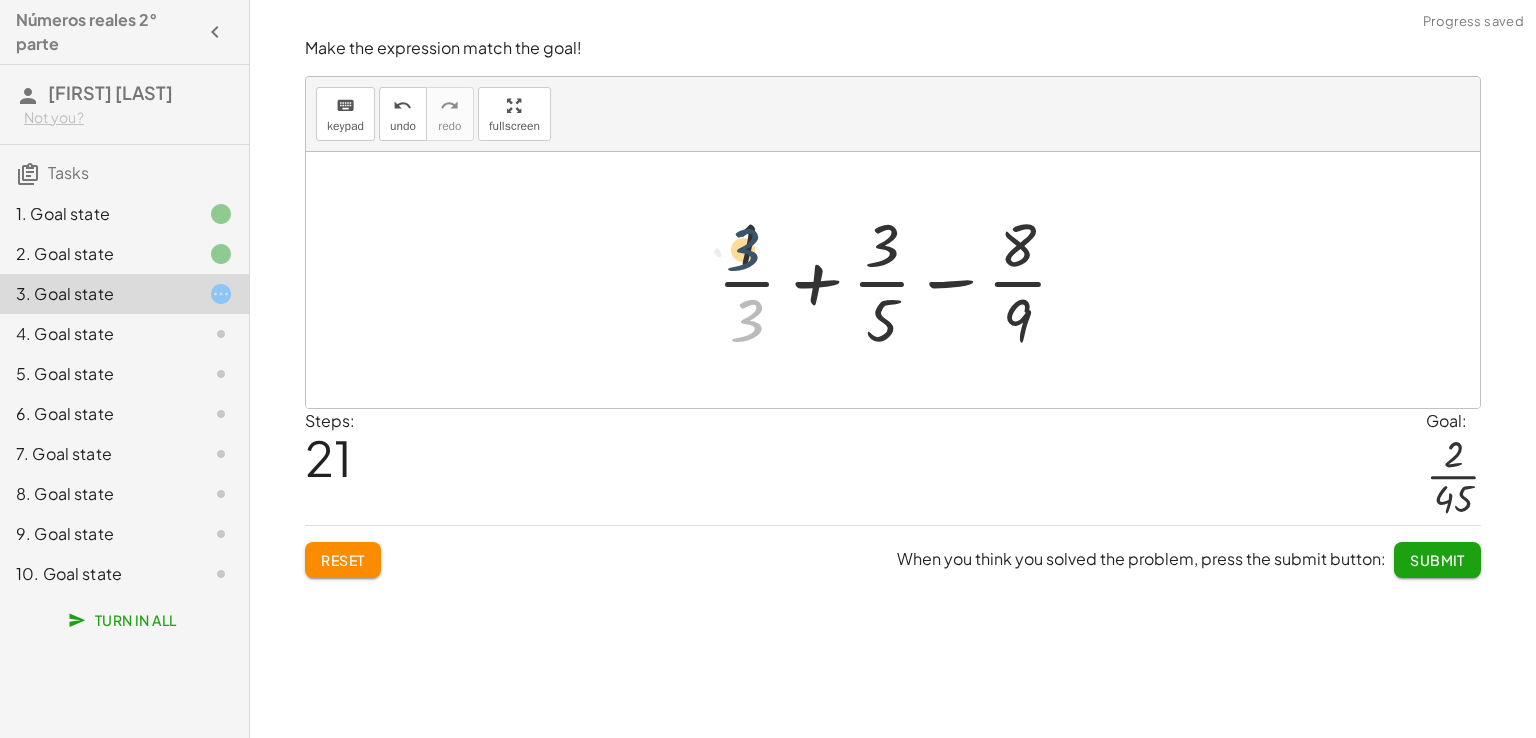 drag, startPoint x: 752, startPoint y: 310, endPoint x: 748, endPoint y: 236, distance: 74.10803 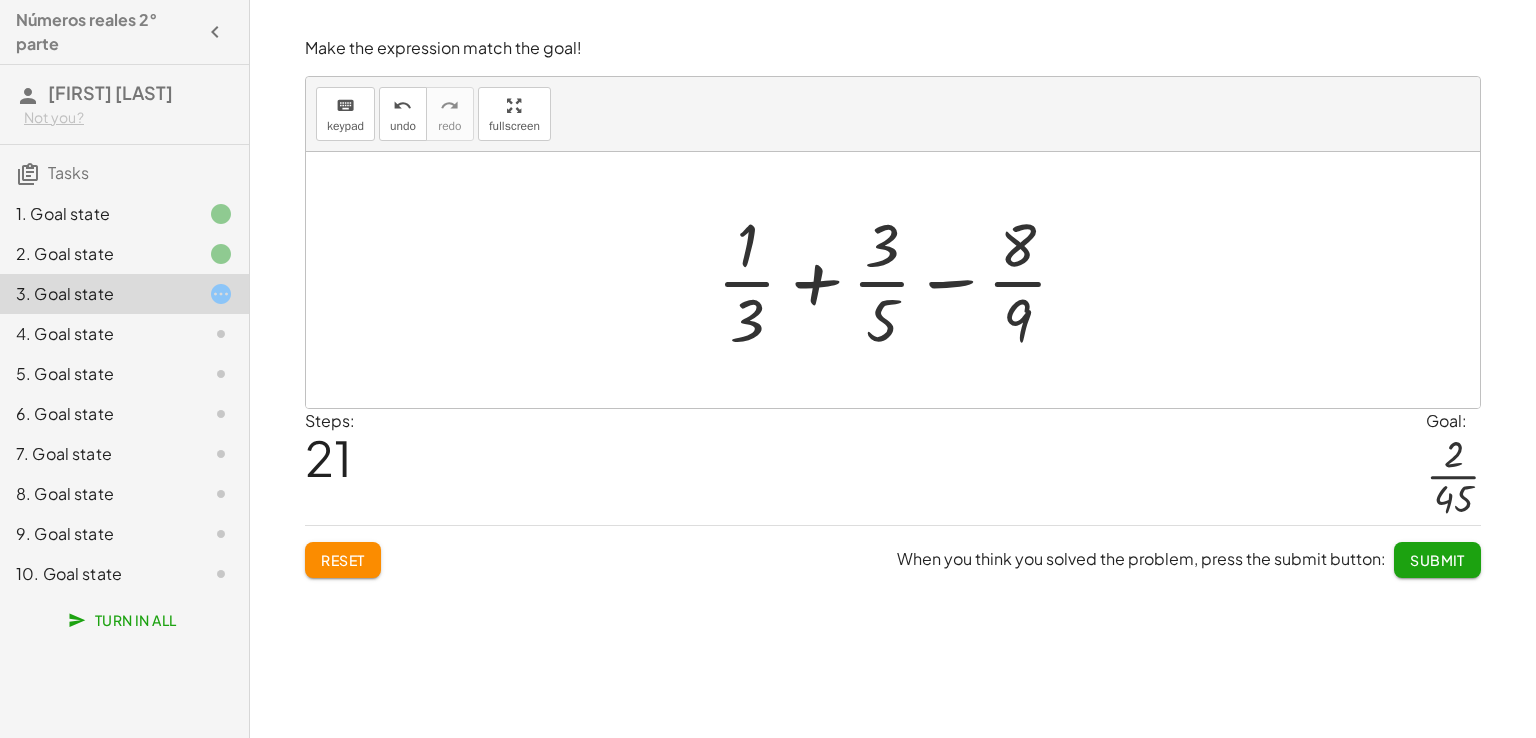 click at bounding box center (900, 280) 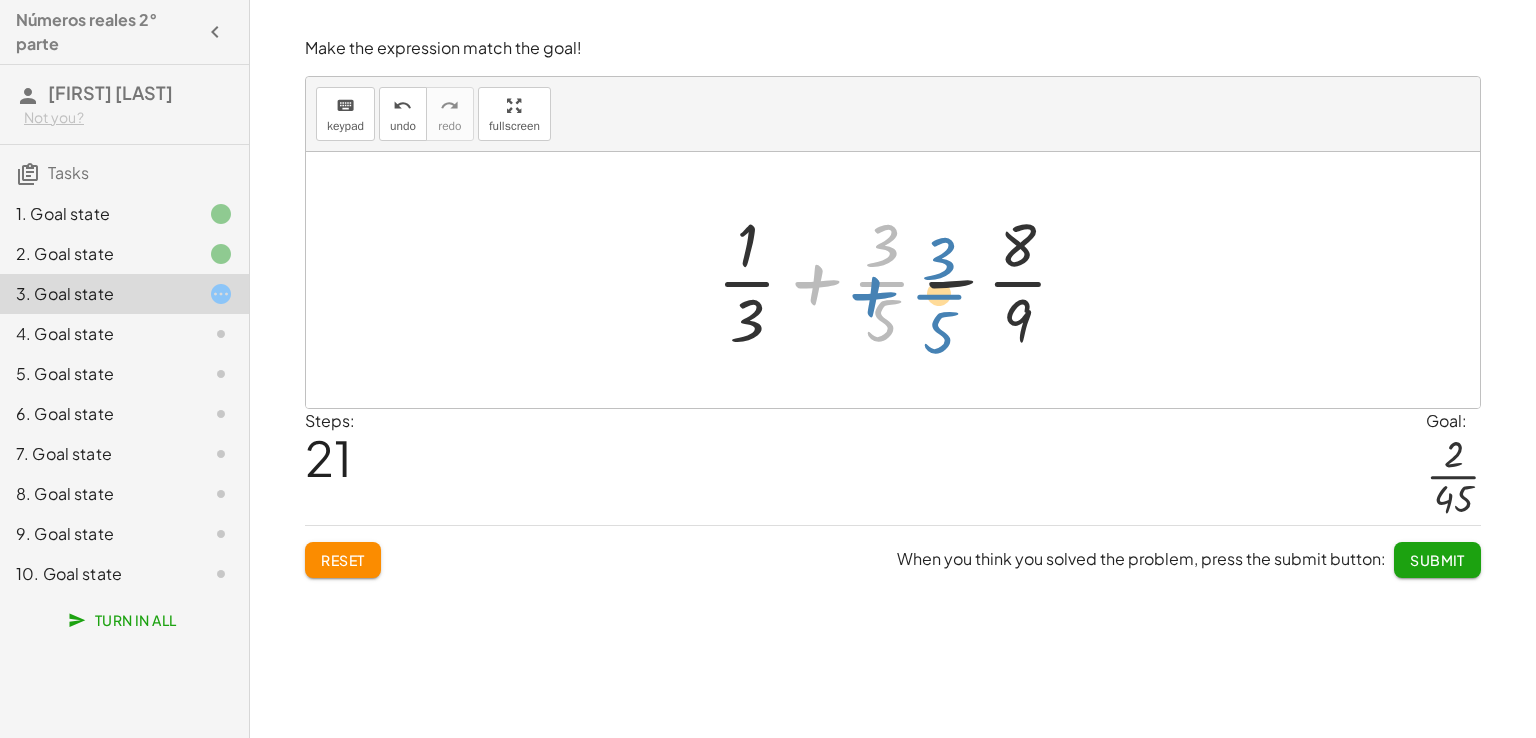 drag, startPoint x: 821, startPoint y: 274, endPoint x: 901, endPoint y: 279, distance: 80.1561 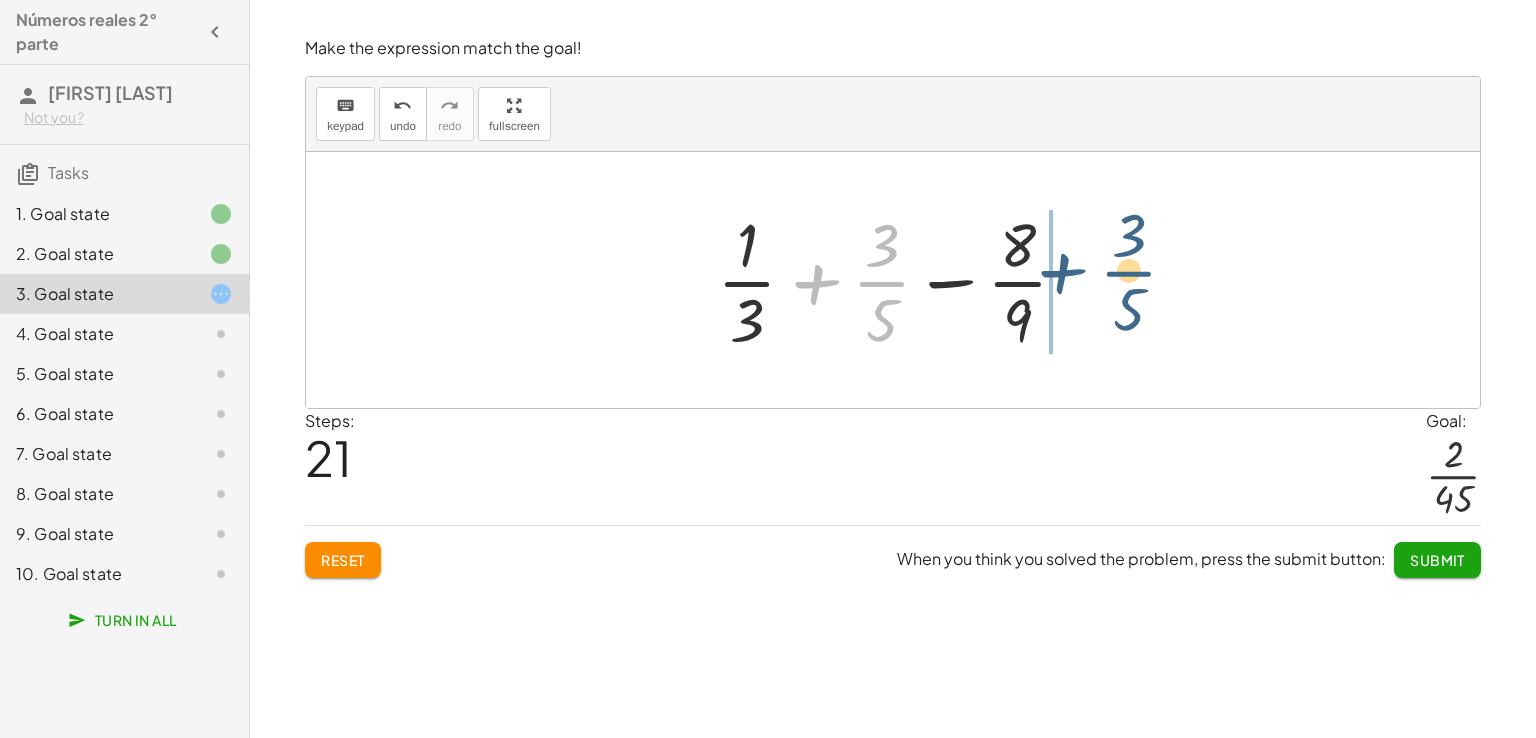 drag, startPoint x: 867, startPoint y: 286, endPoint x: 1132, endPoint y: 261, distance: 266.17664 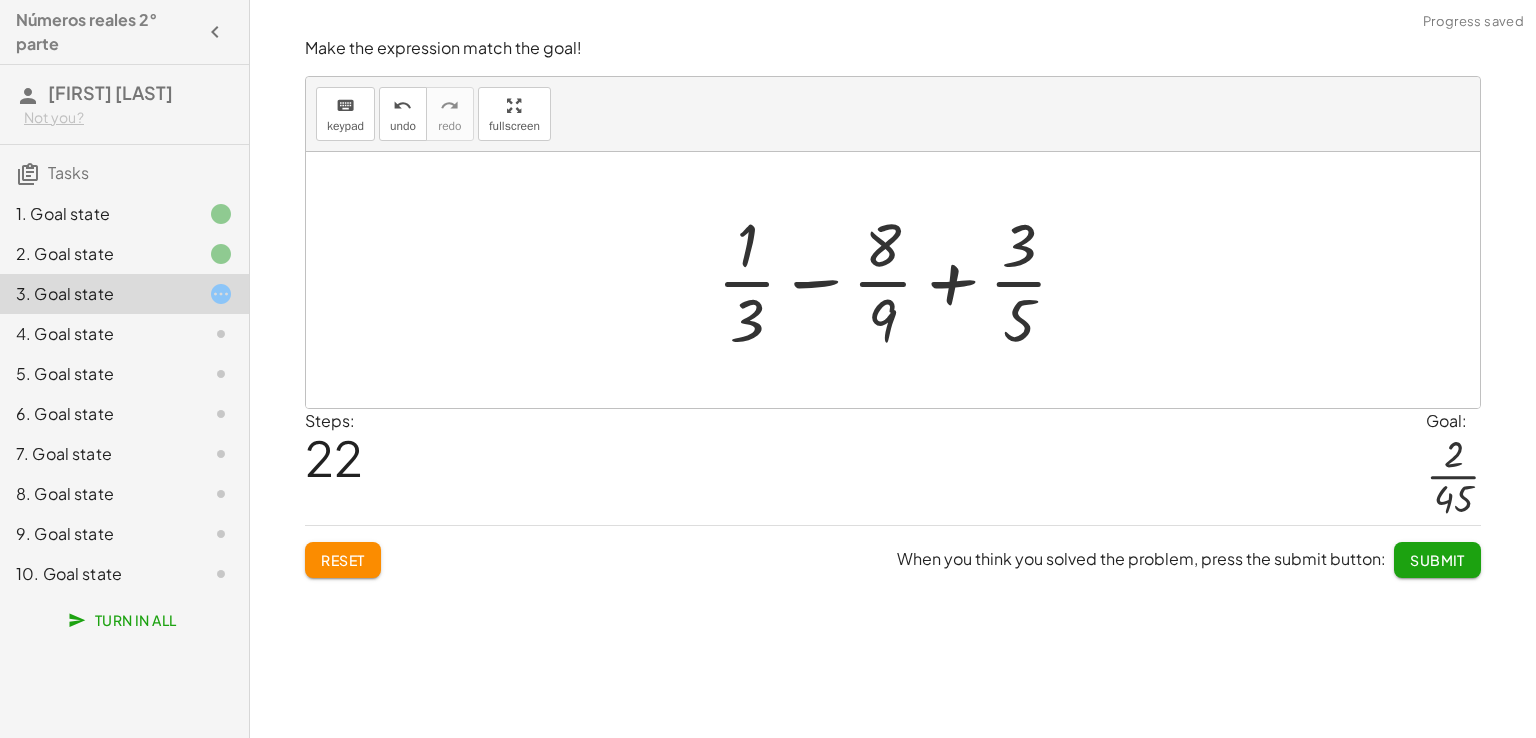 click at bounding box center (900, 280) 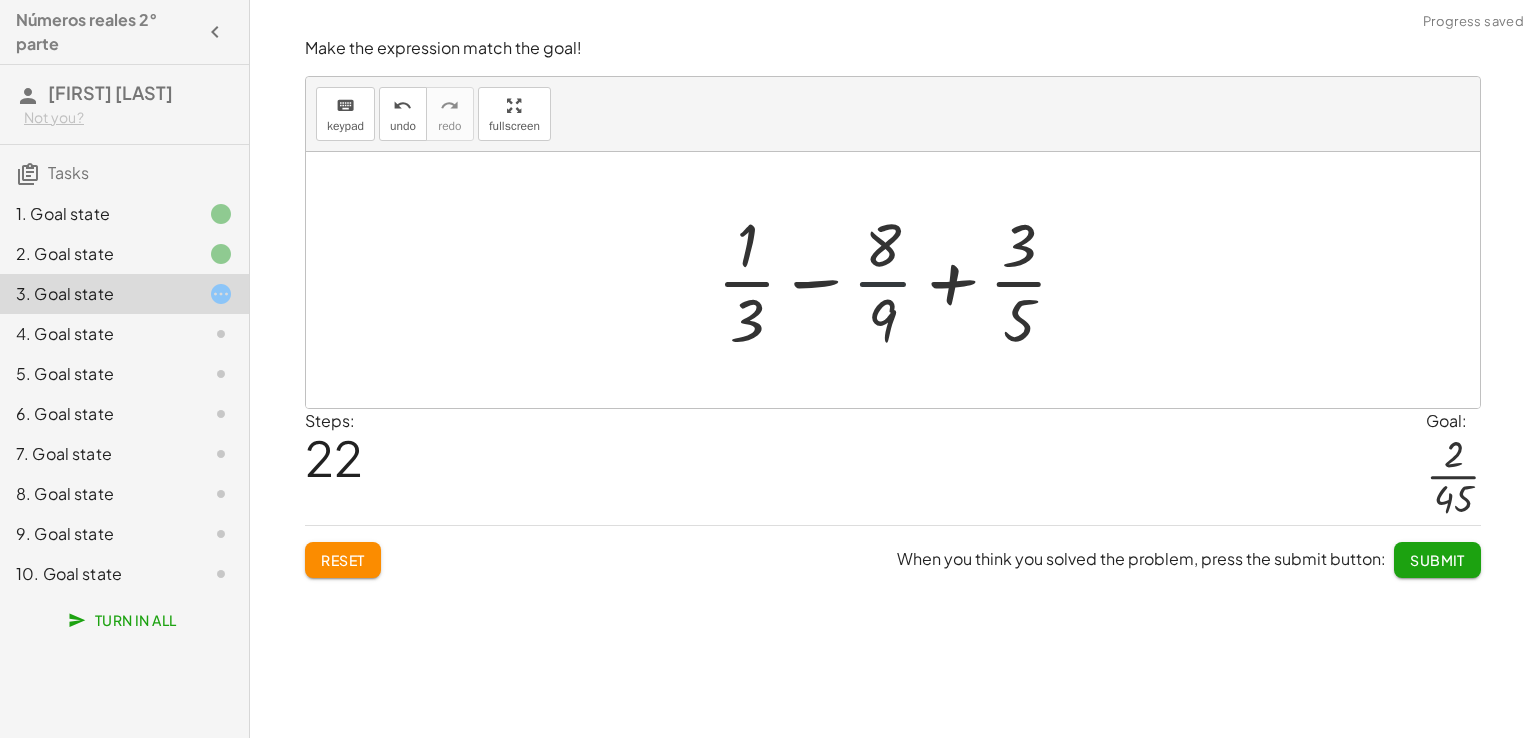 click at bounding box center (900, 280) 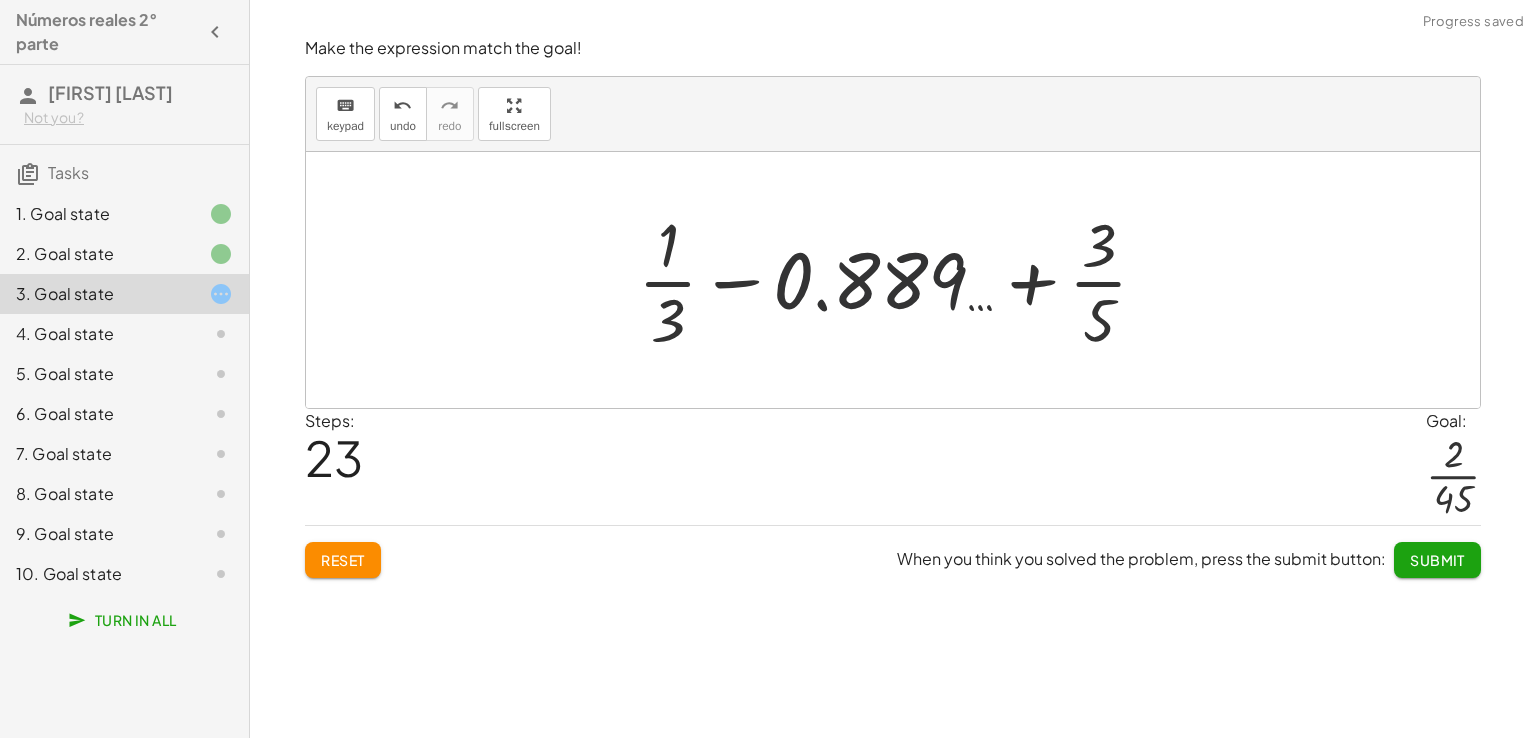 click at bounding box center [901, 280] 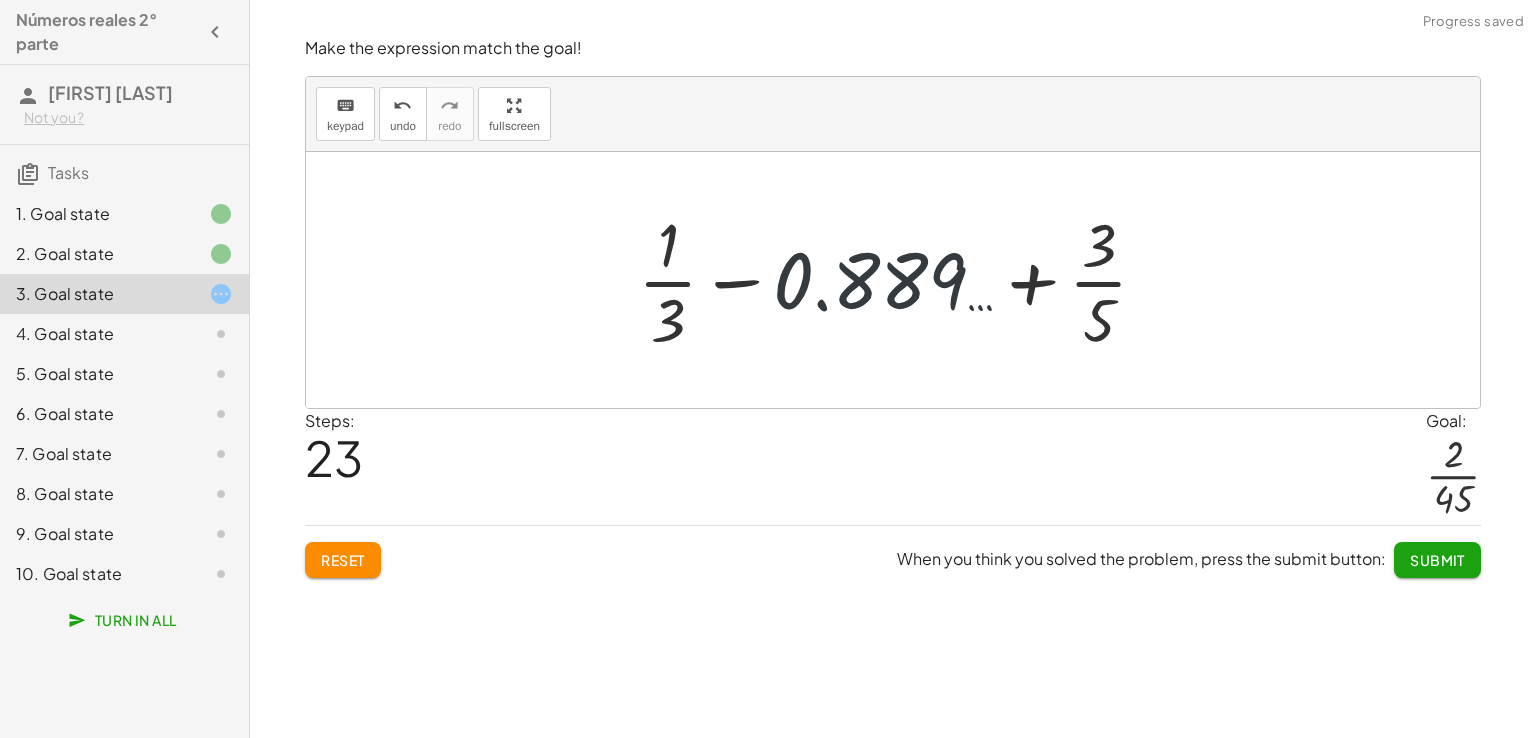 click at bounding box center (901, 280) 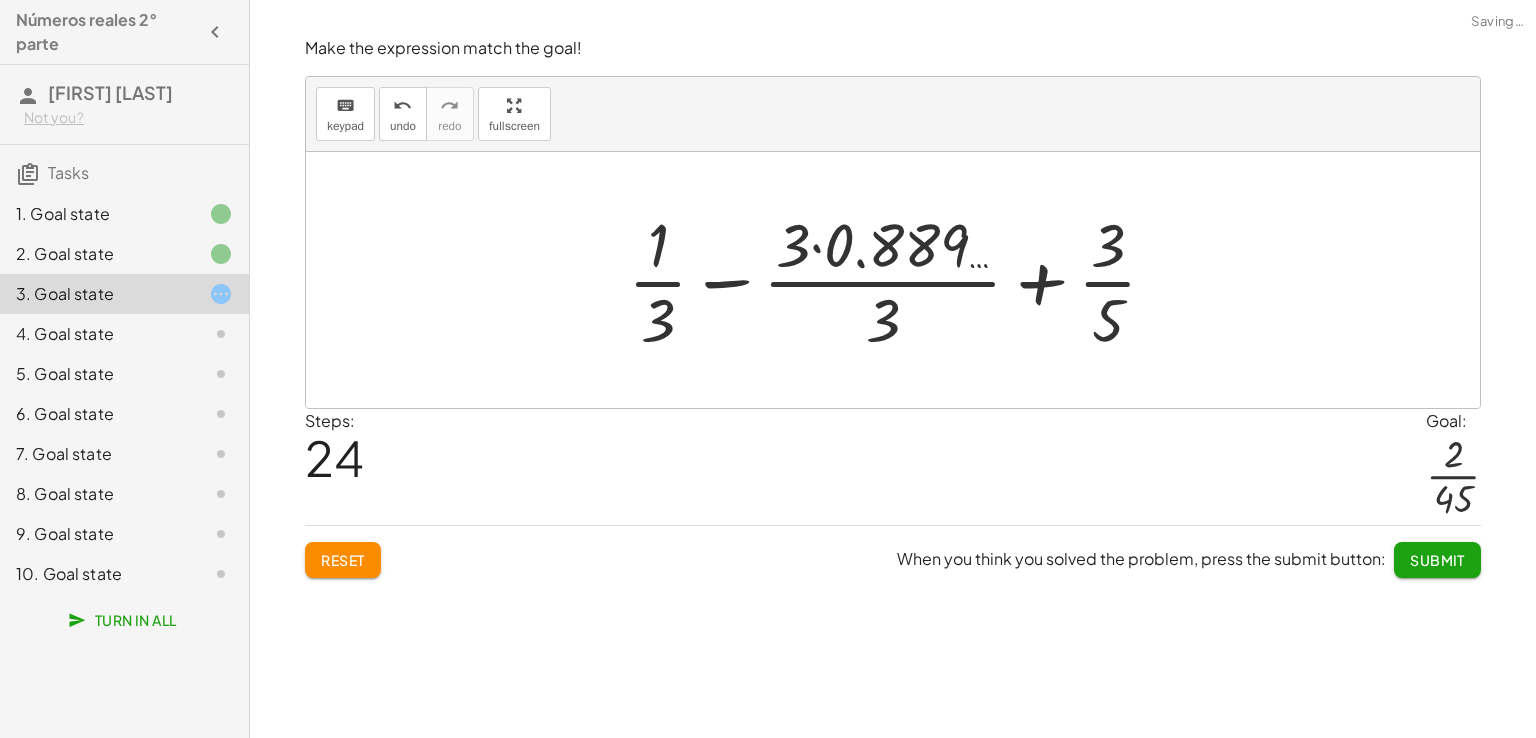 click at bounding box center (900, 280) 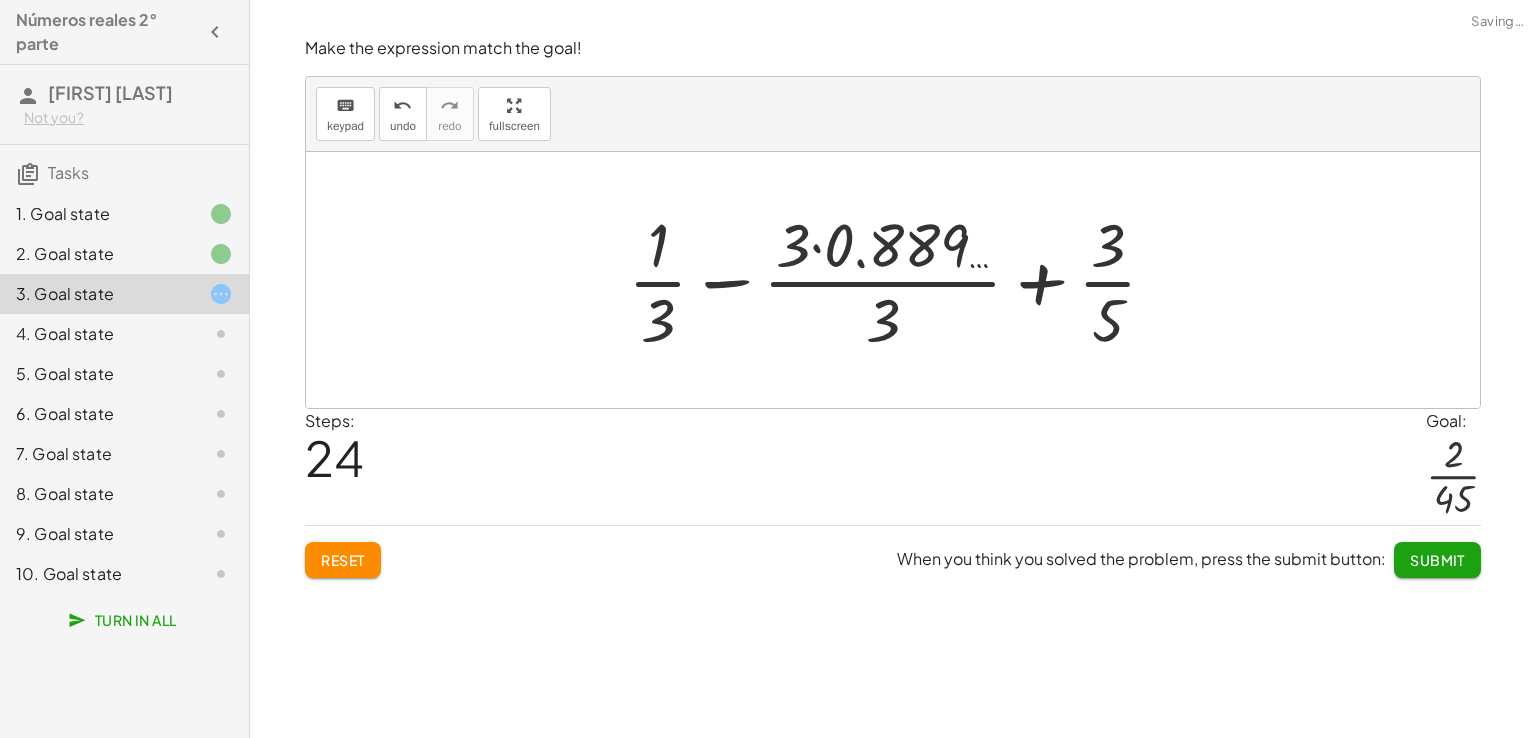 click at bounding box center [900, 280] 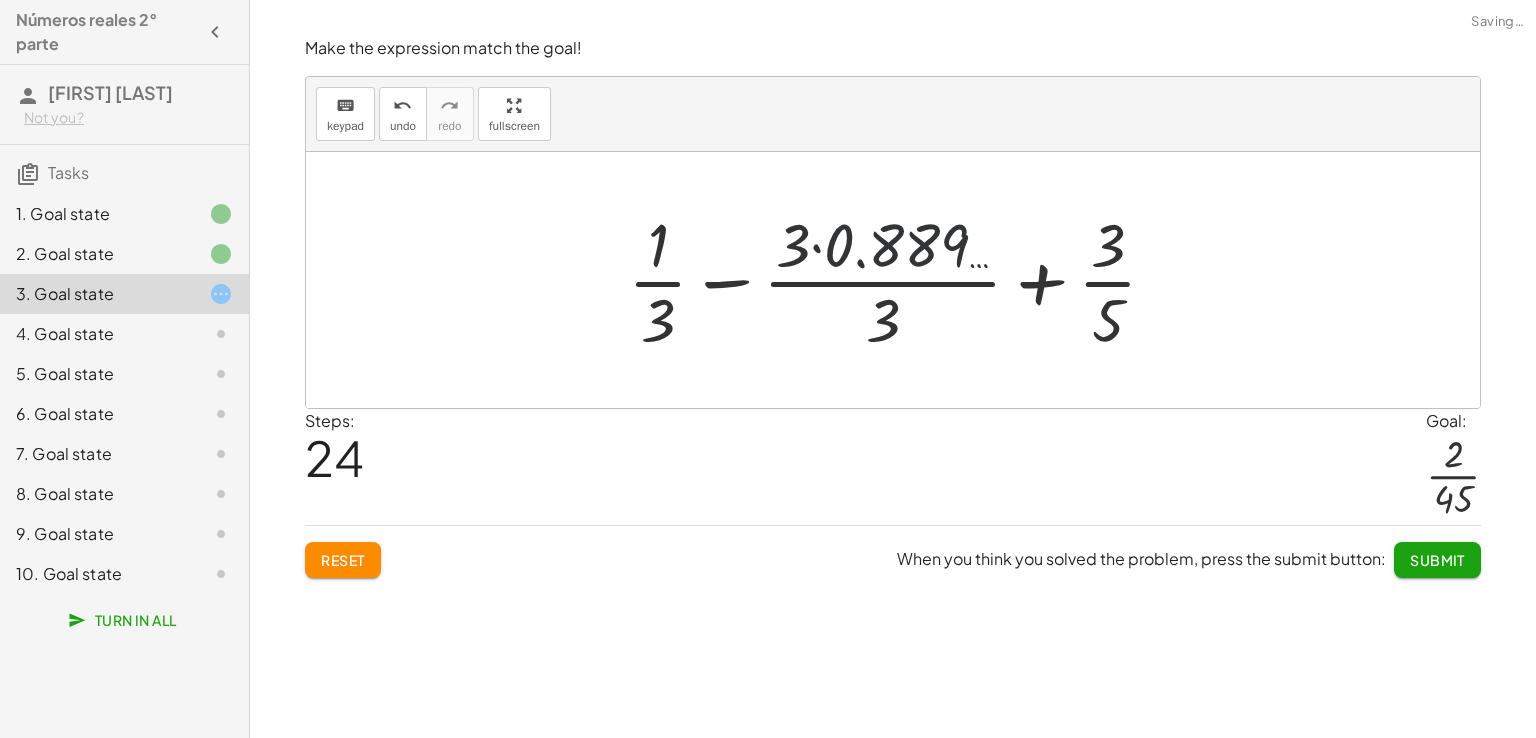 click at bounding box center [900, 280] 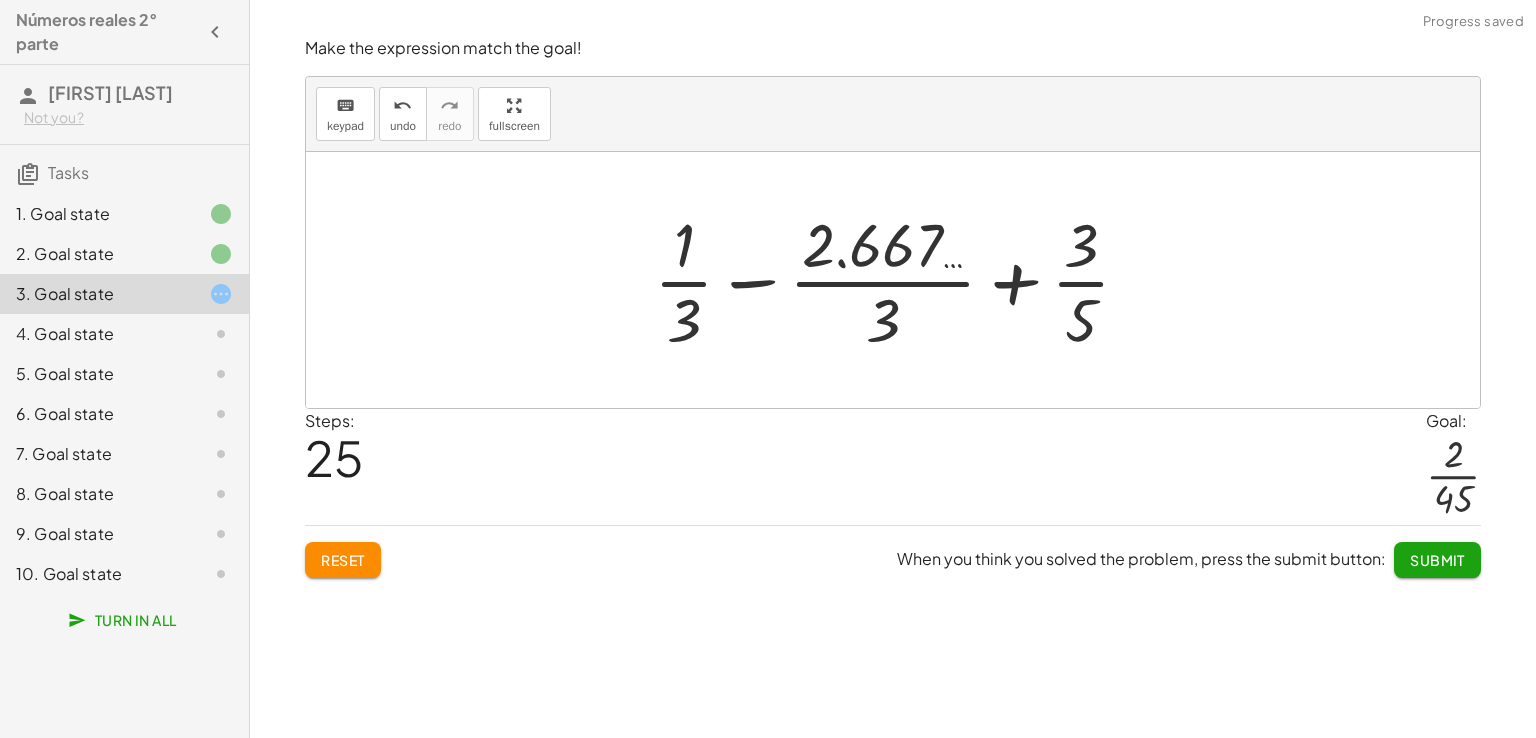 click at bounding box center (900, 280) 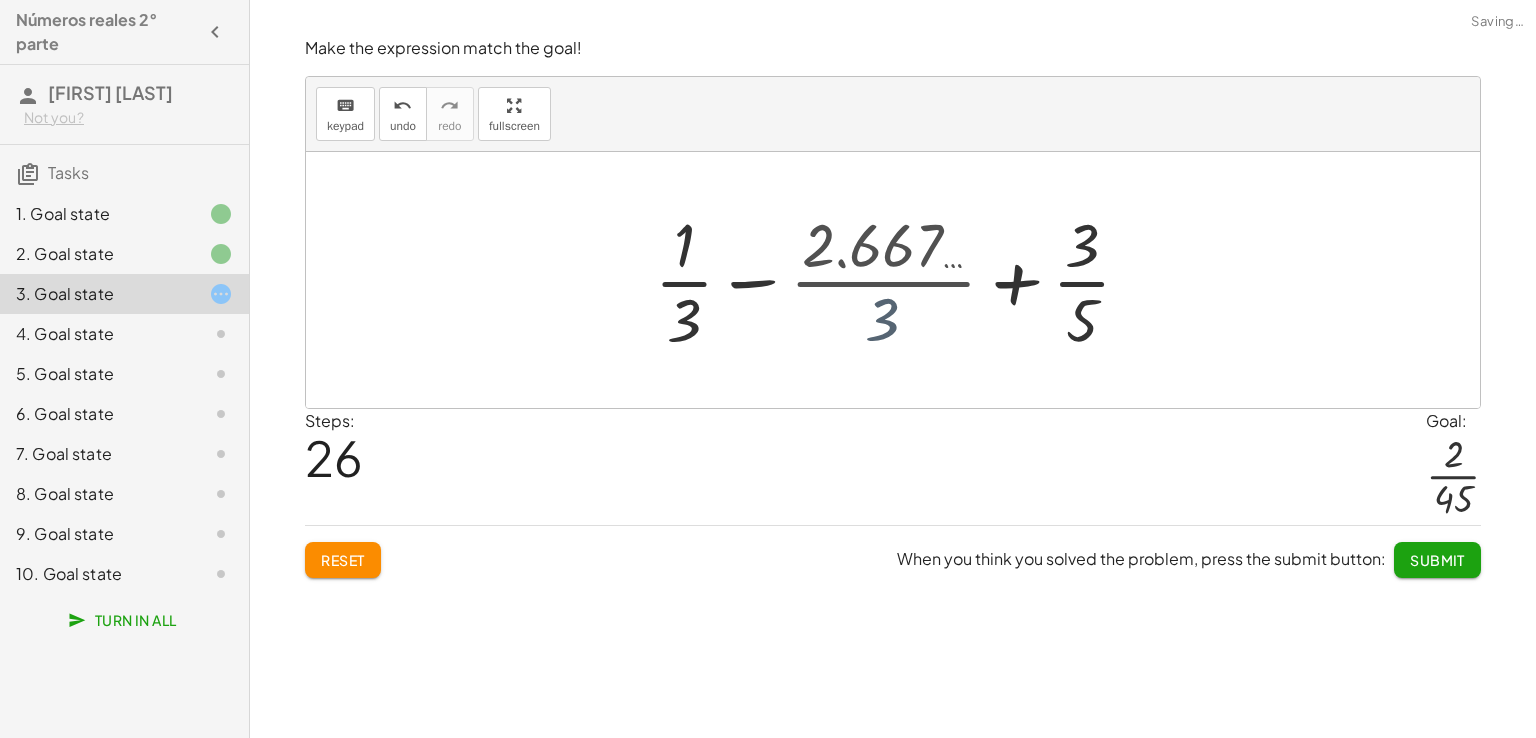 click at bounding box center (901, 280) 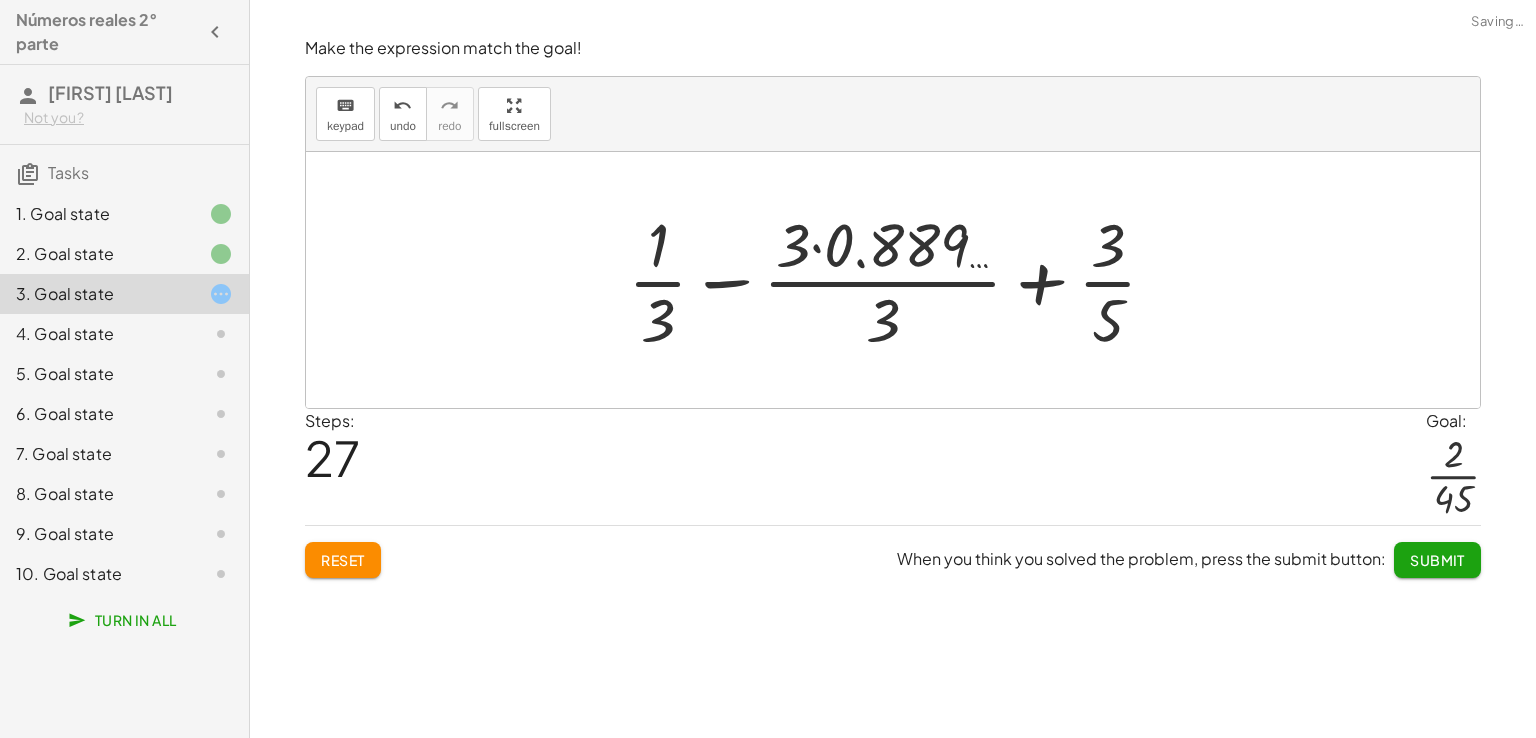 click at bounding box center (900, 280) 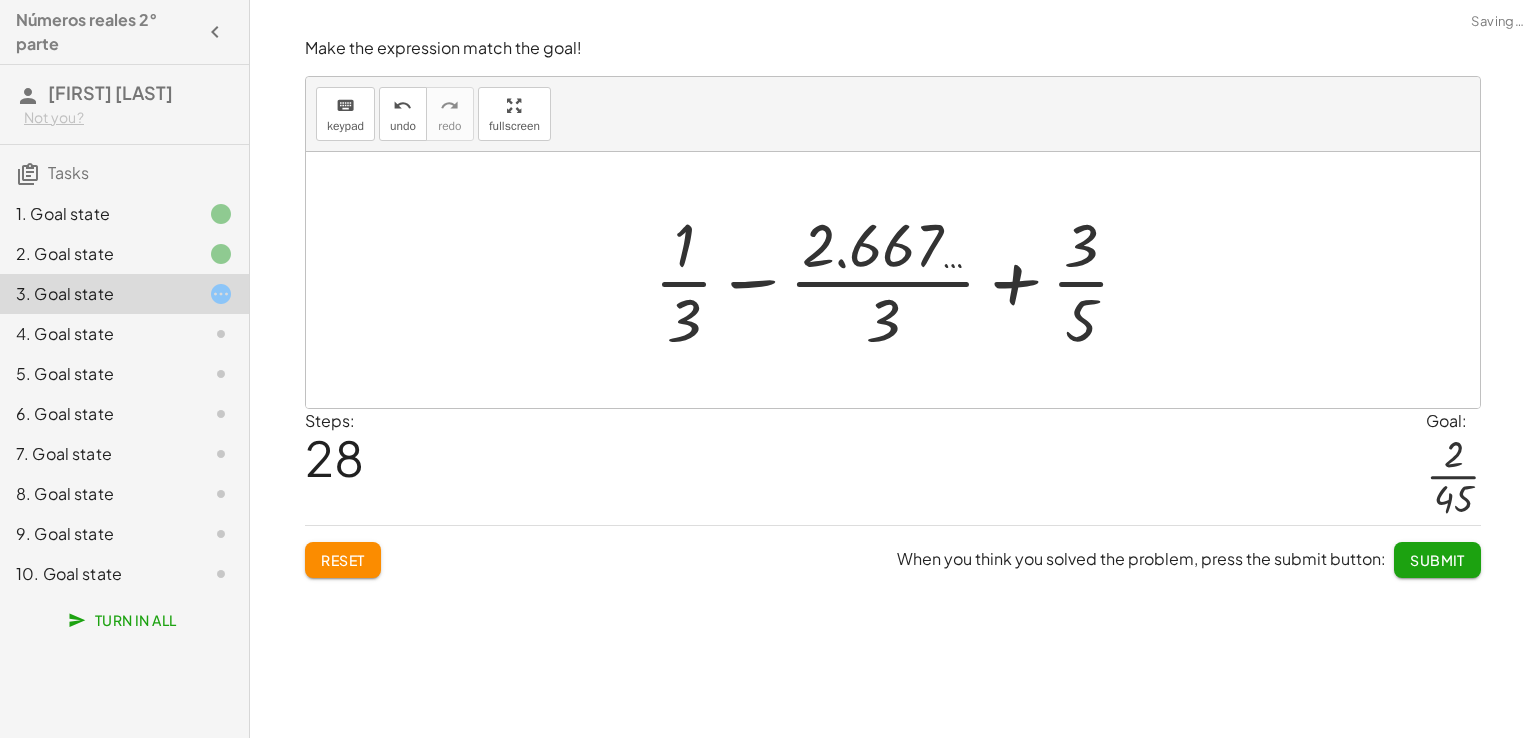 click at bounding box center [900, 280] 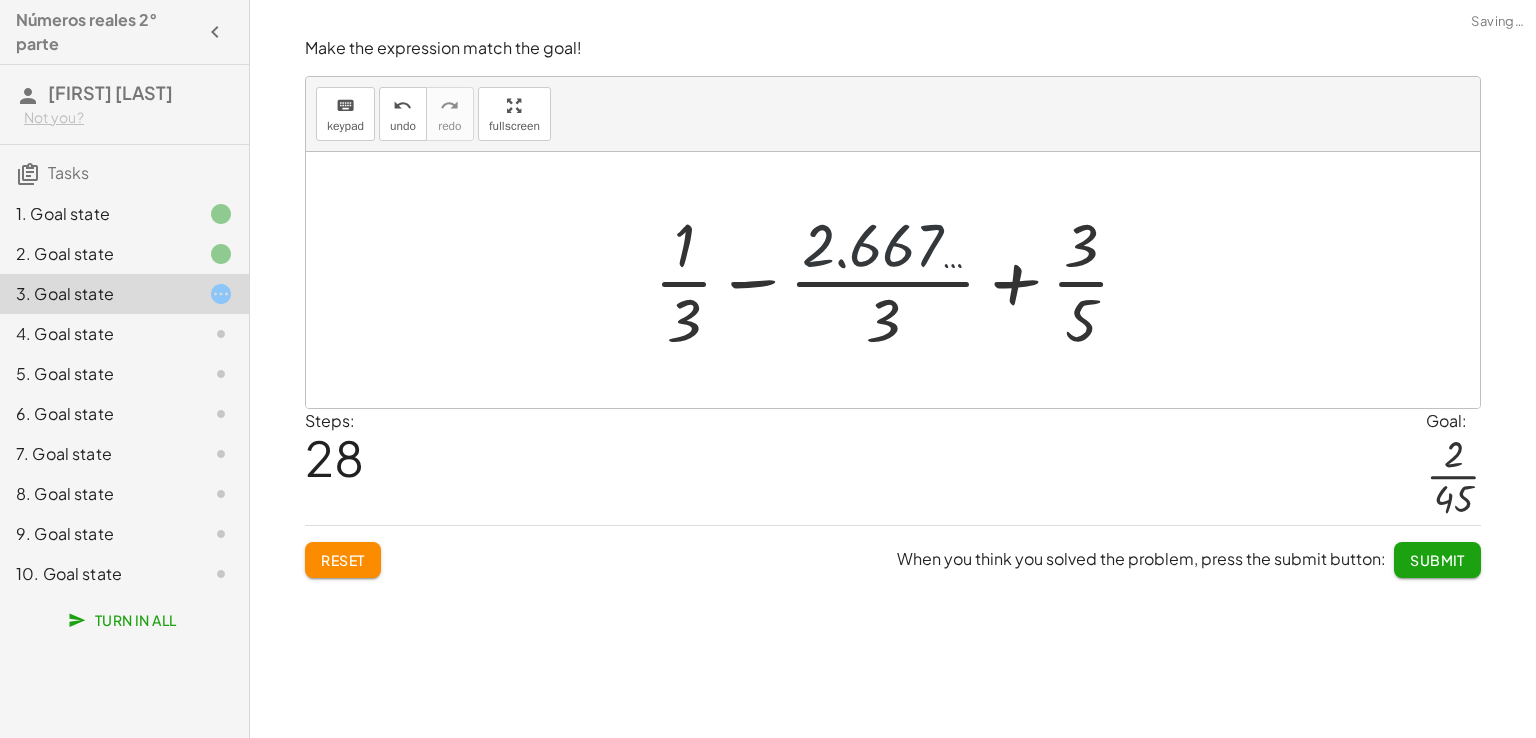 click at bounding box center (900, 280) 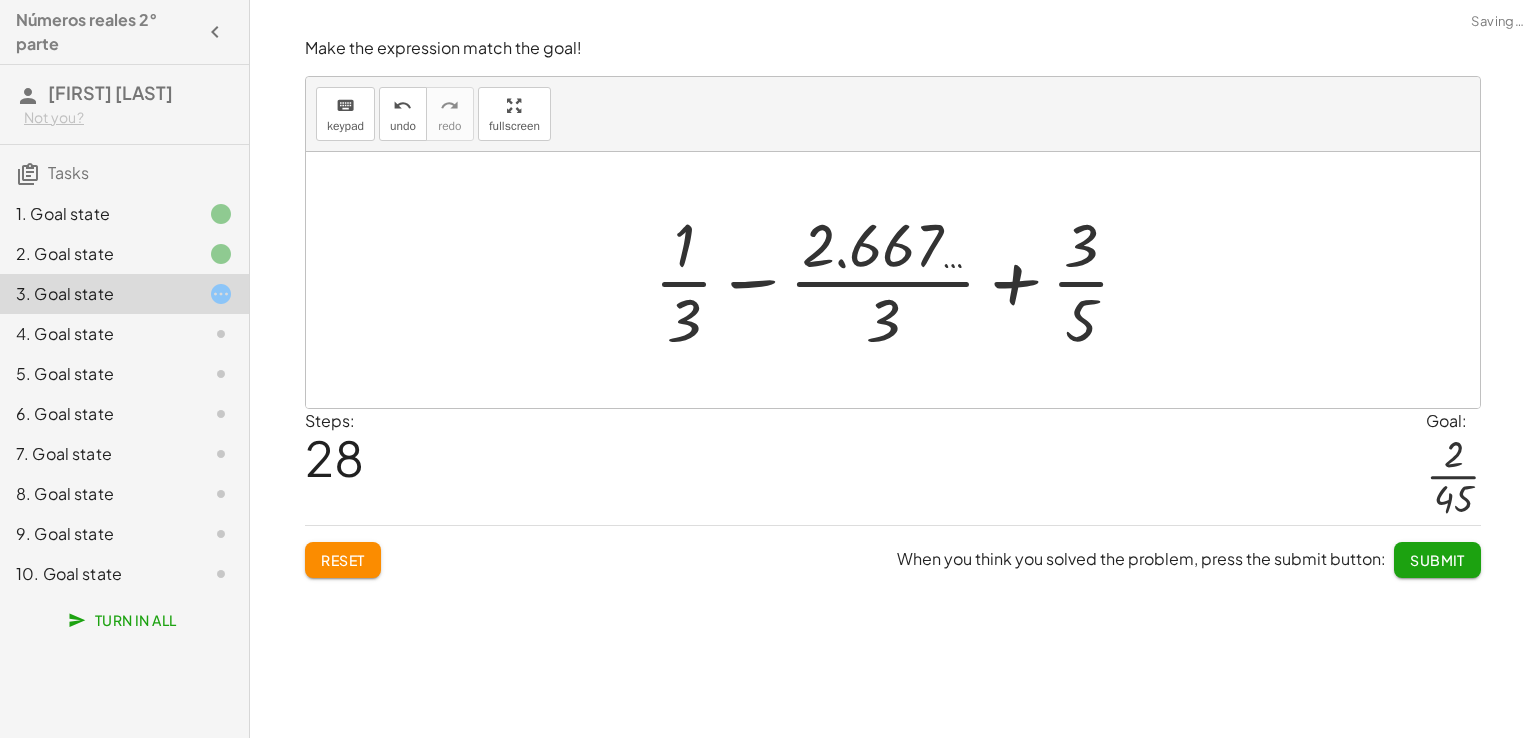 click at bounding box center [900, 280] 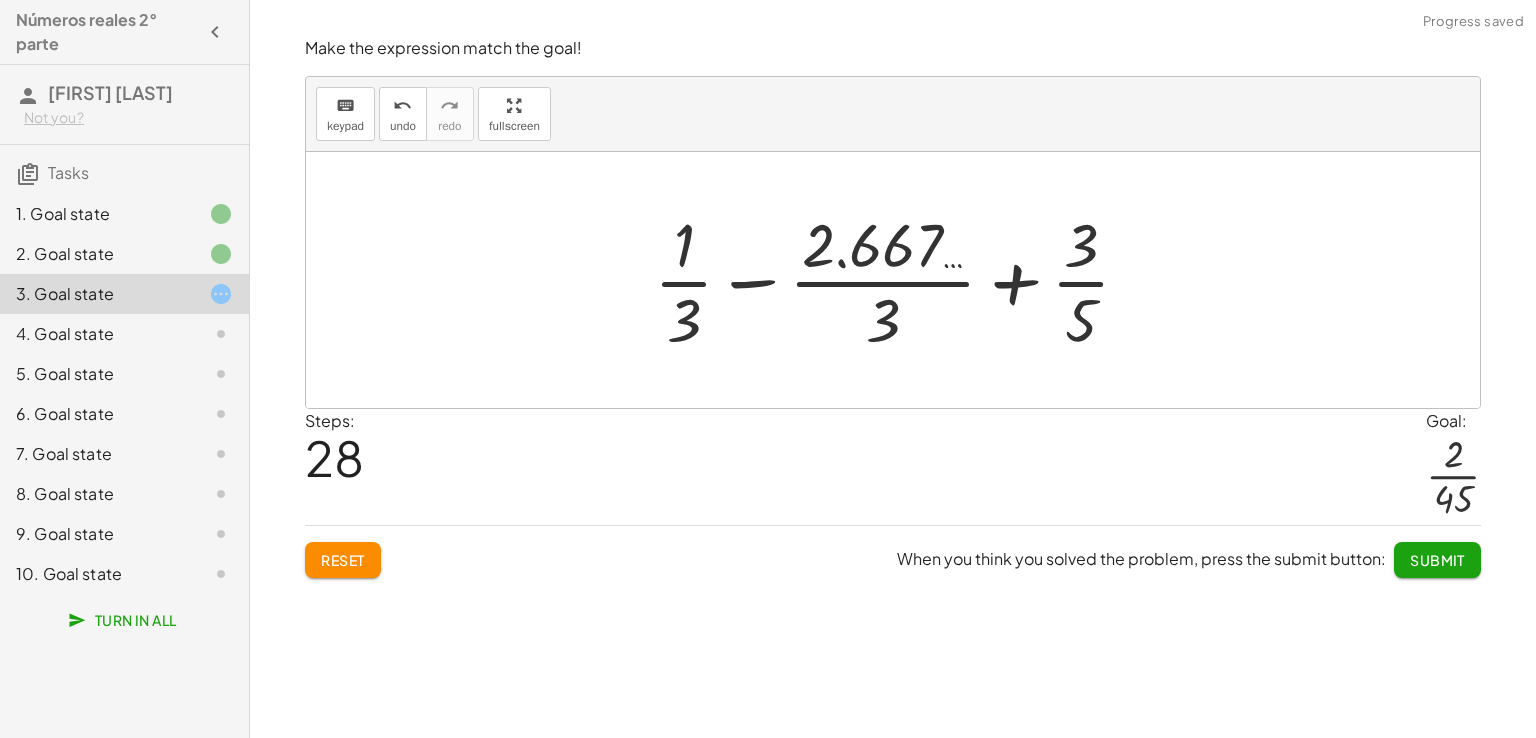 click at bounding box center (900, 280) 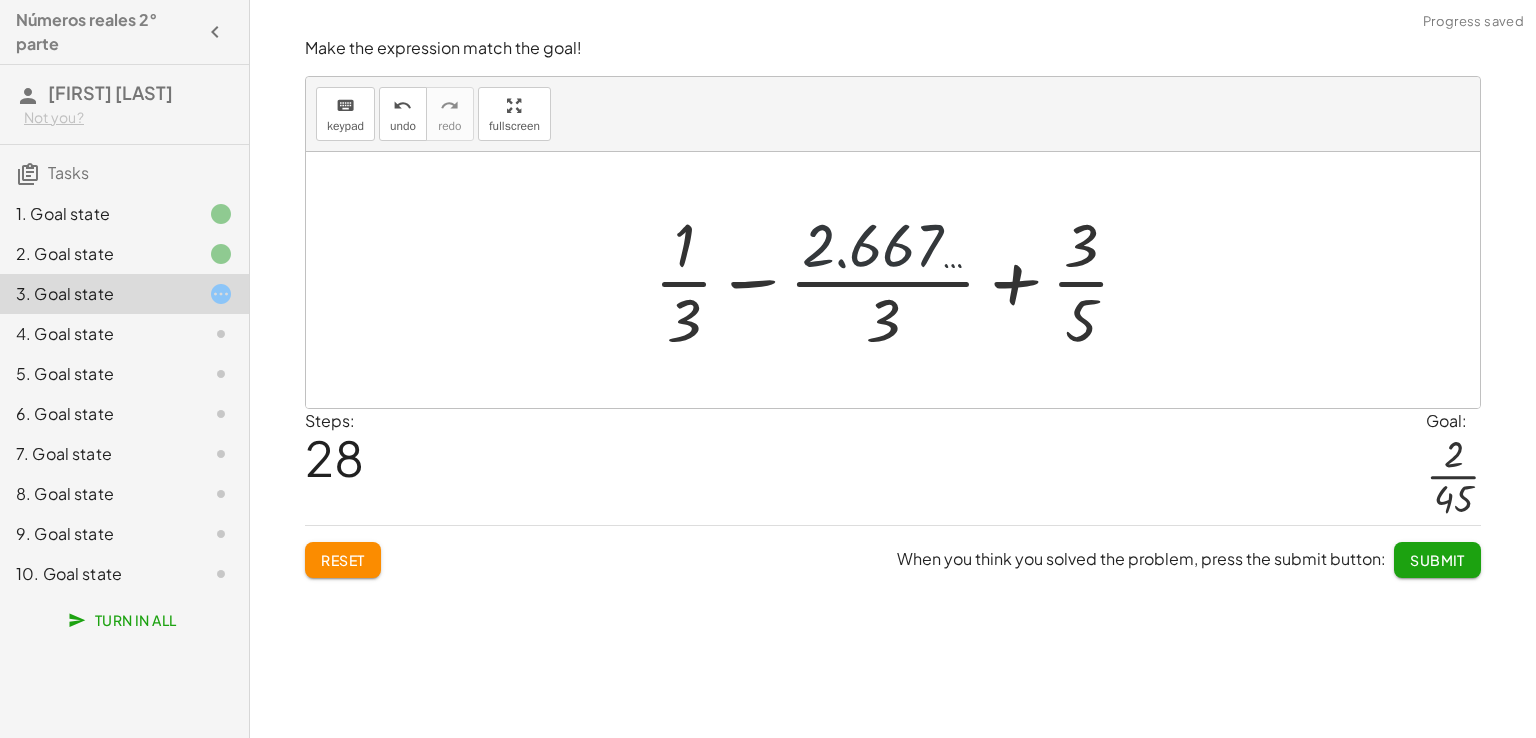click at bounding box center [900, 280] 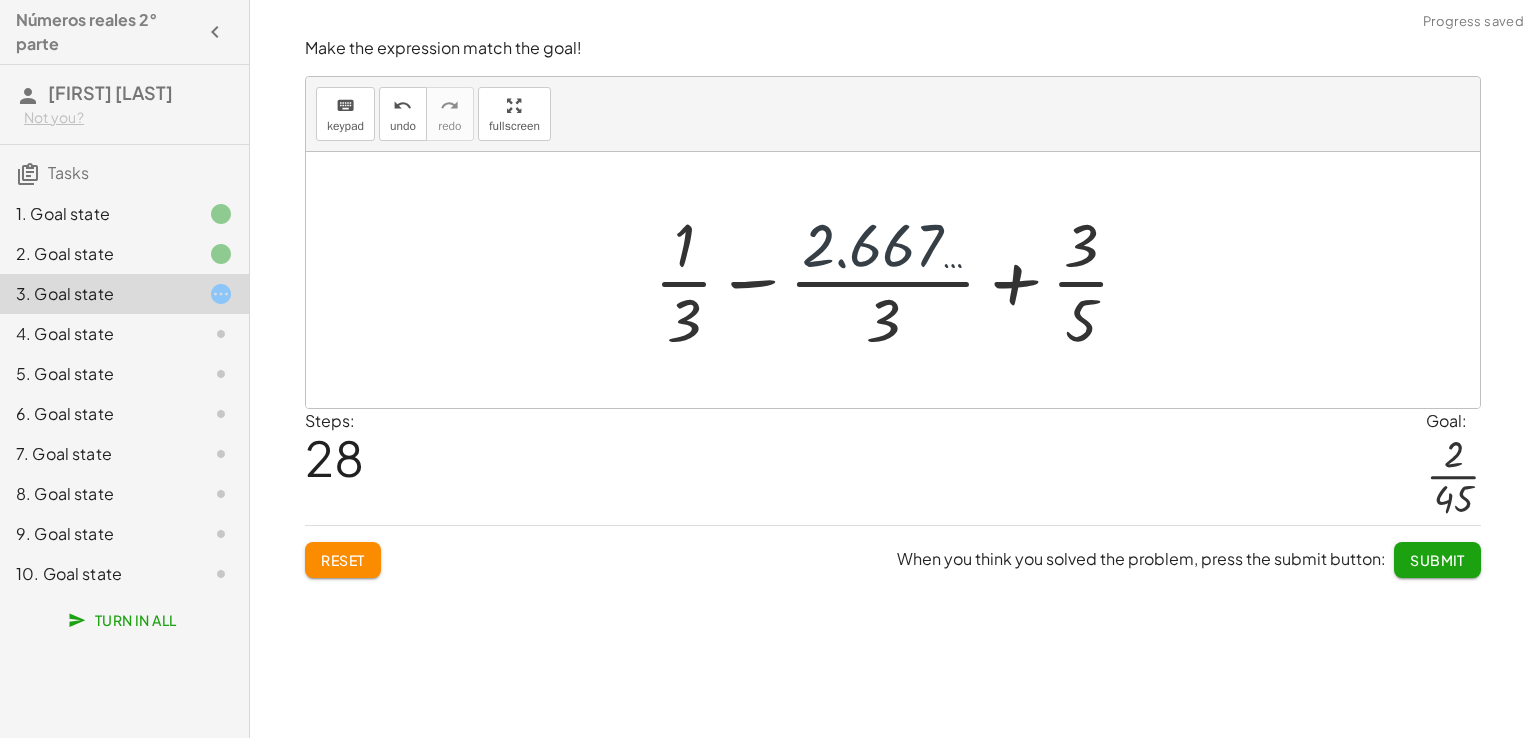 click at bounding box center [900, 280] 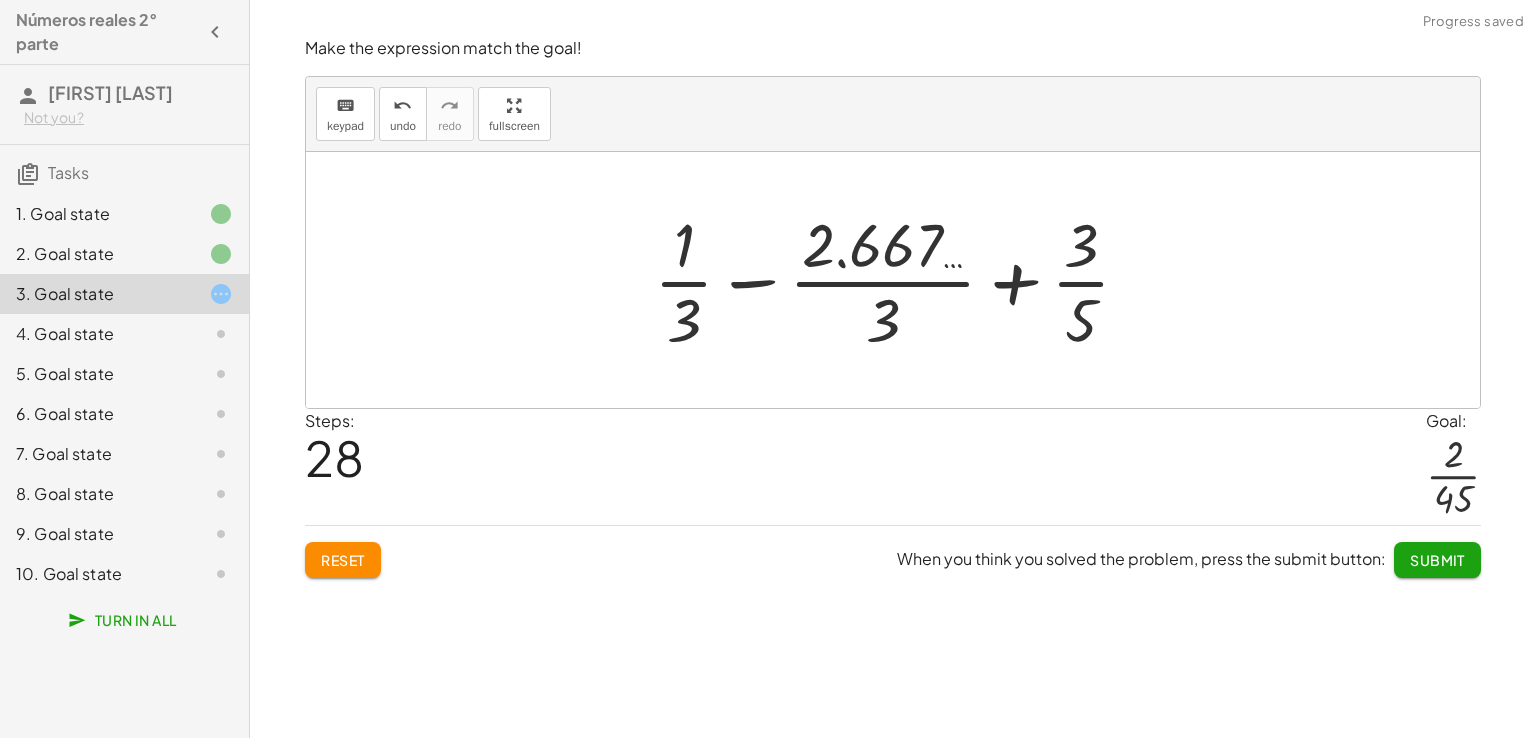 click at bounding box center (900, 280) 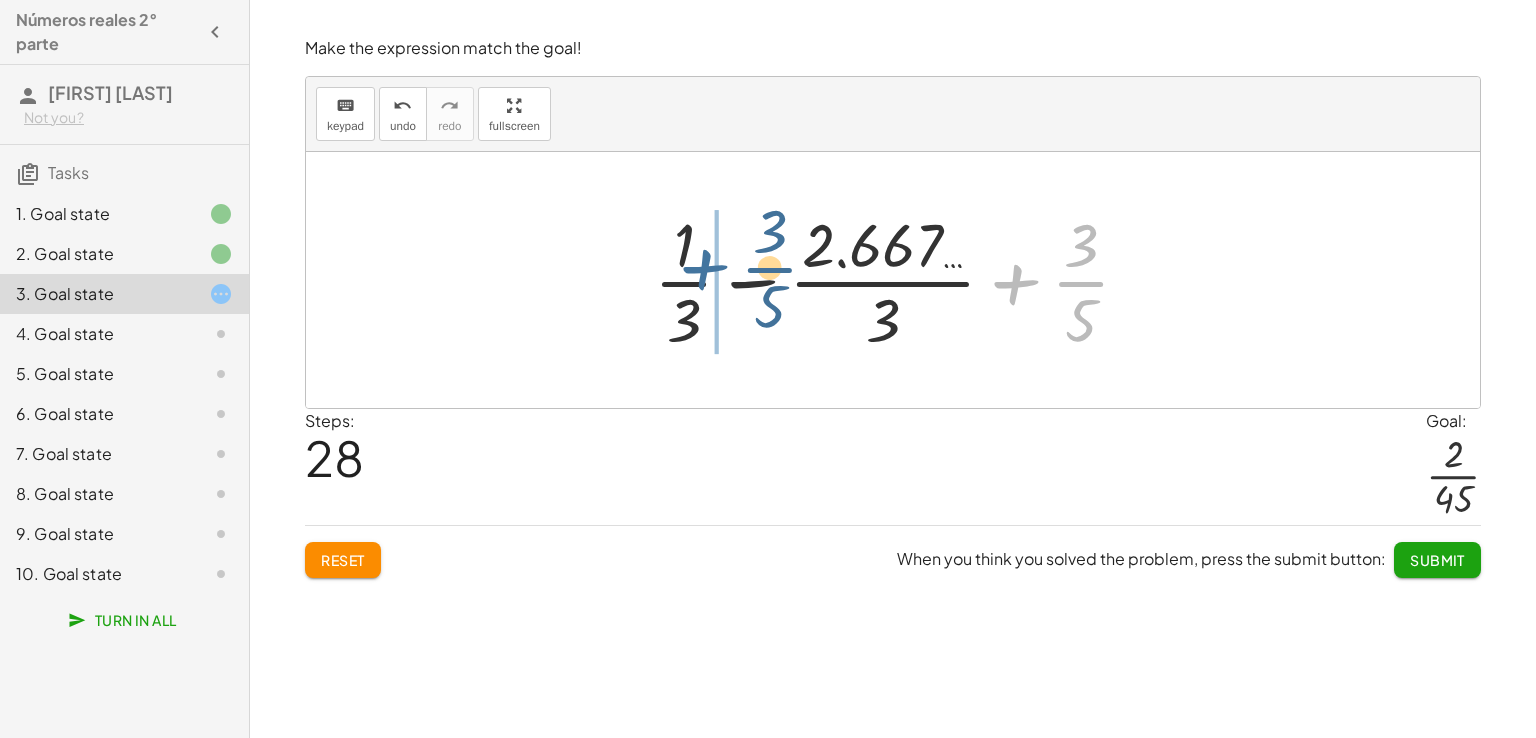 drag, startPoint x: 1016, startPoint y: 284, endPoint x: 676, endPoint y: 270, distance: 340.28812 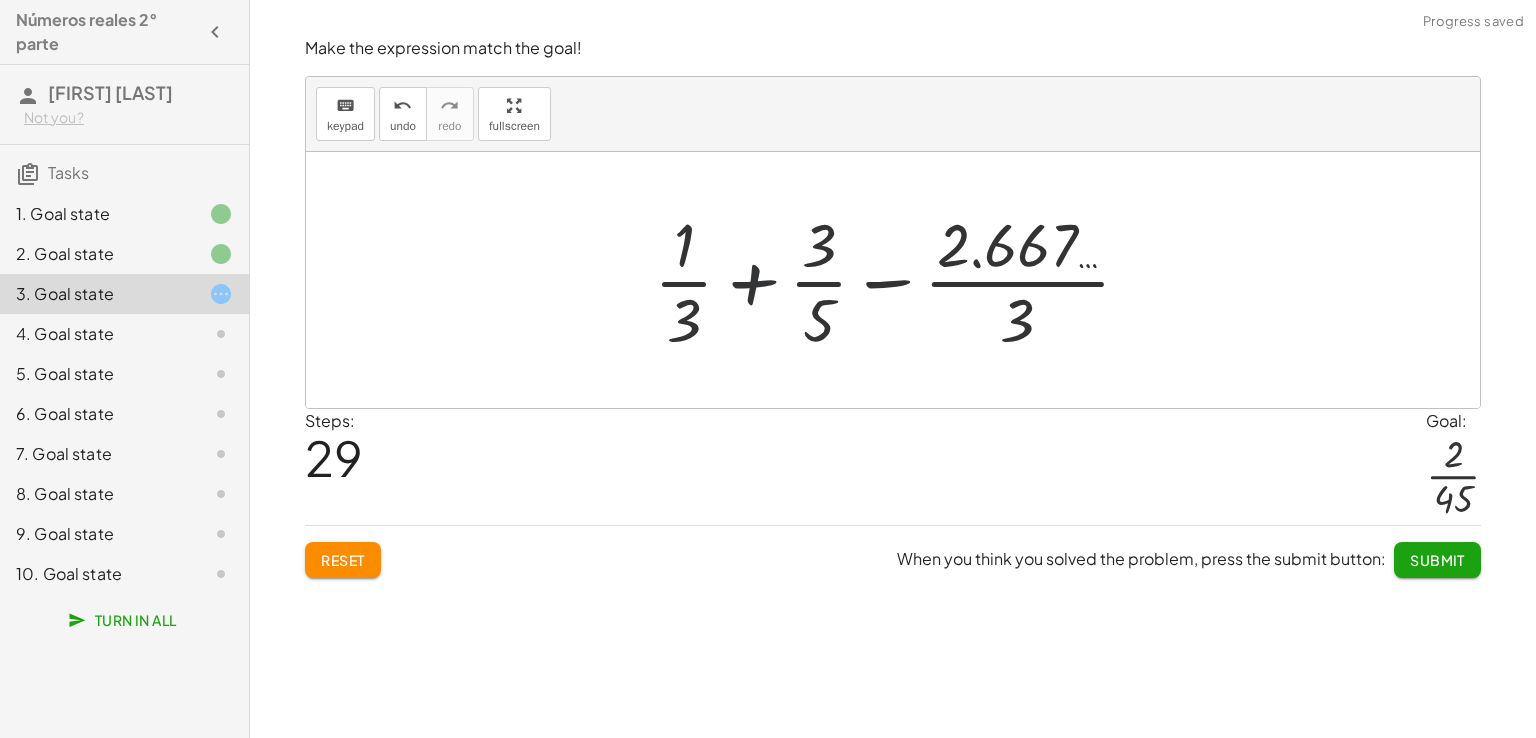 click at bounding box center [900, 280] 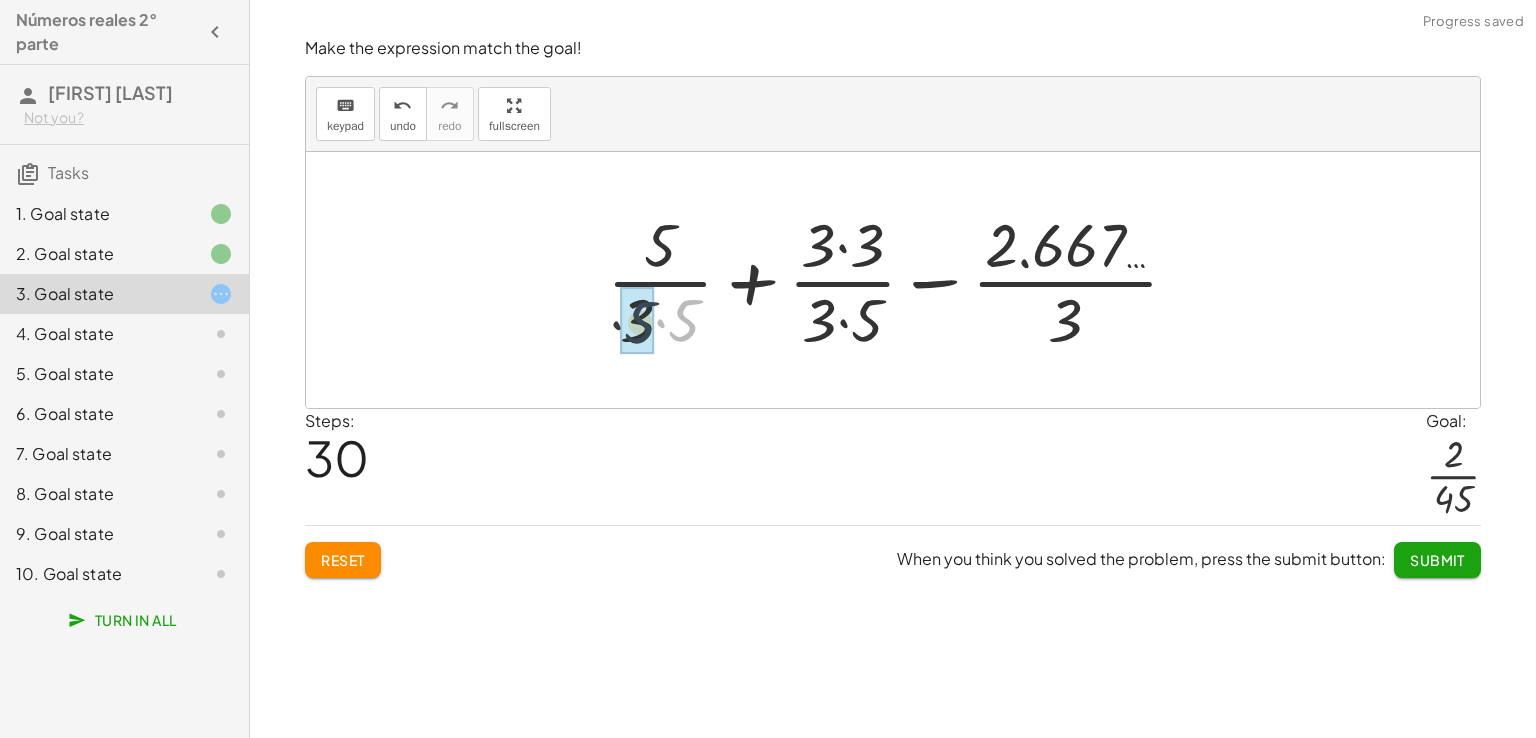 drag, startPoint x: 715, startPoint y: 330, endPoint x: 654, endPoint y: 333, distance: 61.073727 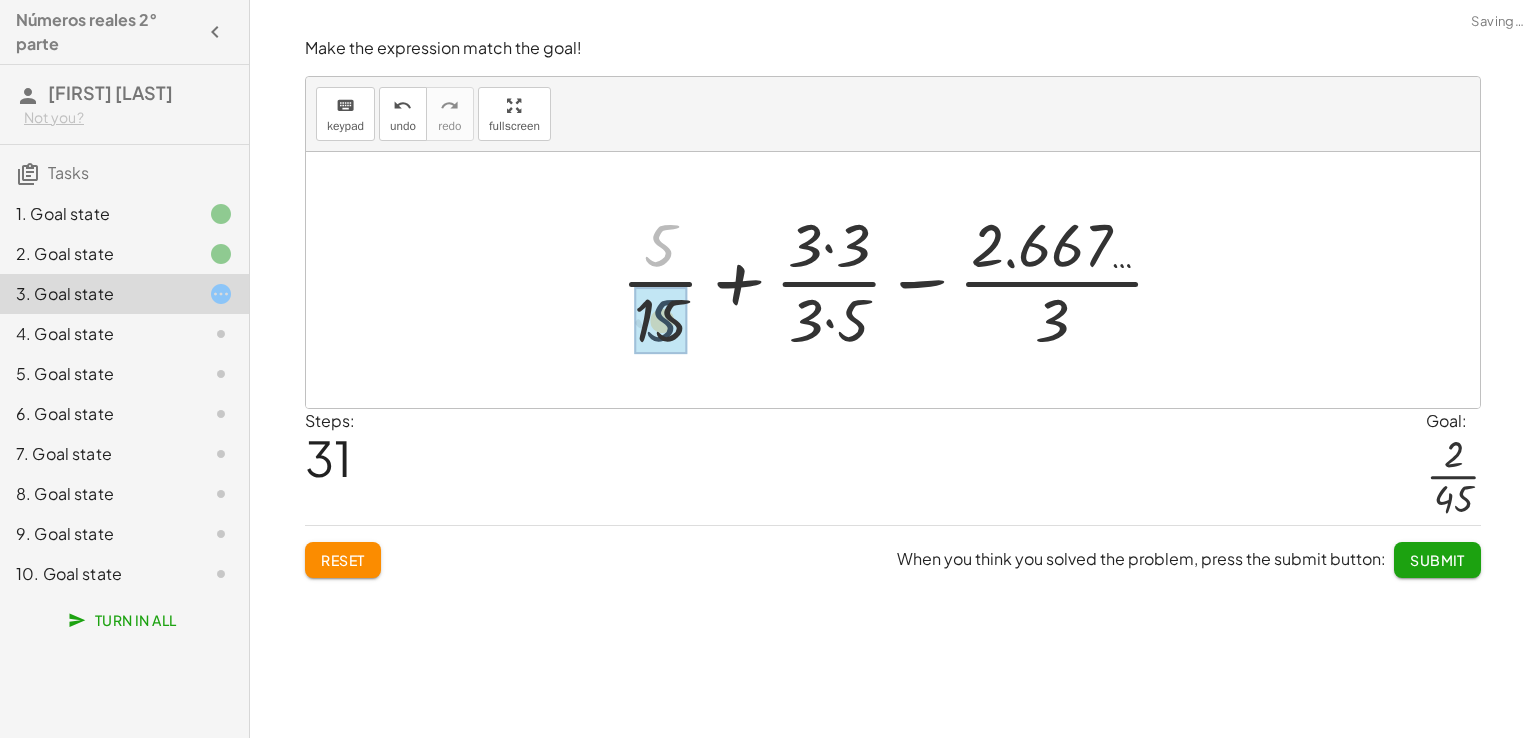 drag, startPoint x: 664, startPoint y: 243, endPoint x: 665, endPoint y: 322, distance: 79.00633 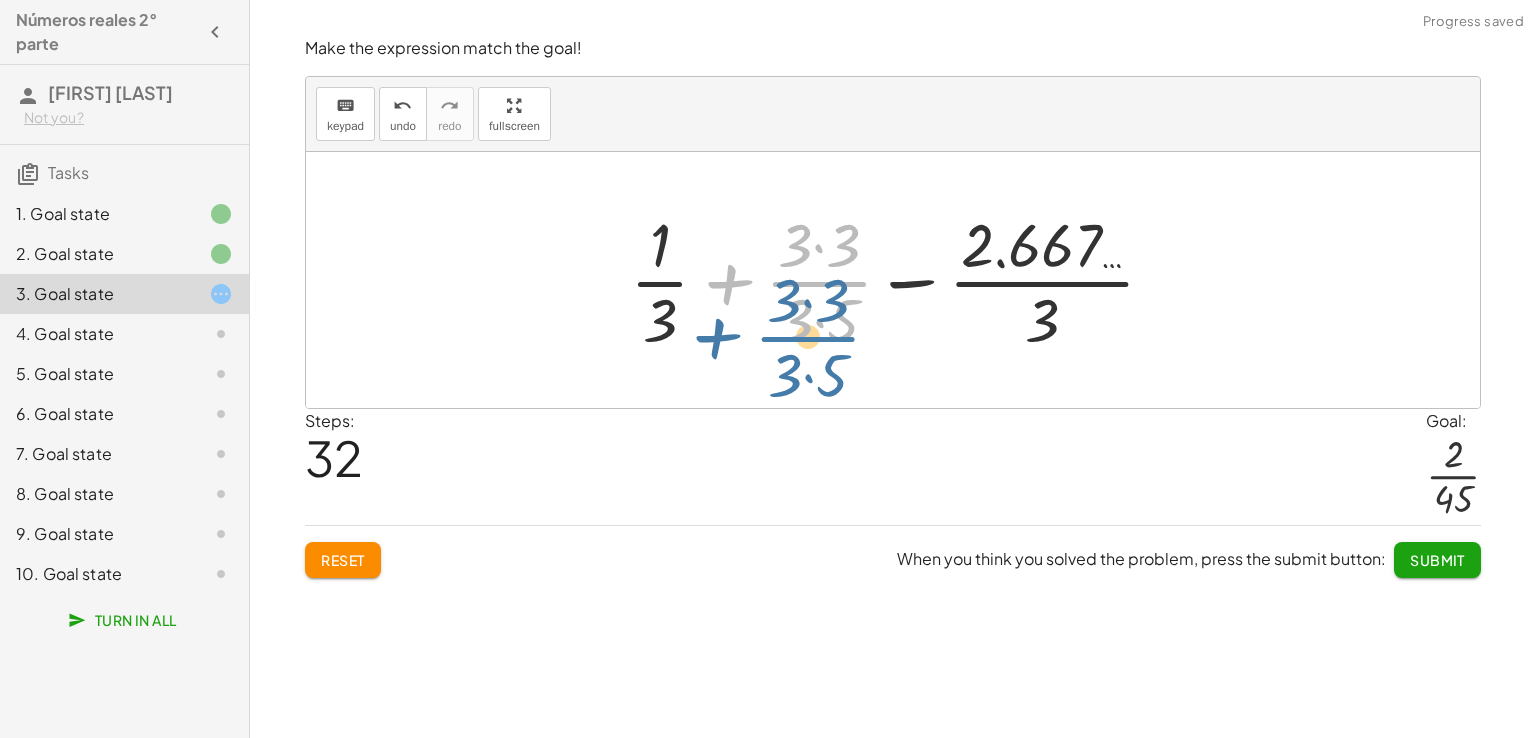 drag, startPoint x: 834, startPoint y: 265, endPoint x: 842, endPoint y: 245, distance: 21.540659 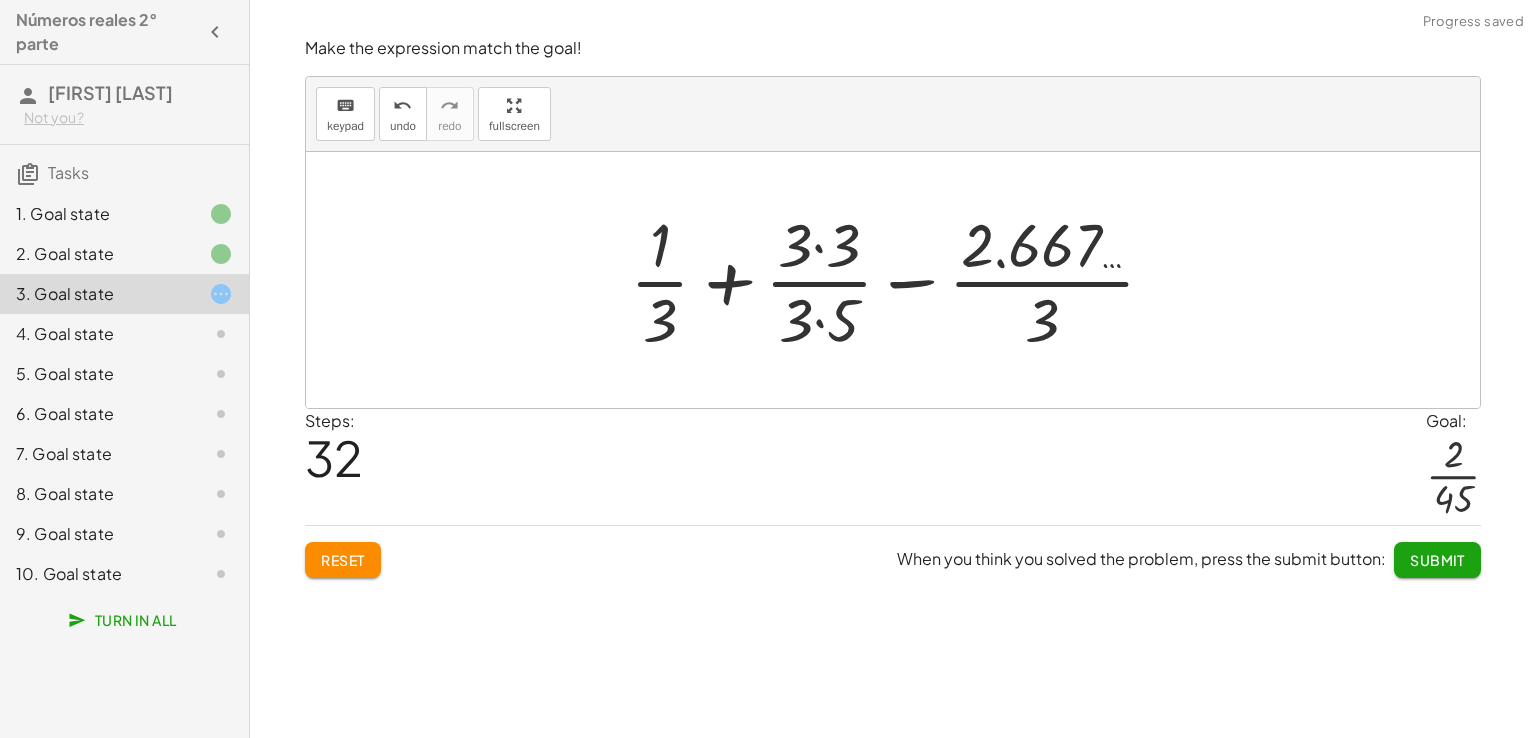 click at bounding box center [900, 280] 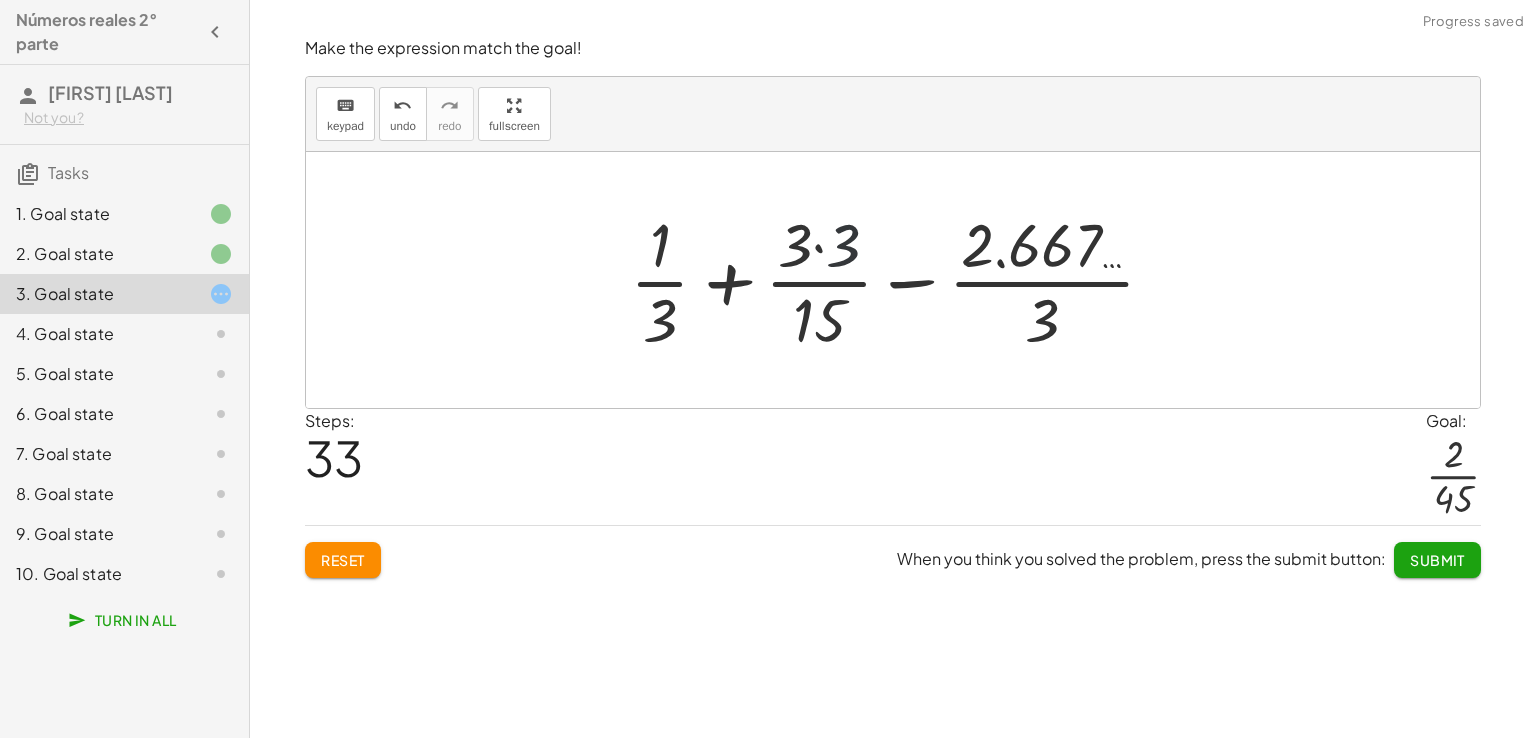 click at bounding box center [900, 280] 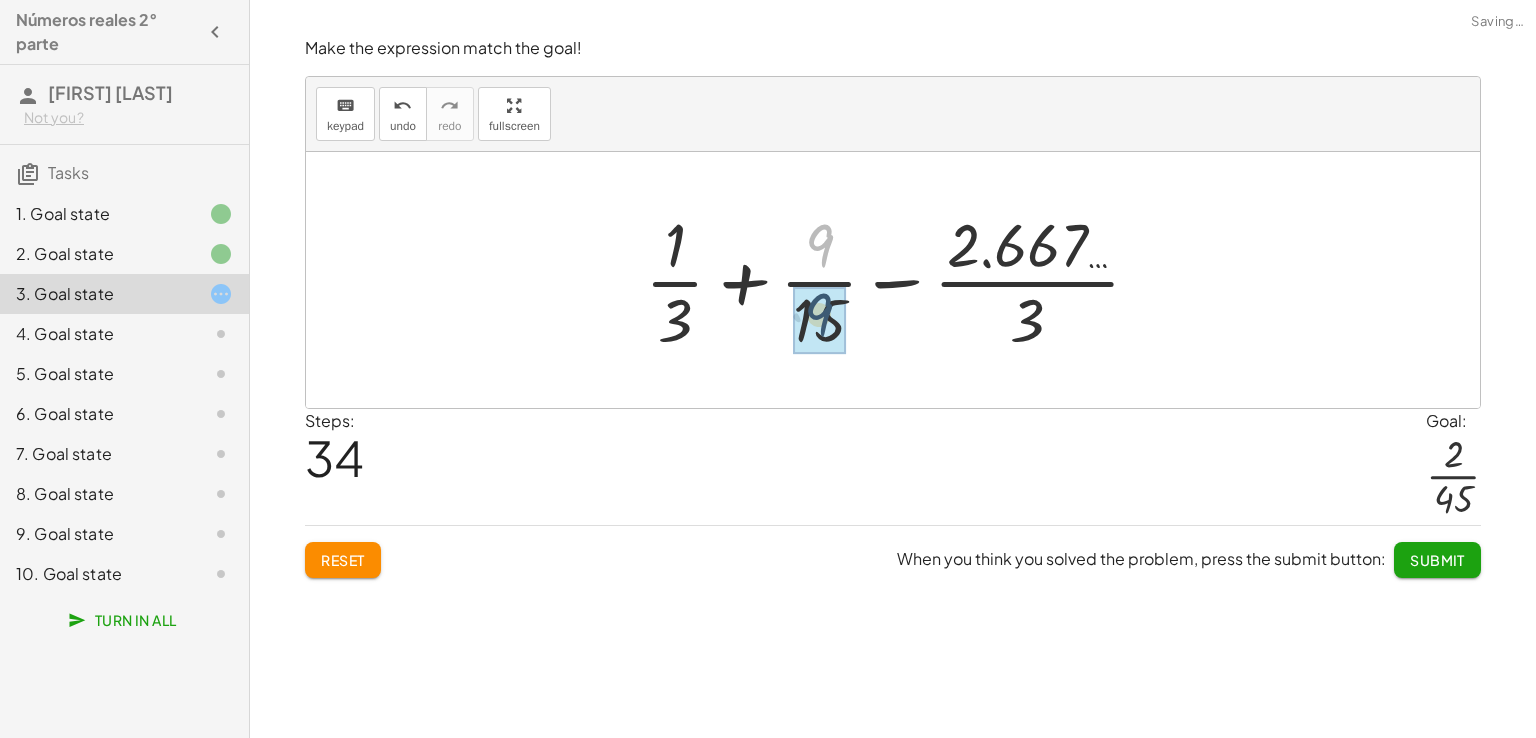 drag, startPoint x: 828, startPoint y: 253, endPoint x: 827, endPoint y: 328, distance: 75.00667 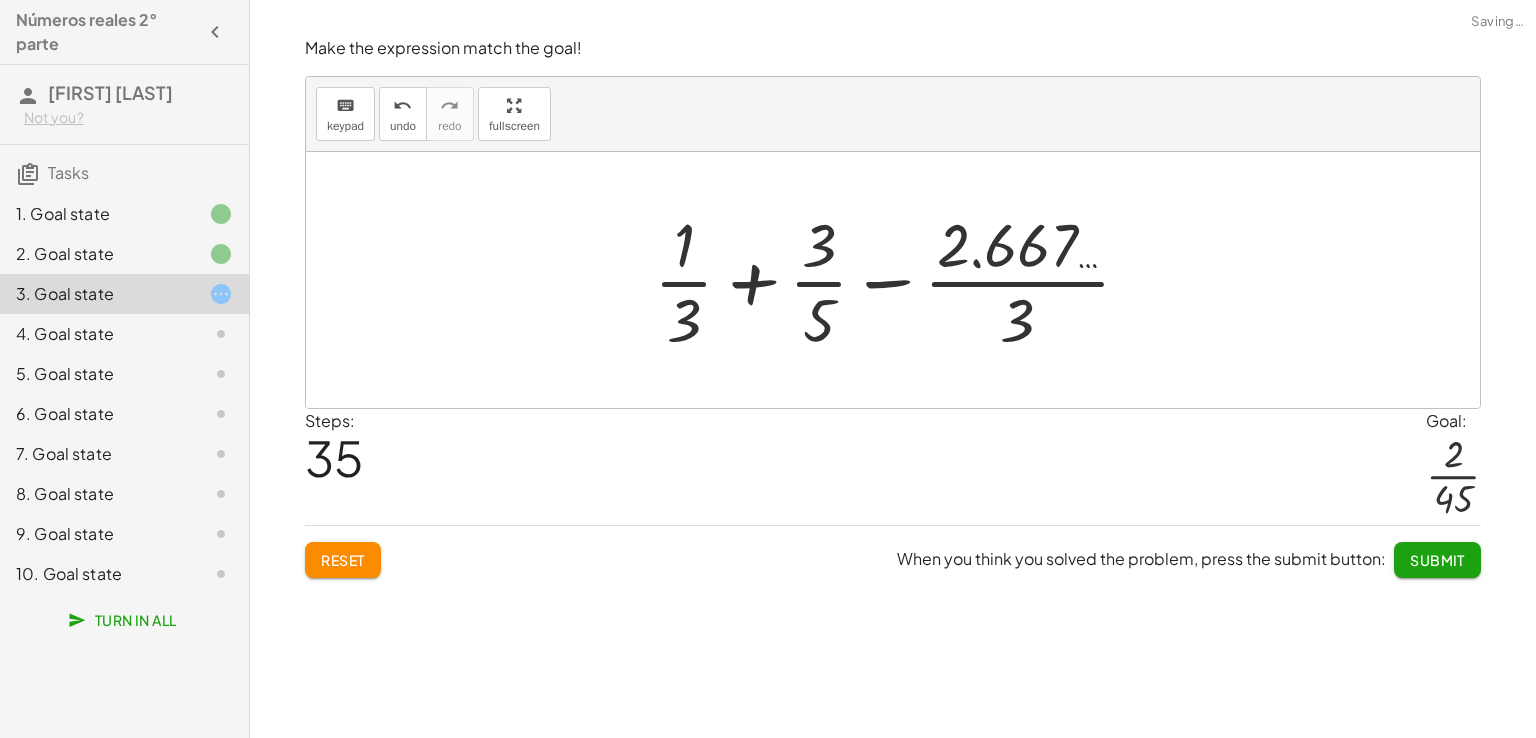 click at bounding box center (900, 280) 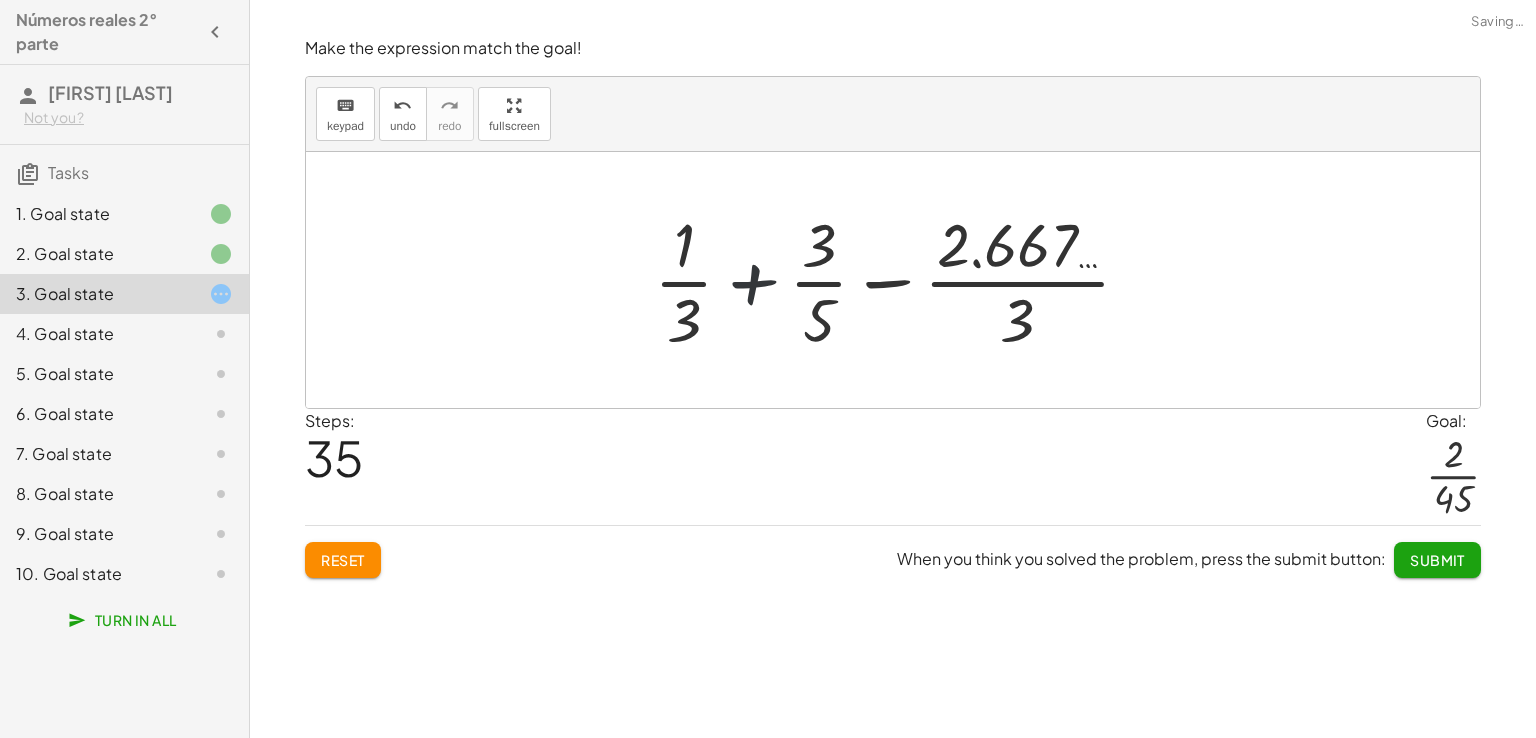 click at bounding box center [900, 280] 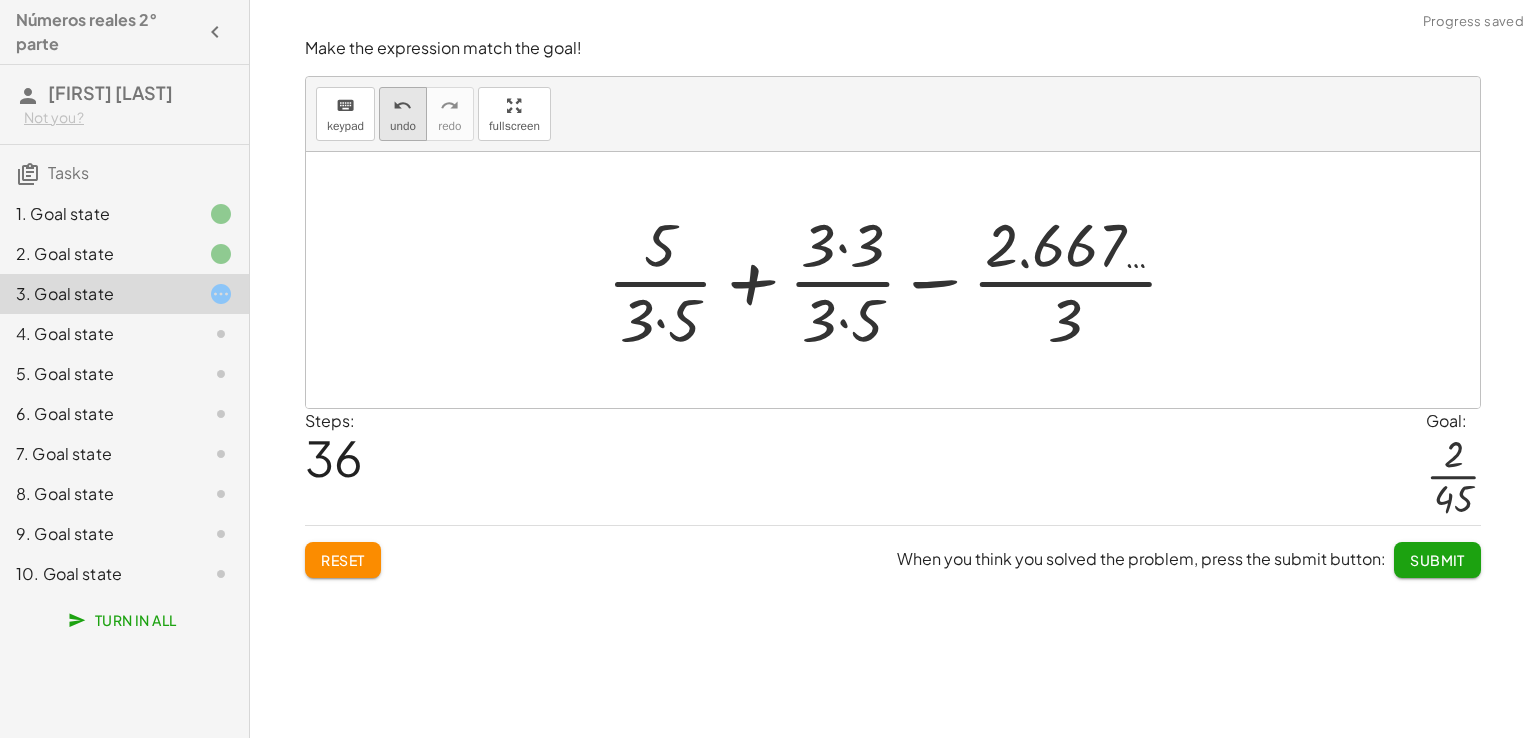 click on "undo undo" at bounding box center [403, 114] 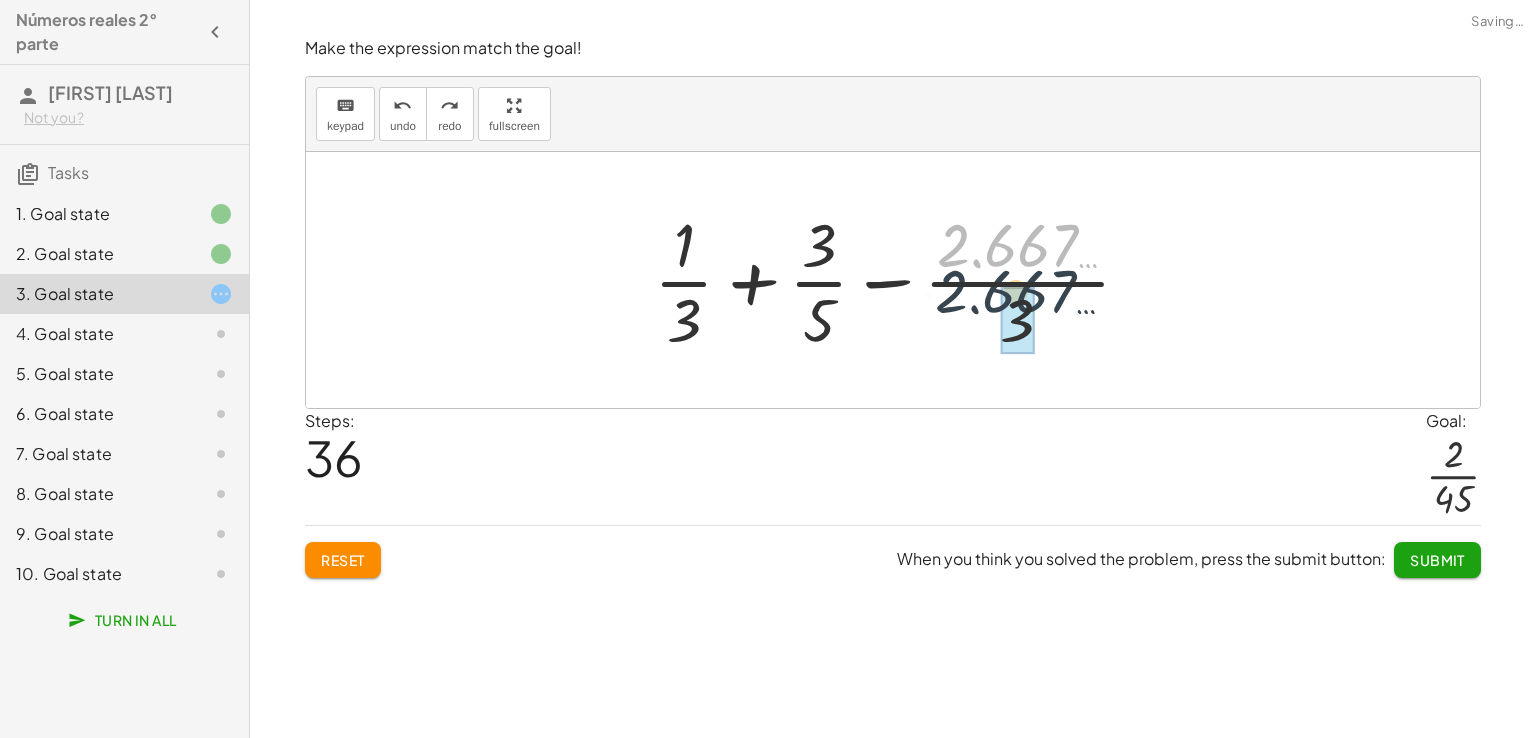 drag, startPoint x: 1055, startPoint y: 252, endPoint x: 1035, endPoint y: 328, distance: 78.58753 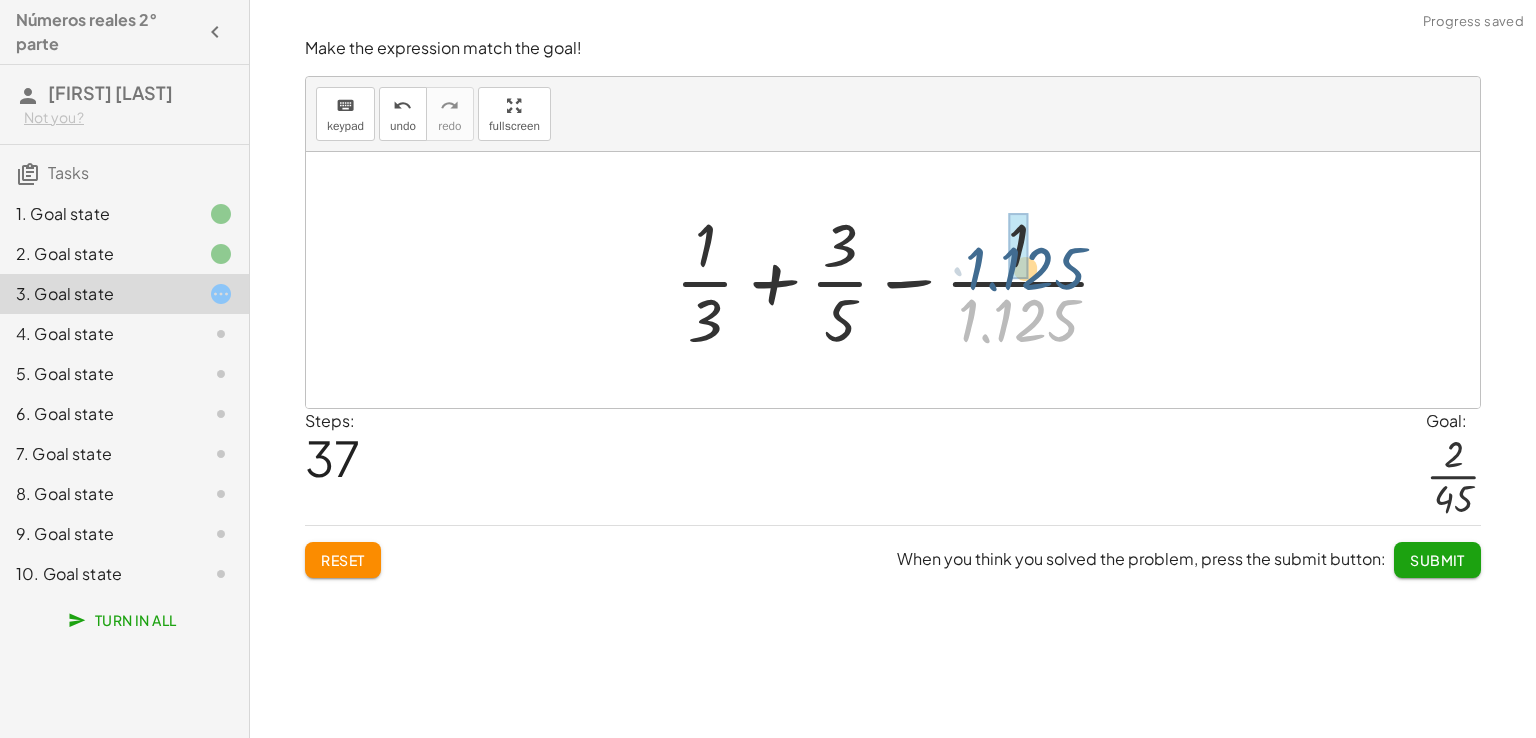 drag, startPoint x: 1018, startPoint y: 323, endPoint x: 1030, endPoint y: 225, distance: 98.731964 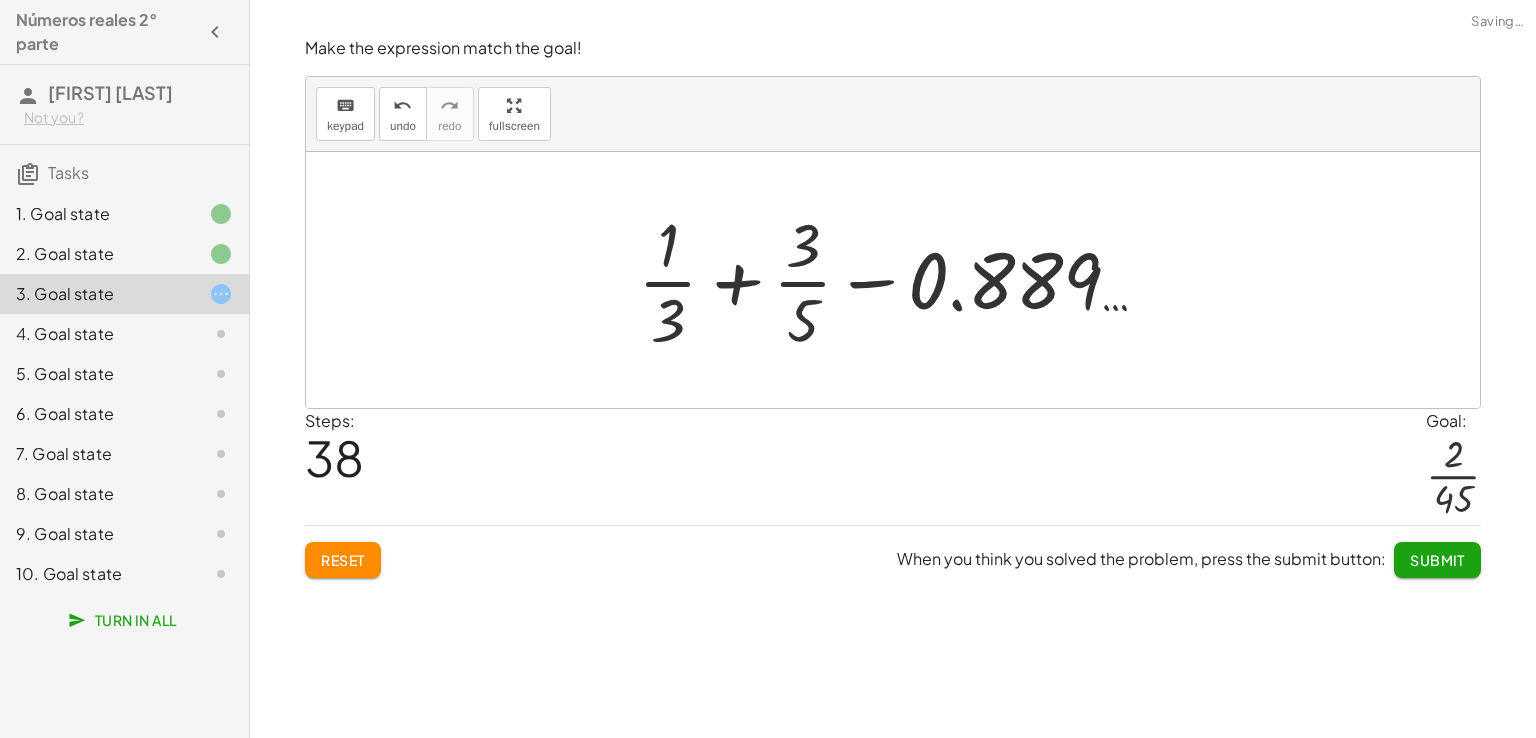 click at bounding box center [901, 280] 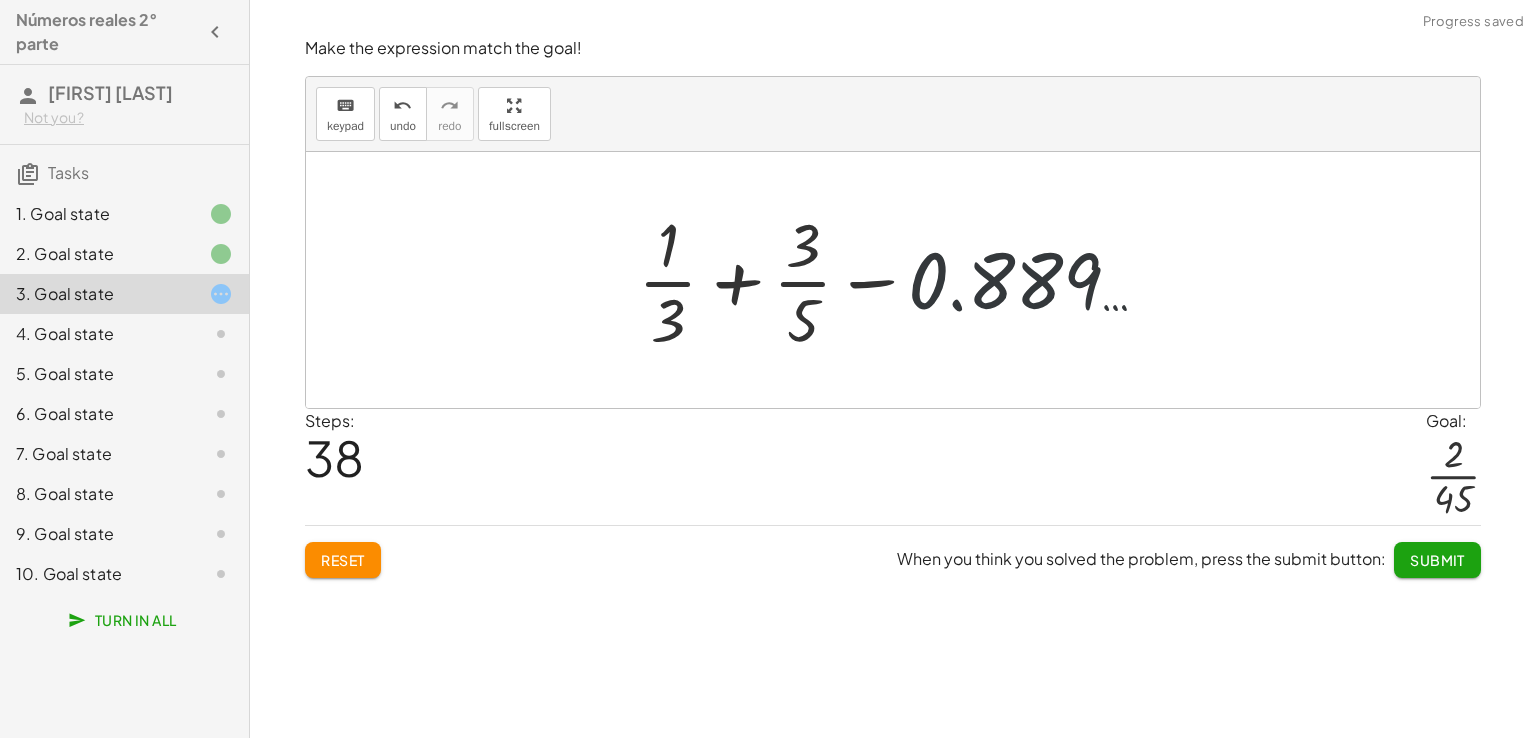click at bounding box center (901, 280) 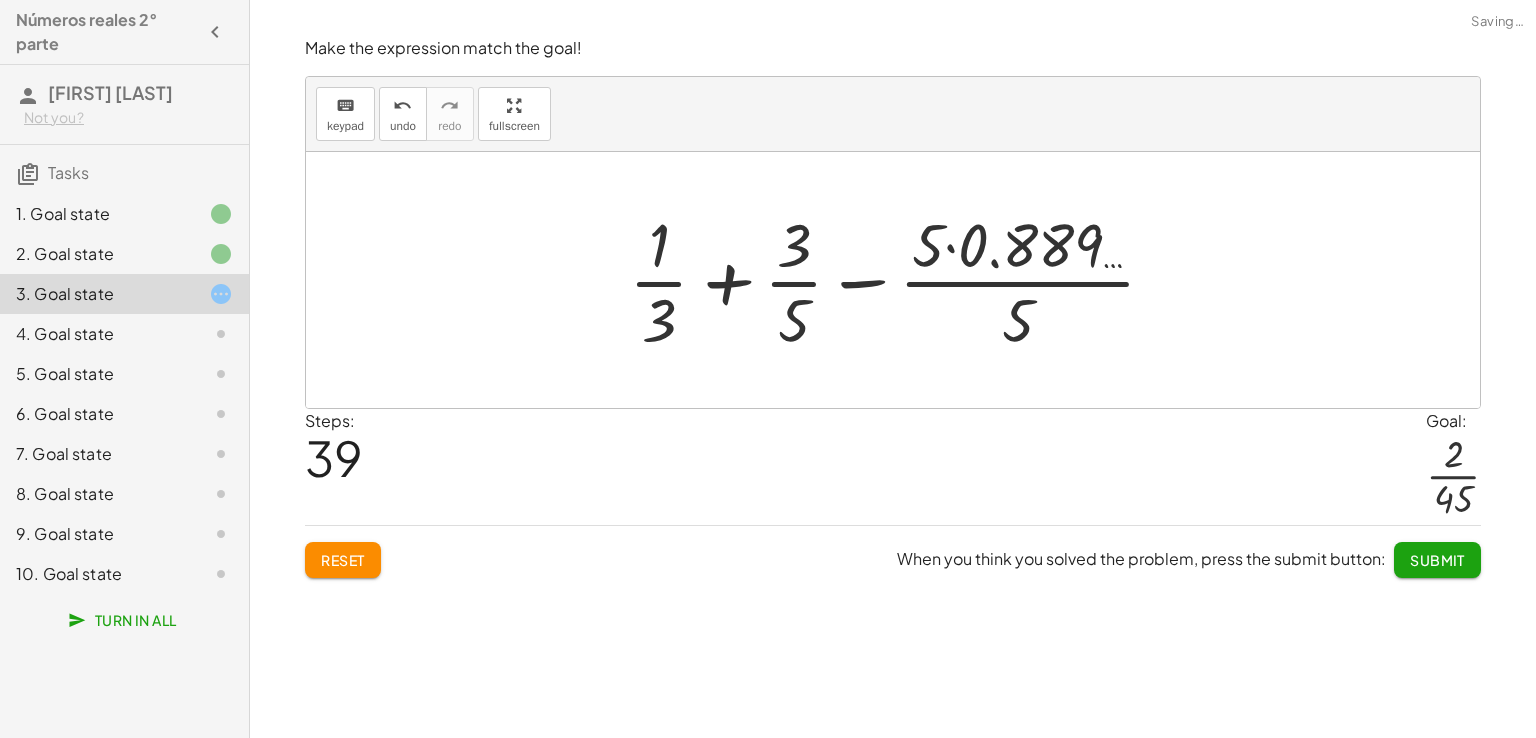 click at bounding box center [900, 280] 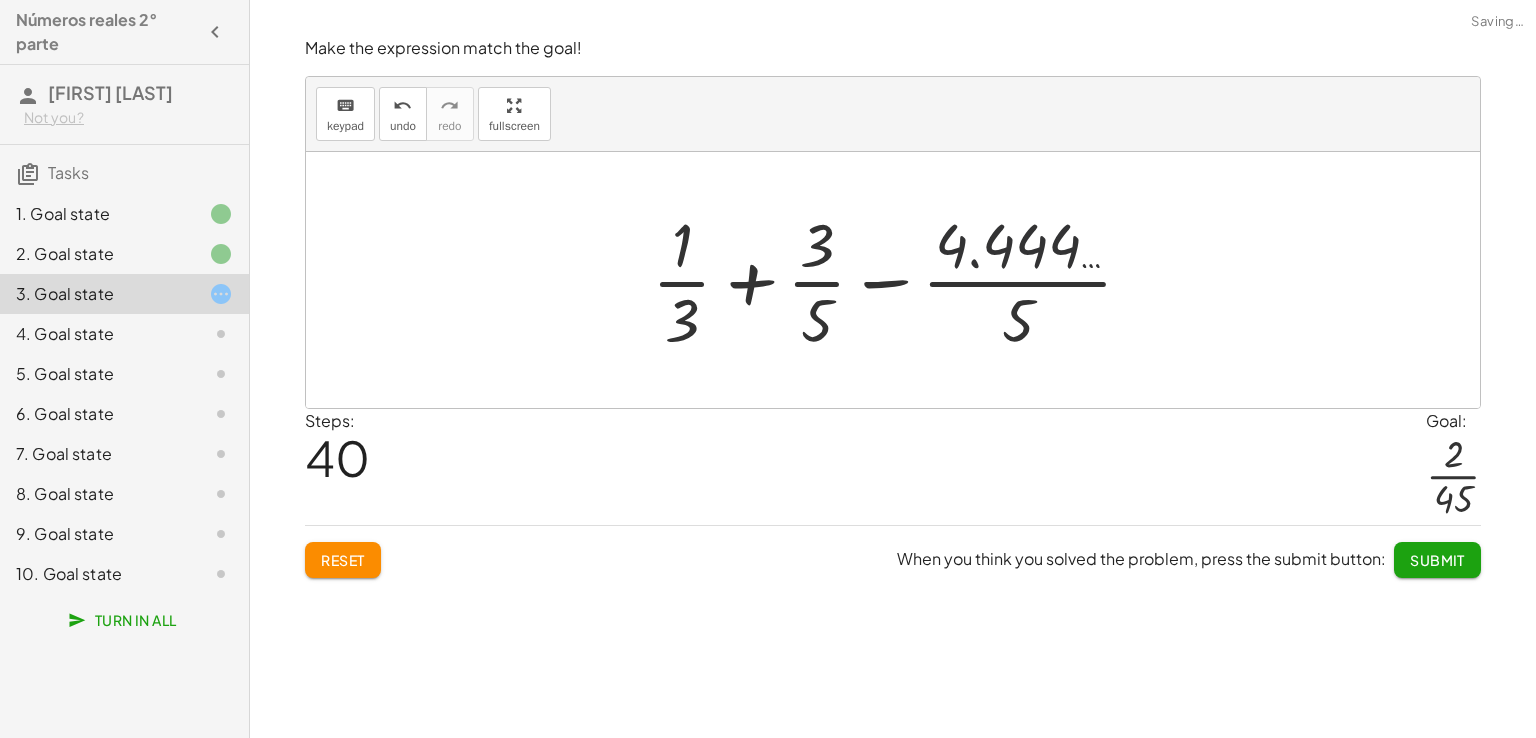 click at bounding box center (900, 280) 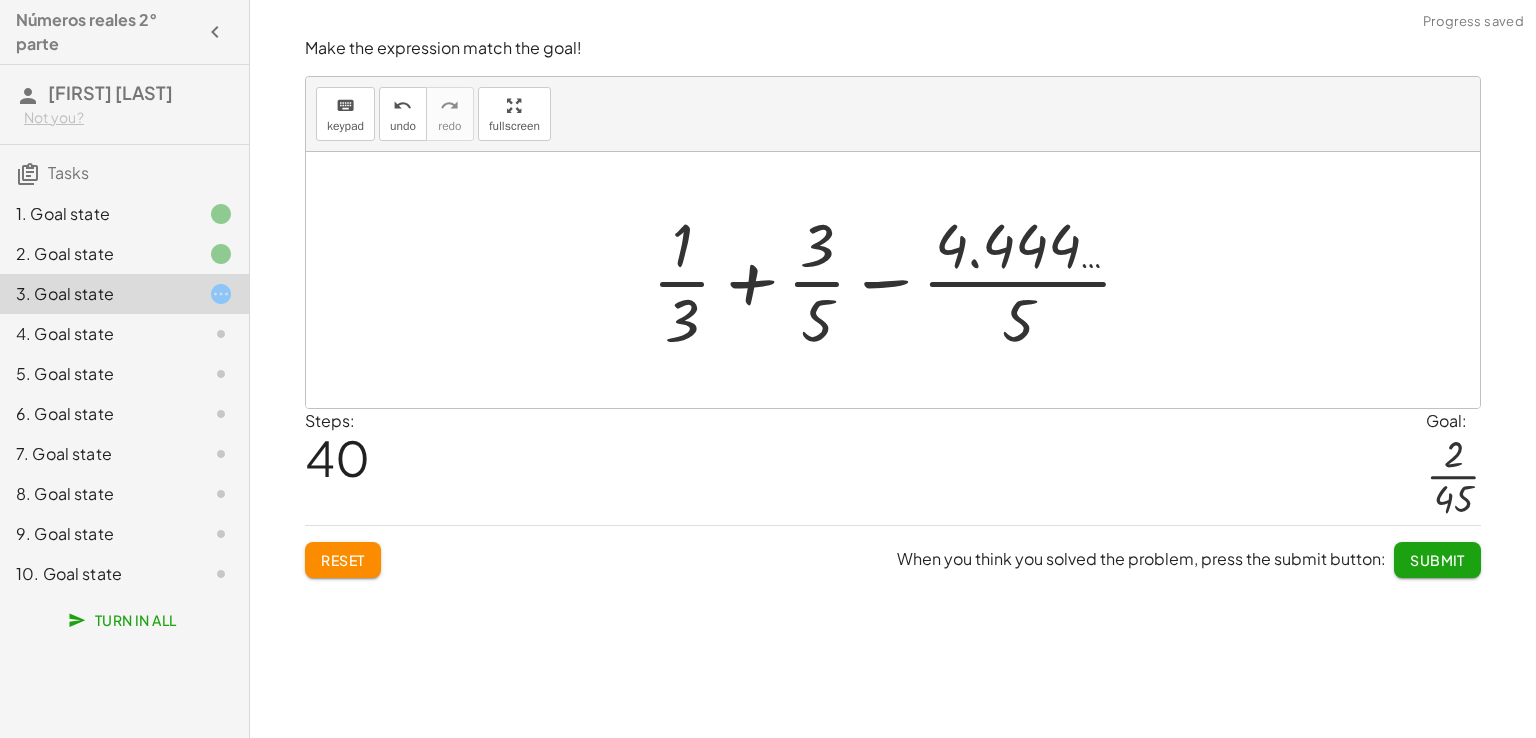 click at bounding box center [900, 280] 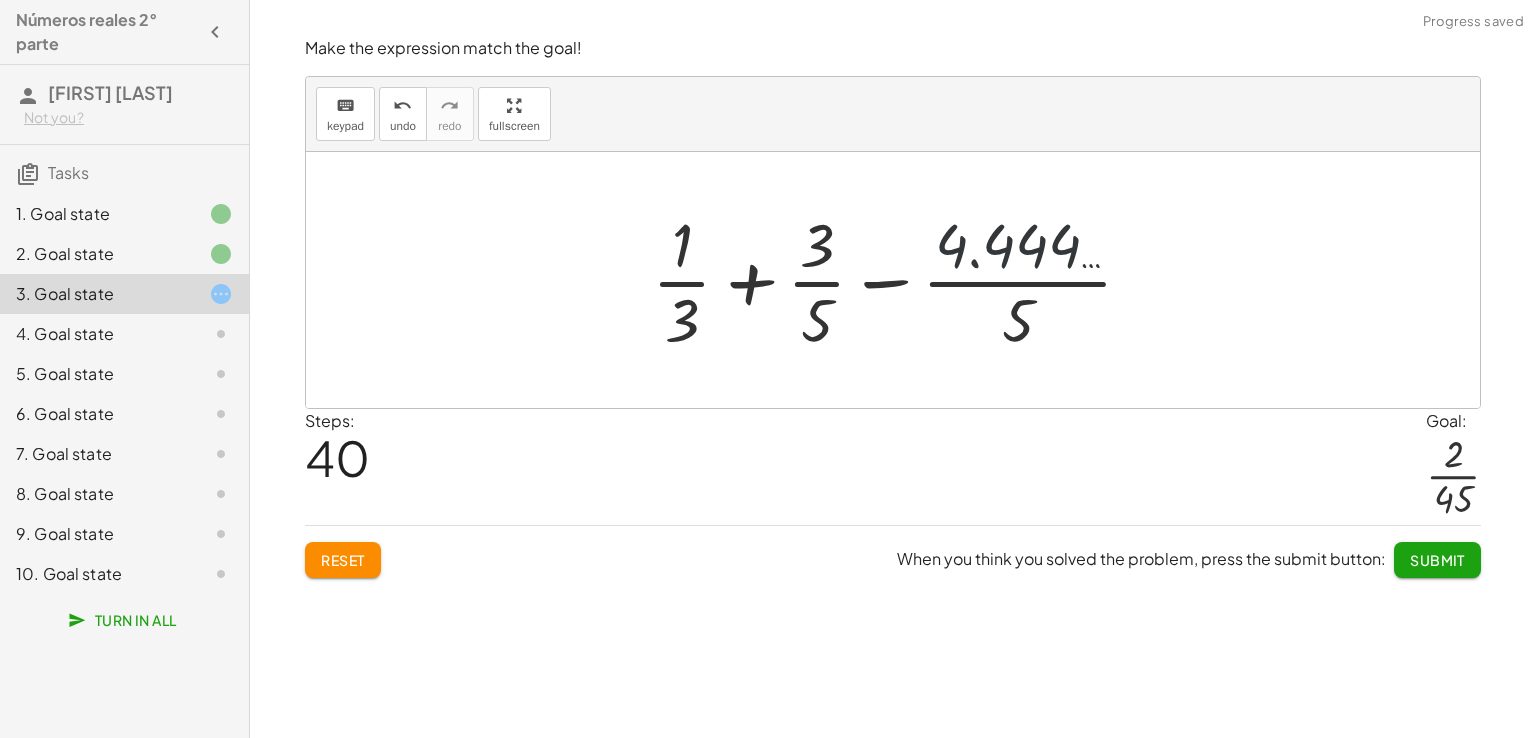 click at bounding box center (900, 280) 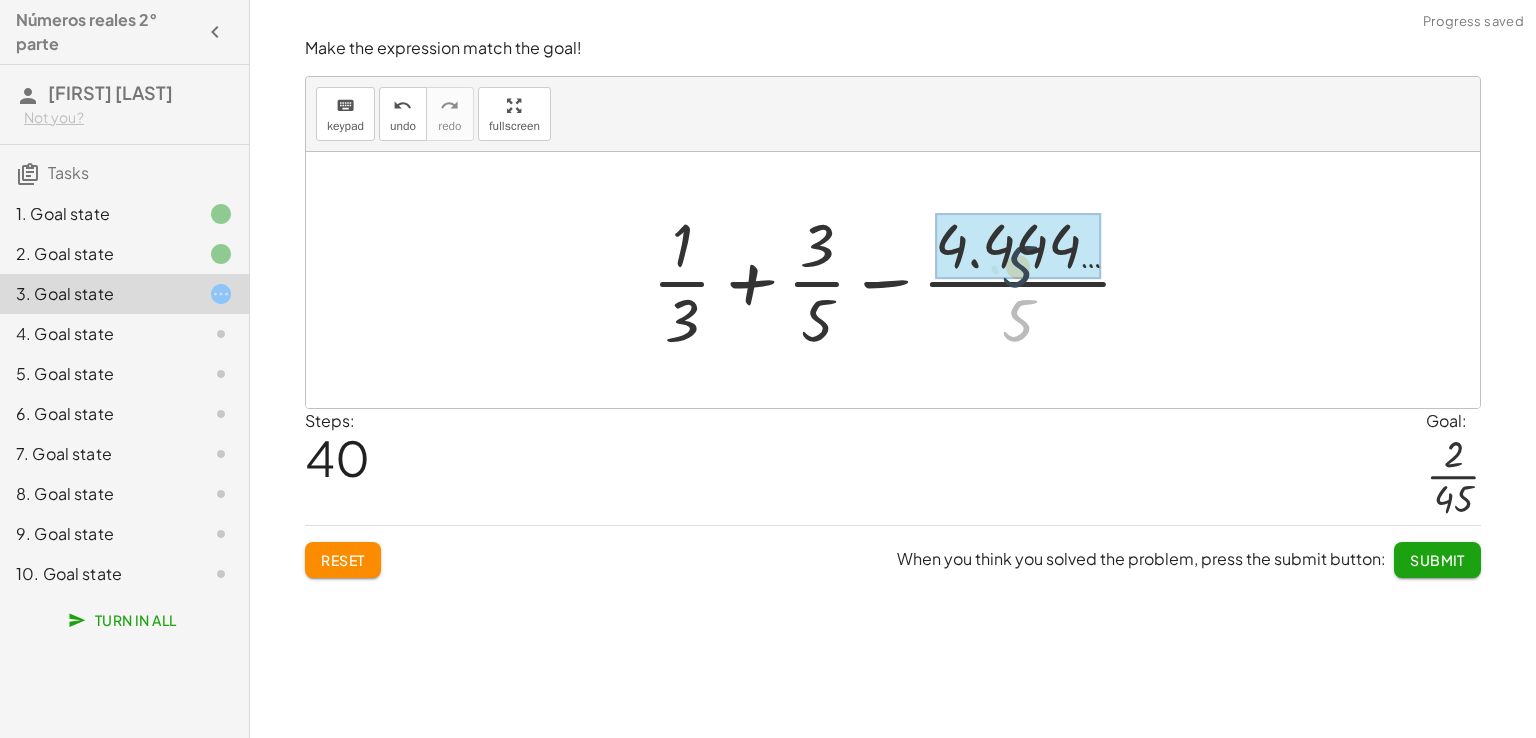 drag, startPoint x: 1018, startPoint y: 312, endPoint x: 1001, endPoint y: 222, distance: 91.591484 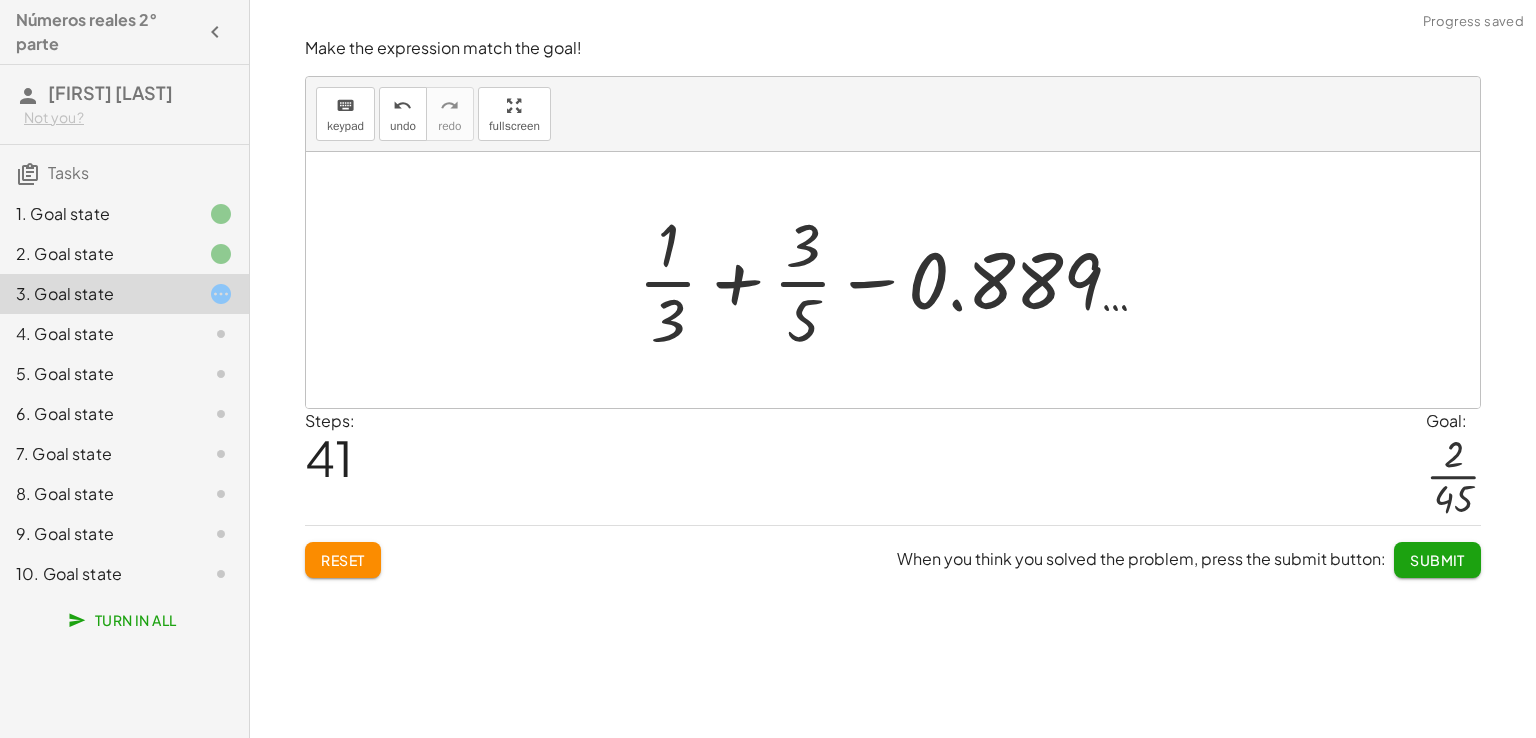 click at bounding box center (901, 280) 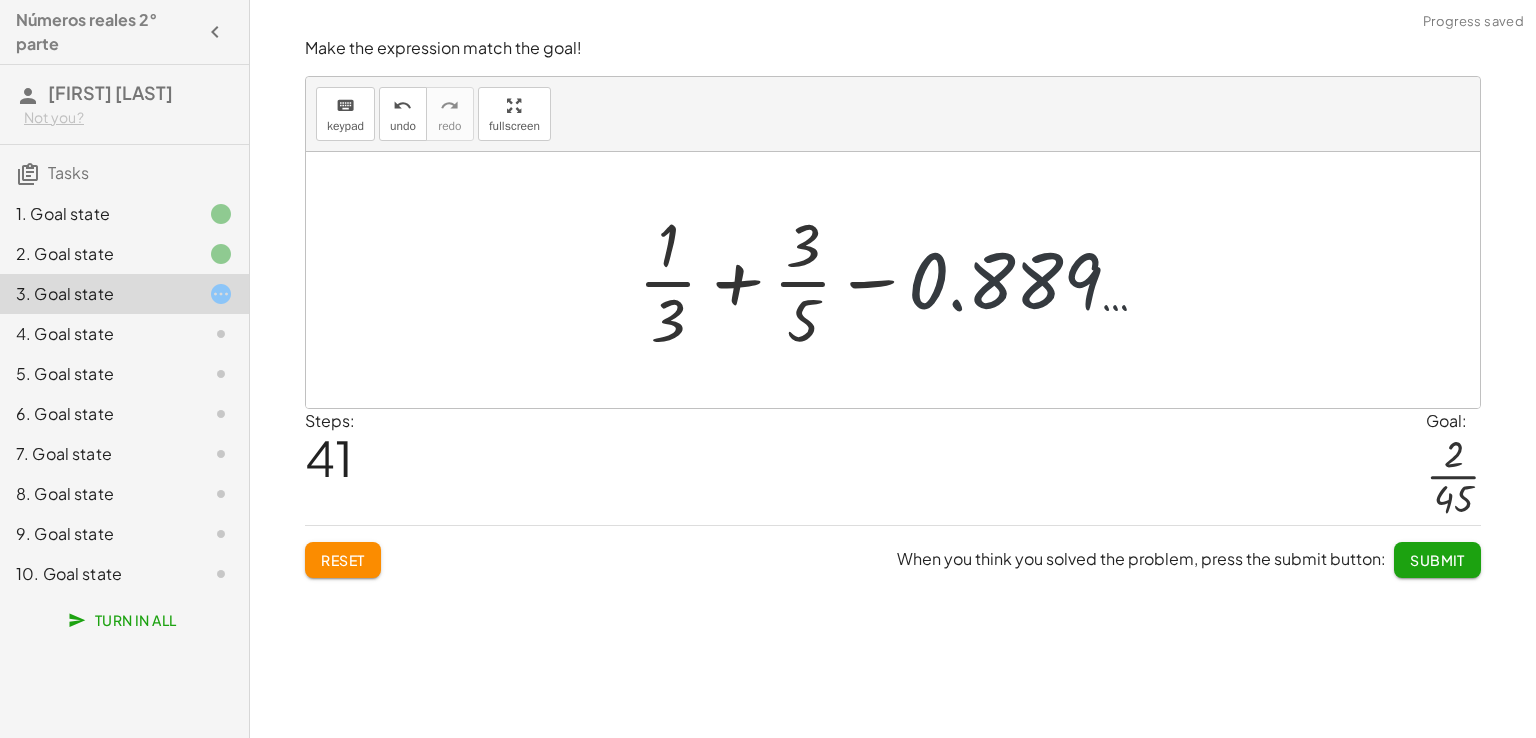 click at bounding box center [901, 280] 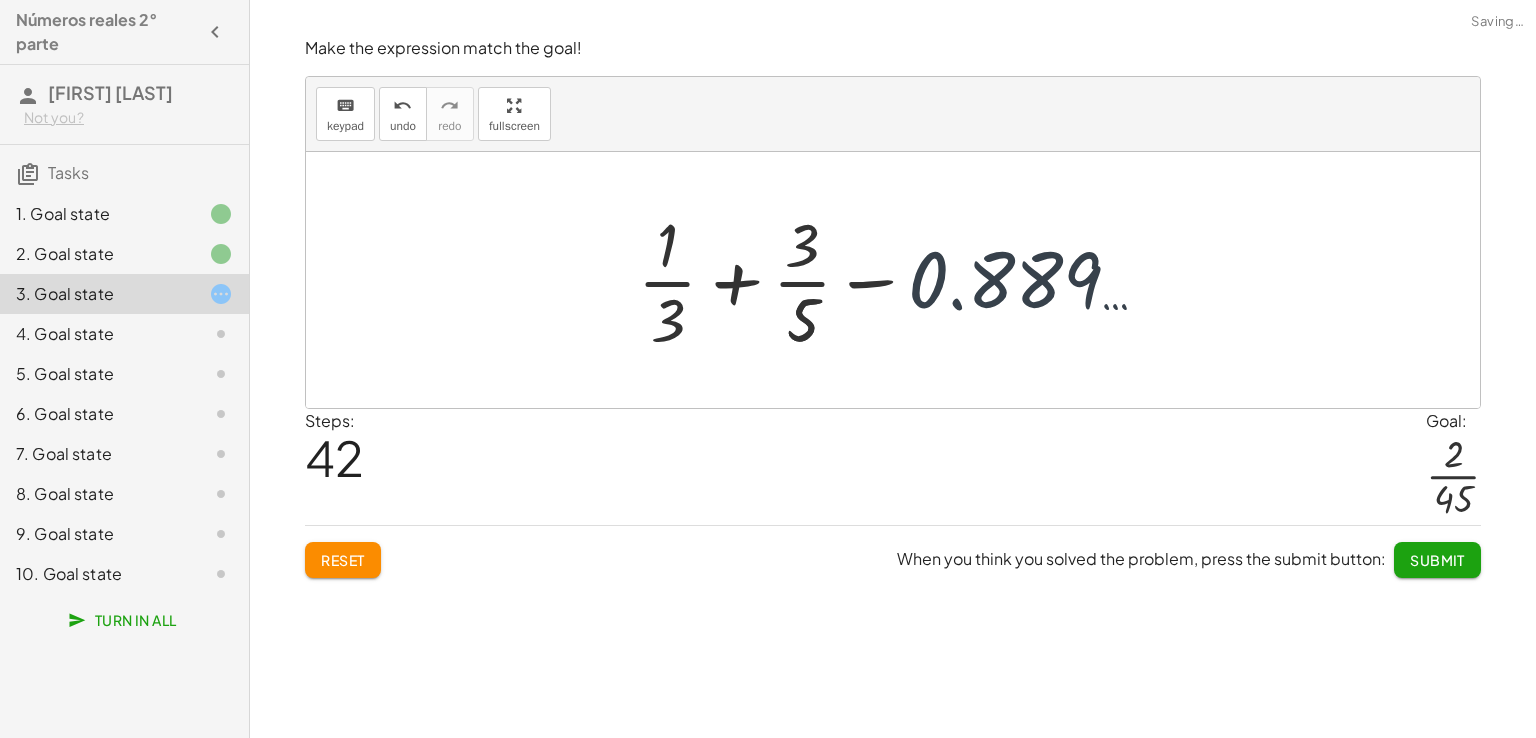 click at bounding box center (900, 280) 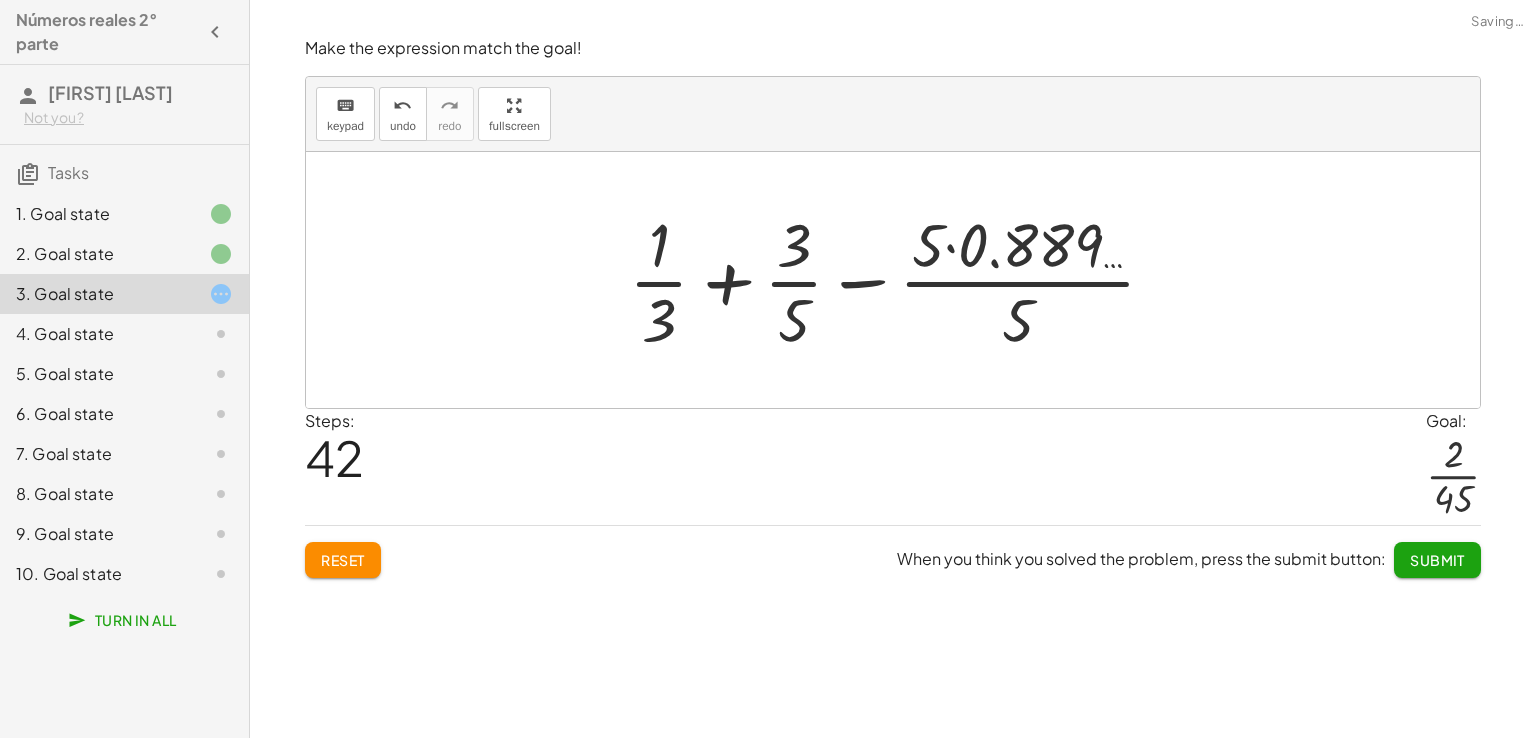 click at bounding box center [900, 280] 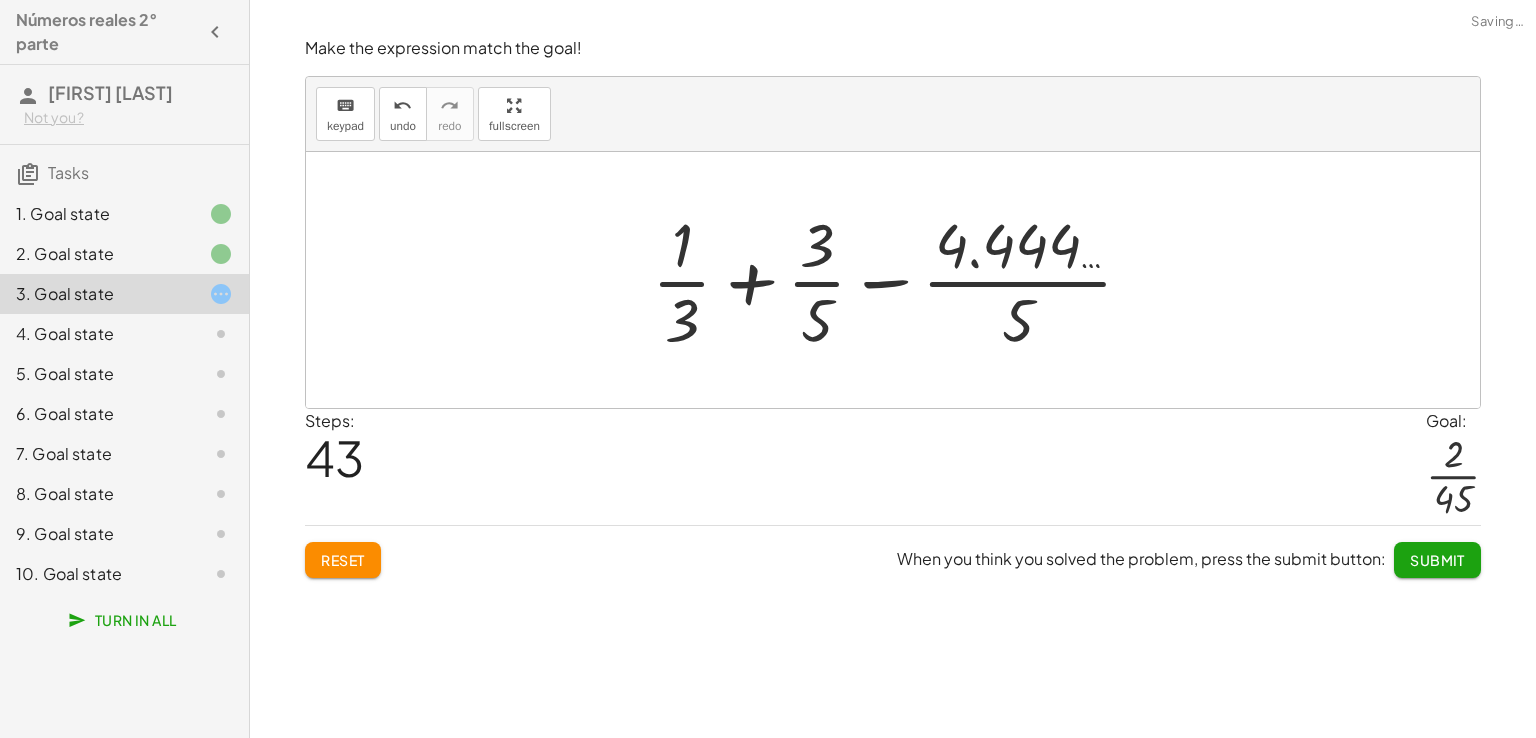 click at bounding box center (900, 280) 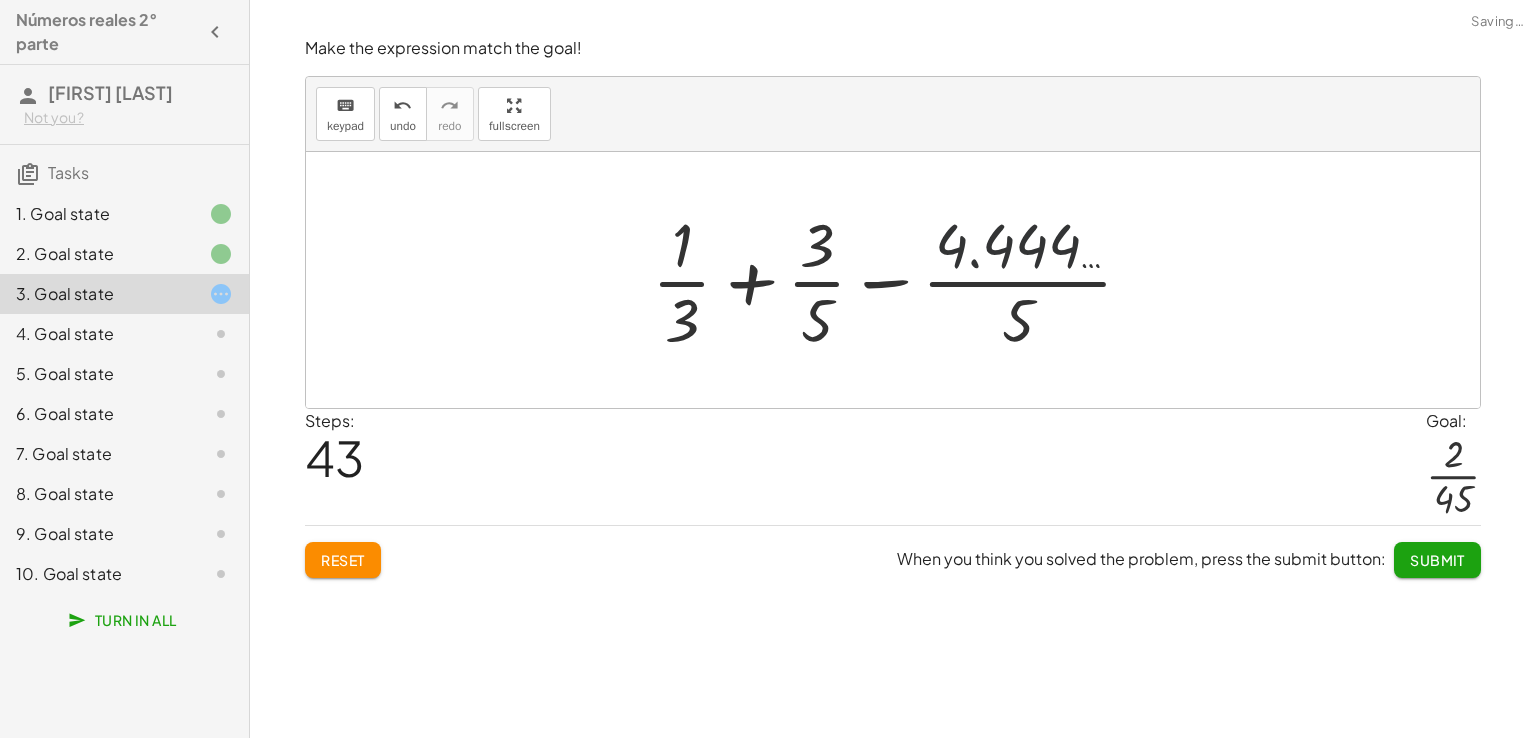 click at bounding box center [900, 280] 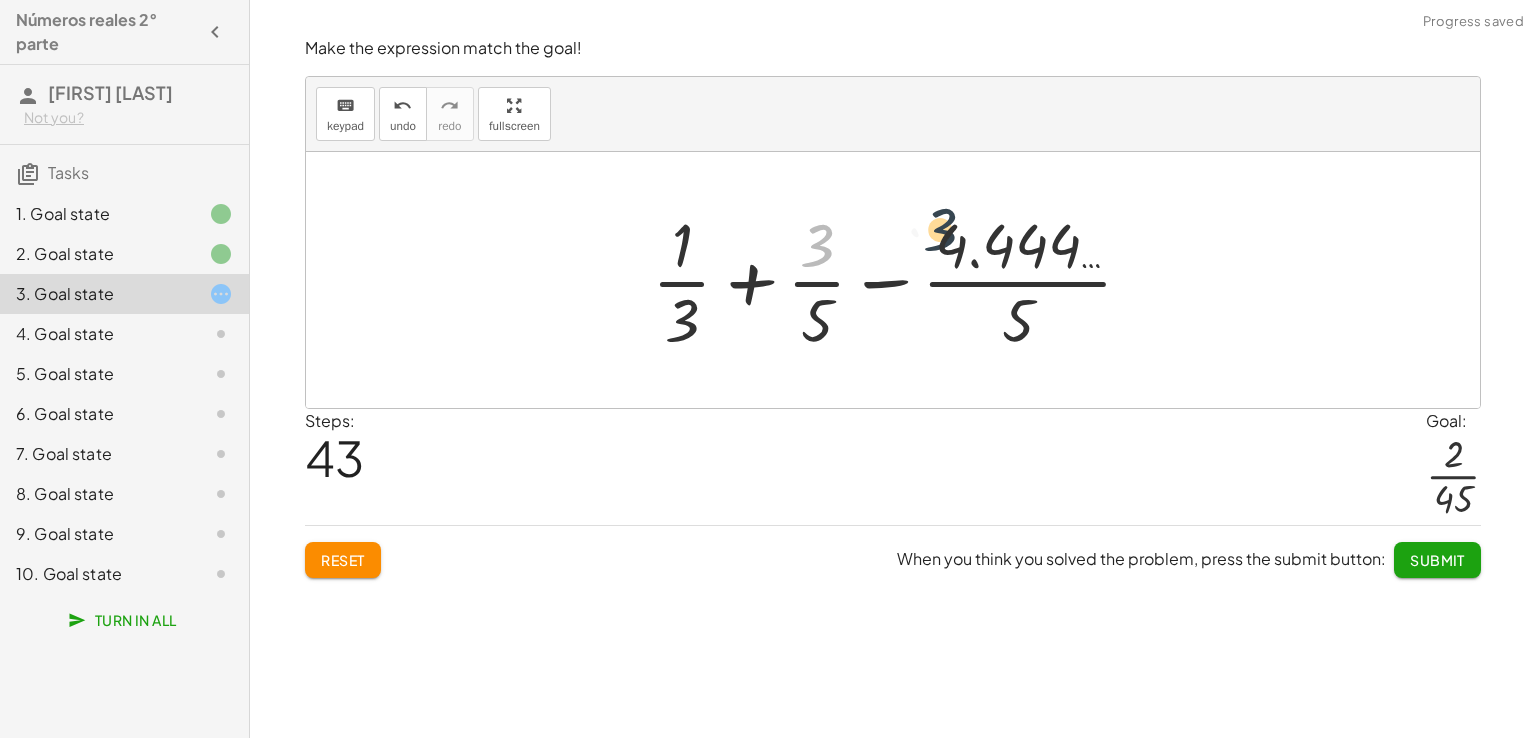drag, startPoint x: 824, startPoint y: 247, endPoint x: 1033, endPoint y: 241, distance: 209.0861 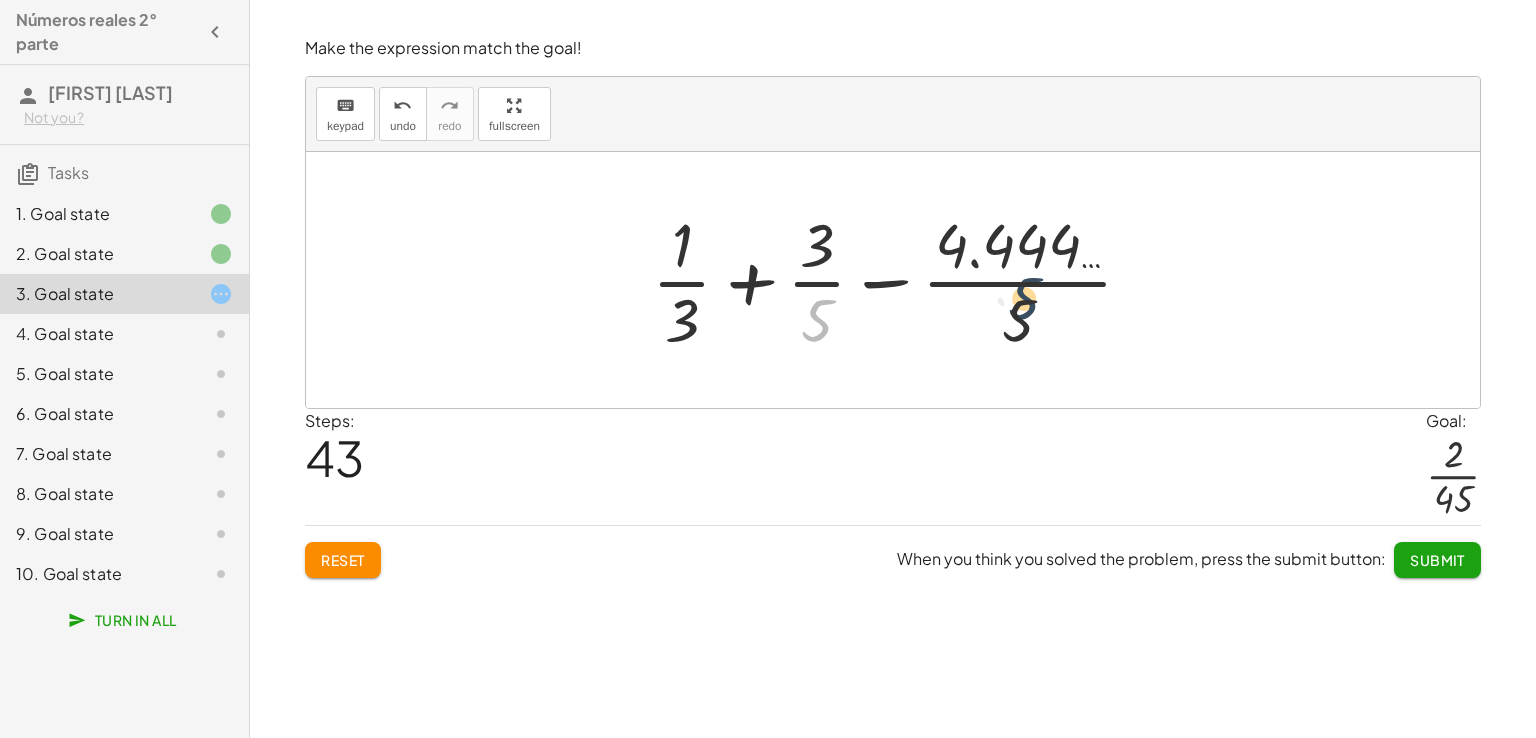 drag, startPoint x: 827, startPoint y: 332, endPoint x: 1066, endPoint y: 313, distance: 239.75404 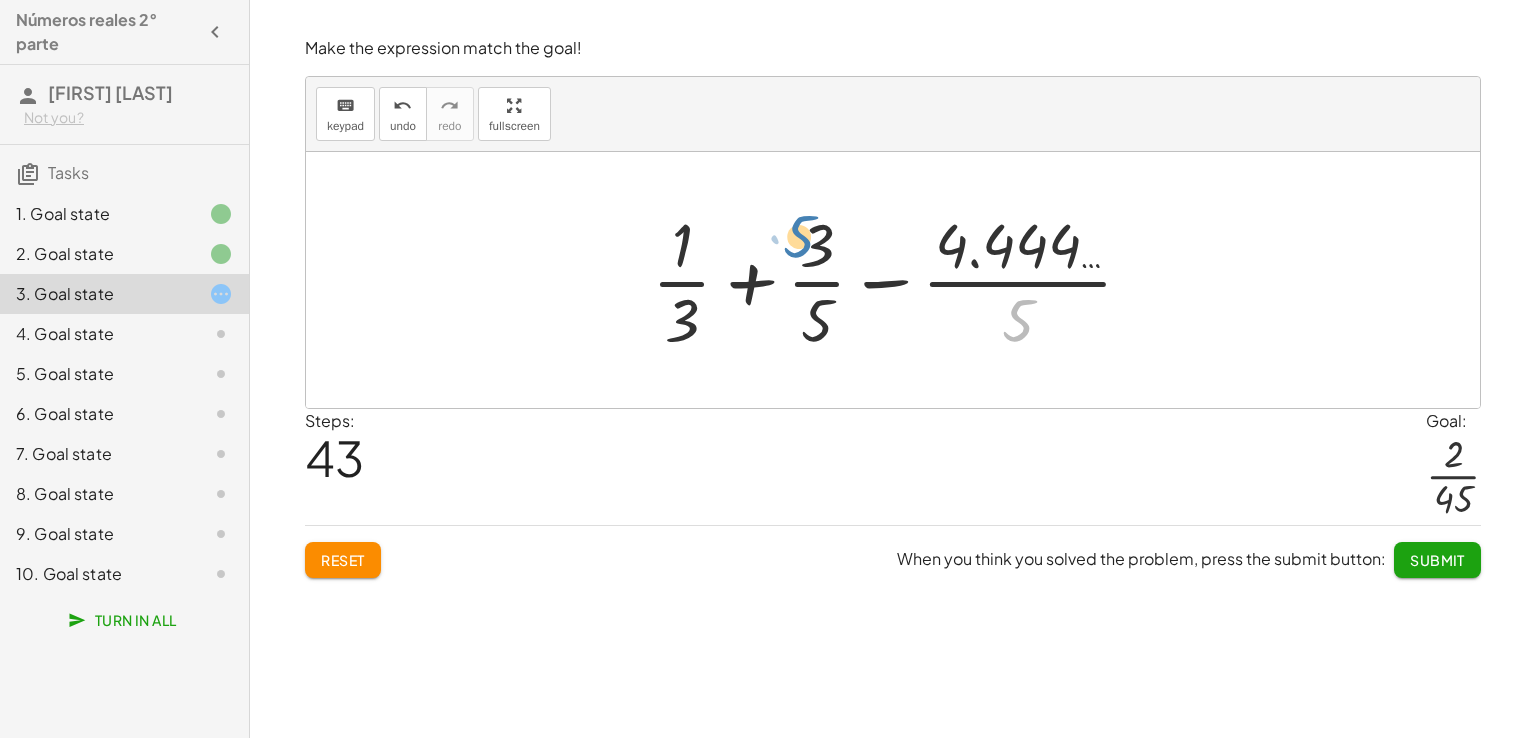 drag, startPoint x: 1038, startPoint y: 303, endPoint x: 852, endPoint y: 216, distance: 205.34119 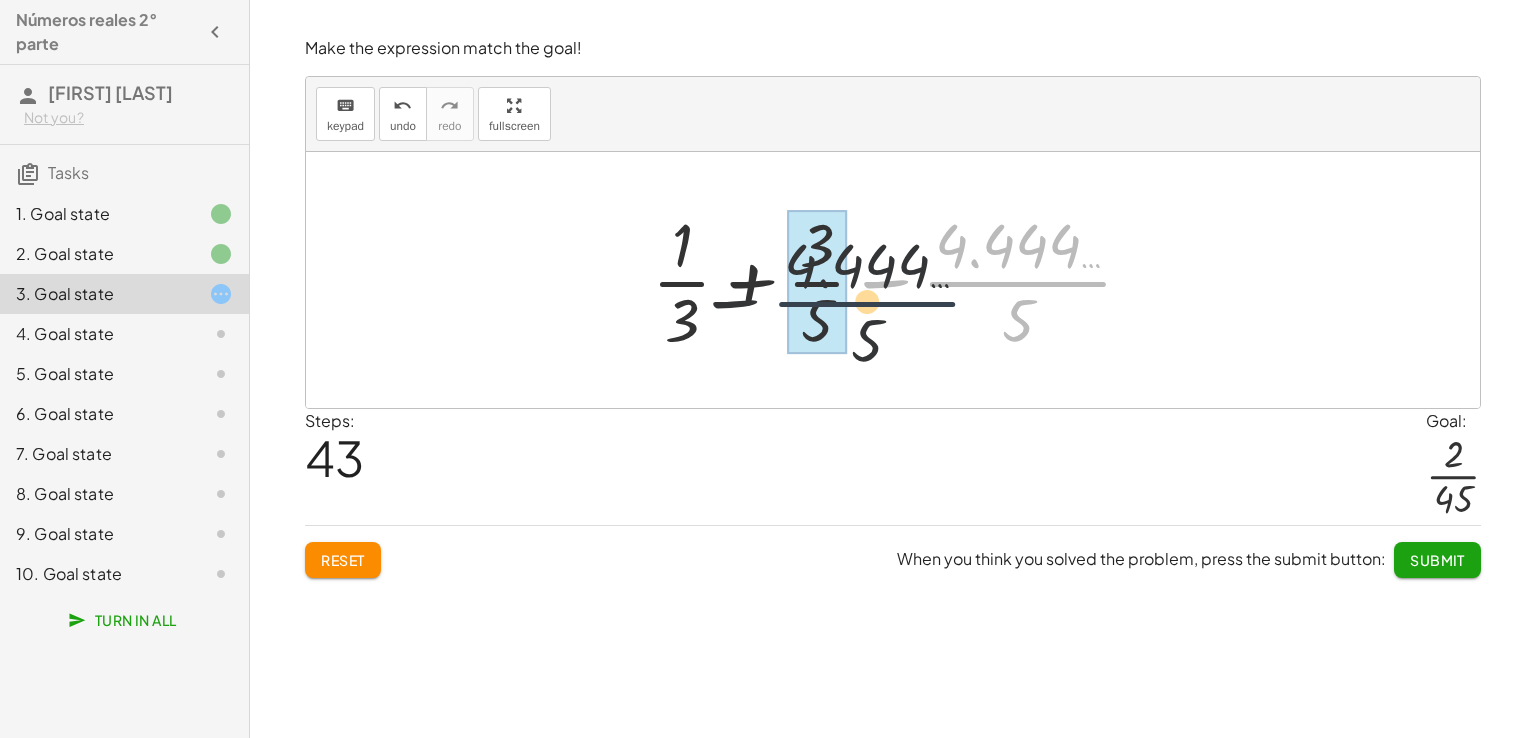 drag, startPoint x: 954, startPoint y: 279, endPoint x: 756, endPoint y: 302, distance: 199.33138 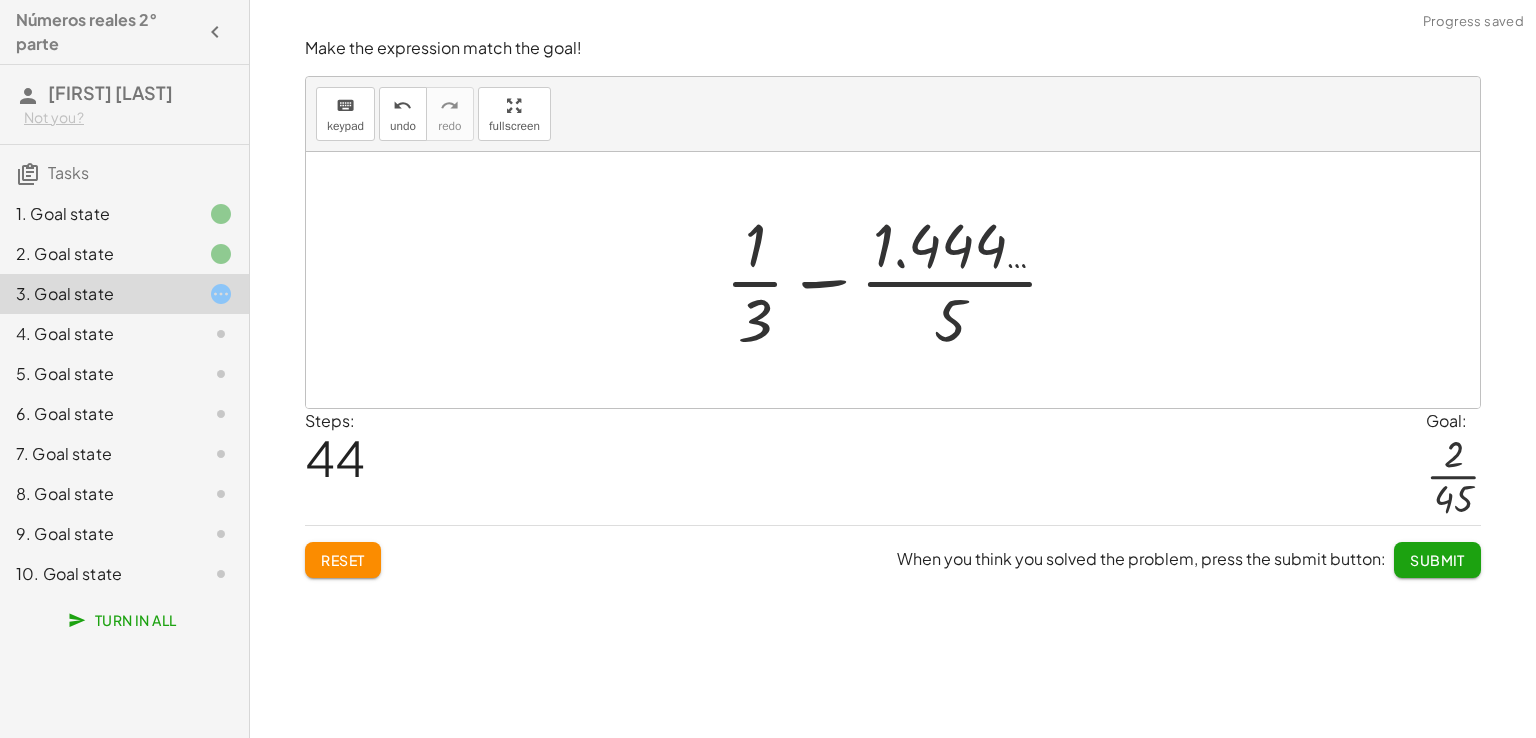 click at bounding box center [900, 280] 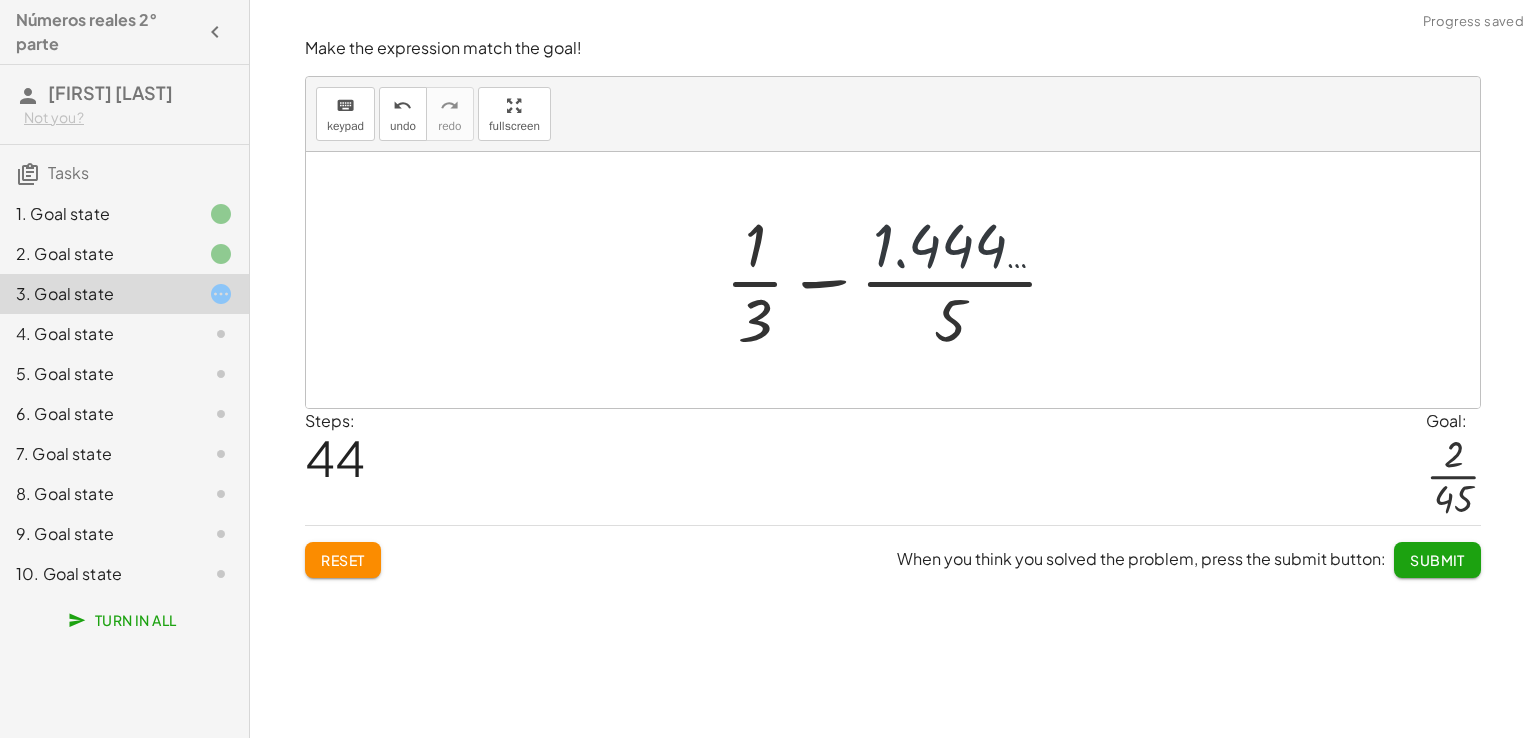 click at bounding box center (900, 280) 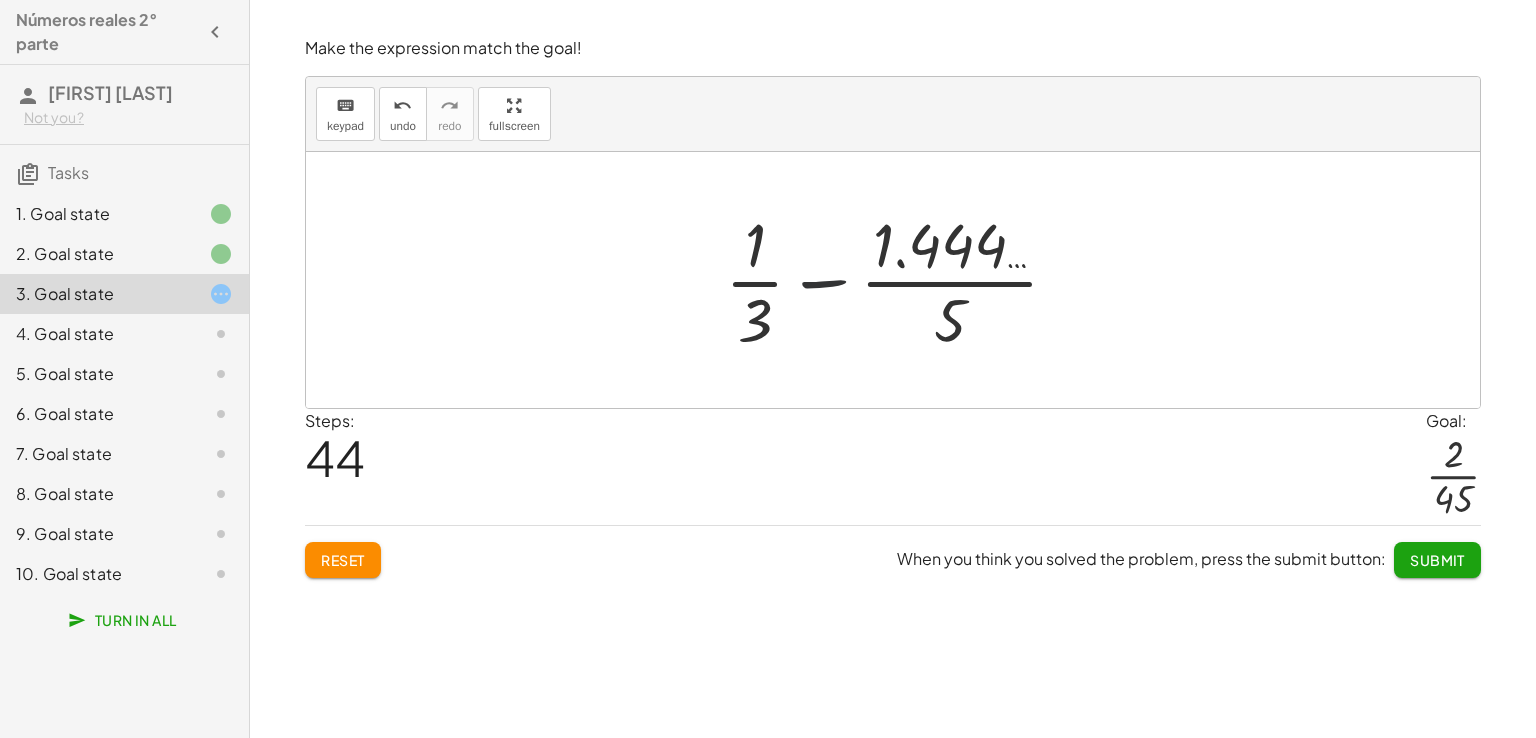 click at bounding box center (900, 280) 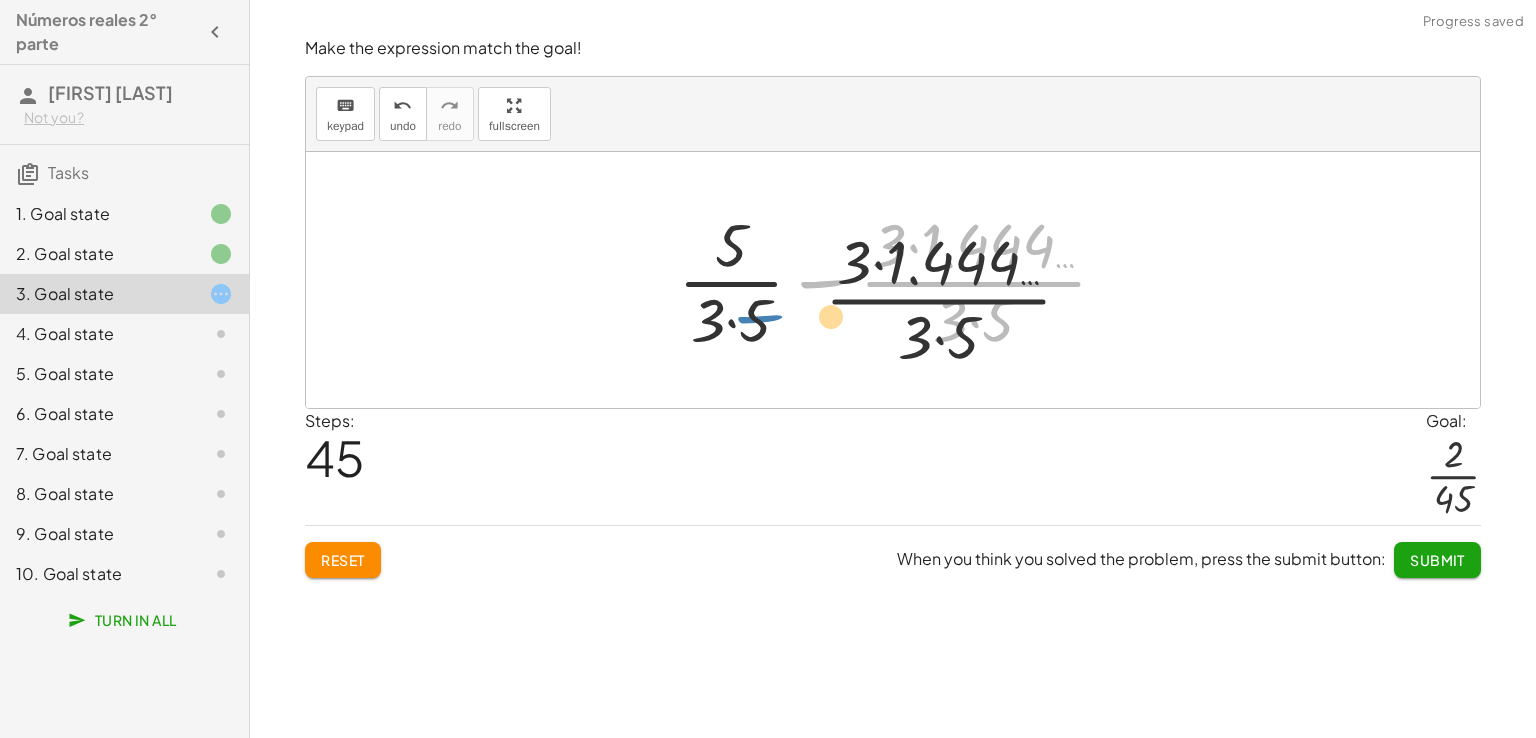 drag, startPoint x: 818, startPoint y: 293, endPoint x: 723, endPoint y: 337, distance: 104.69479 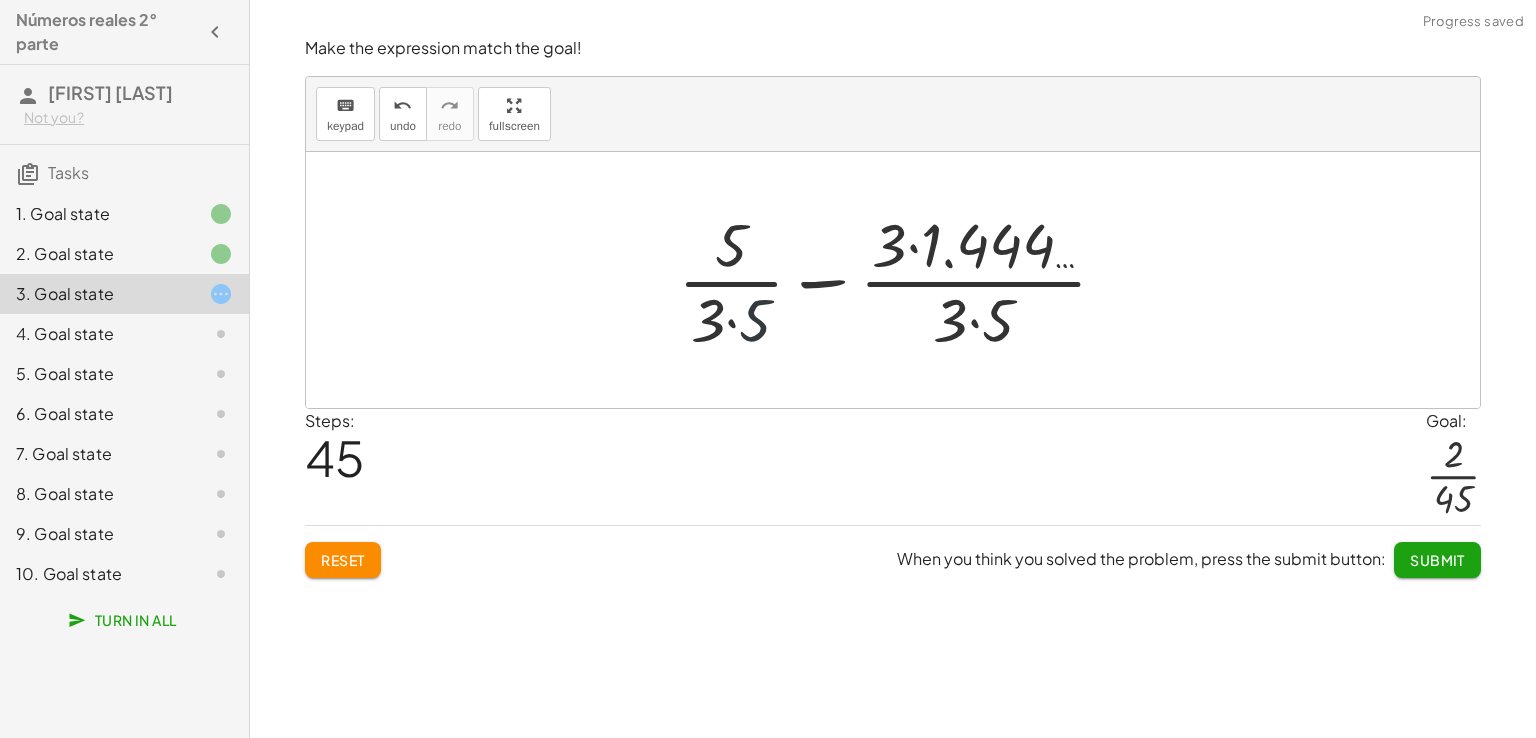 drag, startPoint x: 749, startPoint y: 317, endPoint x: 688, endPoint y: 314, distance: 61.073727 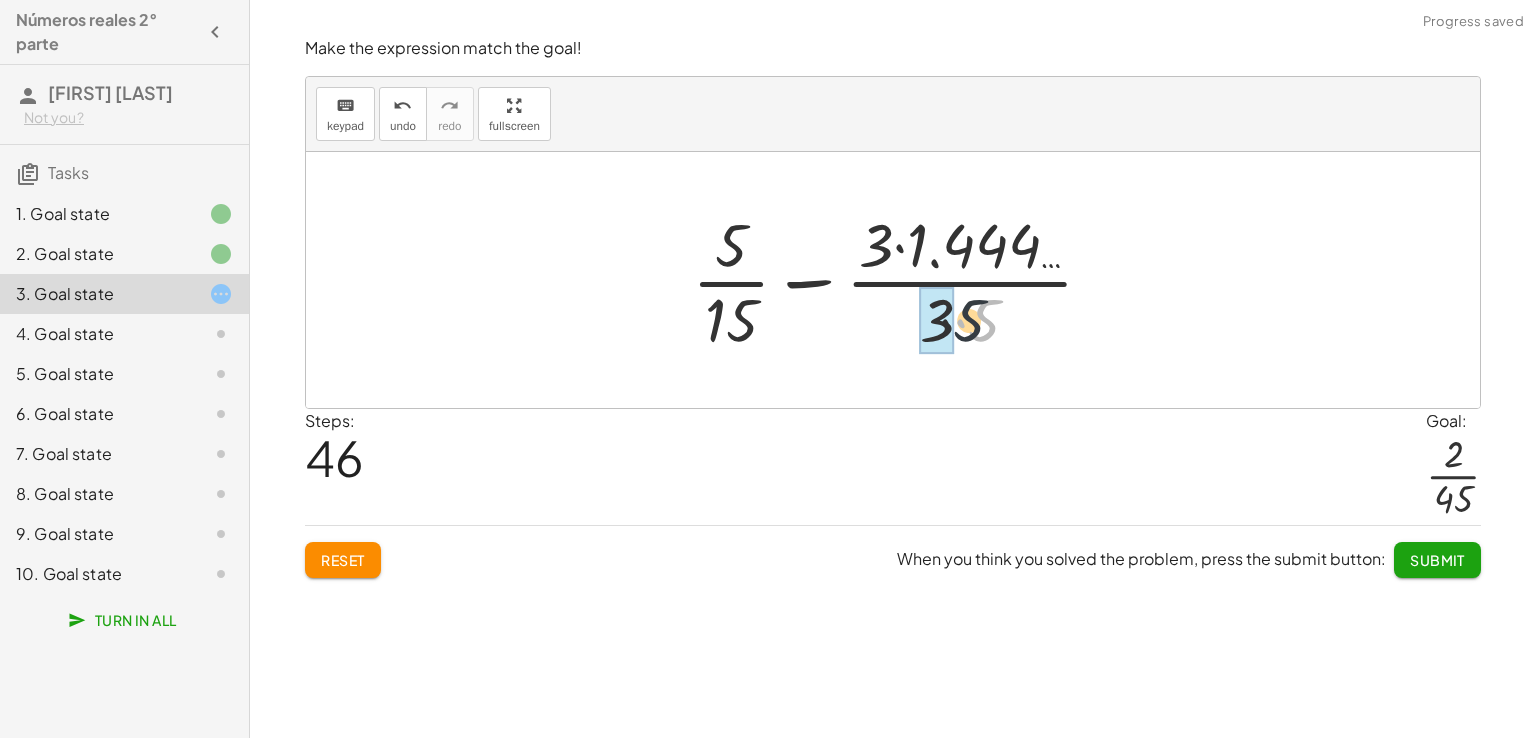 drag, startPoint x: 968, startPoint y: 320, endPoint x: 920, endPoint y: 341, distance: 52.392746 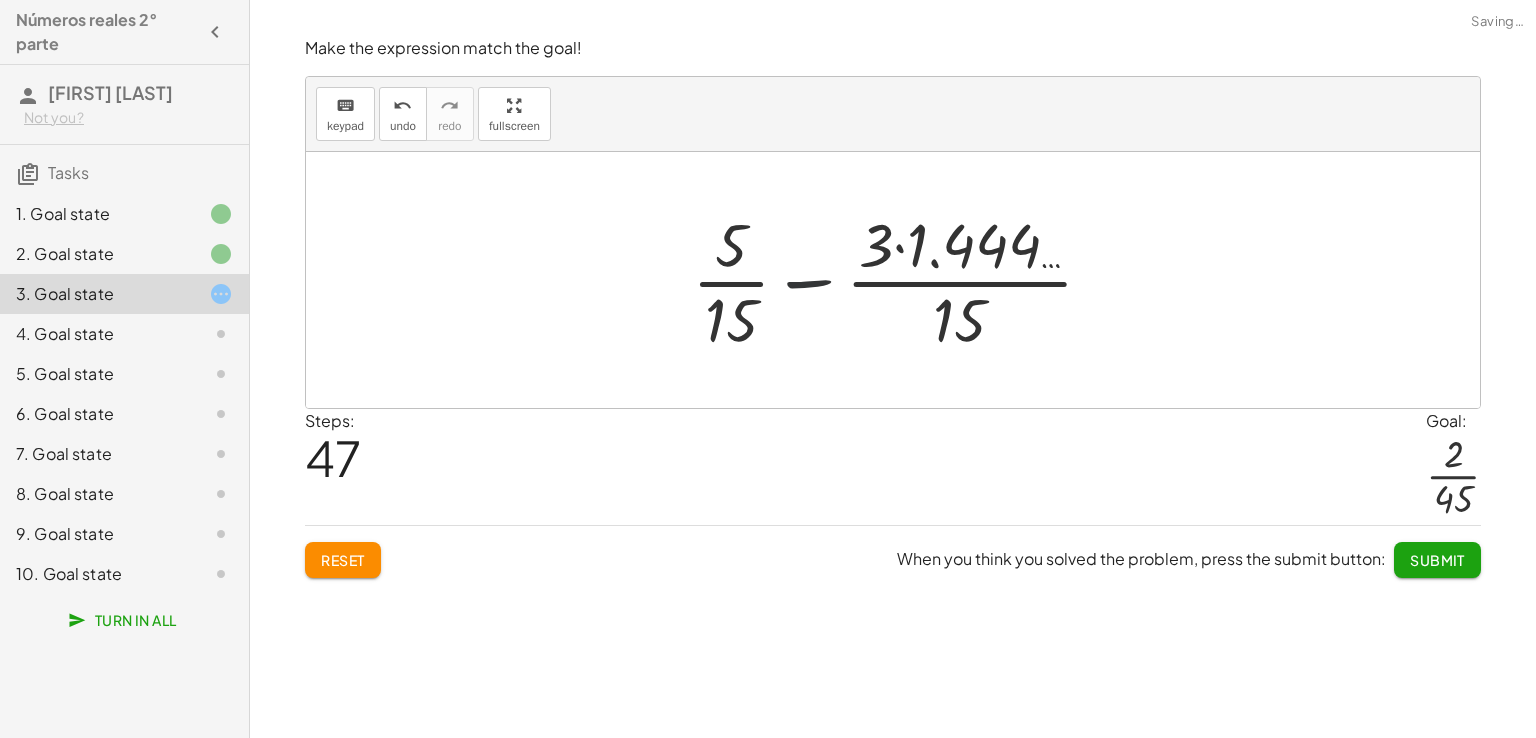 click at bounding box center (900, 280) 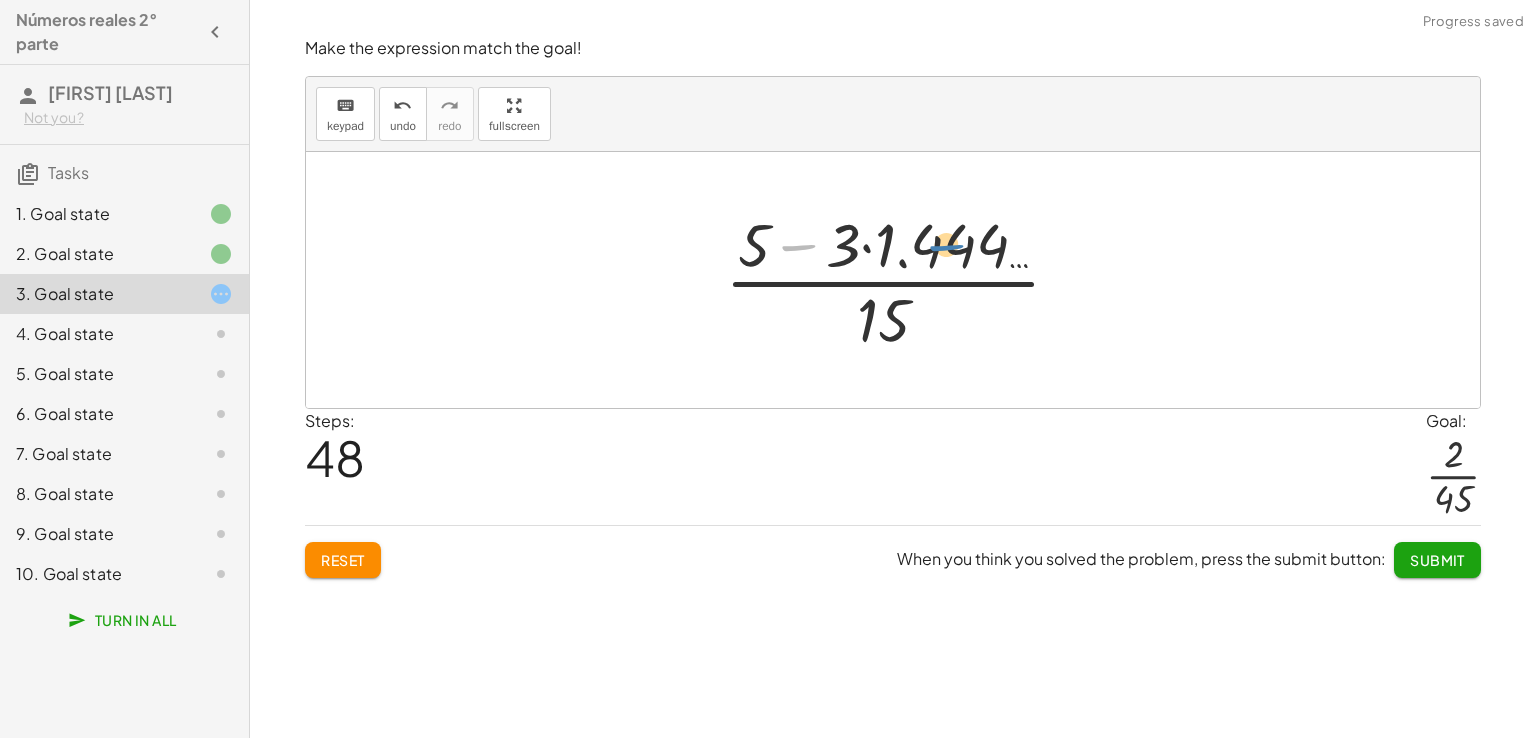 drag, startPoint x: 804, startPoint y: 269, endPoint x: 973, endPoint y: 267, distance: 169.01184 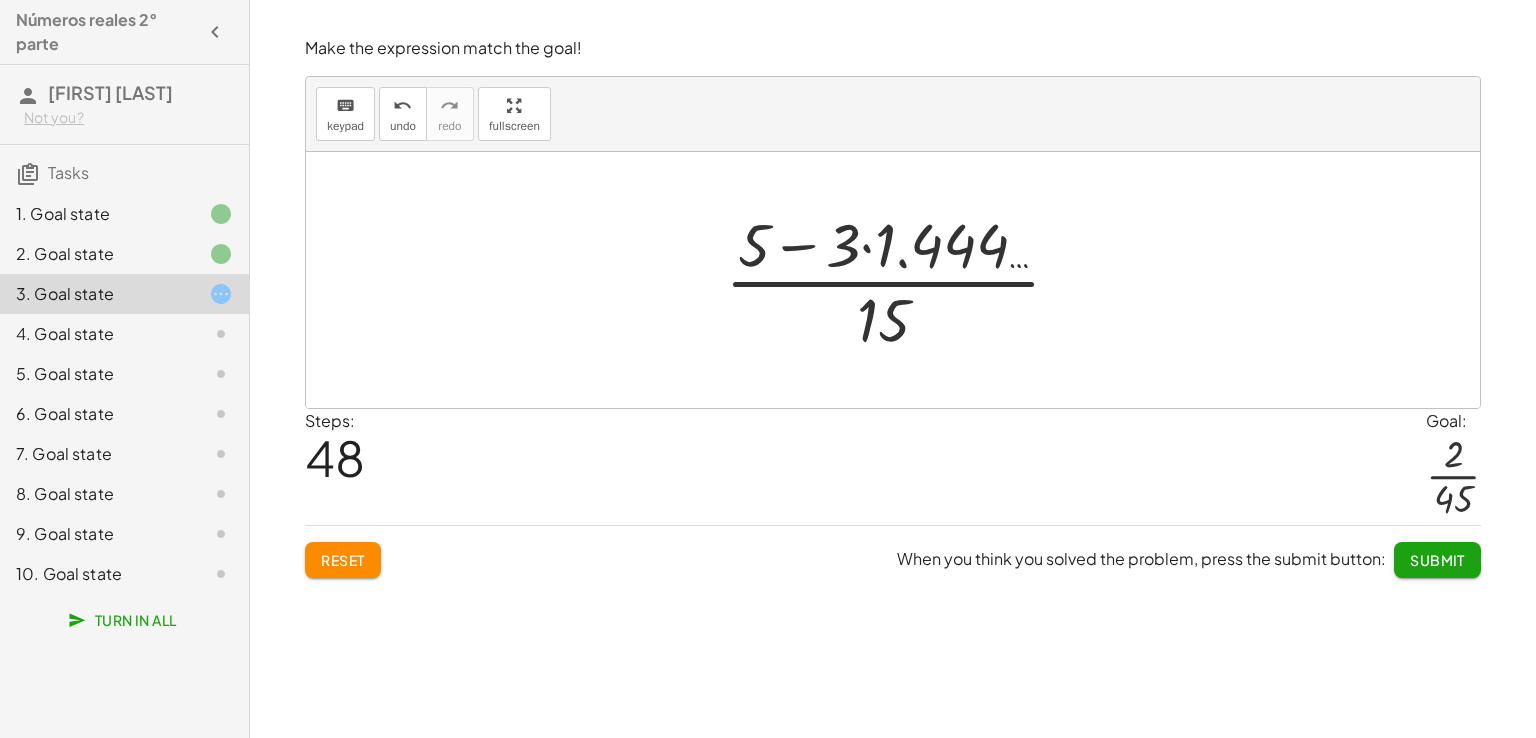click at bounding box center (901, 280) 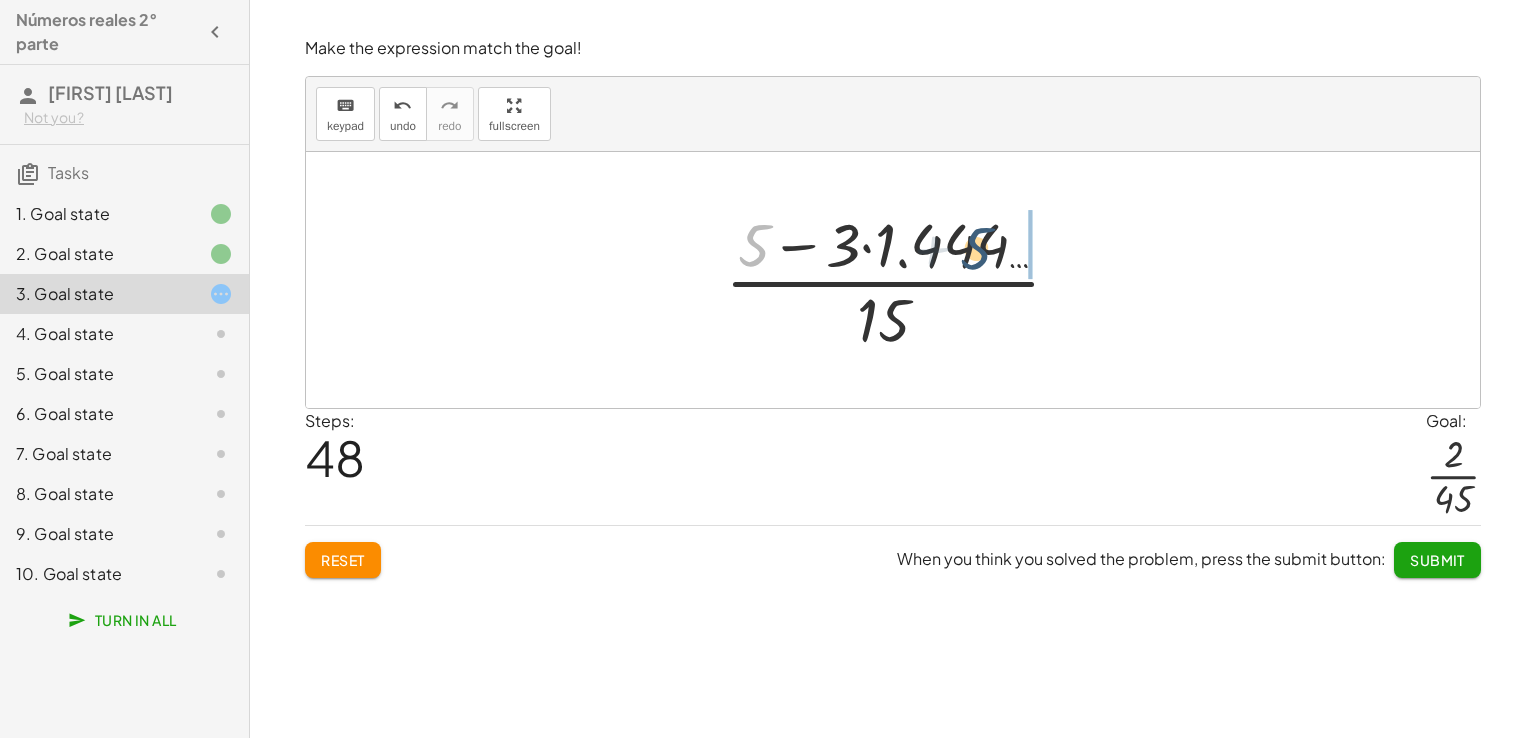 drag, startPoint x: 766, startPoint y: 246, endPoint x: 1006, endPoint y: 248, distance: 240.00833 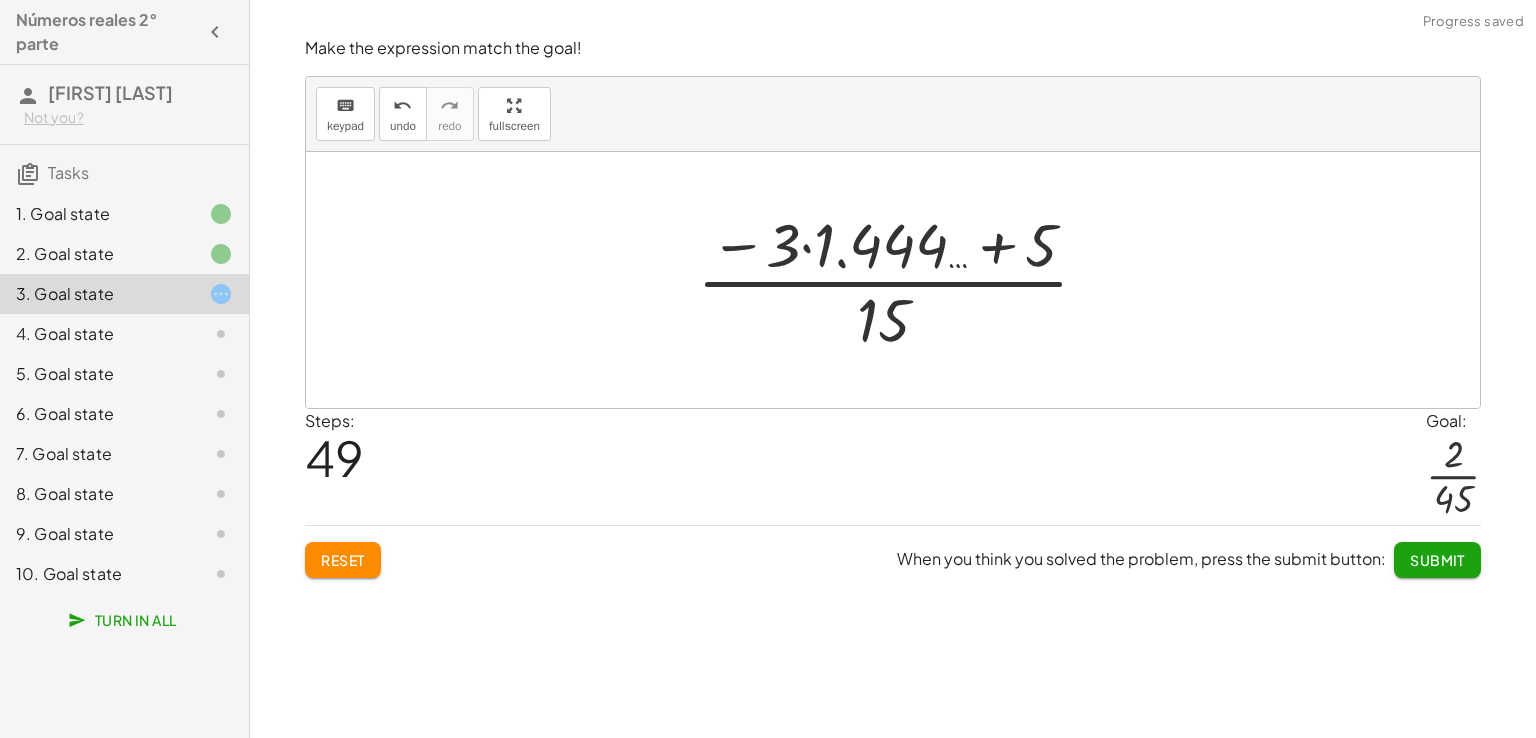 click at bounding box center (901, 280) 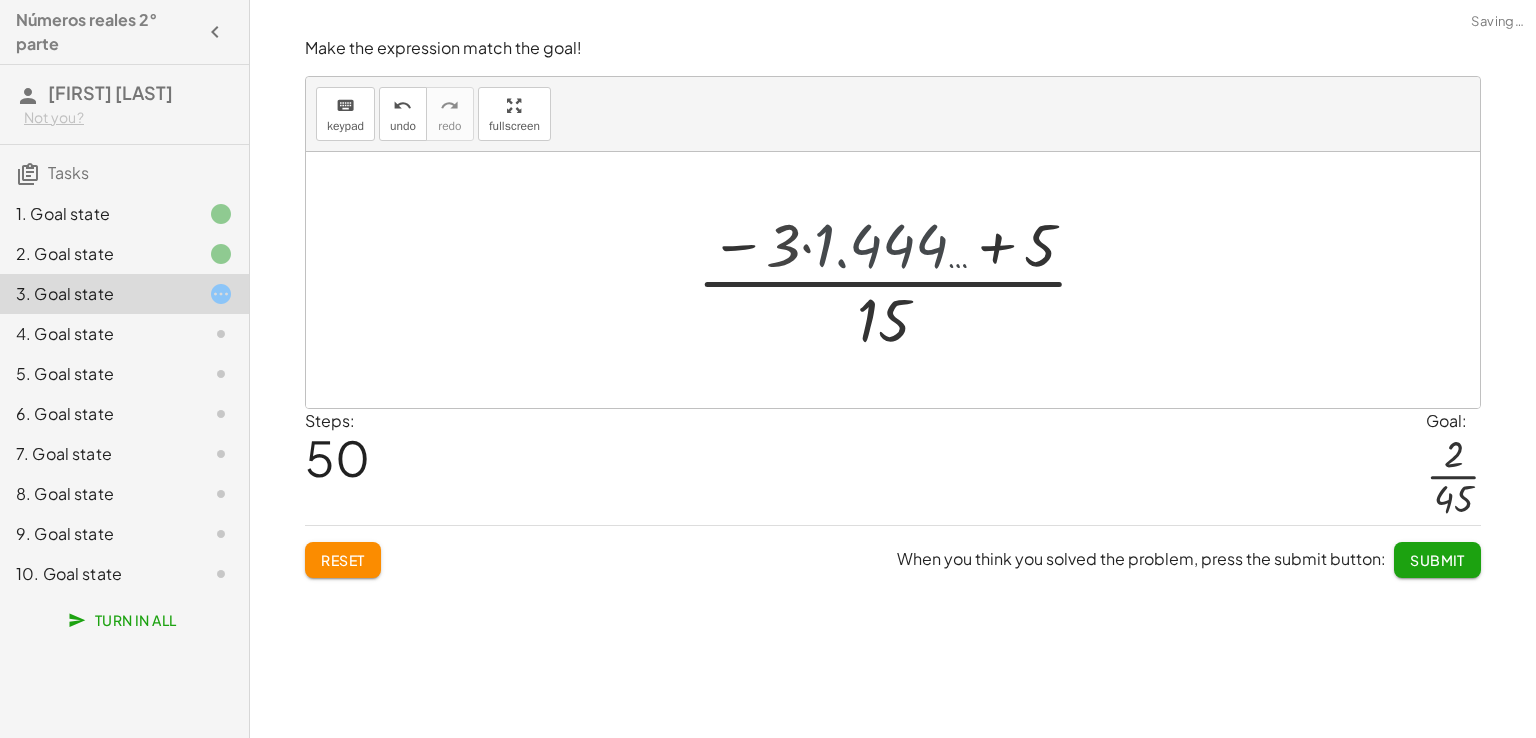 click at bounding box center (900, 280) 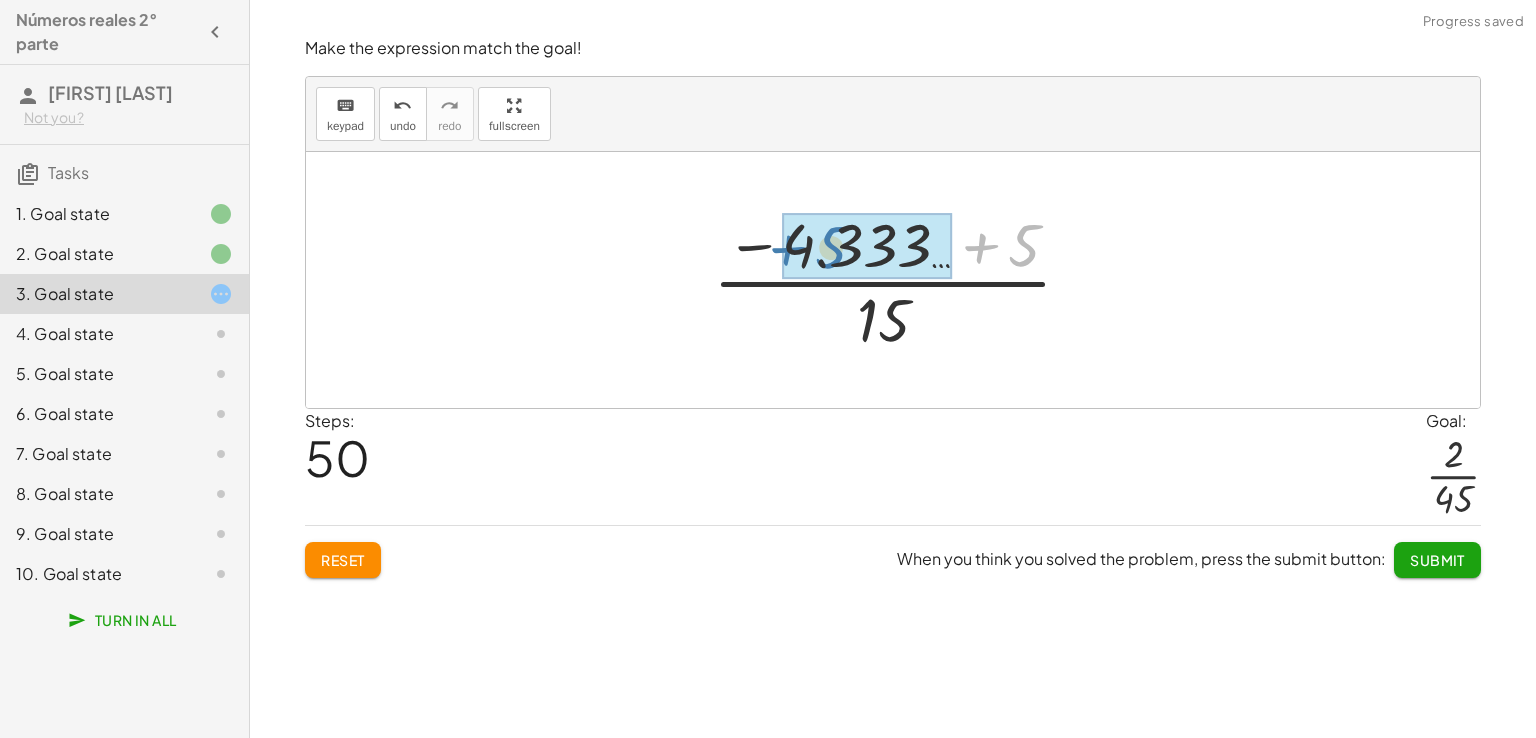 drag, startPoint x: 1018, startPoint y: 249, endPoint x: 798, endPoint y: 251, distance: 220.0091 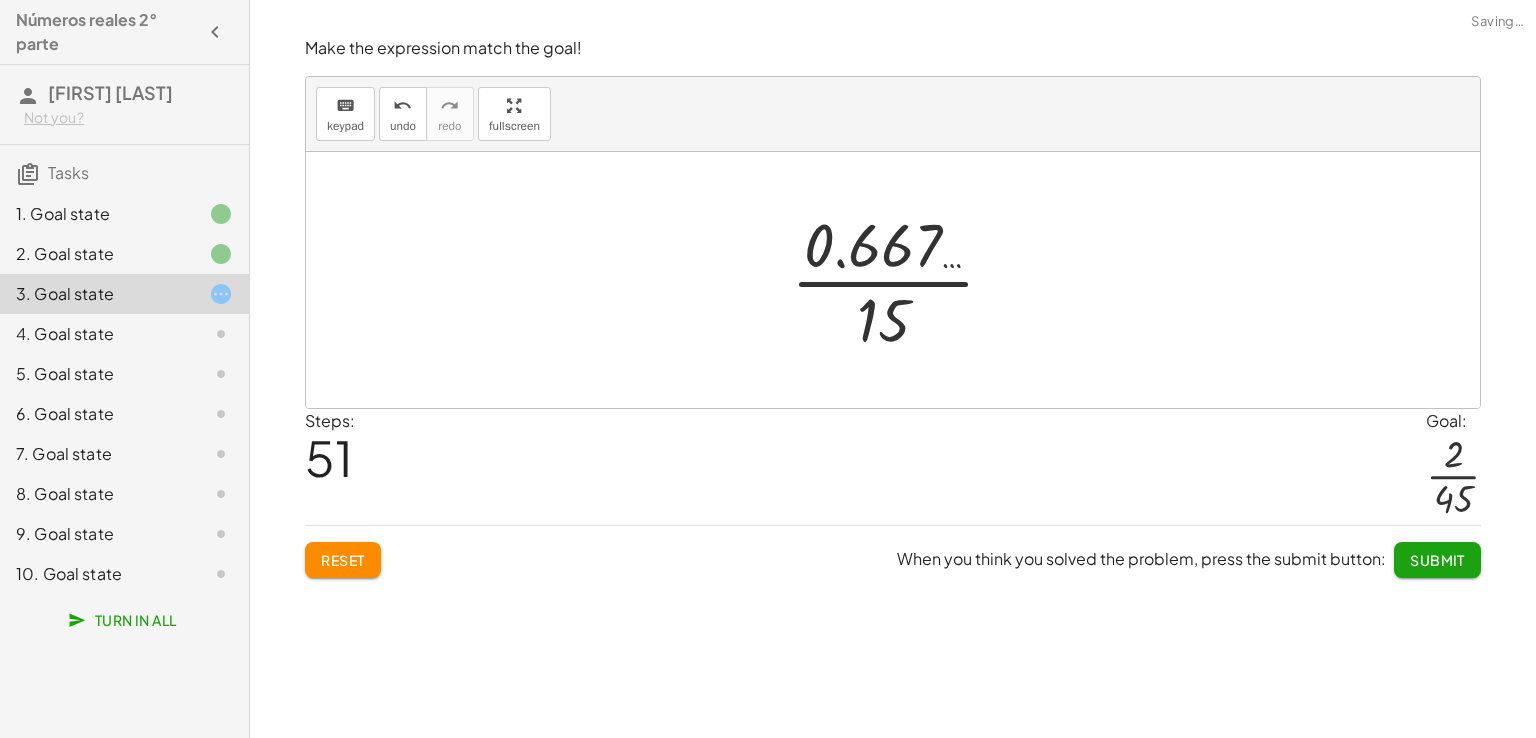 click at bounding box center (901, 280) 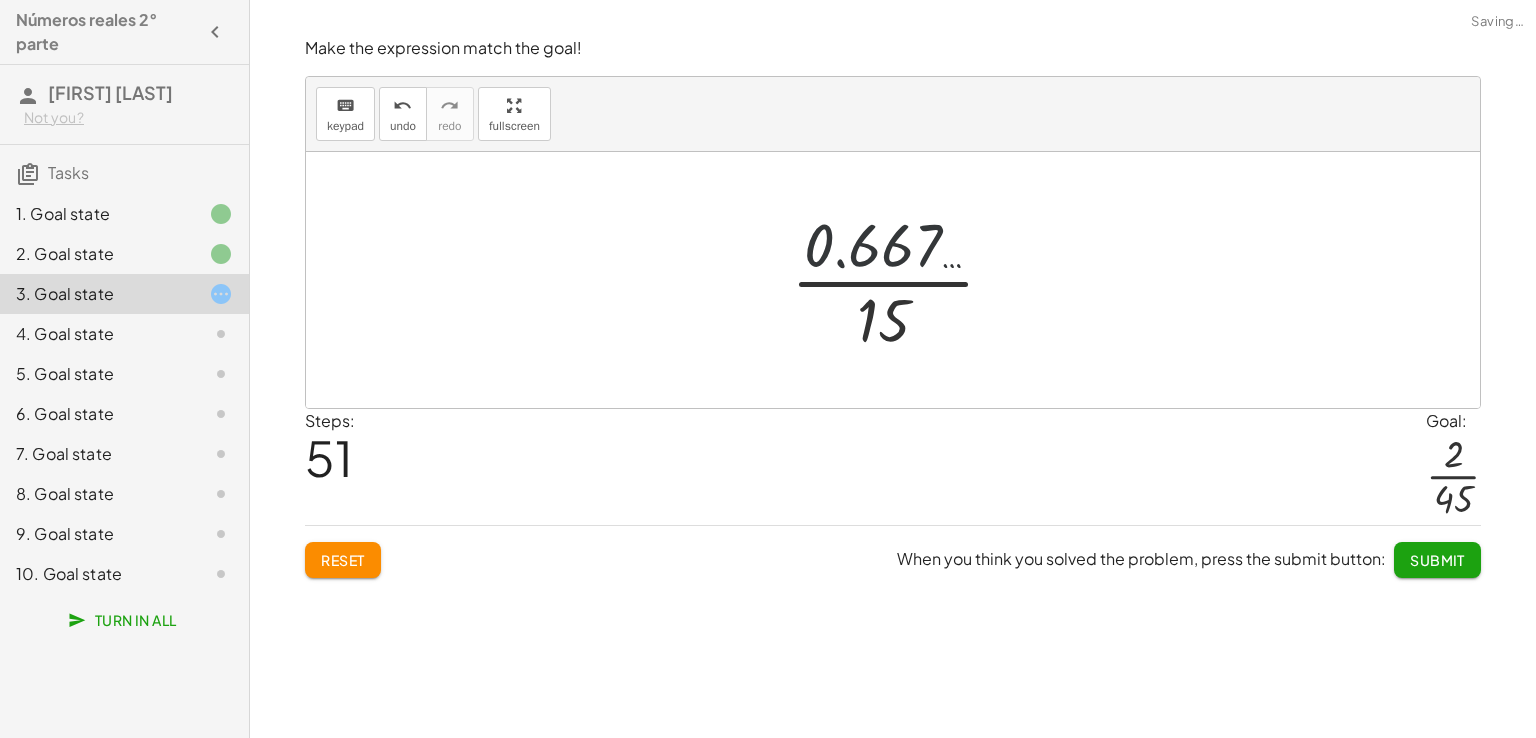 click at bounding box center [901, 280] 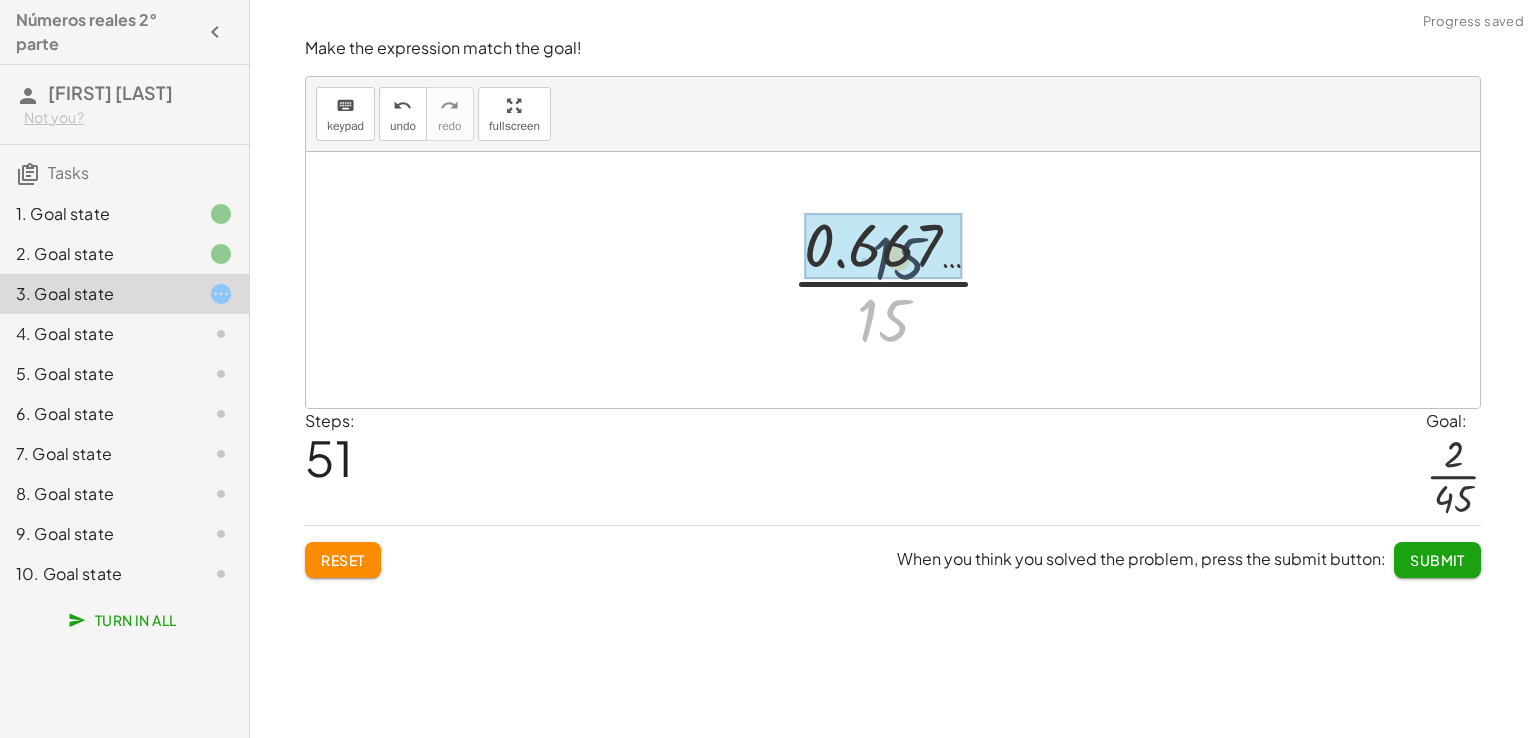 drag, startPoint x: 875, startPoint y: 327, endPoint x: 890, endPoint y: 259, distance: 69.63476 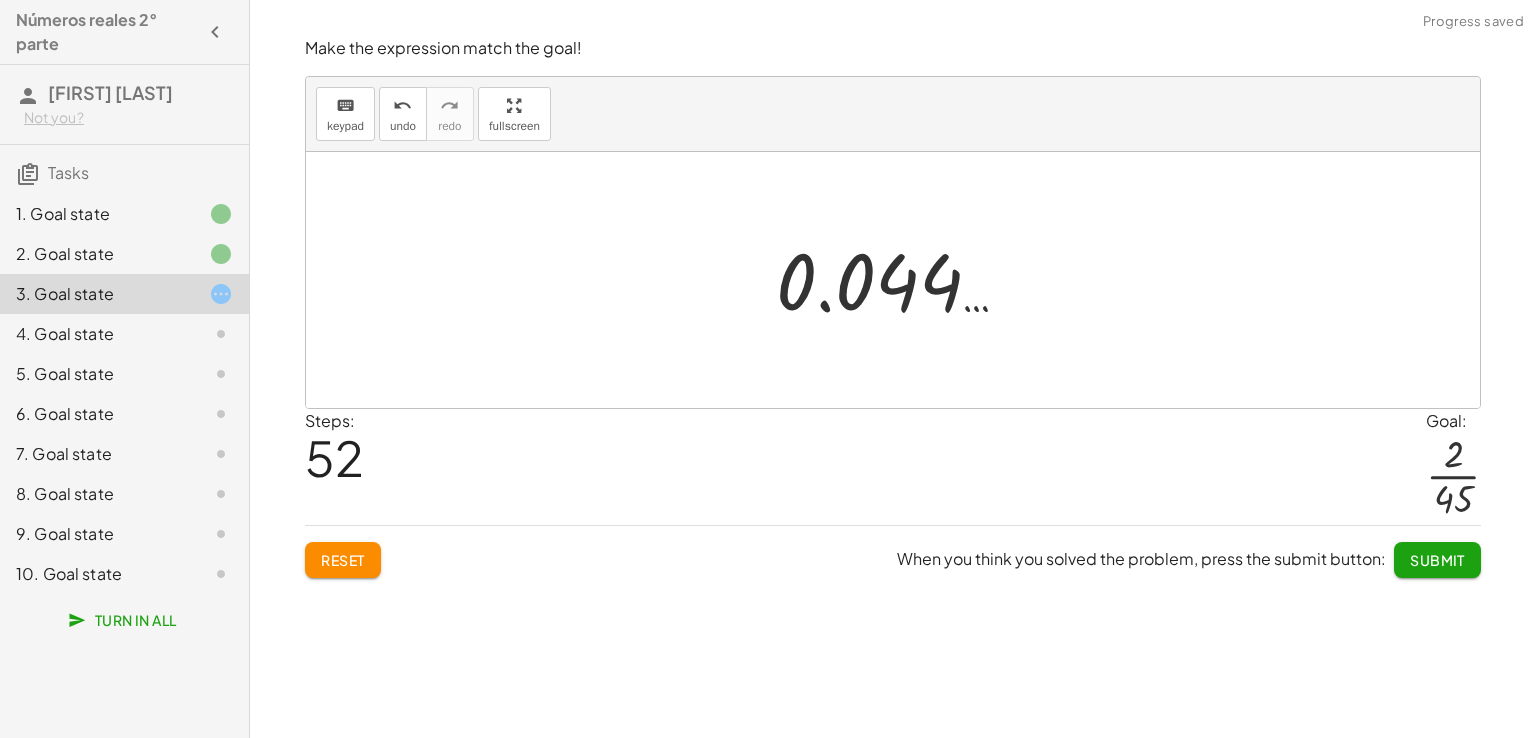 click at bounding box center [900, 280] 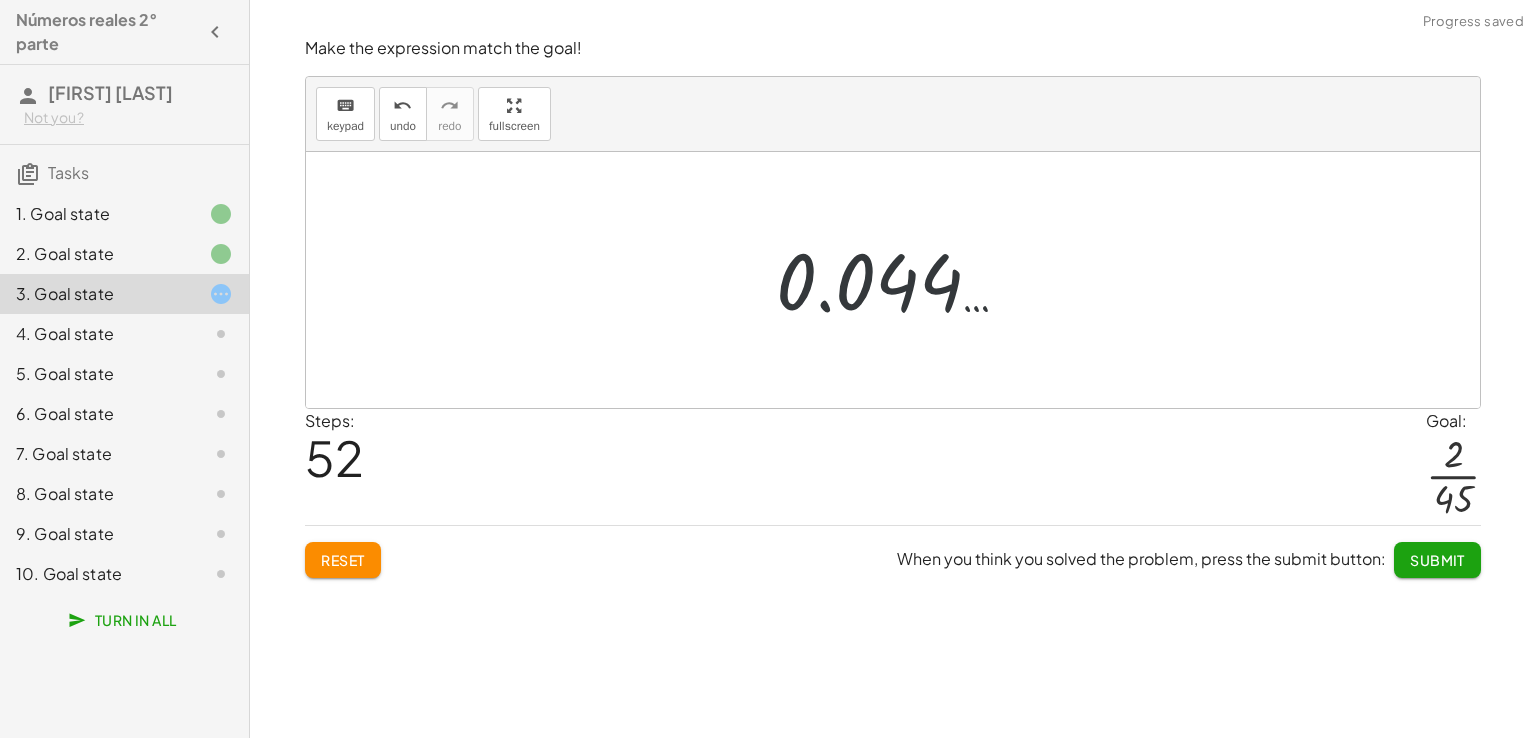 click at bounding box center [900, 280] 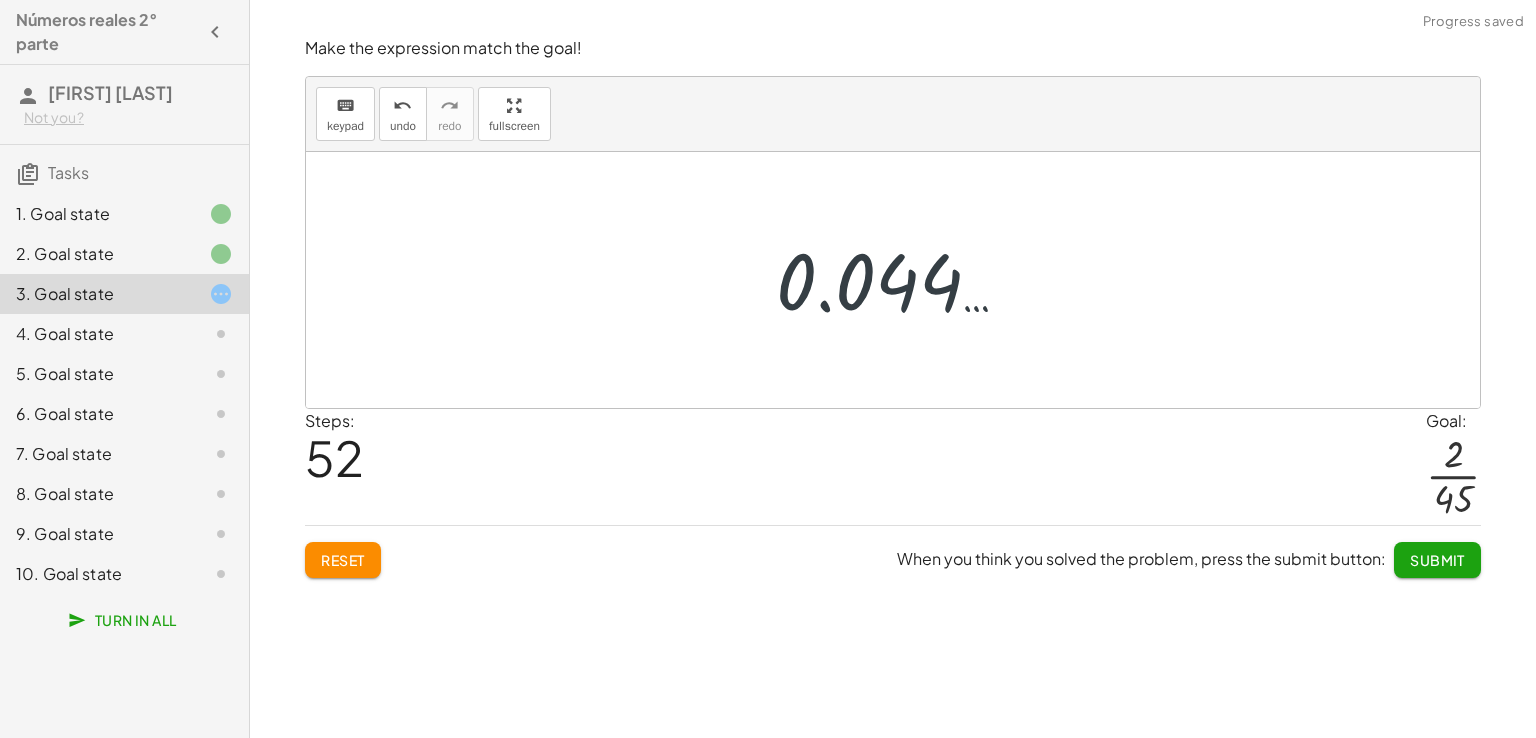 click at bounding box center (900, 280) 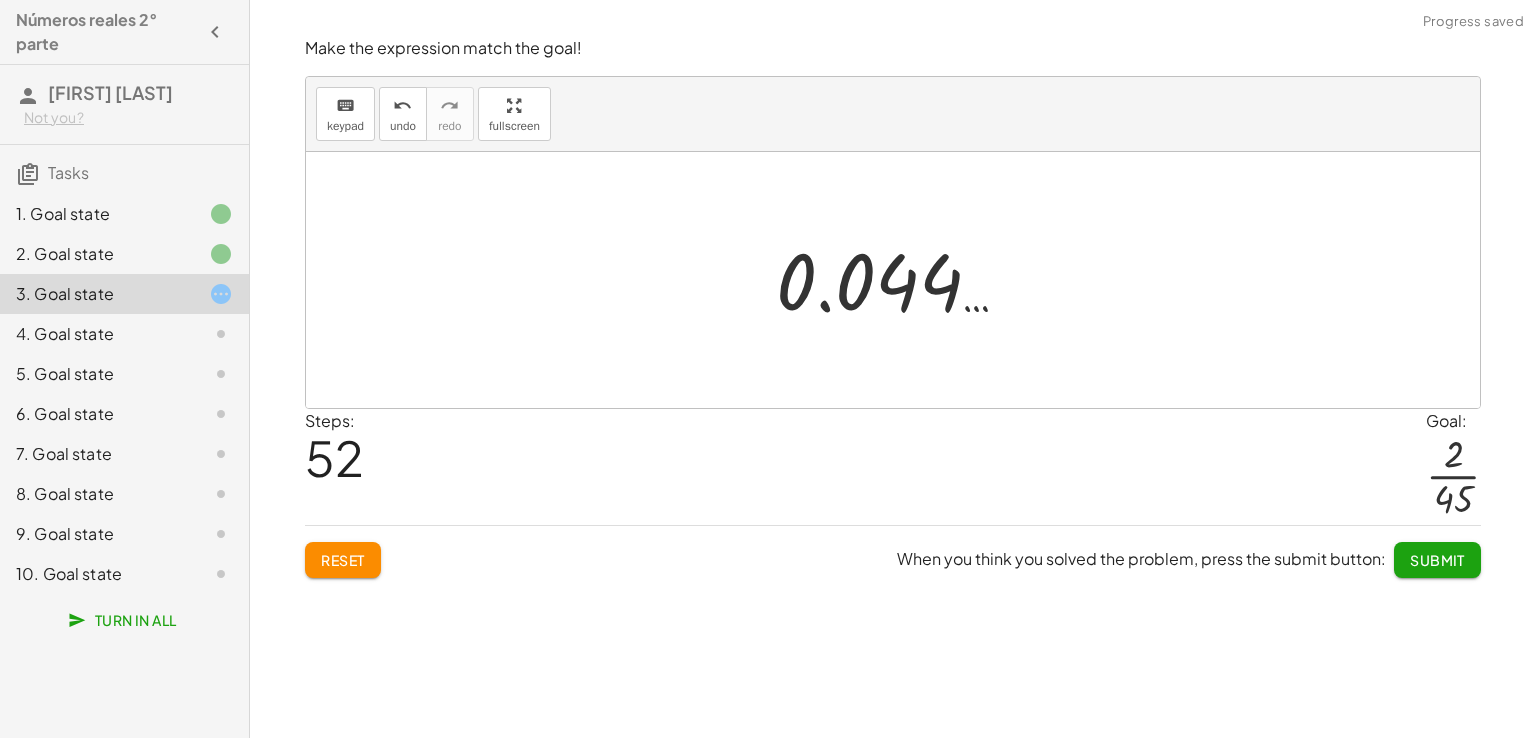 click at bounding box center (900, 280) 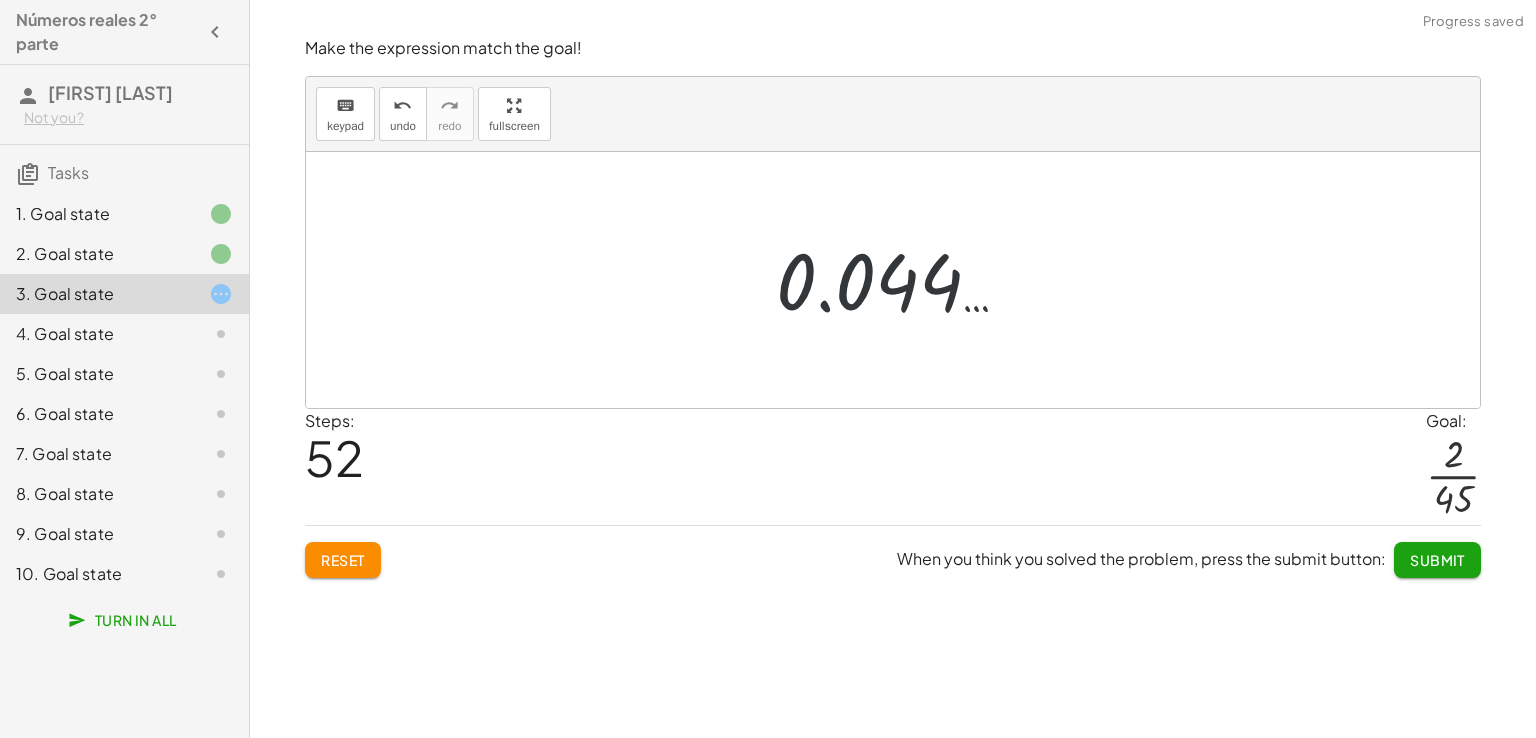 click at bounding box center [900, 280] 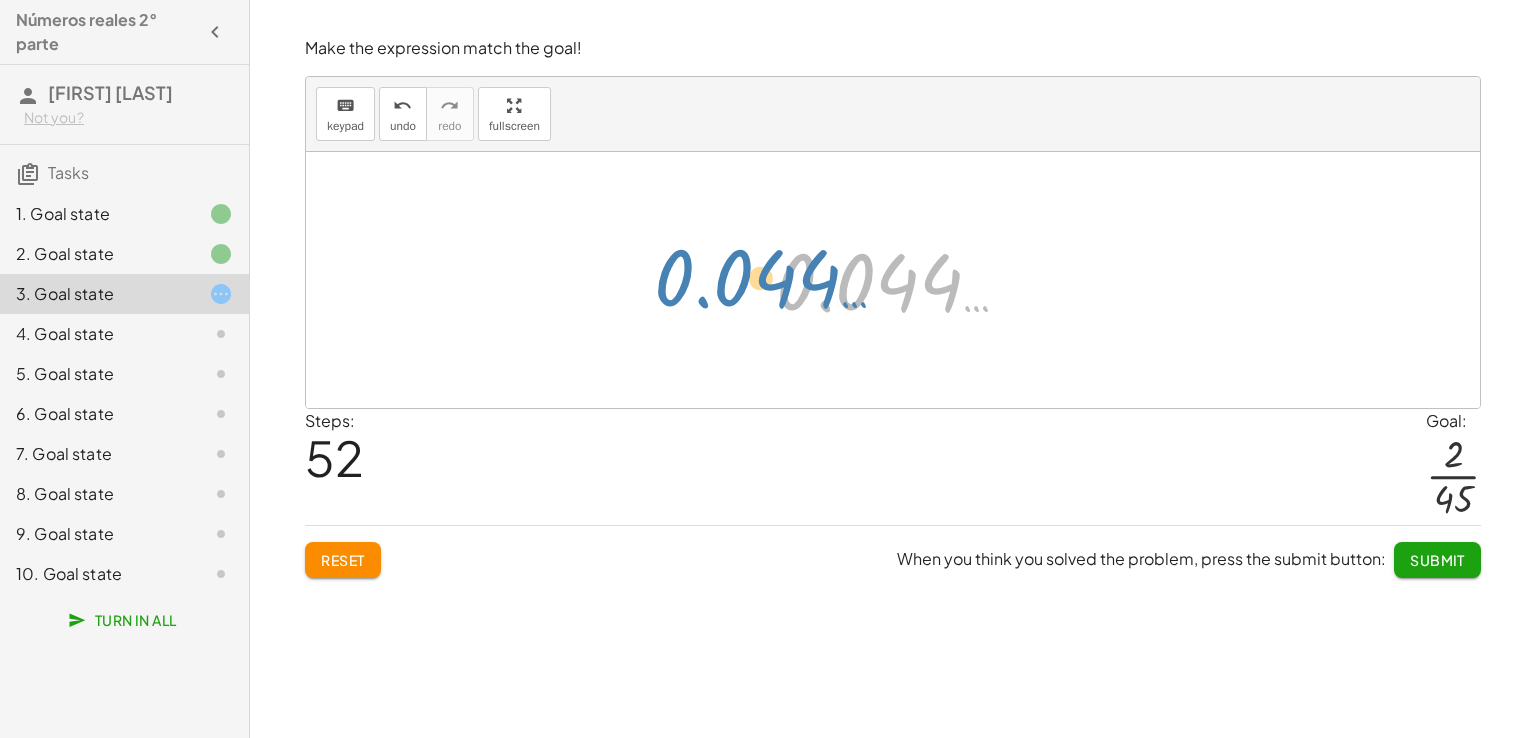drag, startPoint x: 851, startPoint y: 293, endPoint x: 737, endPoint y: 287, distance: 114.15778 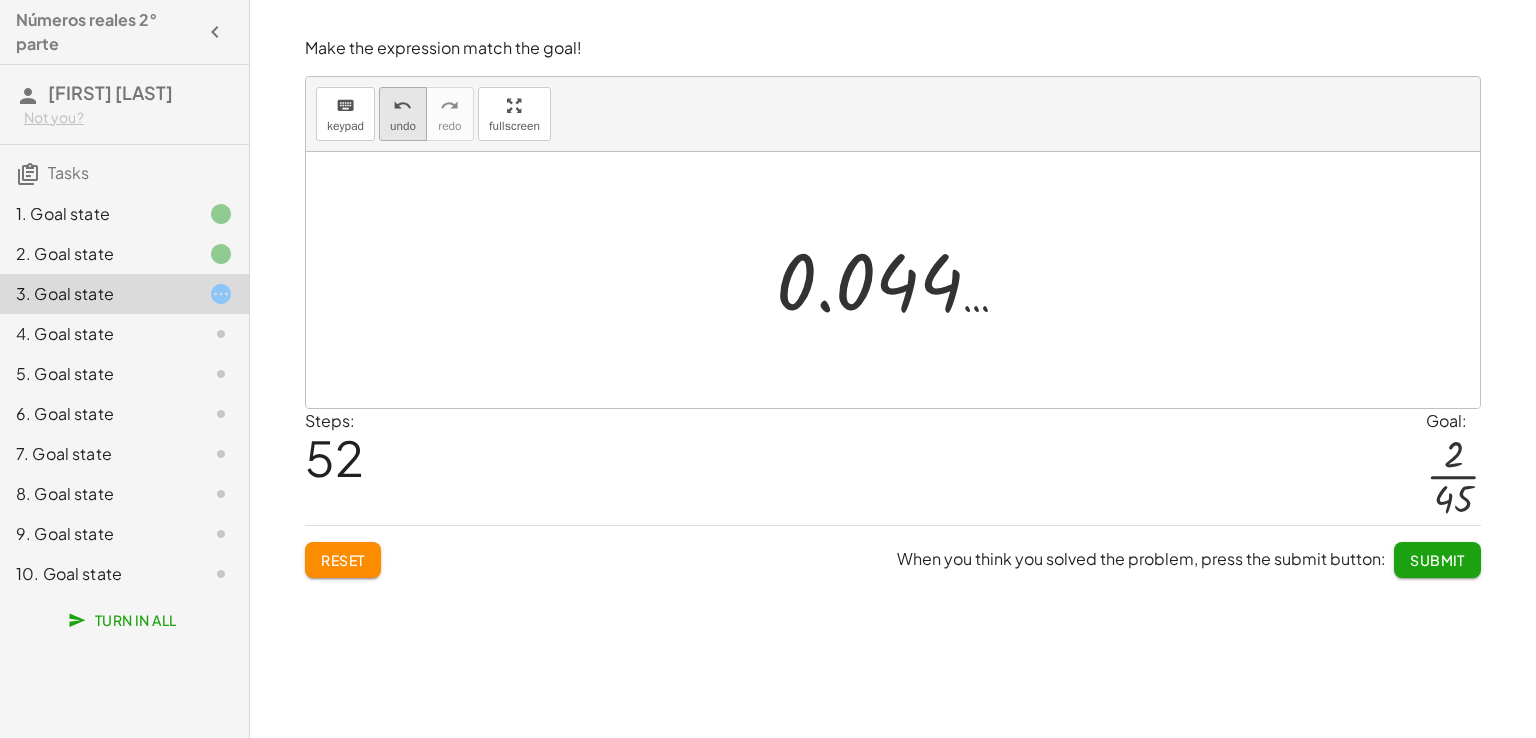 click on "undo undo" at bounding box center [403, 114] 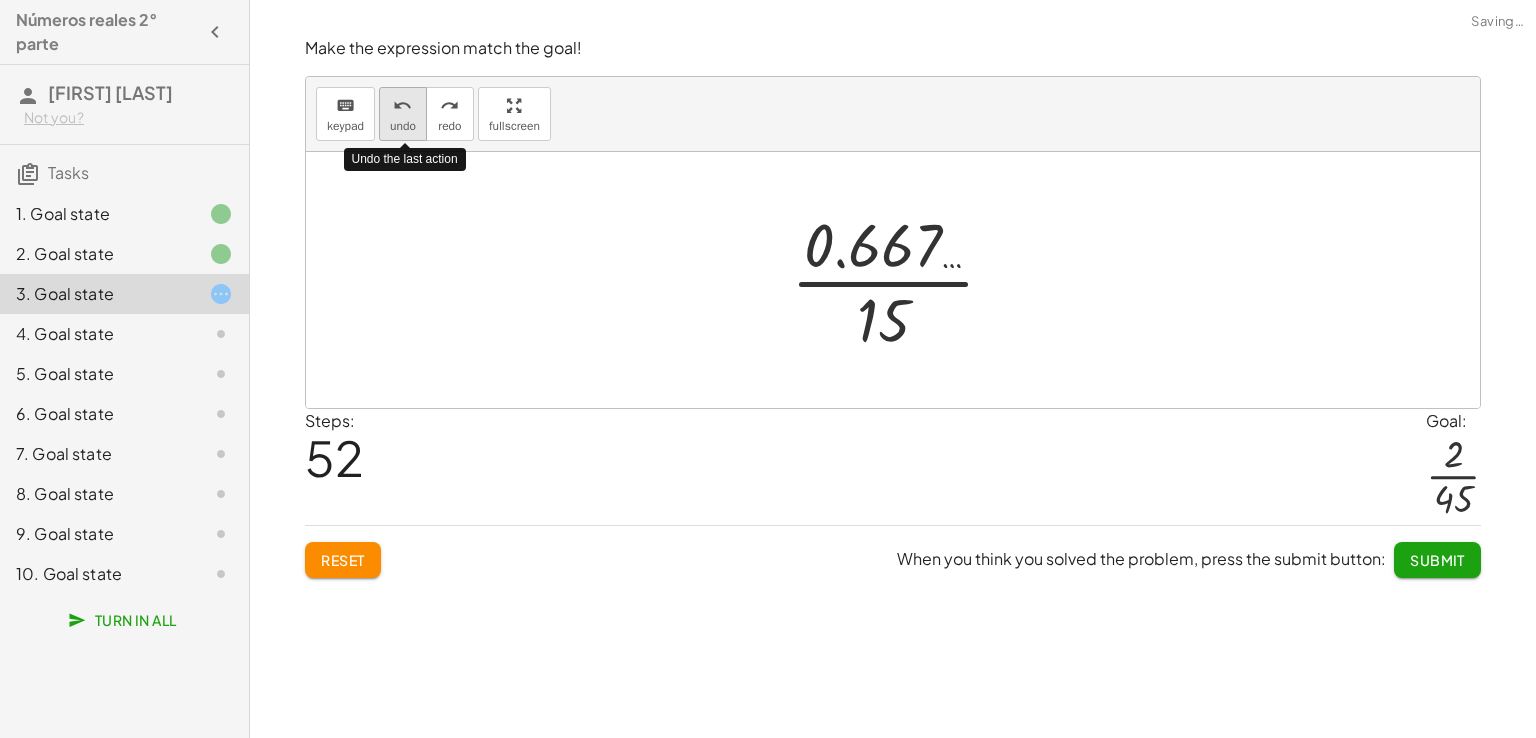 click on "undo undo" at bounding box center (403, 114) 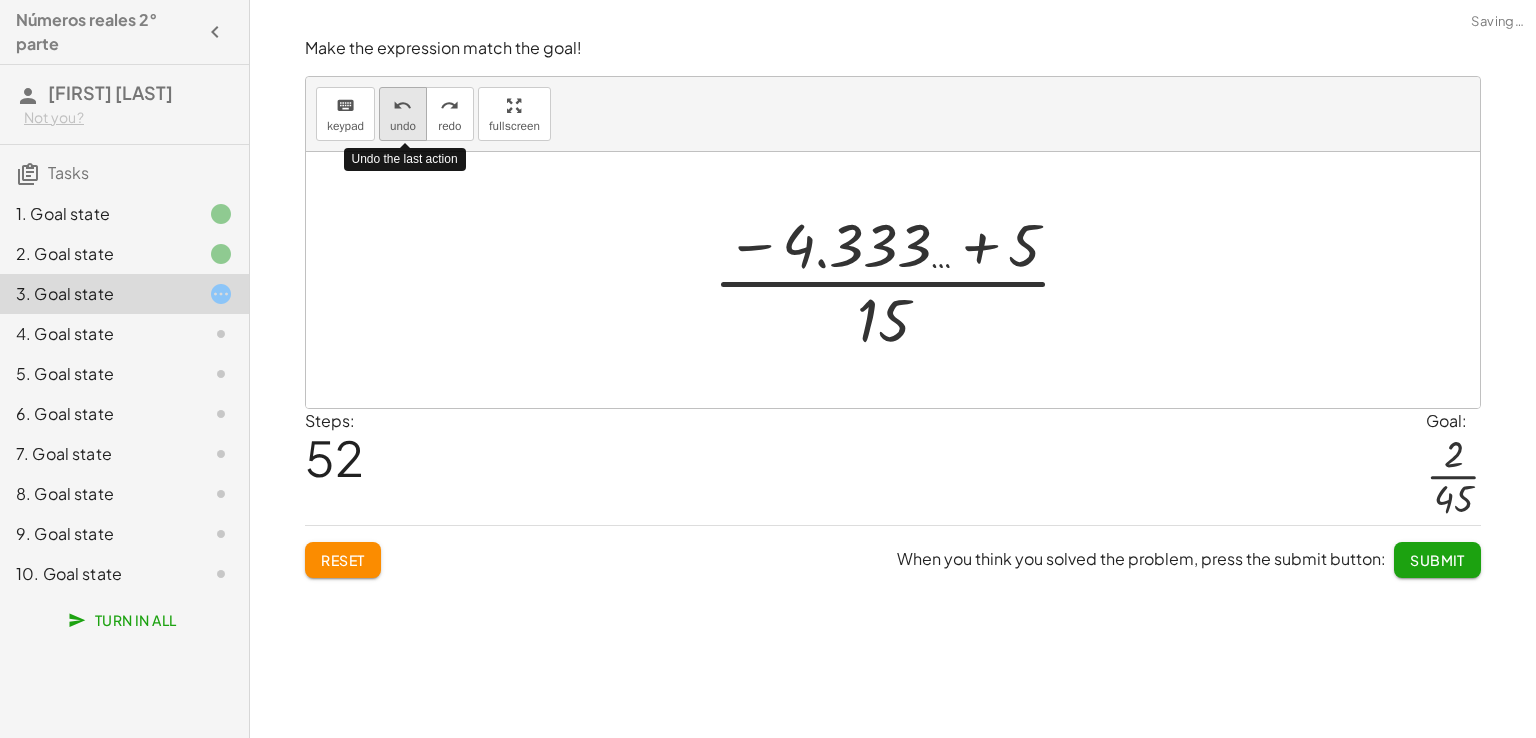 click on "undo undo" at bounding box center (403, 114) 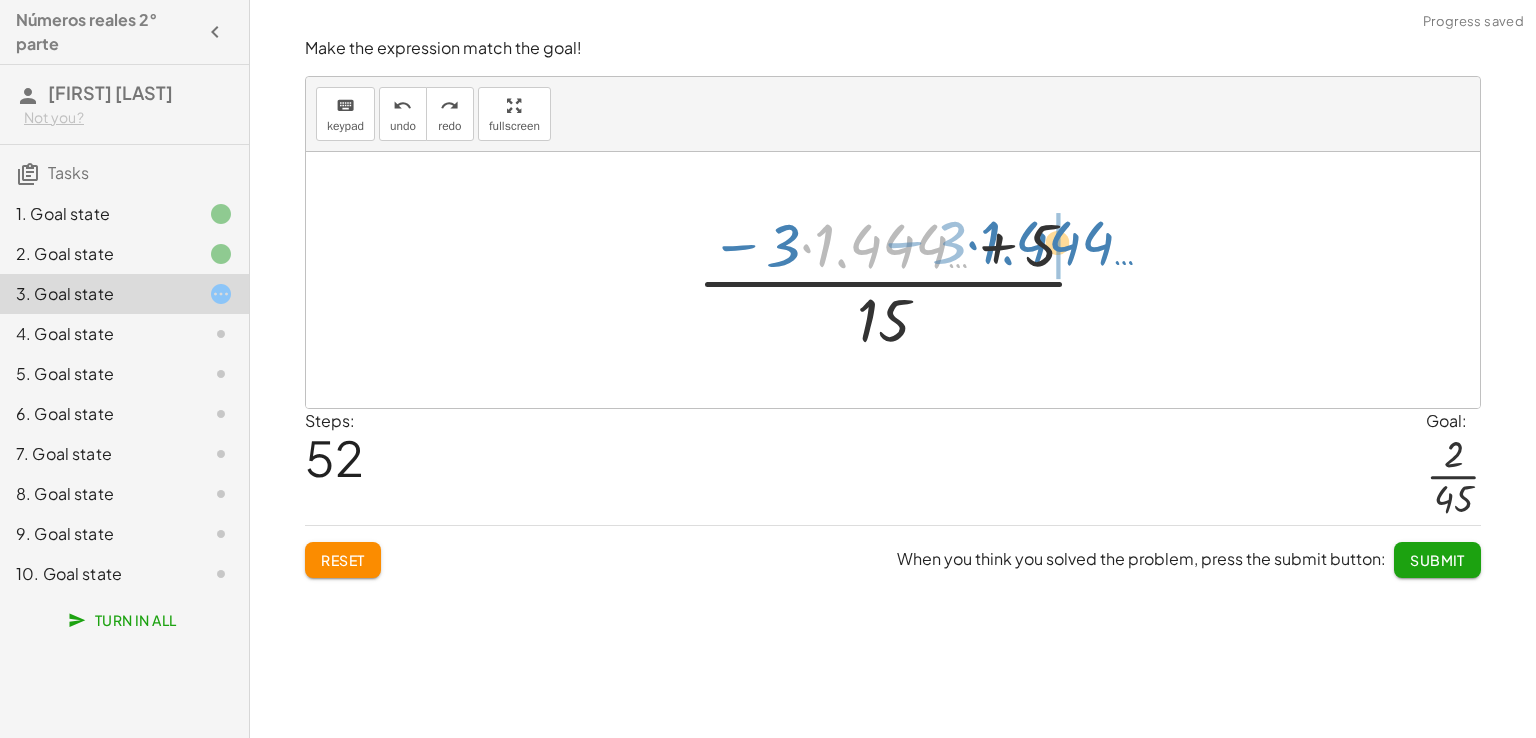 drag, startPoint x: 899, startPoint y: 229, endPoint x: 1066, endPoint y: 225, distance: 167.0479 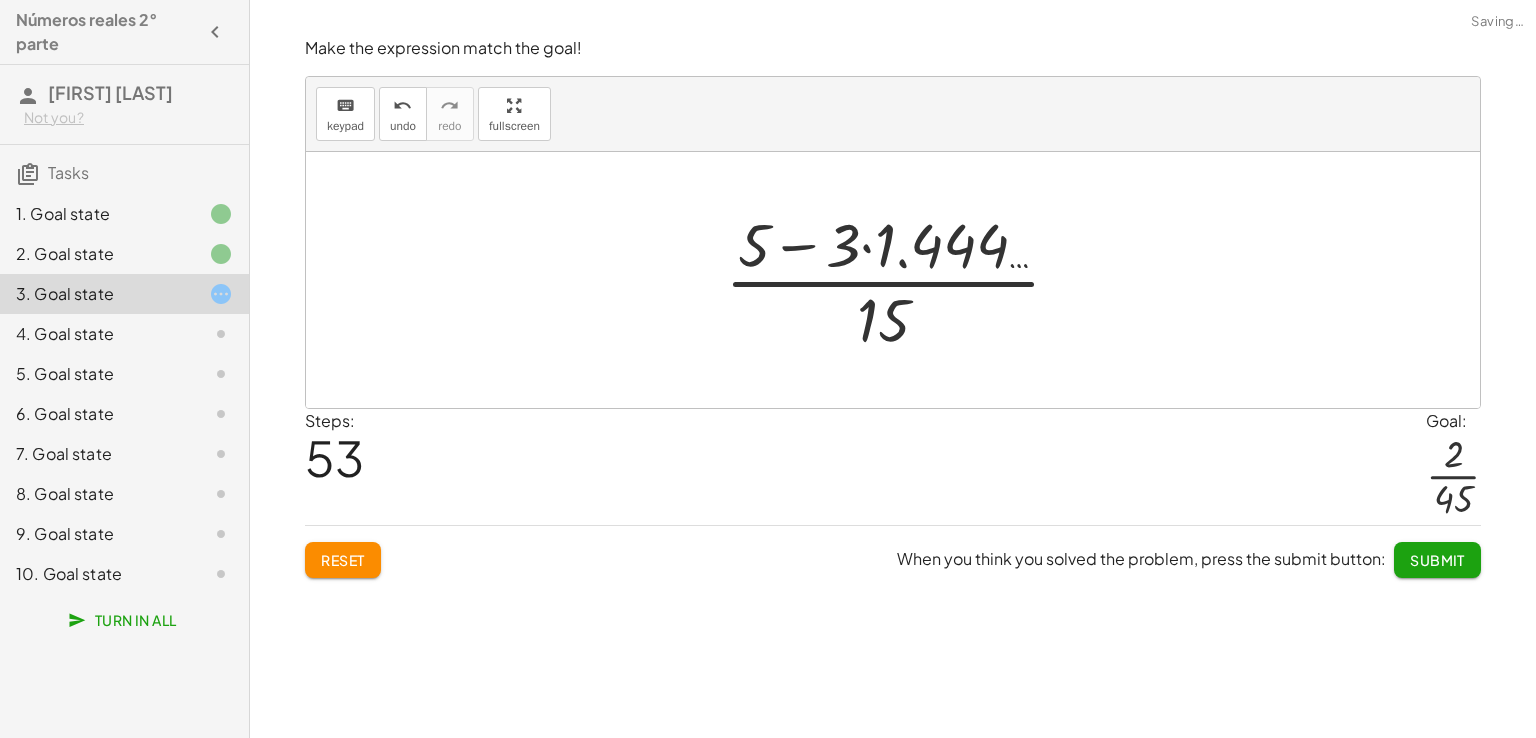 click at bounding box center [901, 280] 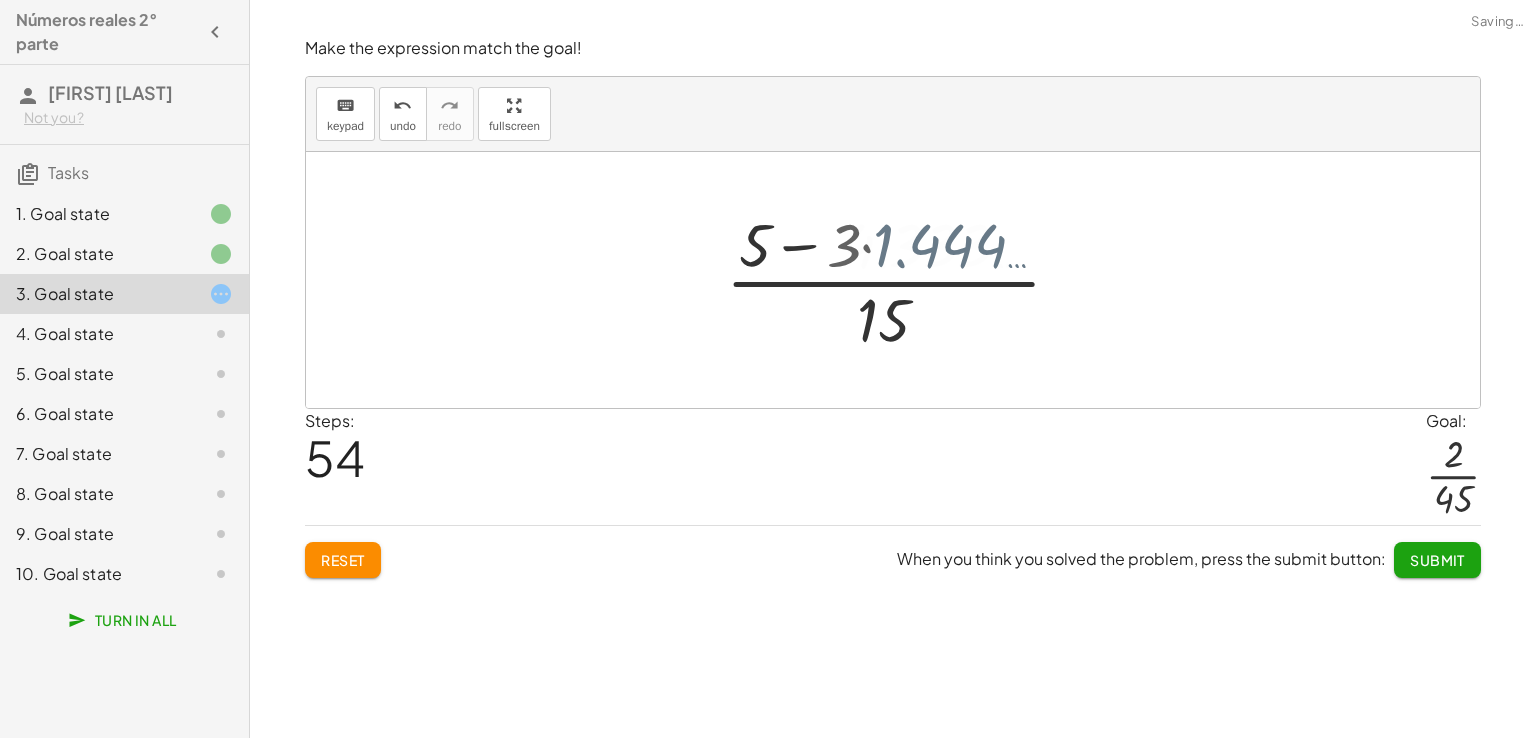 click at bounding box center (900, 280) 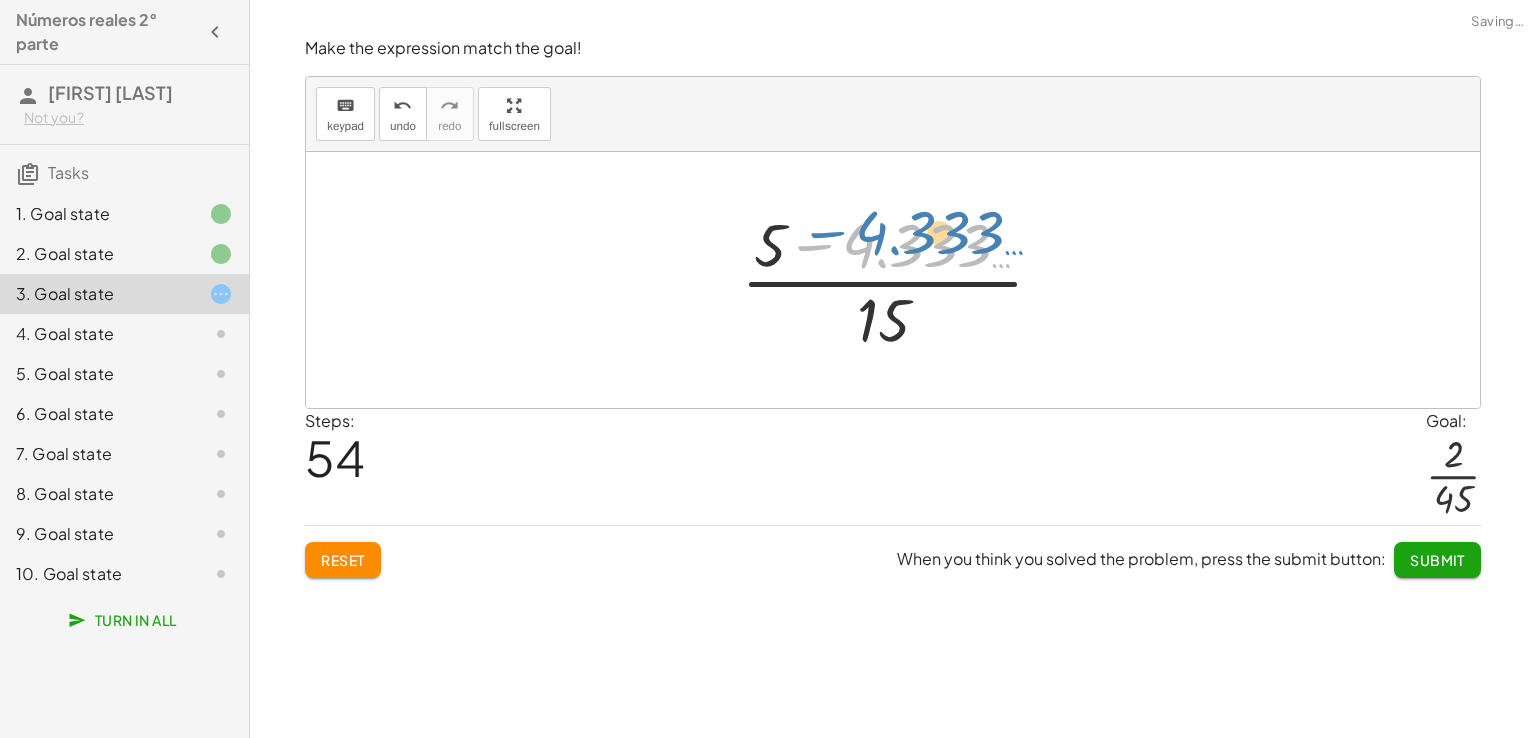 drag, startPoint x: 924, startPoint y: 252, endPoint x: 941, endPoint y: 237, distance: 22.671568 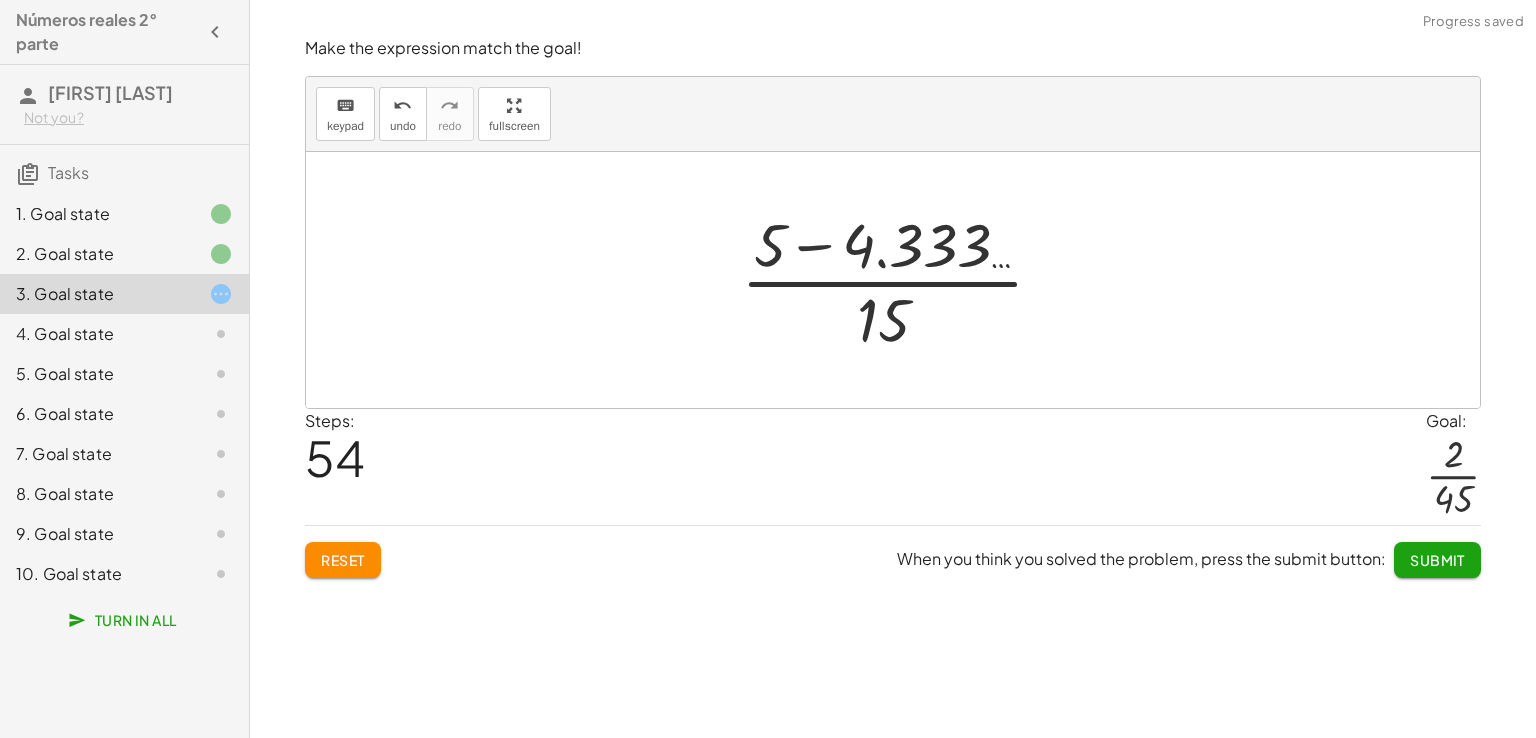 click at bounding box center [900, 280] 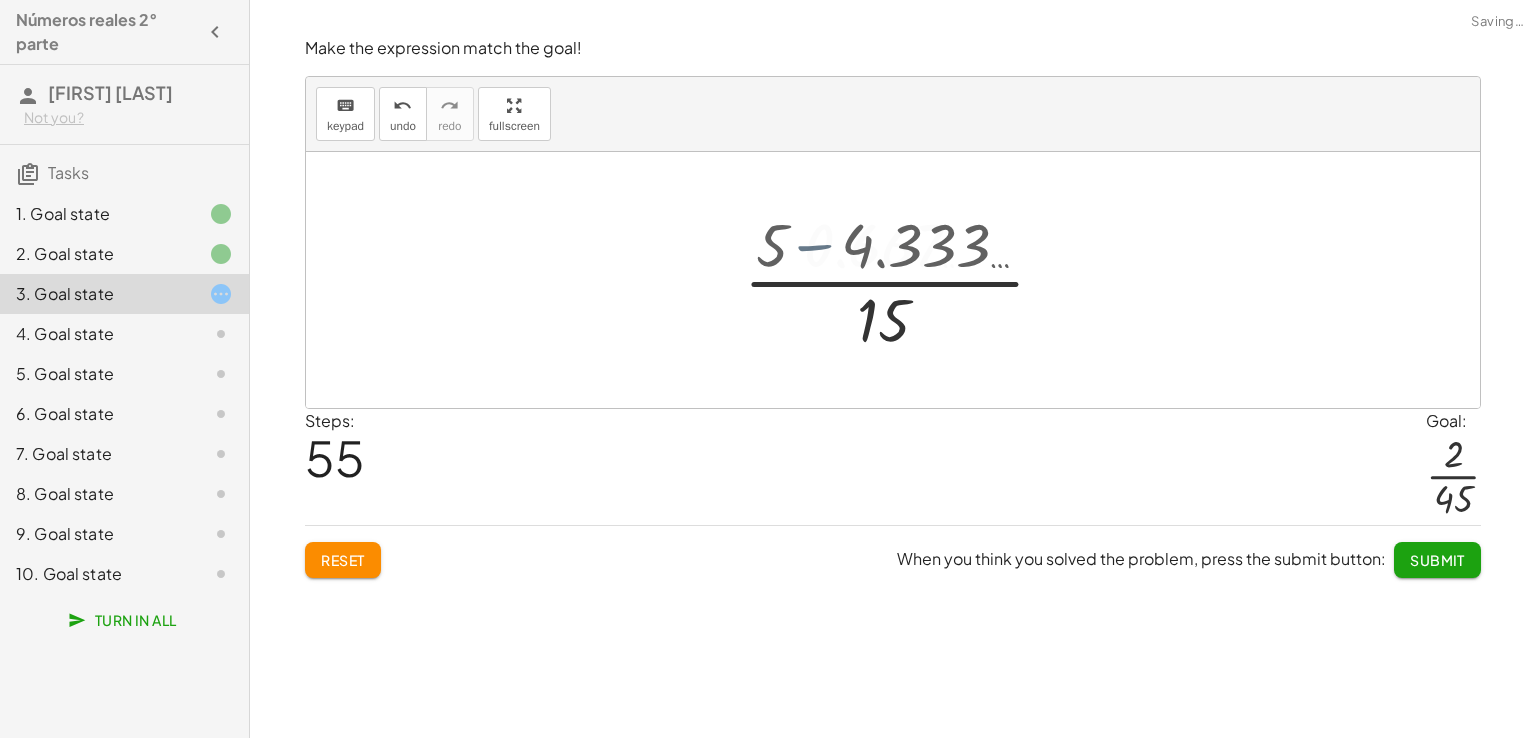 click at bounding box center (901, 280) 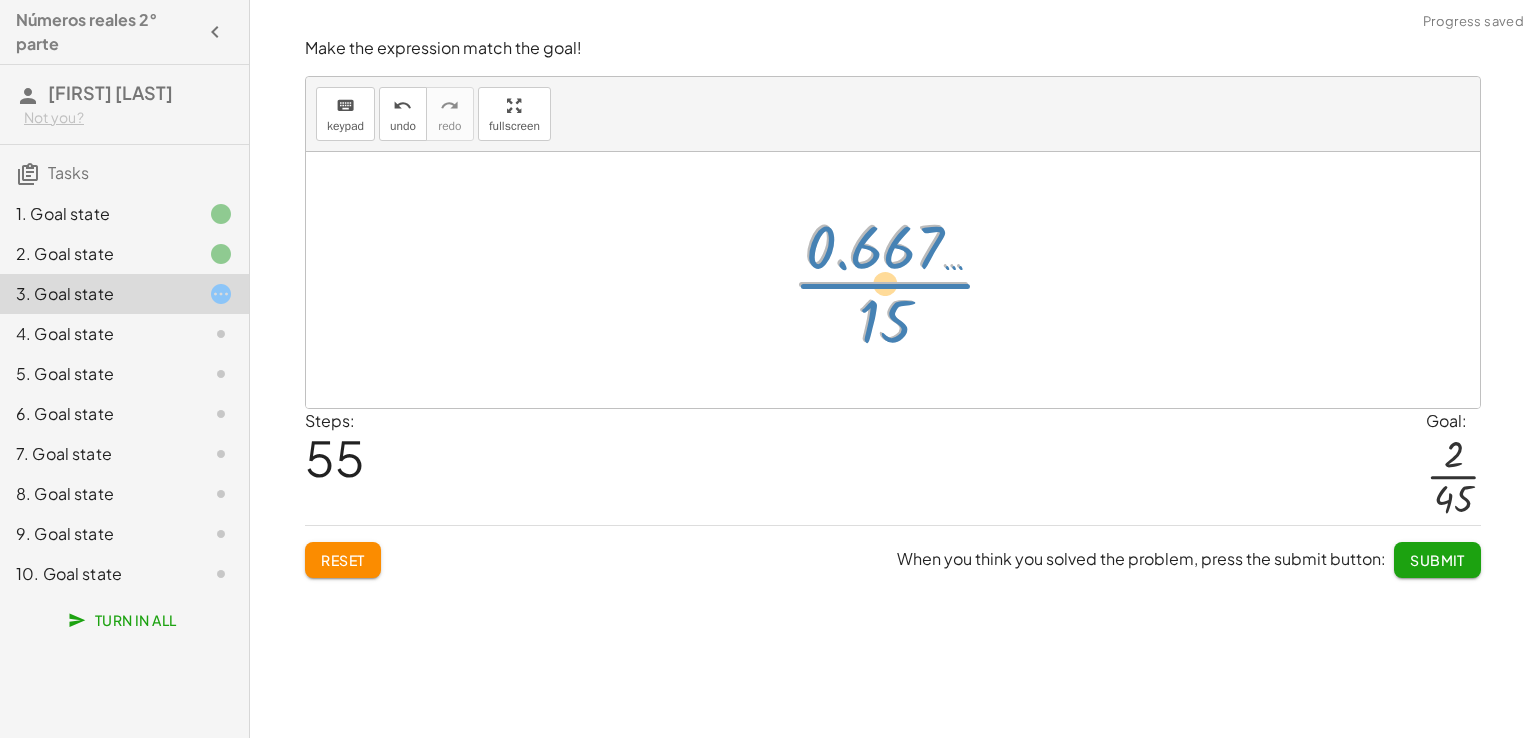 click at bounding box center (901, 280) 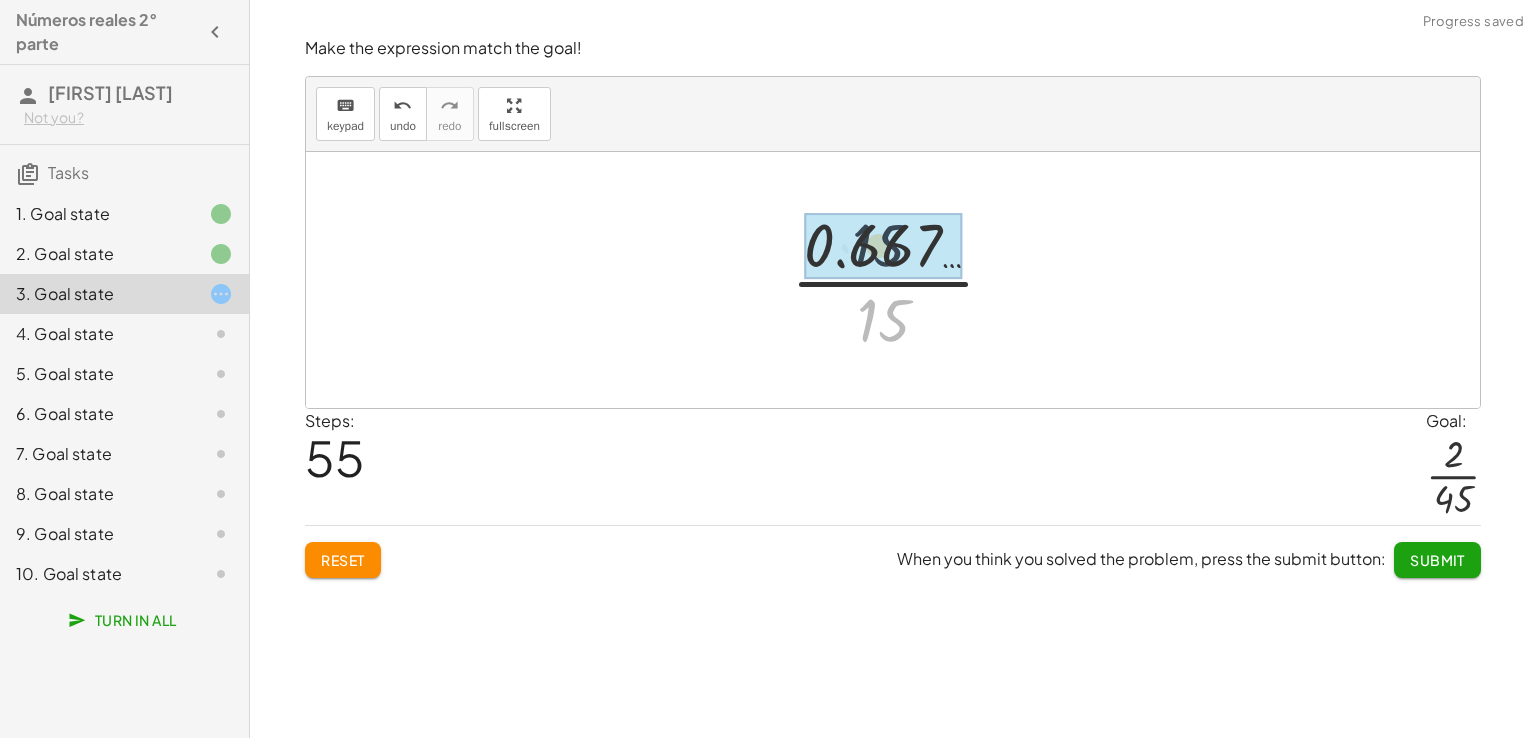 drag, startPoint x: 888, startPoint y: 328, endPoint x: 884, endPoint y: 280, distance: 48.166378 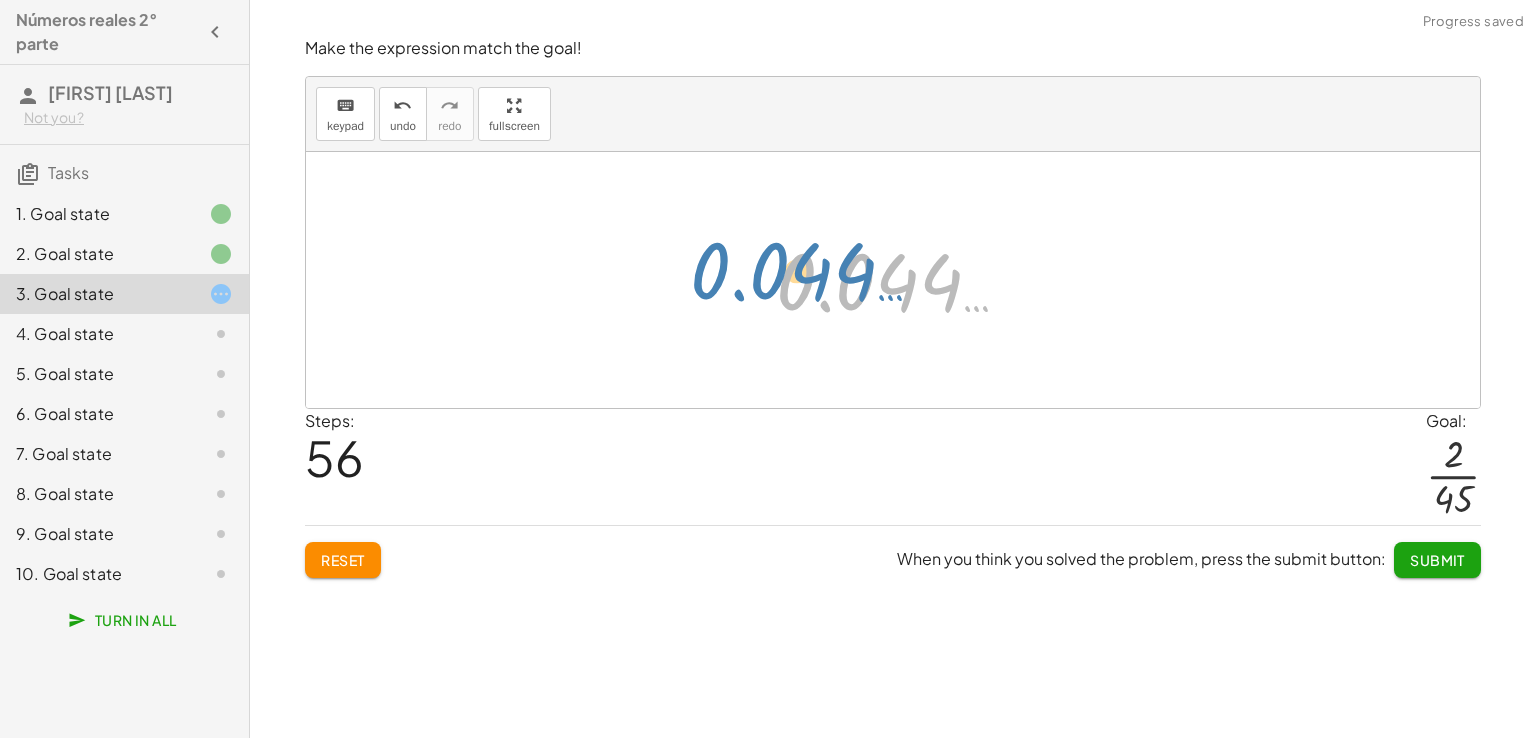 drag, startPoint x: 904, startPoint y: 290, endPoint x: 818, endPoint y: 279, distance: 86.70064 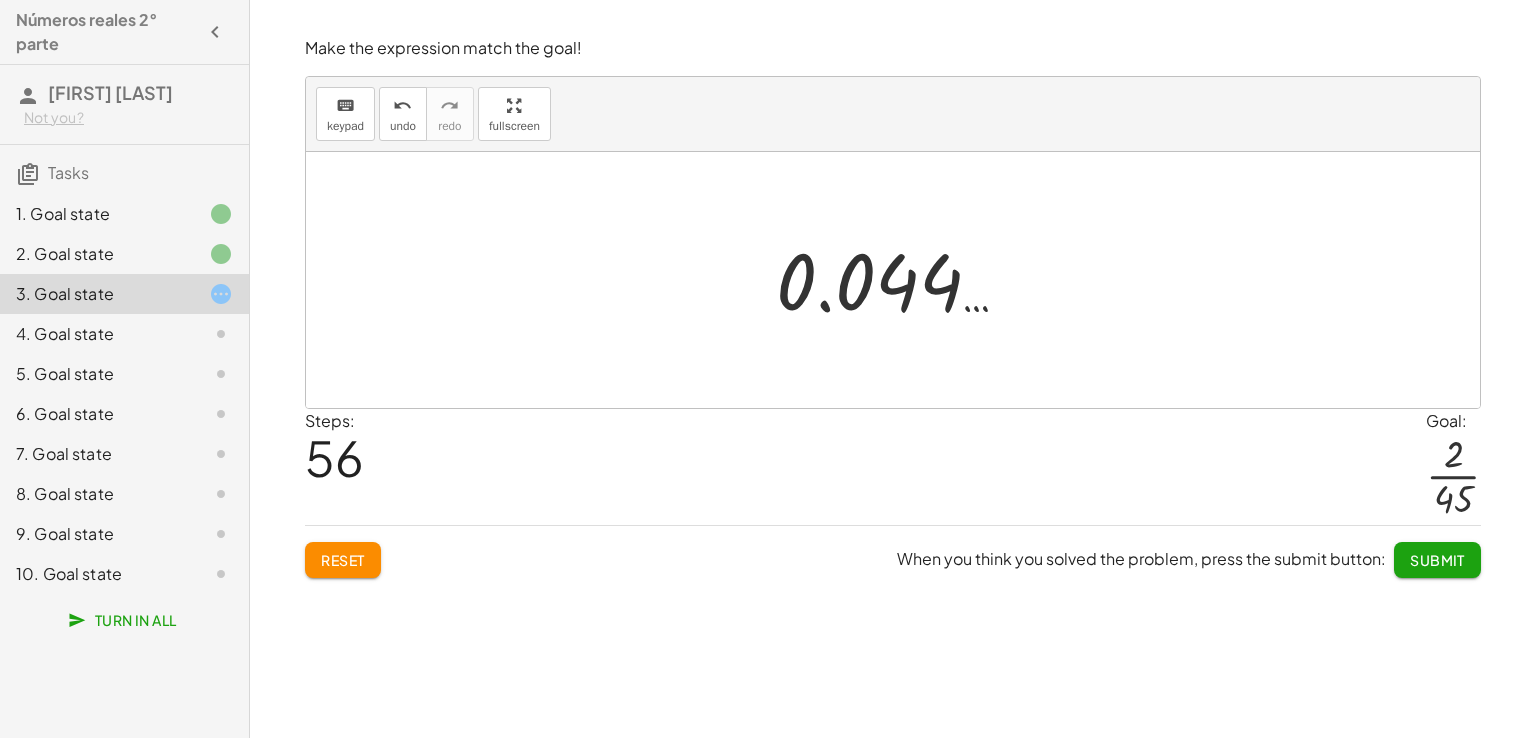 click at bounding box center [900, 280] 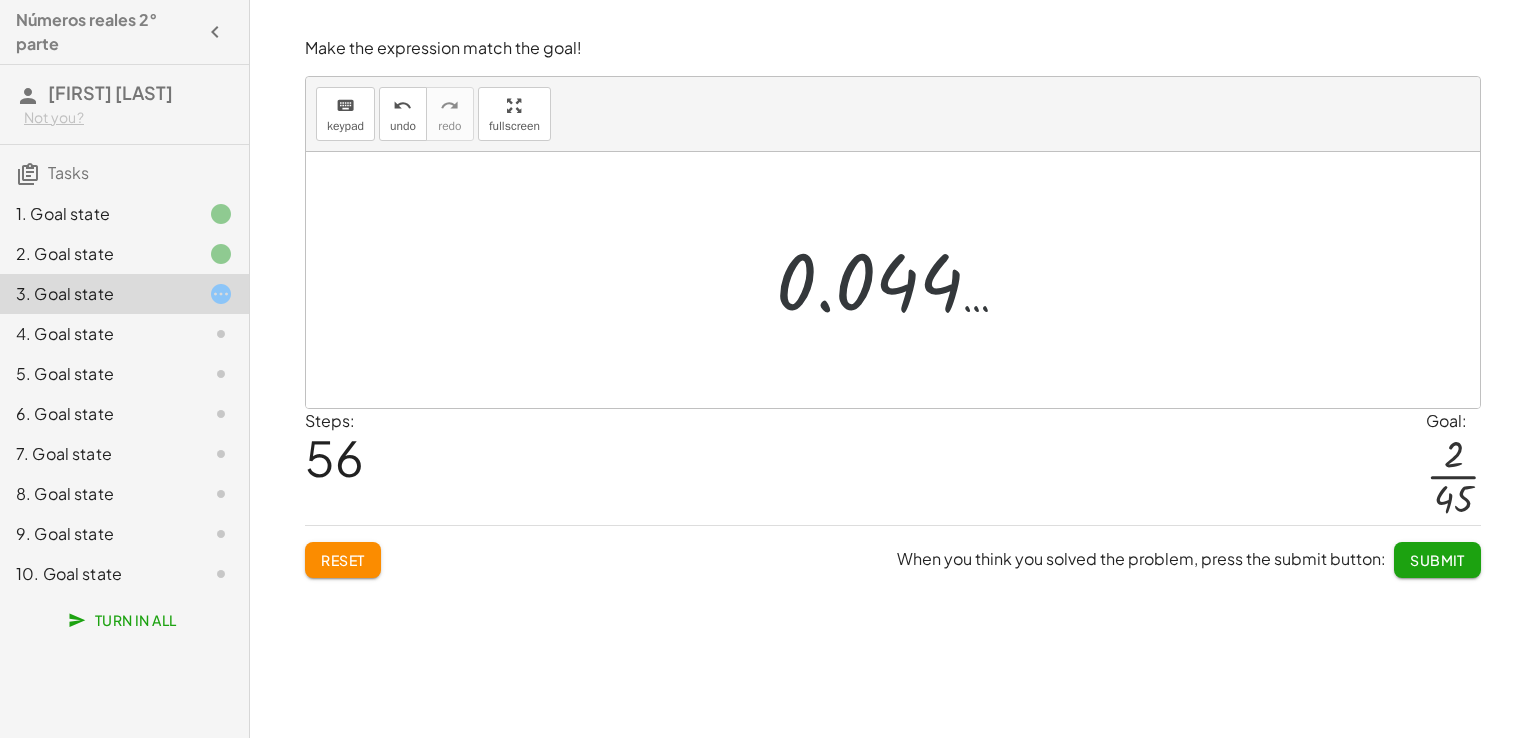 click at bounding box center [900, 280] 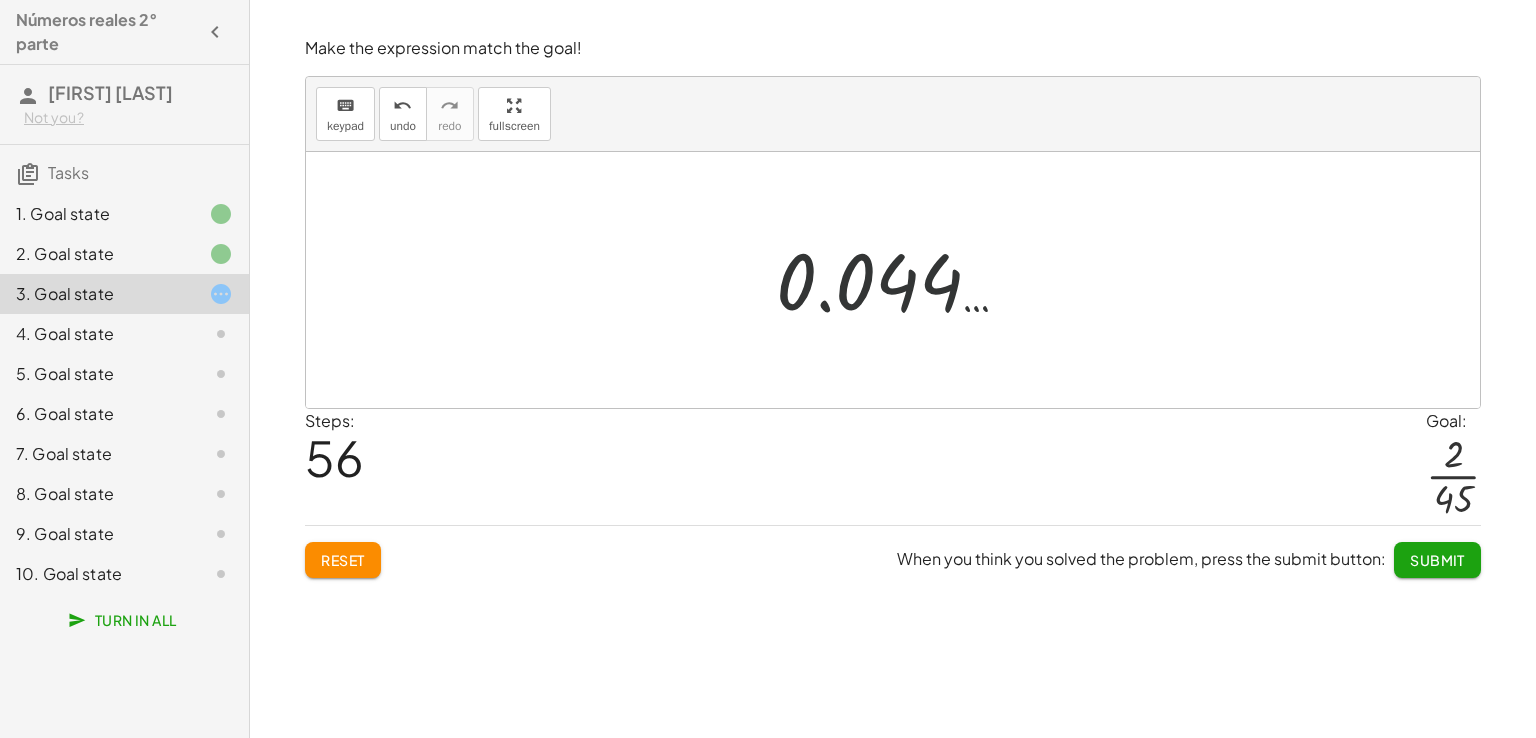 click at bounding box center (900, 280) 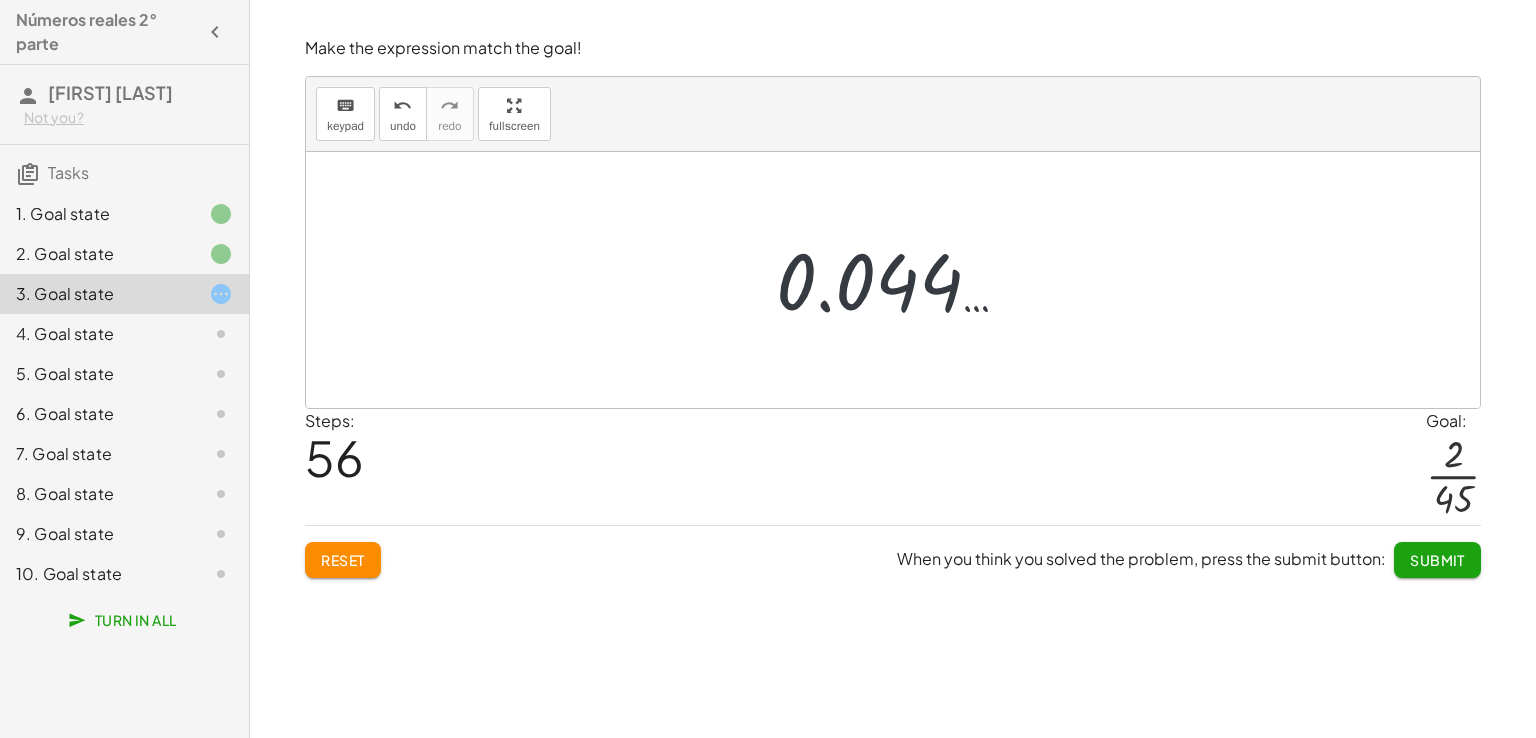 click at bounding box center (900, 280) 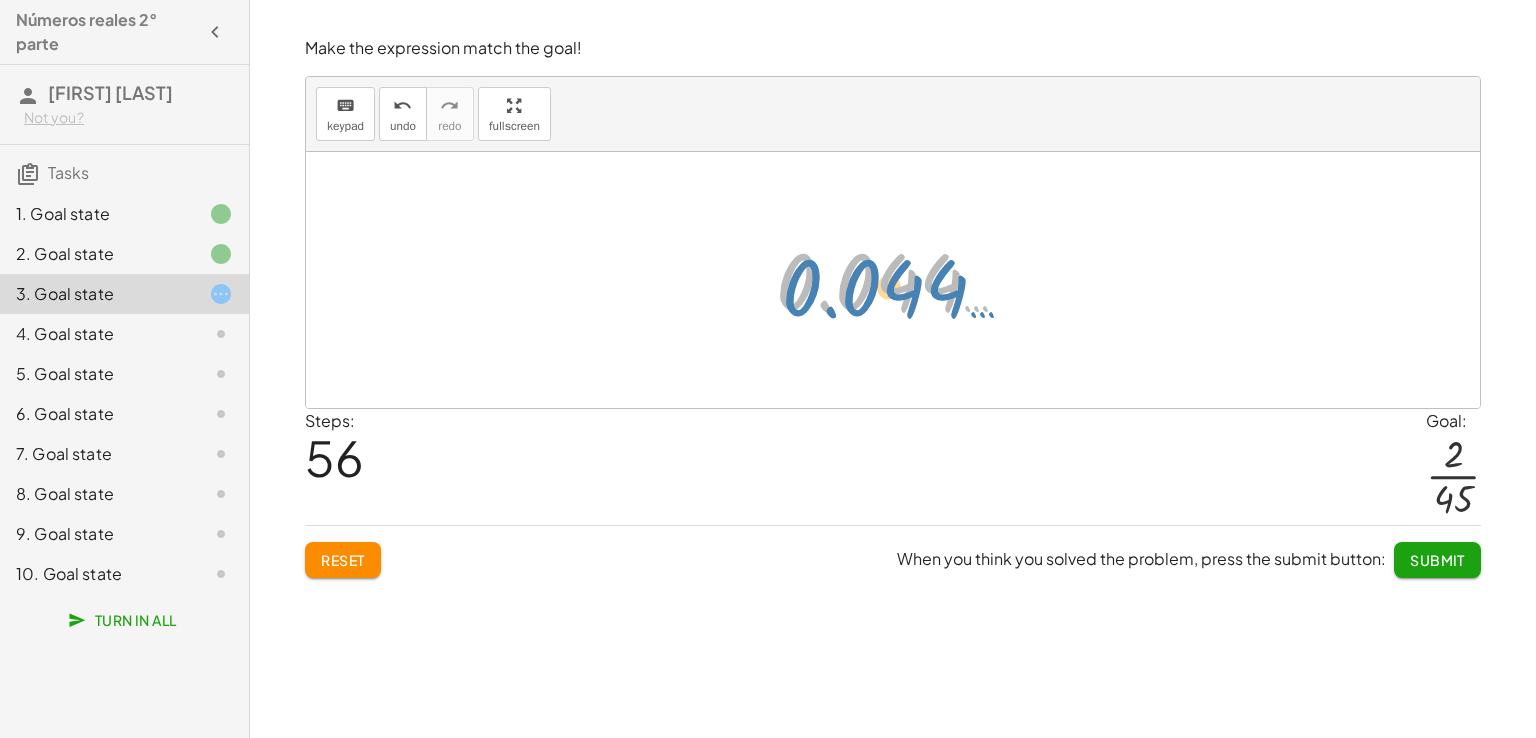 drag, startPoint x: 915, startPoint y: 284, endPoint x: 864, endPoint y: 287, distance: 51.088158 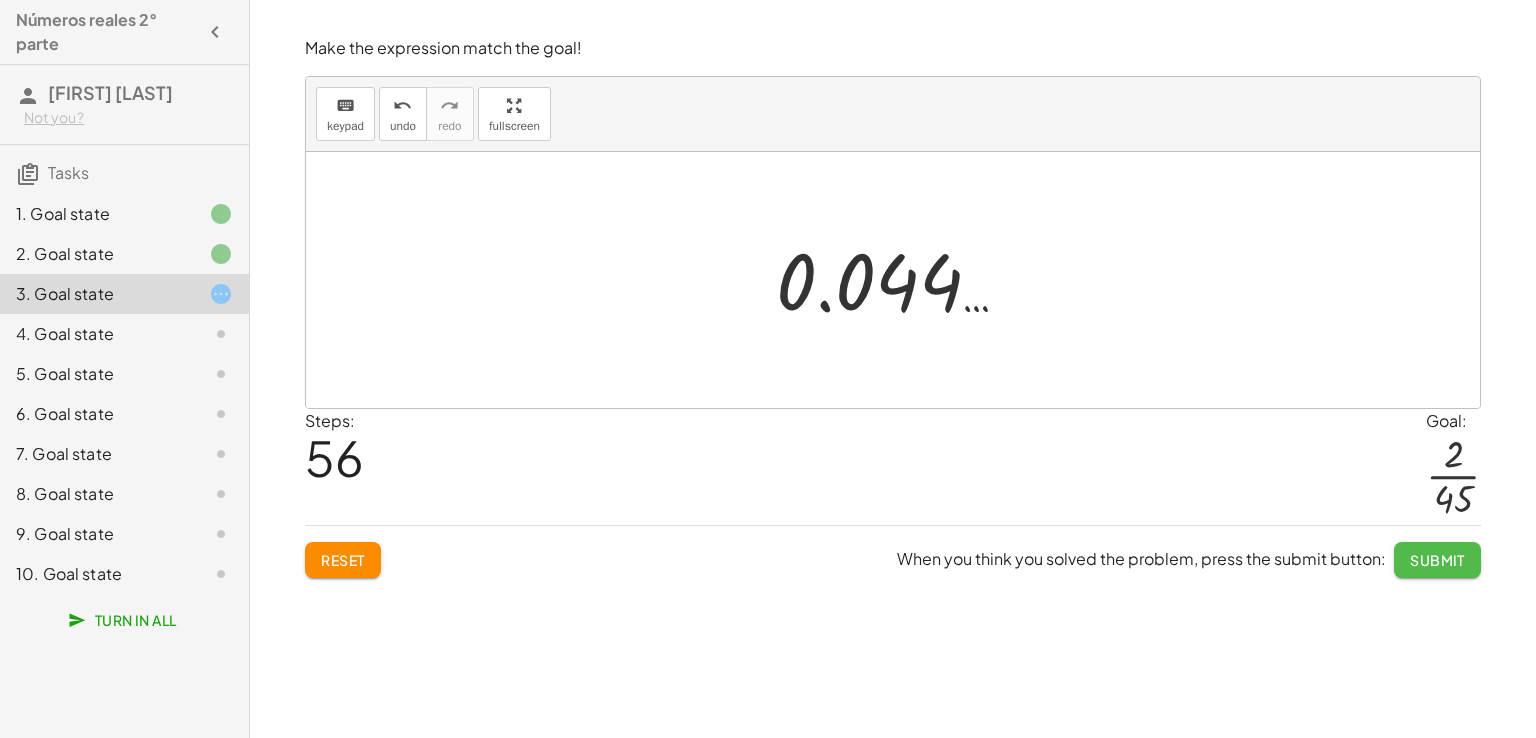 click on "Submit" at bounding box center (1437, 560) 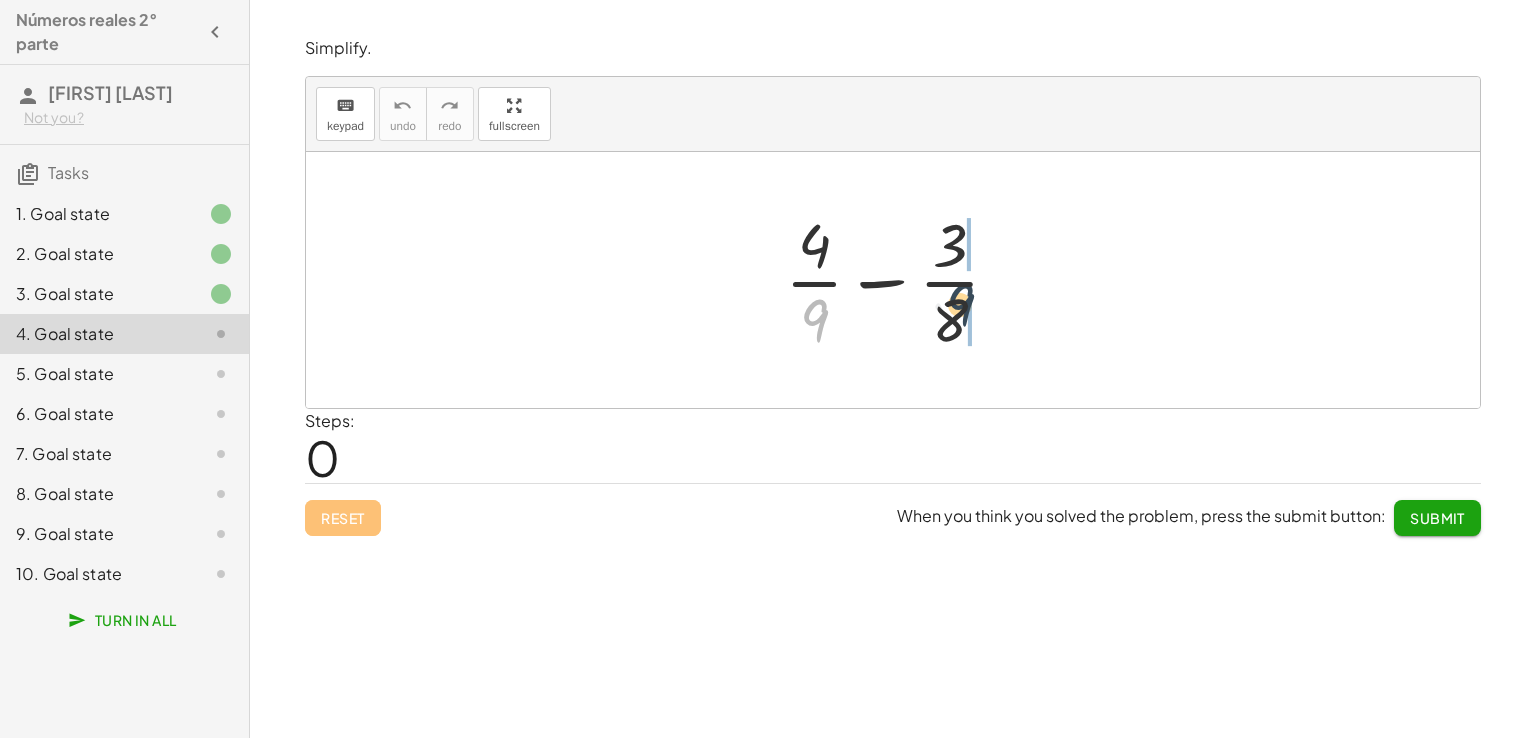 drag, startPoint x: 796, startPoint y: 317, endPoint x: 951, endPoint y: 301, distance: 155.82362 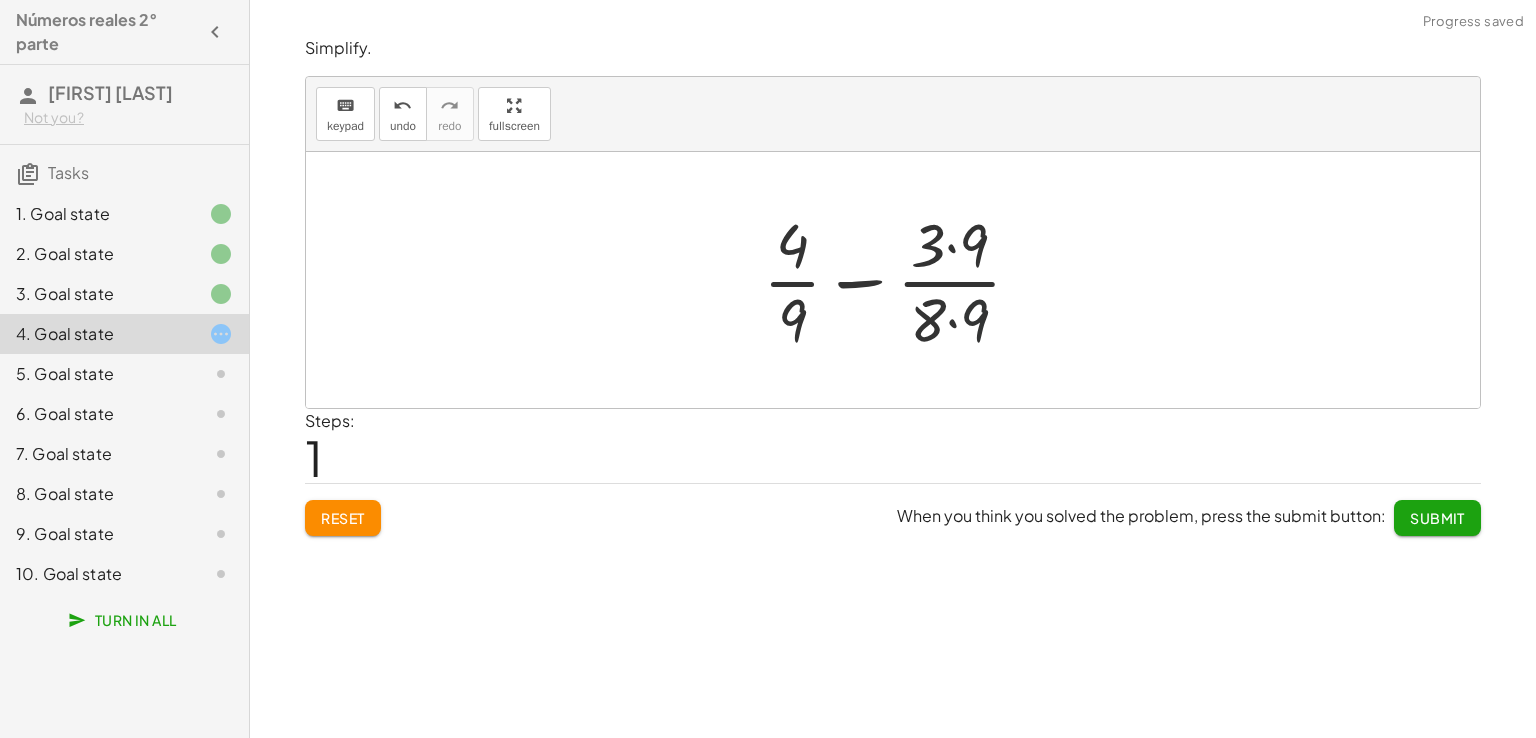 click at bounding box center (900, 280) 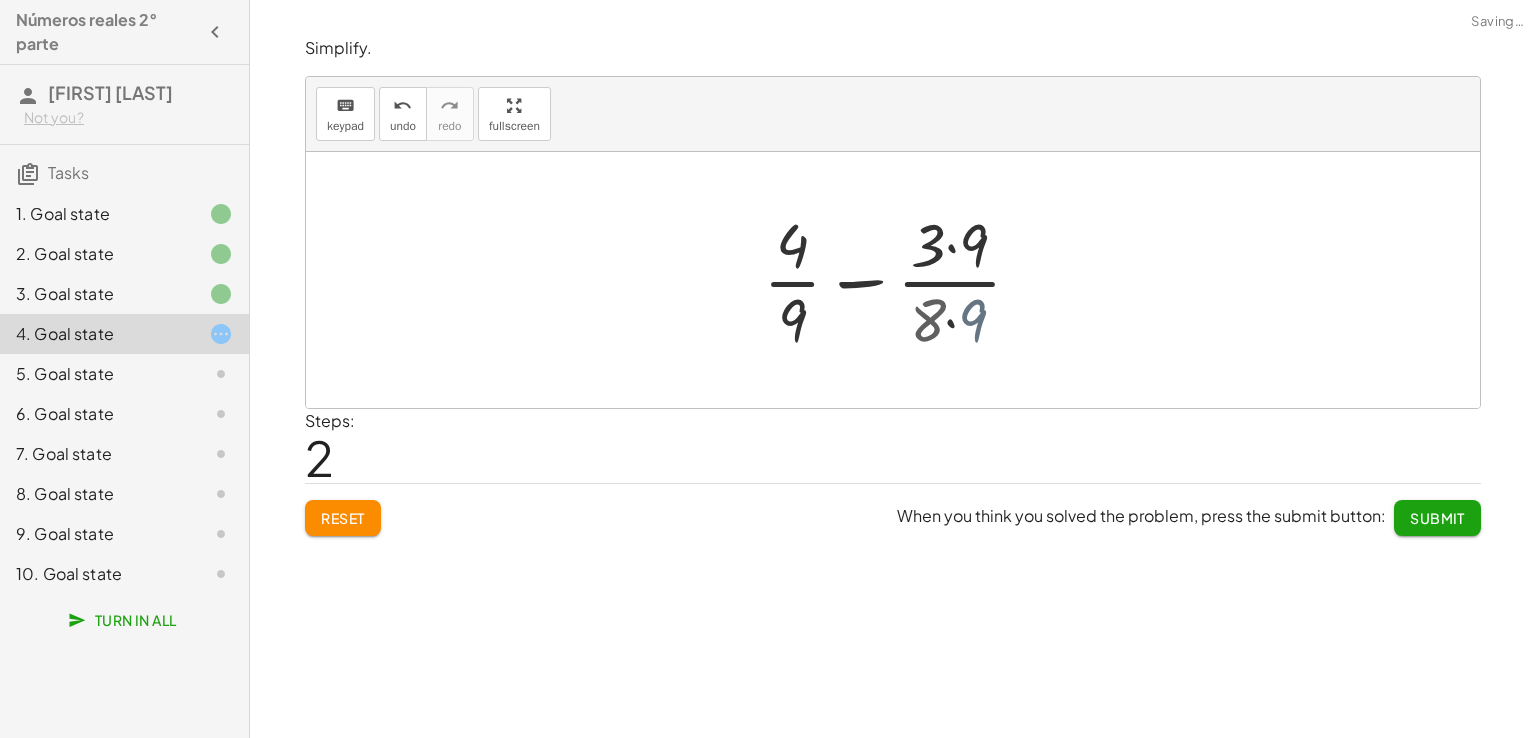 click at bounding box center [900, 280] 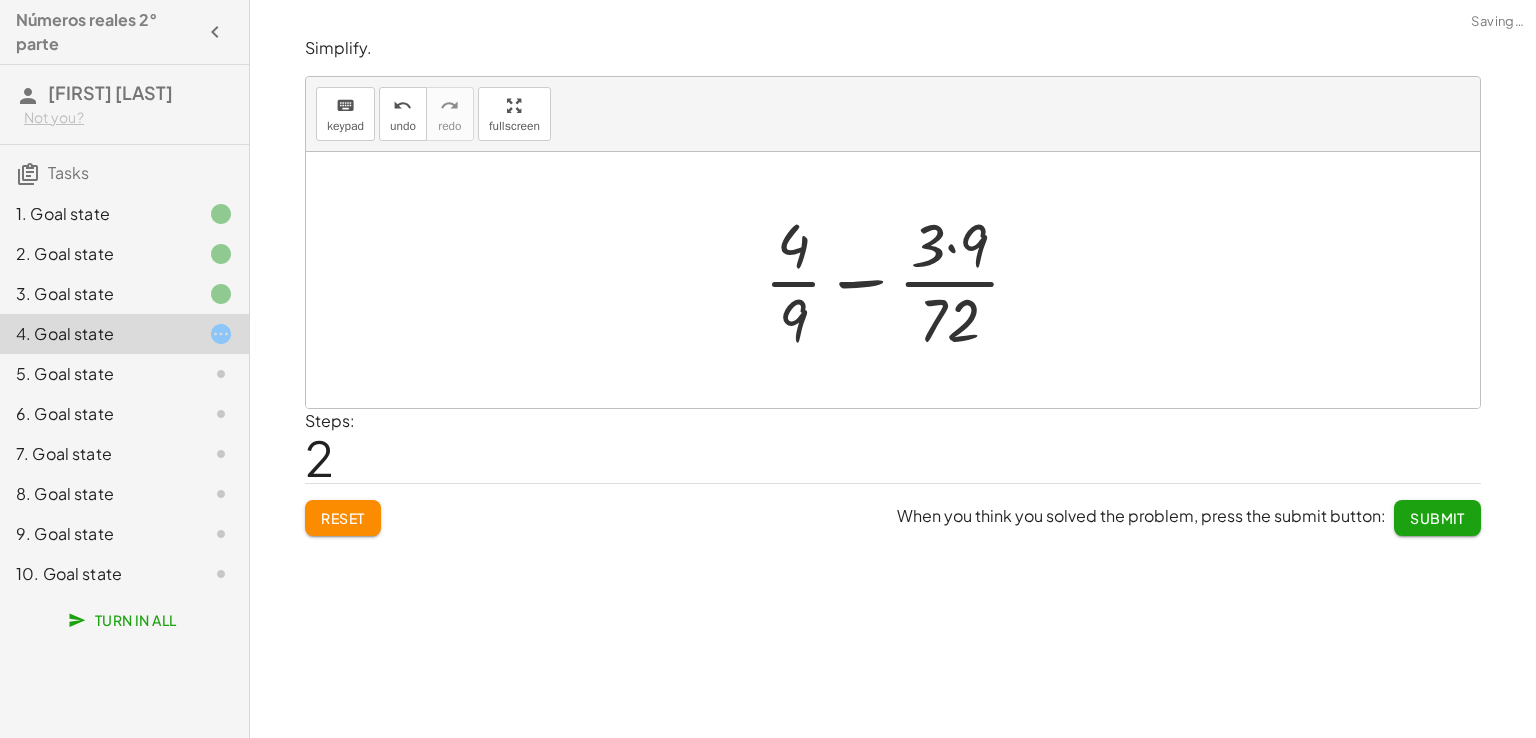 click at bounding box center [900, 280] 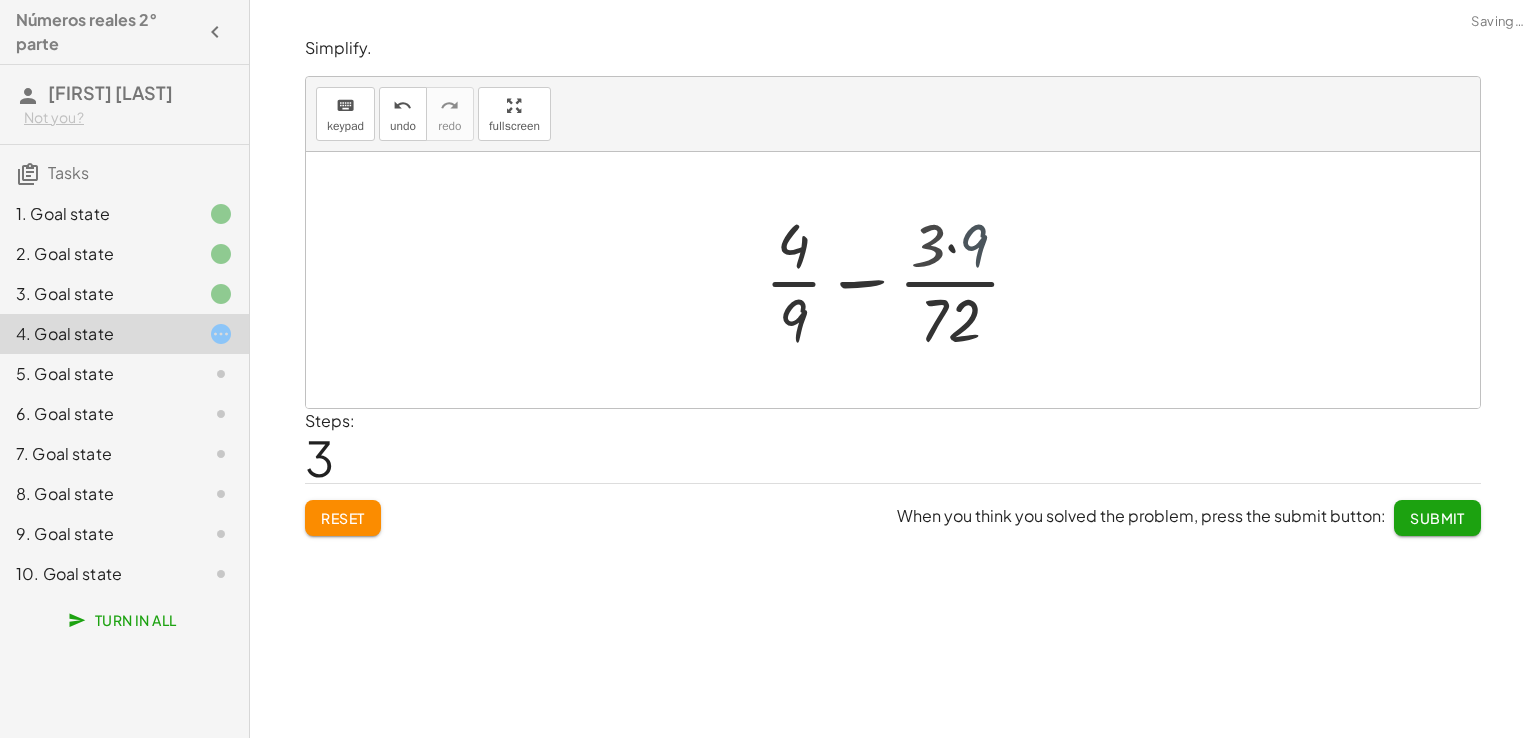 click at bounding box center [900, 280] 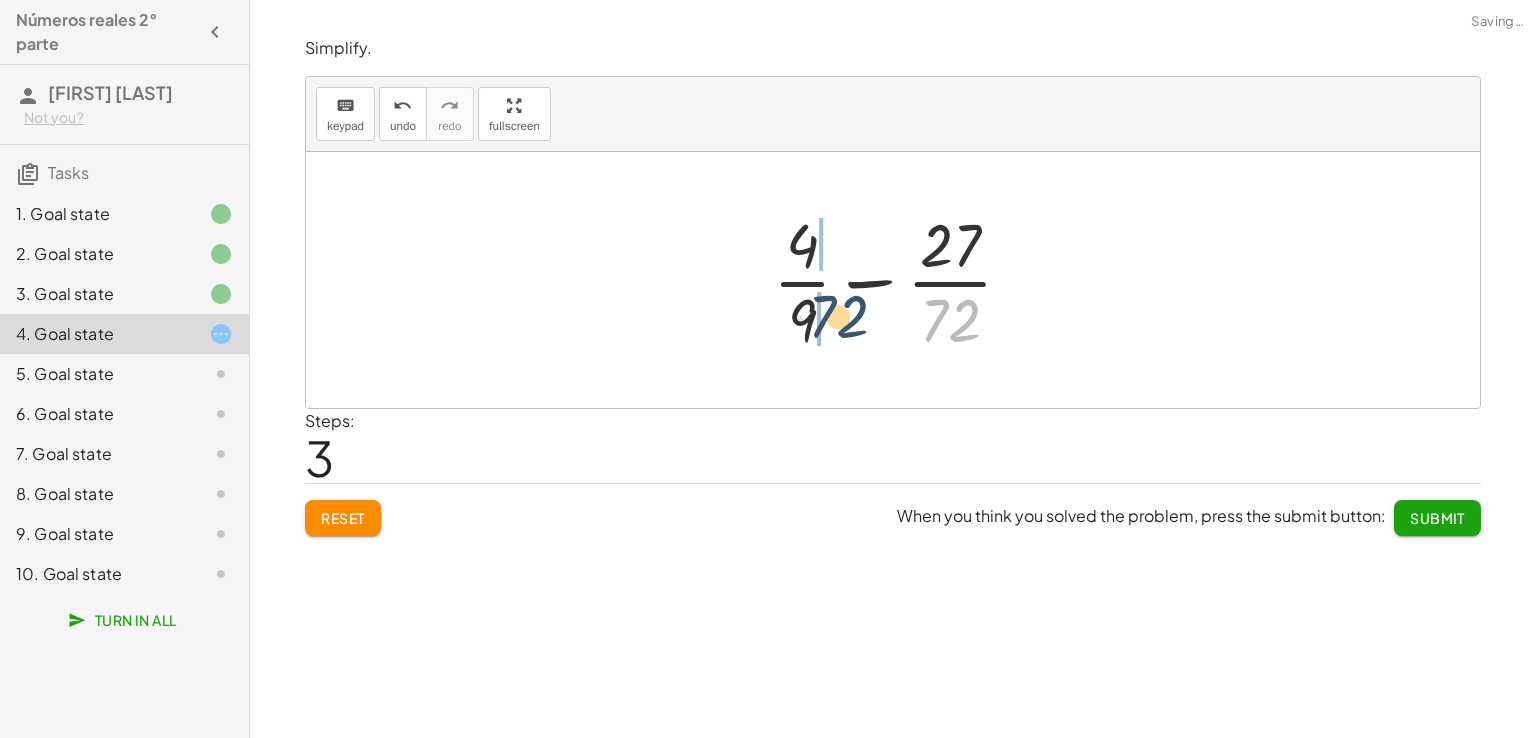 drag, startPoint x: 922, startPoint y: 329, endPoint x: 768, endPoint y: 326, distance: 154.02922 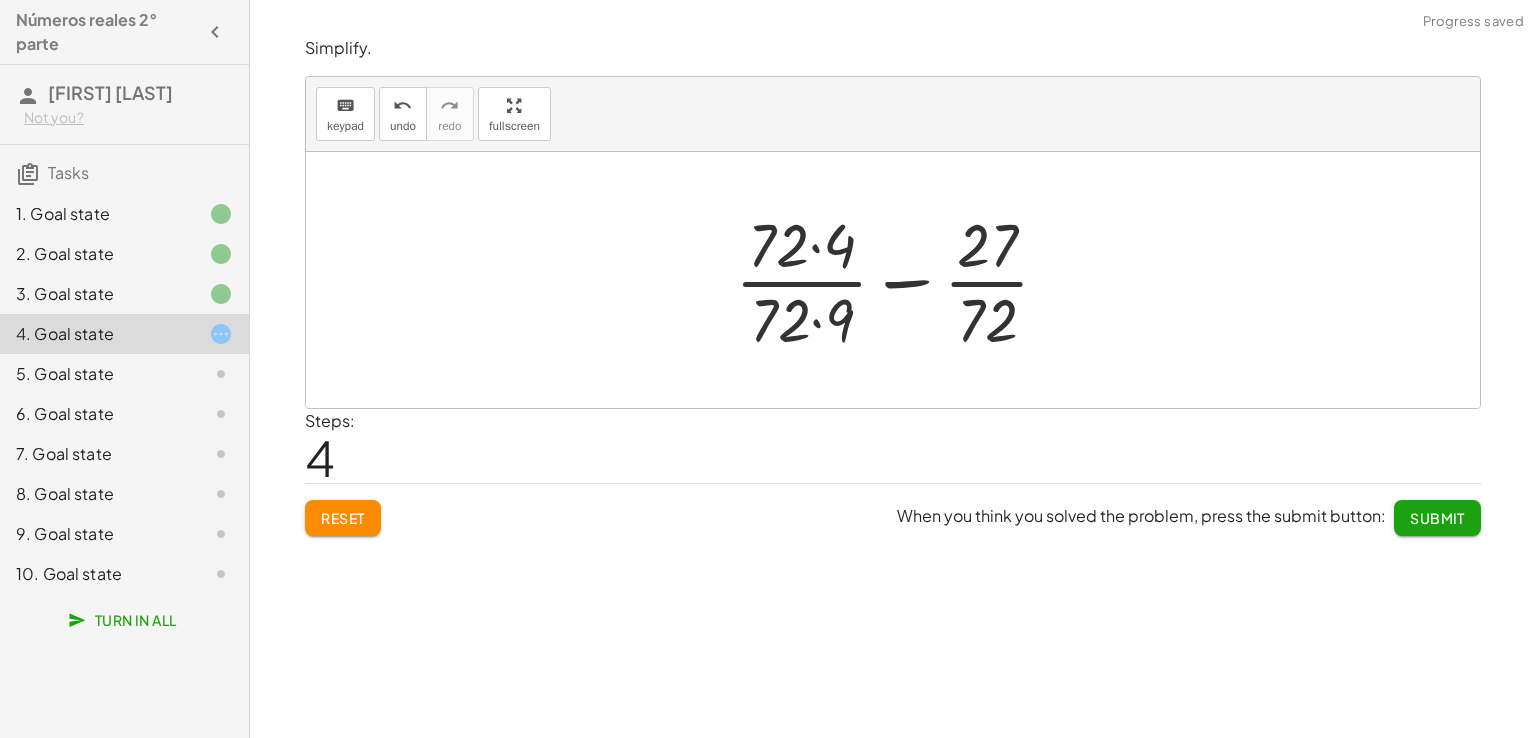 click at bounding box center [900, 280] 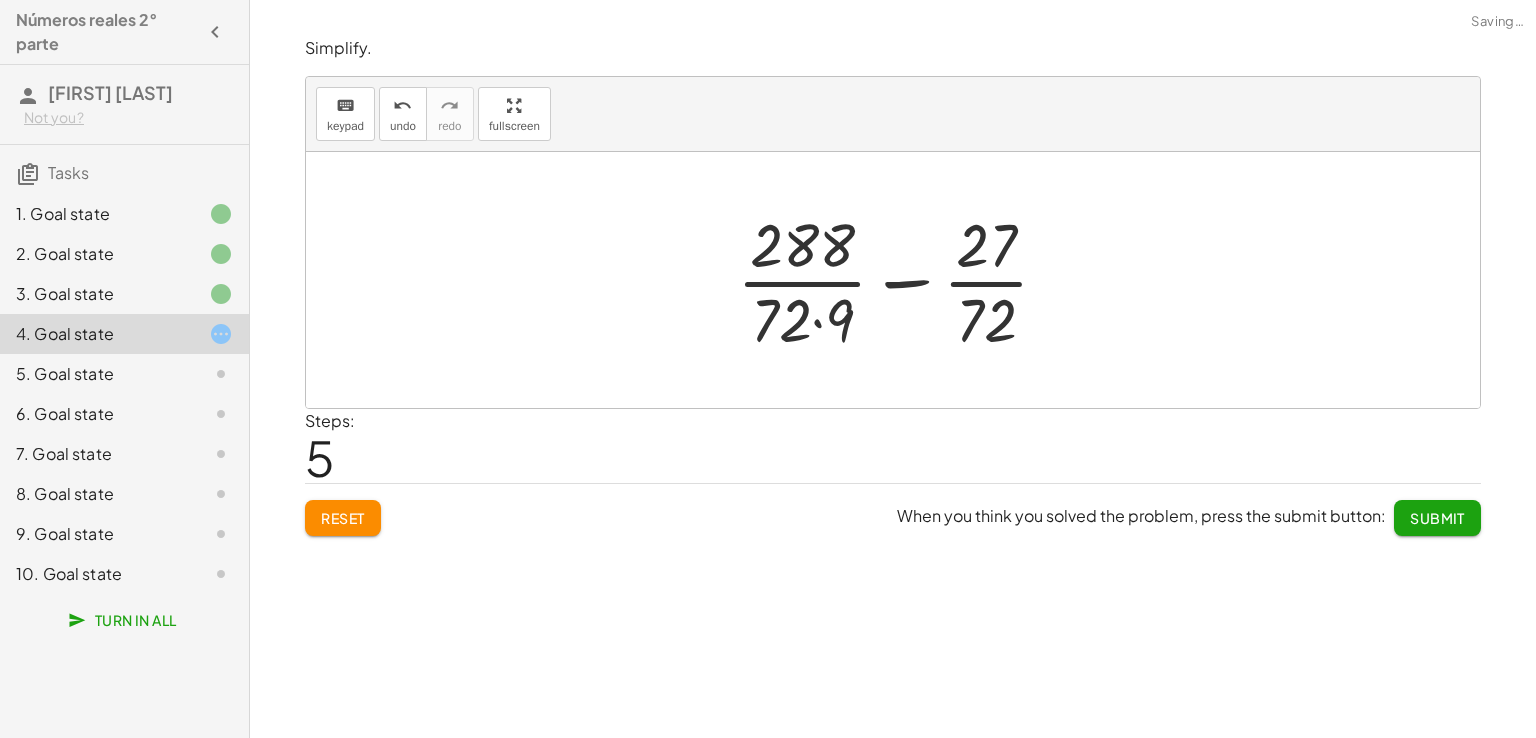 click at bounding box center [900, 280] 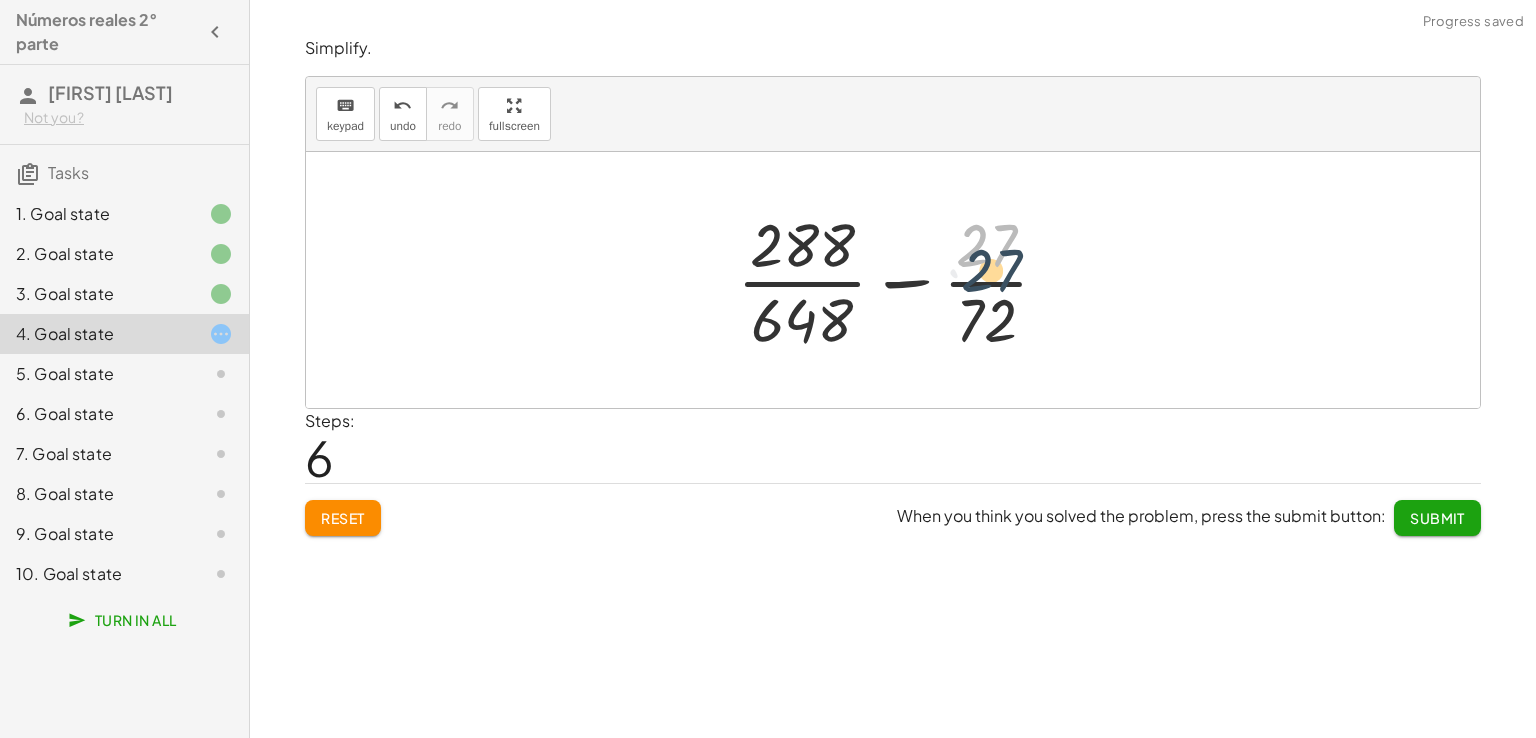 drag, startPoint x: 993, startPoint y: 243, endPoint x: 983, endPoint y: 204, distance: 40.261642 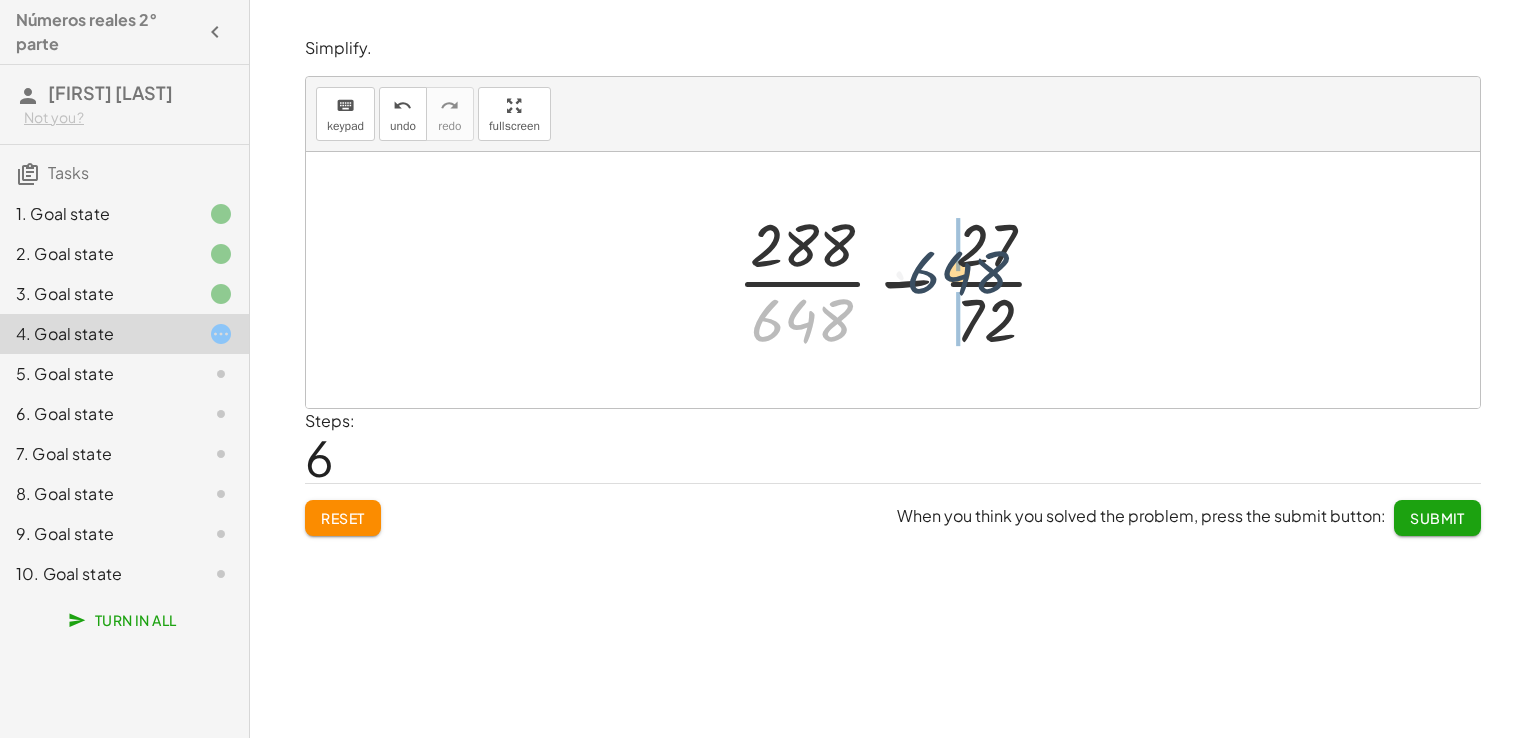 drag, startPoint x: 836, startPoint y: 313, endPoint x: 1027, endPoint y: 245, distance: 202.74368 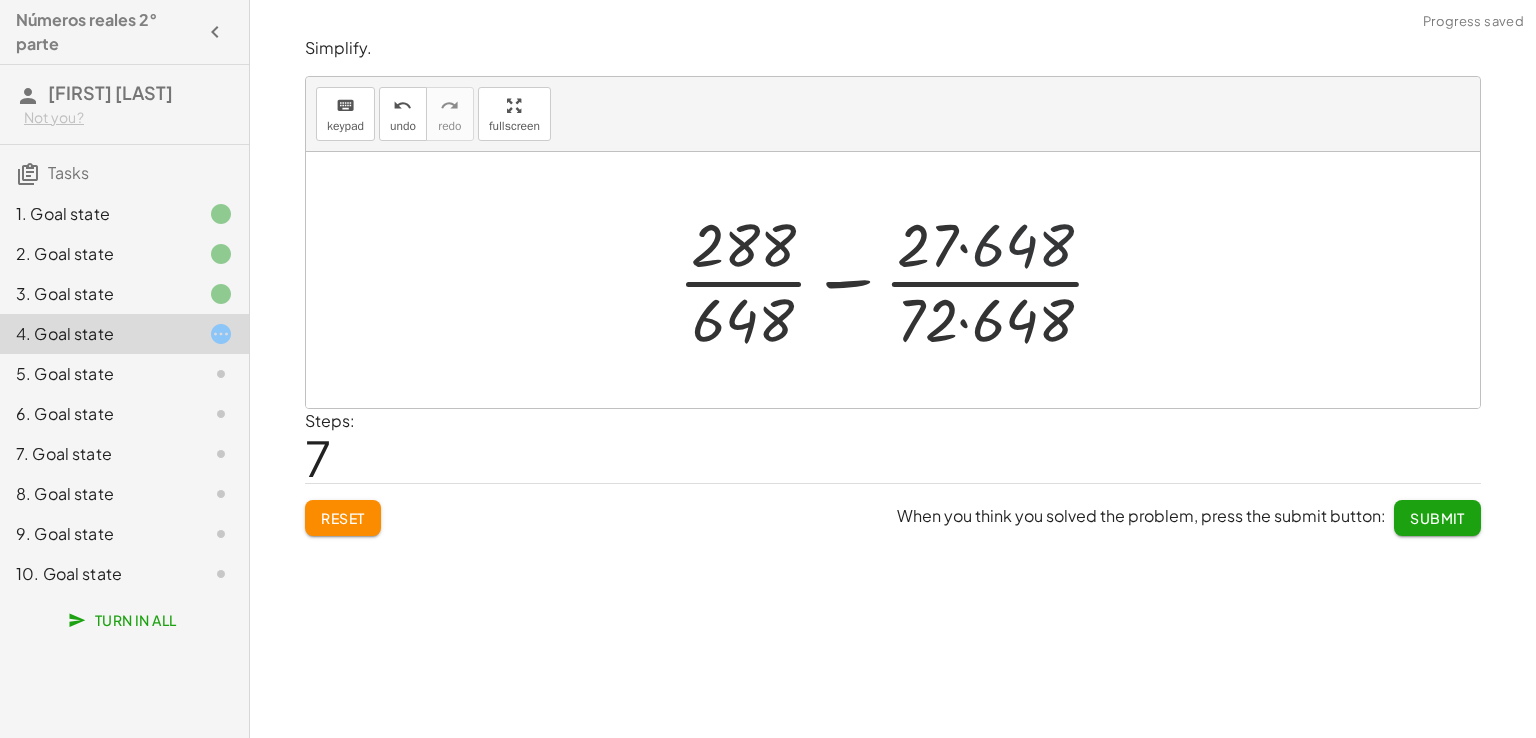 click at bounding box center [900, 280] 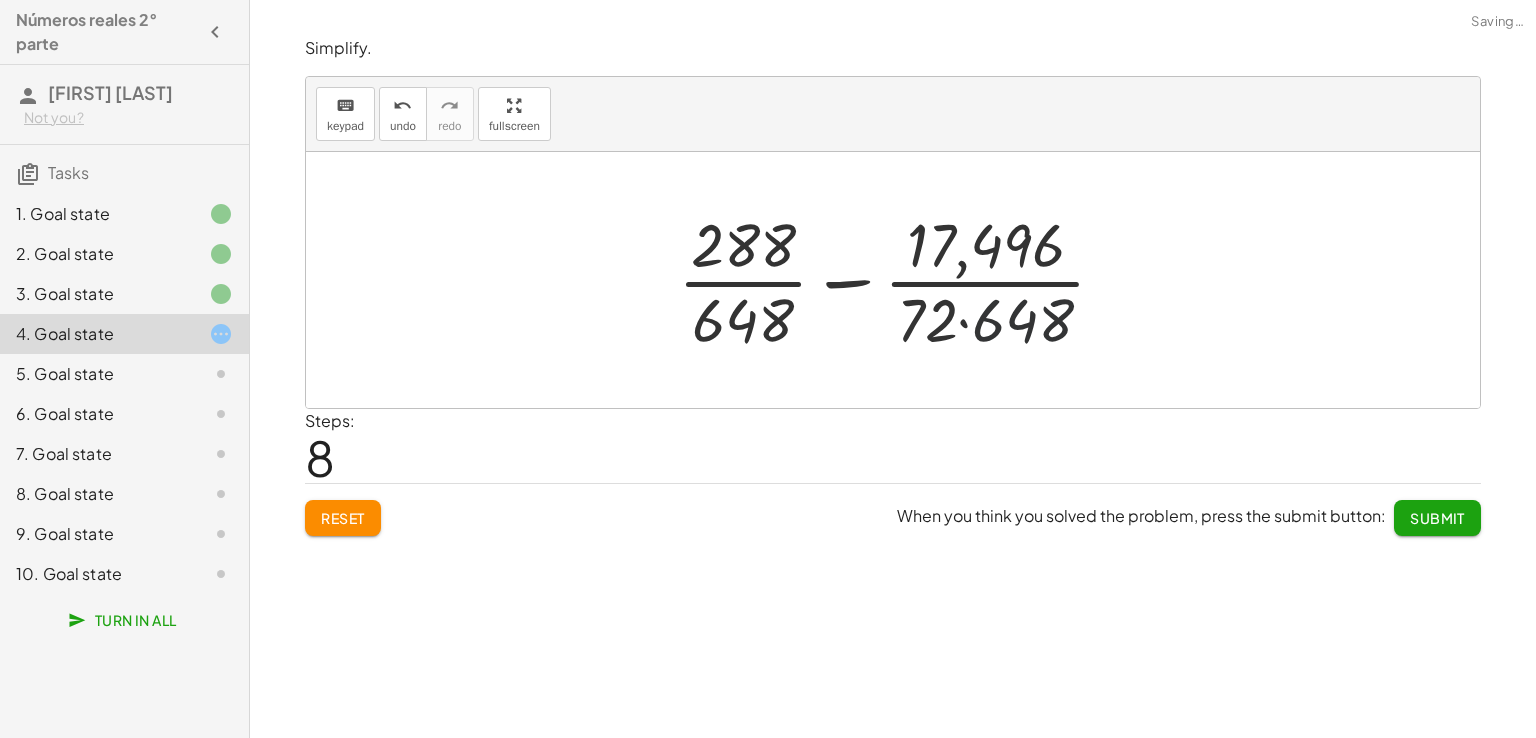 click at bounding box center (900, 280) 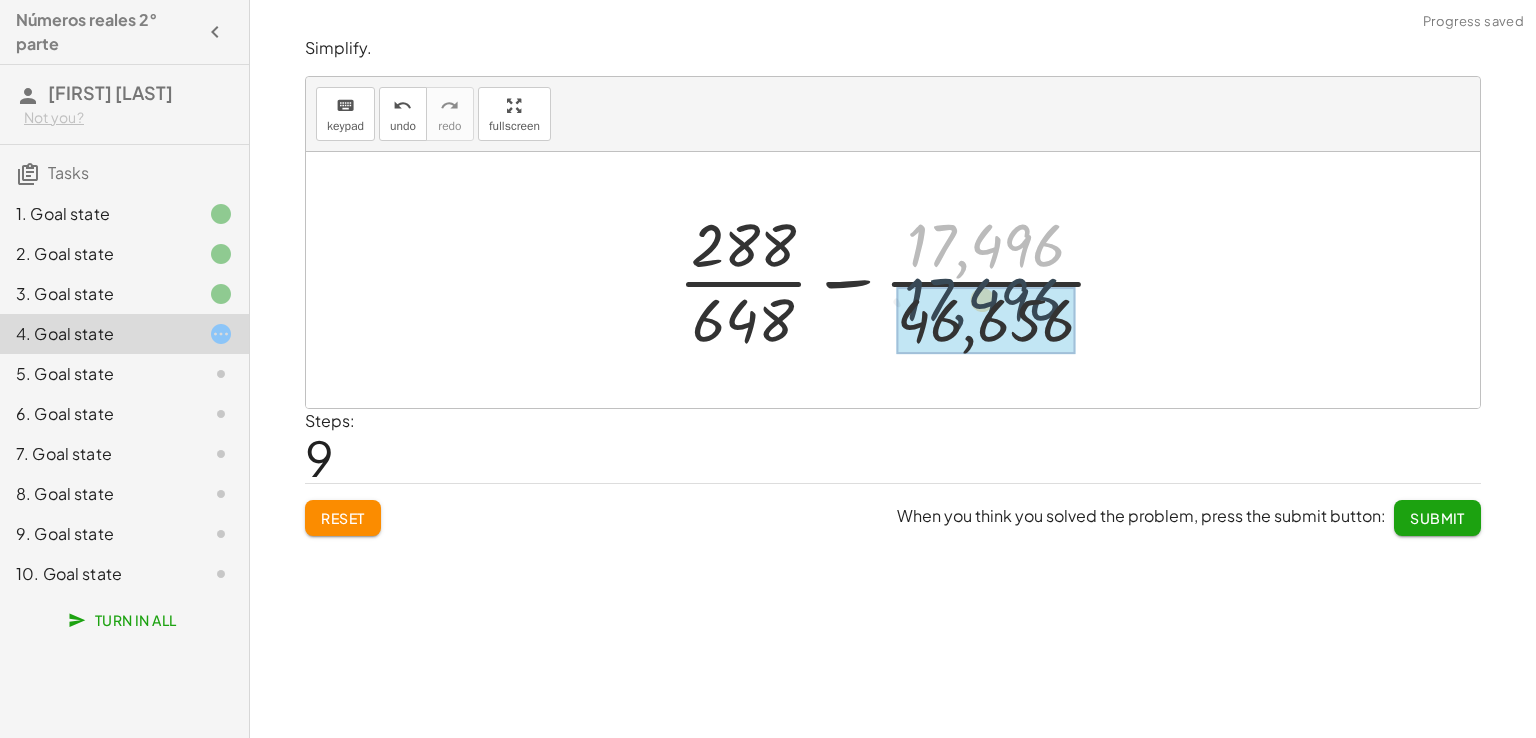 drag, startPoint x: 940, startPoint y: 245, endPoint x: 936, endPoint y: 305, distance: 60.133186 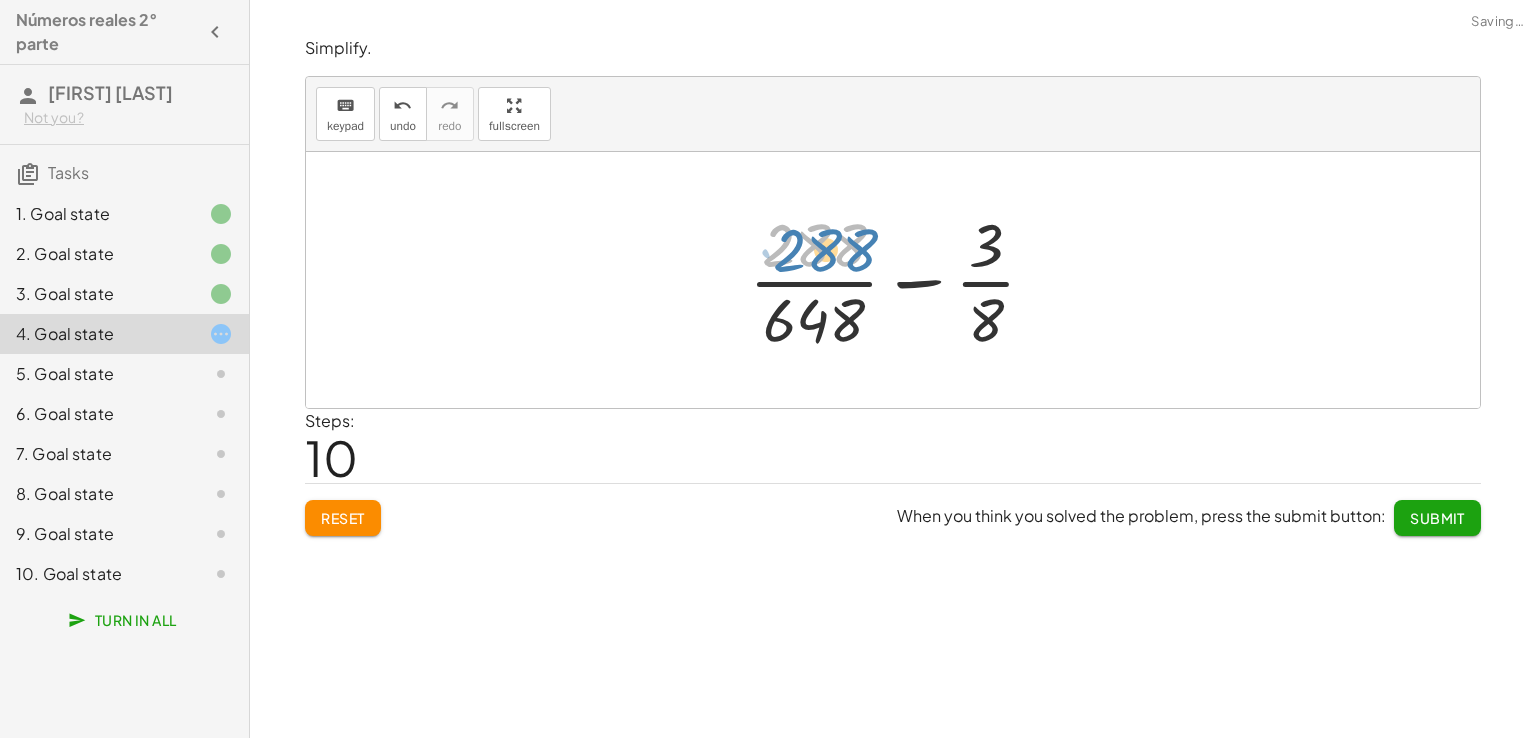 drag, startPoint x: 819, startPoint y: 258, endPoint x: 833, endPoint y: 242, distance: 21.260292 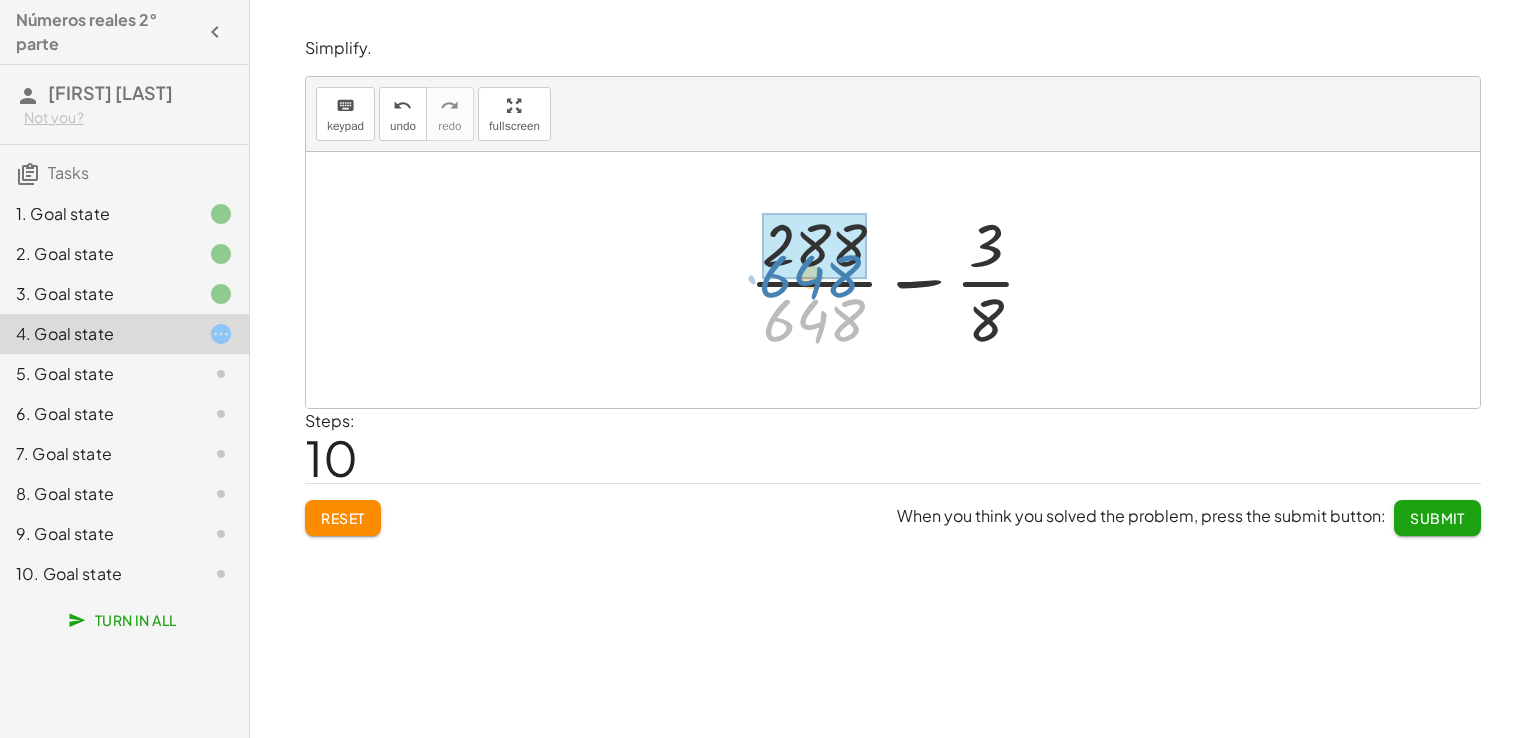 drag, startPoint x: 824, startPoint y: 320, endPoint x: 820, endPoint y: 285, distance: 35.22783 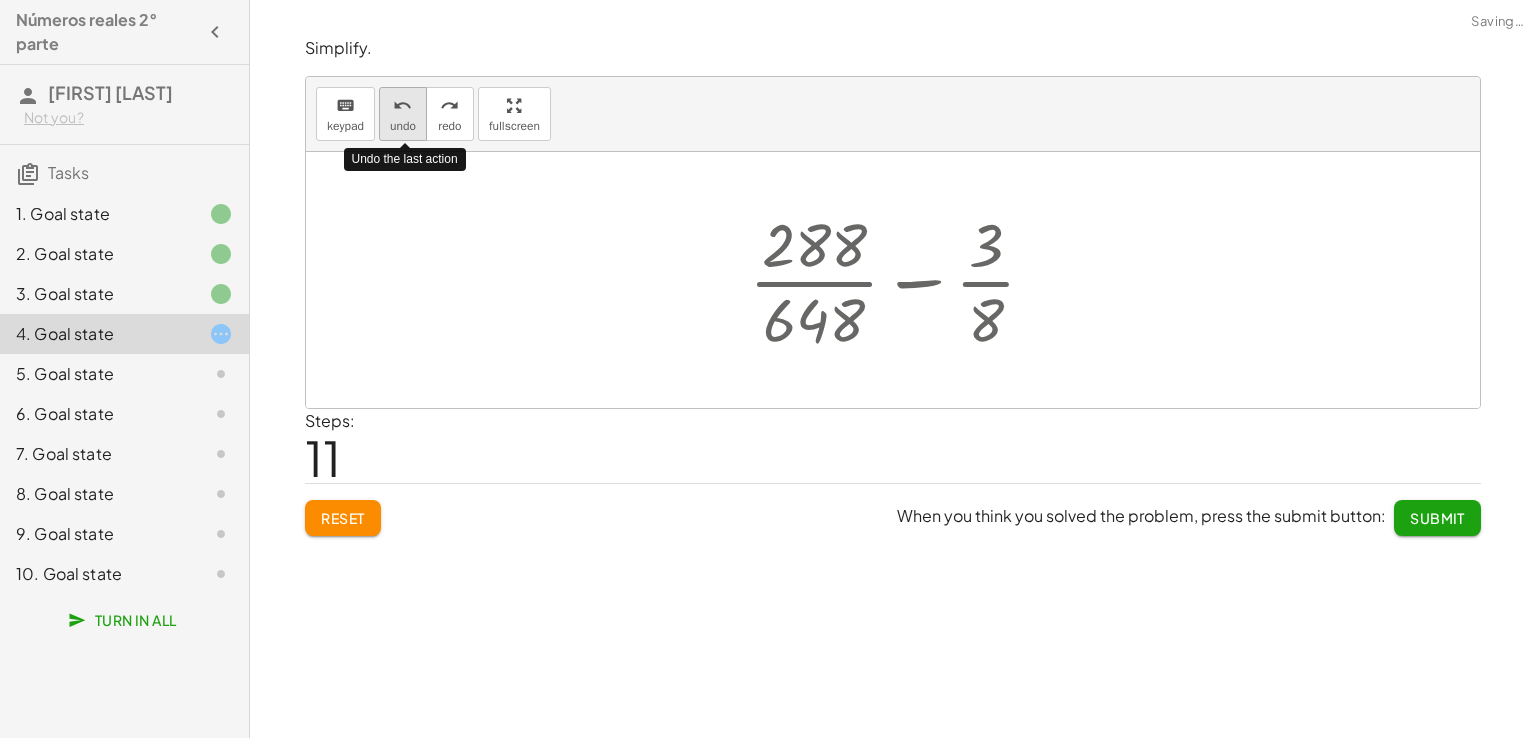 click on "undo" at bounding box center (403, 126) 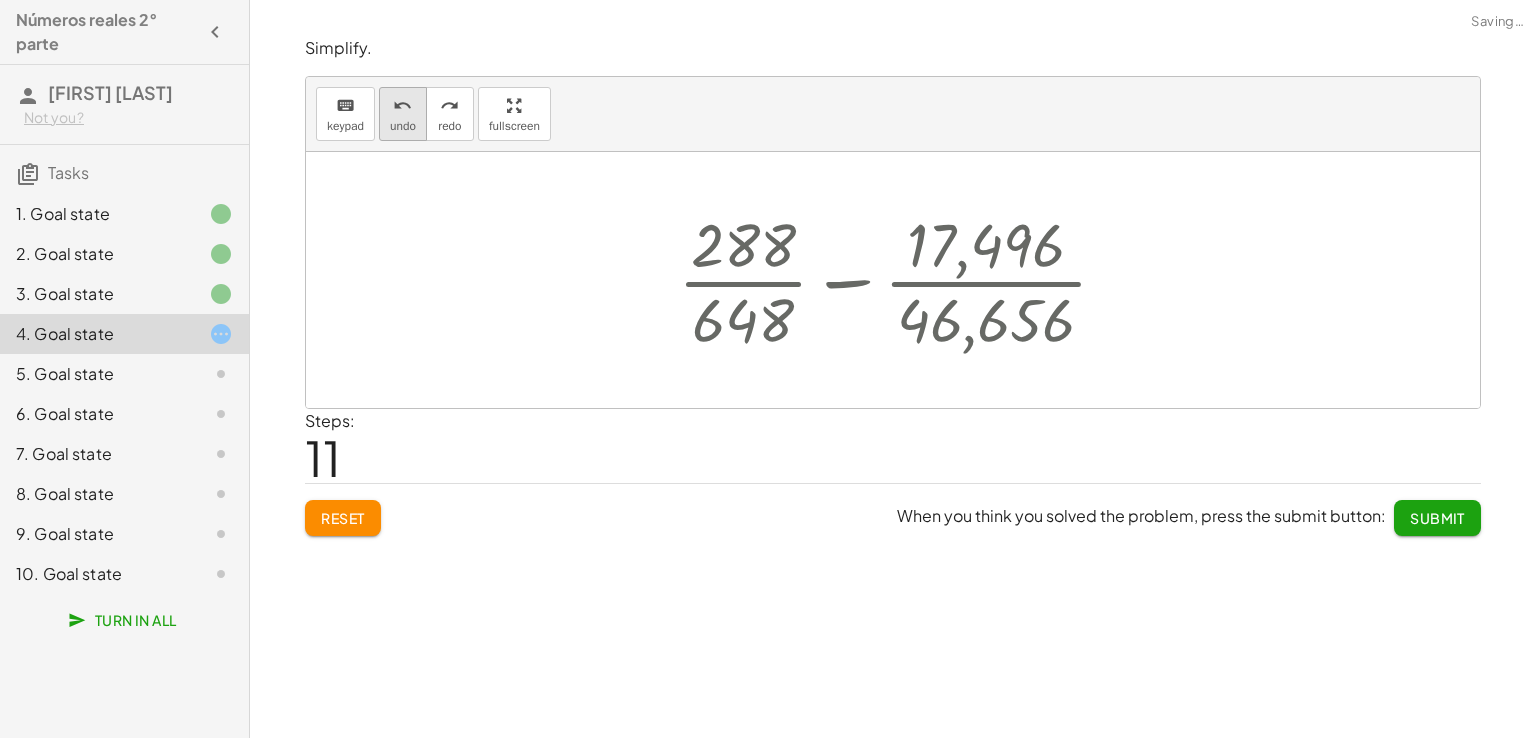 click on "undo" at bounding box center (403, 126) 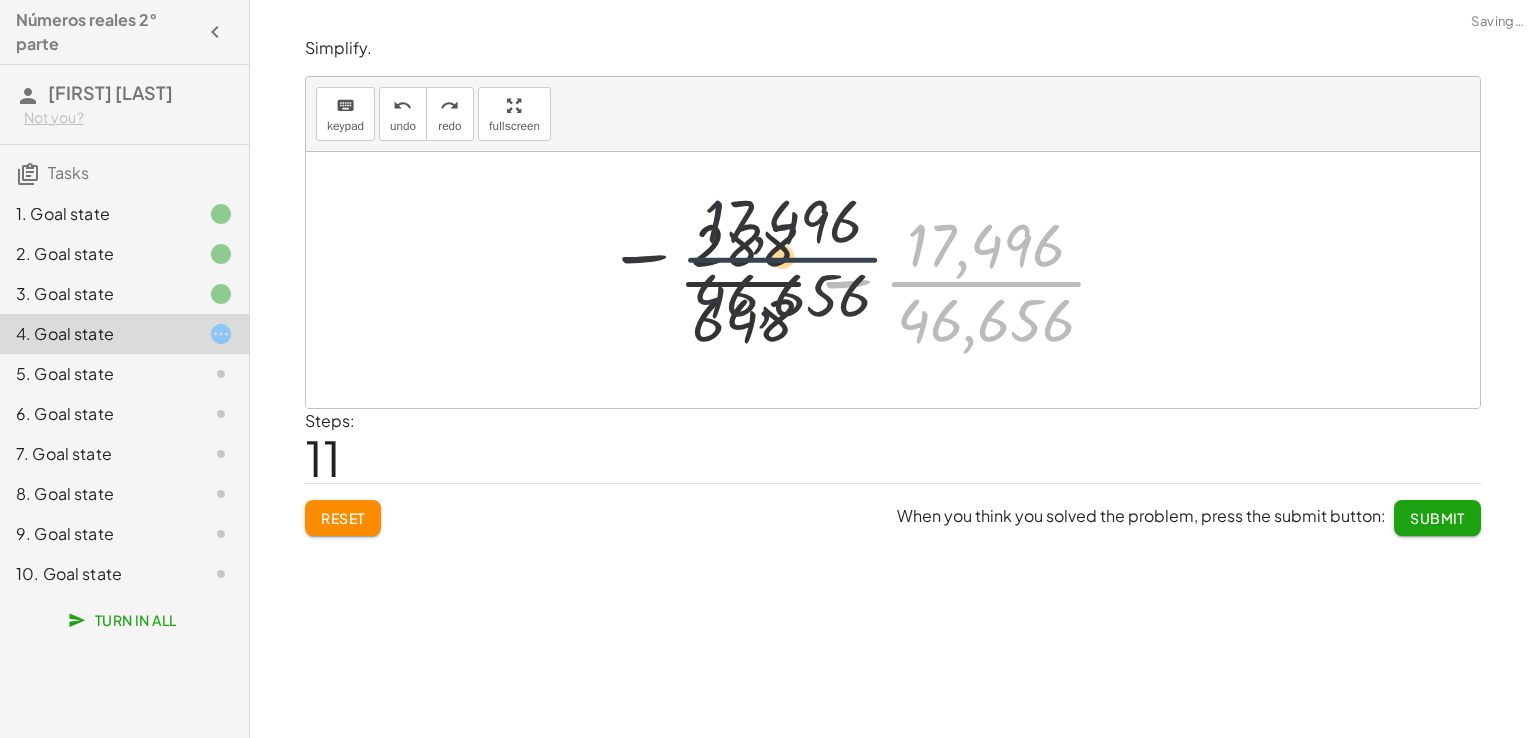 drag, startPoint x: 976, startPoint y: 282, endPoint x: 743, endPoint y: 258, distance: 234.23279 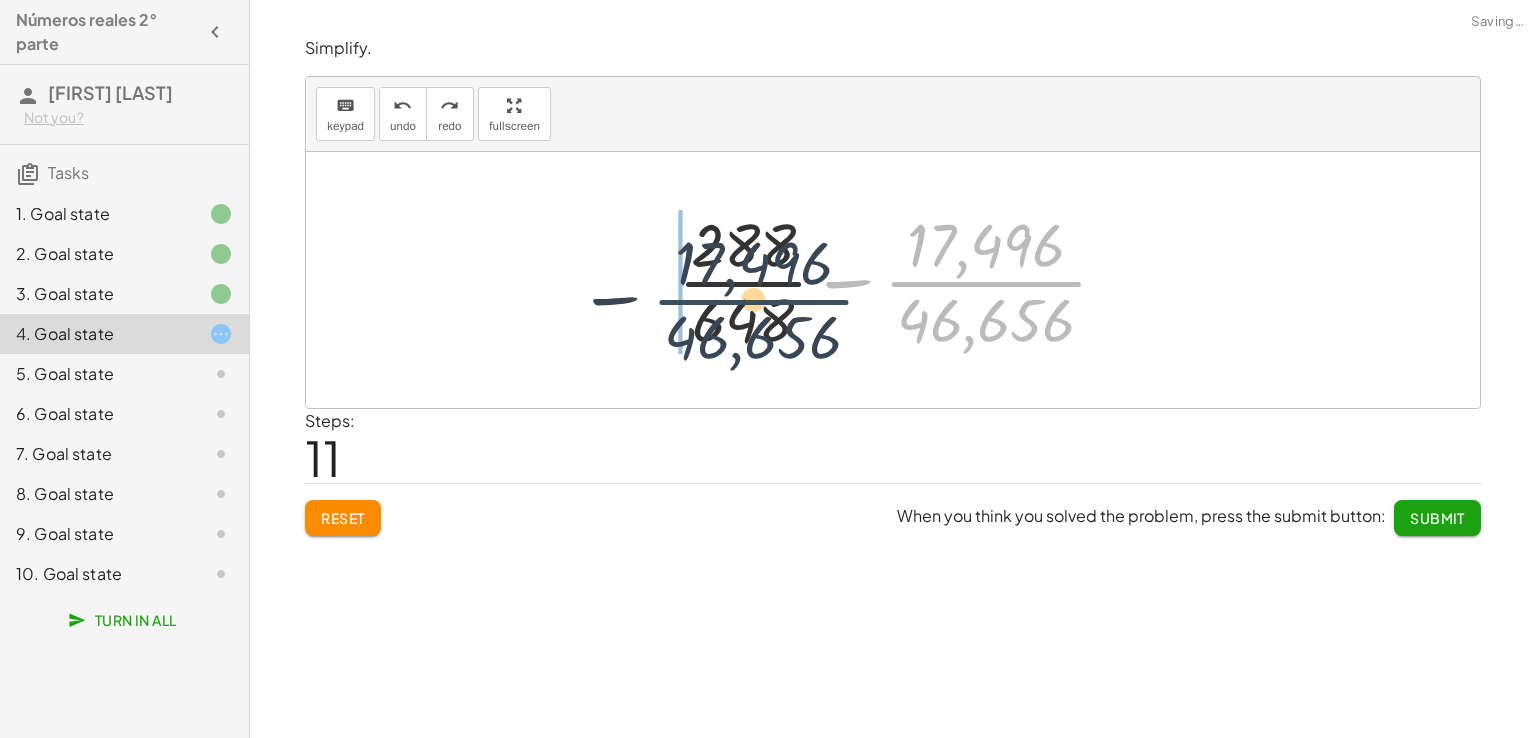 drag, startPoint x: 984, startPoint y: 291, endPoint x: 718, endPoint y: 303, distance: 266.27054 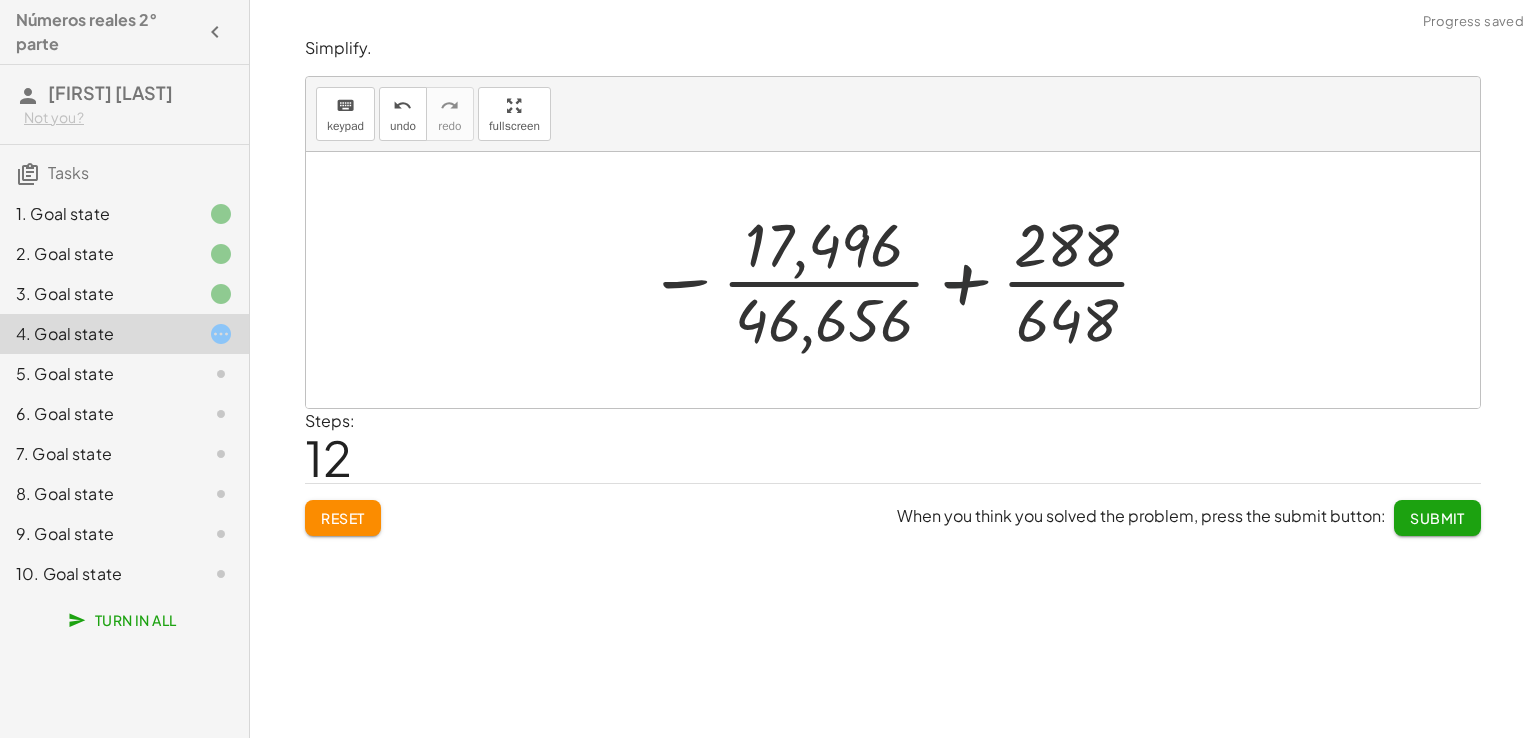 click at bounding box center [900, 280] 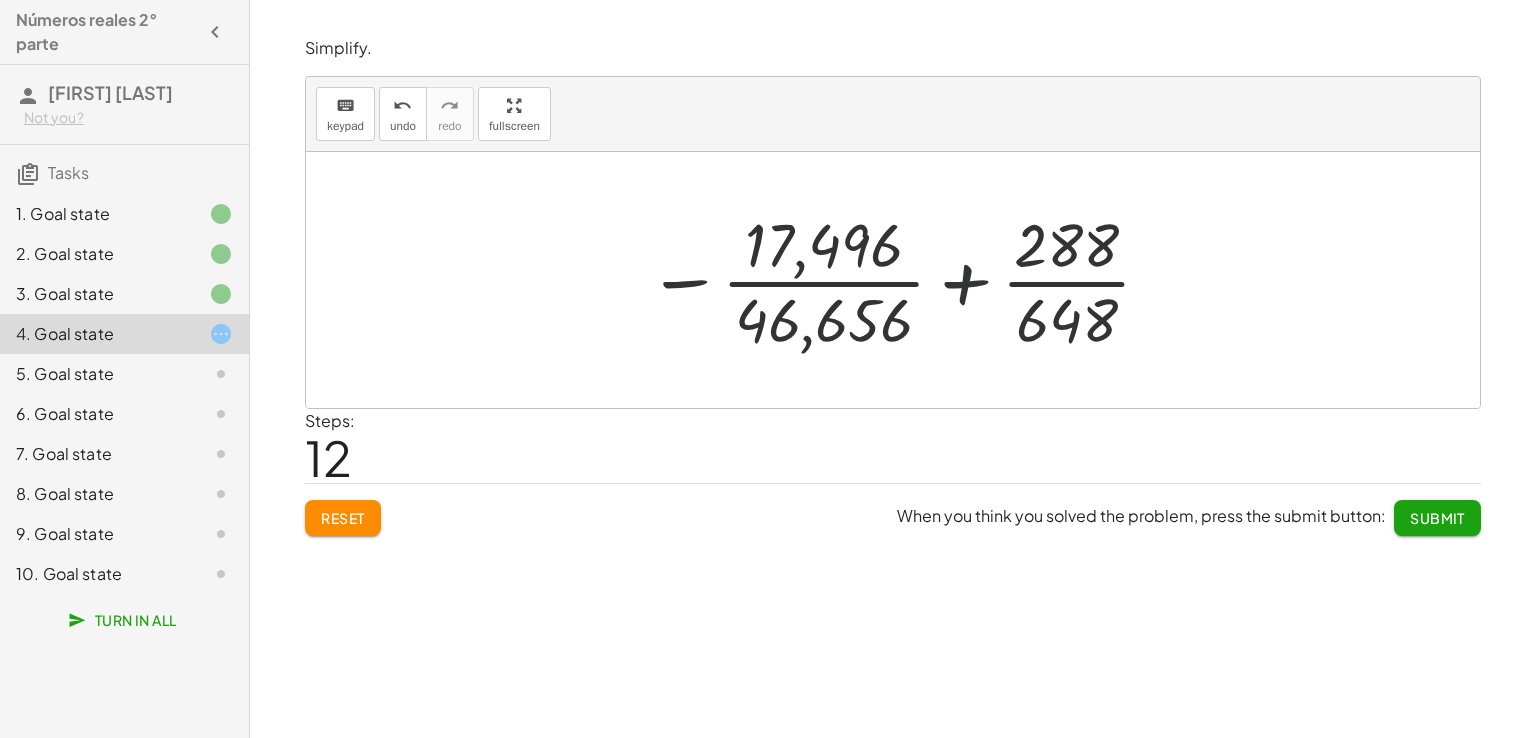 click at bounding box center (900, 280) 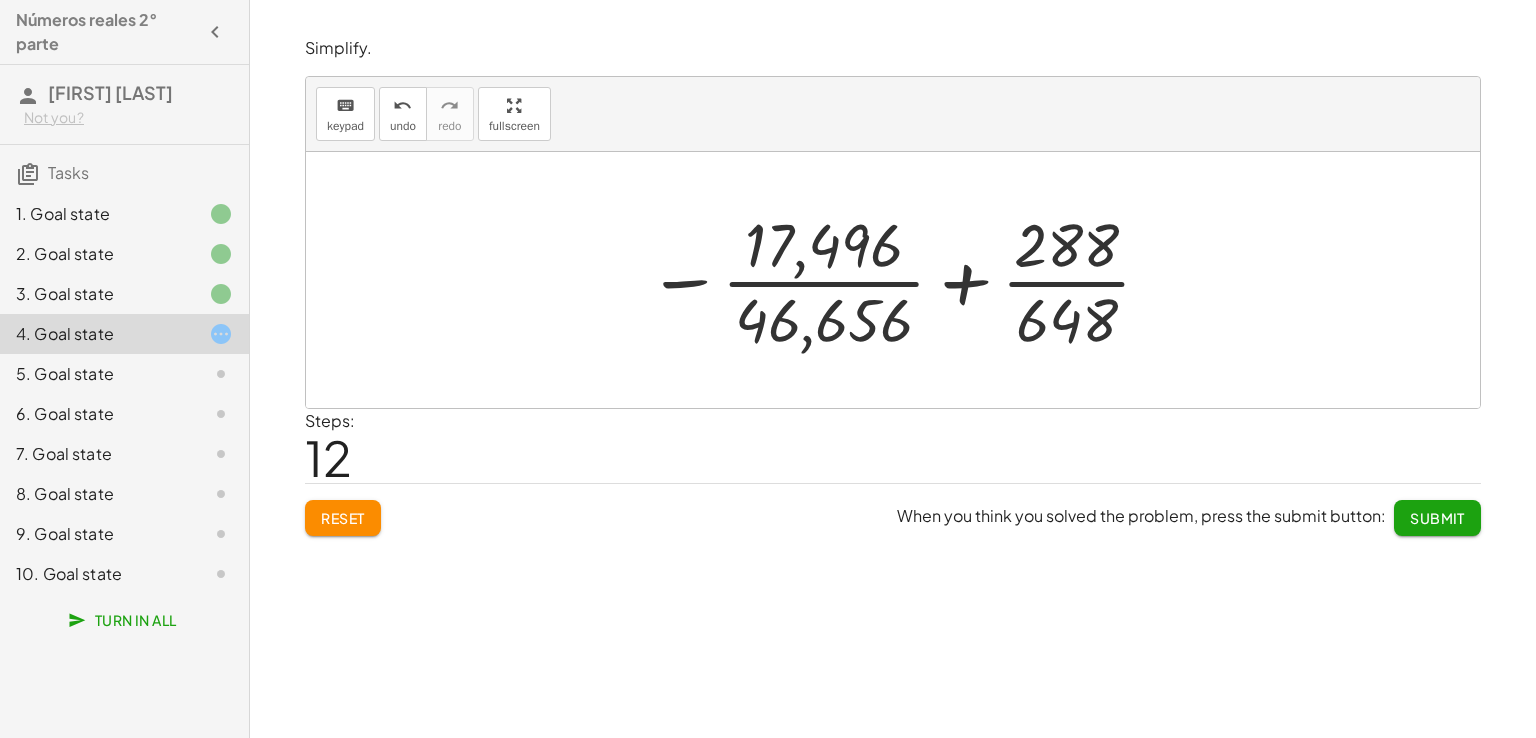 click at bounding box center (900, 280) 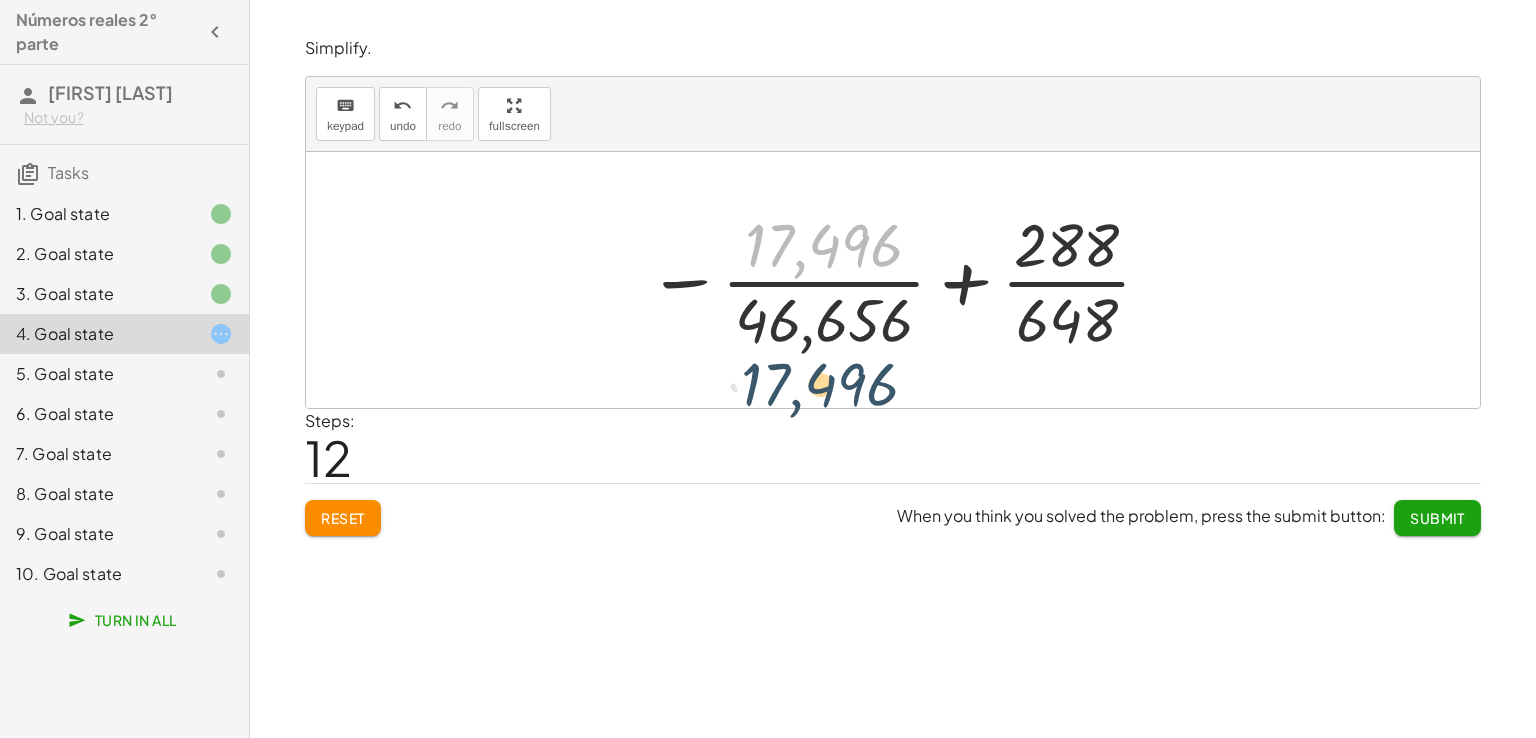 drag, startPoint x: 791, startPoint y: 253, endPoint x: 787, endPoint y: 386, distance: 133.06013 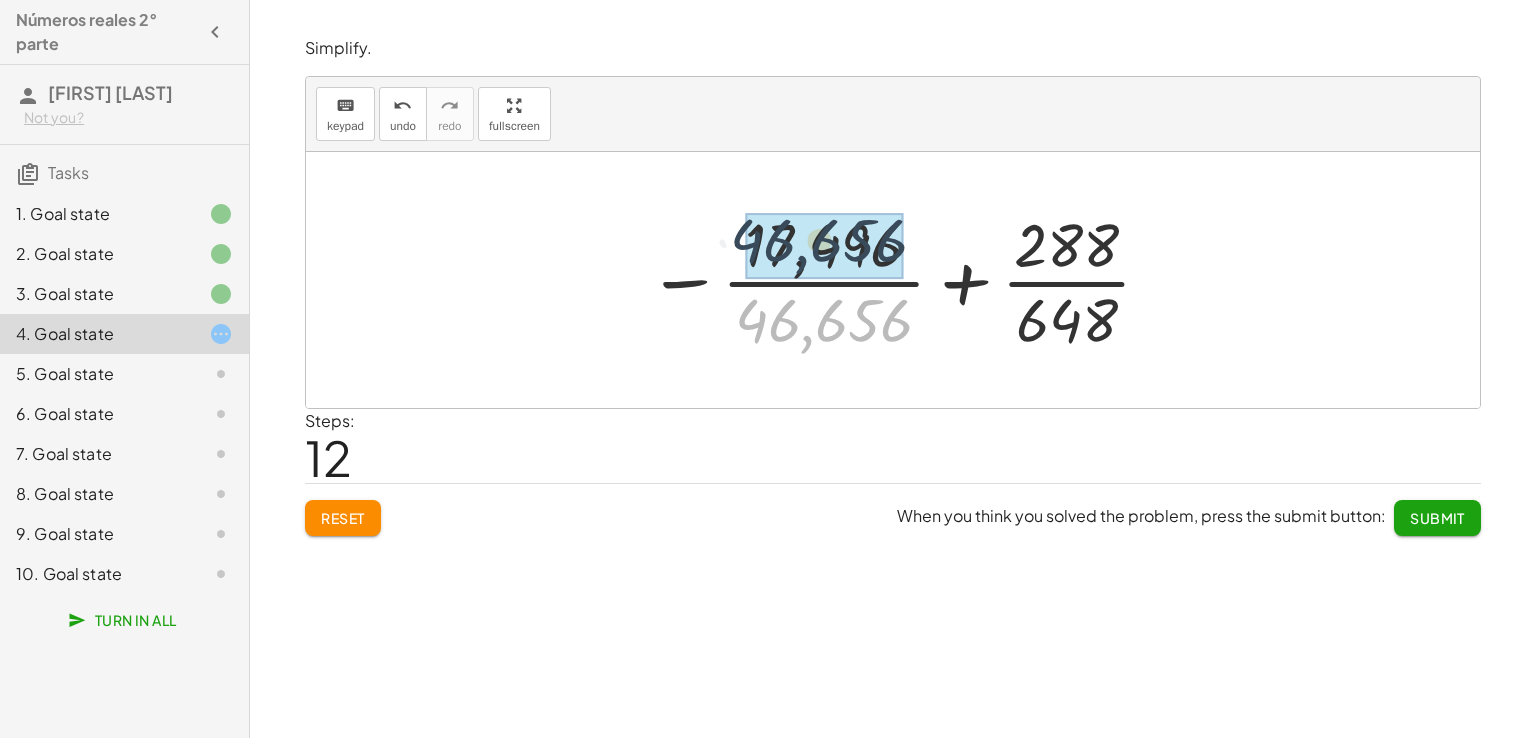 drag, startPoint x: 776, startPoint y: 333, endPoint x: 771, endPoint y: 251, distance: 82.1523 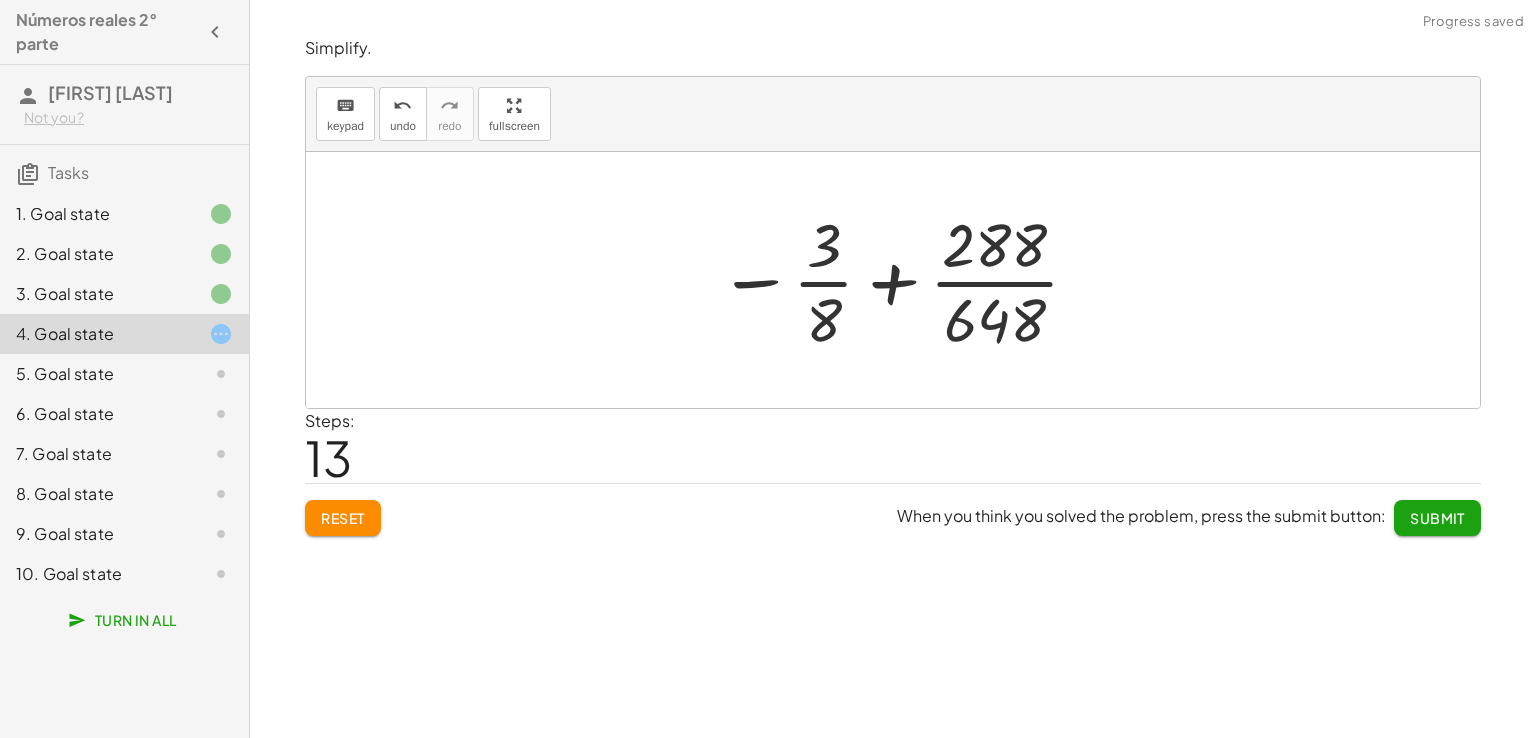 click at bounding box center (900, 280) 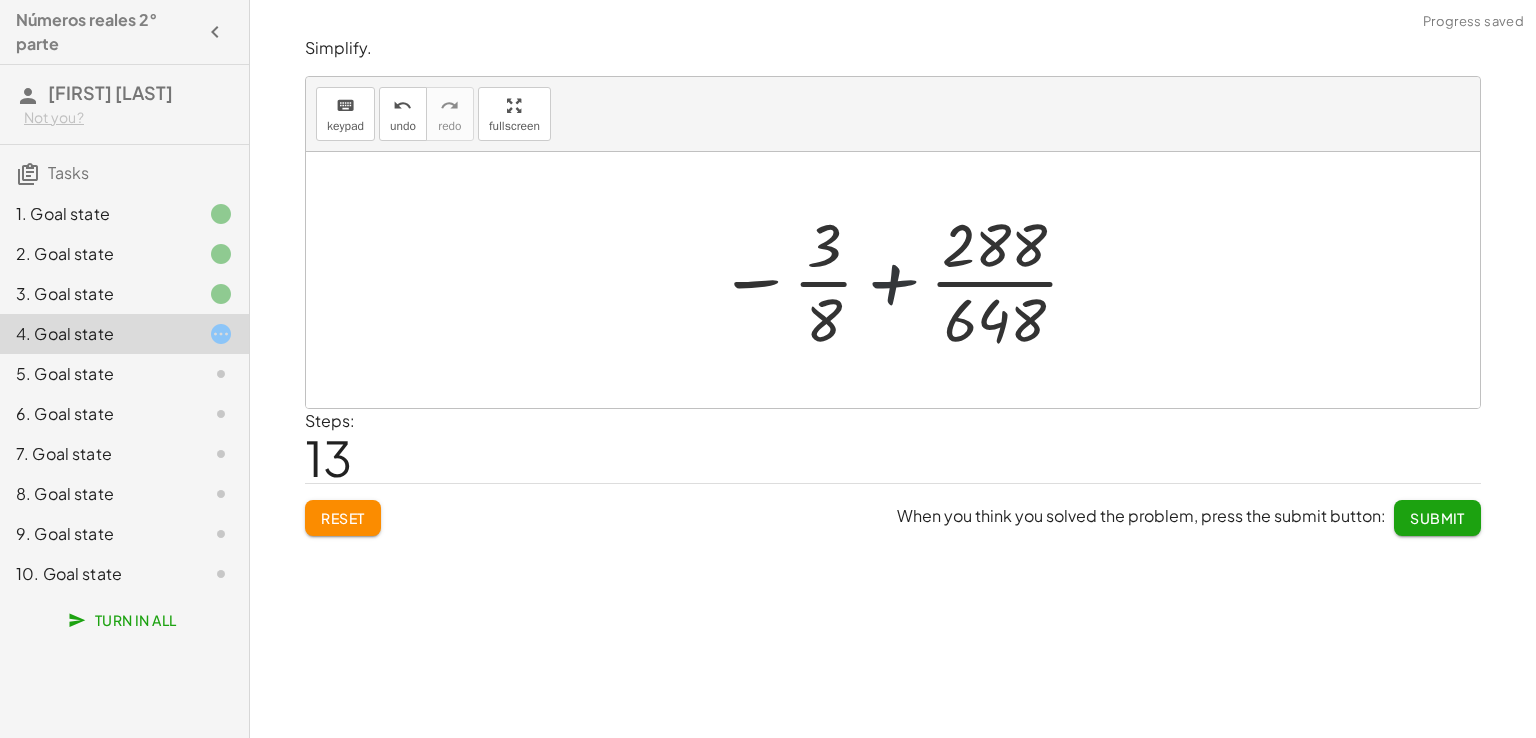 click at bounding box center [900, 280] 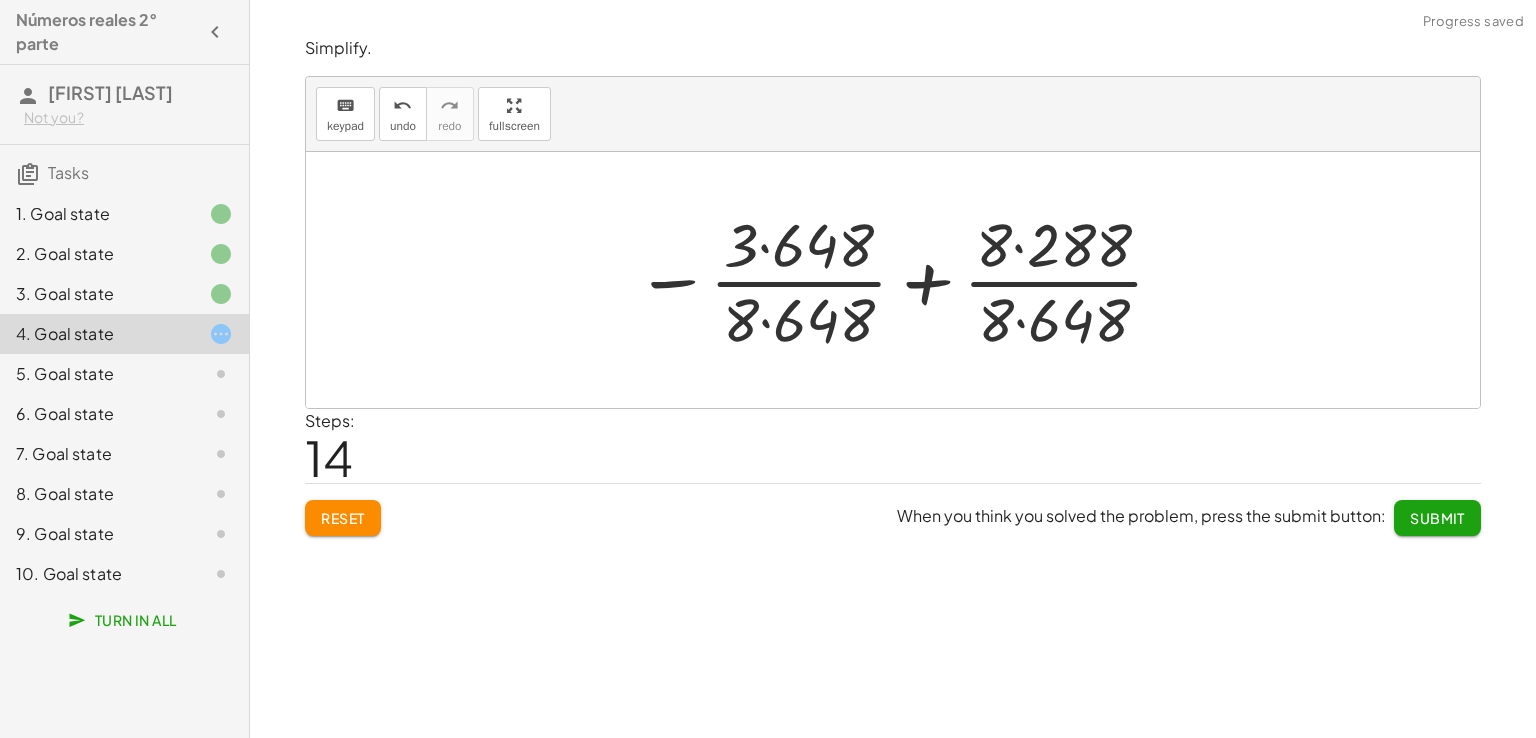 click at bounding box center [900, 280] 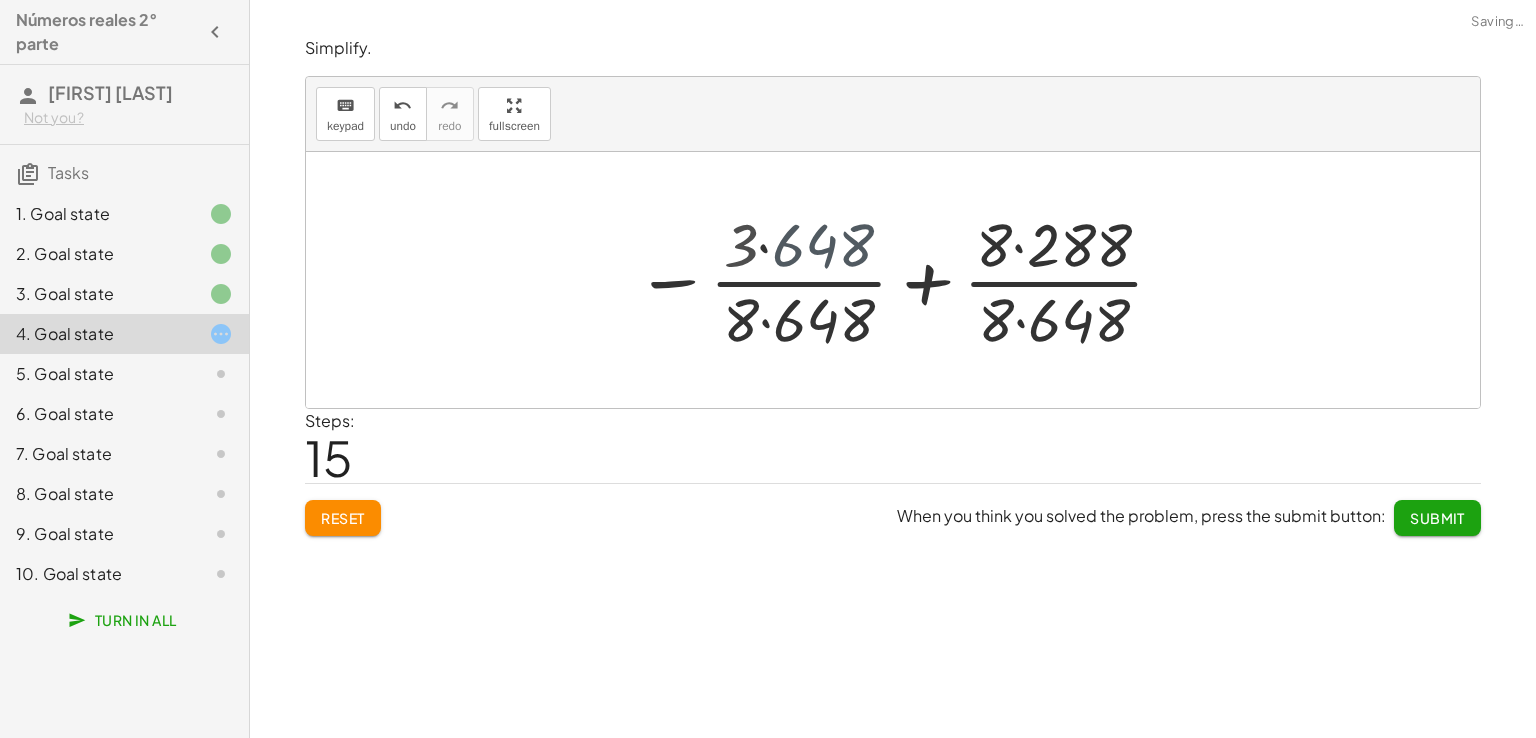 click at bounding box center (900, 280) 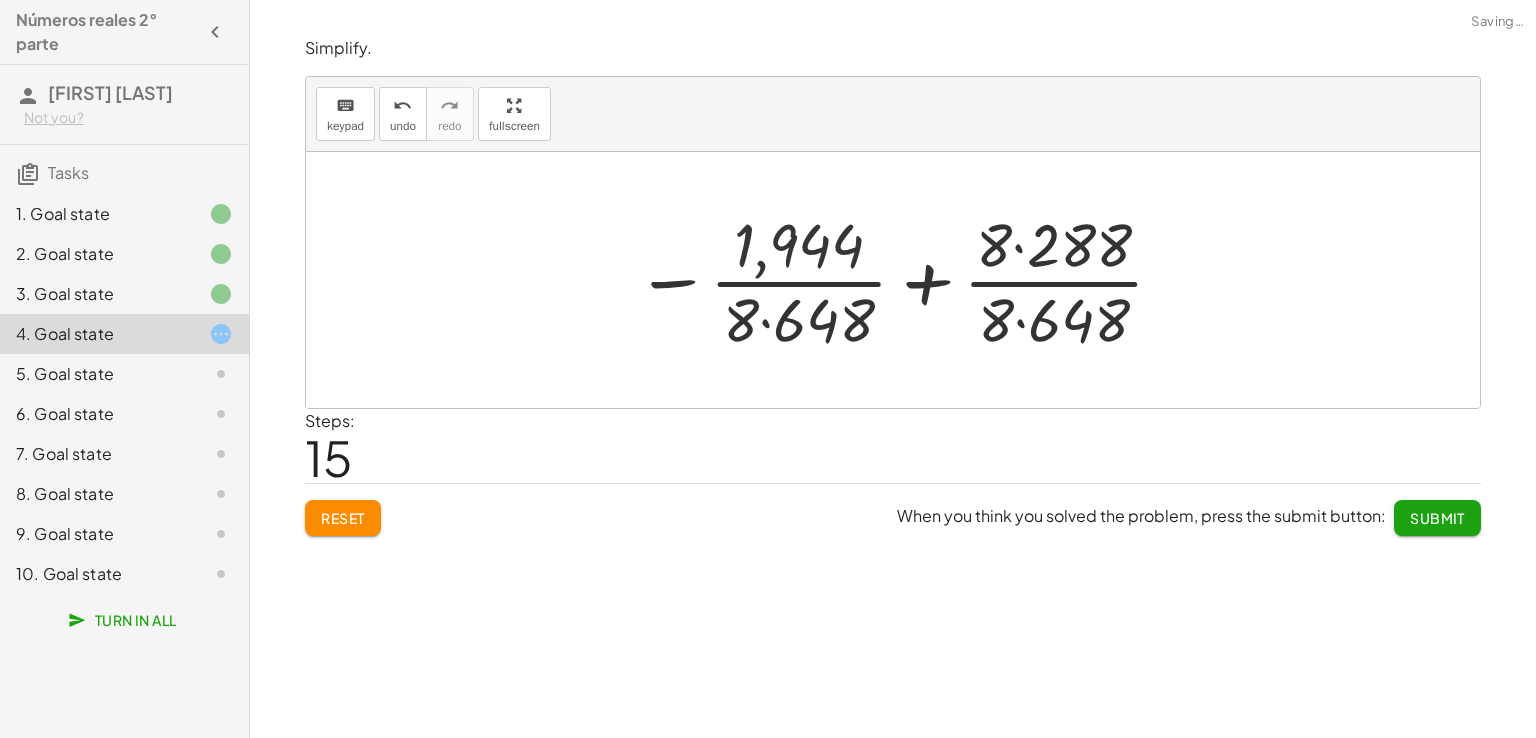 click at bounding box center [900, 280] 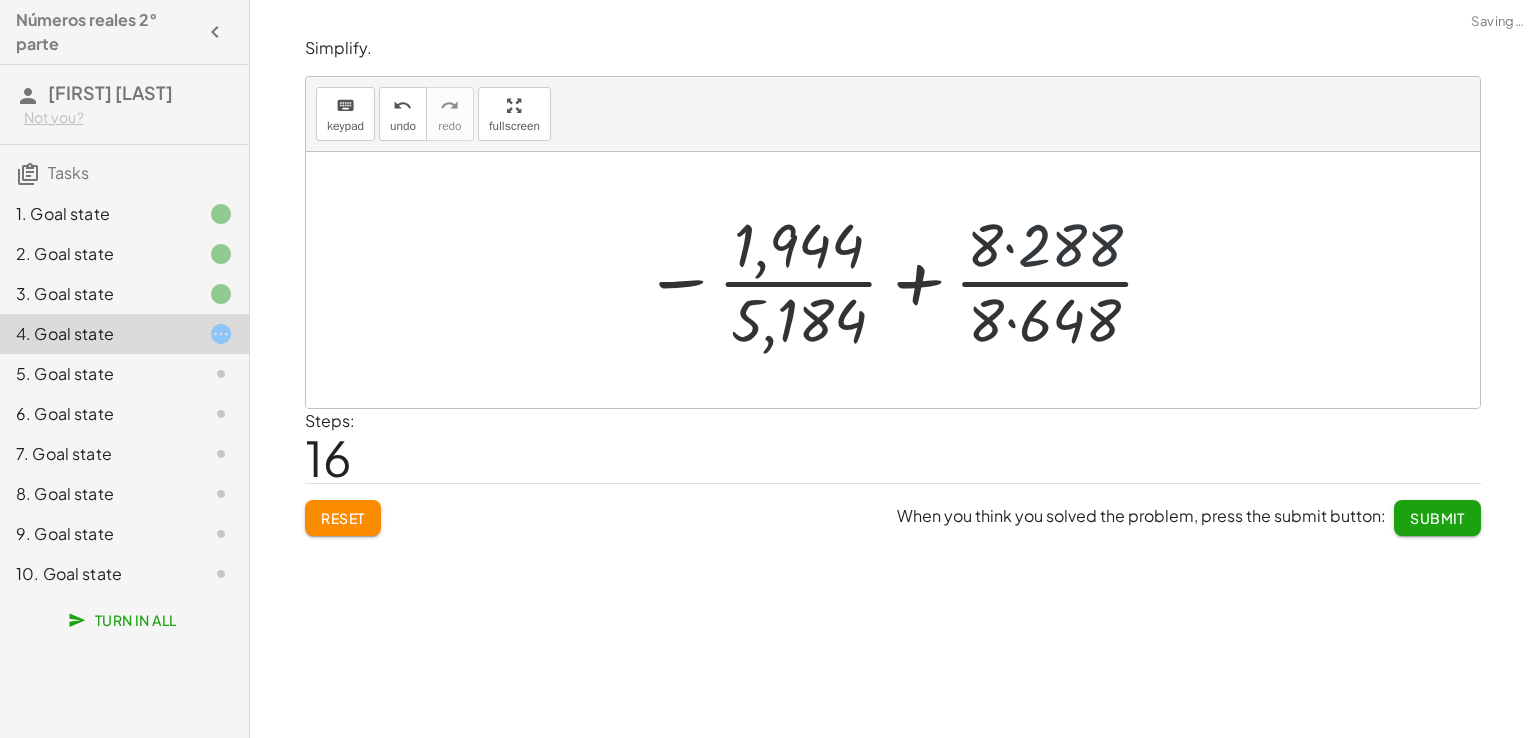 click at bounding box center [900, 280] 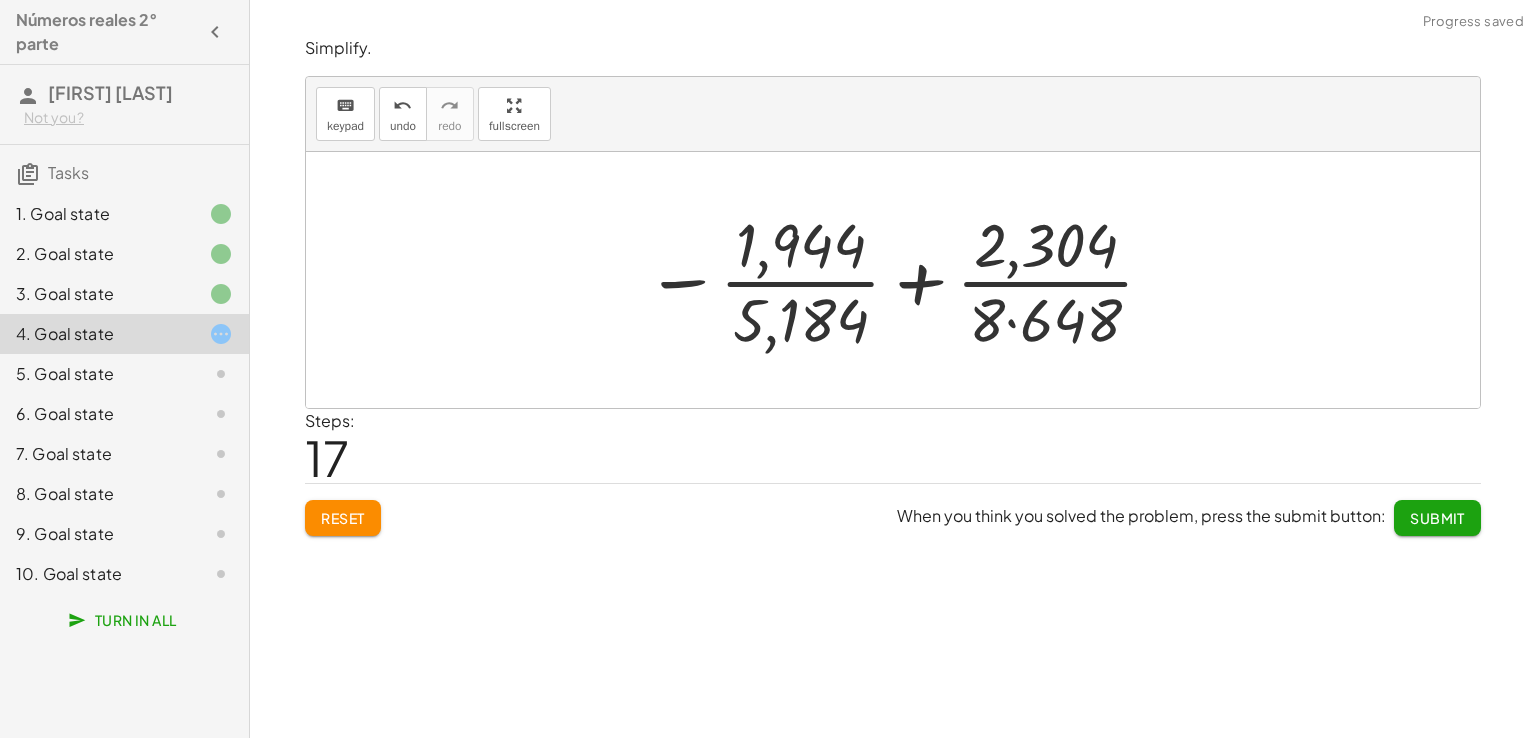 click at bounding box center [901, 280] 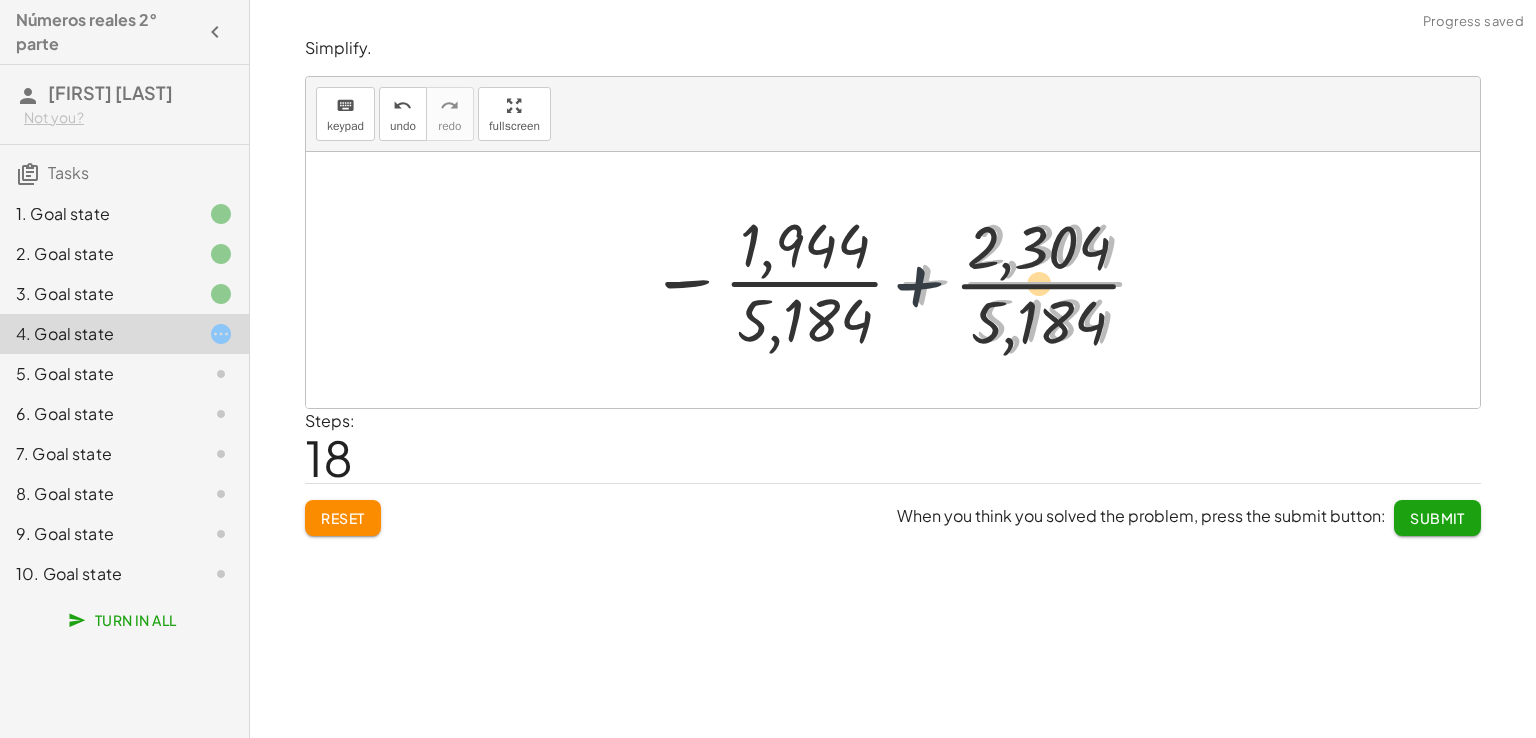 drag, startPoint x: 926, startPoint y: 277, endPoint x: 905, endPoint y: 285, distance: 22.472204 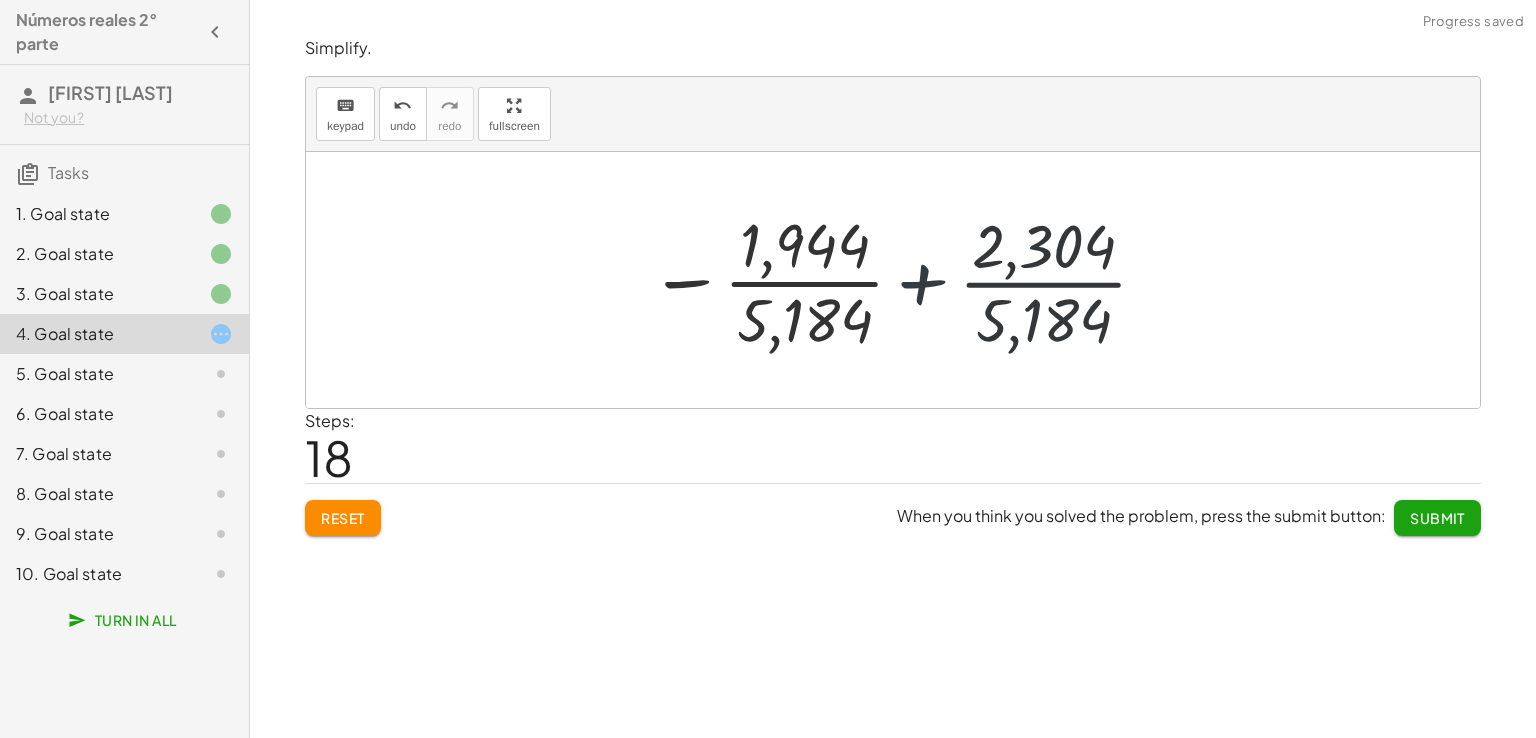 click at bounding box center (900, 280) 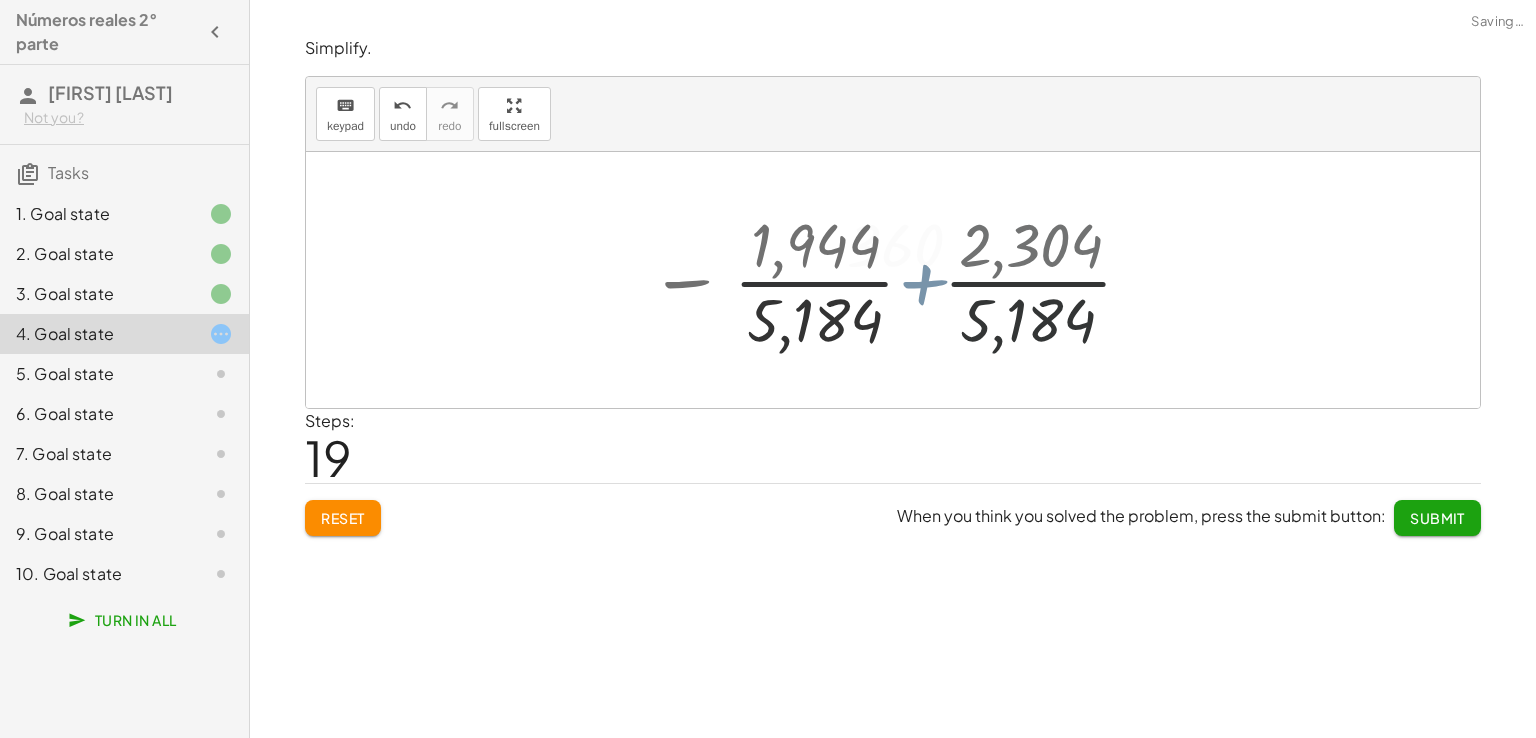 click at bounding box center (913, 280) 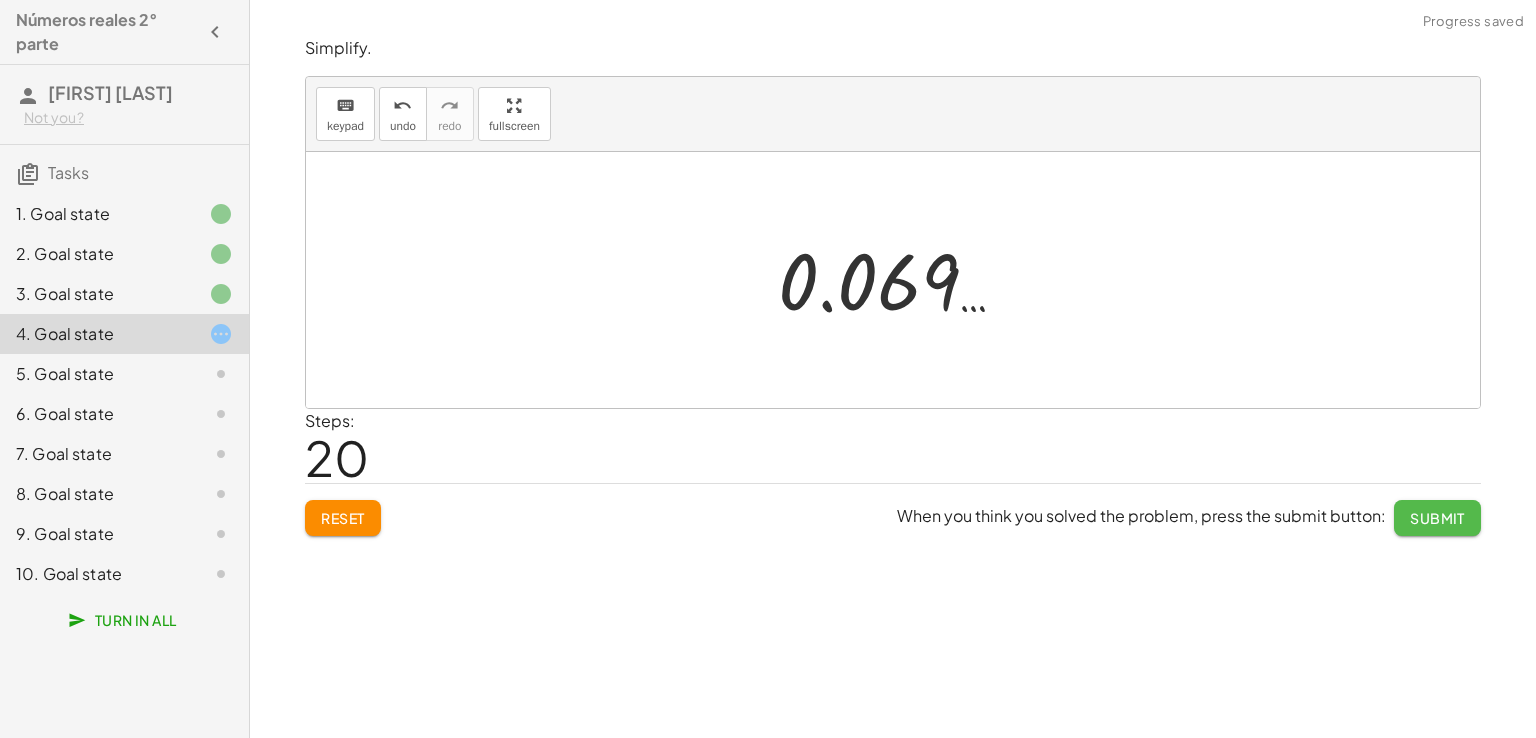 click on "Submit" 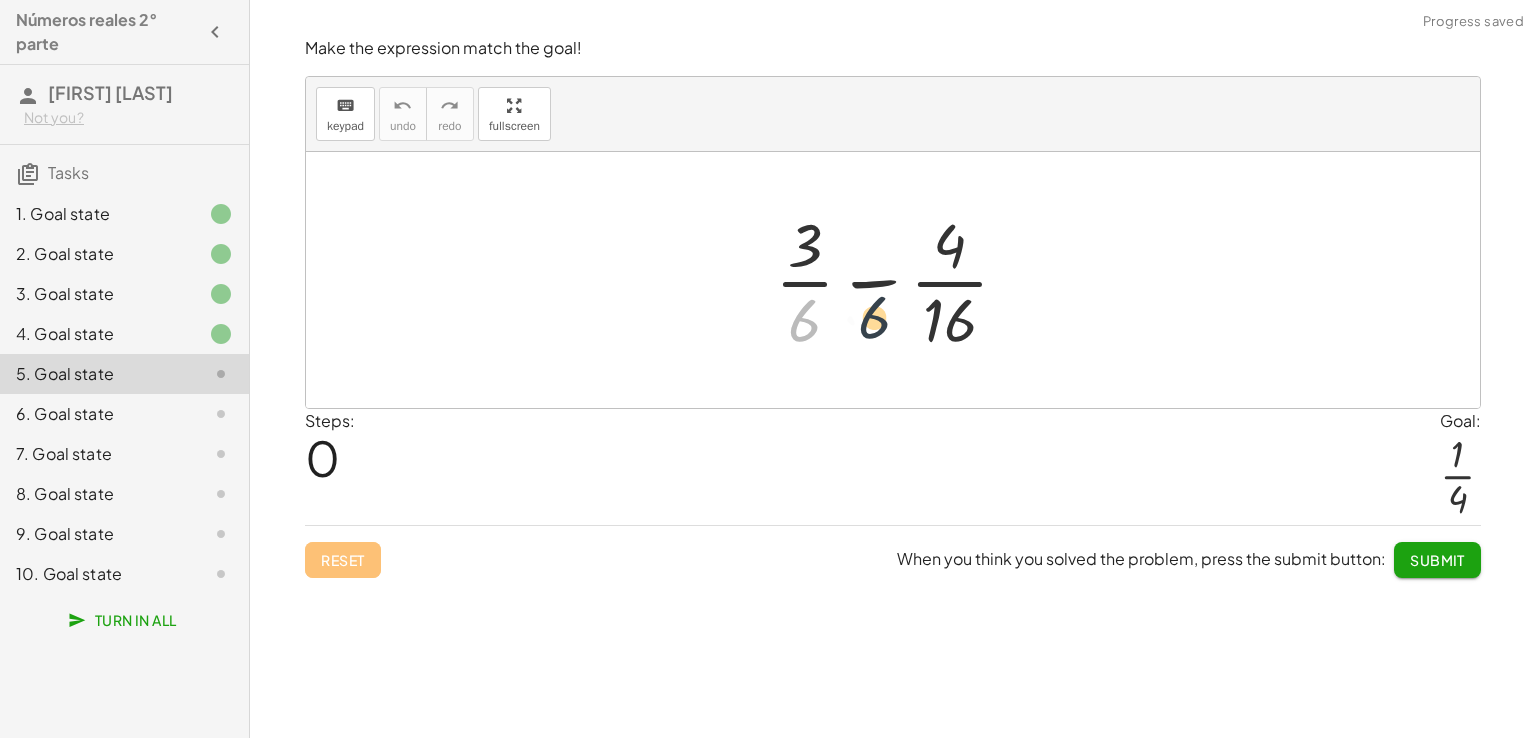 drag, startPoint x: 833, startPoint y: 333, endPoint x: 975, endPoint y: 310, distance: 143.85062 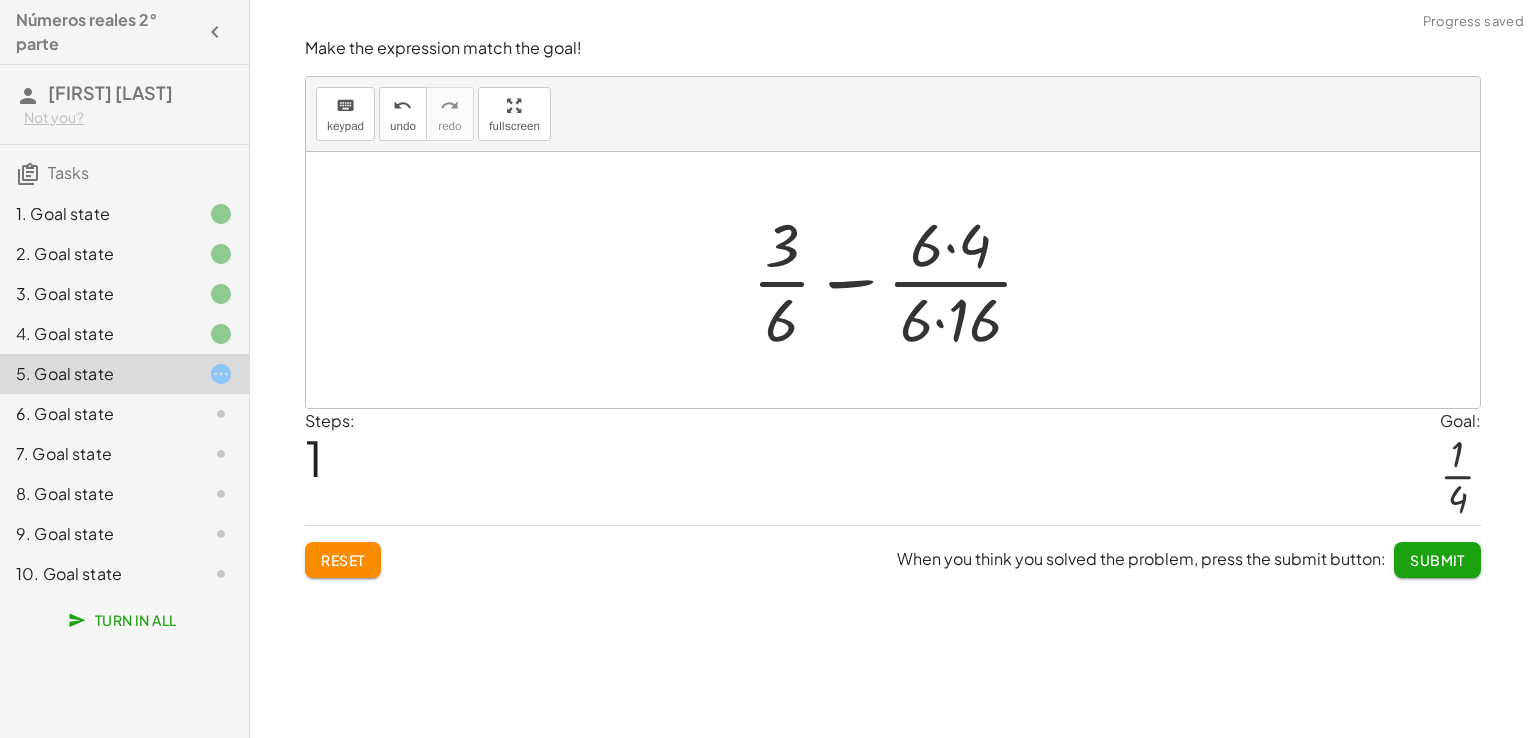 click at bounding box center (901, 280) 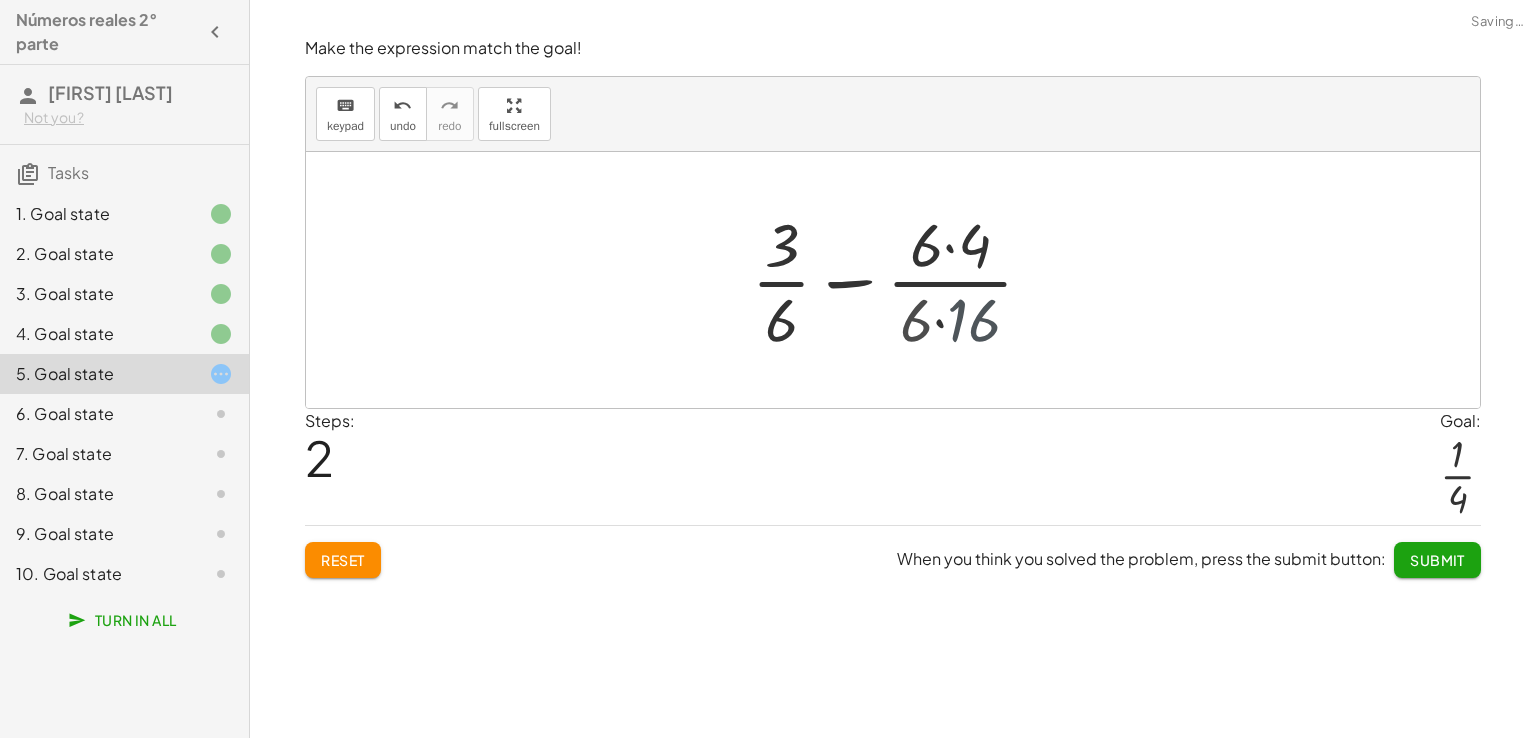 click at bounding box center [900, 280] 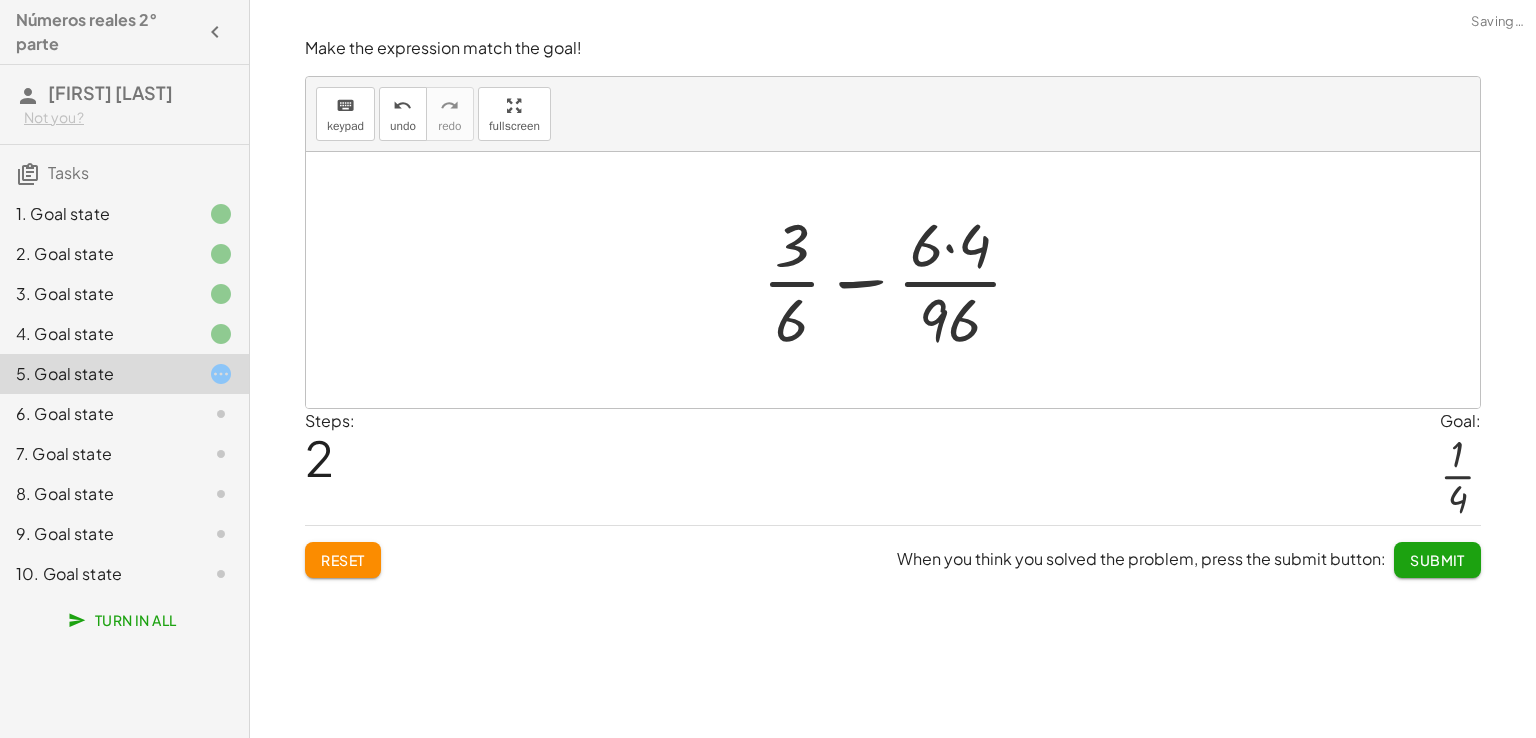 click at bounding box center (900, 280) 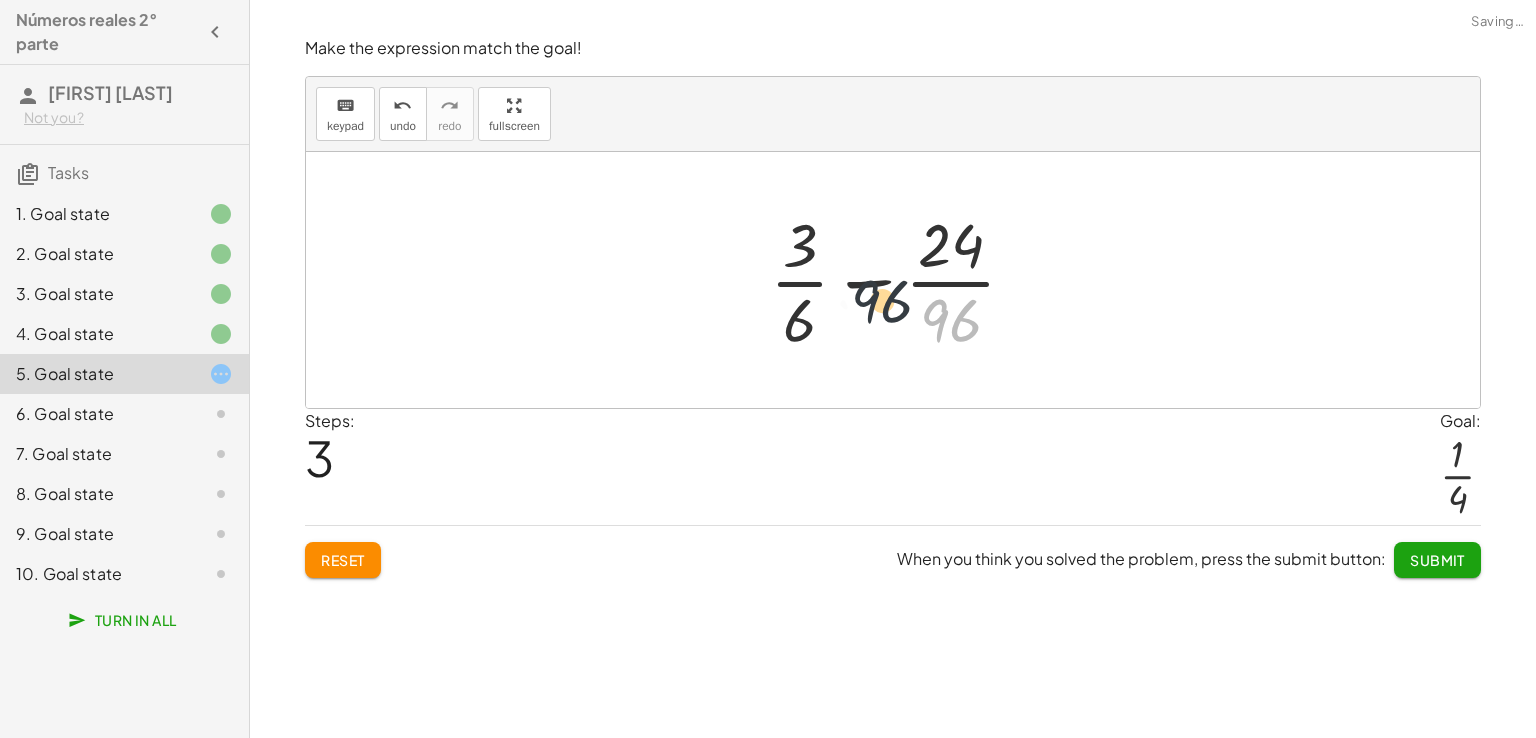 drag, startPoint x: 955, startPoint y: 315, endPoint x: 812, endPoint y: 311, distance: 143.05594 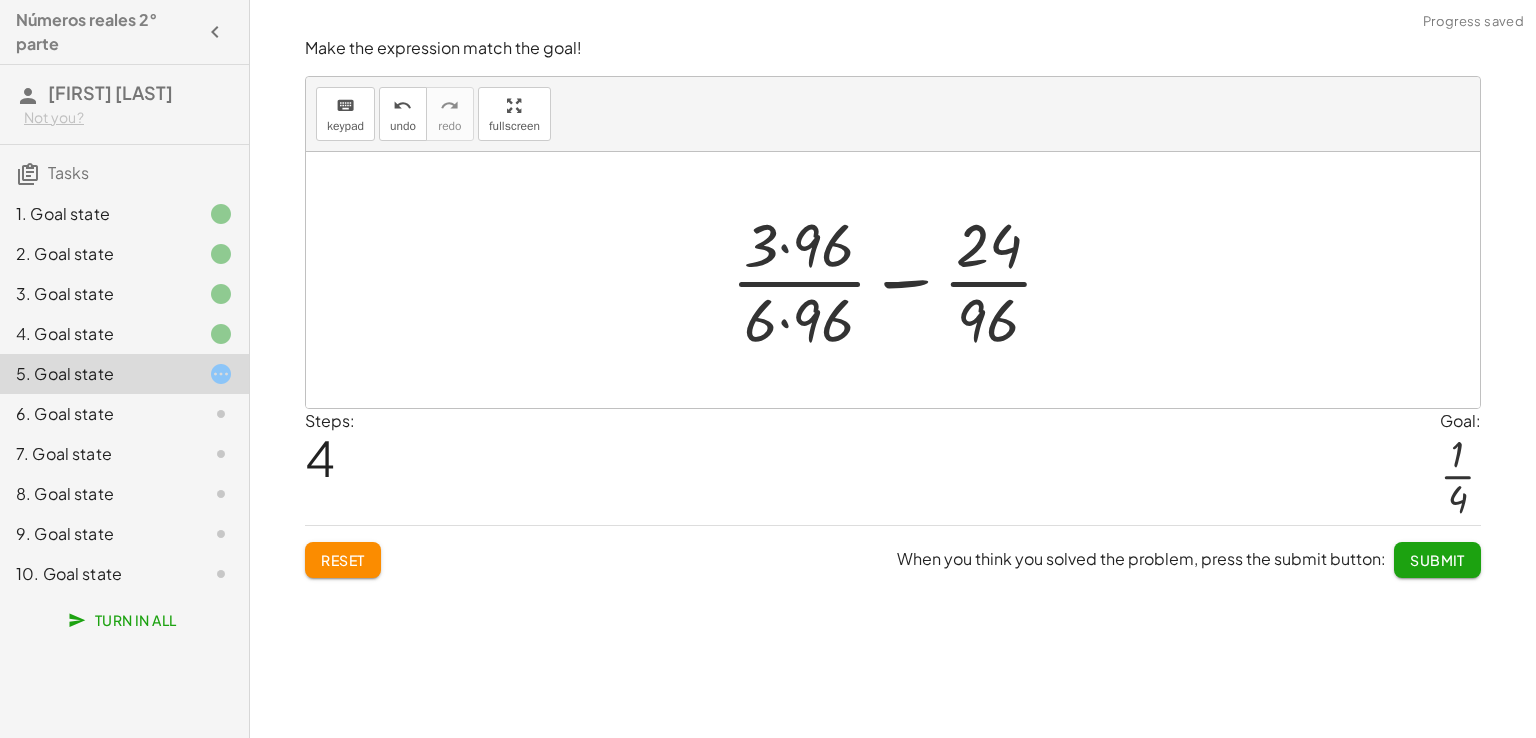 click at bounding box center [900, 280] 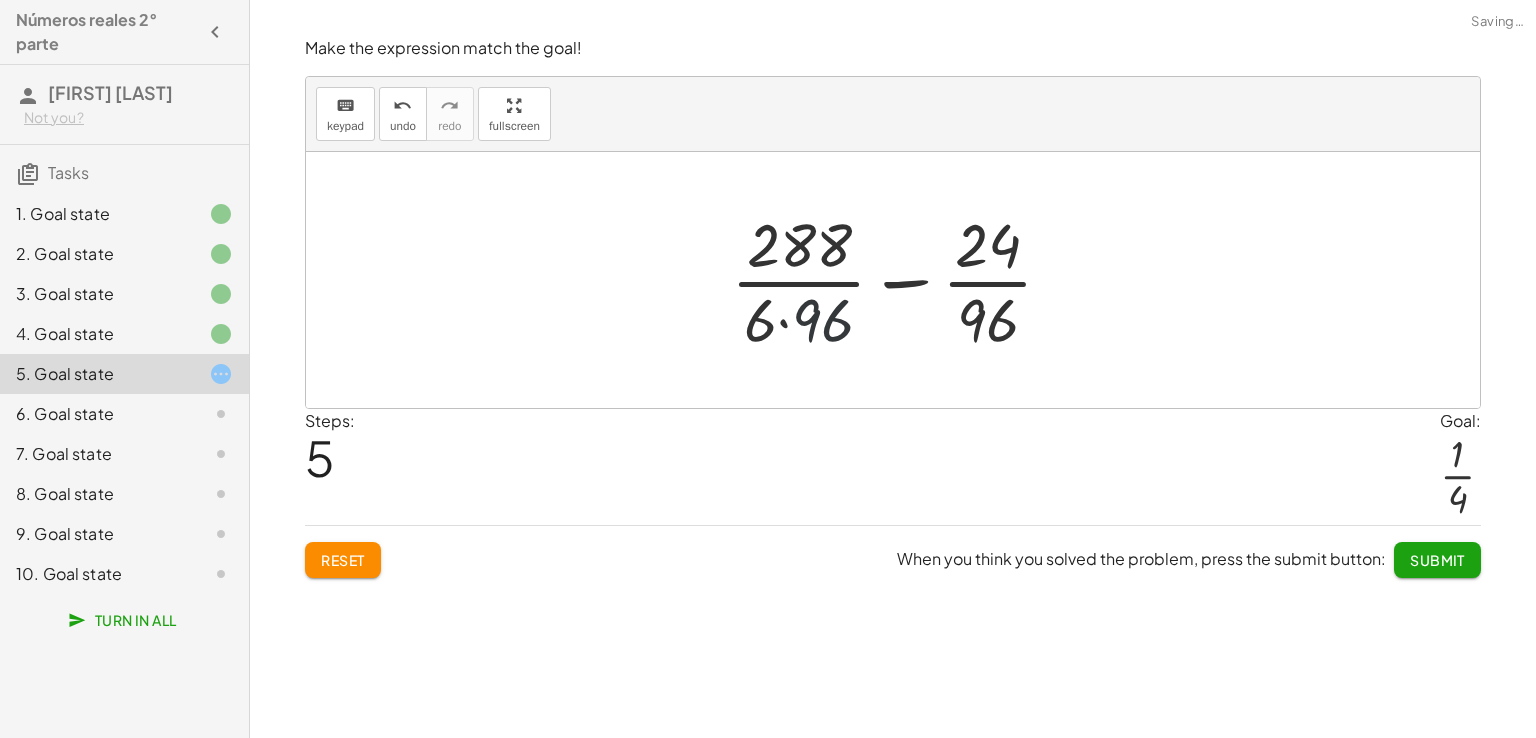 click at bounding box center (900, 280) 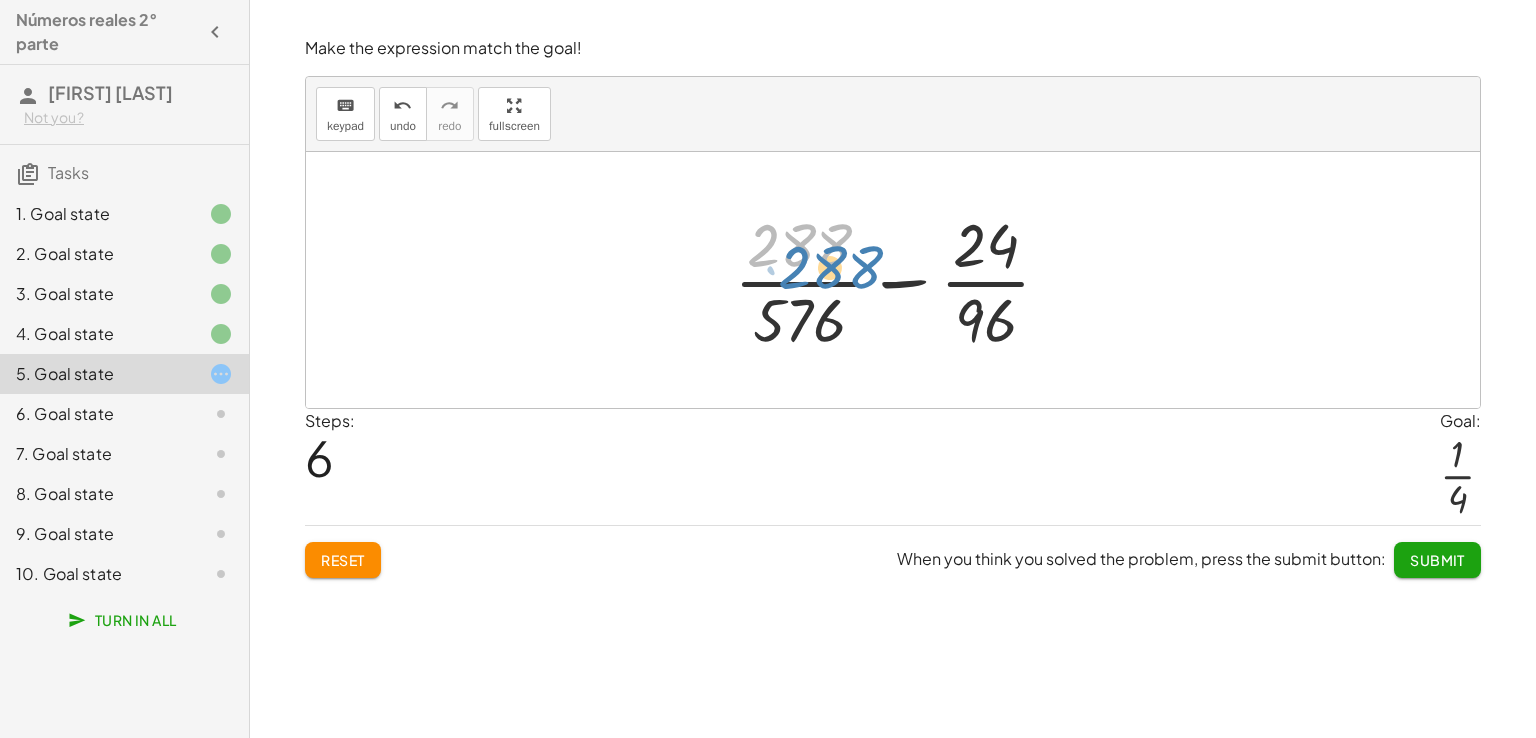 drag, startPoint x: 806, startPoint y: 236, endPoint x: 837, endPoint y: 252, distance: 34.88553 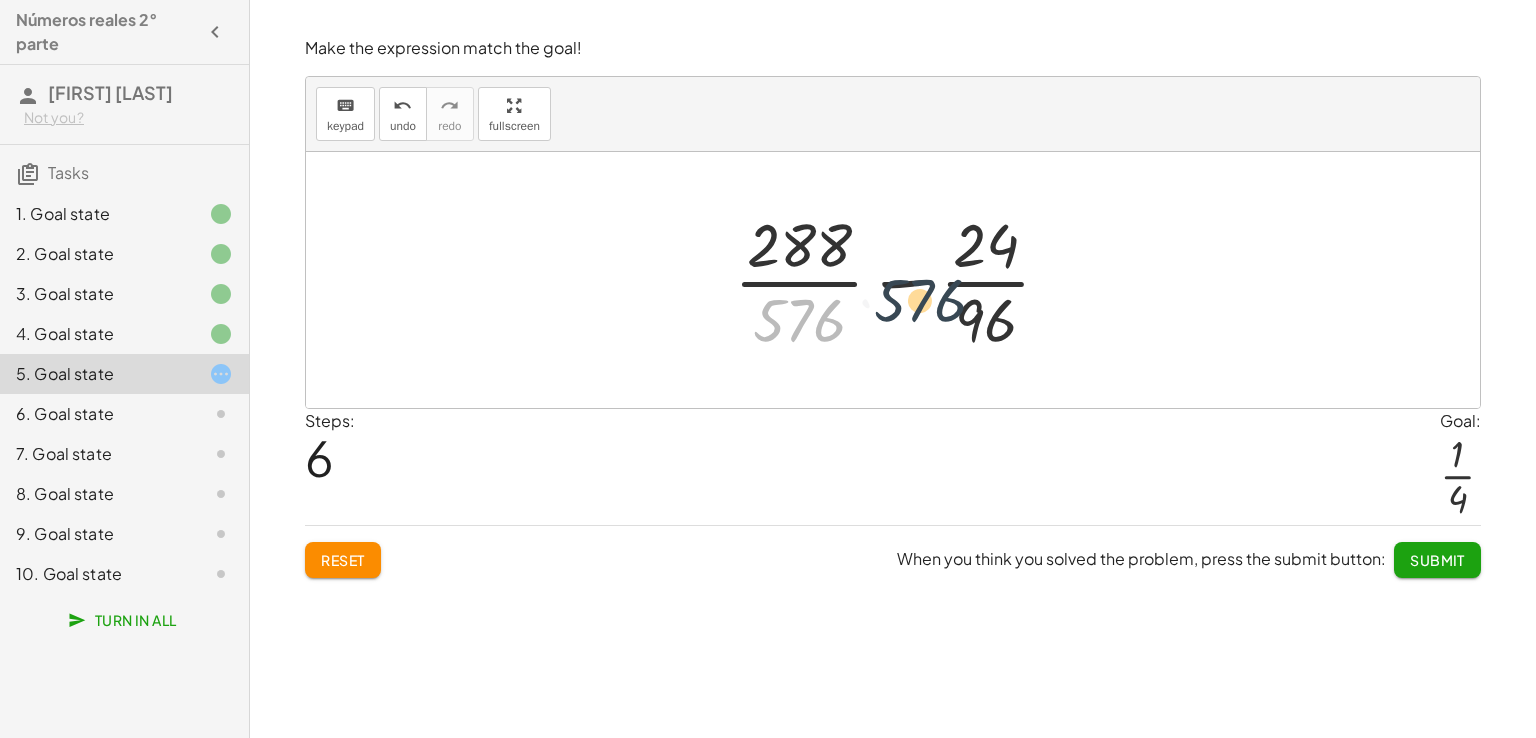 drag, startPoint x: 802, startPoint y: 307, endPoint x: 980, endPoint y: 279, distance: 180.1888 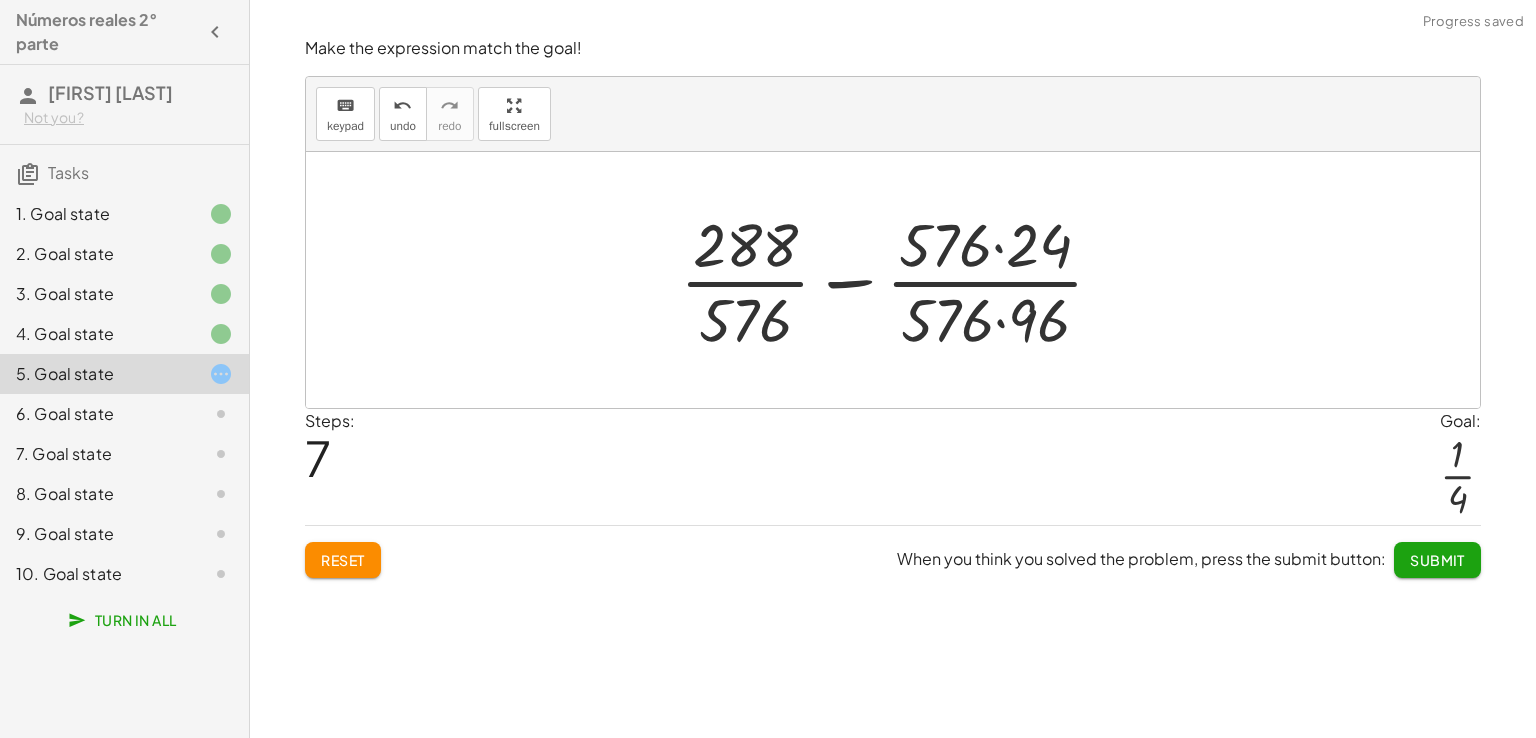 click at bounding box center [900, 280] 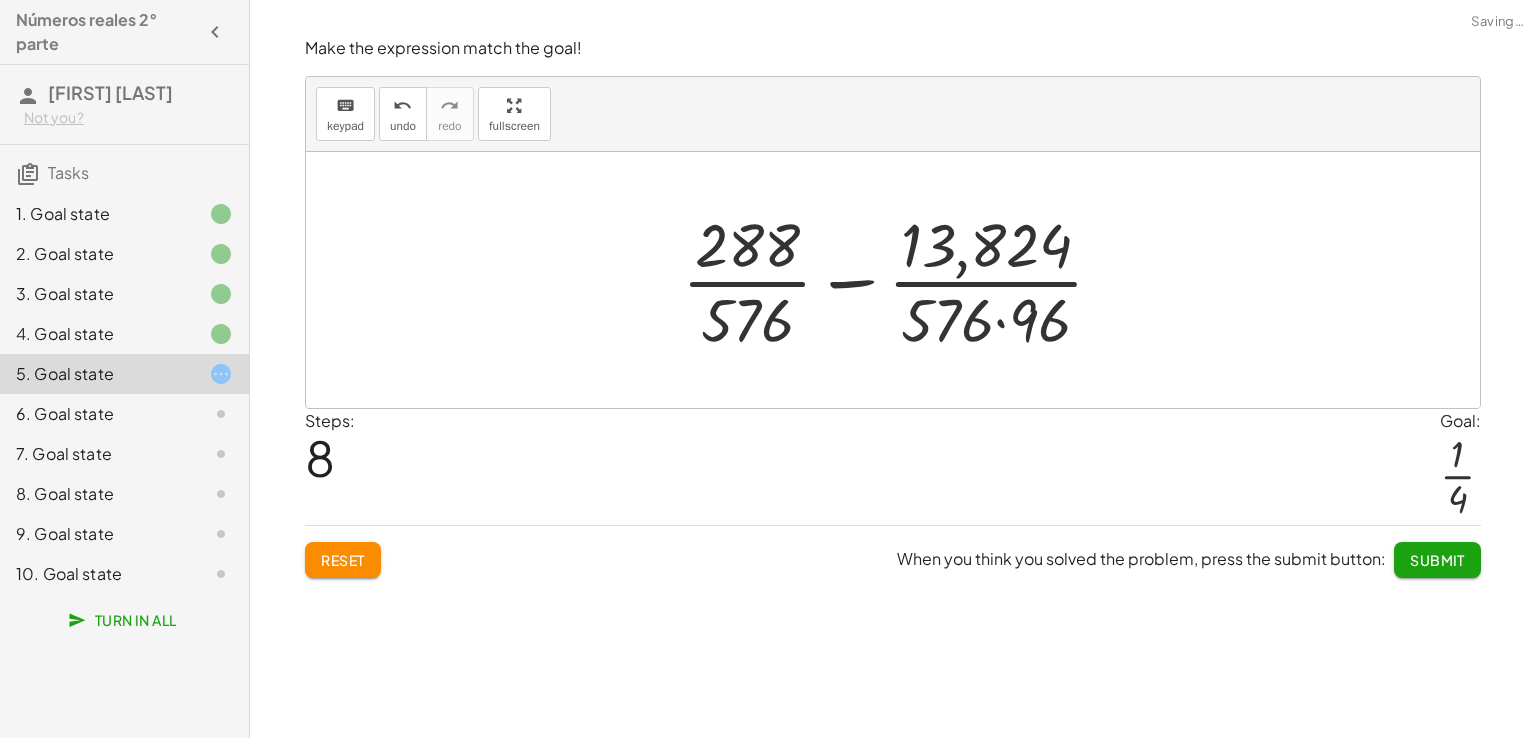 click at bounding box center (901, 280) 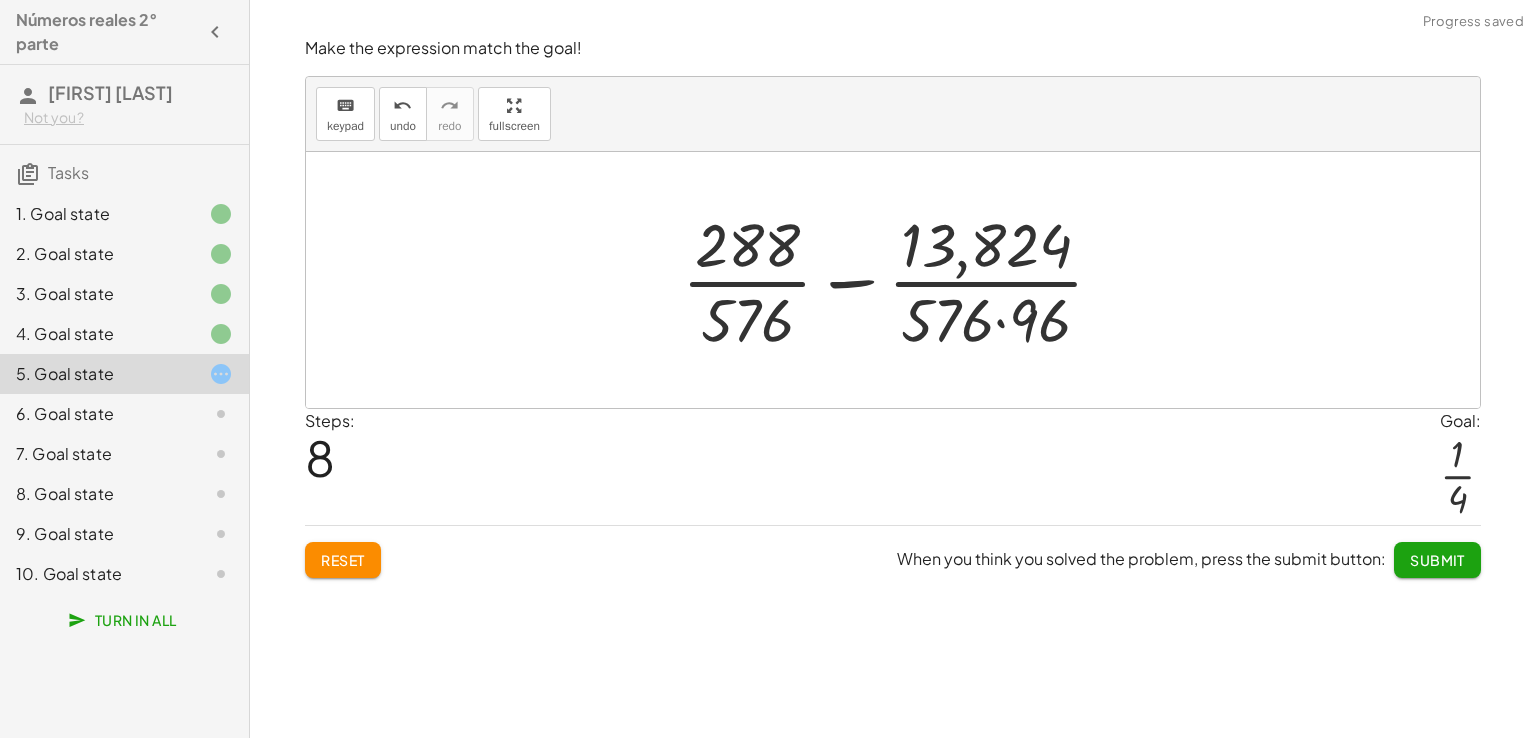 click at bounding box center [901, 280] 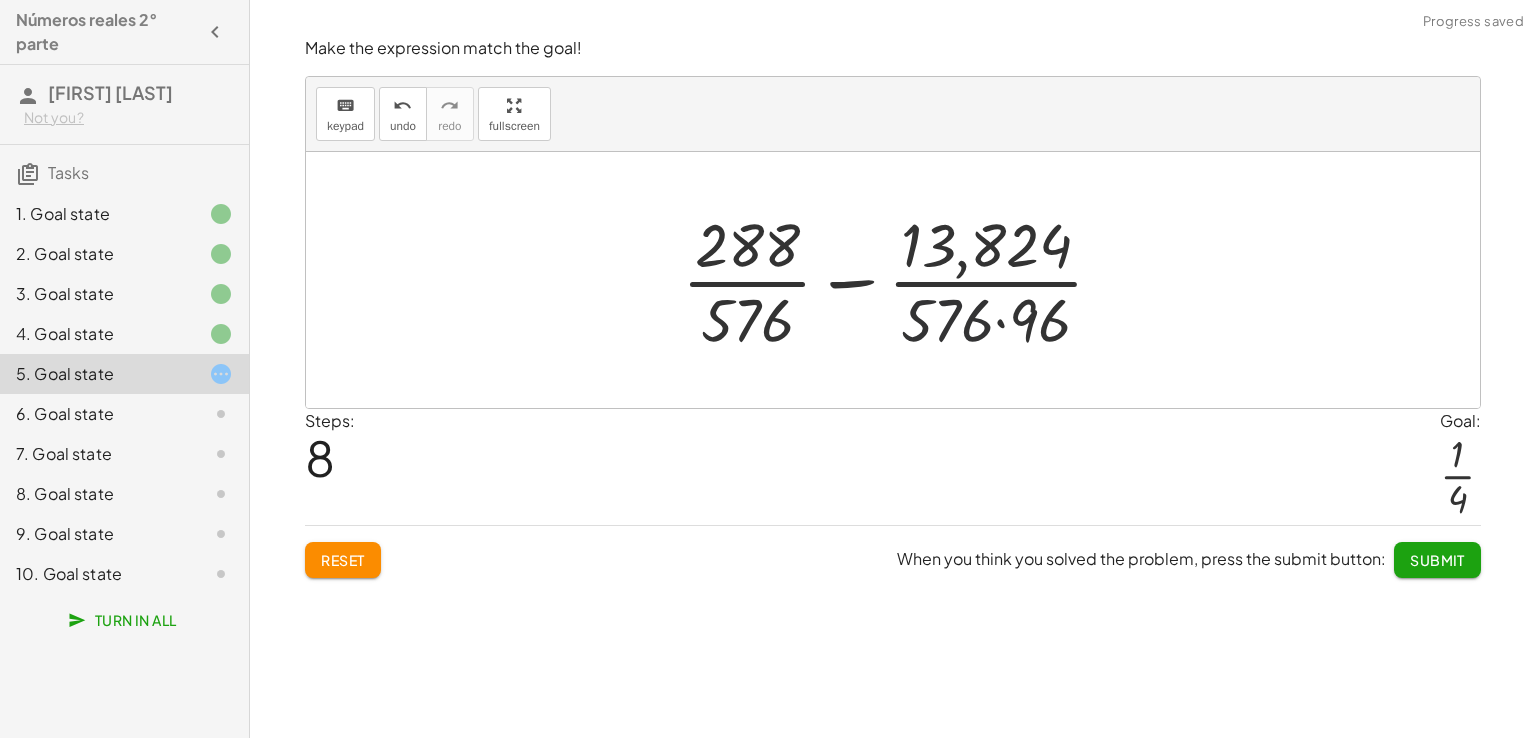 click at bounding box center (901, 280) 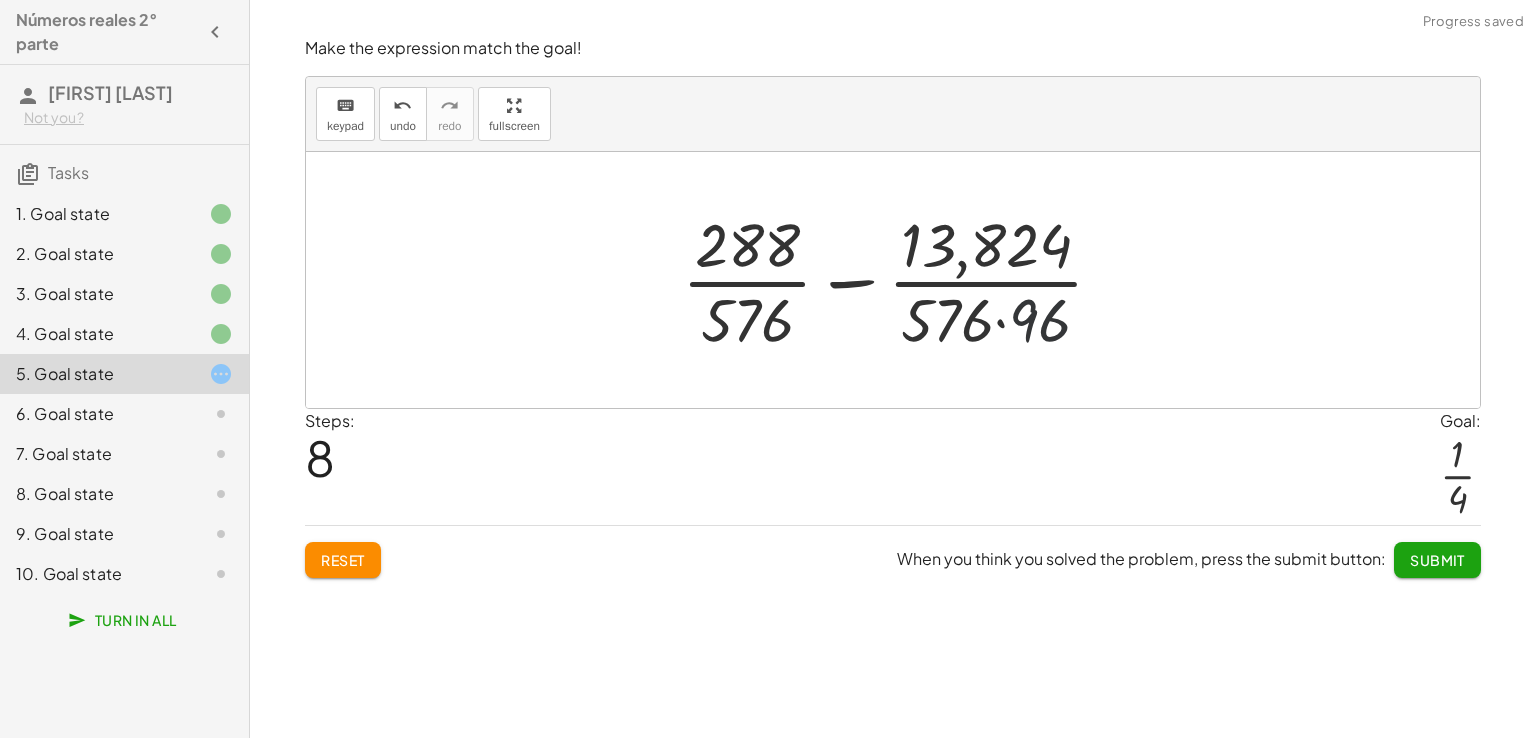 click at bounding box center (901, 280) 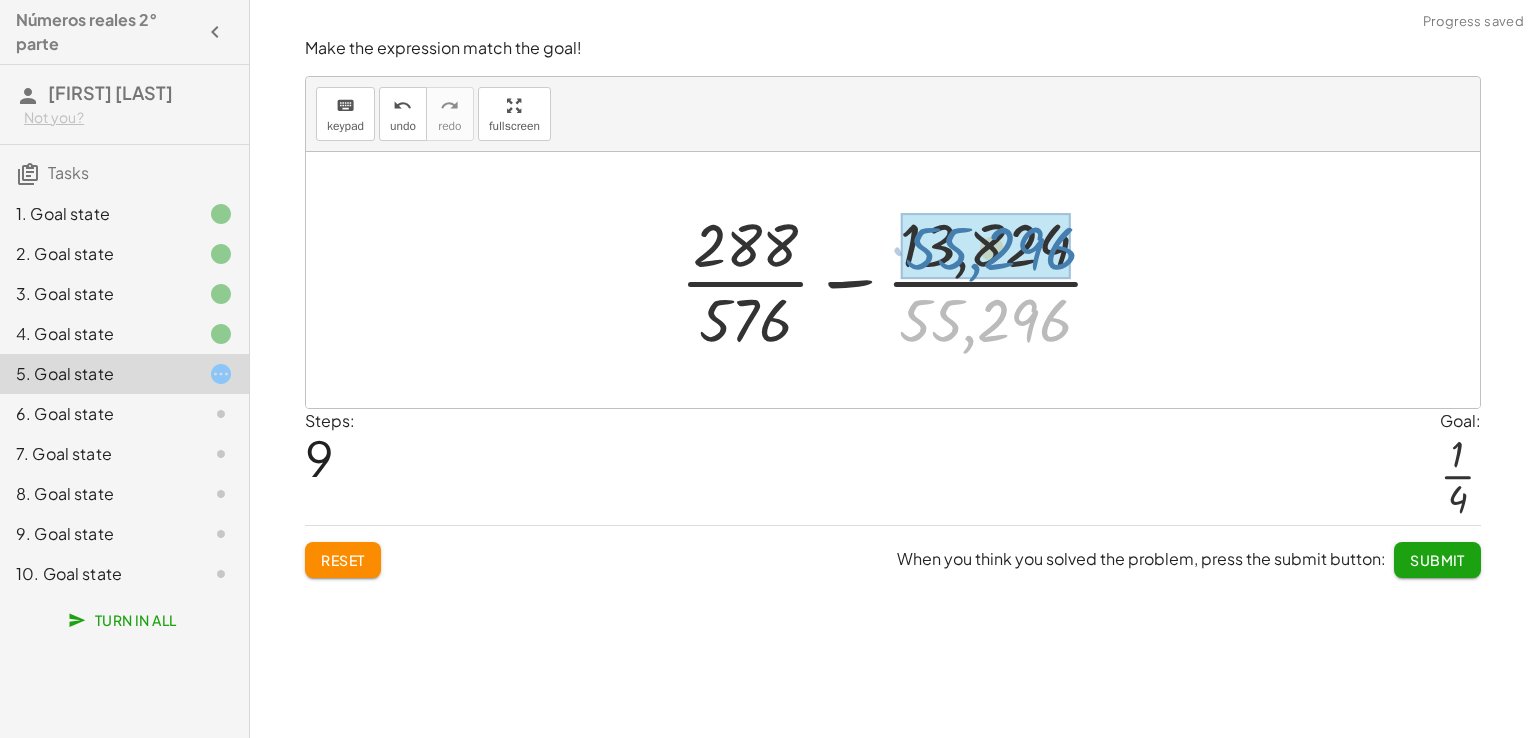drag, startPoint x: 961, startPoint y: 324, endPoint x: 971, endPoint y: 241, distance: 83.60024 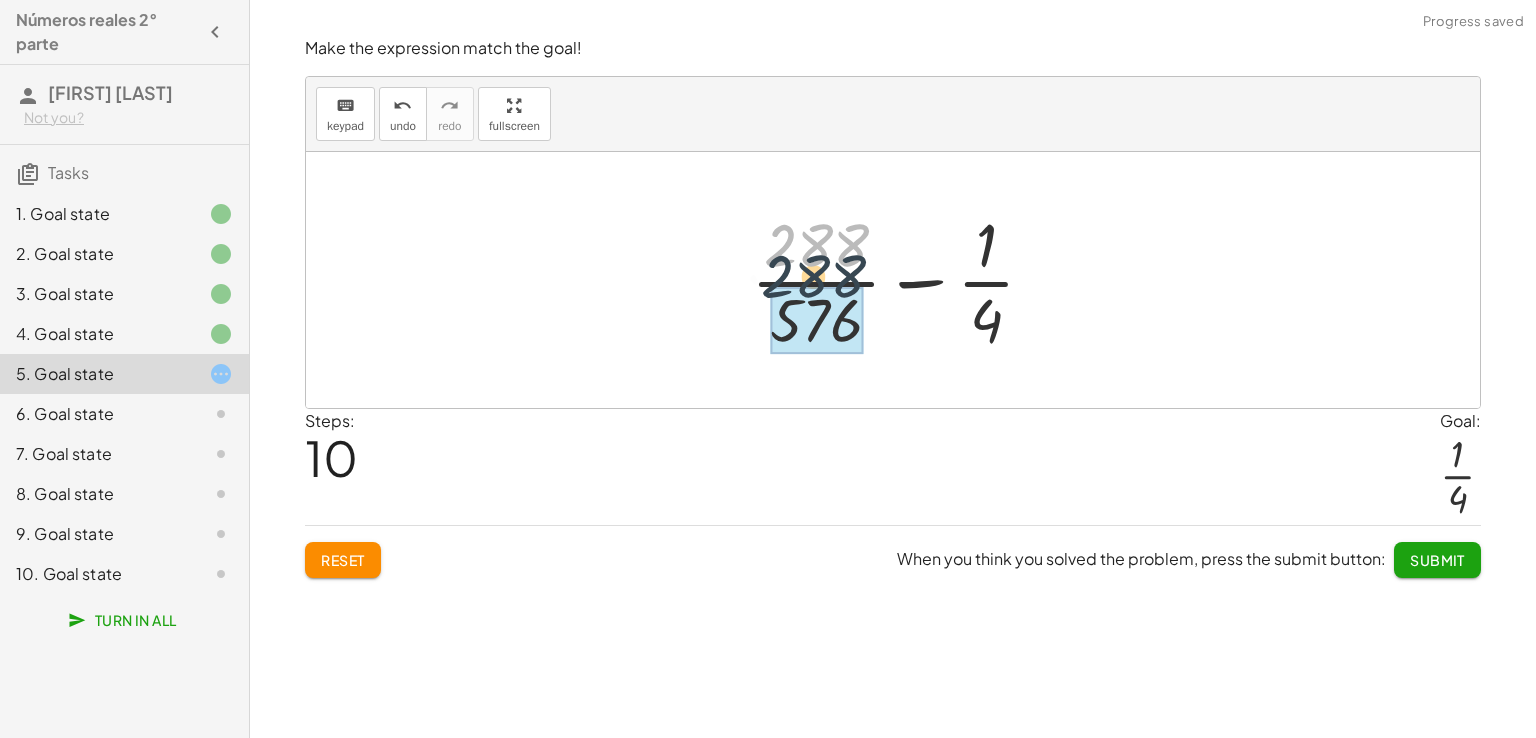 drag, startPoint x: 824, startPoint y: 241, endPoint x: 817, endPoint y: 307, distance: 66.37017 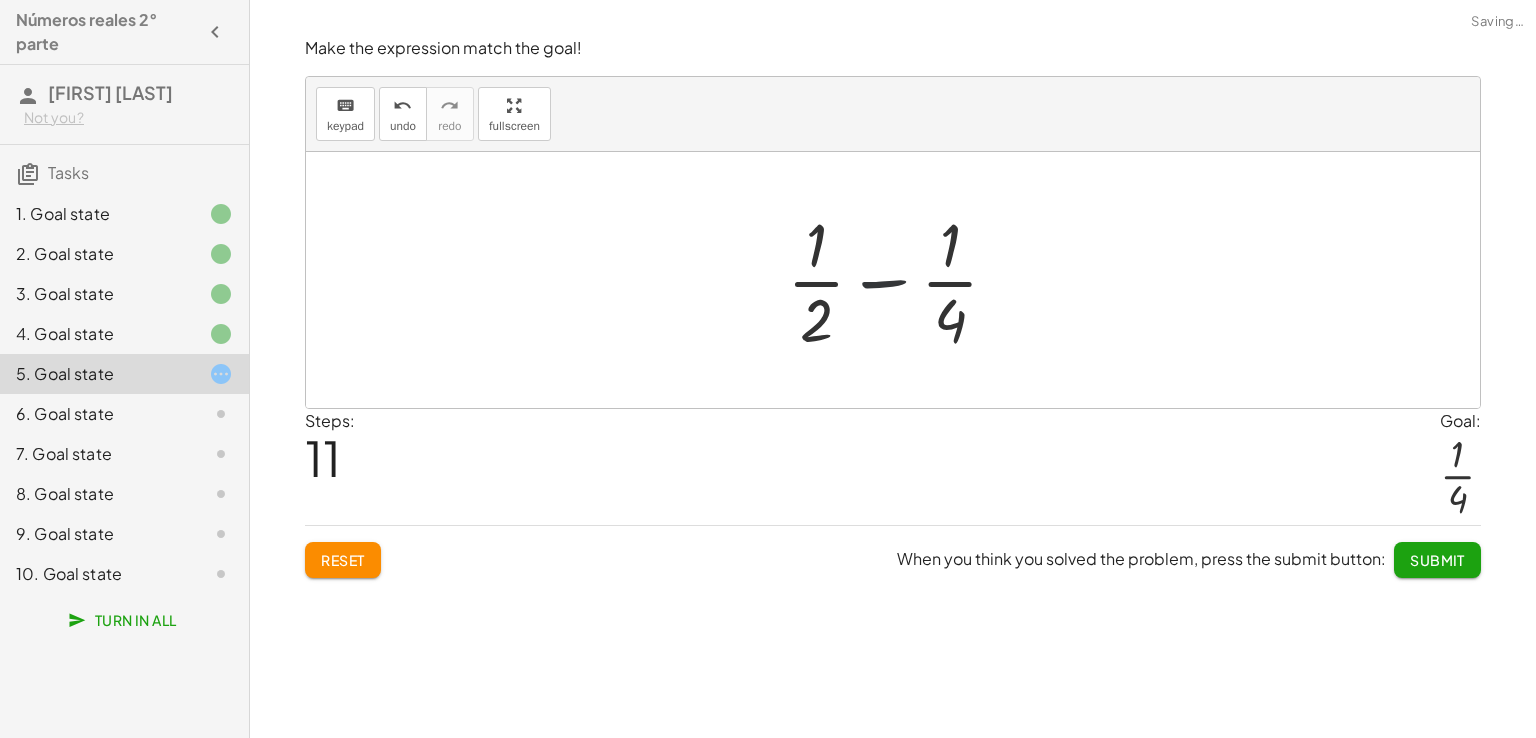 click at bounding box center (901, 280) 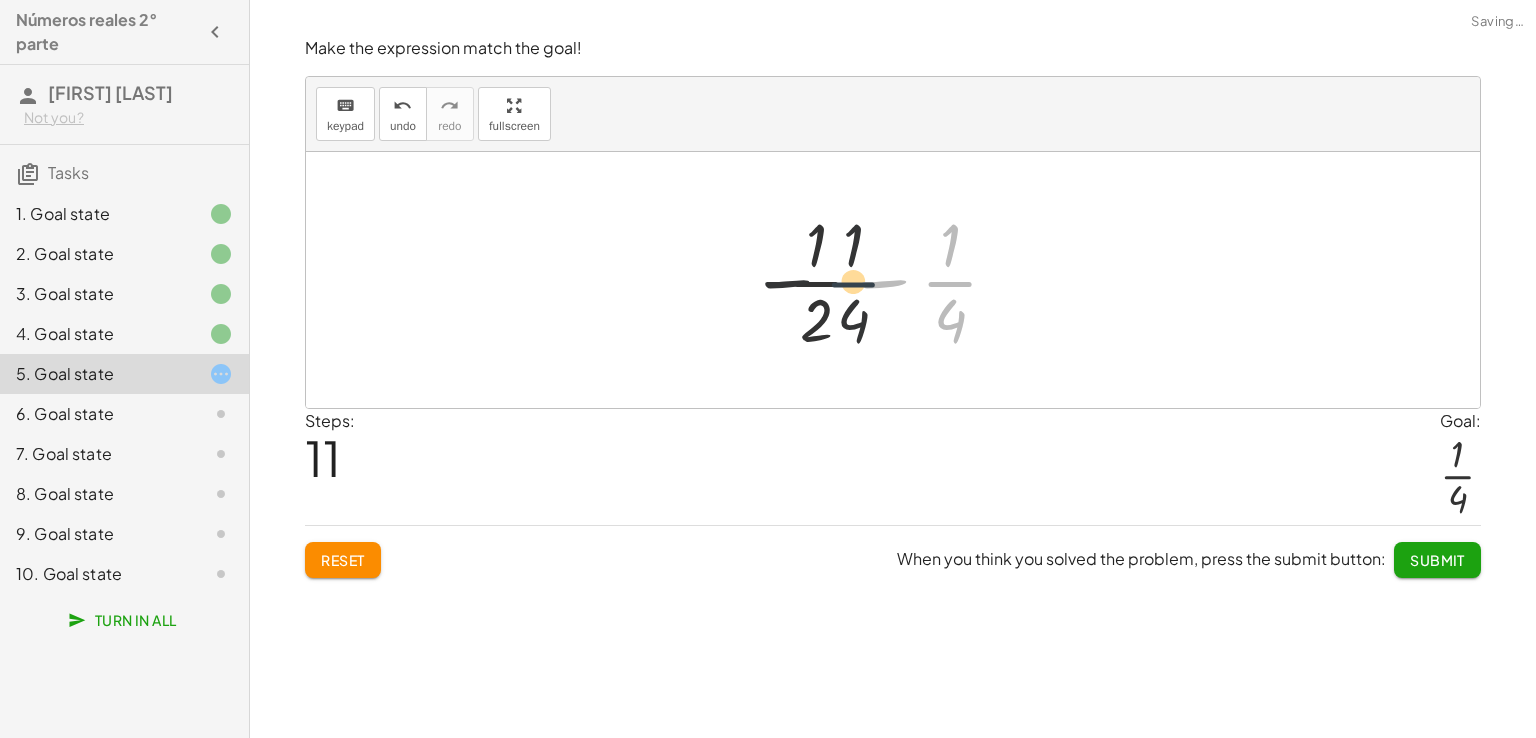 drag, startPoint x: 944, startPoint y: 281, endPoint x: 771, endPoint y: 289, distance: 173.18488 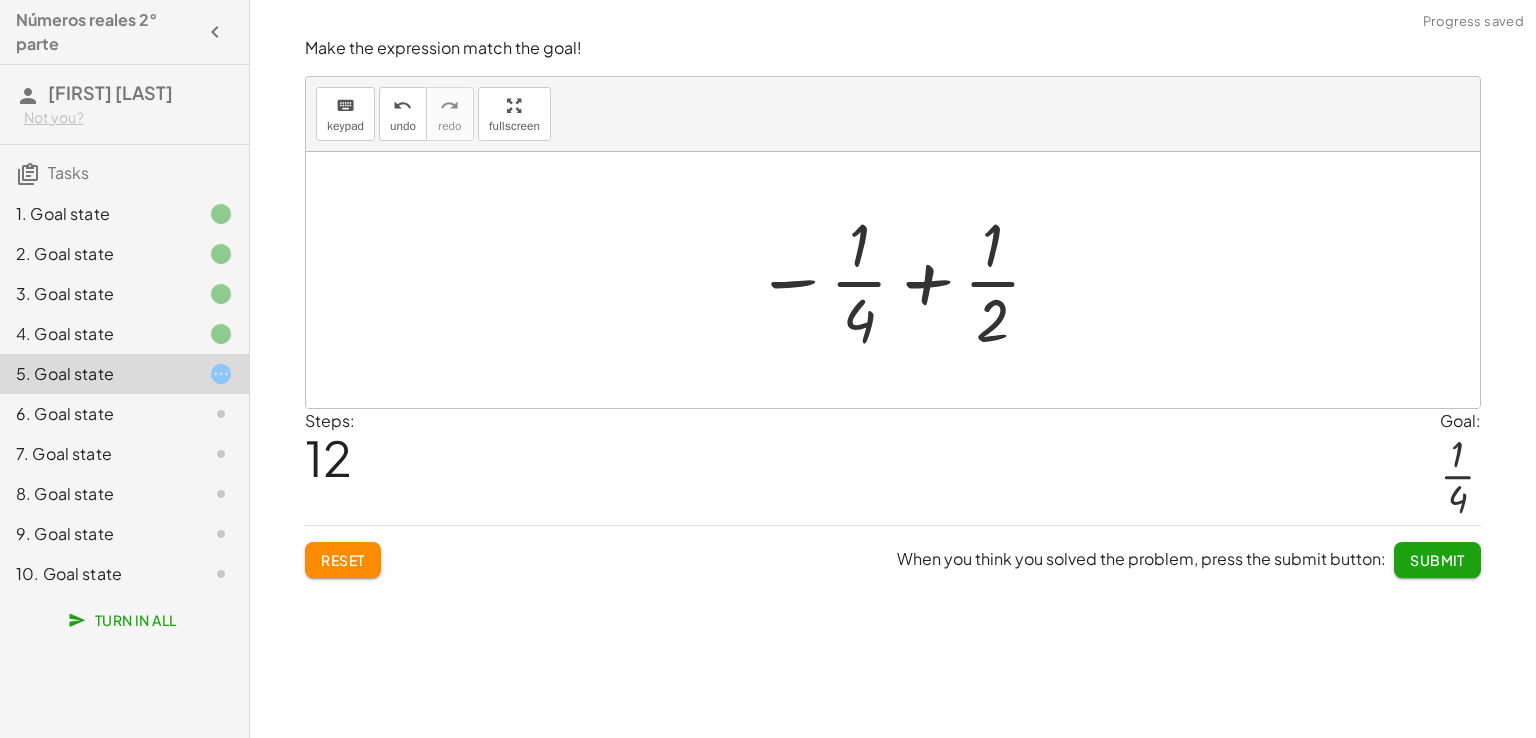 click at bounding box center (899, 280) 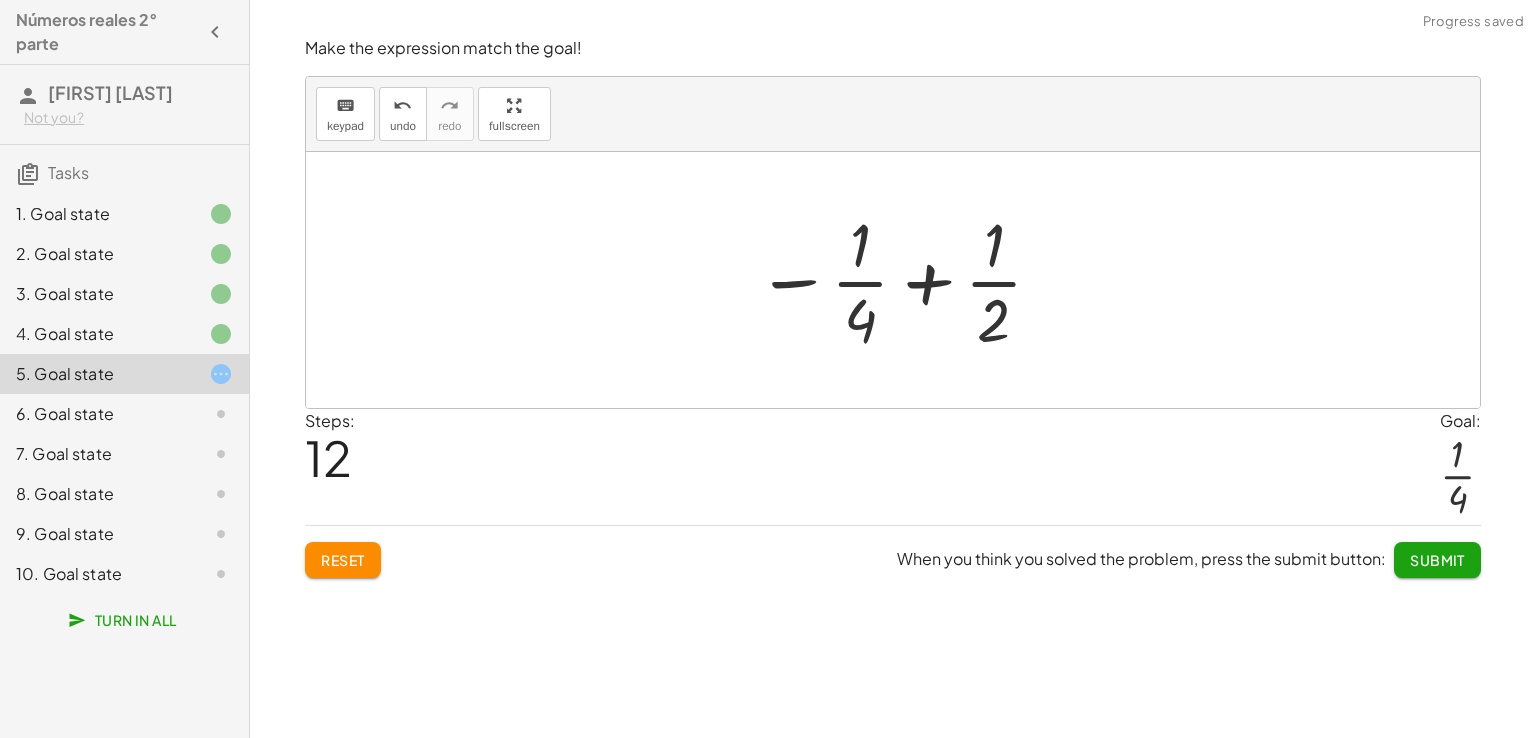 drag, startPoint x: 917, startPoint y: 280, endPoint x: 910, endPoint y: 333, distance: 53.460266 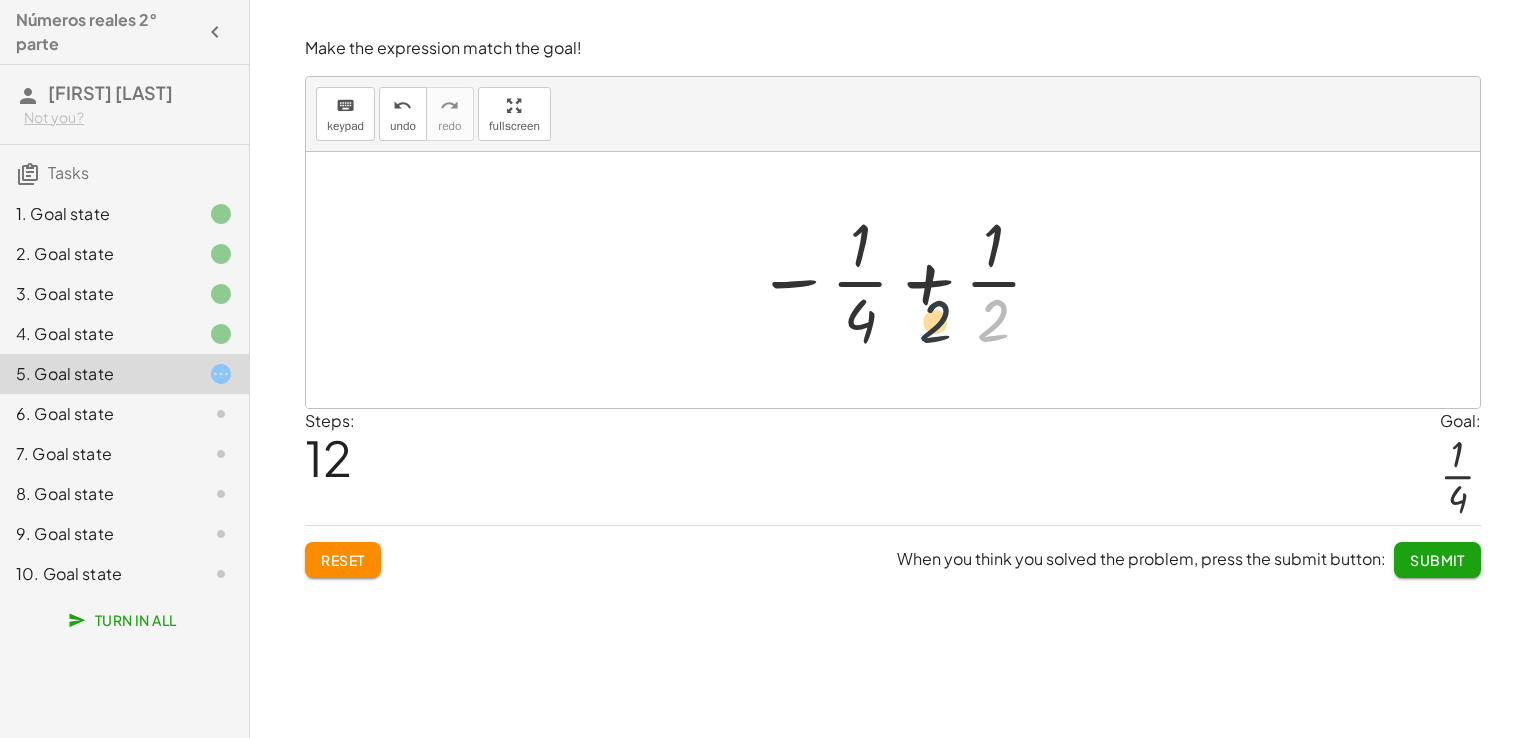 drag, startPoint x: 993, startPoint y: 307, endPoint x: 880, endPoint y: 308, distance: 113.004425 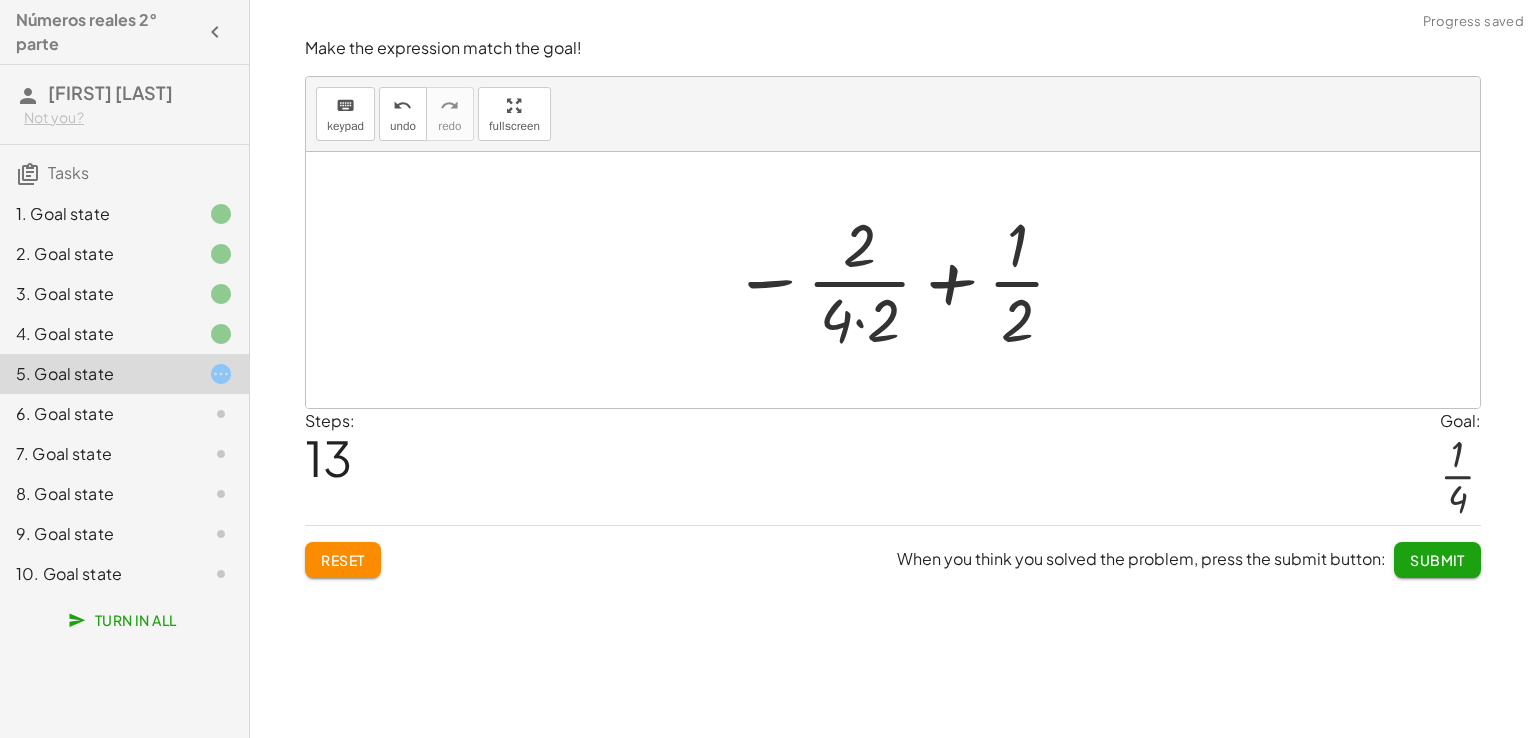 click at bounding box center (900, 280) 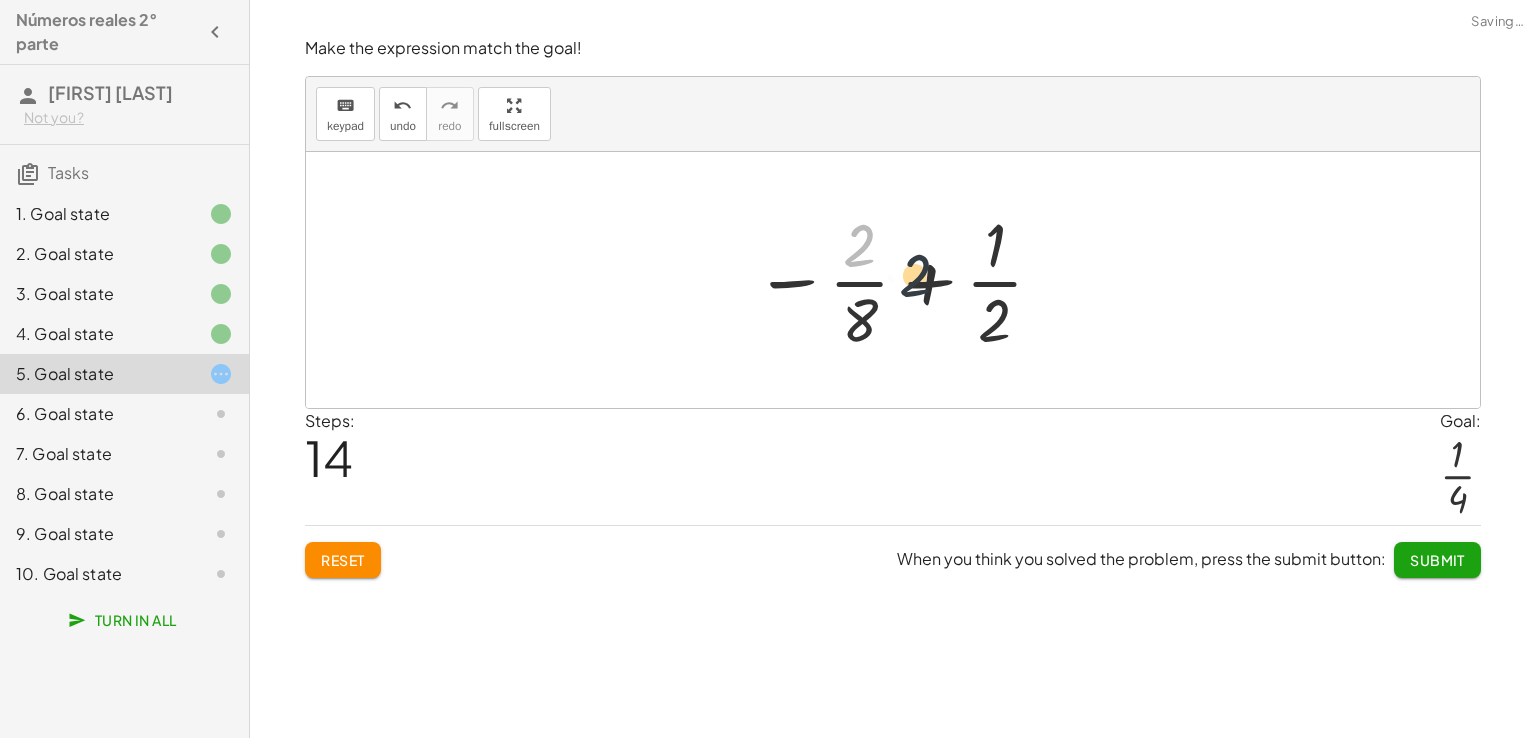 drag, startPoint x: 868, startPoint y: 237, endPoint x: 963, endPoint y: 289, distance: 108.30051 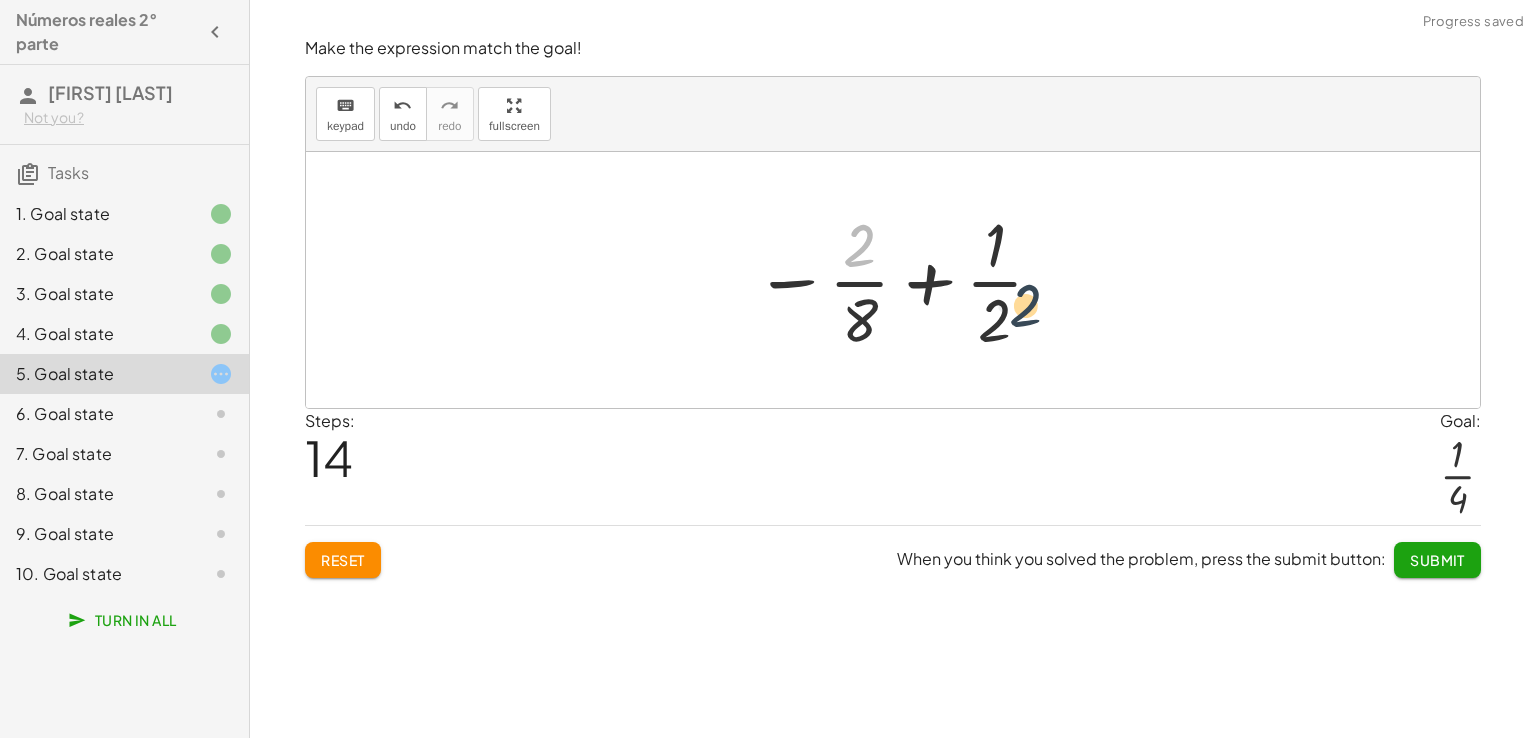 drag, startPoint x: 866, startPoint y: 247, endPoint x: 1044, endPoint y: 316, distance: 190.90573 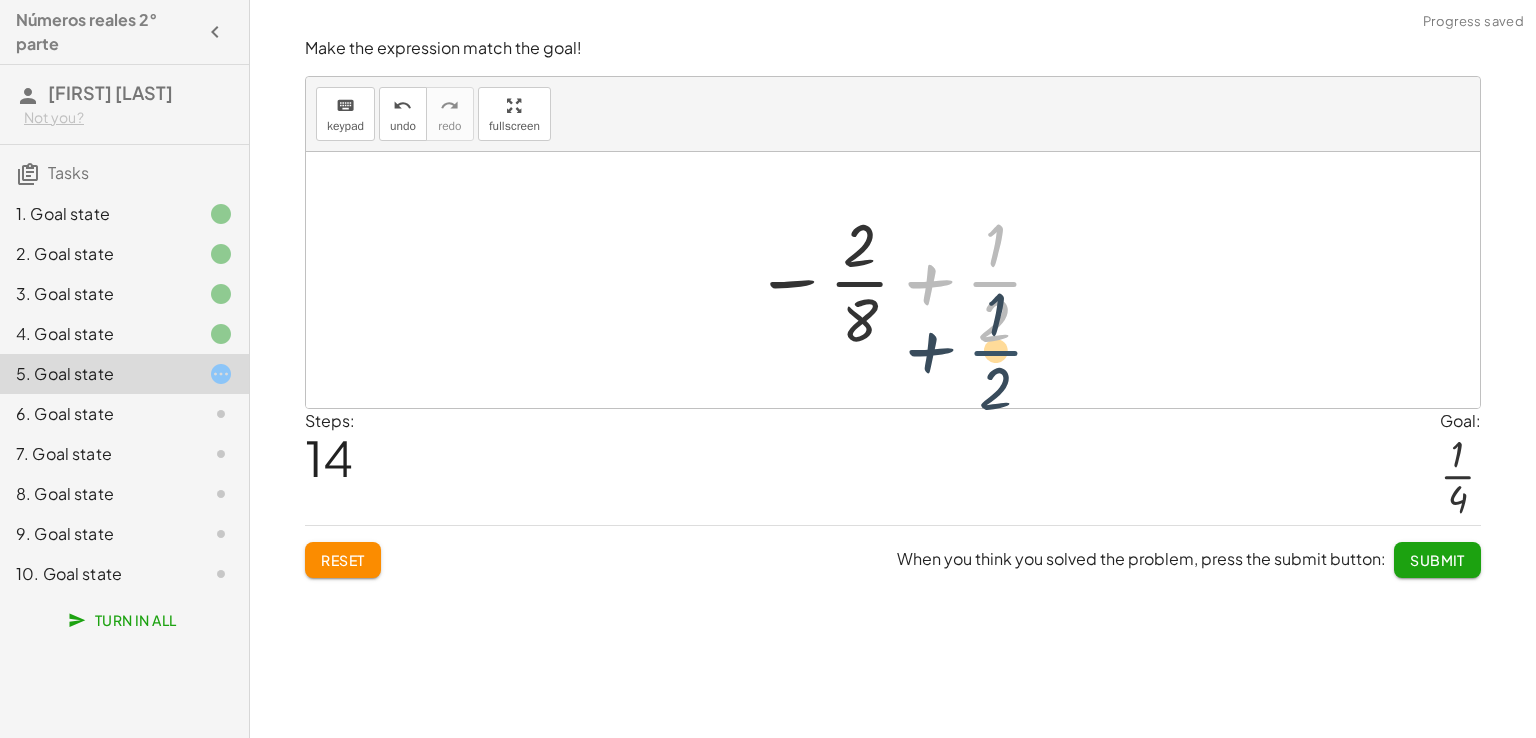 drag, startPoint x: 992, startPoint y: 268, endPoint x: 989, endPoint y: 279, distance: 11.401754 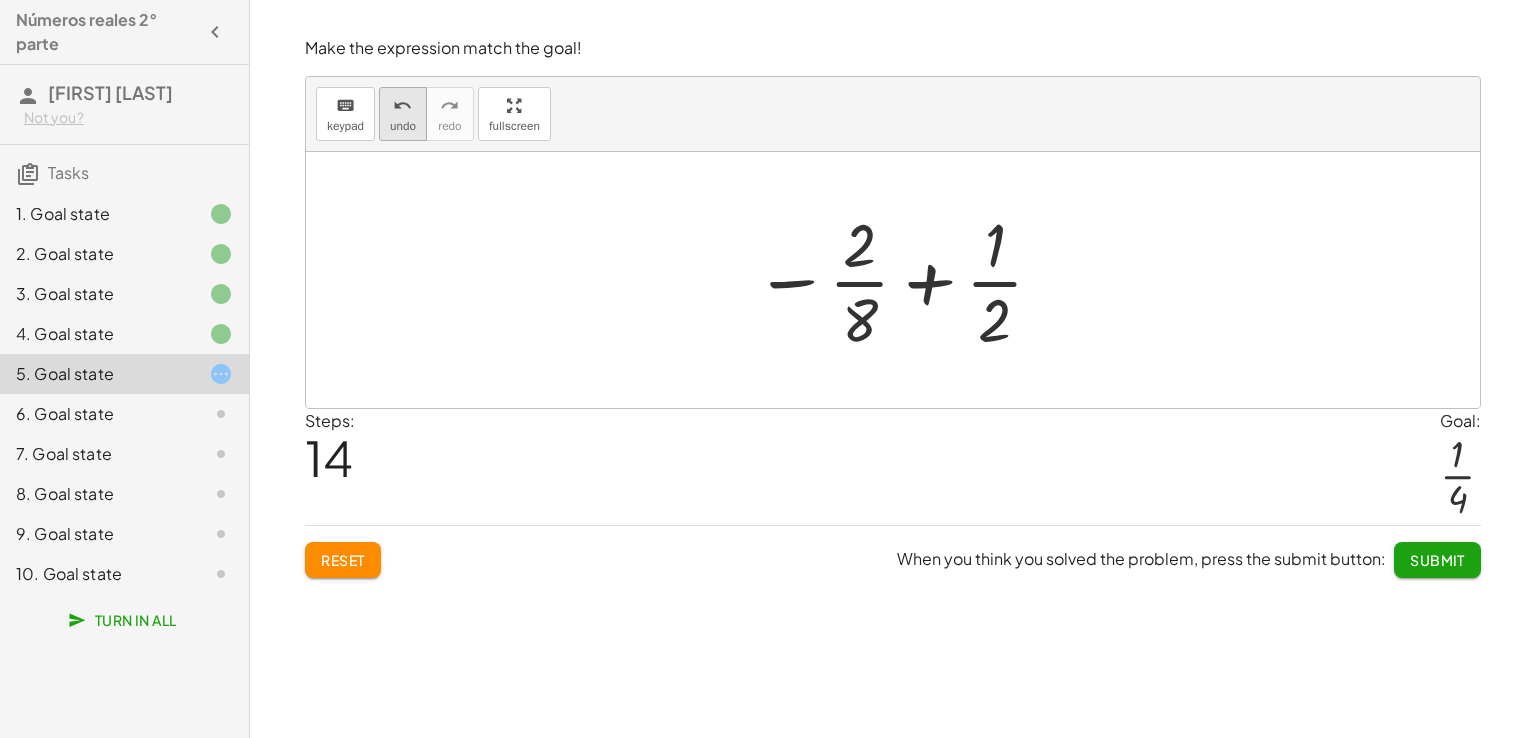 click on "undo" at bounding box center (402, 106) 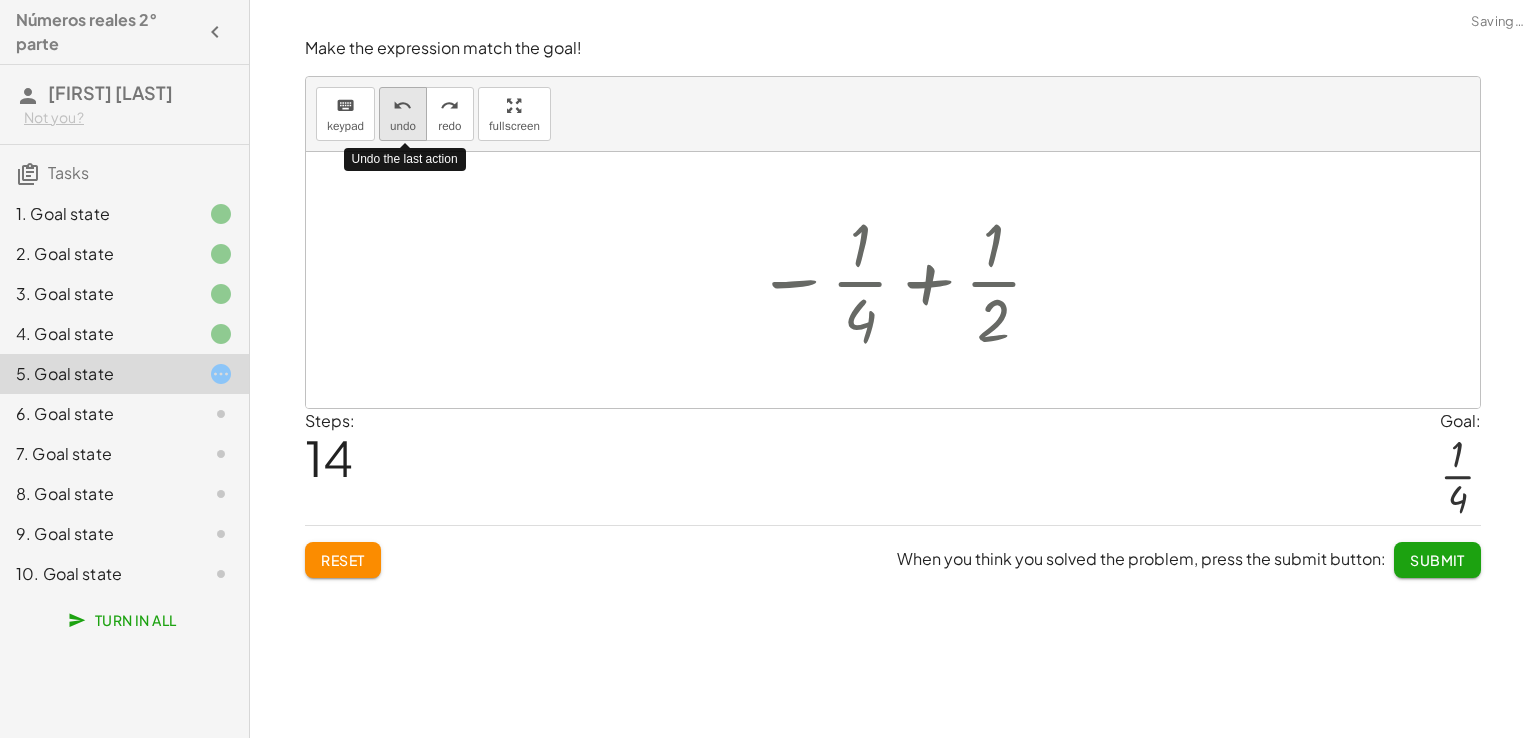 click on "undo" at bounding box center [402, 106] 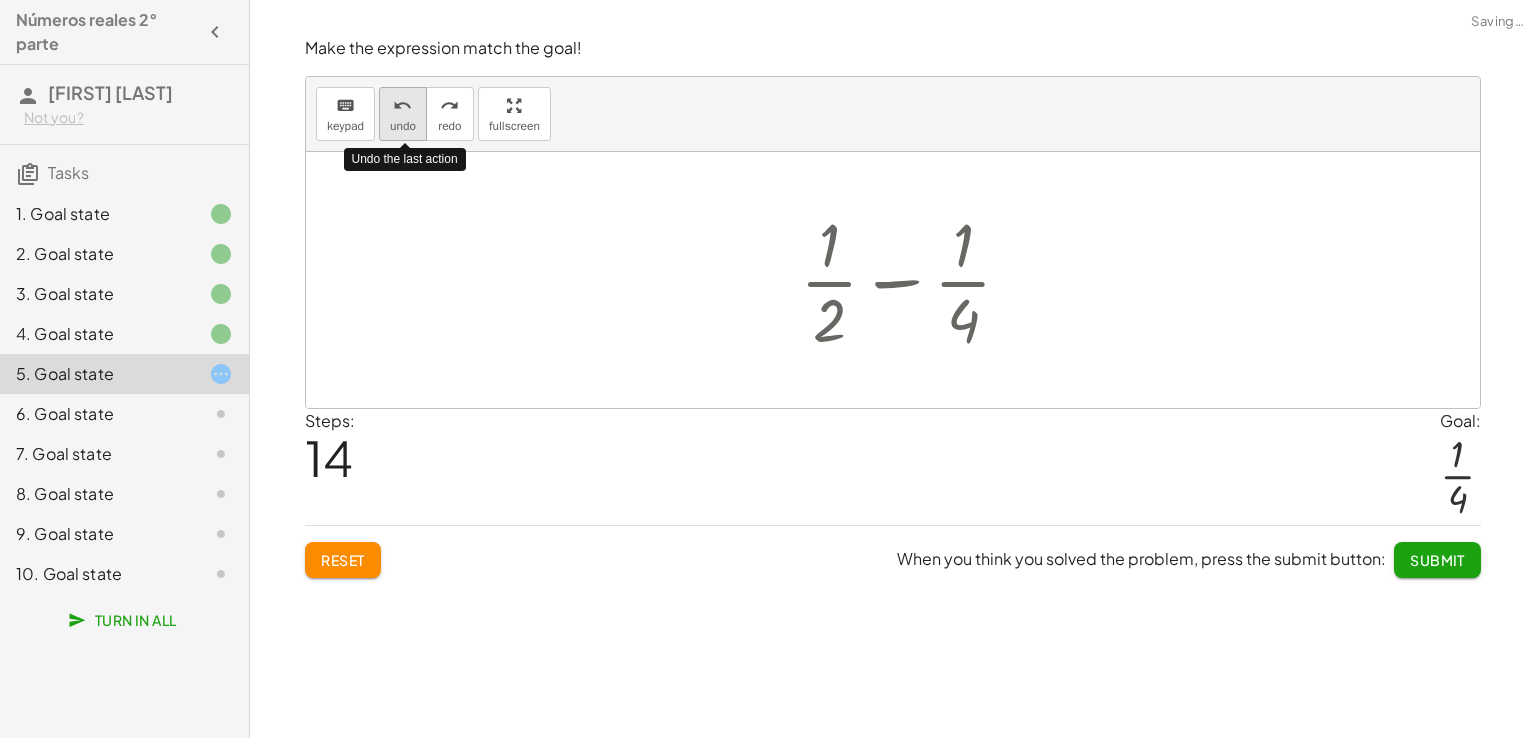 click on "undo" at bounding box center (402, 106) 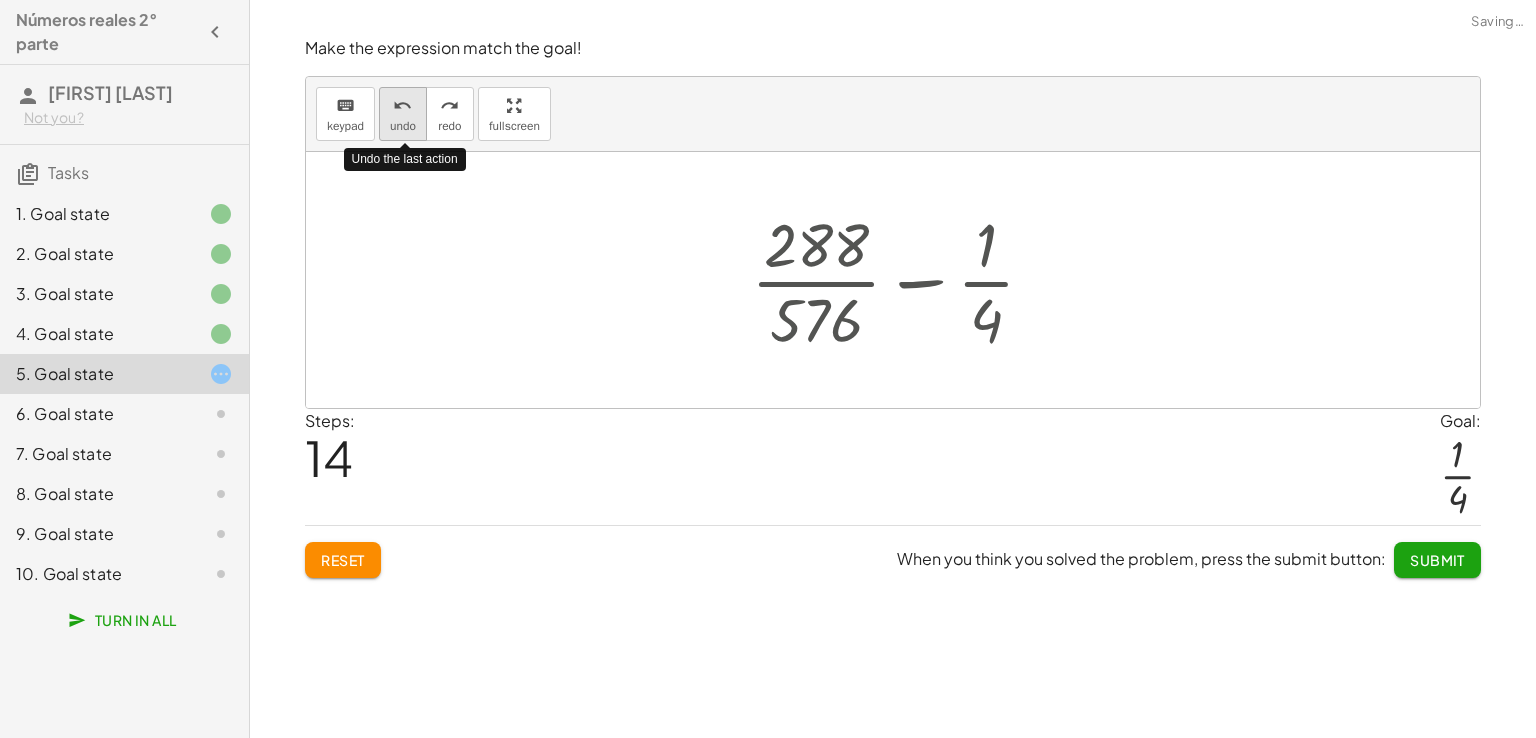 click on "undo" at bounding box center [402, 106] 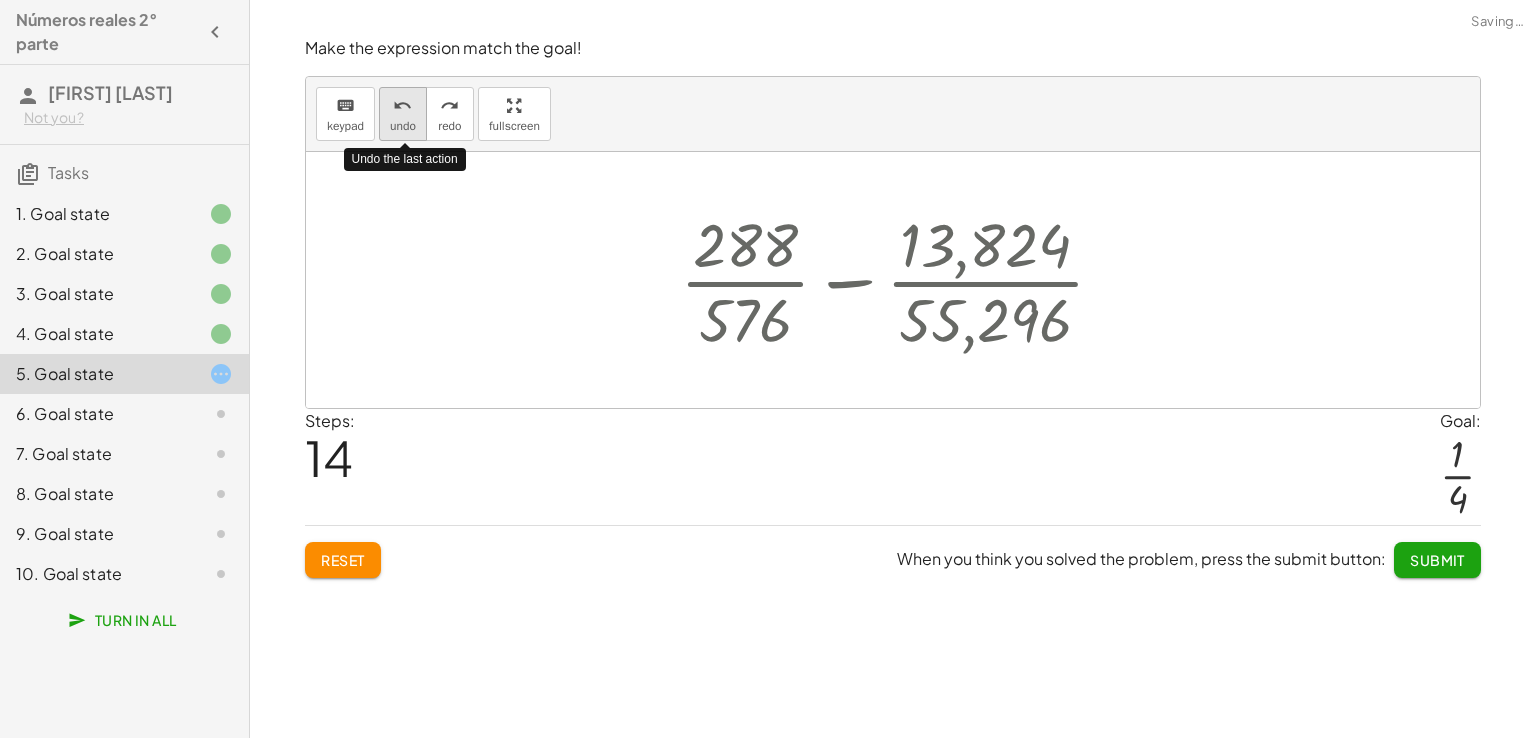 click on "undo" at bounding box center (402, 106) 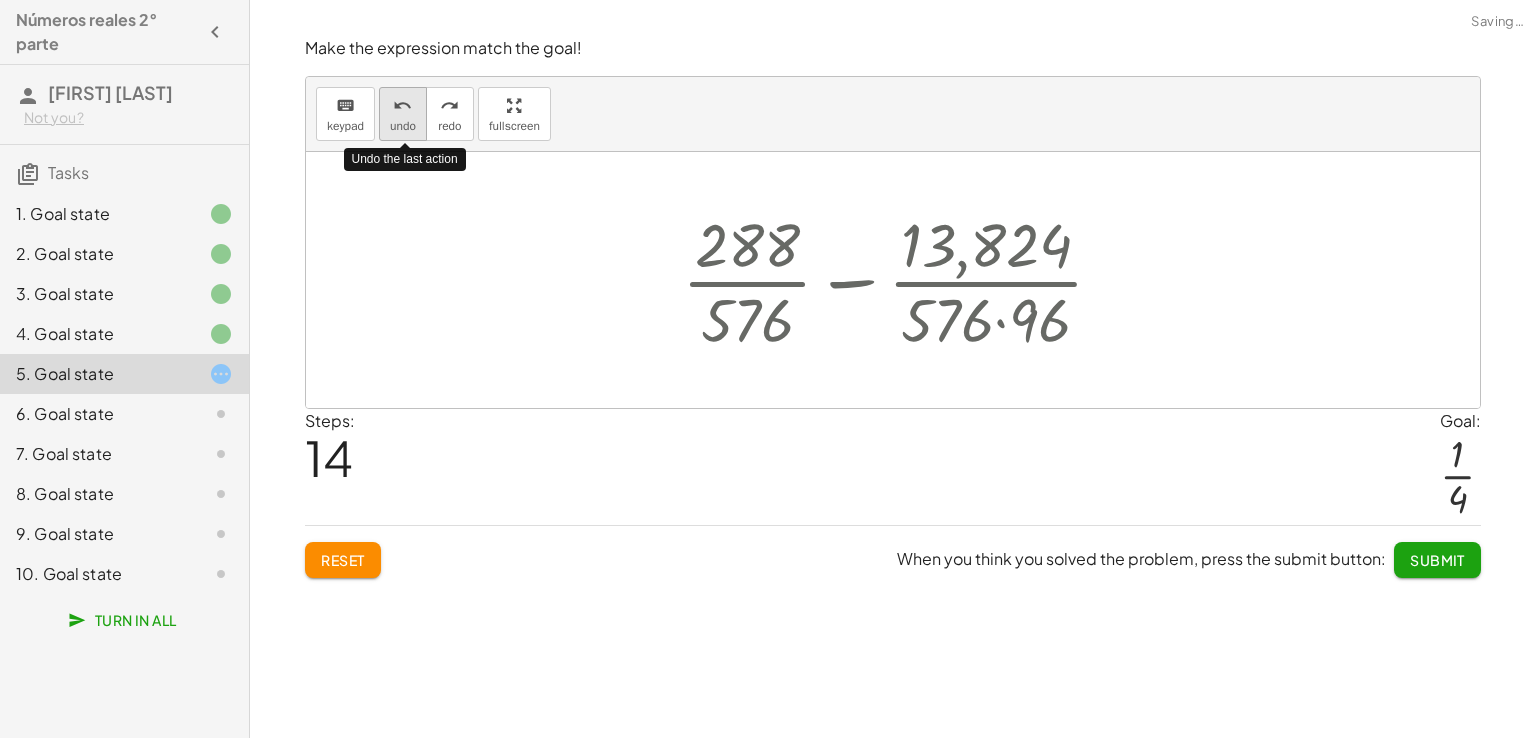 click on "undo" at bounding box center [402, 106] 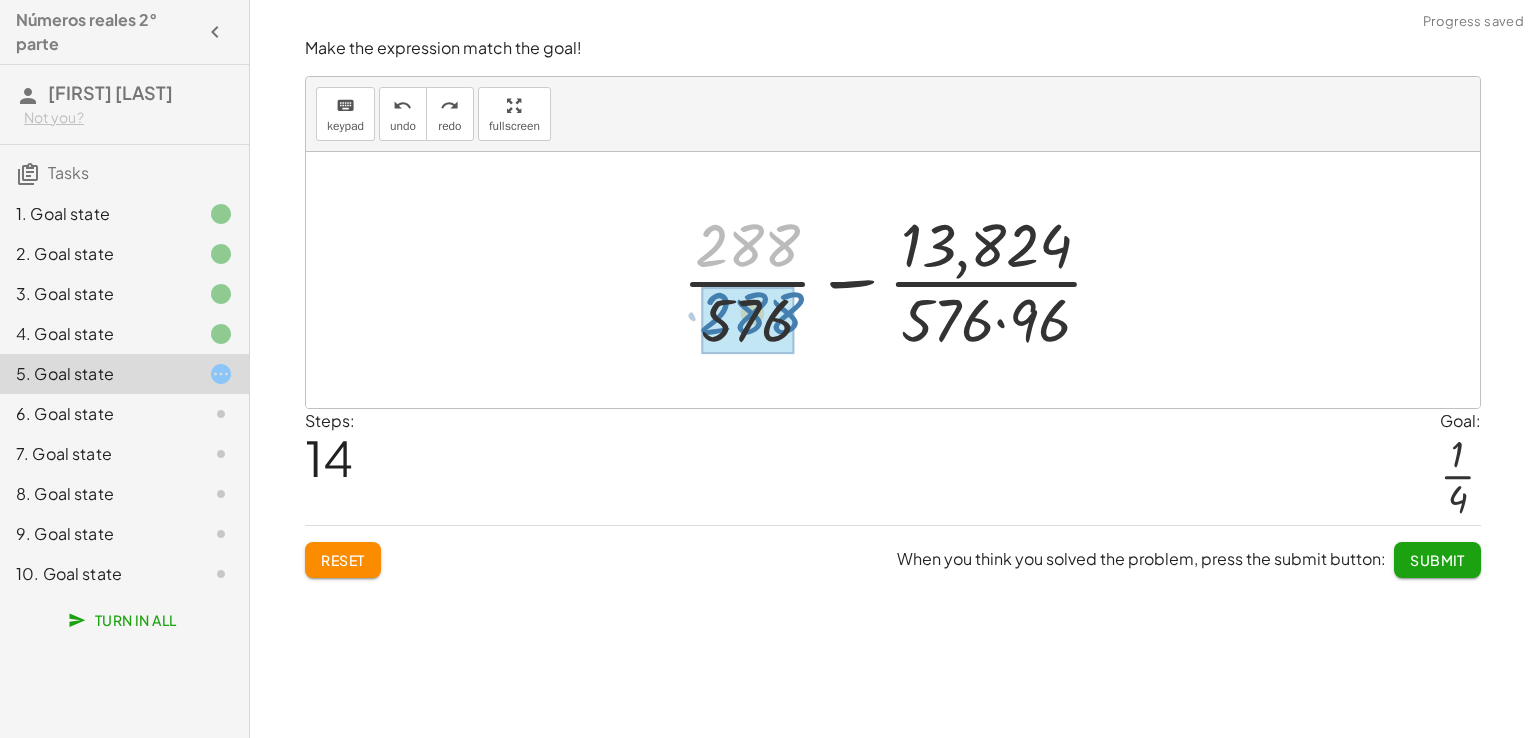 drag, startPoint x: 779, startPoint y: 223, endPoint x: 787, endPoint y: 293, distance: 70.45566 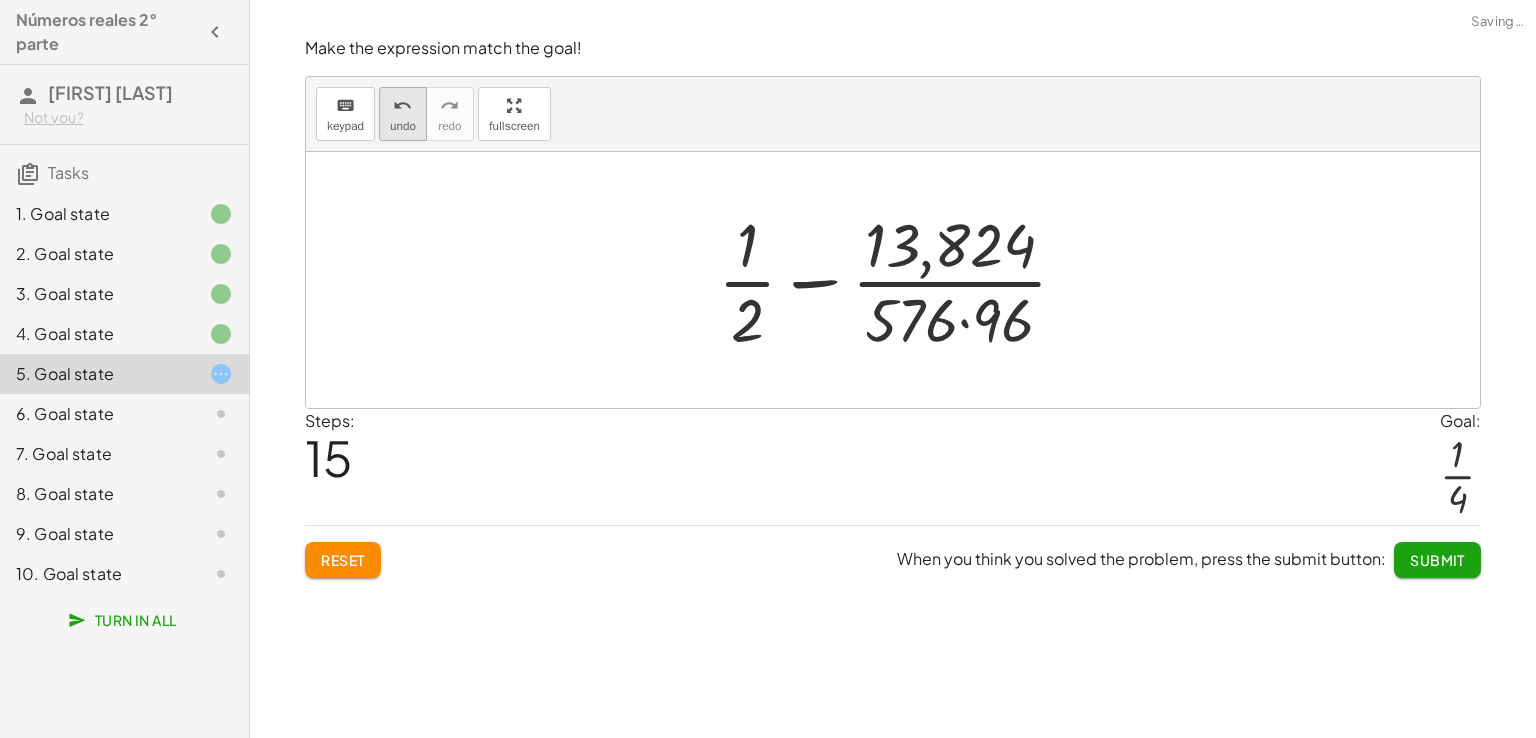 click on "undo" at bounding box center [403, 126] 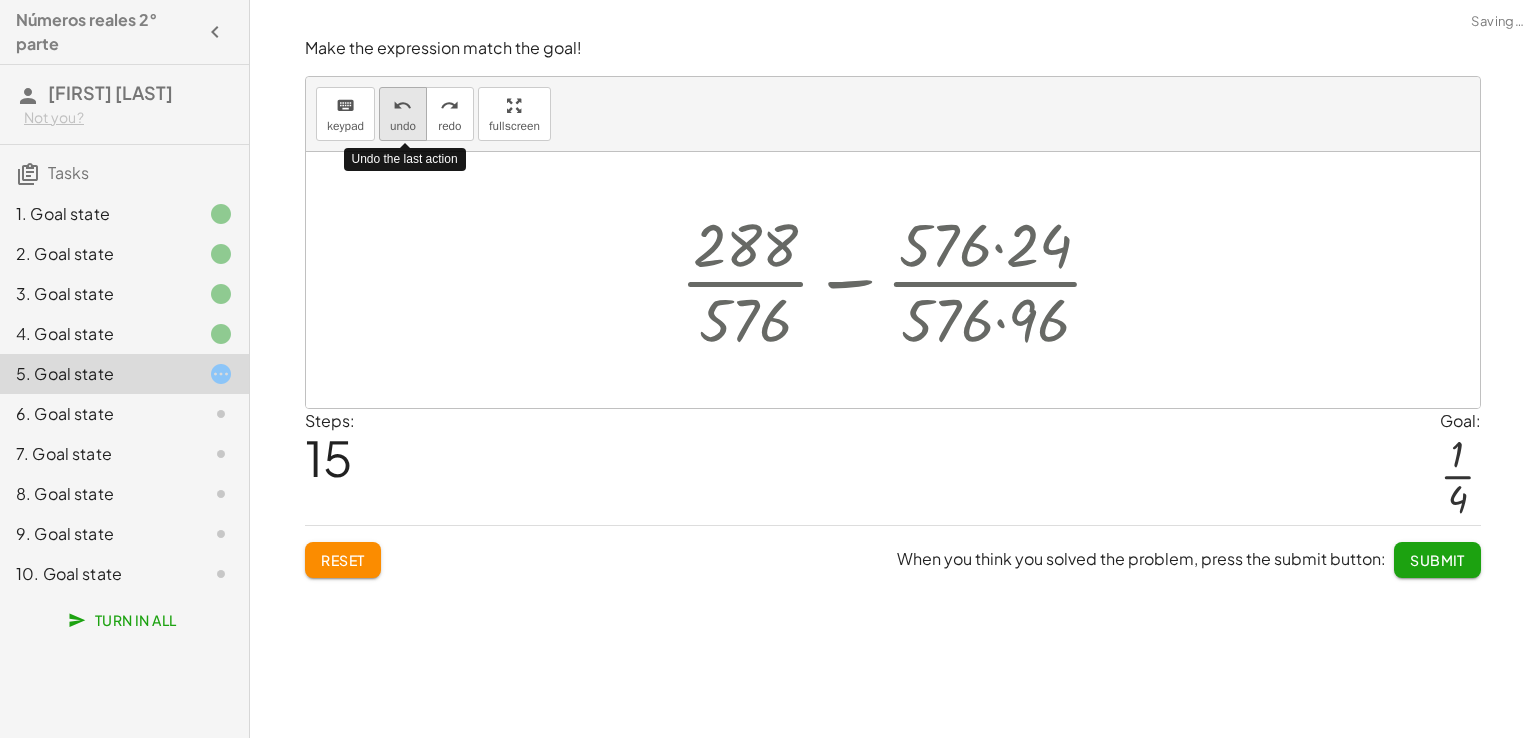 click on "undo" at bounding box center [403, 126] 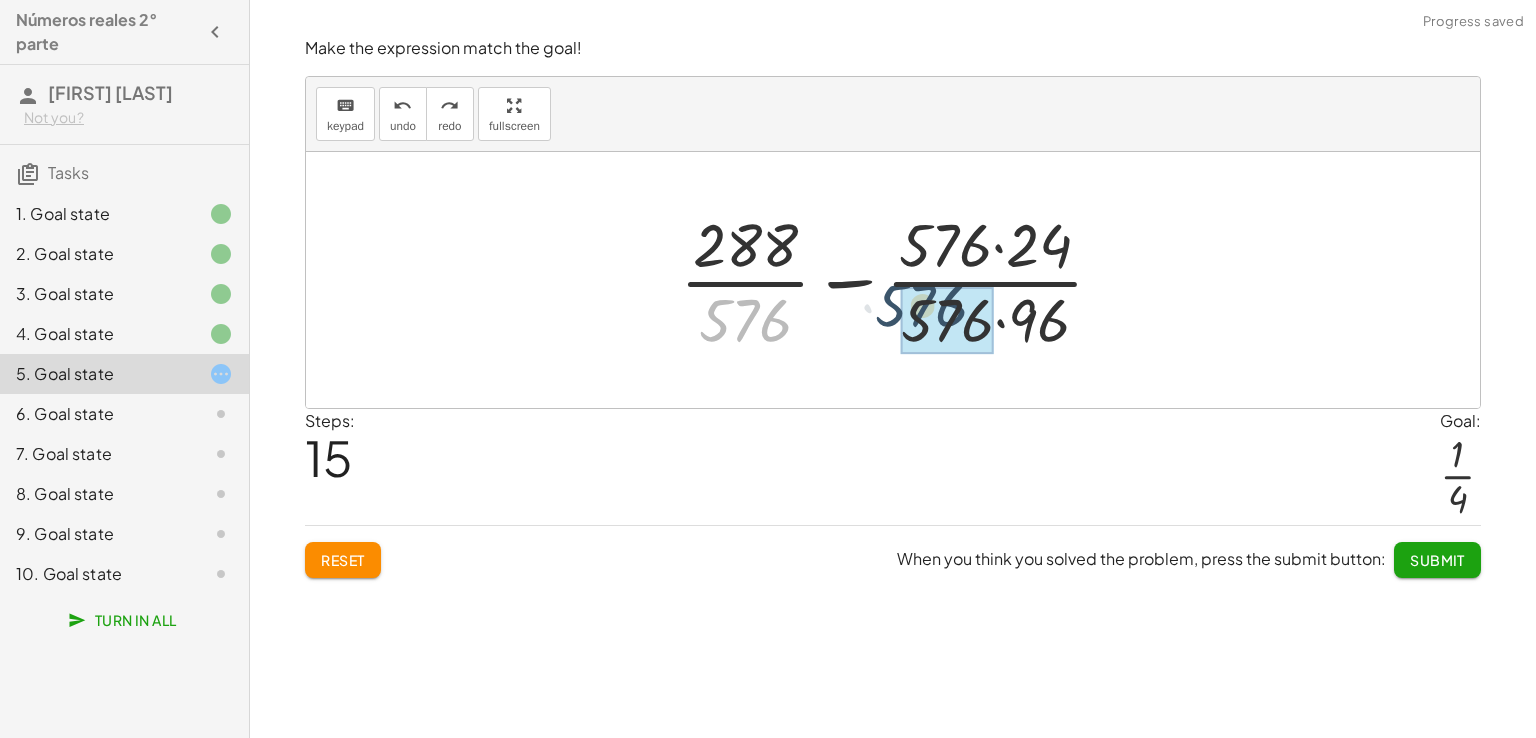 drag, startPoint x: 758, startPoint y: 308, endPoint x: 956, endPoint y: 289, distance: 198.90953 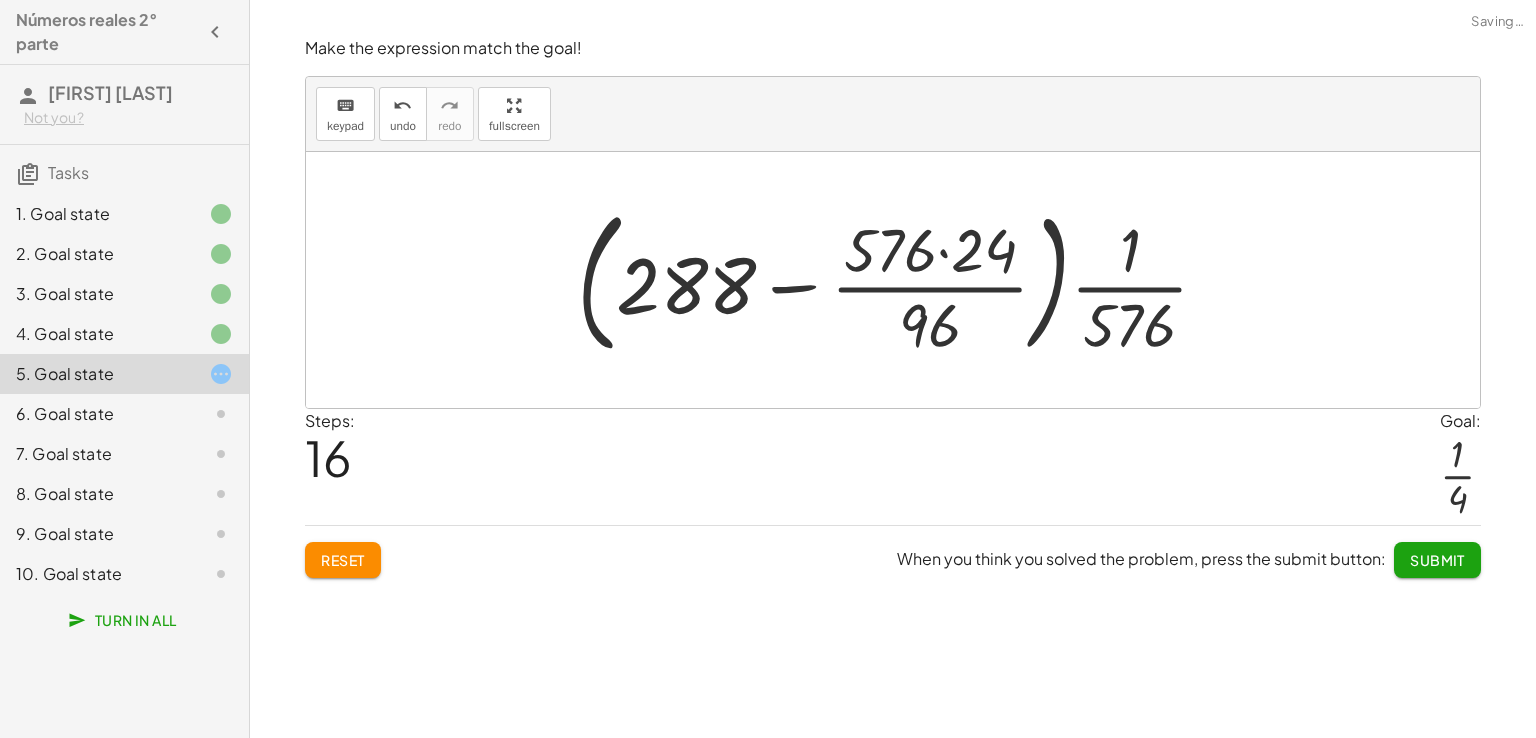 click at bounding box center (901, 280) 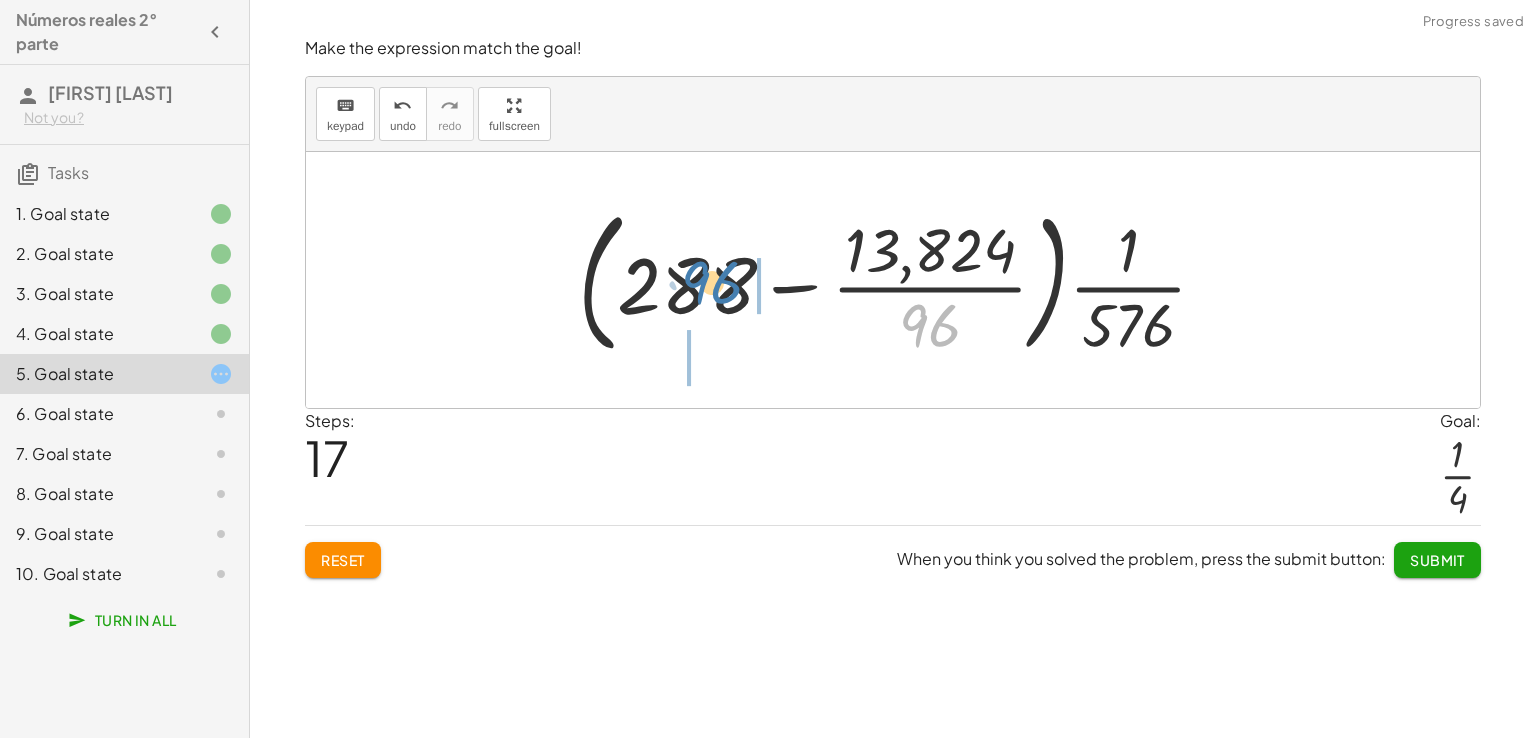 drag, startPoint x: 931, startPoint y: 346, endPoint x: 705, endPoint y: 304, distance: 229.86952 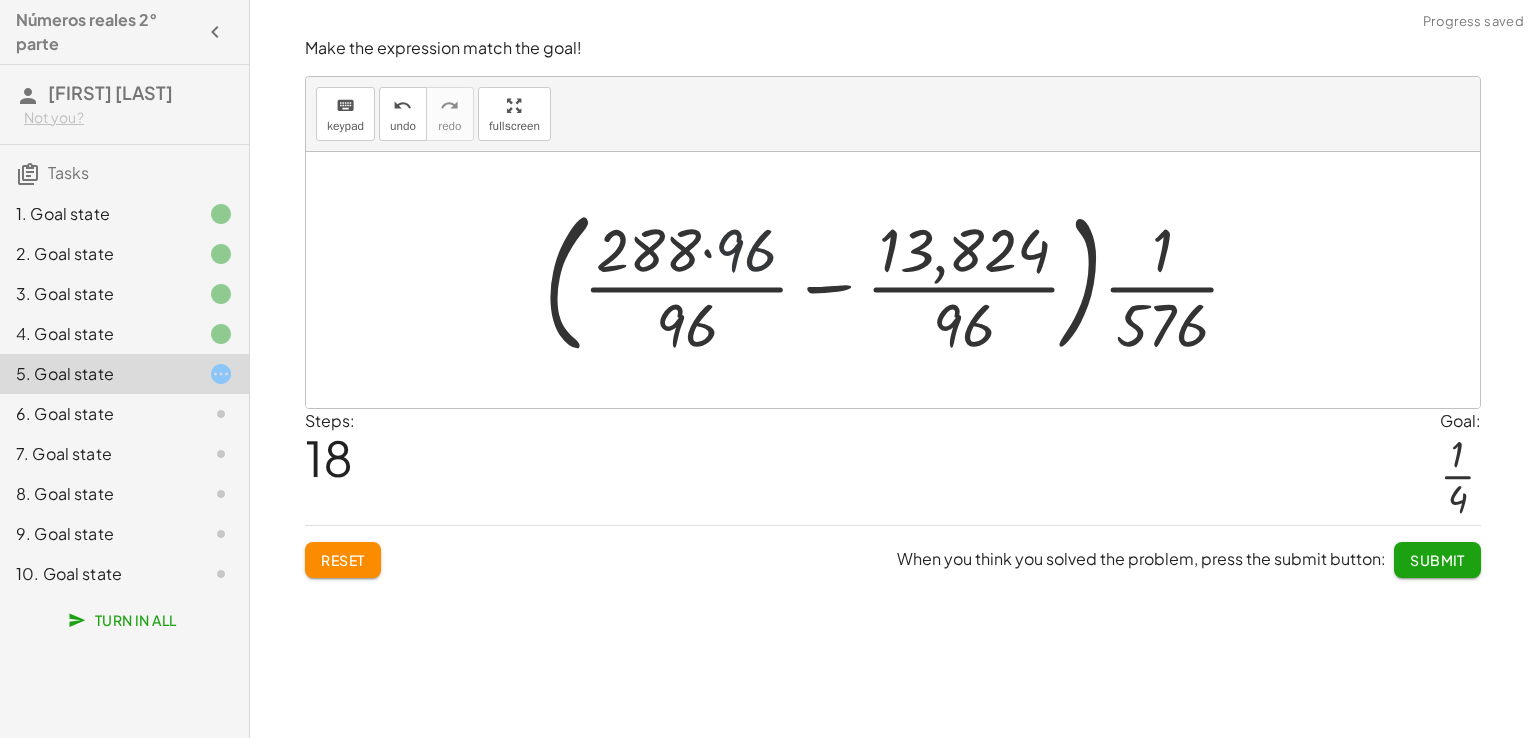 click at bounding box center [900, 280] 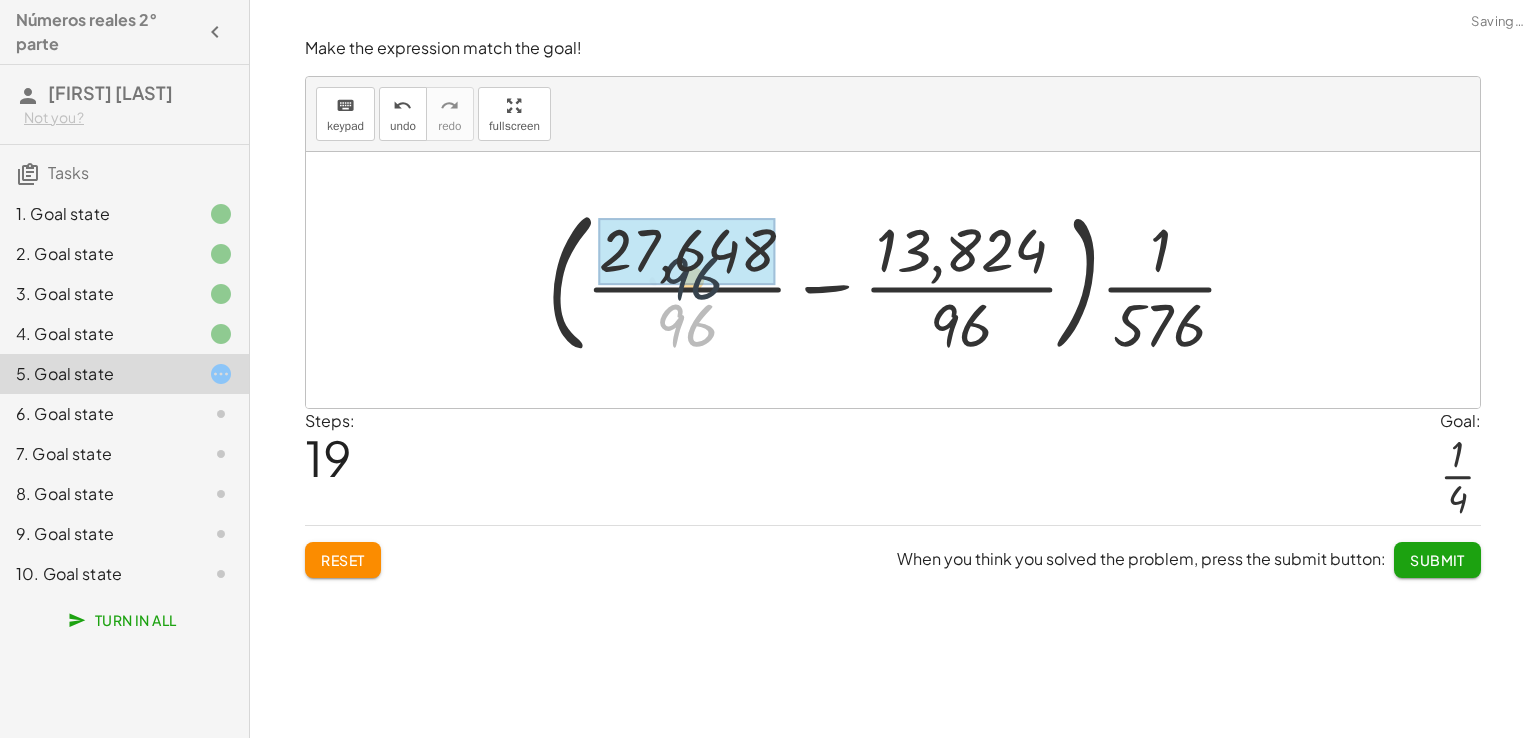 drag, startPoint x: 697, startPoint y: 330, endPoint x: 708, endPoint y: 266, distance: 64.93843 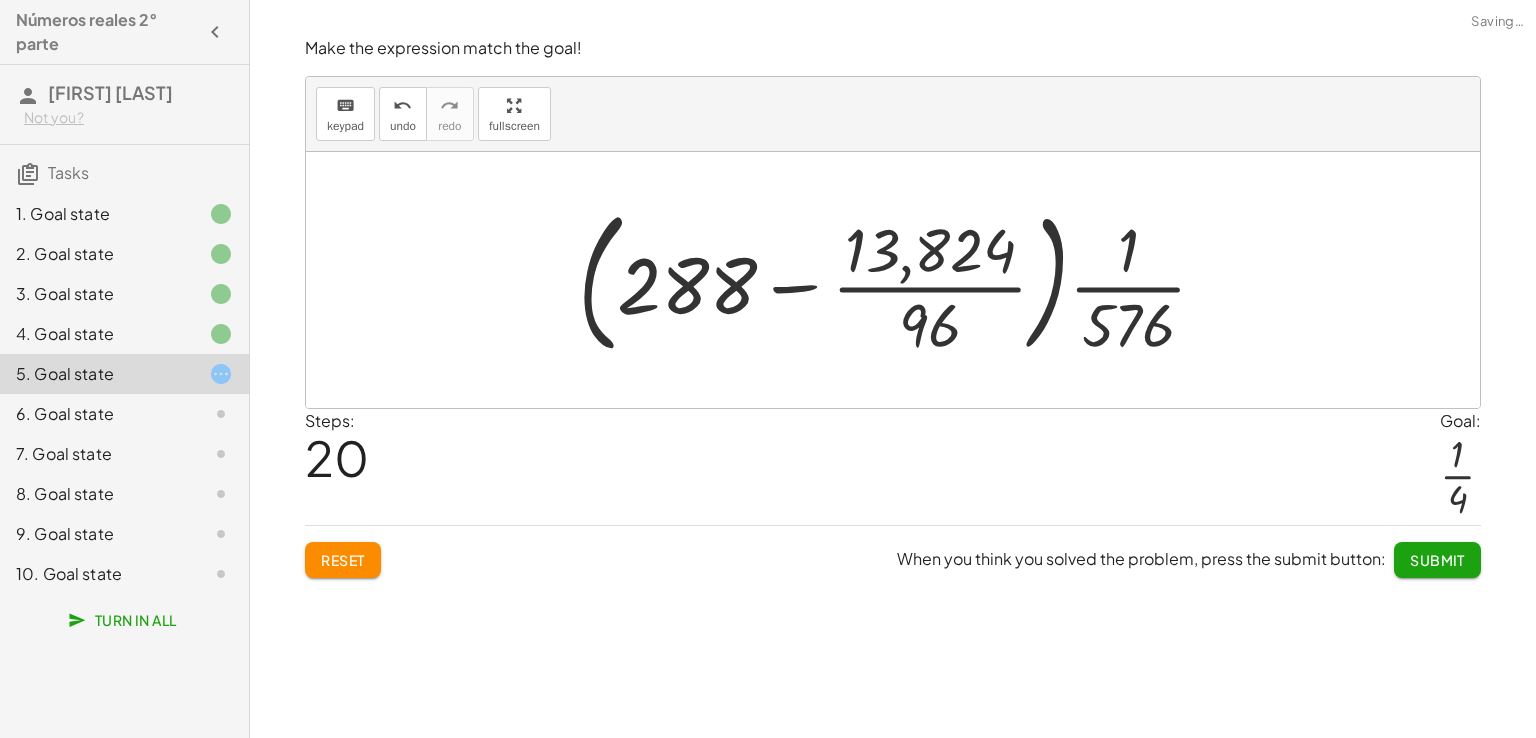 click at bounding box center (900, 280) 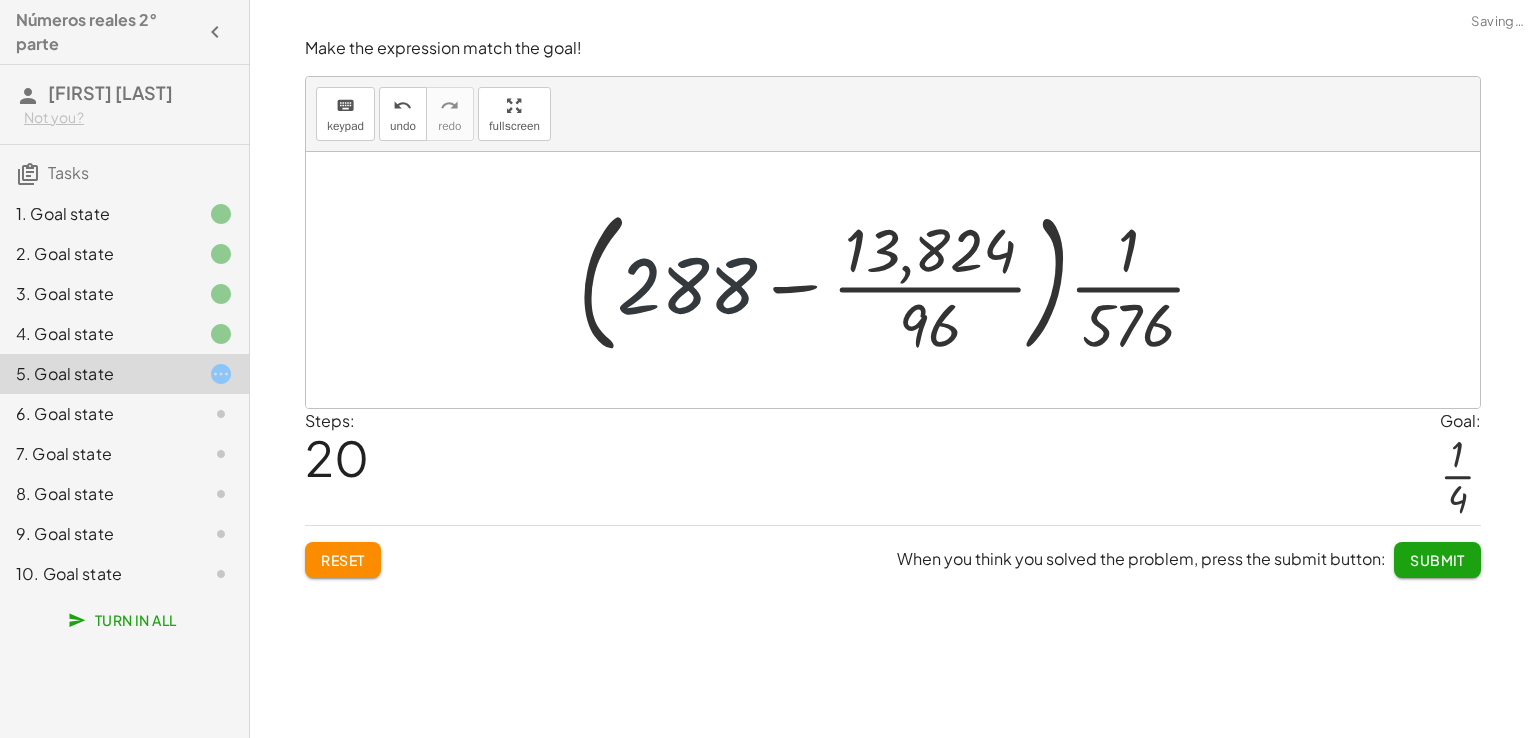 click at bounding box center (900, 280) 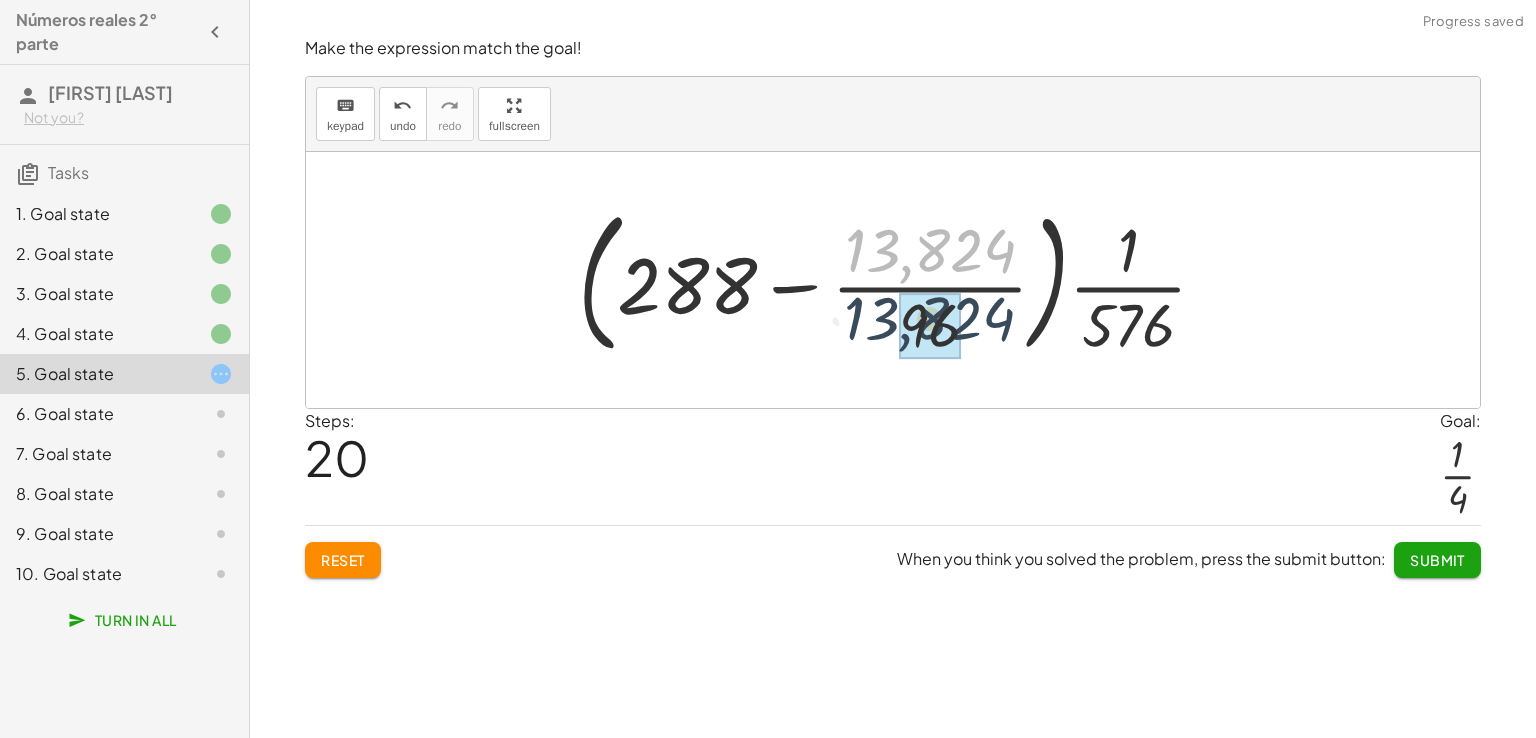 drag, startPoint x: 937, startPoint y: 249, endPoint x: 936, endPoint y: 319, distance: 70.00714 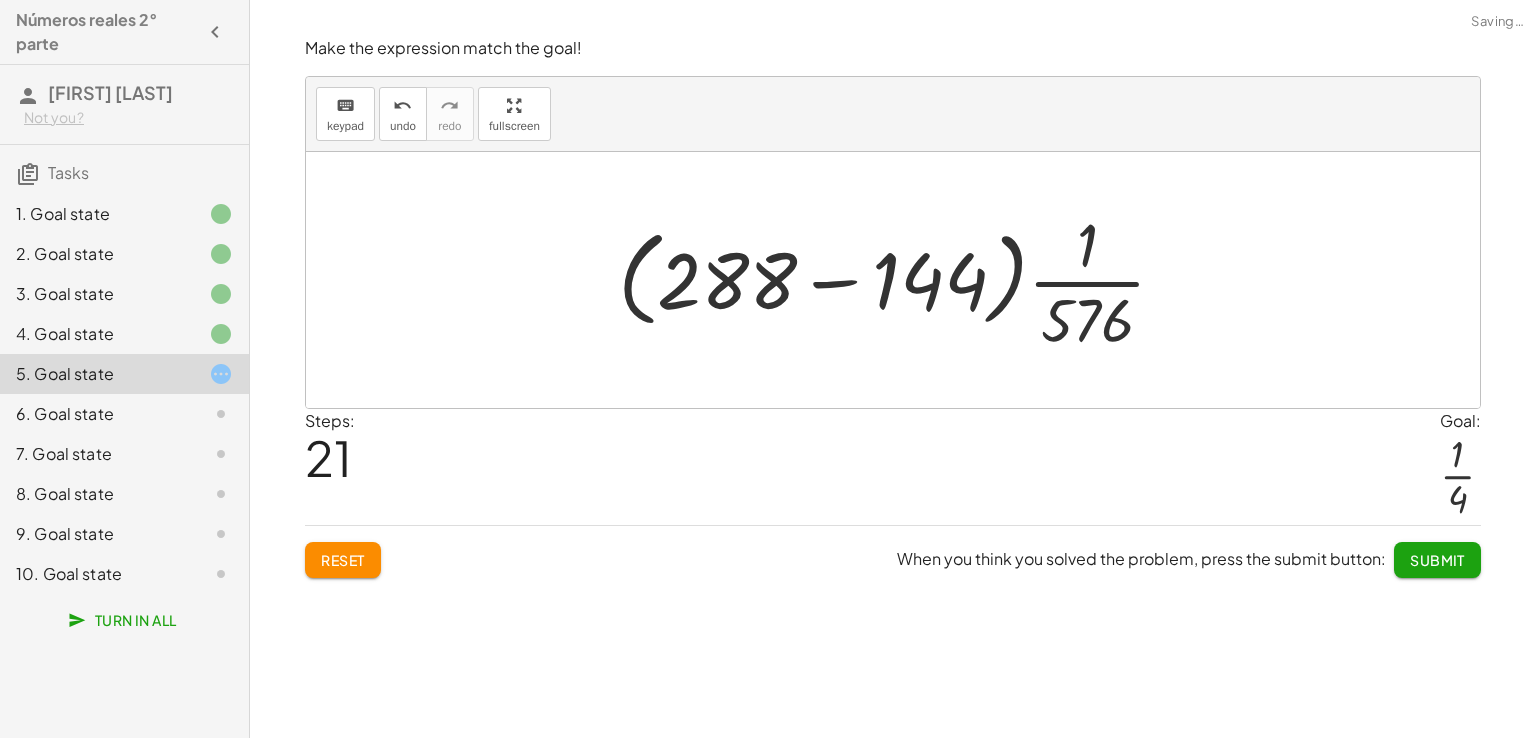 click at bounding box center [900, 280] 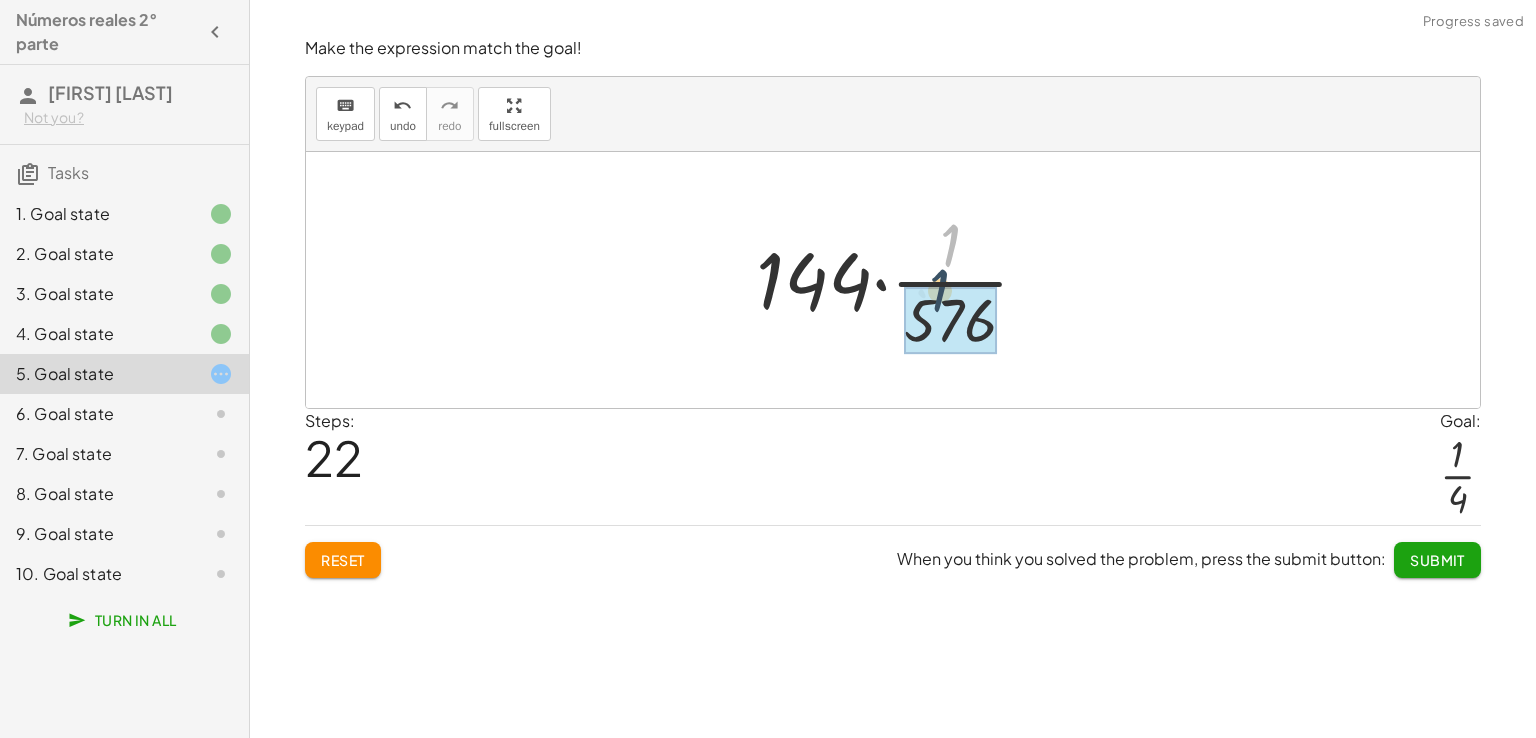 drag, startPoint x: 955, startPoint y: 245, endPoint x: 941, endPoint y: 306, distance: 62.58594 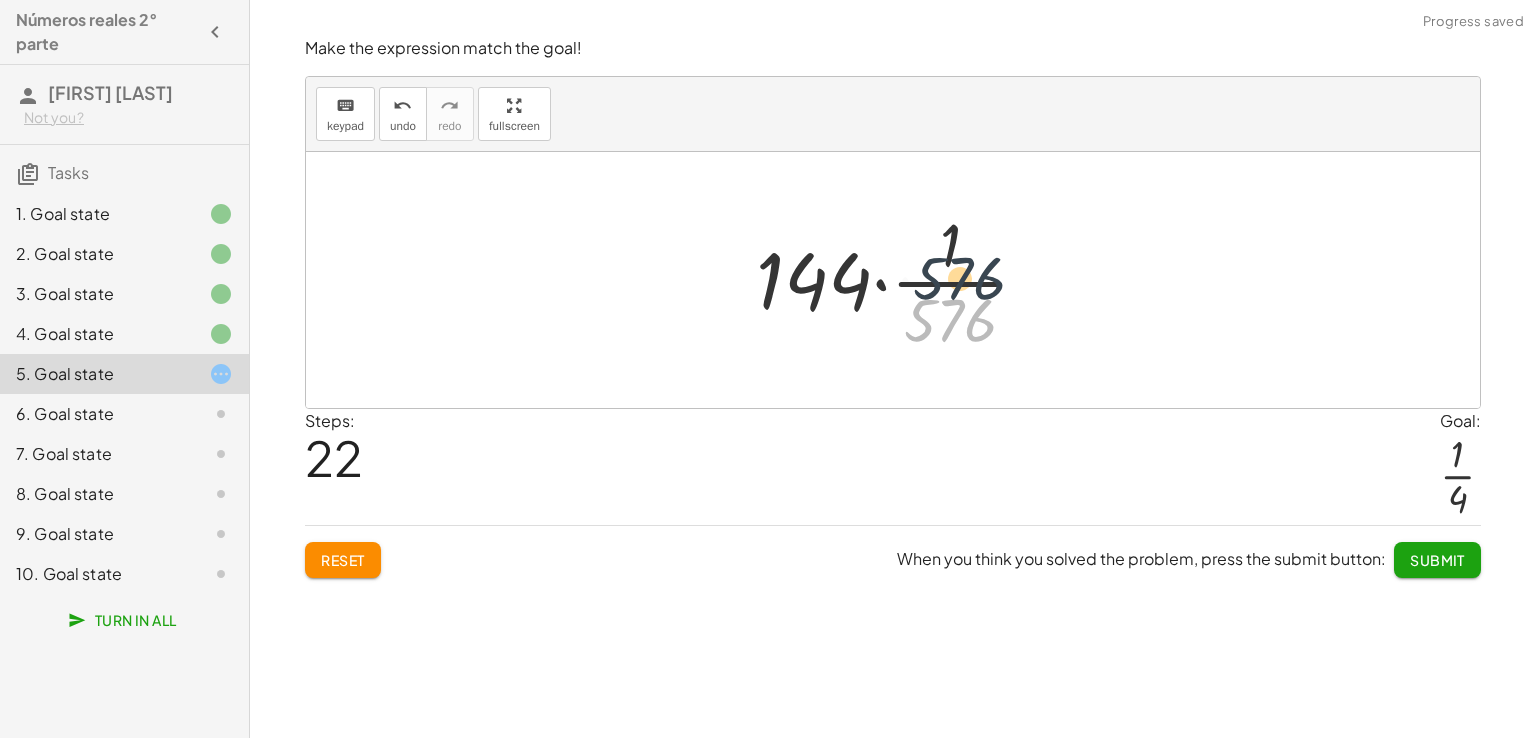 drag, startPoint x: 941, startPoint y: 306, endPoint x: 952, endPoint y: 258, distance: 49.24429 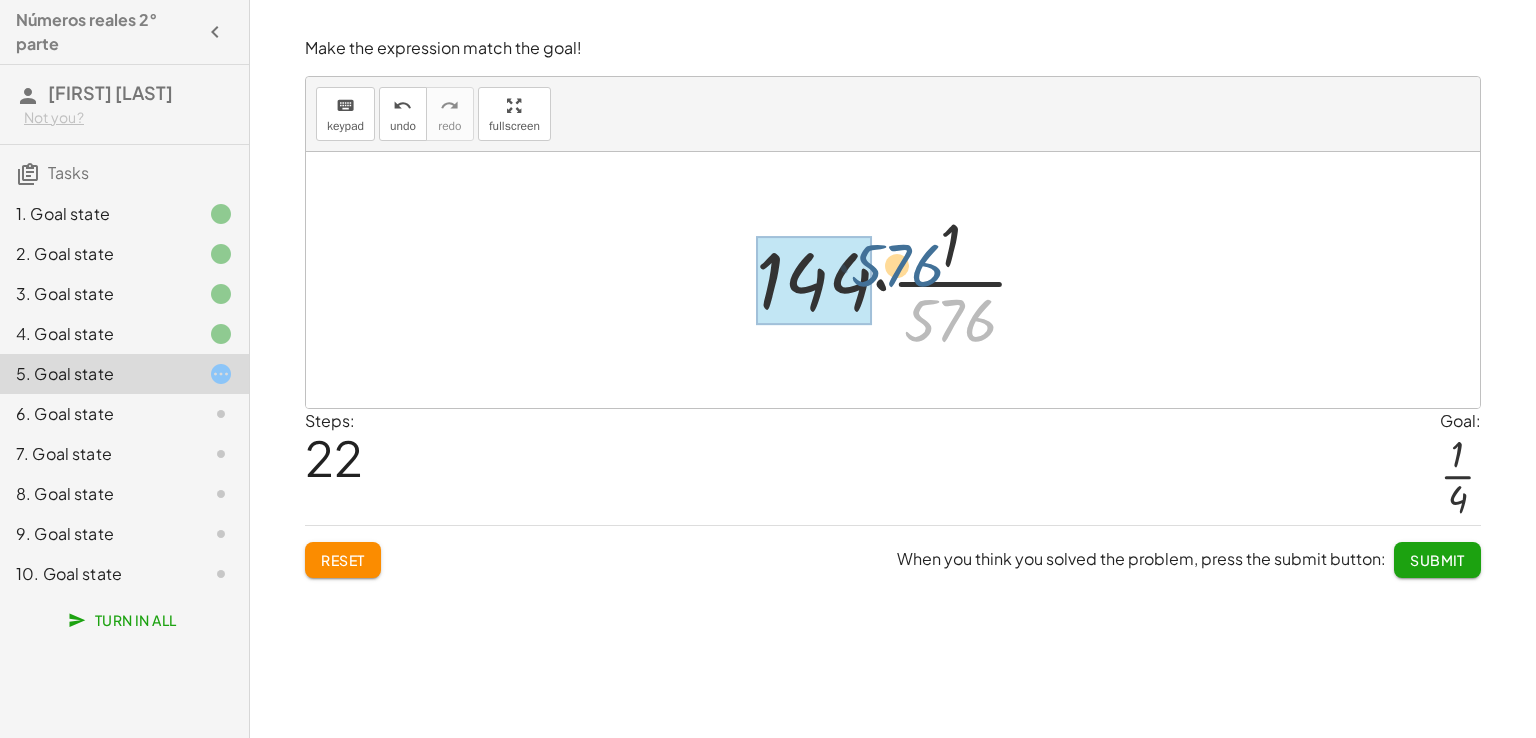 drag, startPoint x: 949, startPoint y: 321, endPoint x: 873, endPoint y: 261, distance: 96.82975 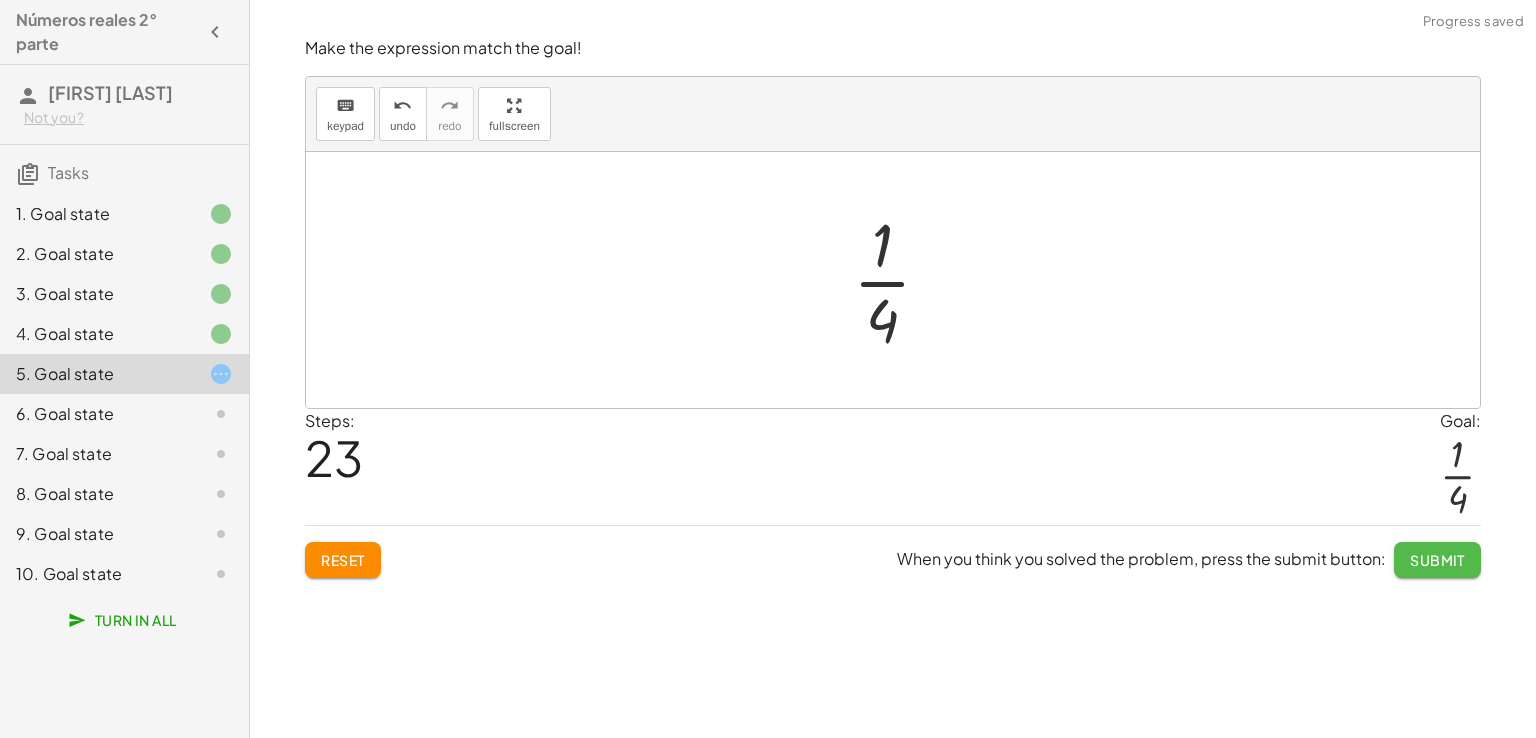 click on "Submit" 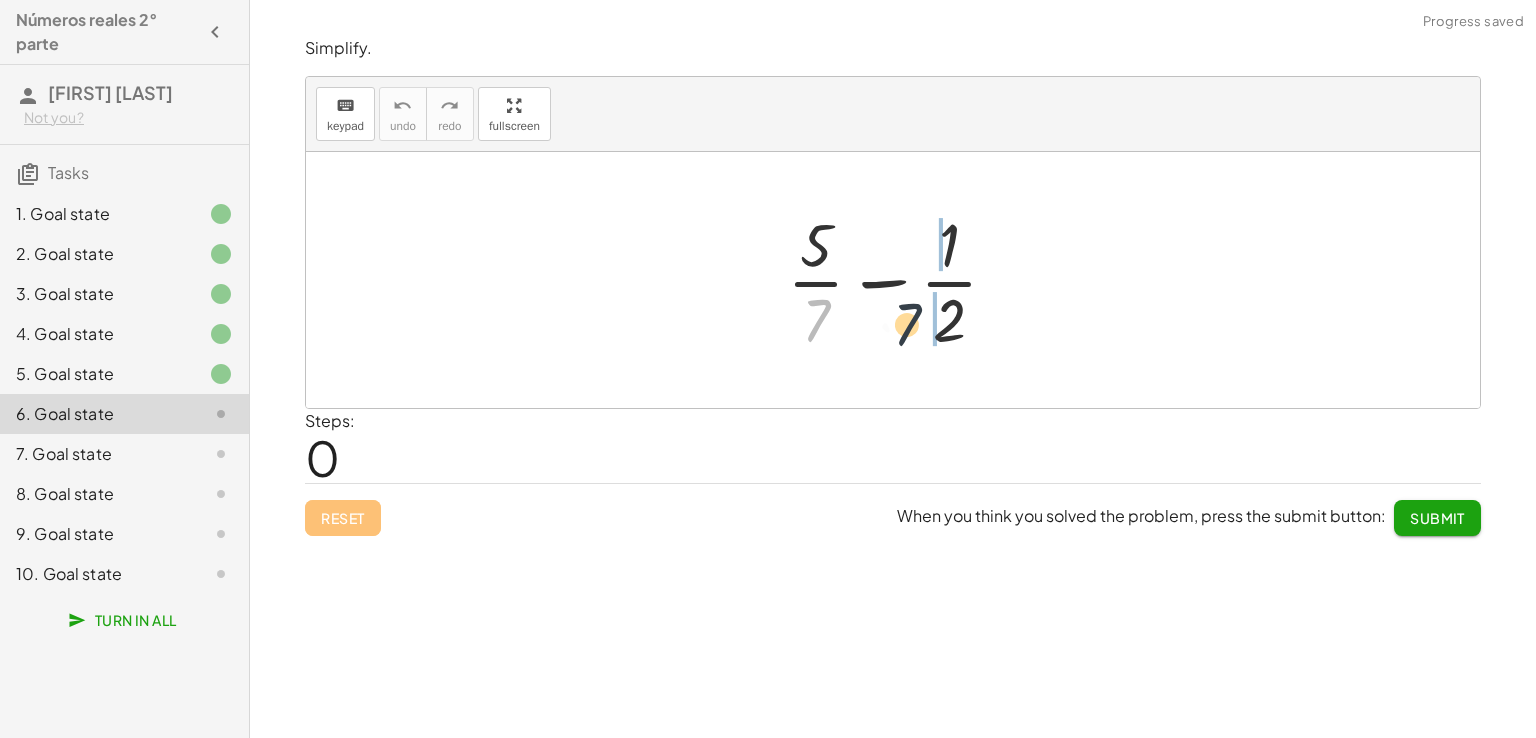 drag, startPoint x: 828, startPoint y: 321, endPoint x: 976, endPoint y: 325, distance: 148.05405 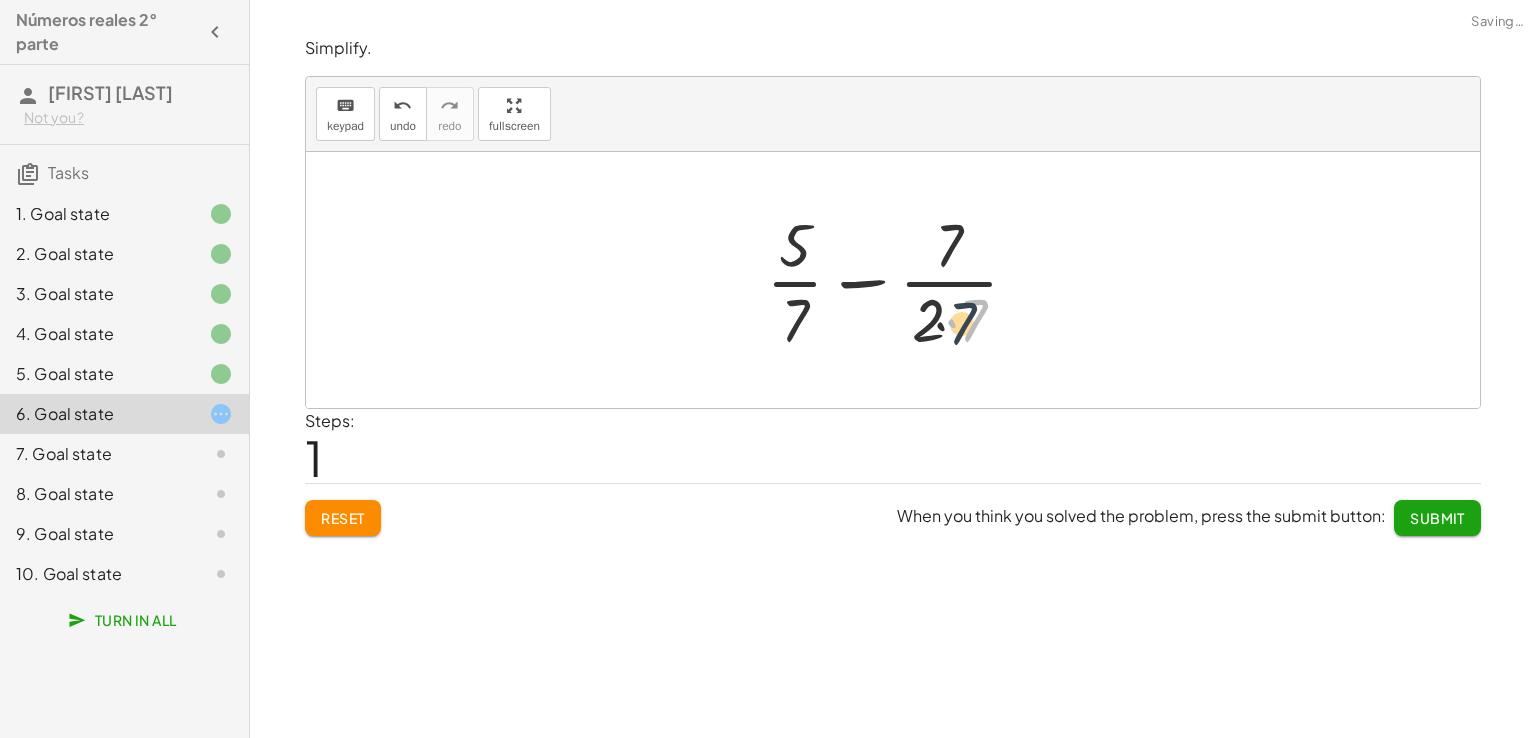 drag, startPoint x: 987, startPoint y: 324, endPoint x: 972, endPoint y: 328, distance: 15.524175 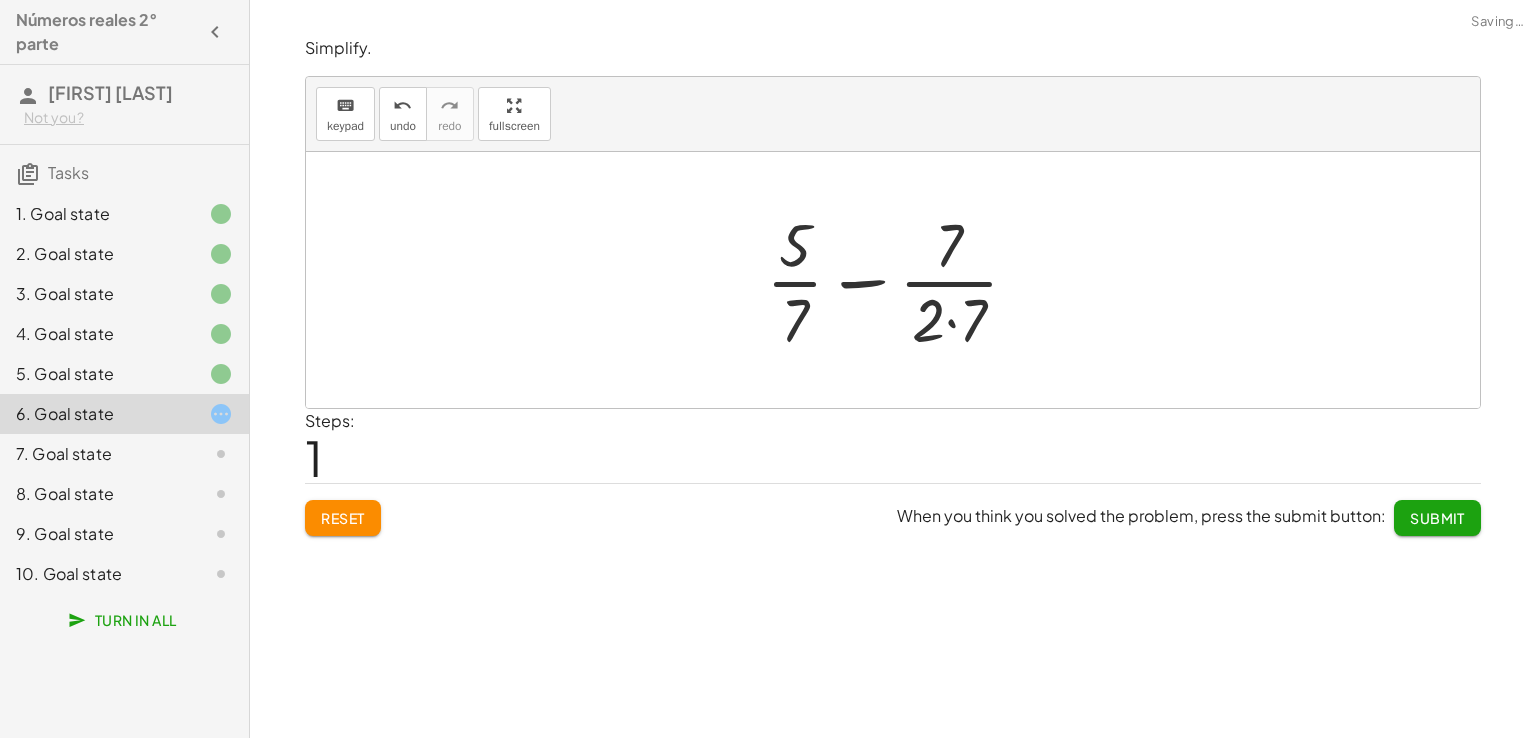 click at bounding box center [900, 280] 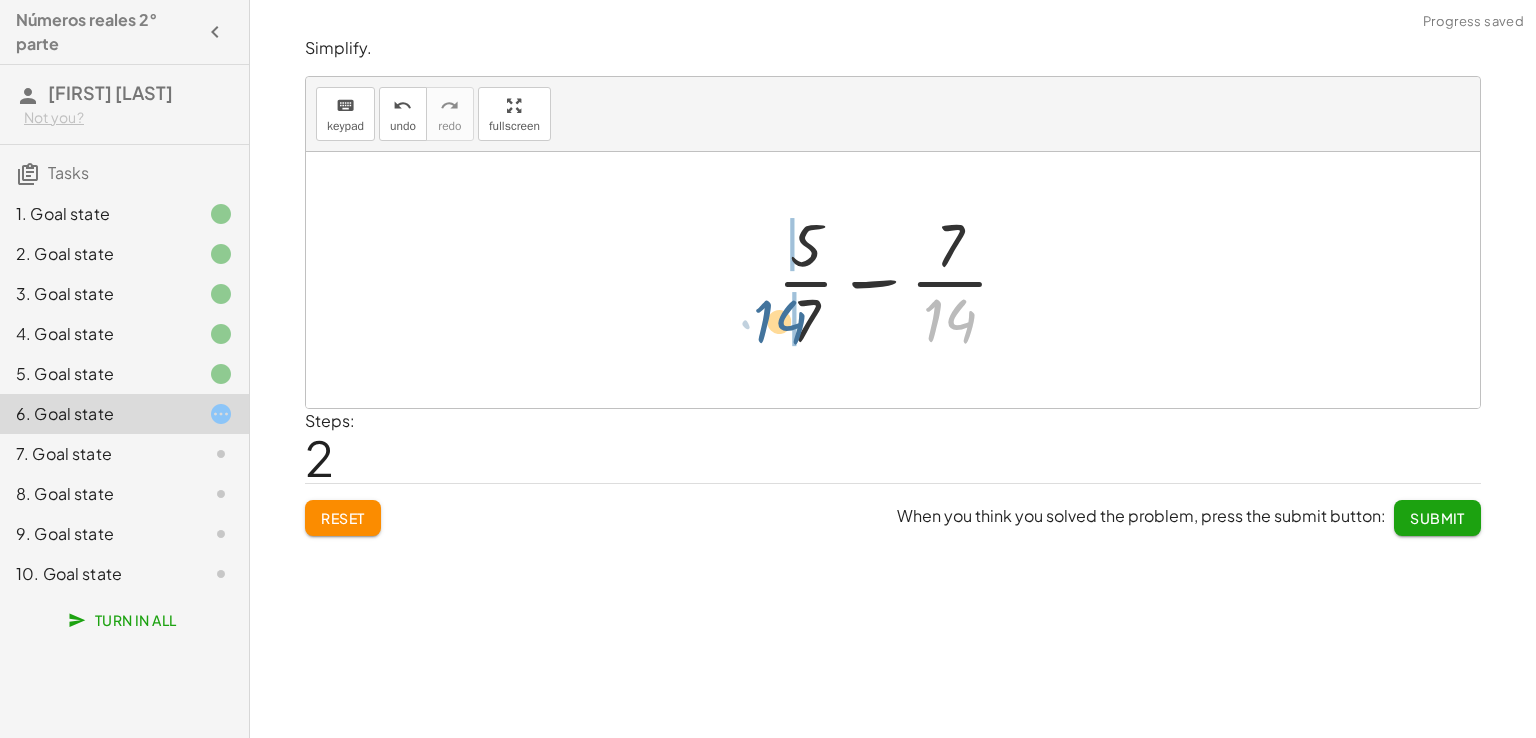 drag, startPoint x: 952, startPoint y: 318, endPoint x: 787, endPoint y: 309, distance: 165.24527 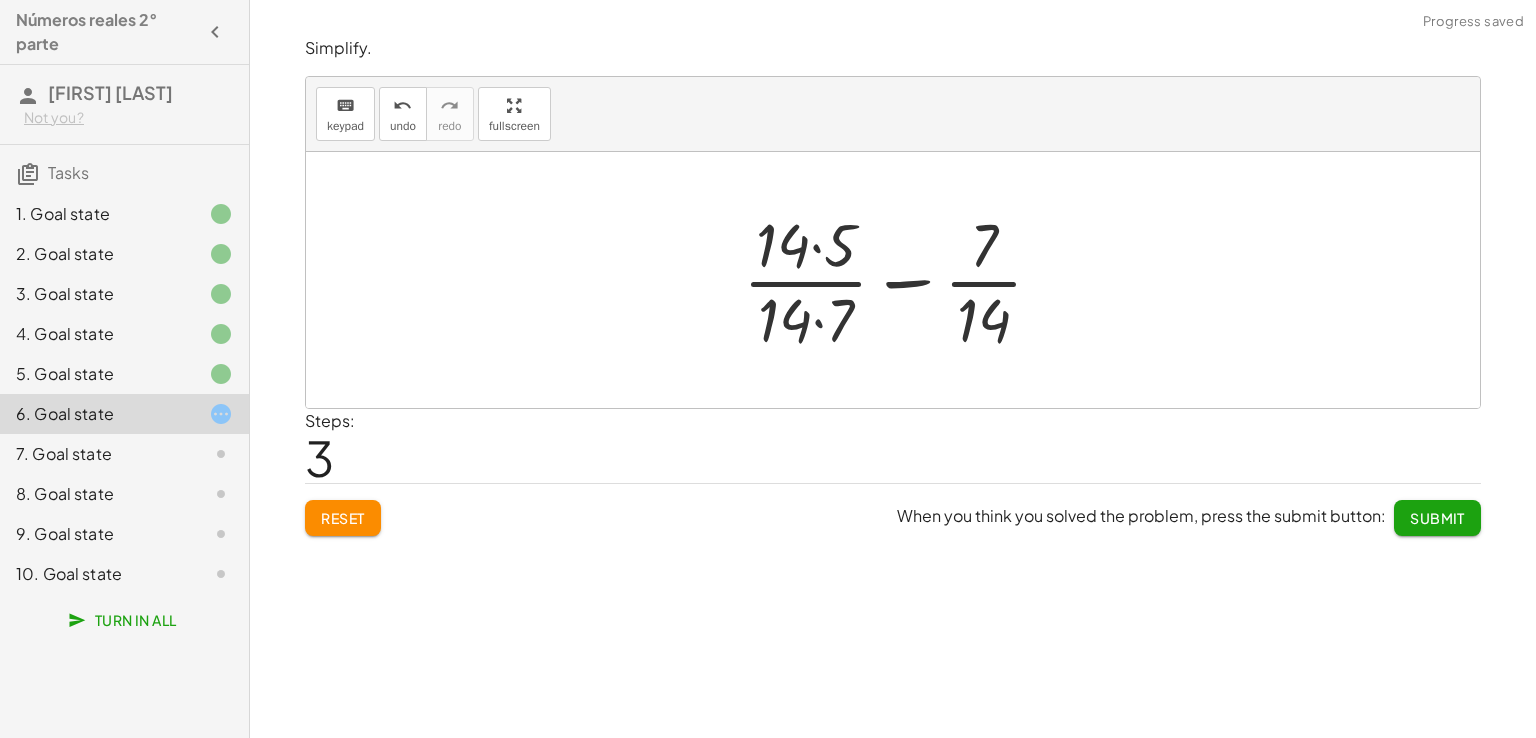click at bounding box center (901, 280) 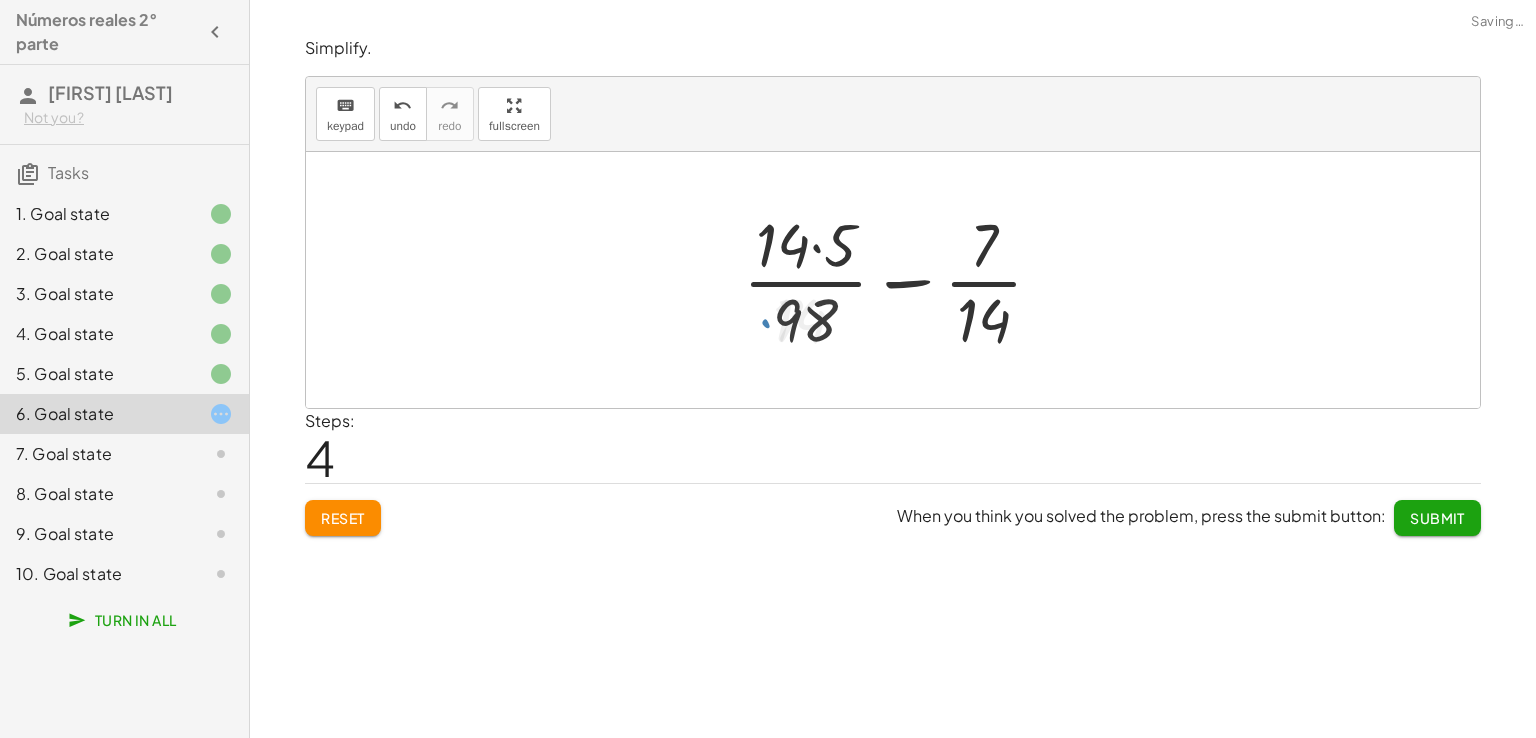 click at bounding box center [901, 280] 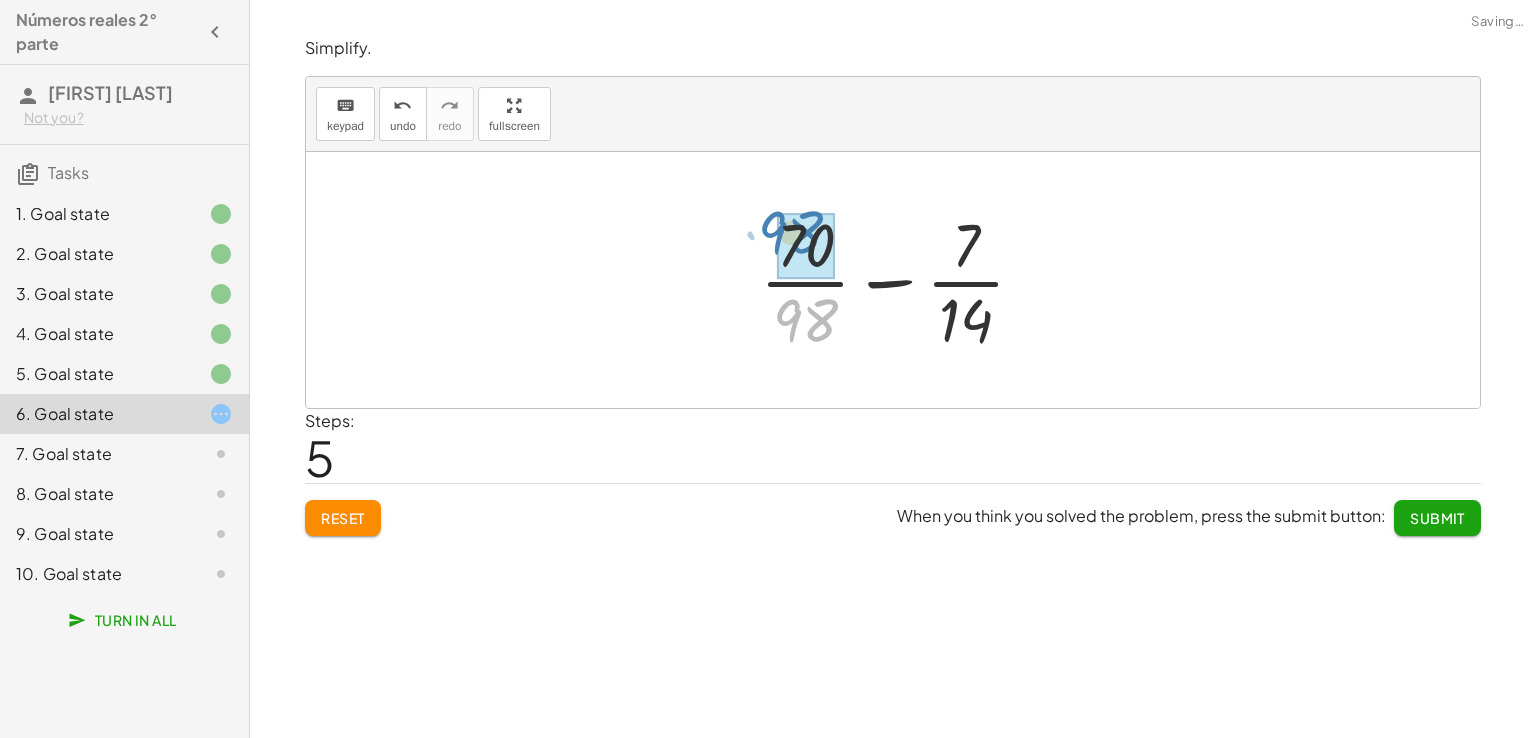 drag, startPoint x: 830, startPoint y: 329, endPoint x: 816, endPoint y: 243, distance: 87.13208 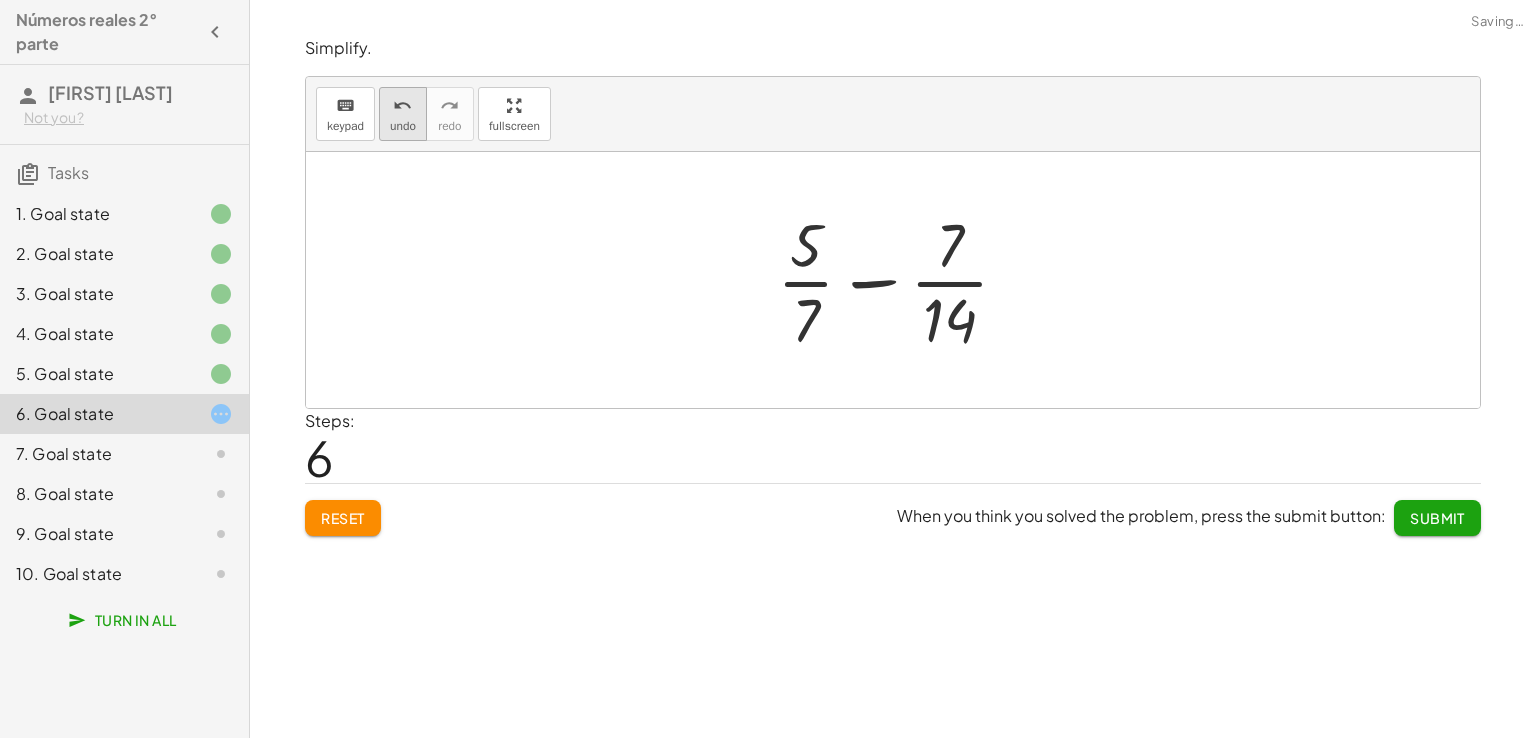 click on "undo" at bounding box center [403, 126] 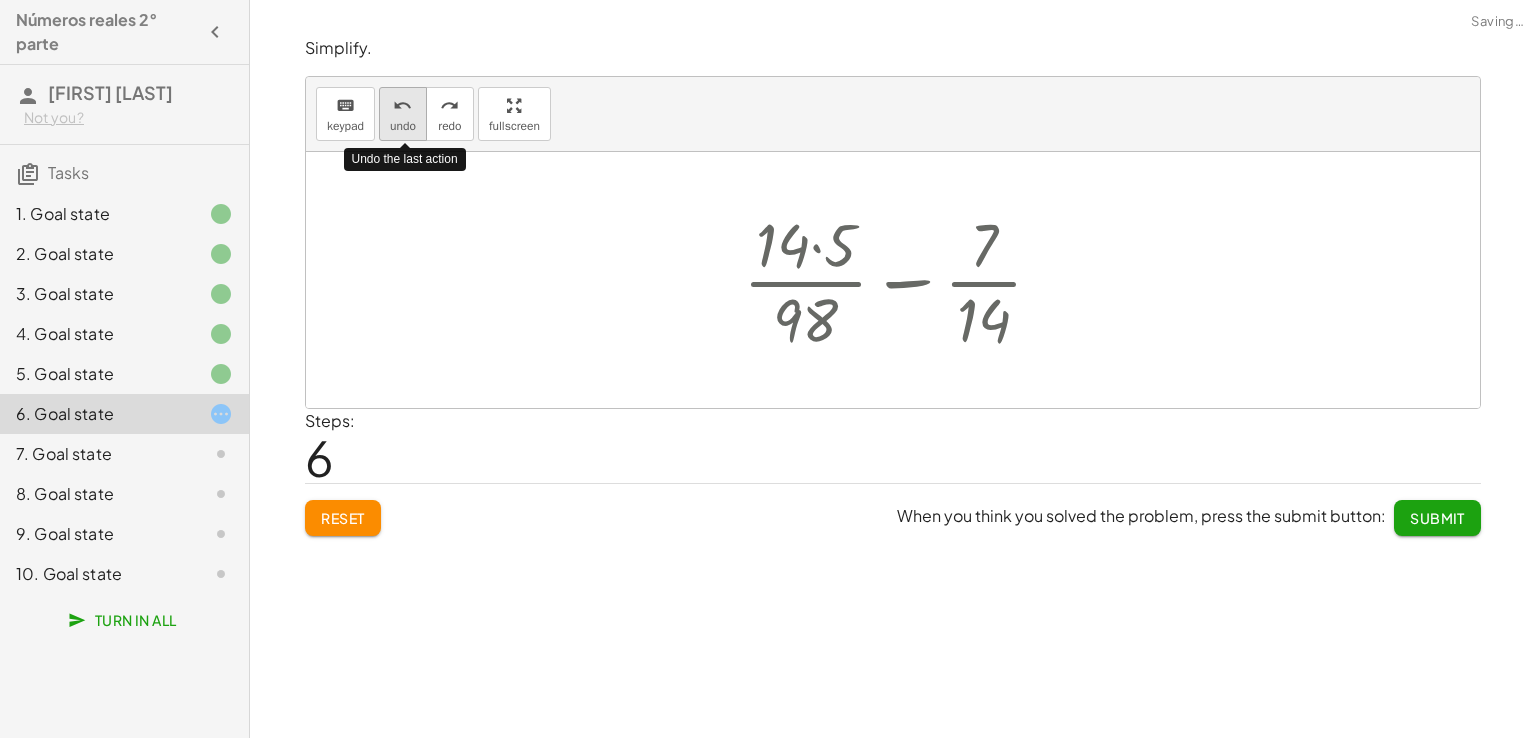 click on "undo" at bounding box center [403, 126] 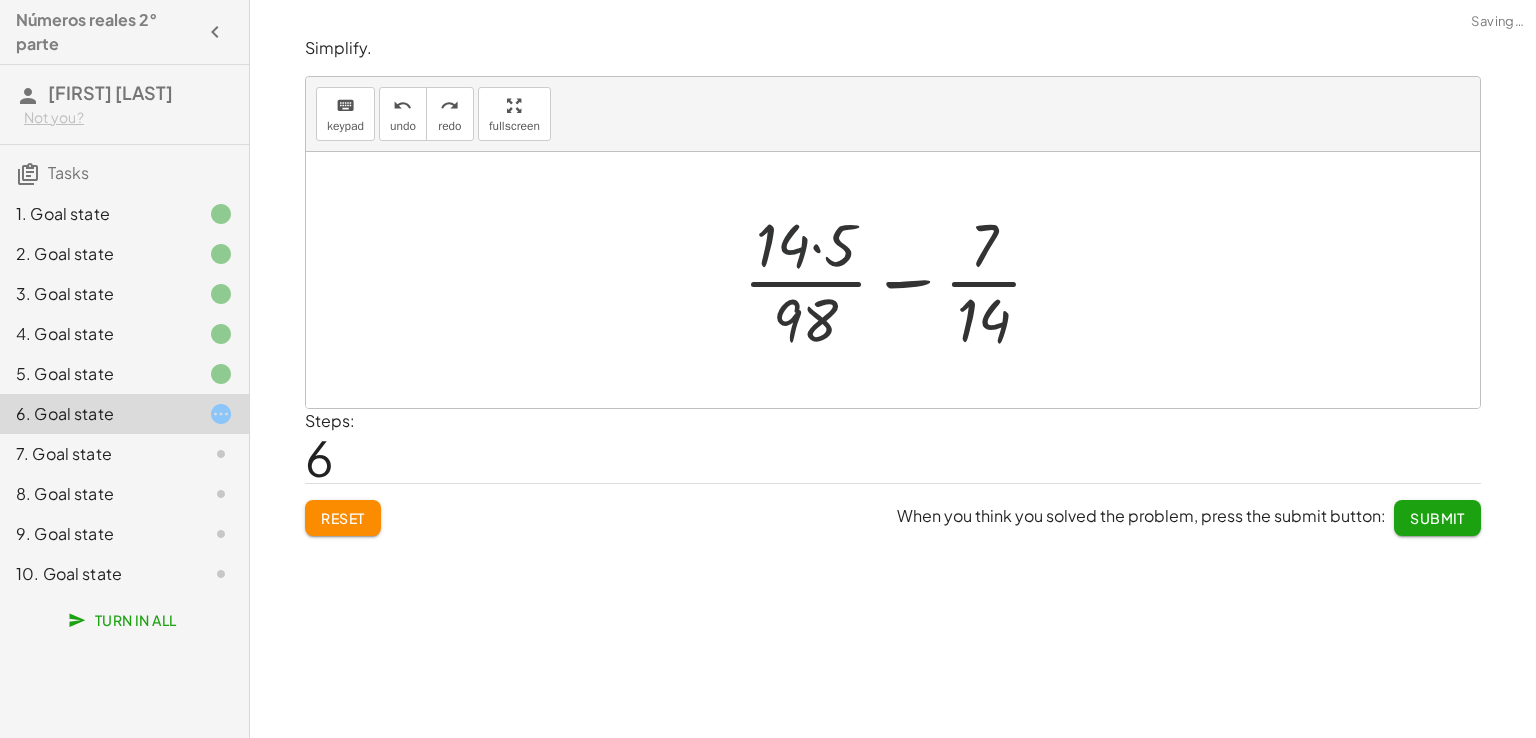 click at bounding box center [901, 280] 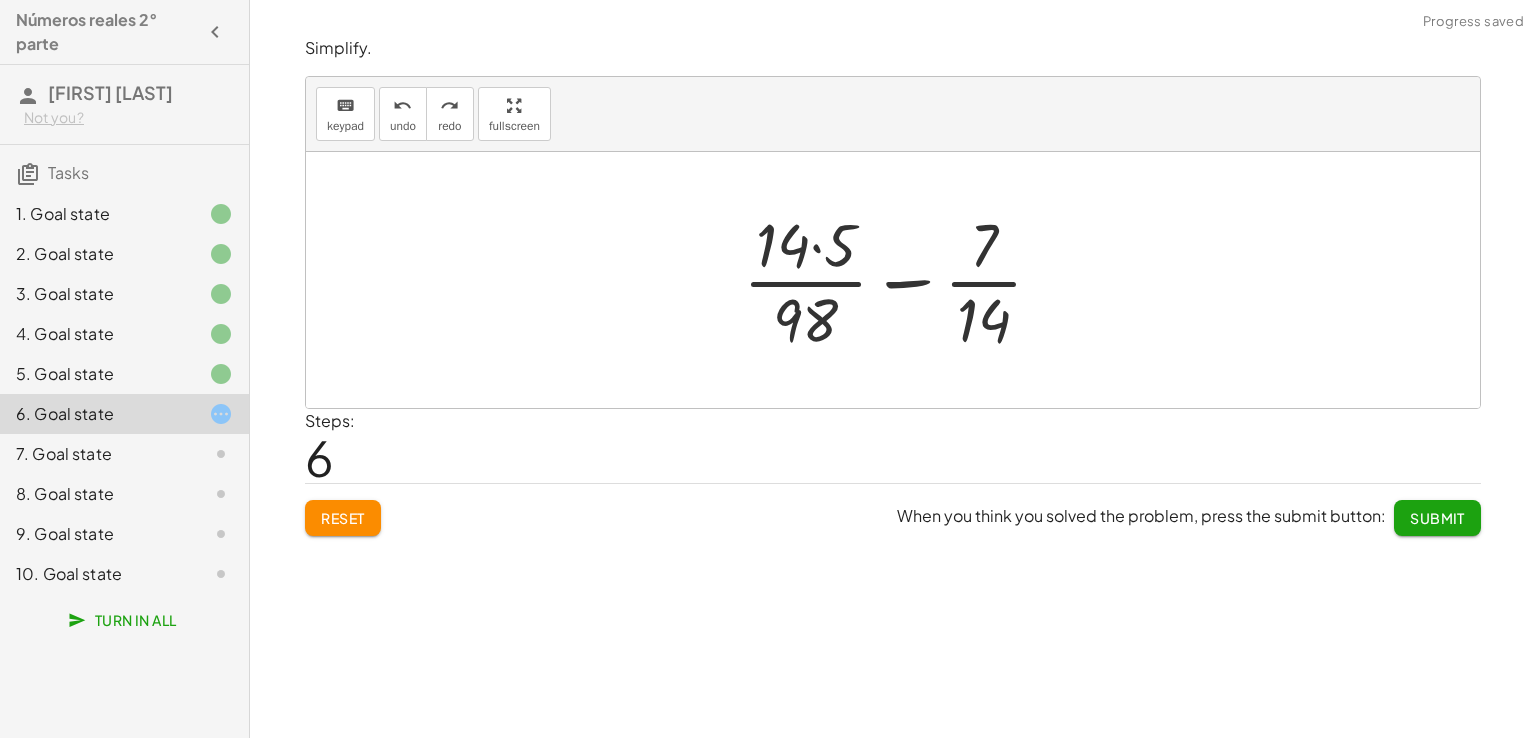 click at bounding box center (901, 280) 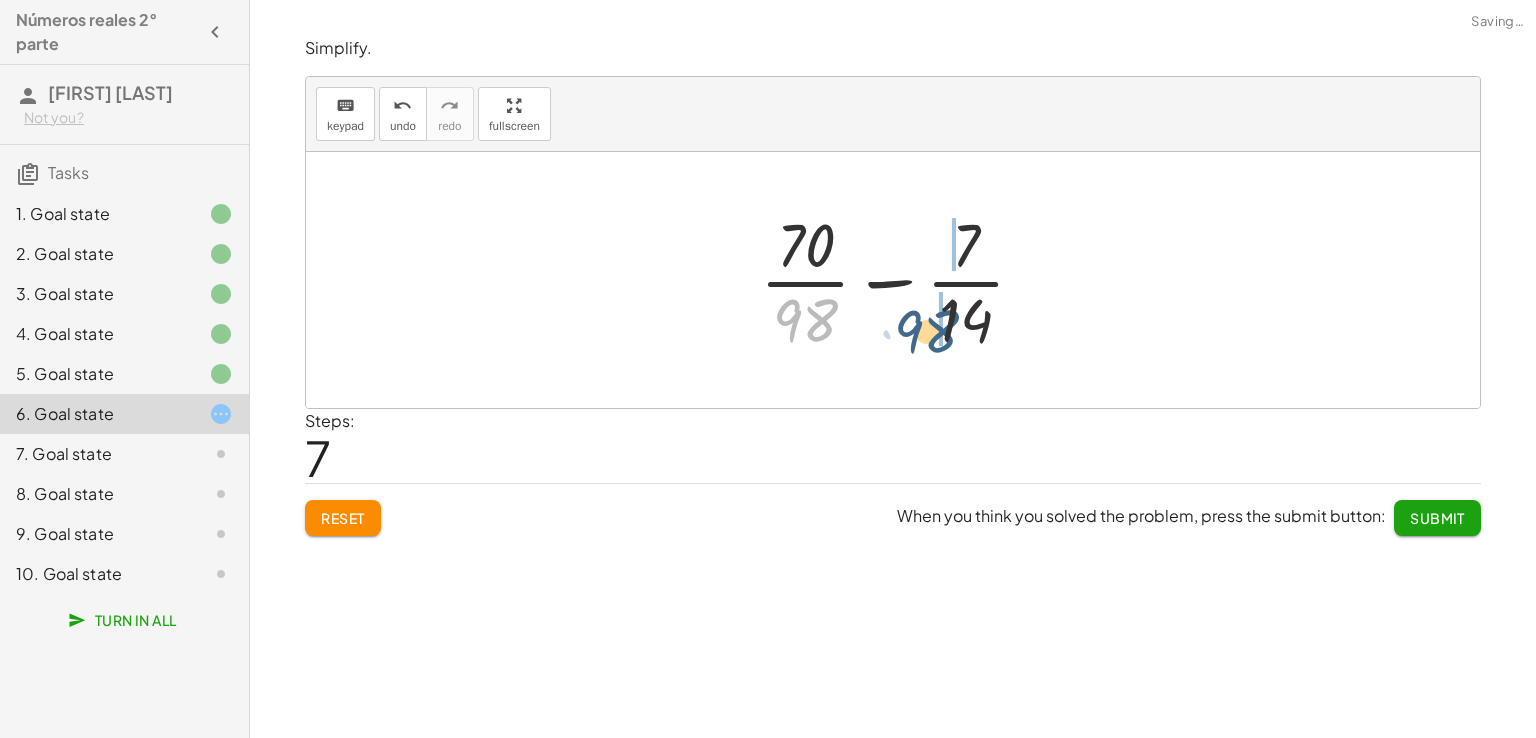 drag, startPoint x: 818, startPoint y: 305, endPoint x: 996, endPoint y: 305, distance: 178 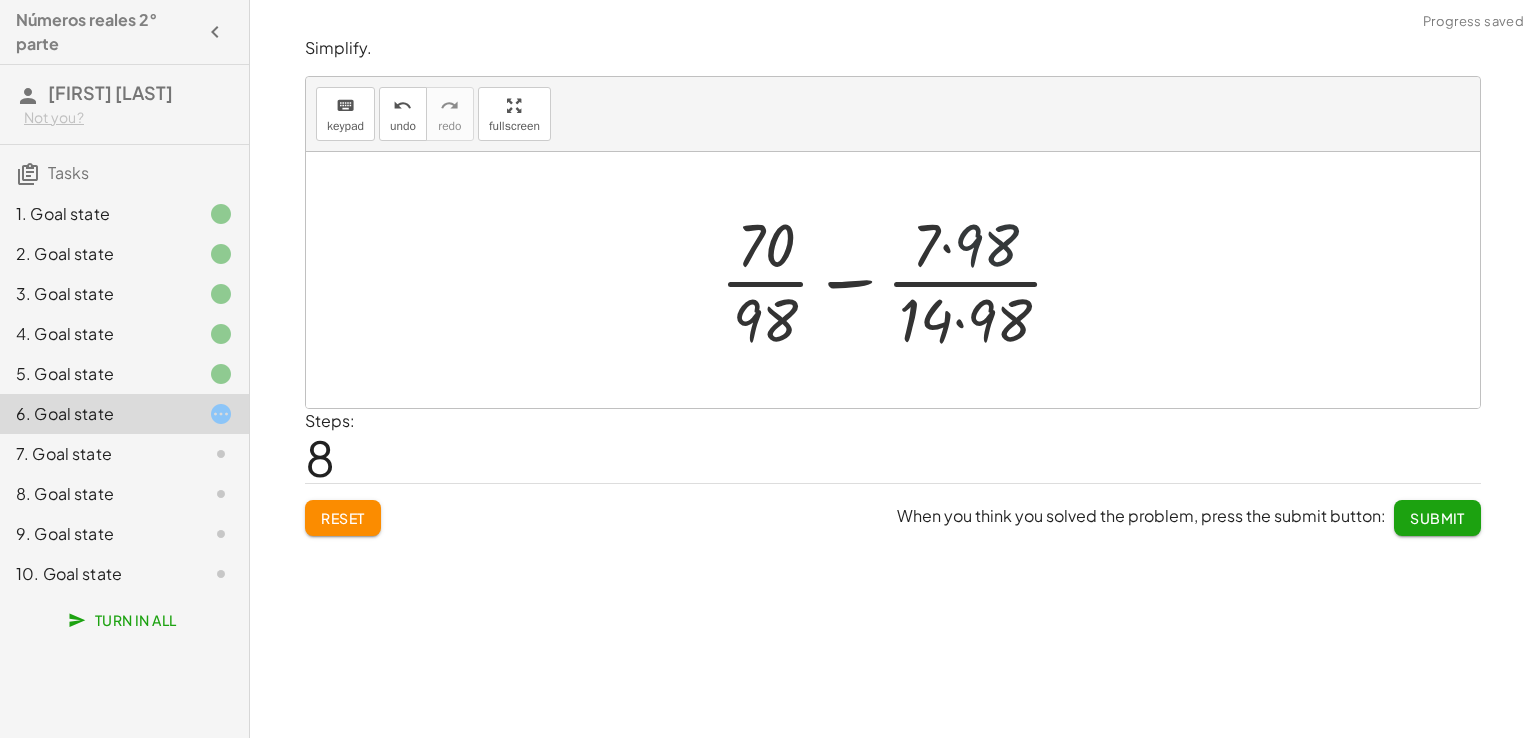 click at bounding box center (900, 280) 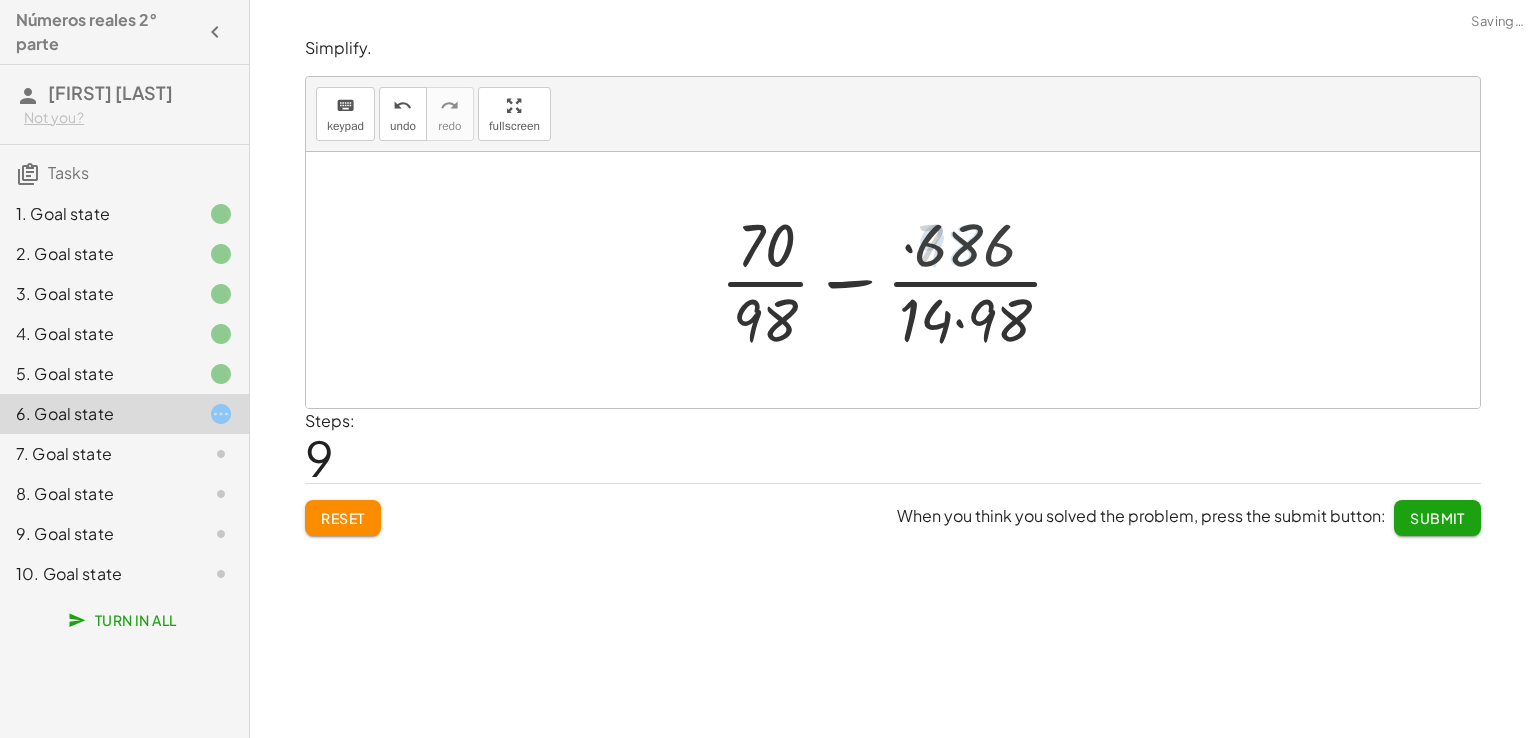 scroll, scrollTop: 0, scrollLeft: 0, axis: both 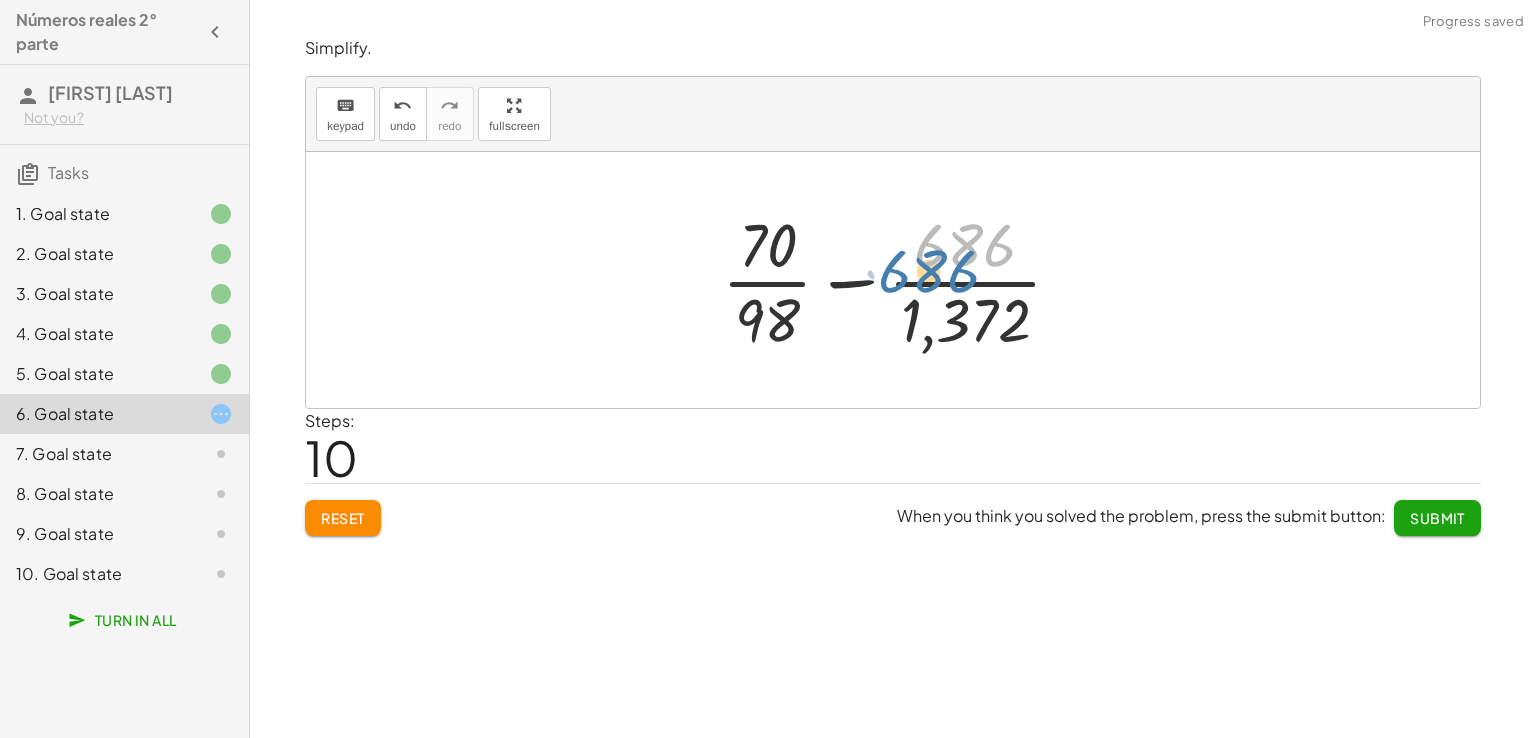 drag, startPoint x: 963, startPoint y: 249, endPoint x: 952, endPoint y: 256, distance: 13.038404 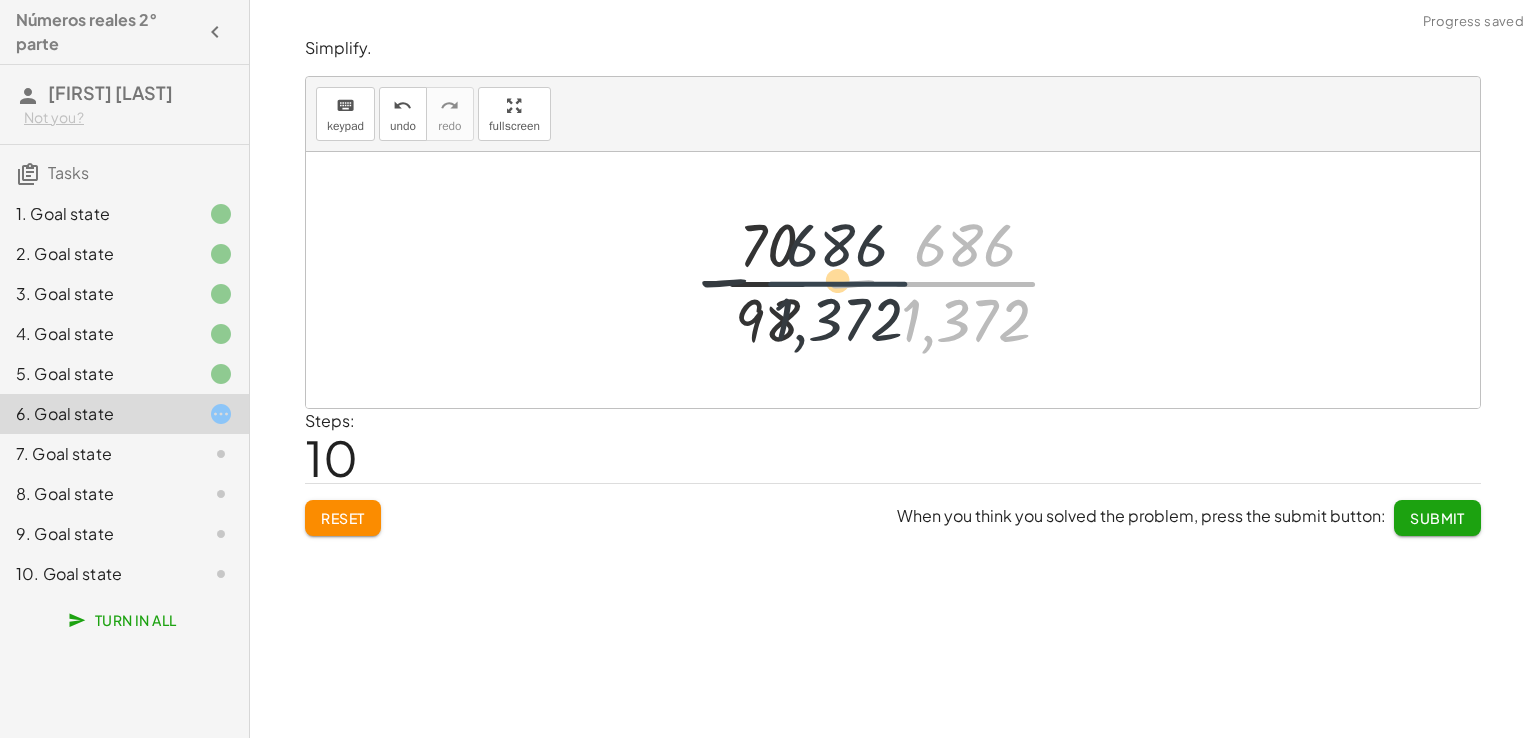 drag, startPoint x: 915, startPoint y: 273, endPoint x: 739, endPoint y: 269, distance: 176.04546 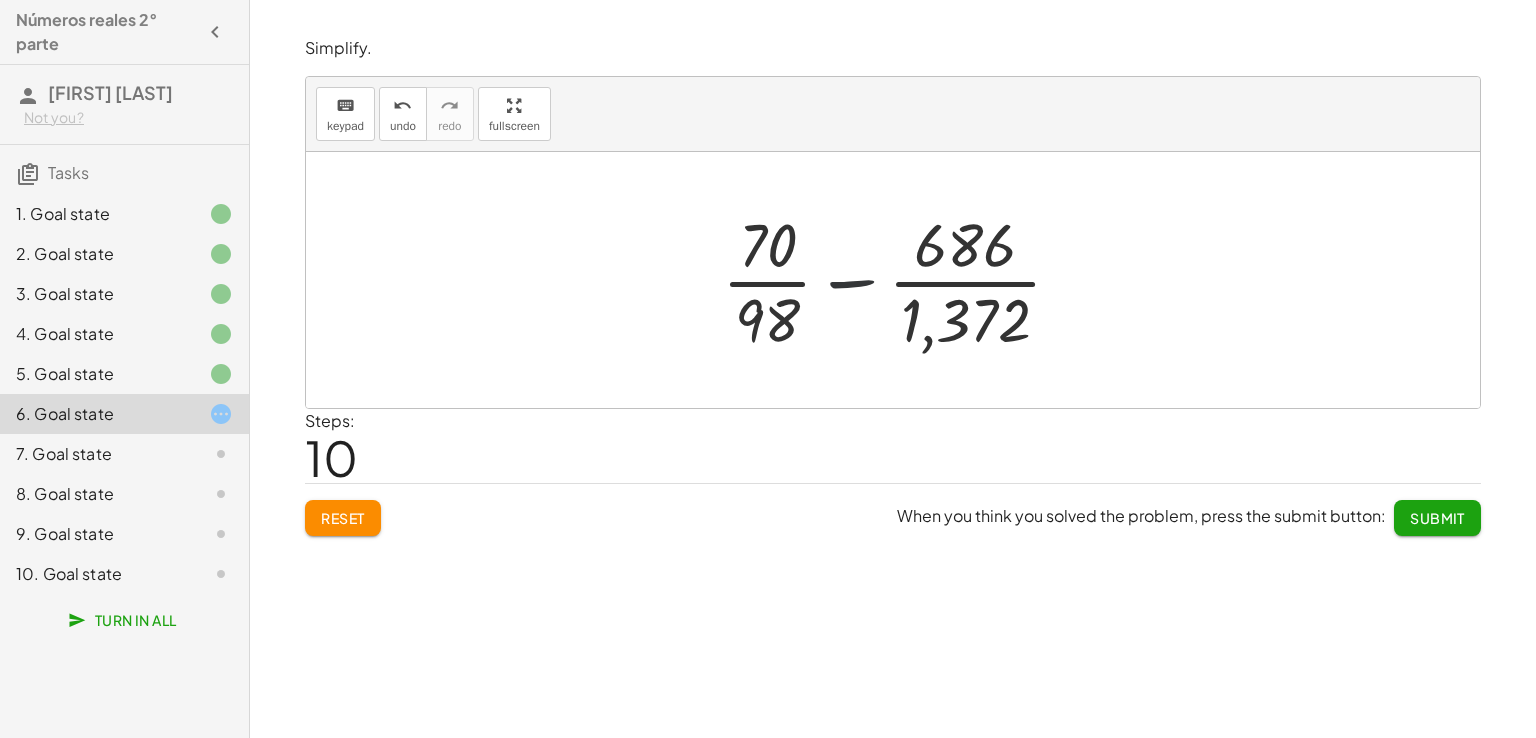 click at bounding box center (900, 280) 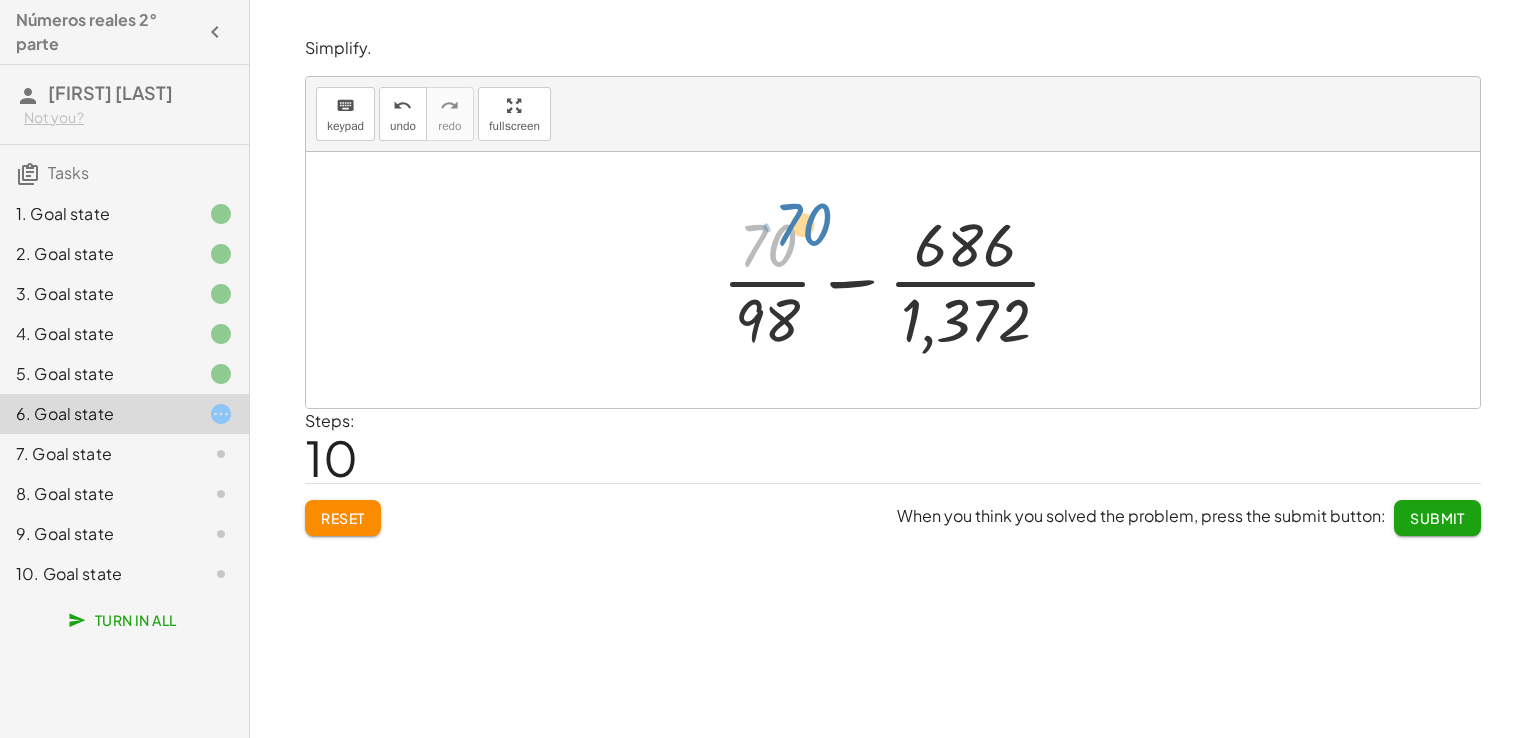 drag, startPoint x: 777, startPoint y: 242, endPoint x: 796, endPoint y: 228, distance: 23.600847 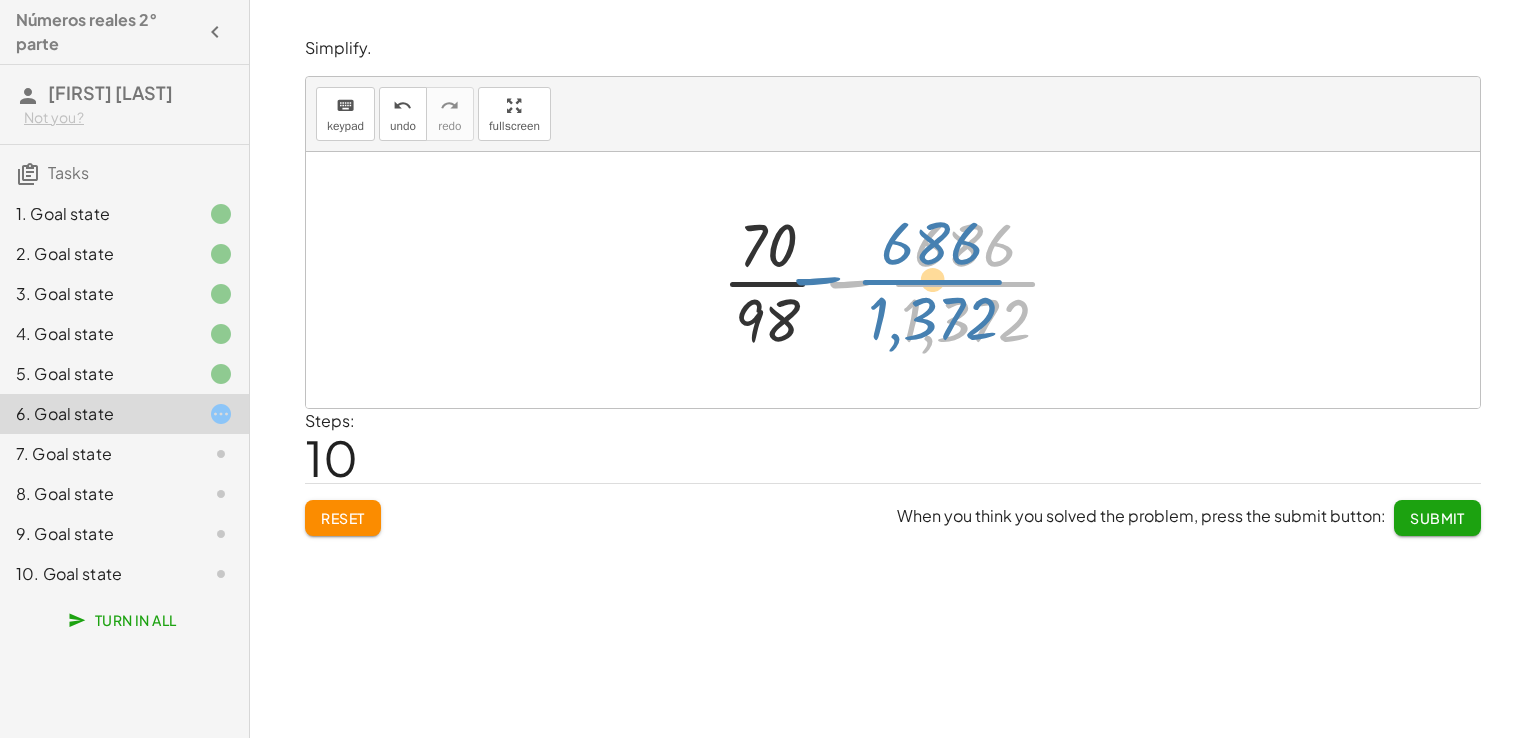 drag, startPoint x: 907, startPoint y: 296, endPoint x: 920, endPoint y: 289, distance: 14.764823 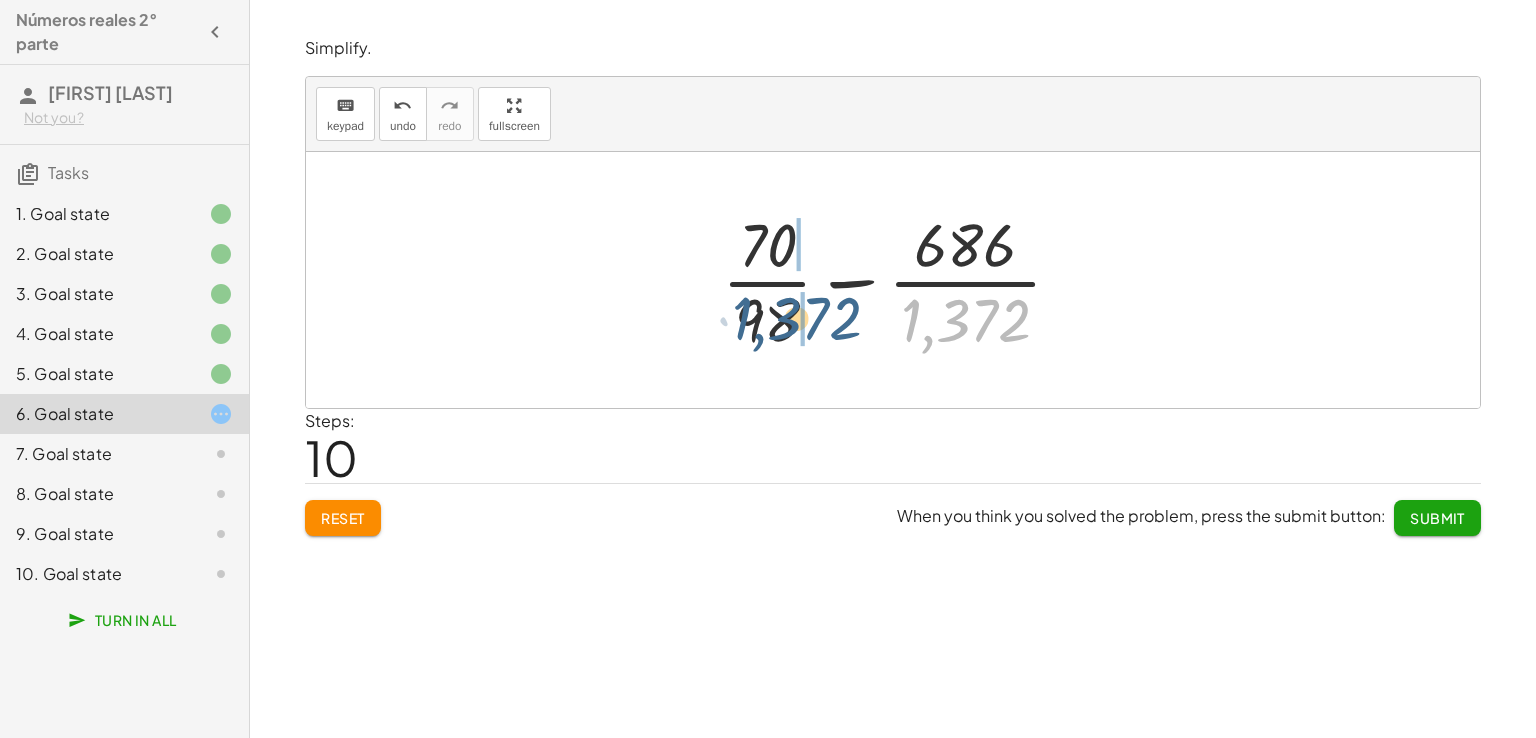 drag, startPoint x: 963, startPoint y: 315, endPoint x: 787, endPoint y: 314, distance: 176.00284 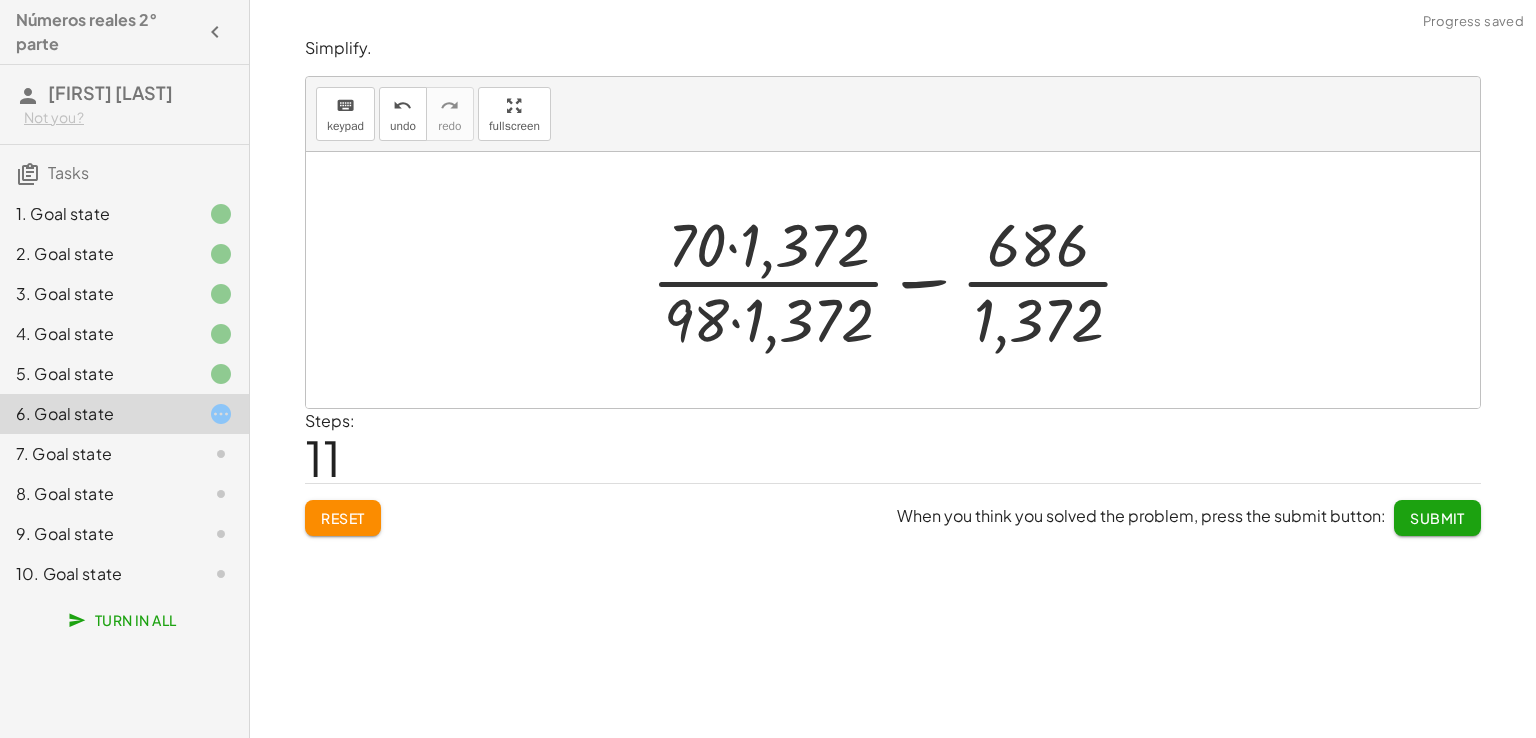 click at bounding box center (901, 280) 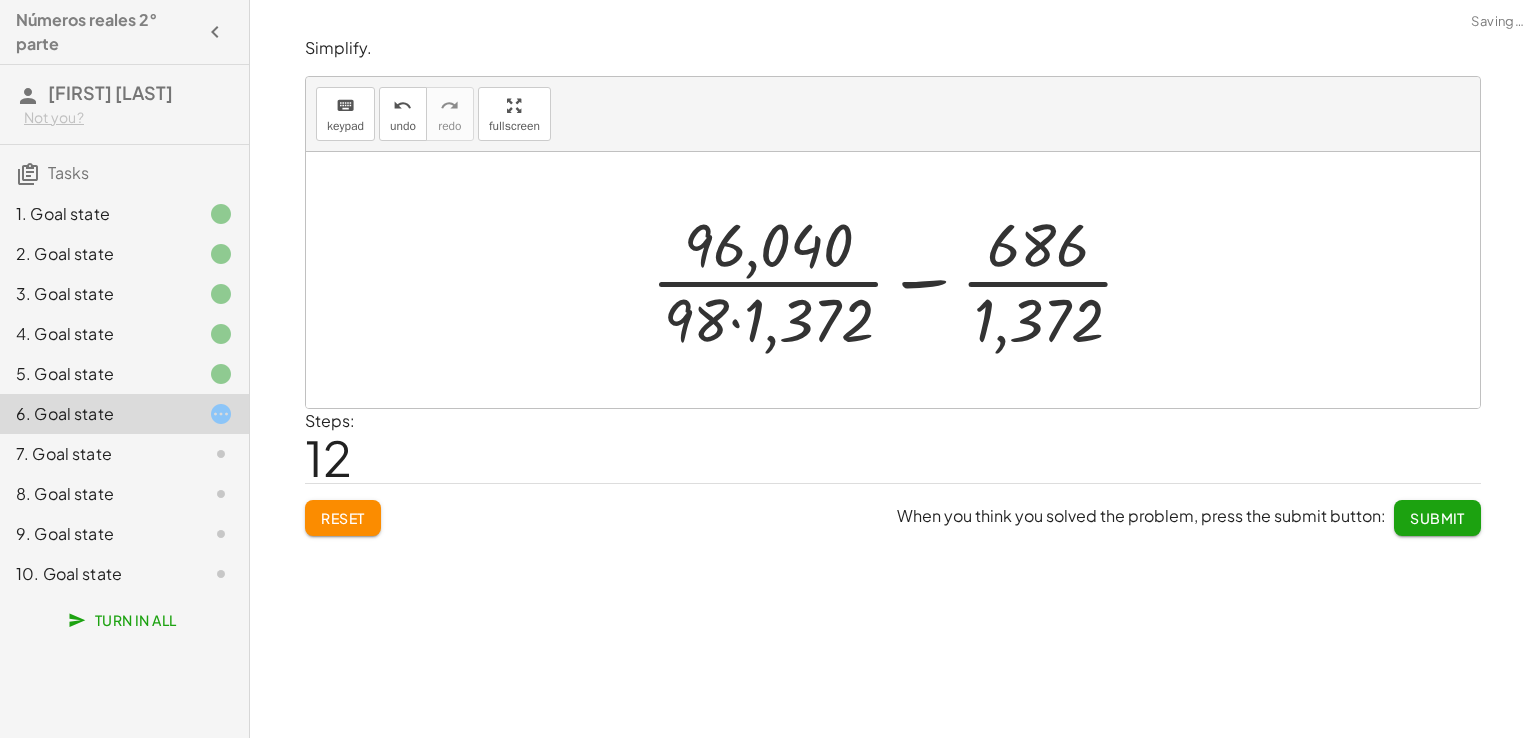 click at bounding box center [901, 280] 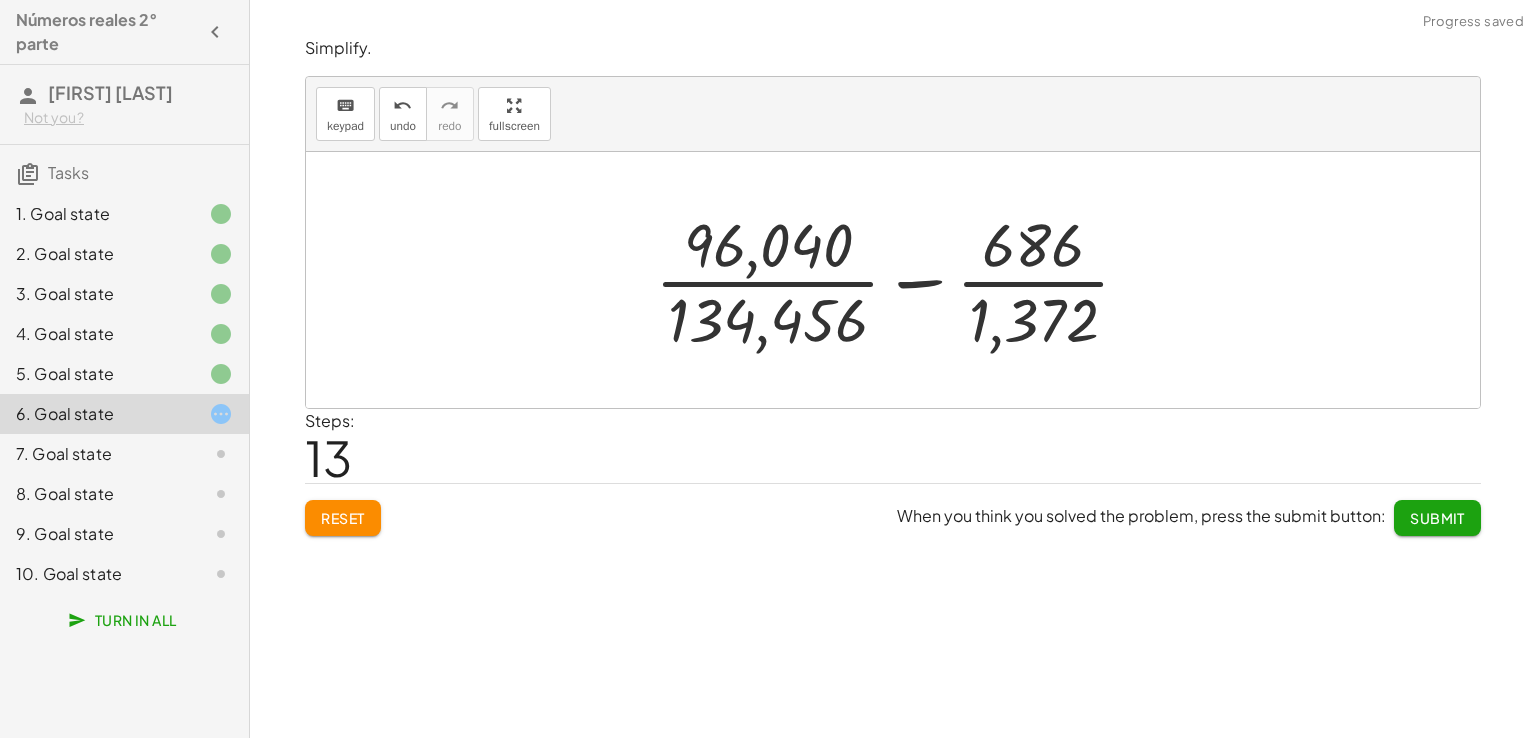 click at bounding box center (900, 280) 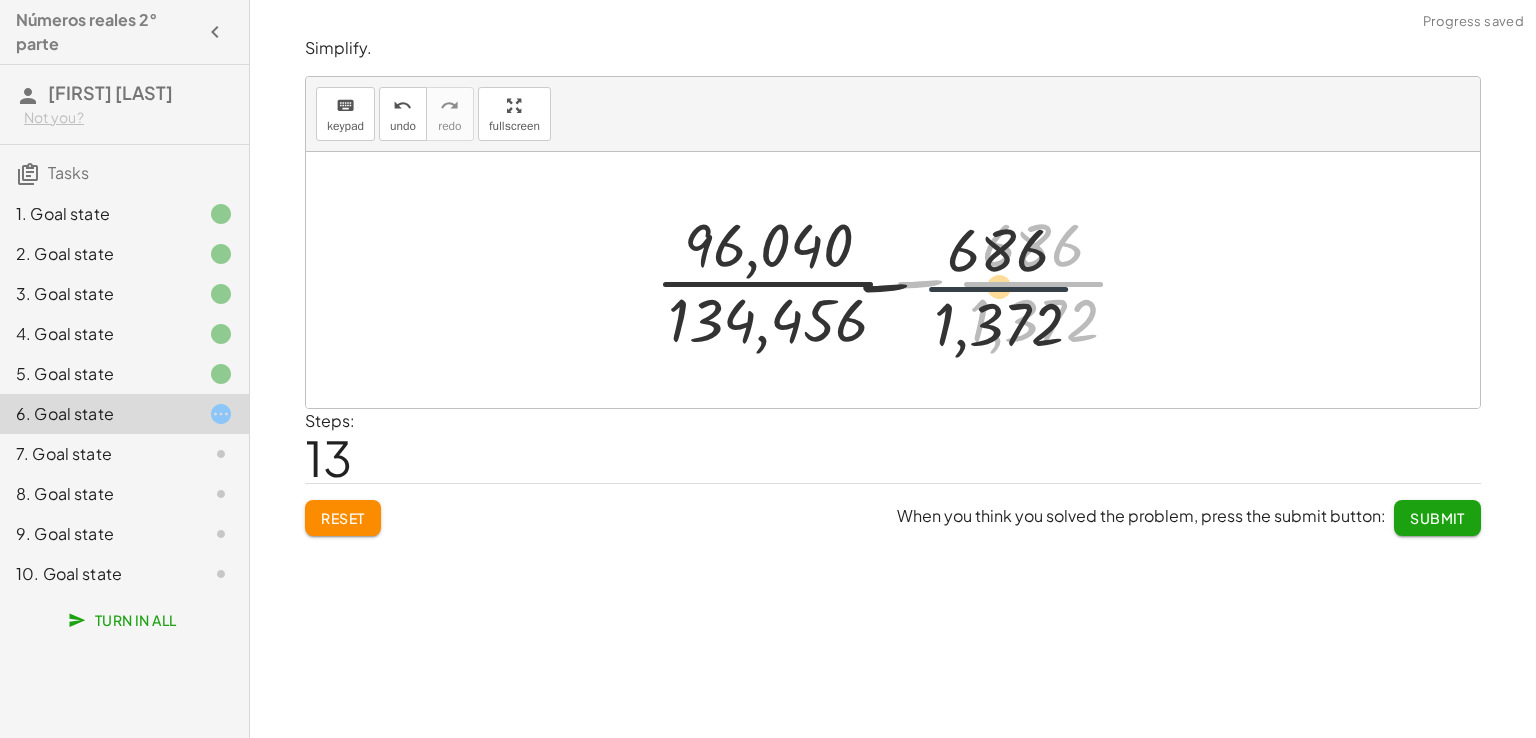 drag, startPoint x: 1000, startPoint y: 264, endPoint x: 733, endPoint y: 276, distance: 267.26953 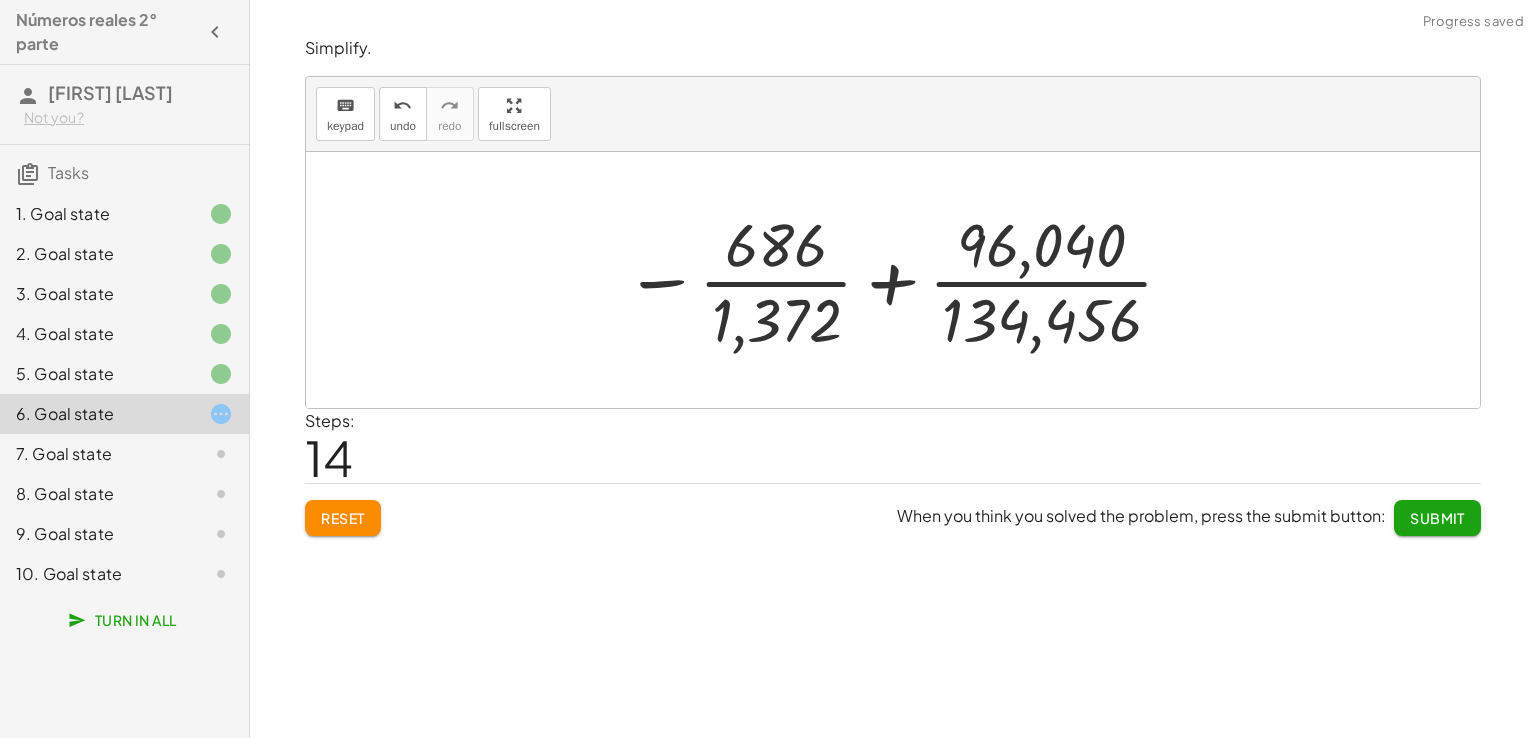 click at bounding box center (900, 280) 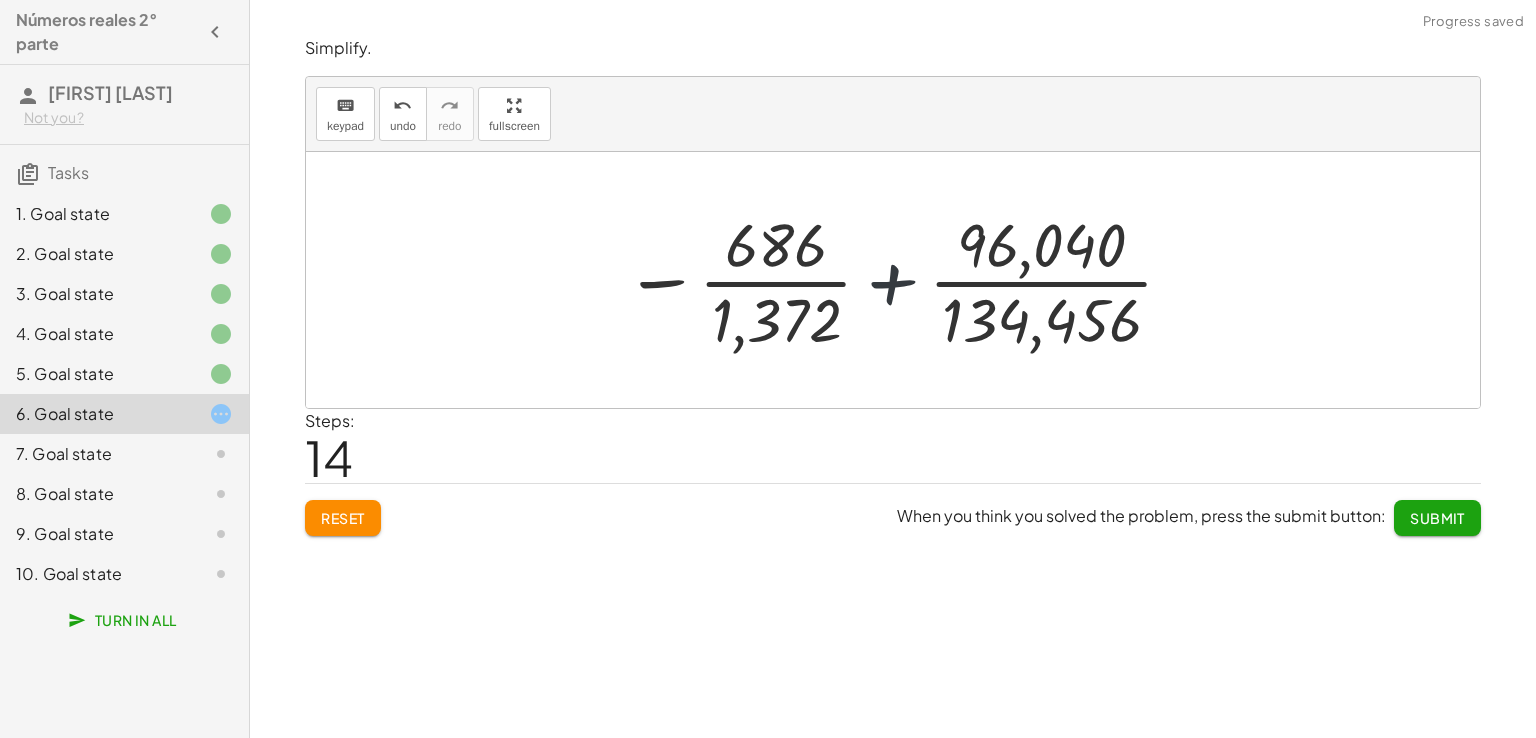 click at bounding box center (900, 280) 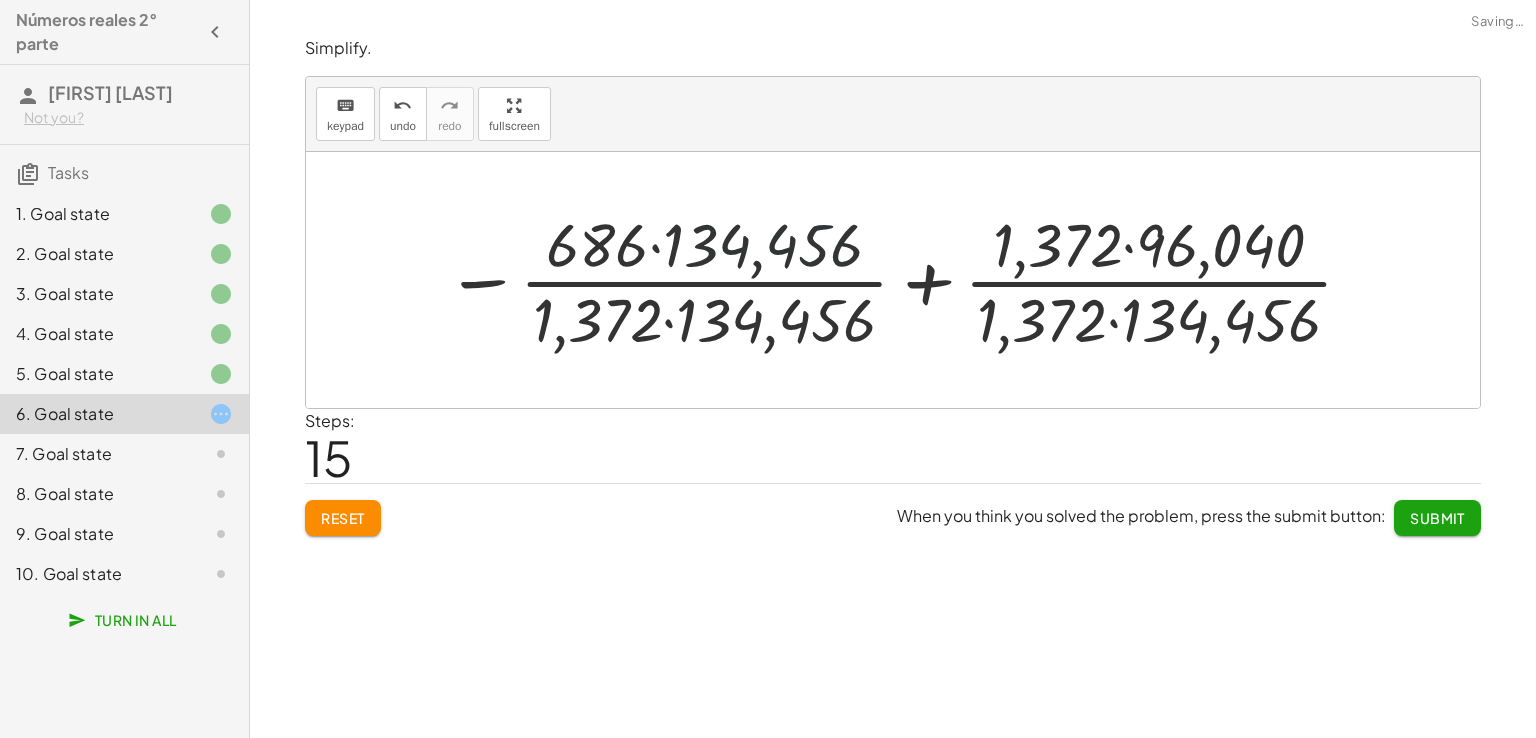 click at bounding box center (900, 280) 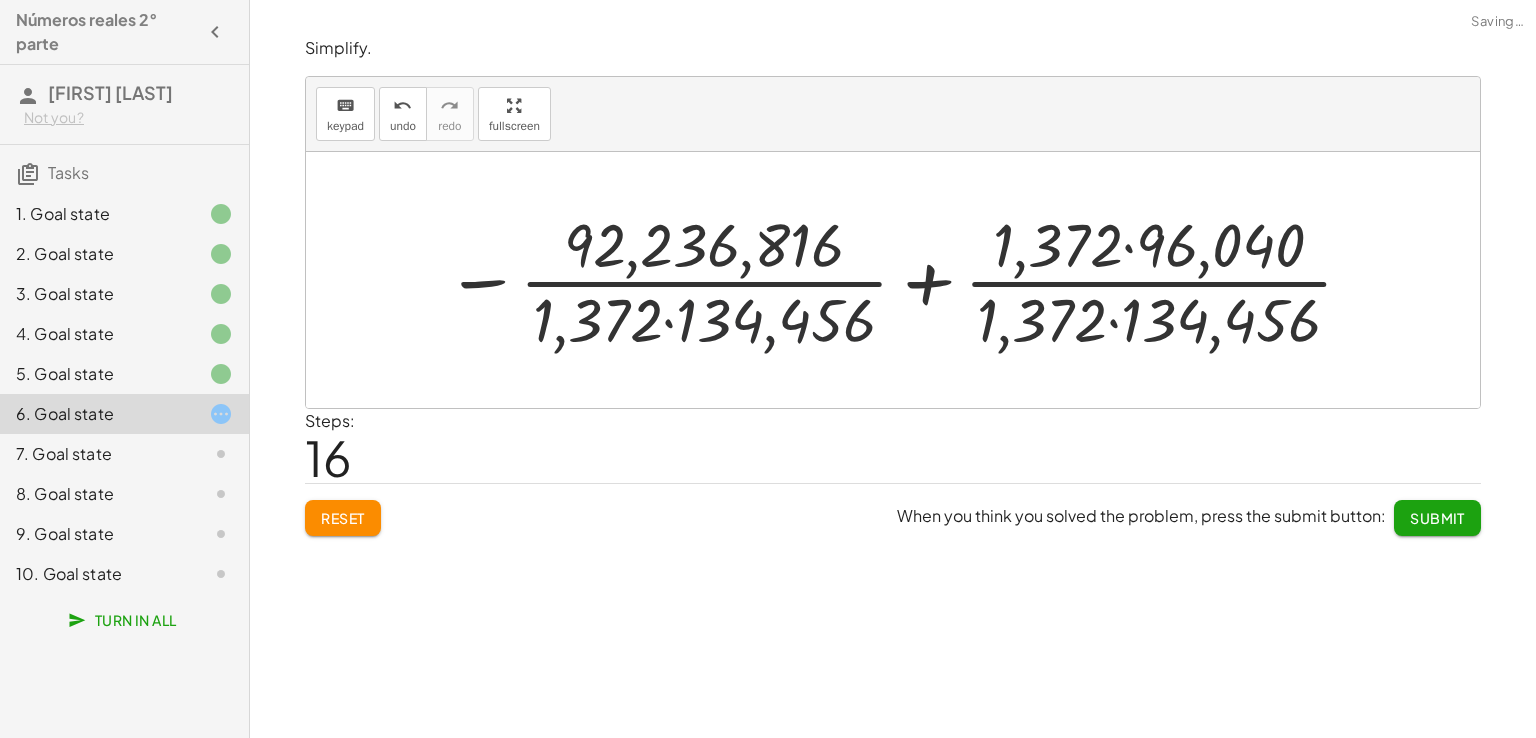 click at bounding box center (900, 280) 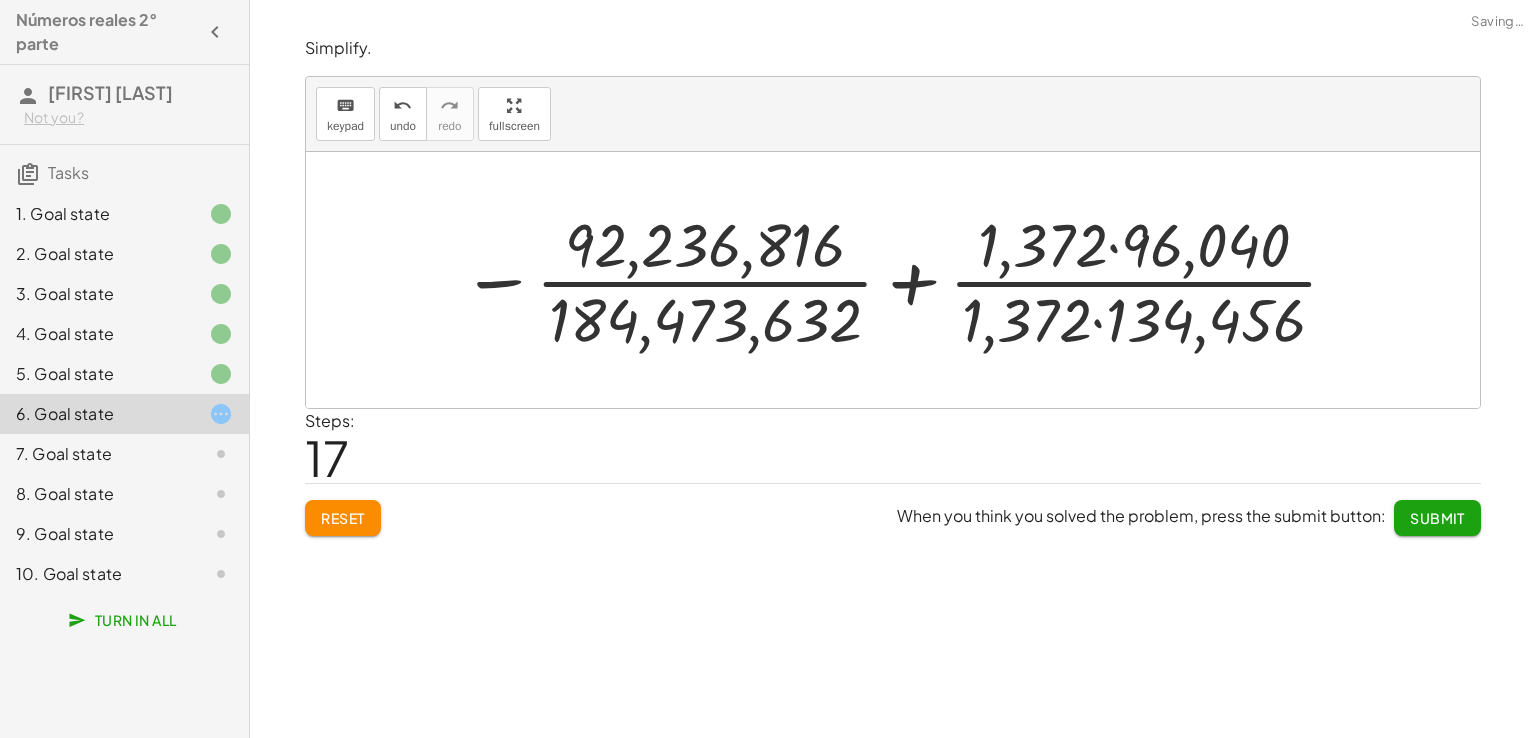 click at bounding box center (901, 280) 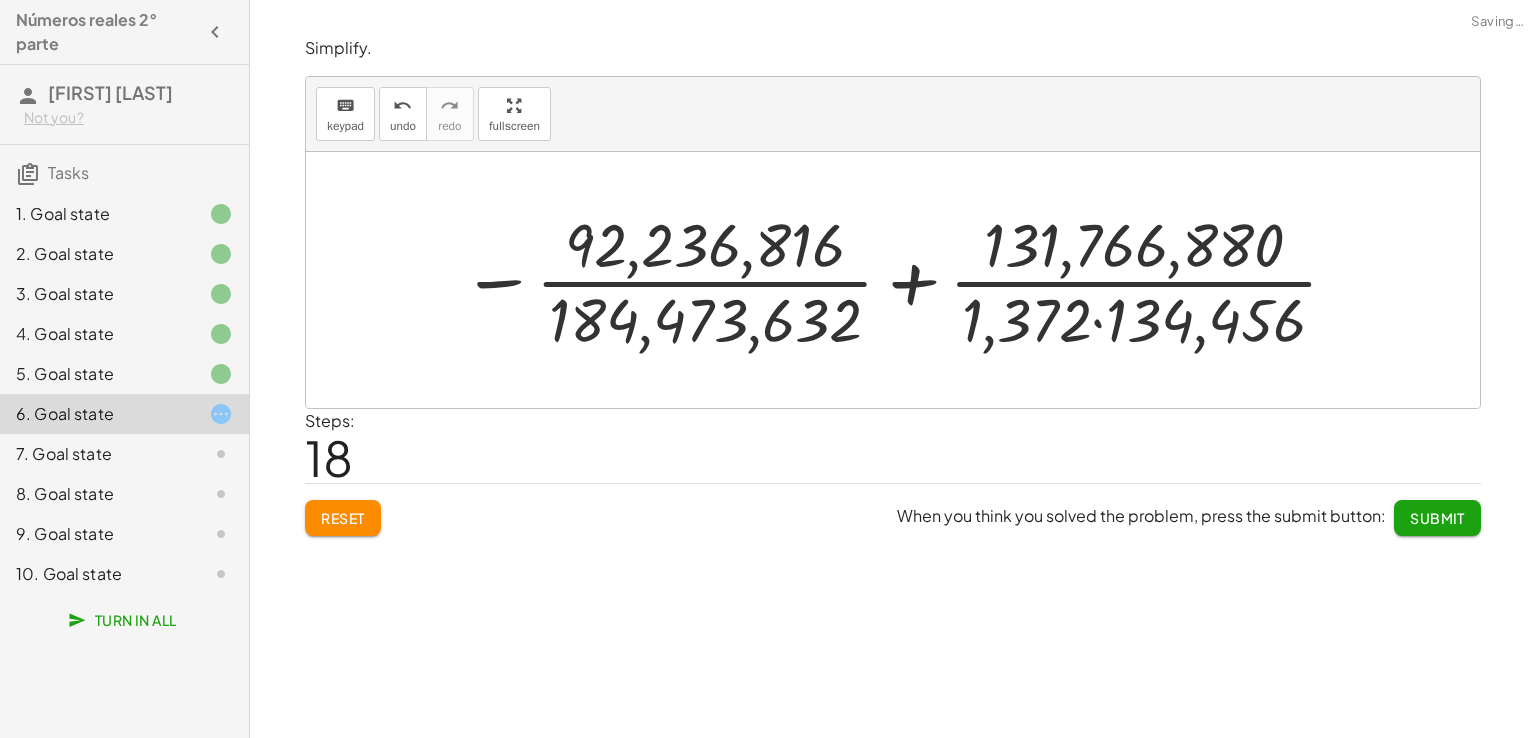 click at bounding box center [901, 280] 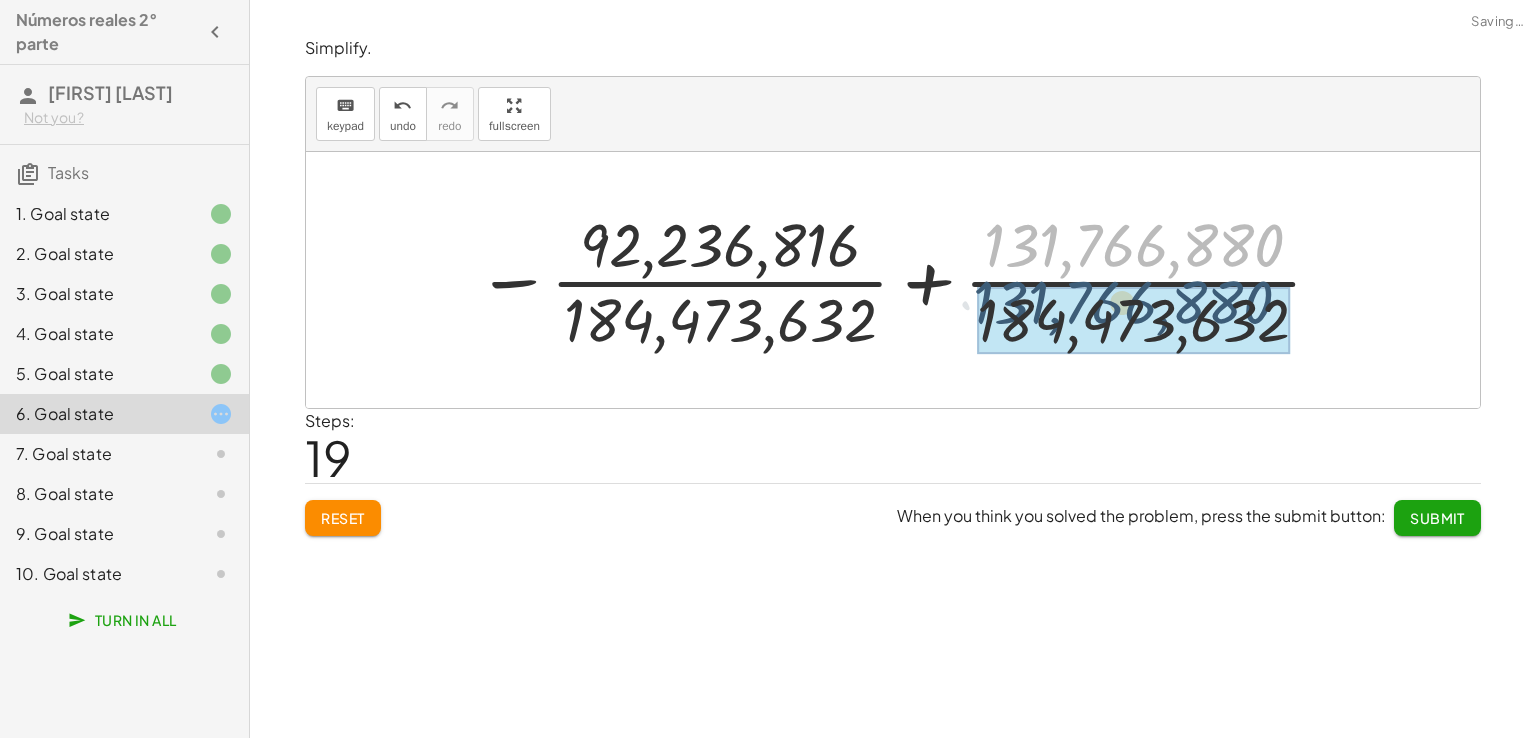 drag, startPoint x: 1119, startPoint y: 229, endPoint x: 1108, endPoint y: 293, distance: 64.93843 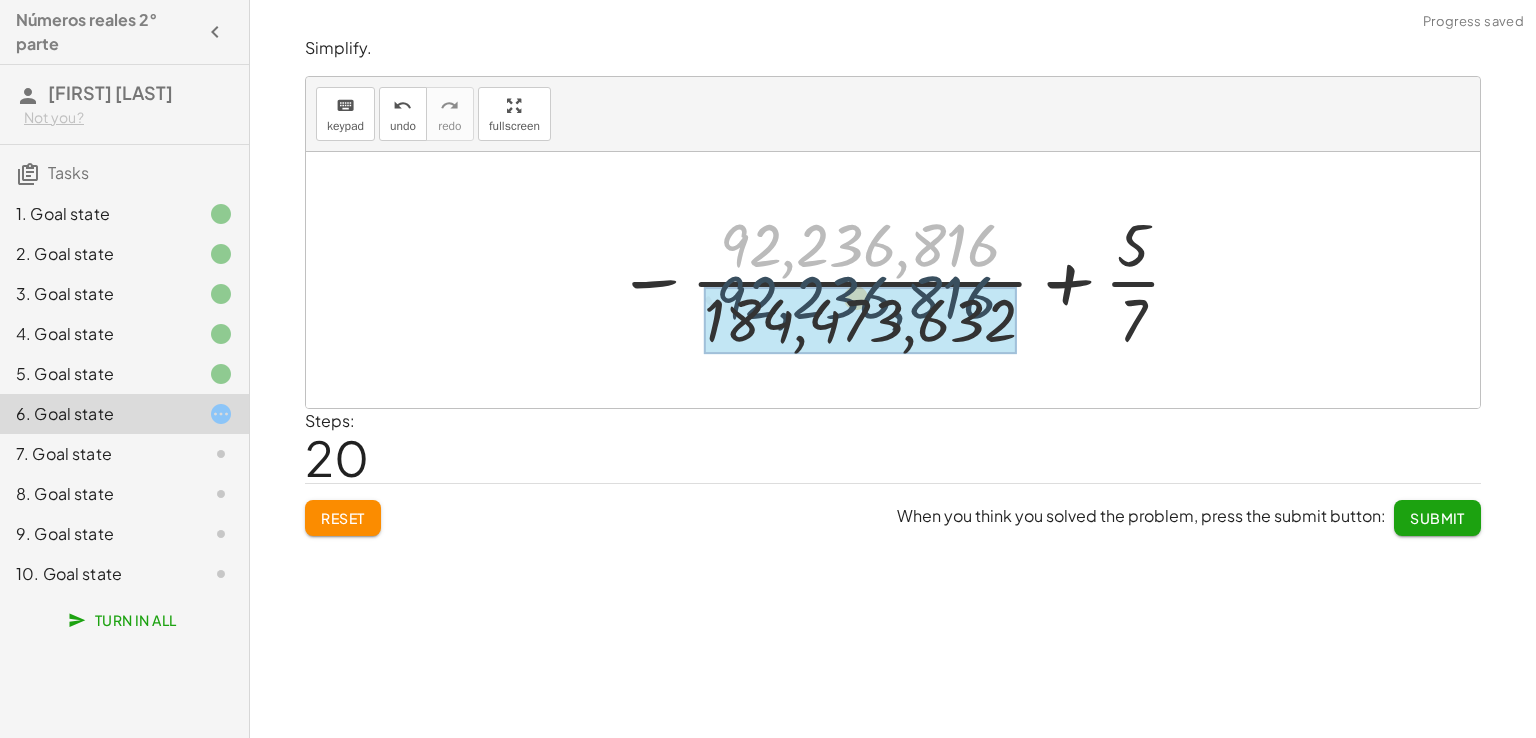 drag, startPoint x: 900, startPoint y: 247, endPoint x: 897, endPoint y: 326, distance: 79.05694 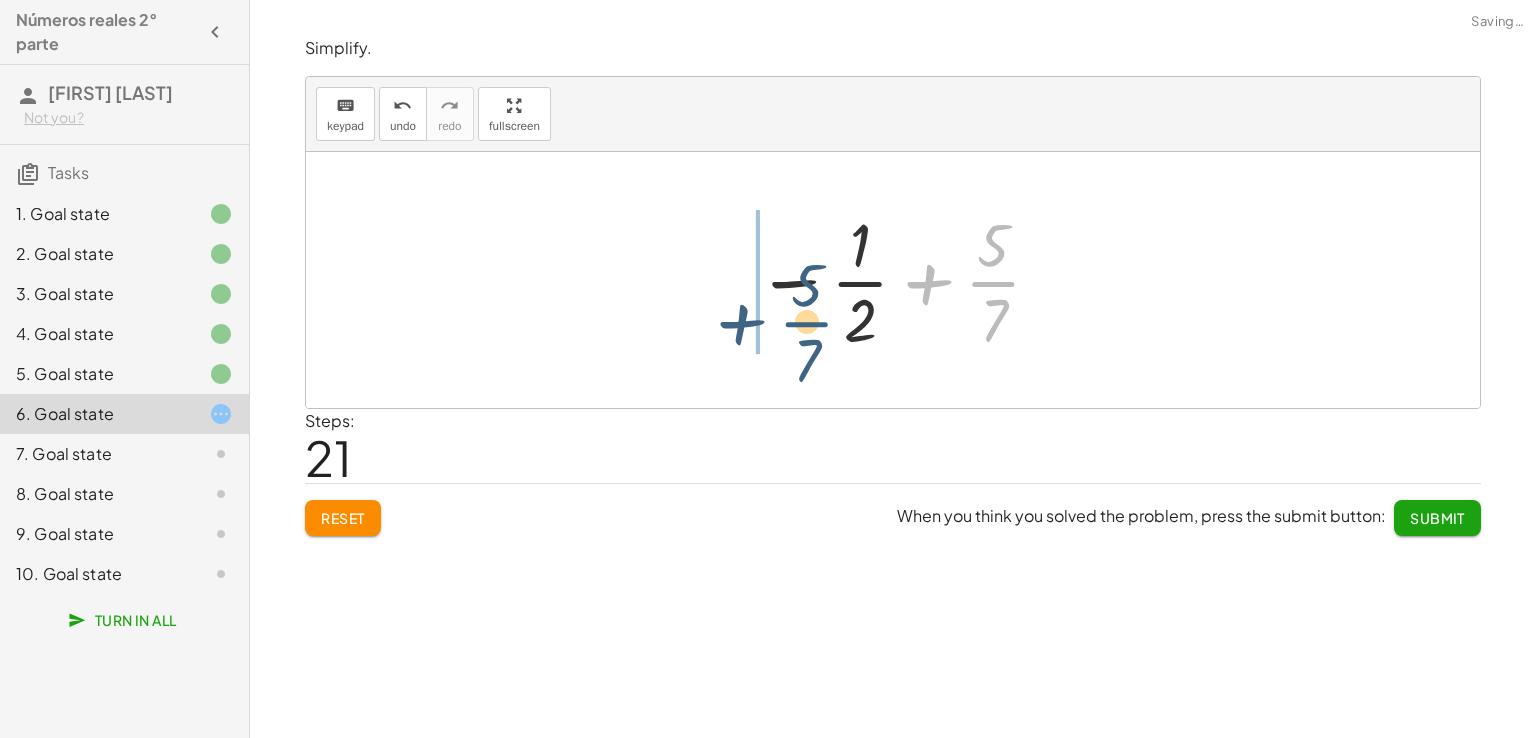drag, startPoint x: 973, startPoint y: 285, endPoint x: 805, endPoint y: 284, distance: 168.00298 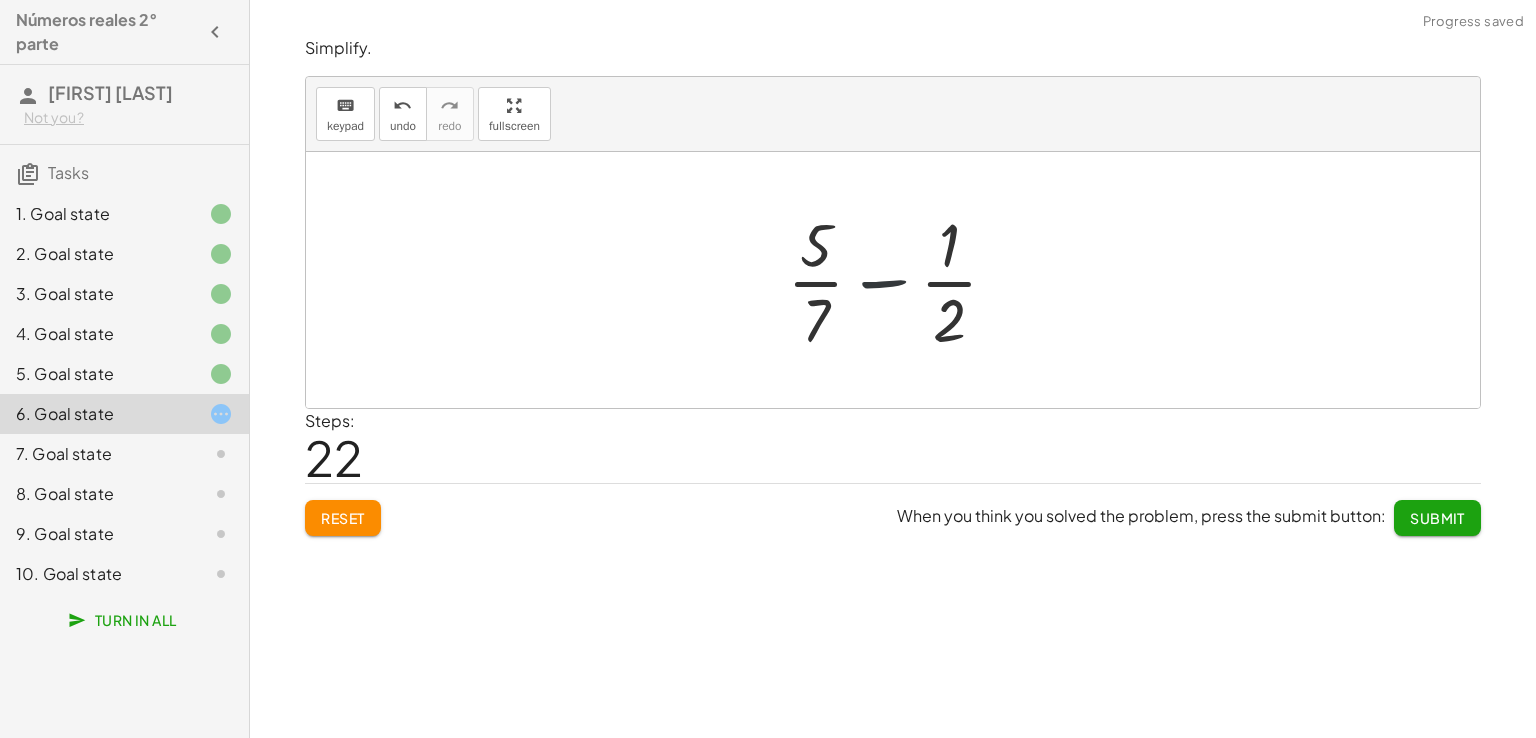 click at bounding box center (900, 280) 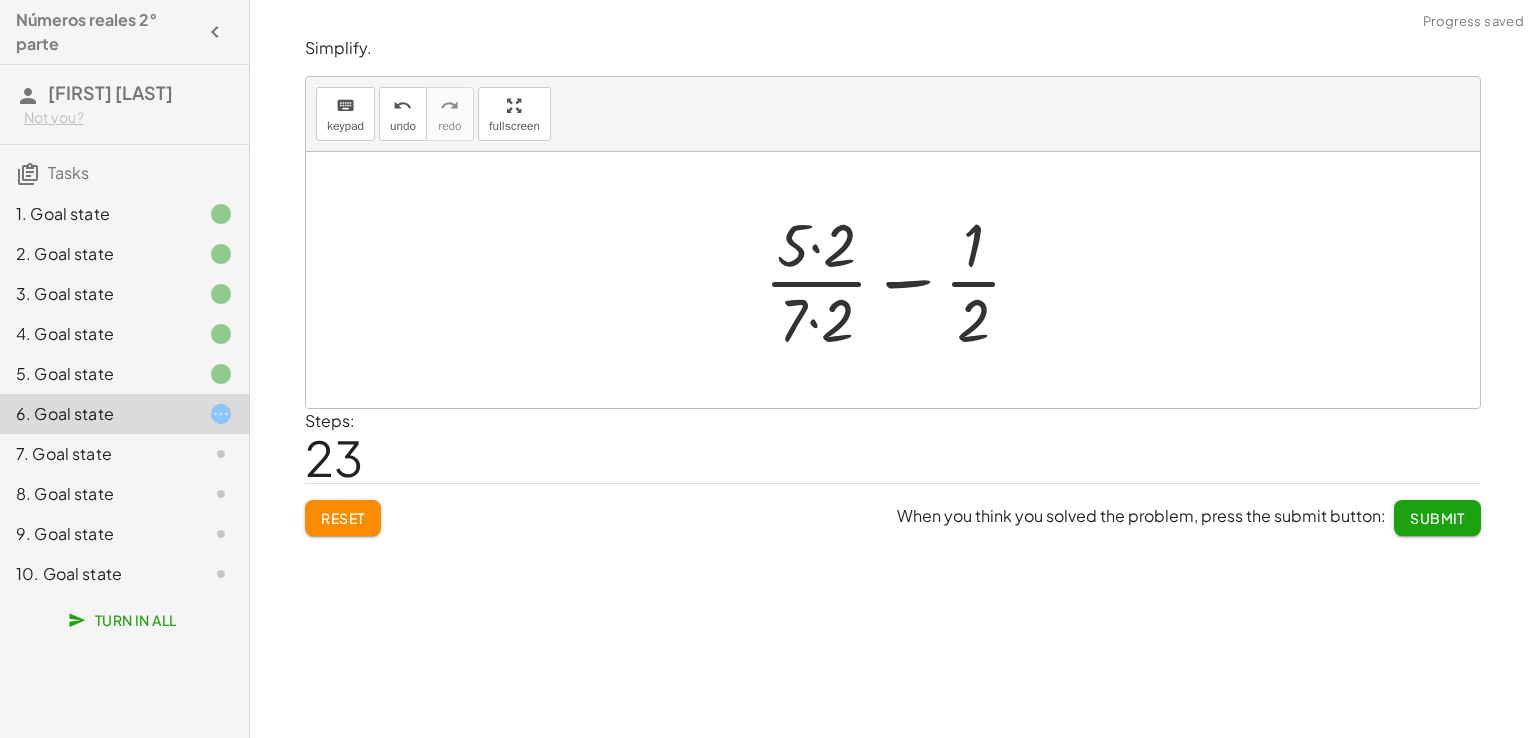 click at bounding box center (901, 280) 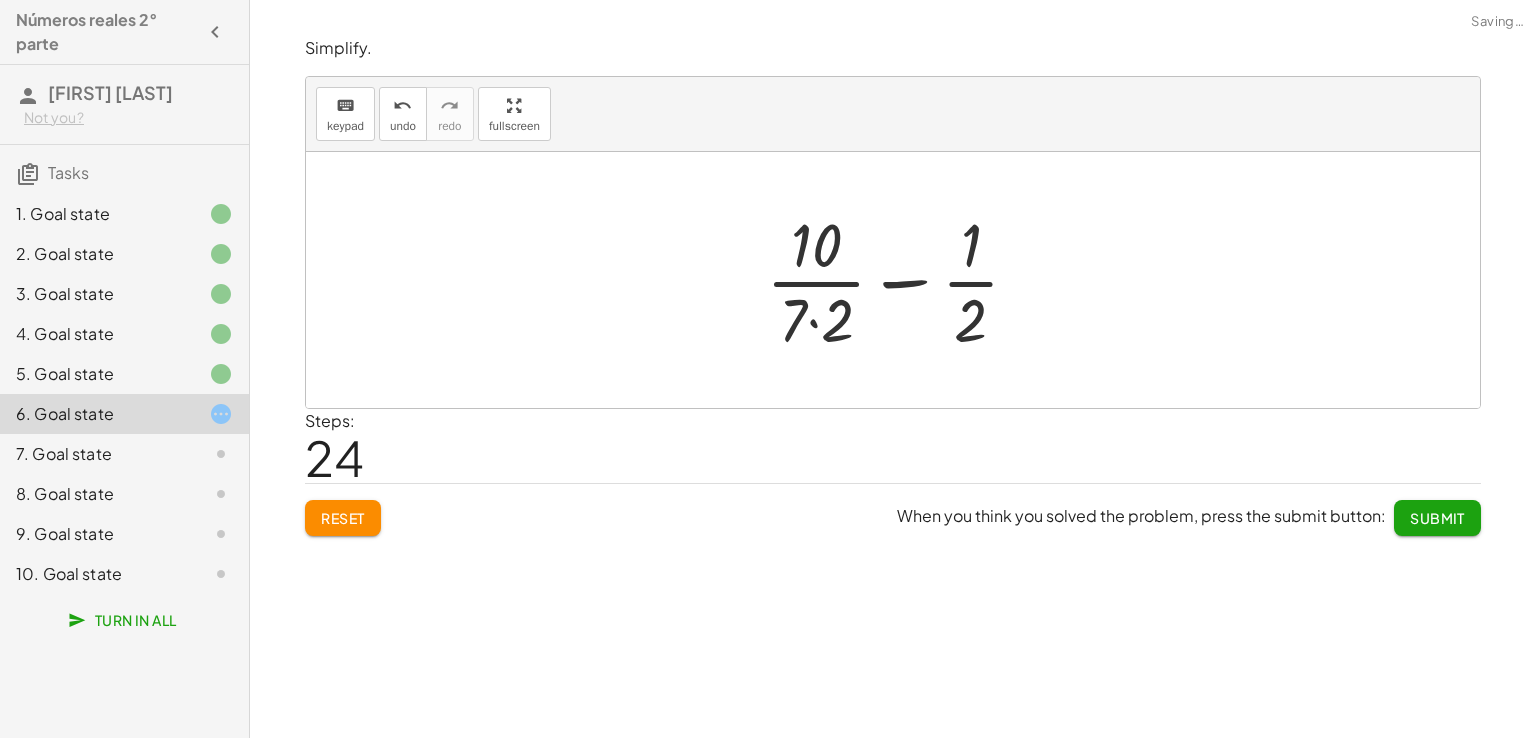 click at bounding box center [900, 280] 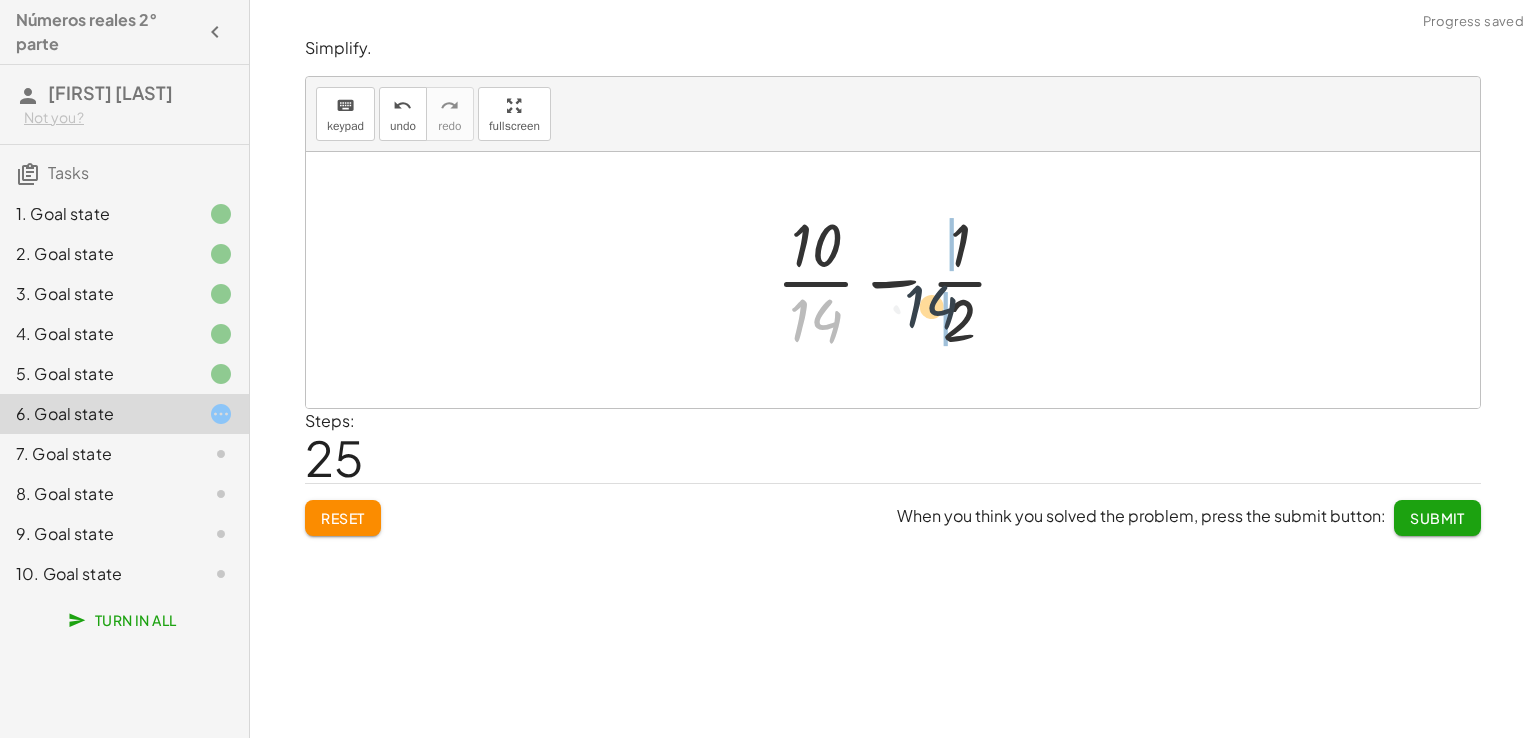 drag, startPoint x: 816, startPoint y: 315, endPoint x: 972, endPoint y: 305, distance: 156.32019 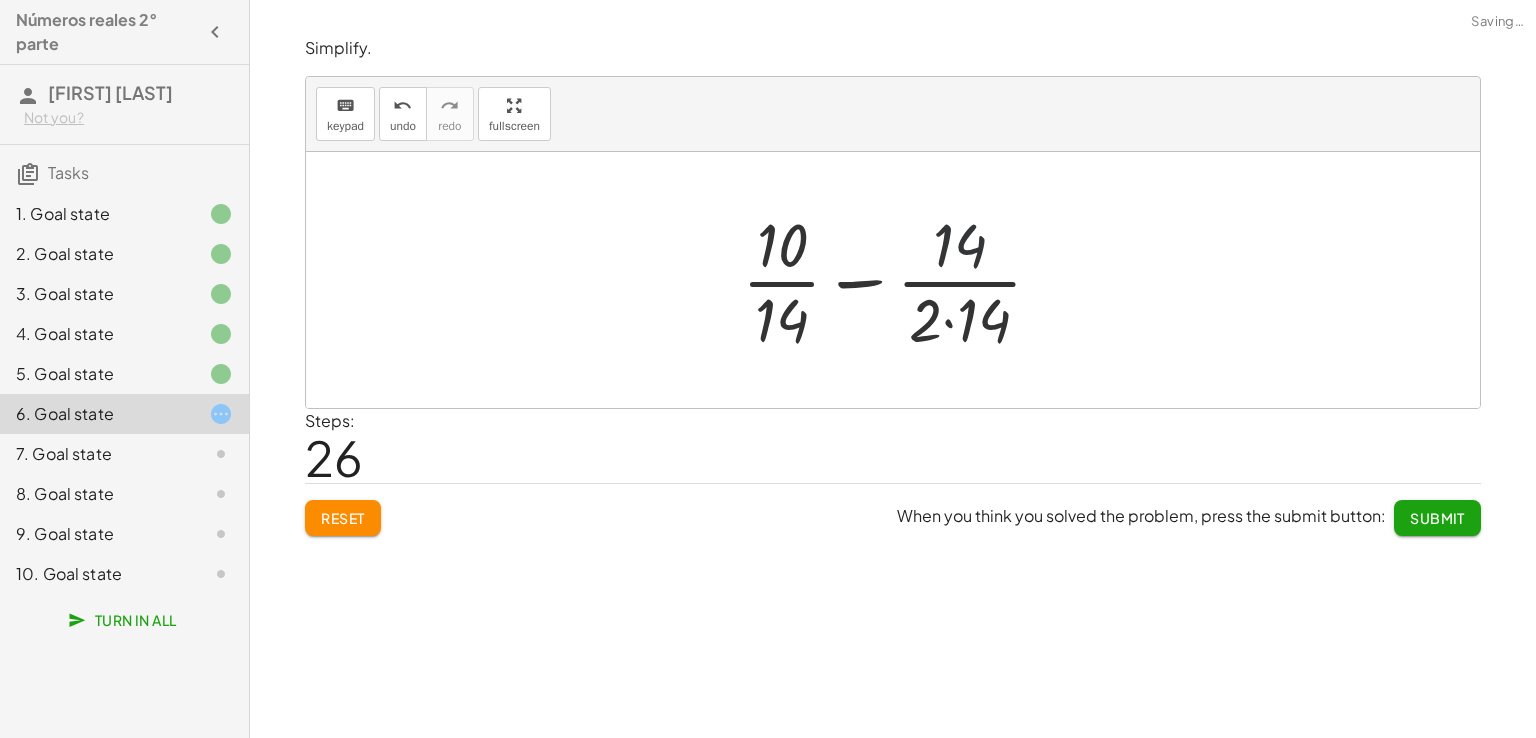 click at bounding box center [900, 280] 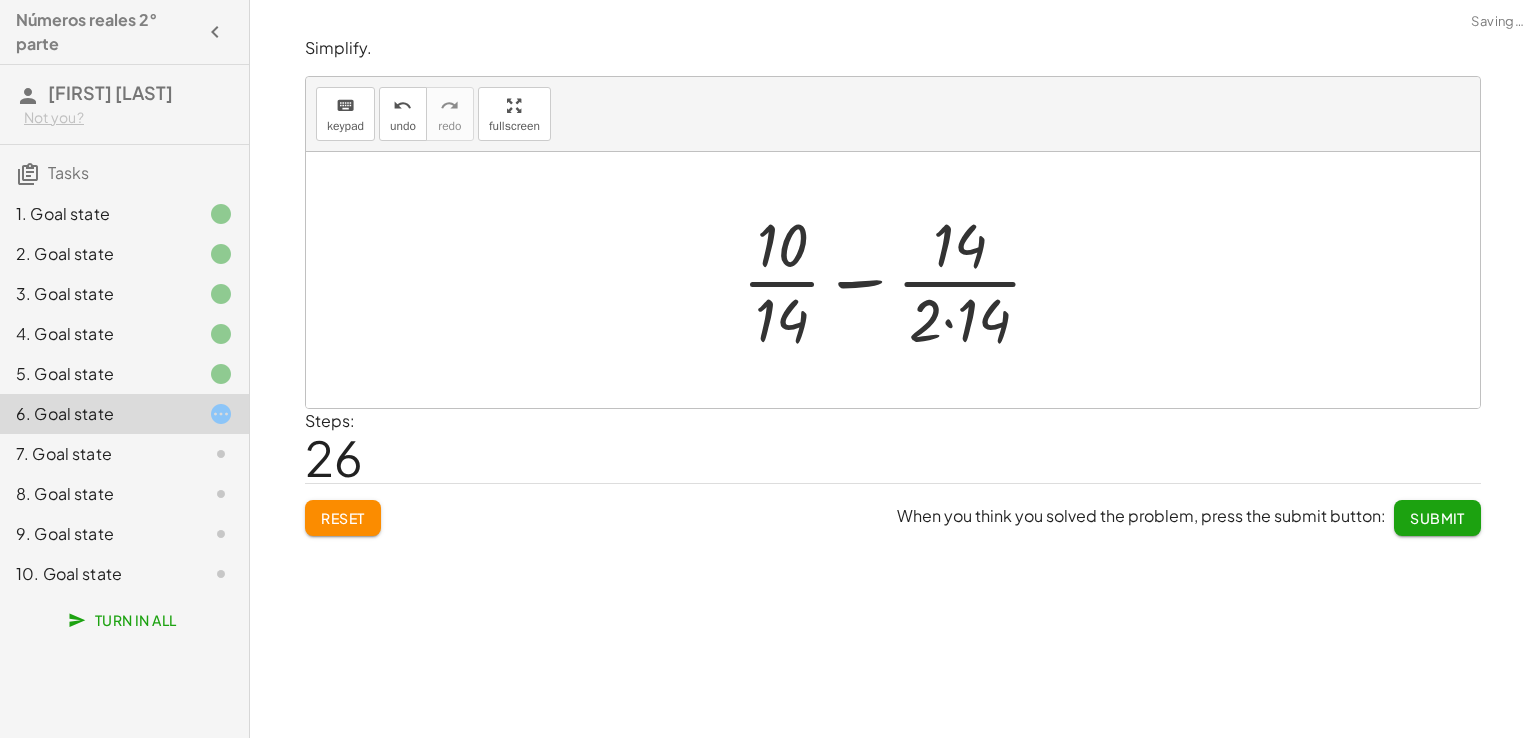 click at bounding box center (900, 280) 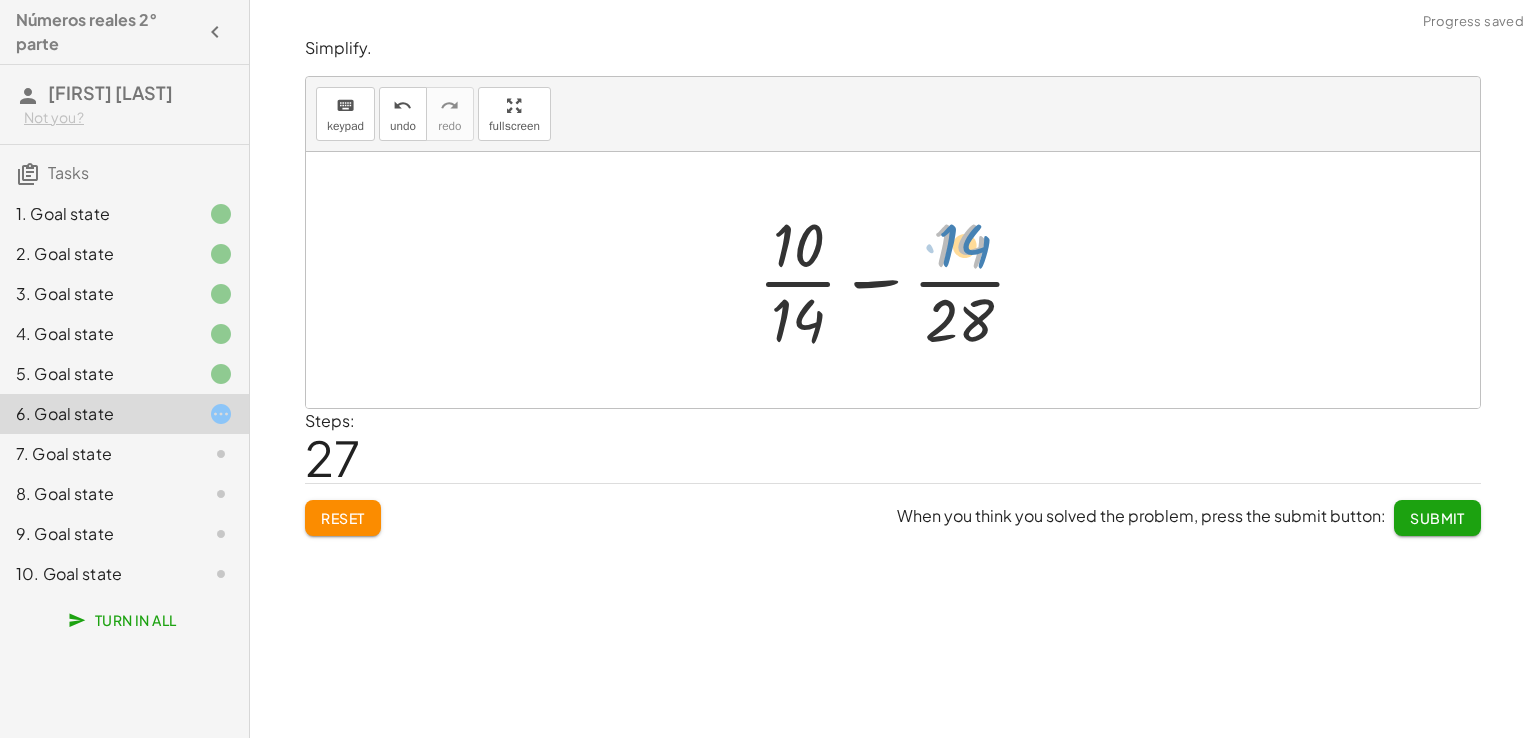 drag, startPoint x: 953, startPoint y: 250, endPoint x: 968, endPoint y: 252, distance: 15.132746 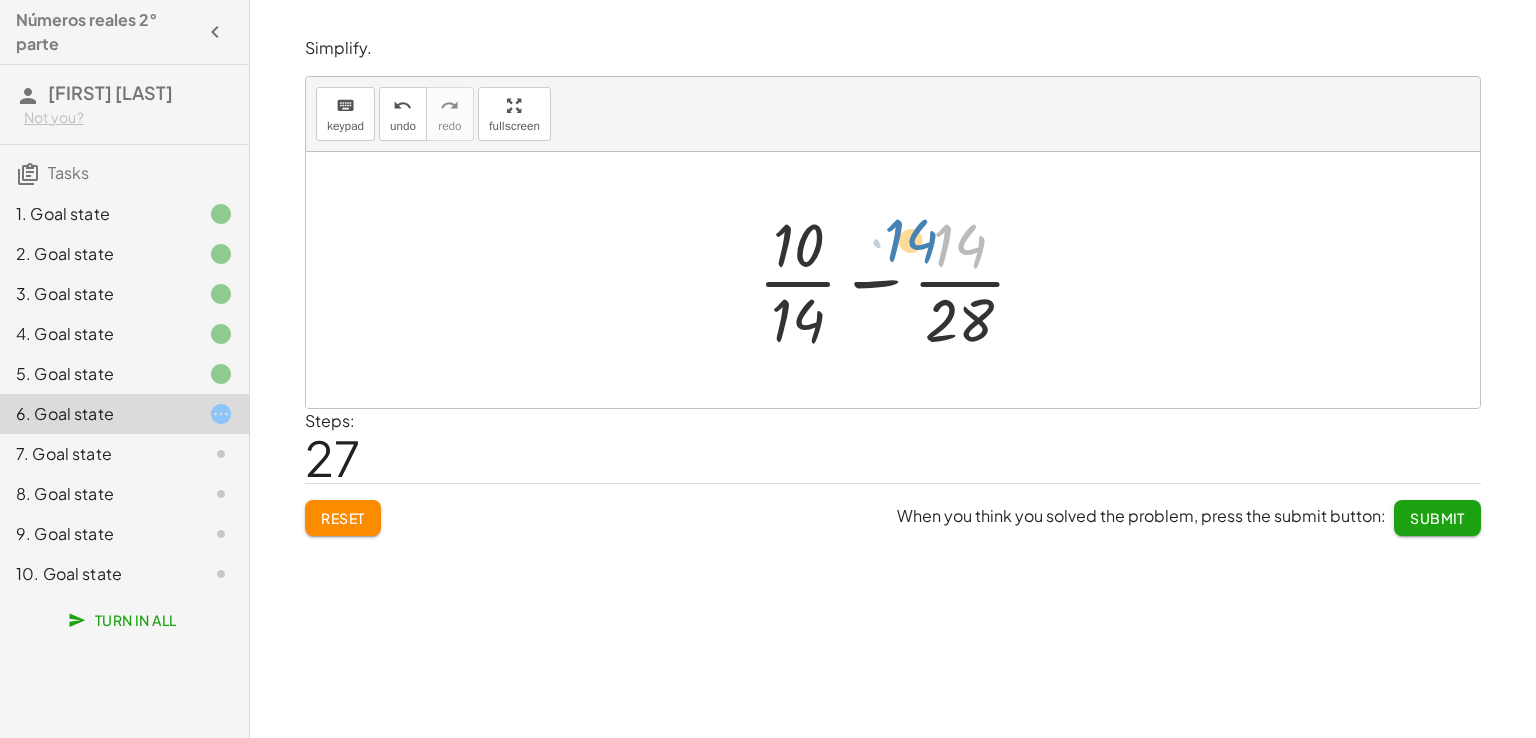 drag, startPoint x: 968, startPoint y: 252, endPoint x: 974, endPoint y: 237, distance: 16.155495 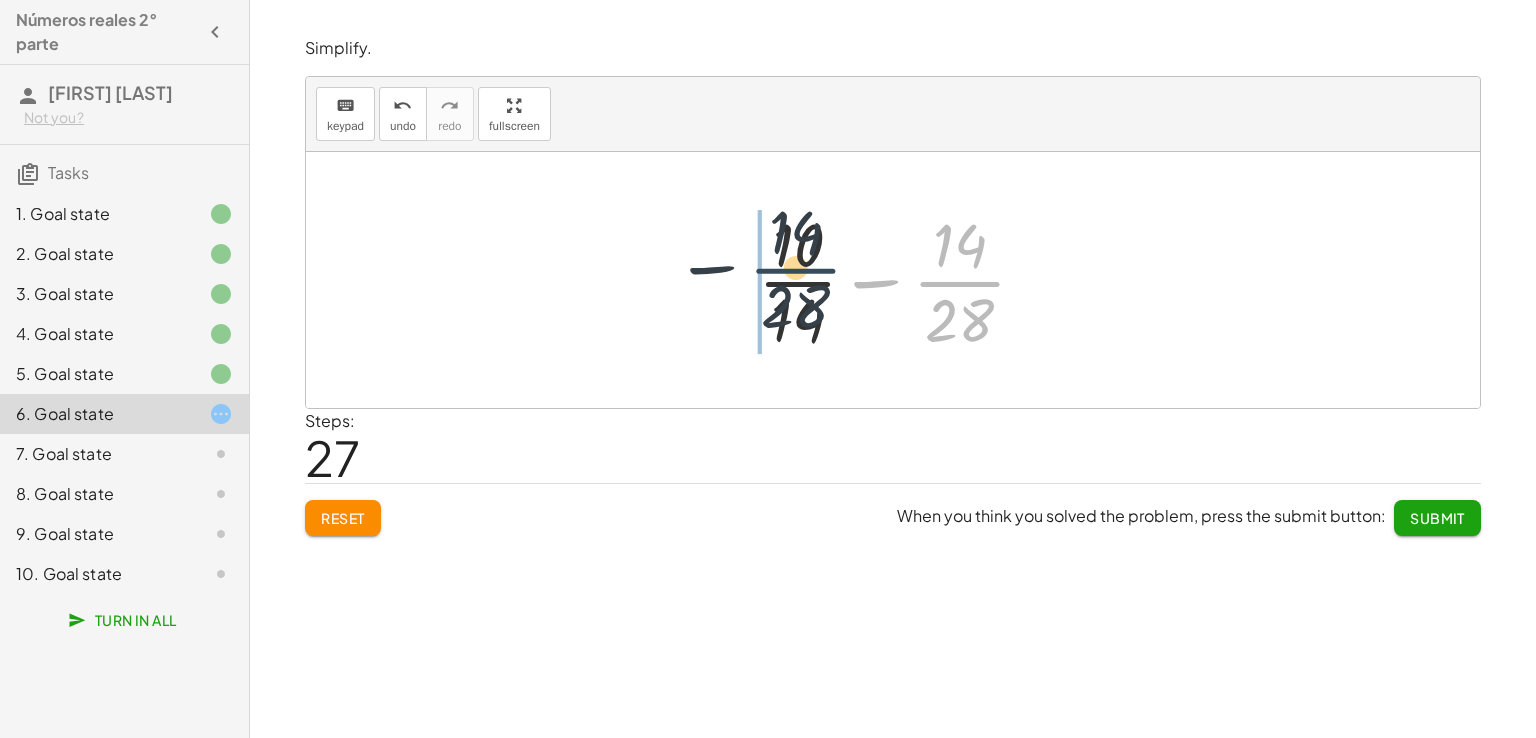 drag, startPoint x: 961, startPoint y: 278, endPoint x: 784, endPoint y: 261, distance: 177.81451 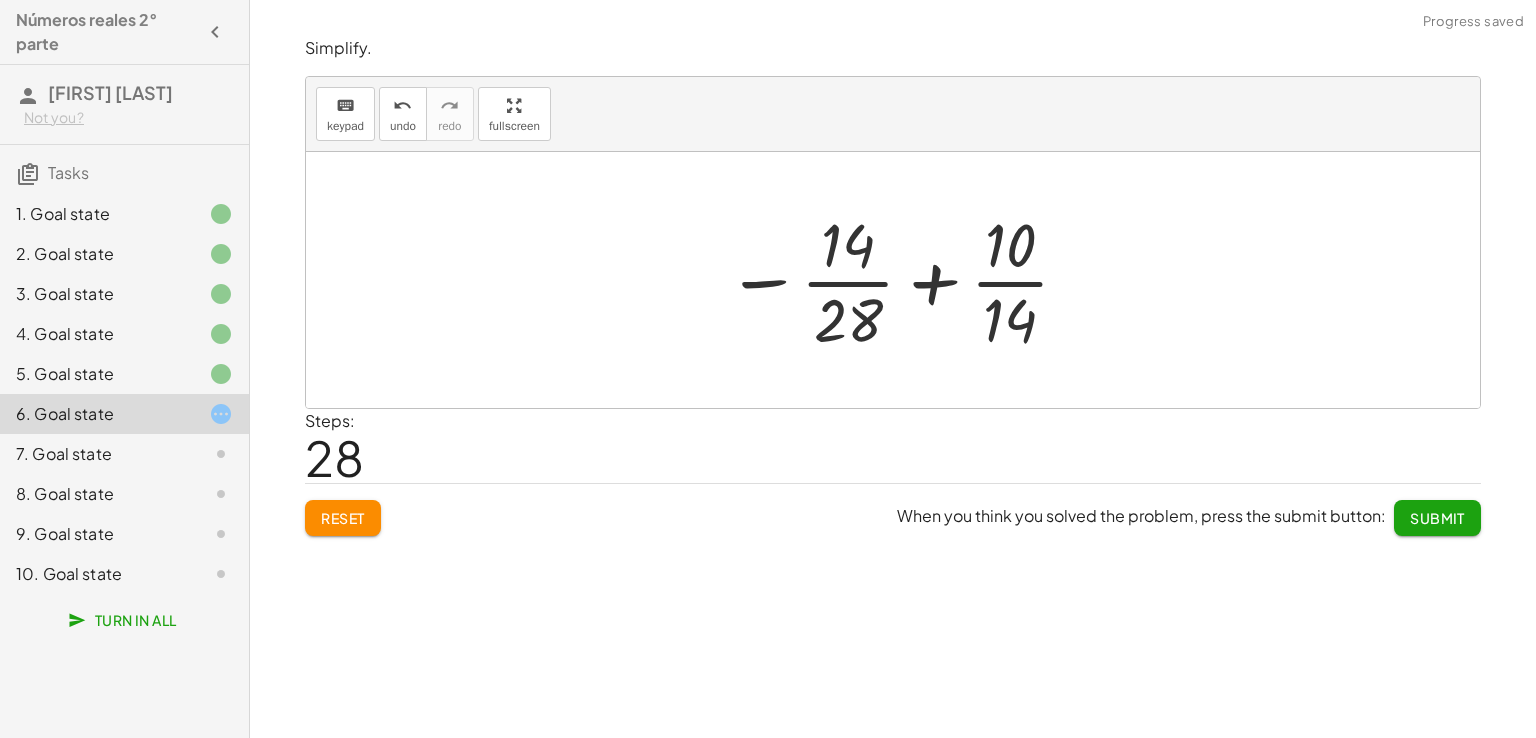 click at bounding box center (899, 280) 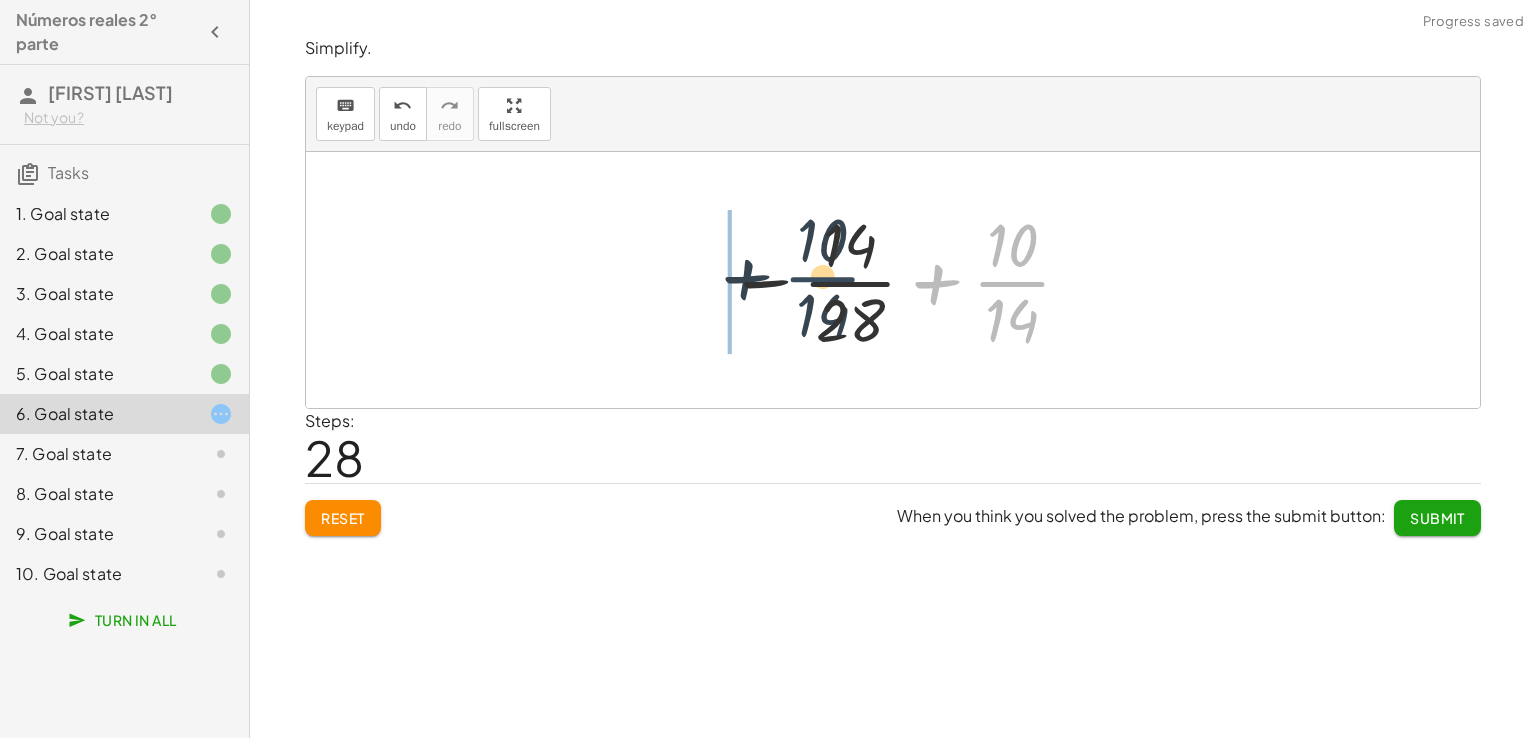 drag, startPoint x: 997, startPoint y: 275, endPoint x: 800, endPoint y: 270, distance: 197.06345 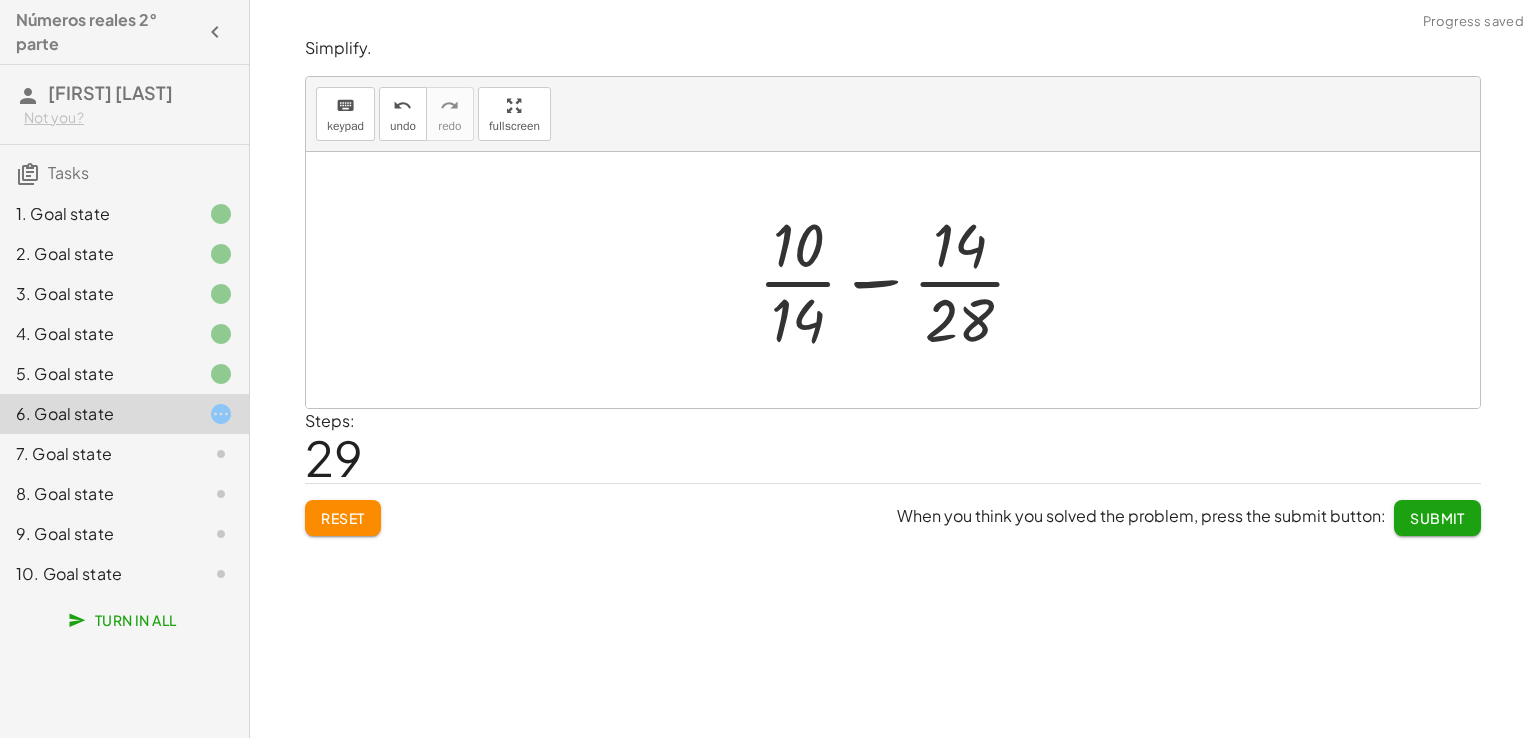 click at bounding box center (900, 280) 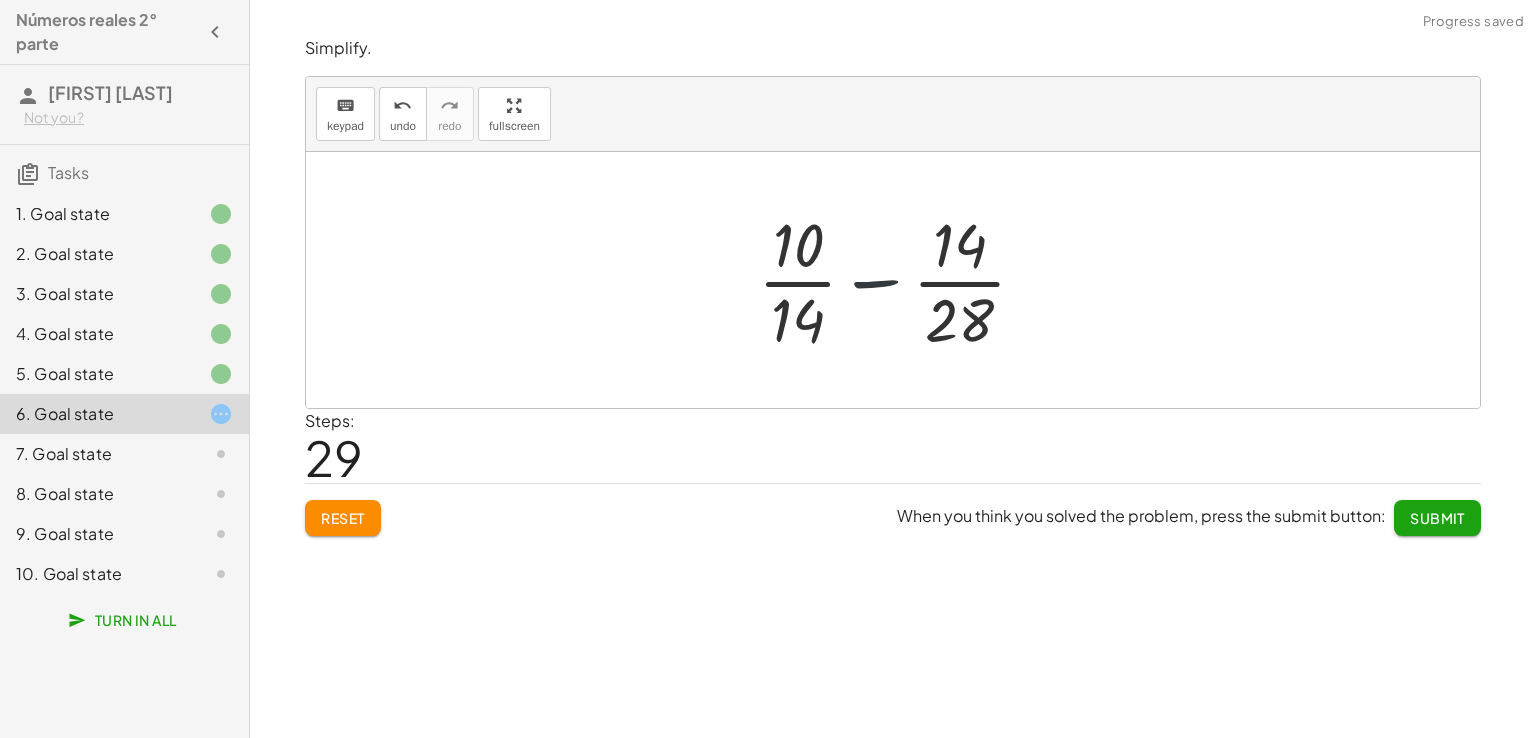 click at bounding box center [900, 280] 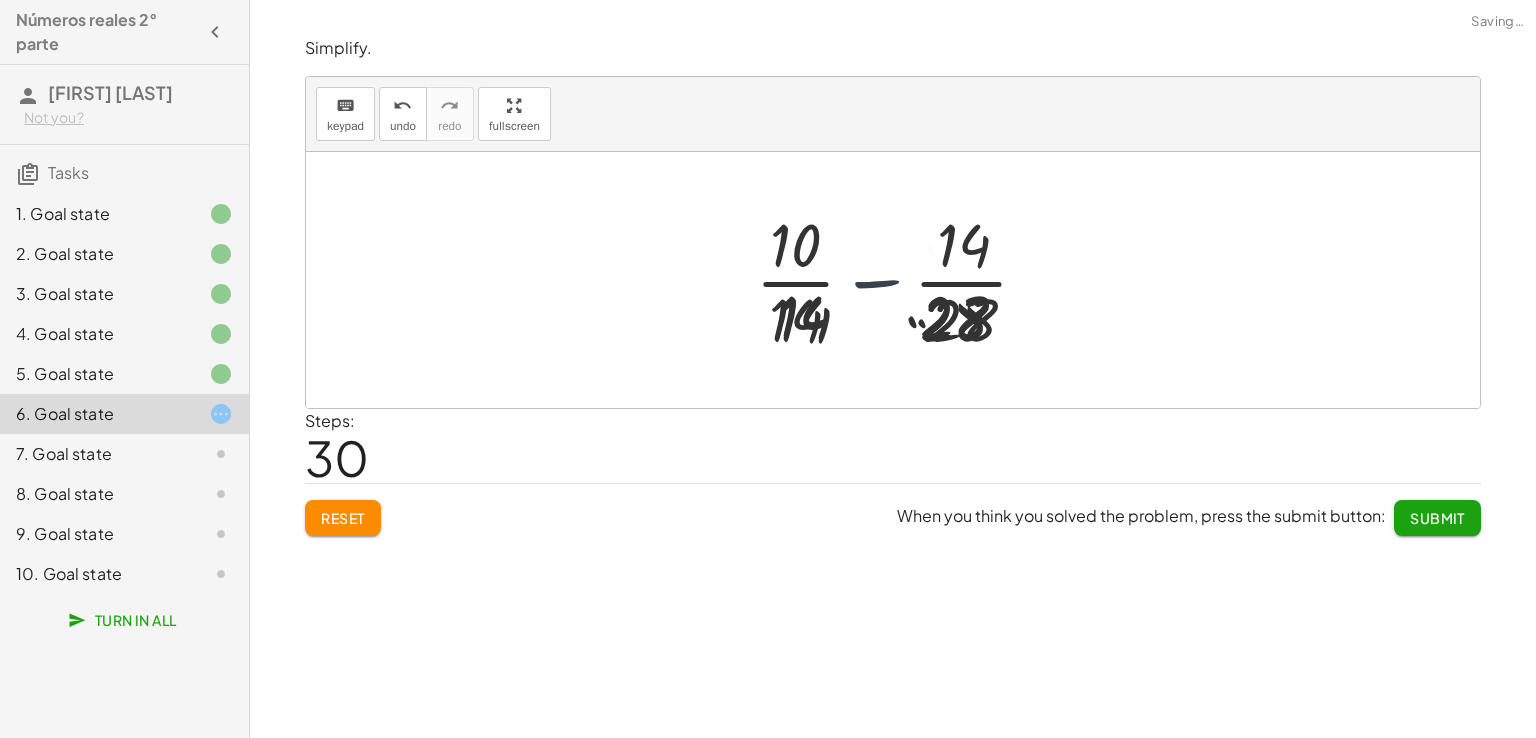 click at bounding box center (901, 280) 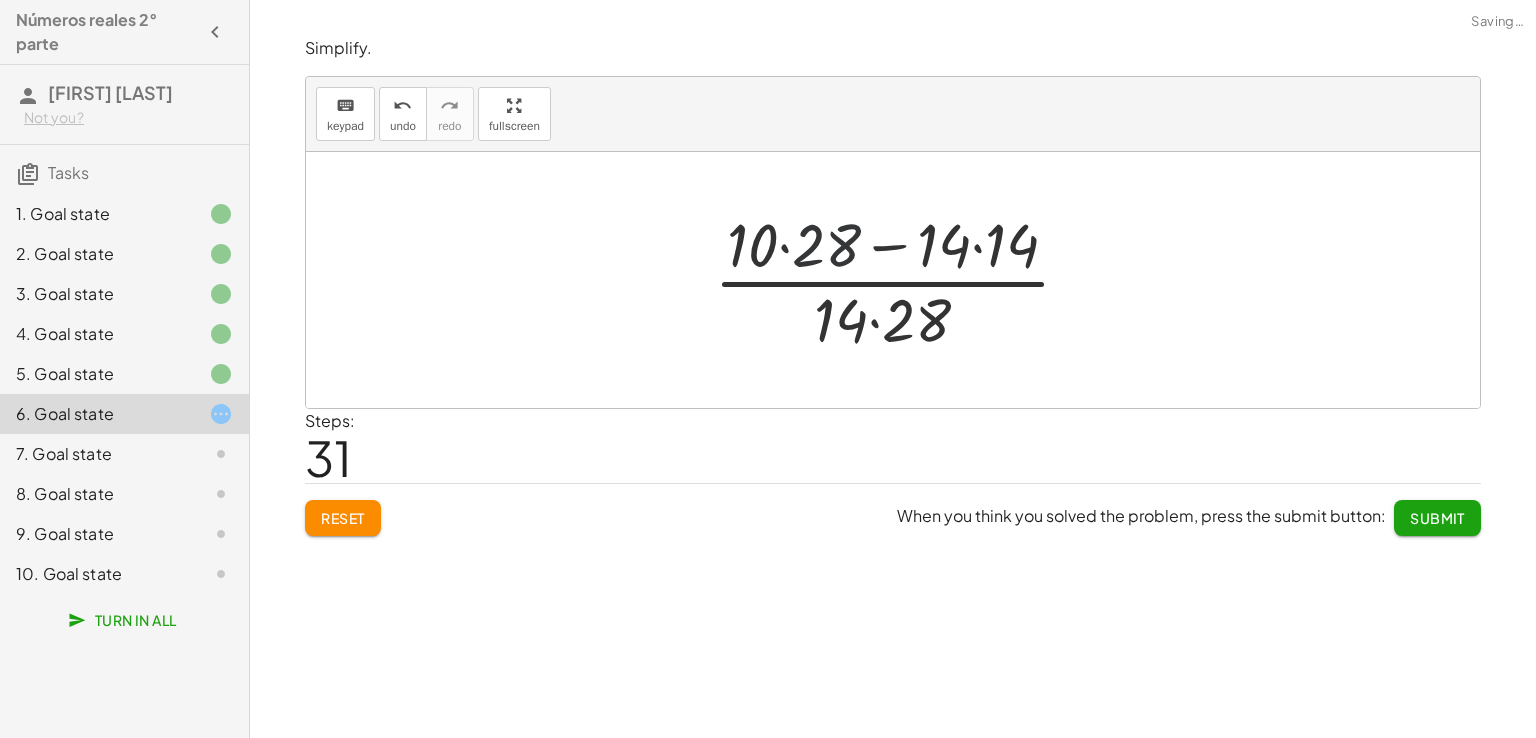 click at bounding box center (900, 280) 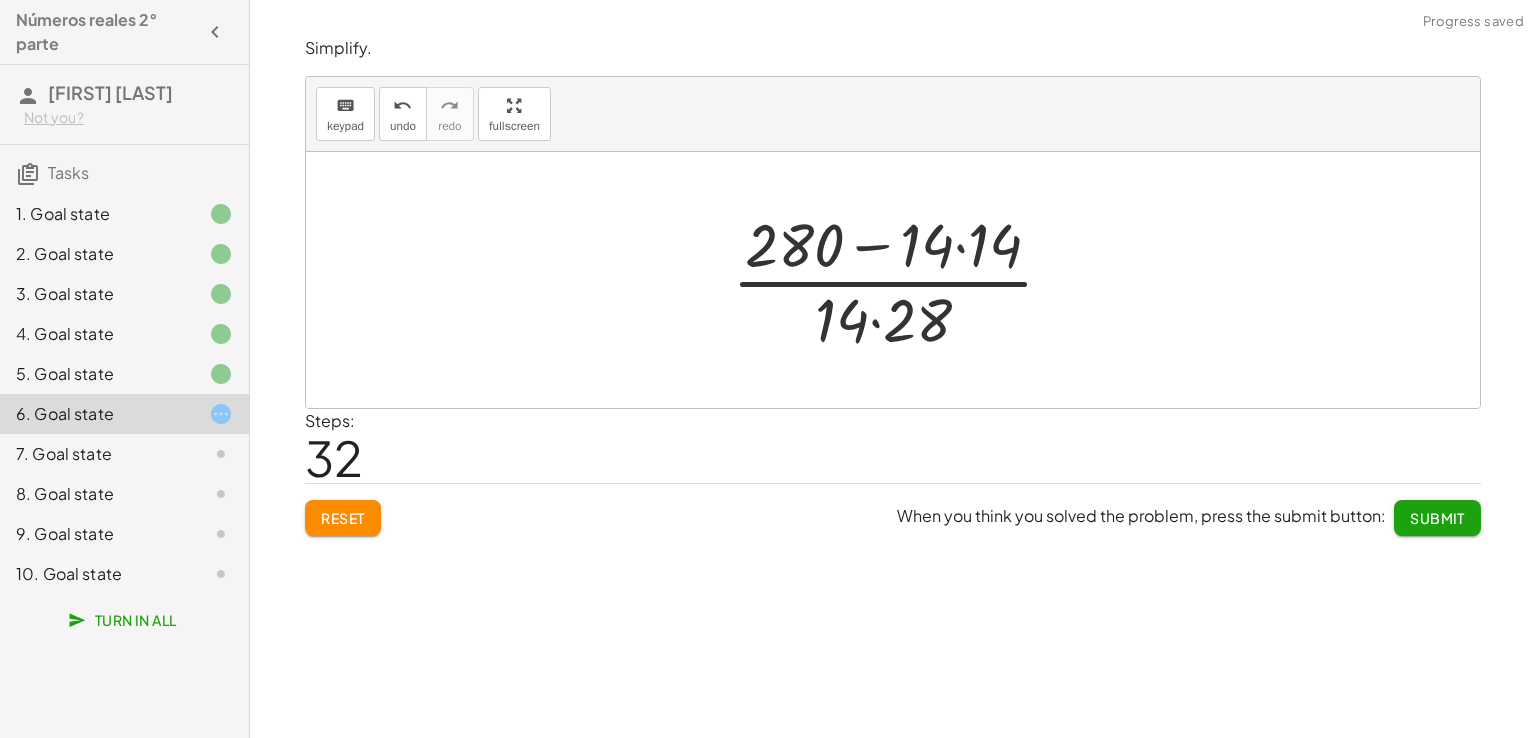 click at bounding box center [901, 280] 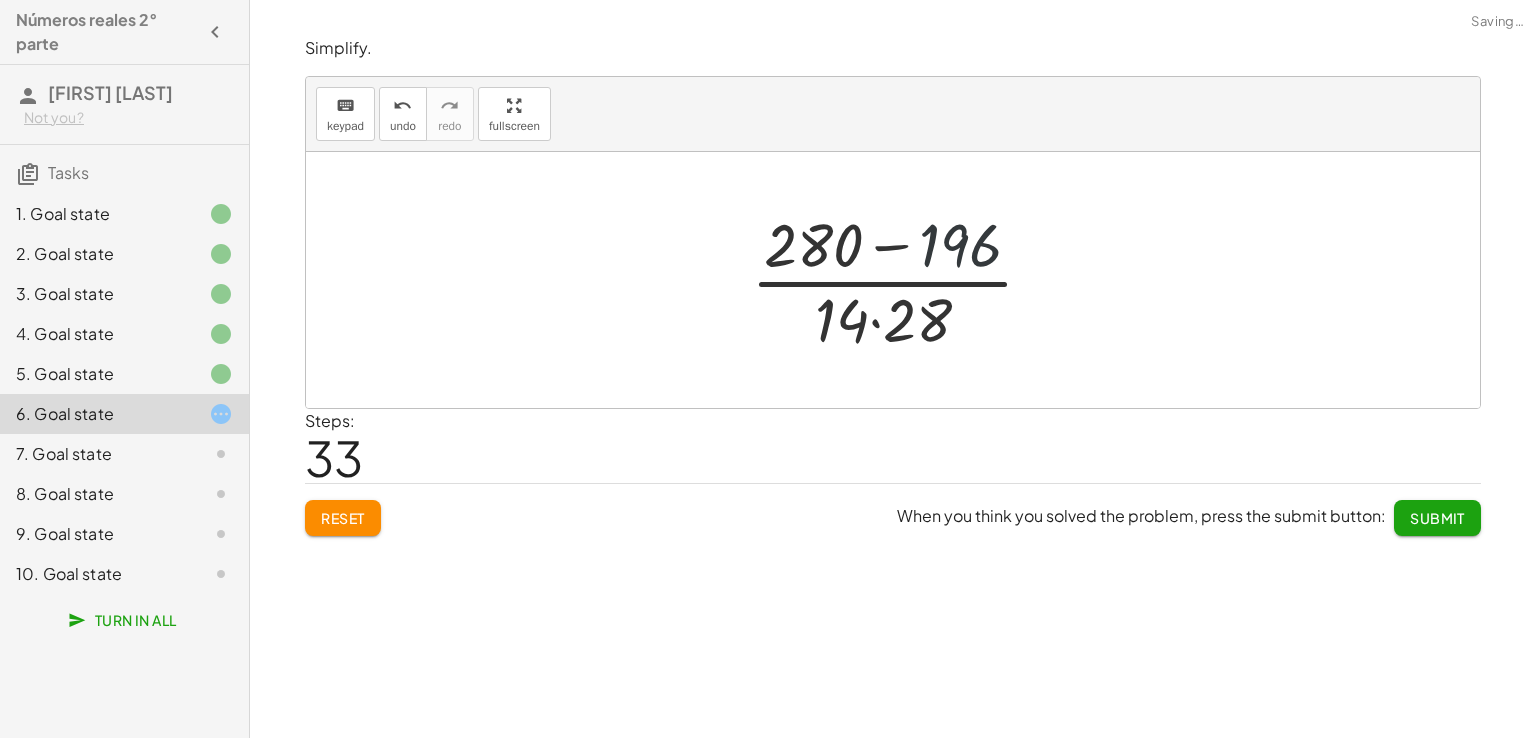 click at bounding box center (900, 280) 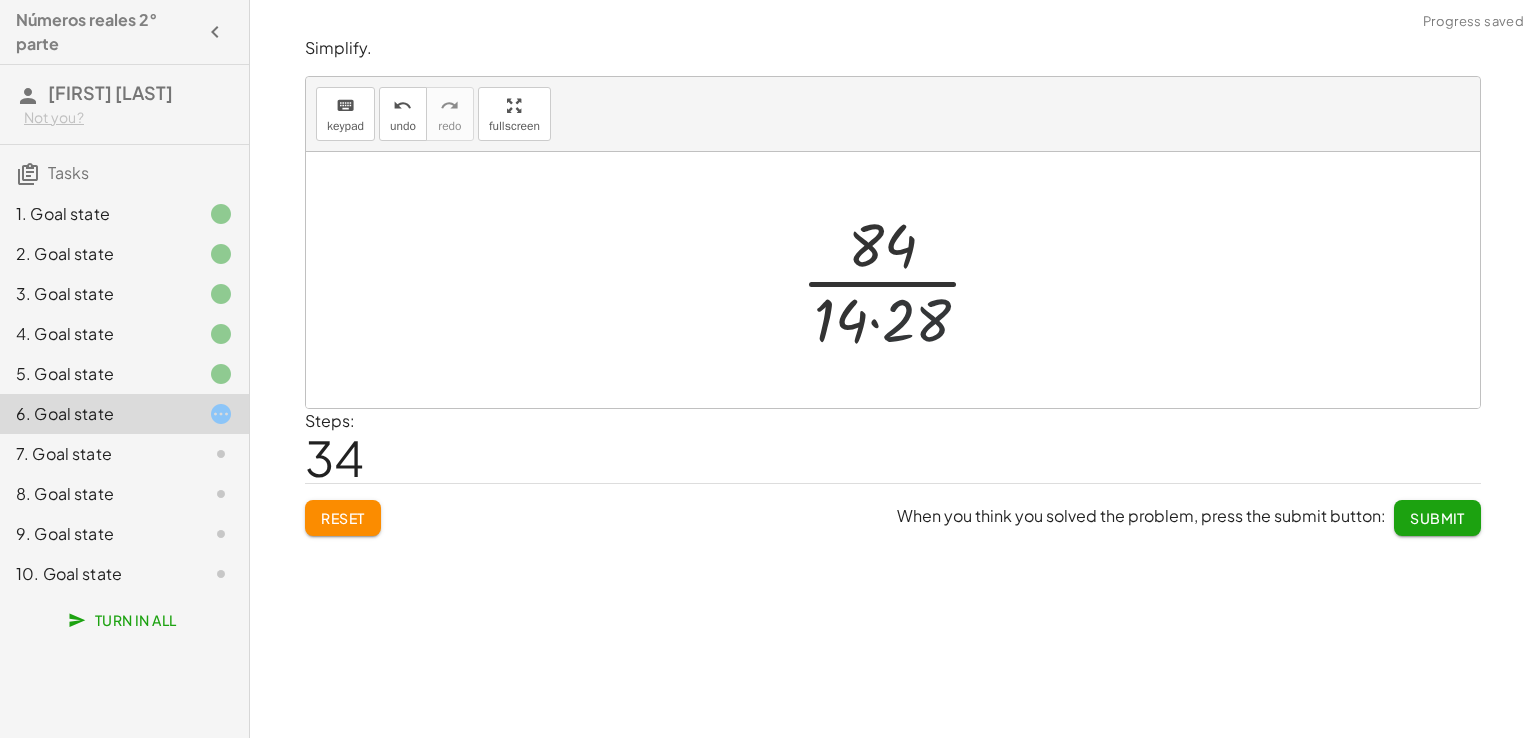 click at bounding box center [900, 280] 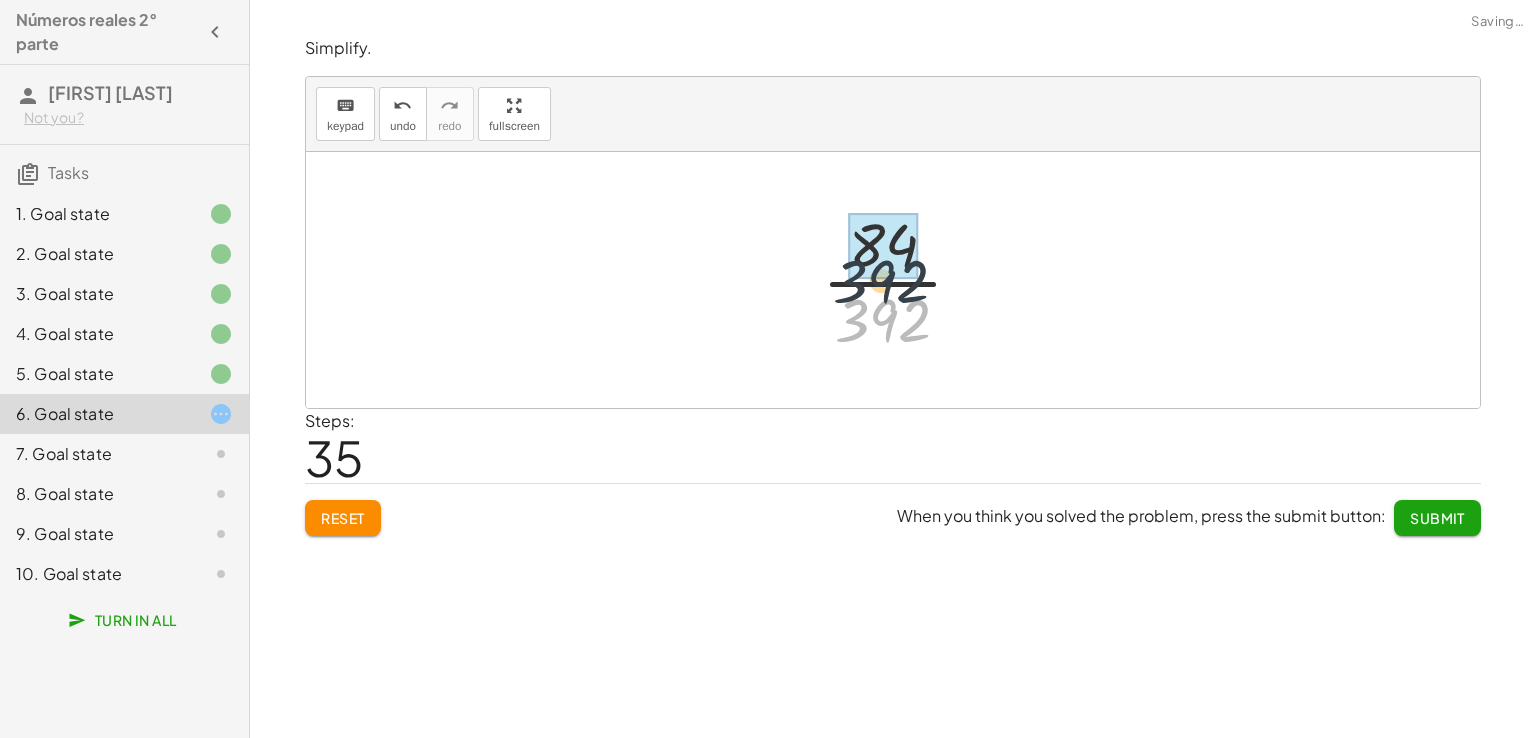 drag, startPoint x: 879, startPoint y: 337, endPoint x: 887, endPoint y: 261, distance: 76.41989 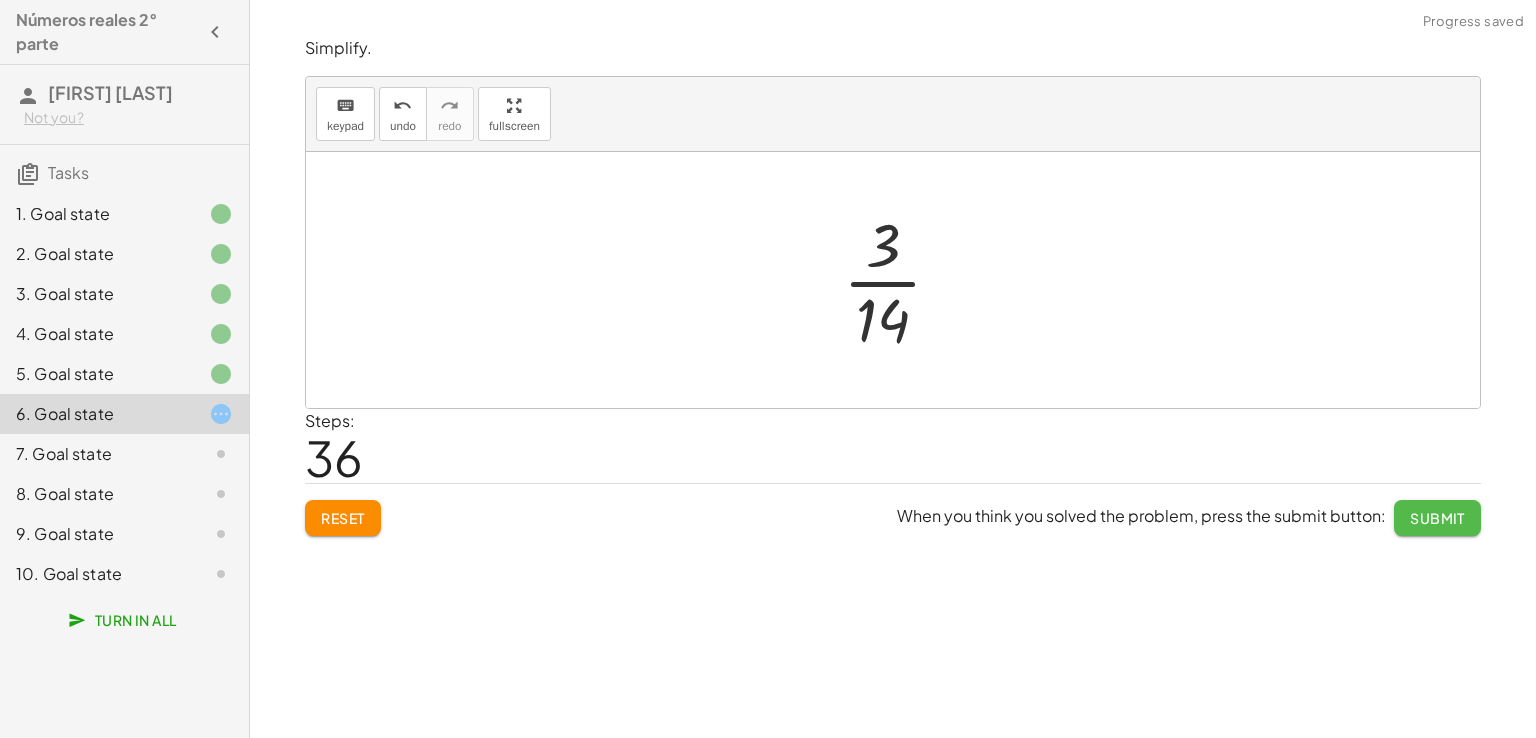 click on "Submit" 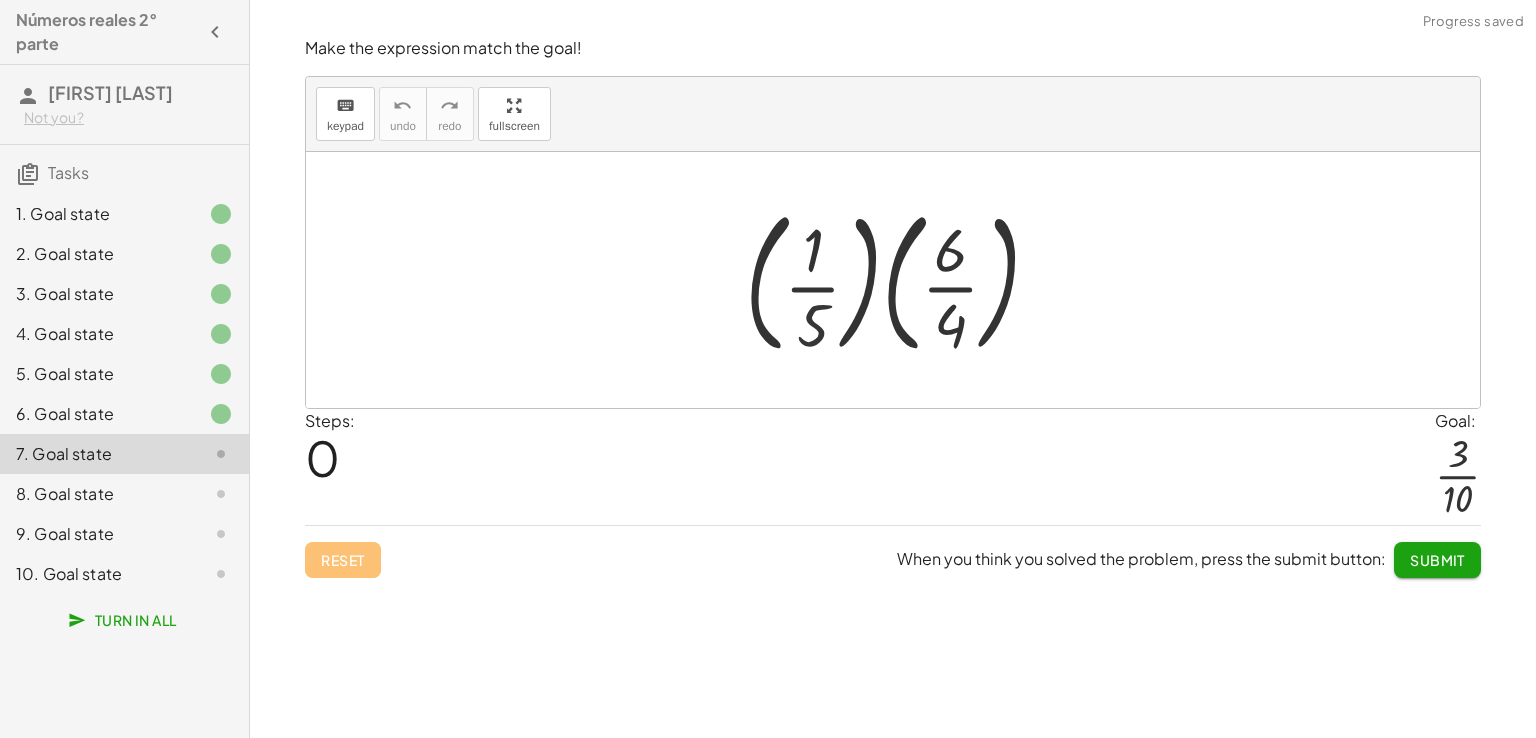 click at bounding box center [900, 280] 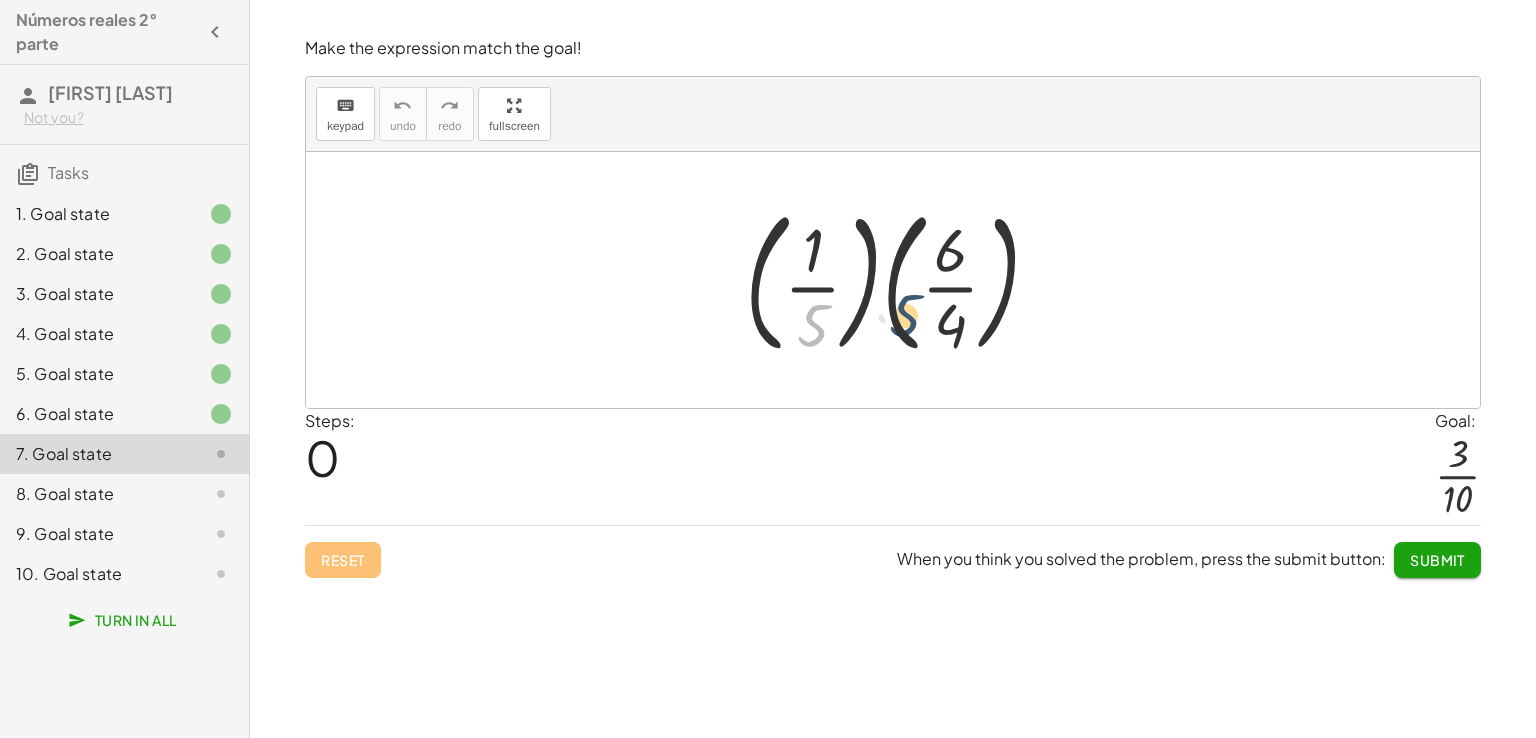 drag, startPoint x: 805, startPoint y: 325, endPoint x: 960, endPoint y: 315, distance: 155.32225 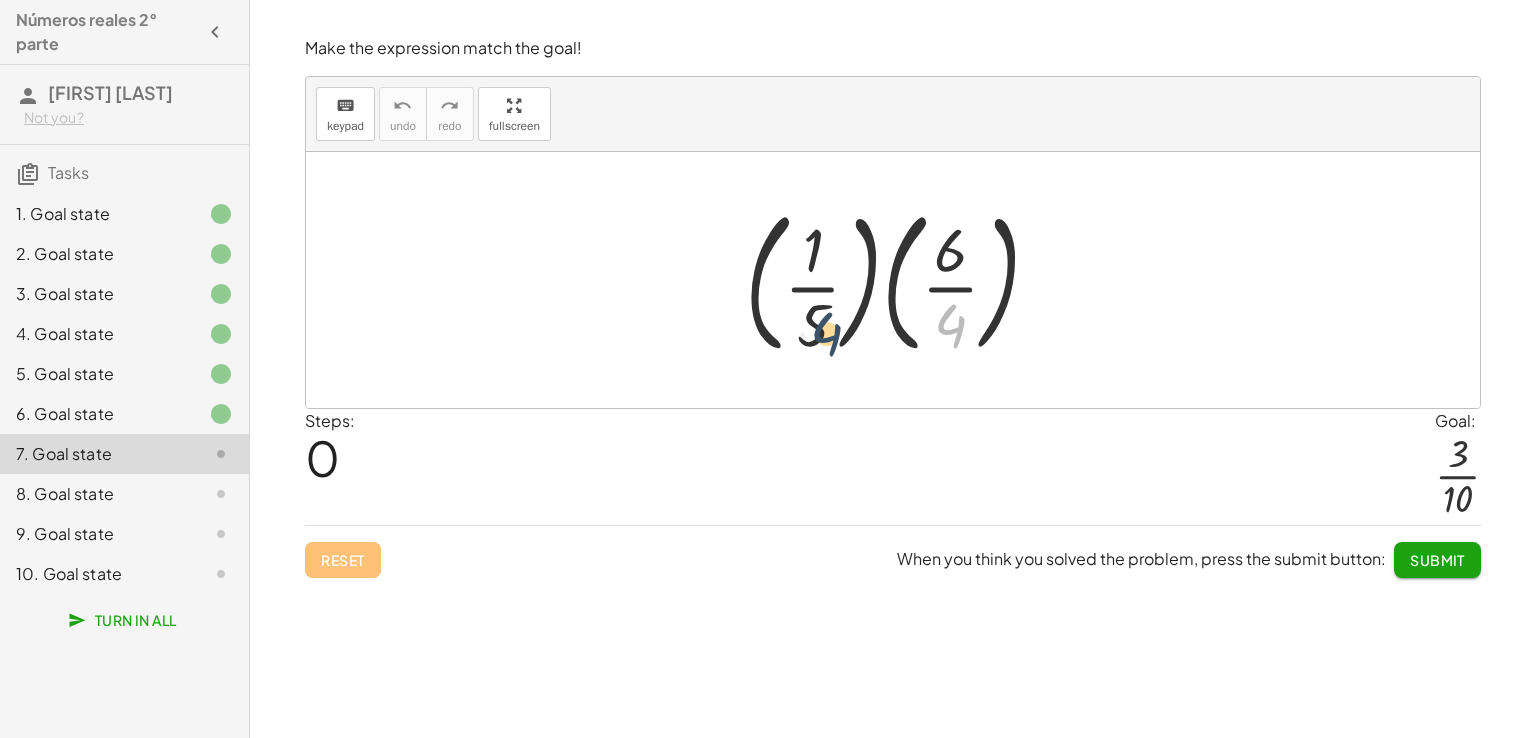 drag, startPoint x: 960, startPoint y: 315, endPoint x: 805, endPoint y: 321, distance: 155.11609 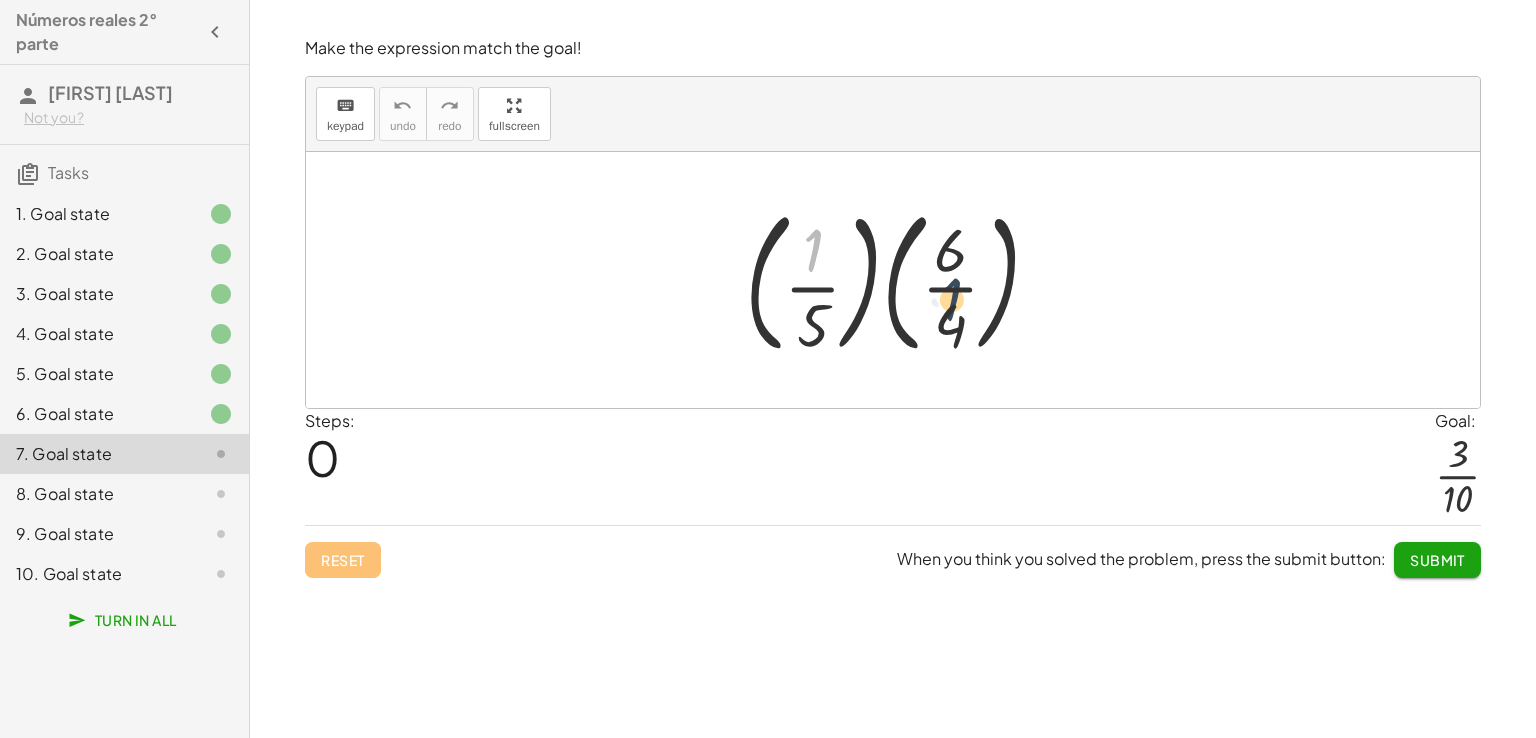drag, startPoint x: 796, startPoint y: 253, endPoint x: 950, endPoint y: 333, distance: 173.53963 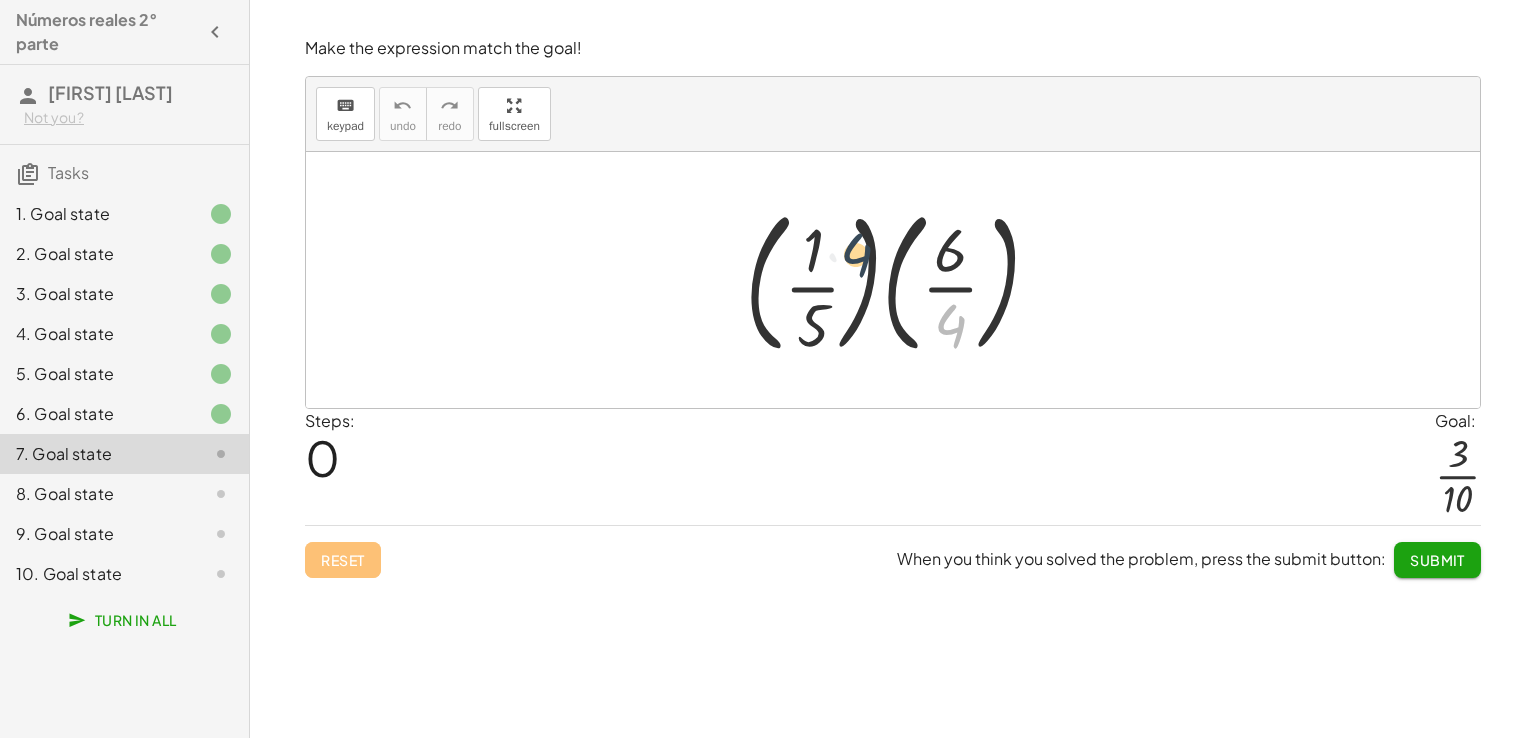 drag, startPoint x: 954, startPoint y: 333, endPoint x: 806, endPoint y: 240, distance: 174.79416 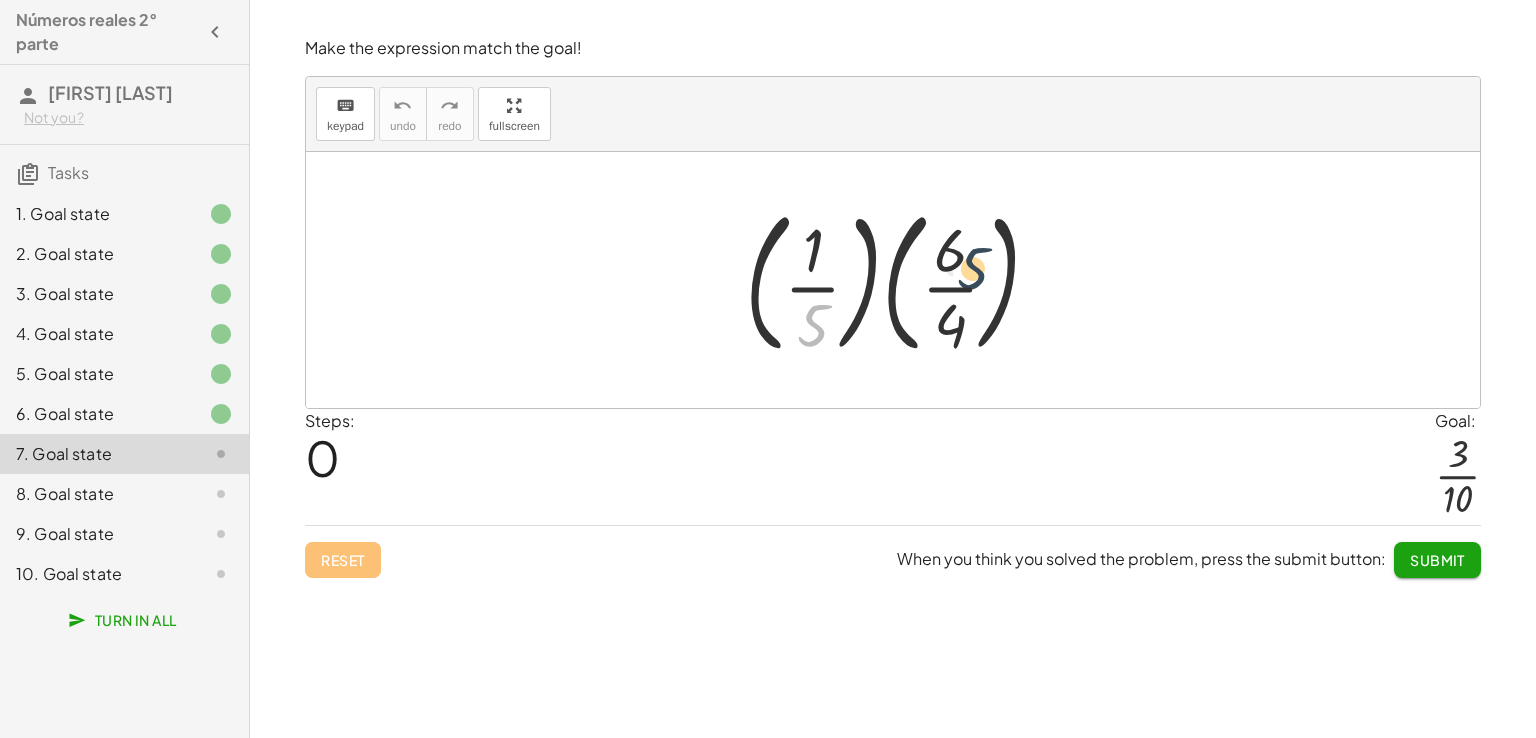 drag, startPoint x: 813, startPoint y: 315, endPoint x: 984, endPoint y: 233, distance: 189.64441 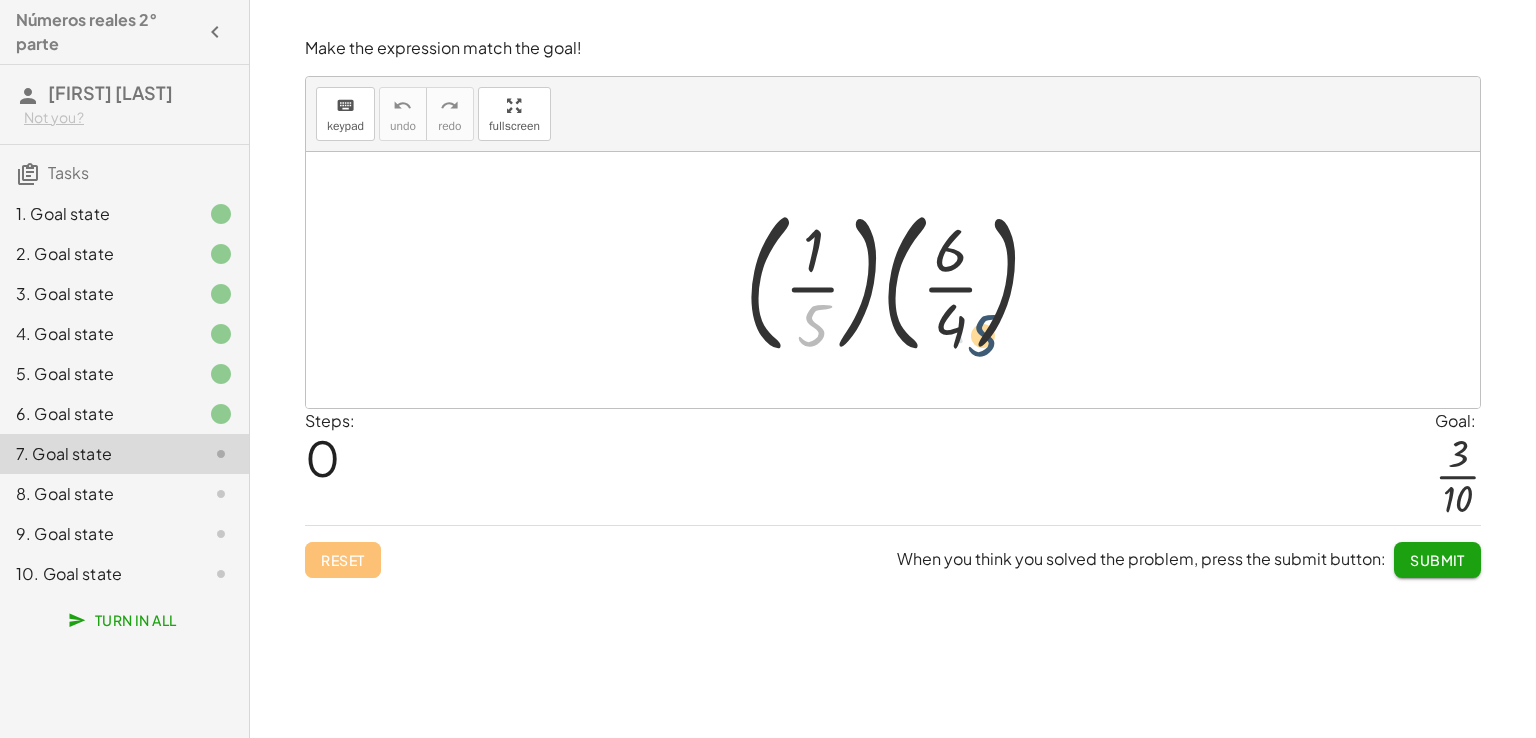 drag, startPoint x: 828, startPoint y: 324, endPoint x: 1019, endPoint y: 329, distance: 191.06543 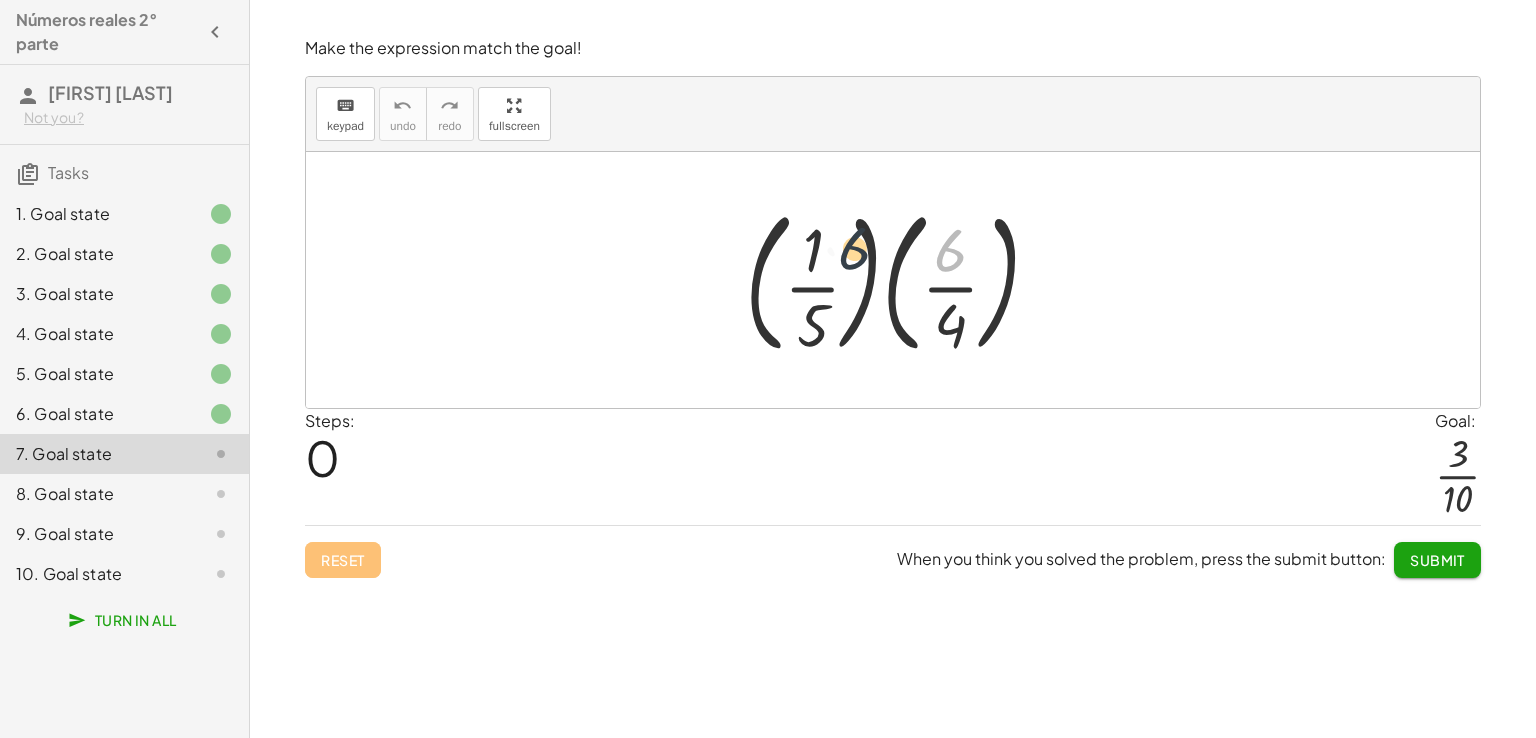 drag, startPoint x: 948, startPoint y: 248, endPoint x: 832, endPoint y: 256, distance: 116.275536 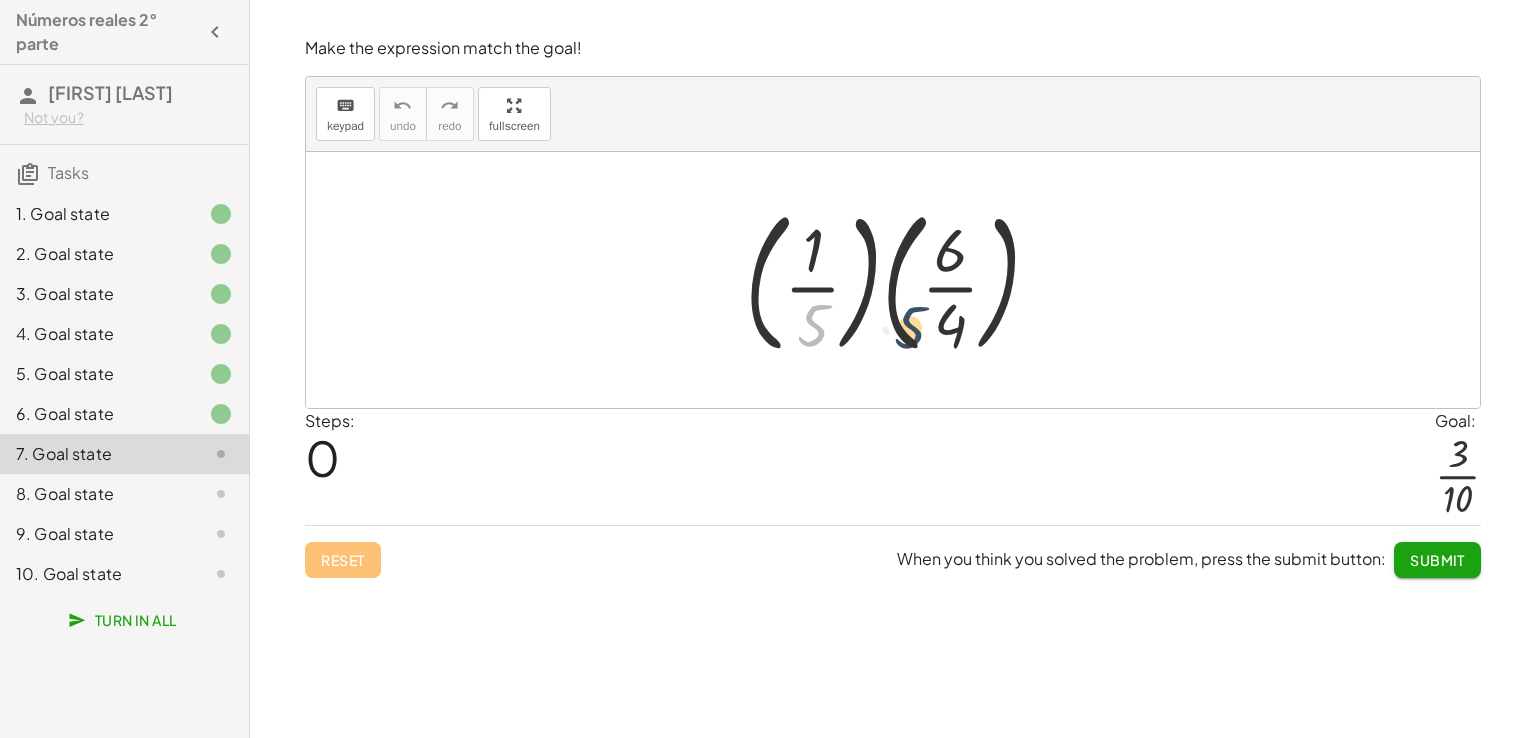drag, startPoint x: 822, startPoint y: 318, endPoint x: 962, endPoint y: 312, distance: 140.12851 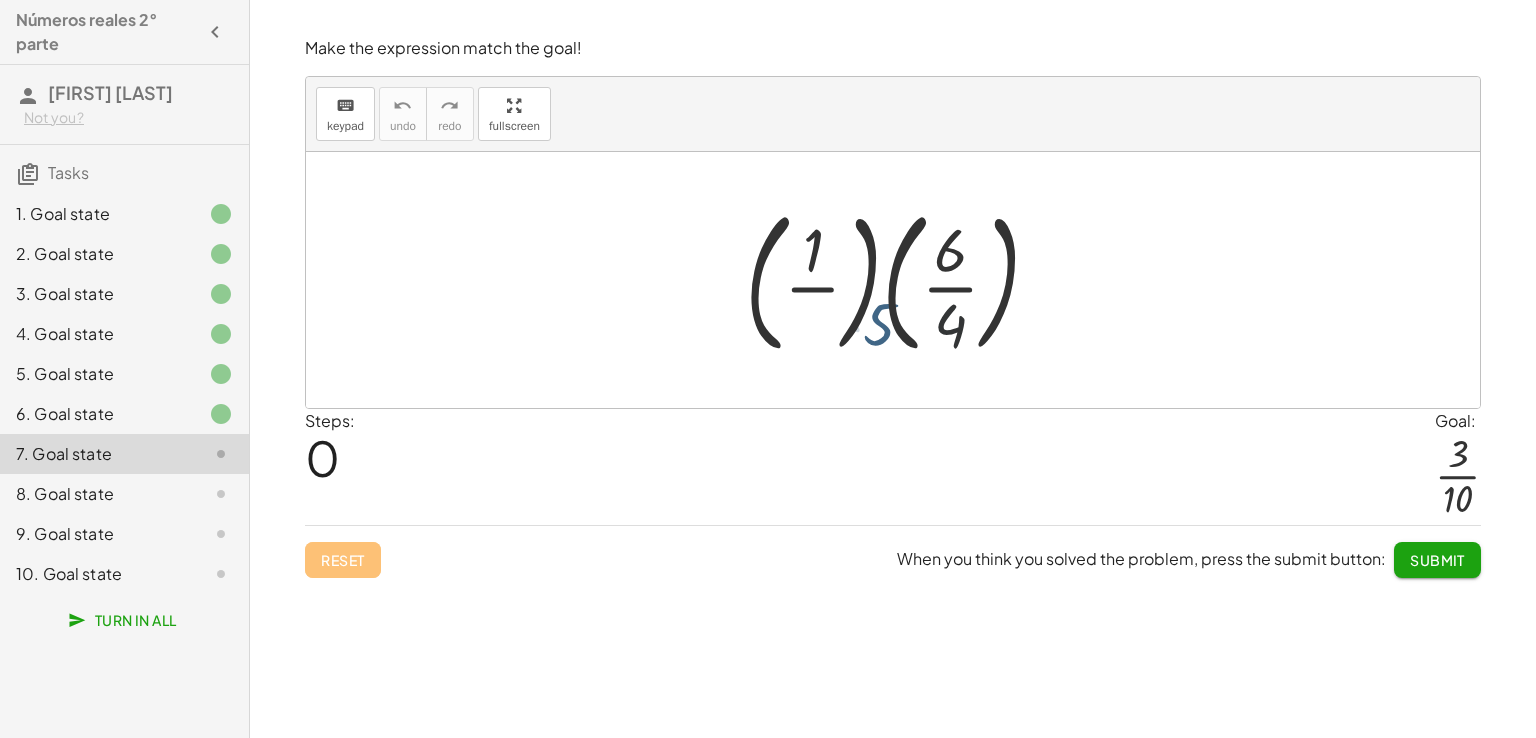 click at bounding box center (900, 280) 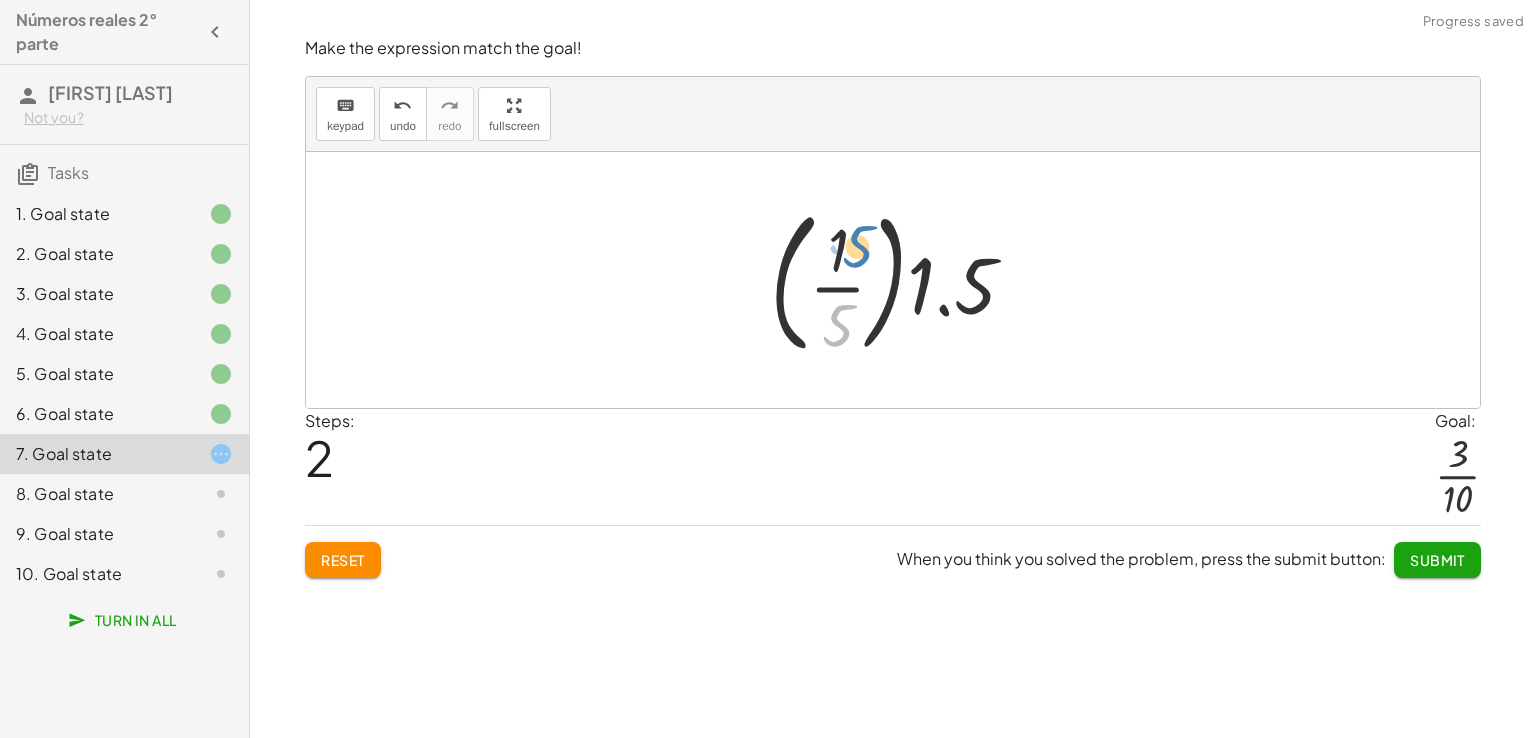 drag, startPoint x: 828, startPoint y: 321, endPoint x: 844, endPoint y: 232, distance: 90.426765 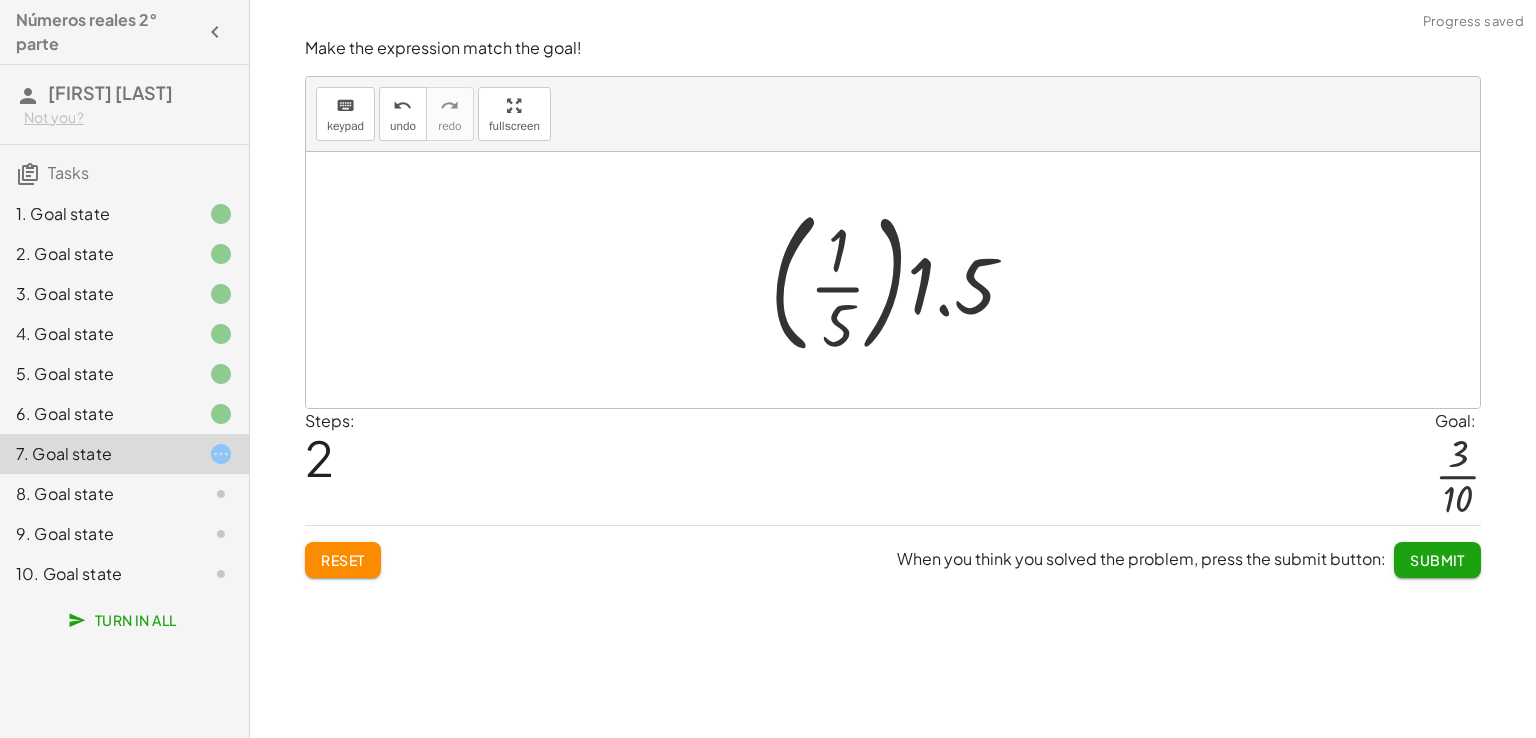 click at bounding box center [901, 280] 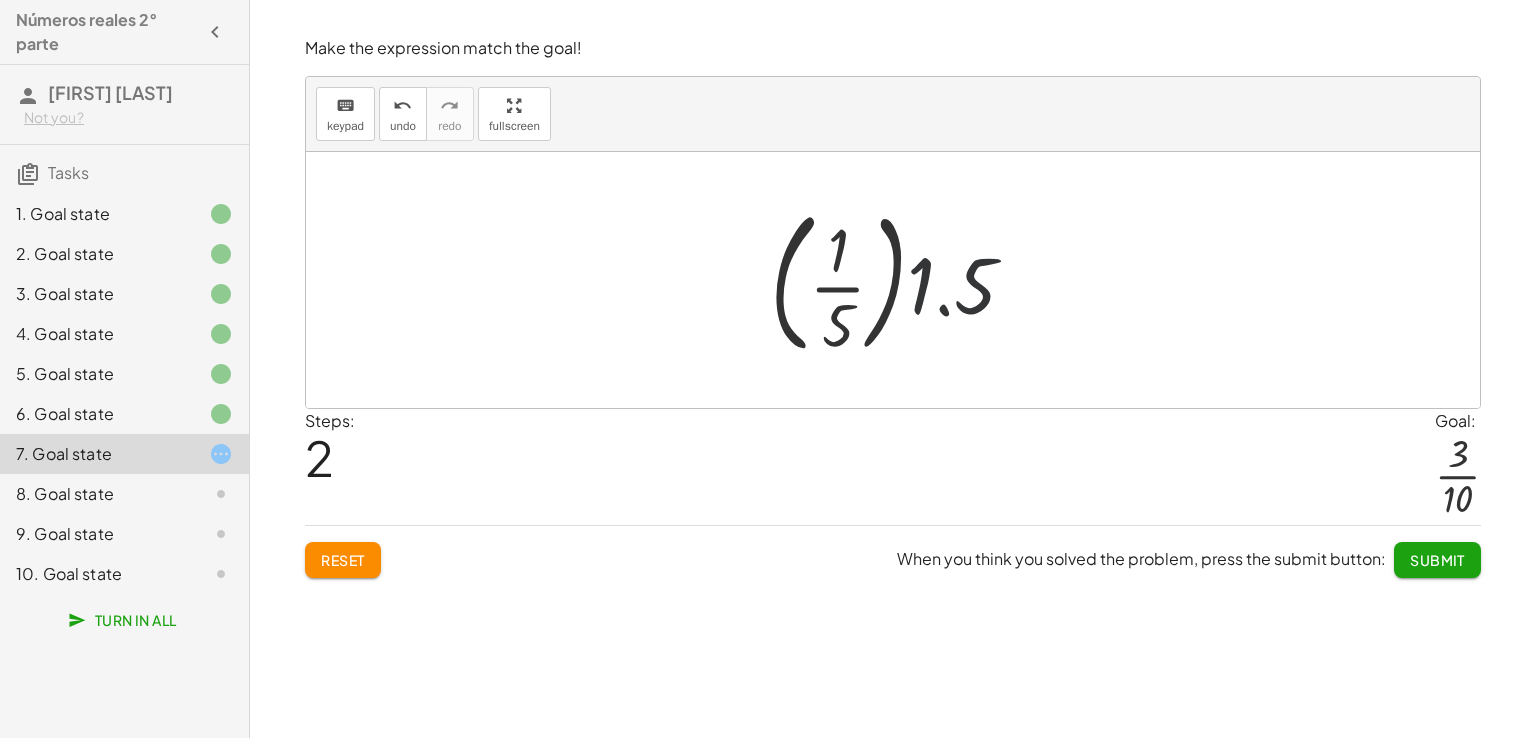 click at bounding box center (901, 280) 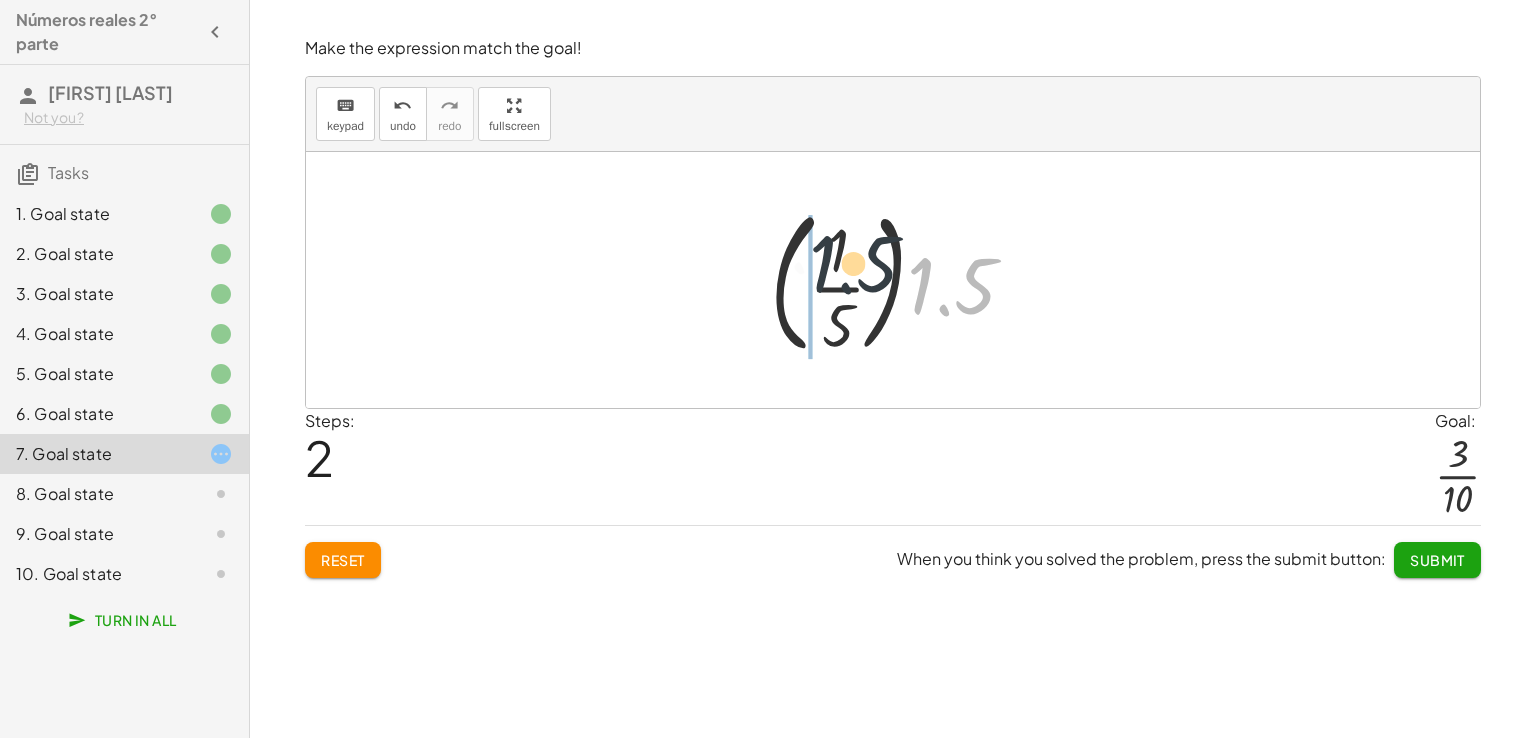 drag, startPoint x: 937, startPoint y: 273, endPoint x: 817, endPoint y: 239, distance: 124.723694 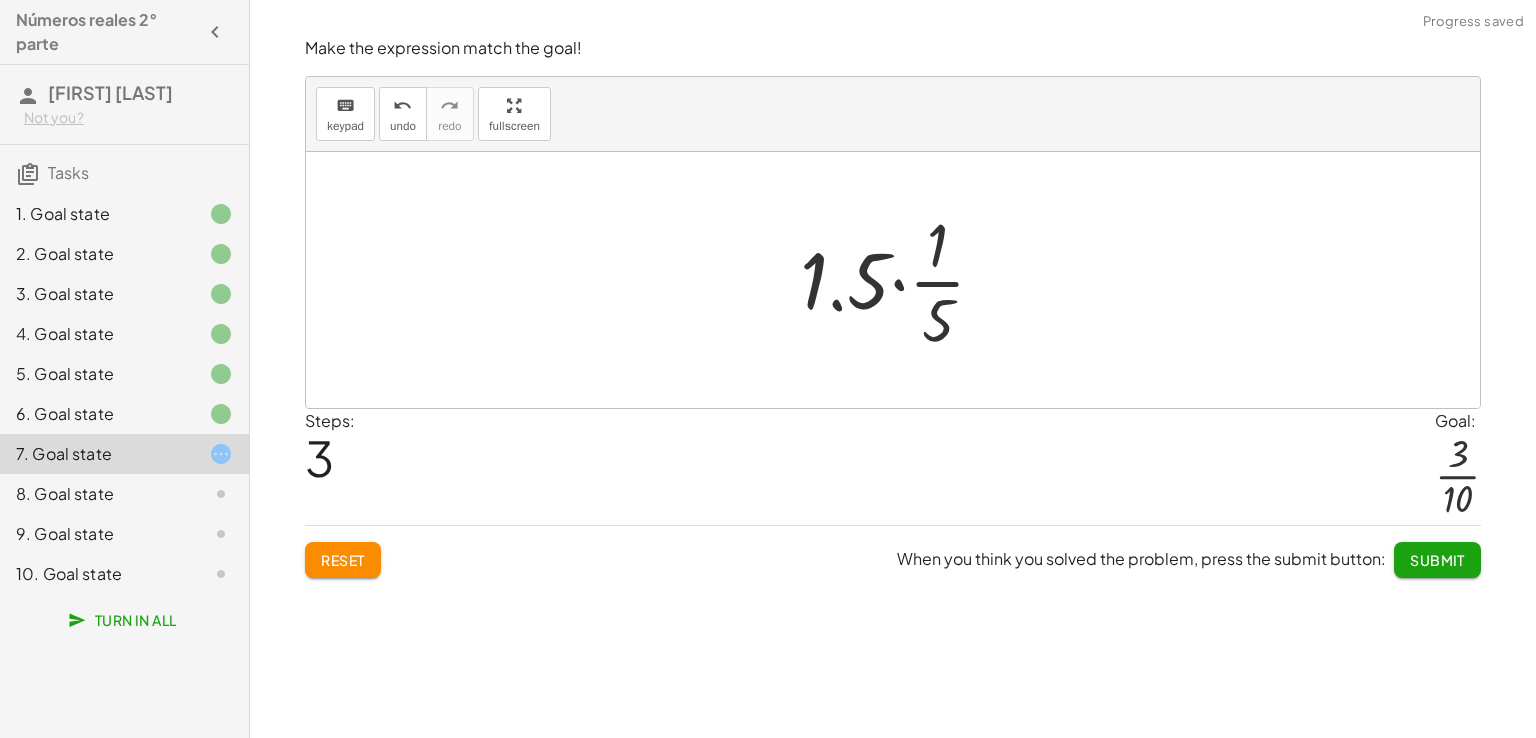 click at bounding box center [901, 280] 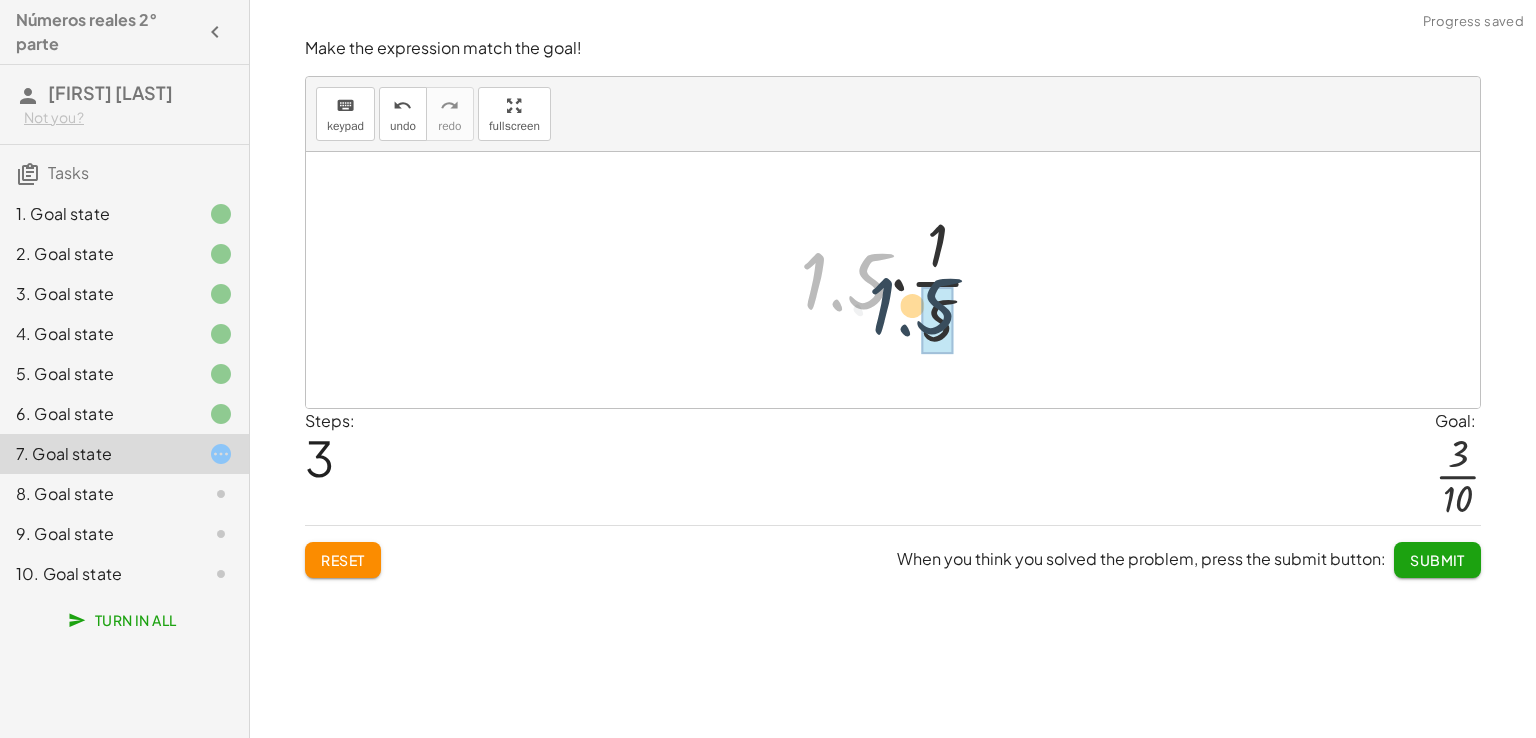 drag, startPoint x: 872, startPoint y: 290, endPoint x: 963, endPoint y: 321, distance: 96.13532 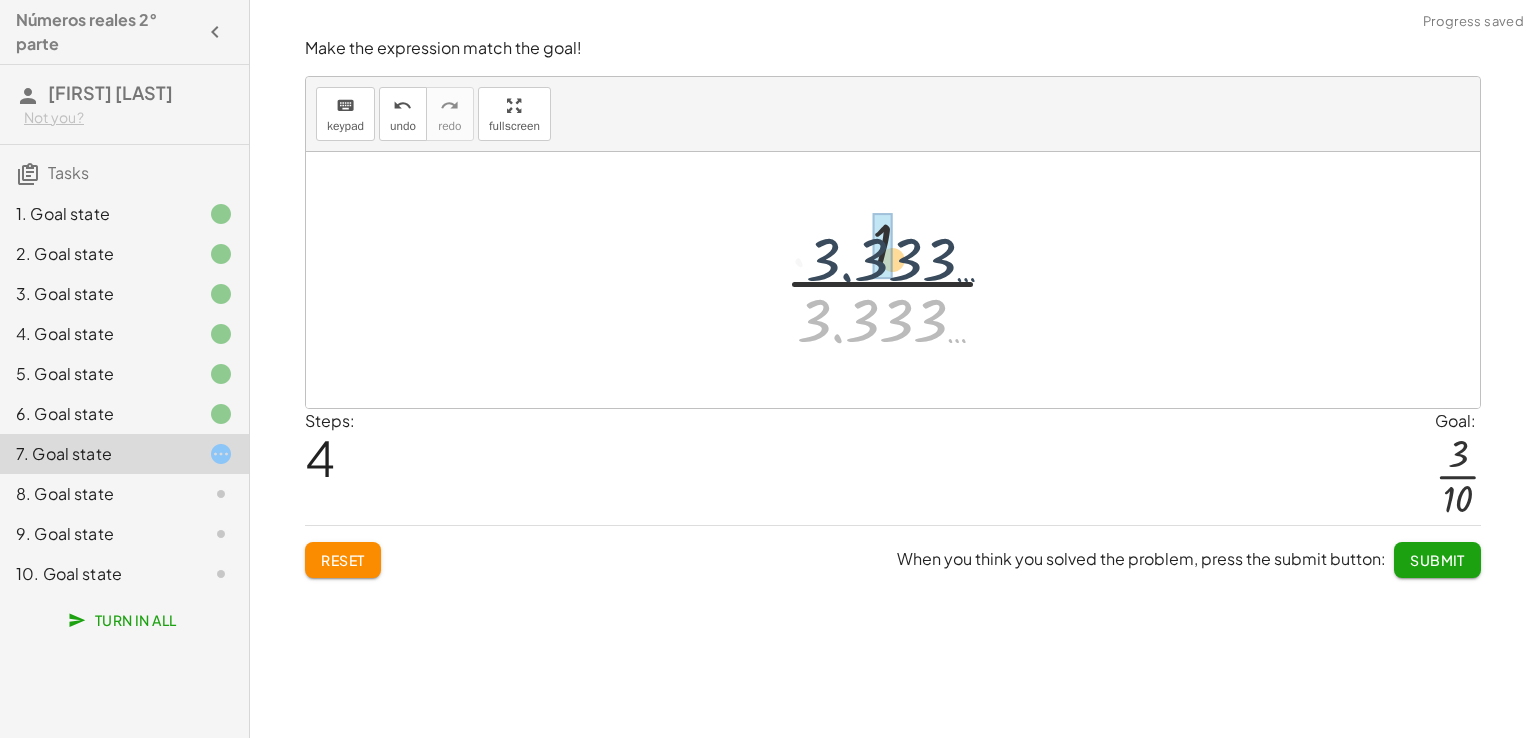 drag, startPoint x: 883, startPoint y: 329, endPoint x: 894, endPoint y: 257, distance: 72.835434 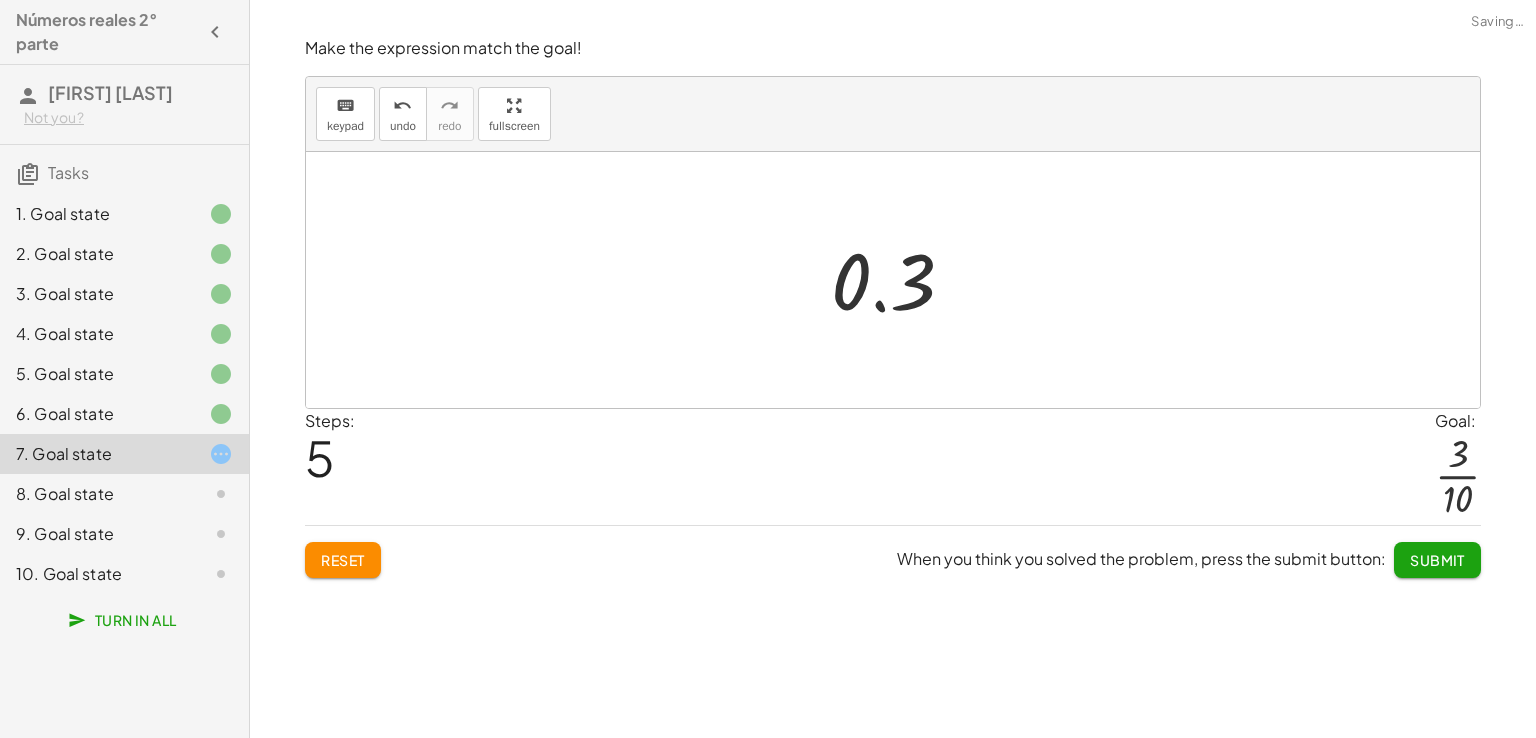 click at bounding box center (901, 280) 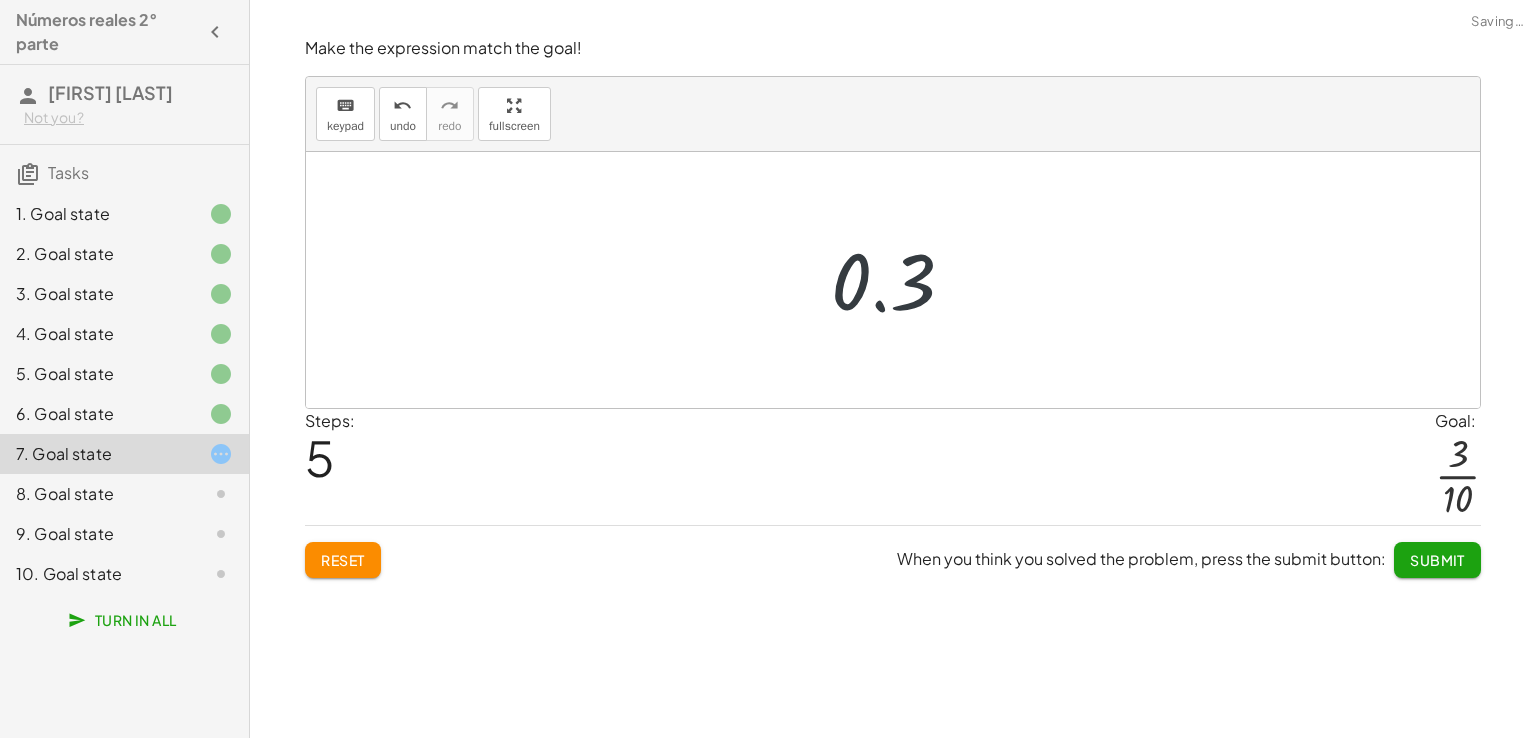 click at bounding box center (901, 280) 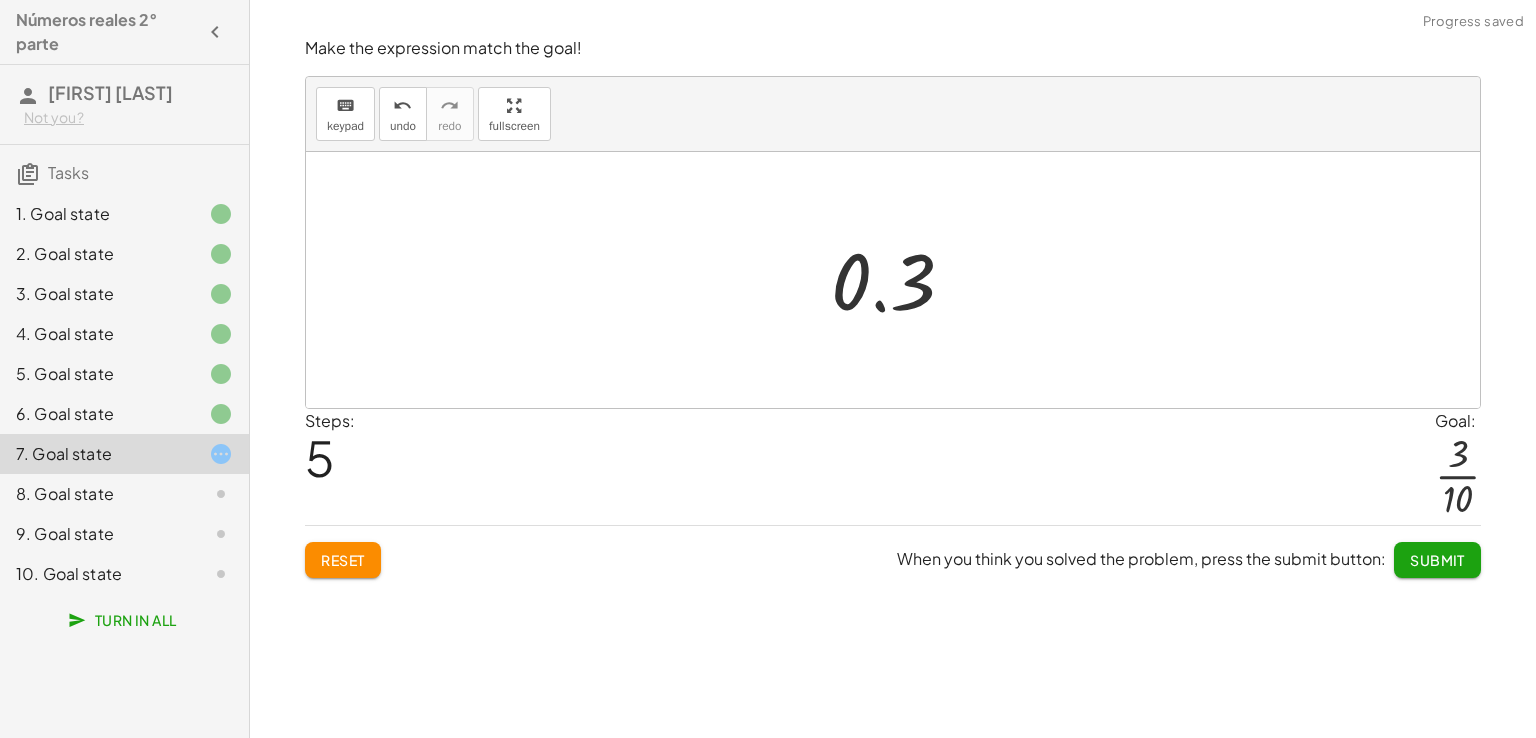 click on "Submit" 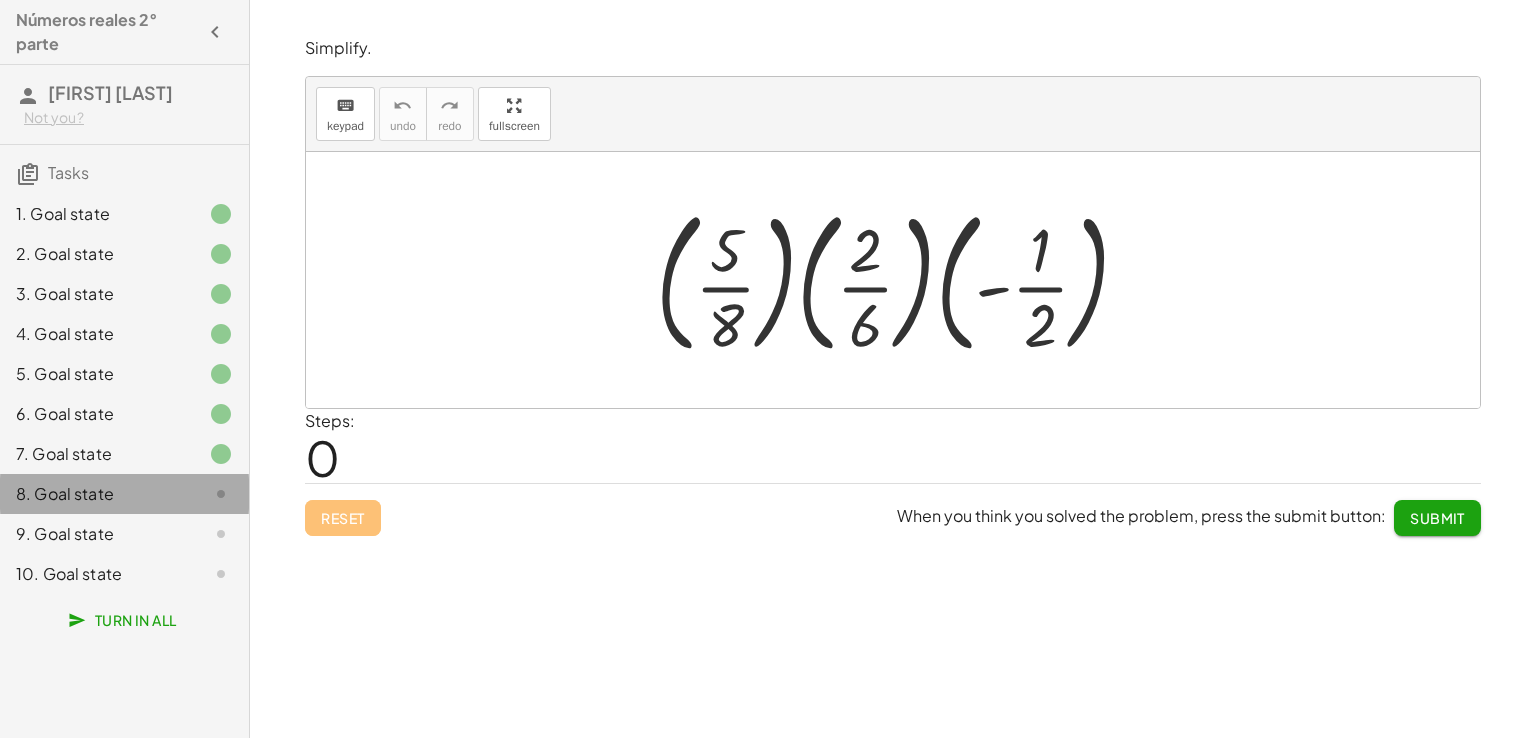 click 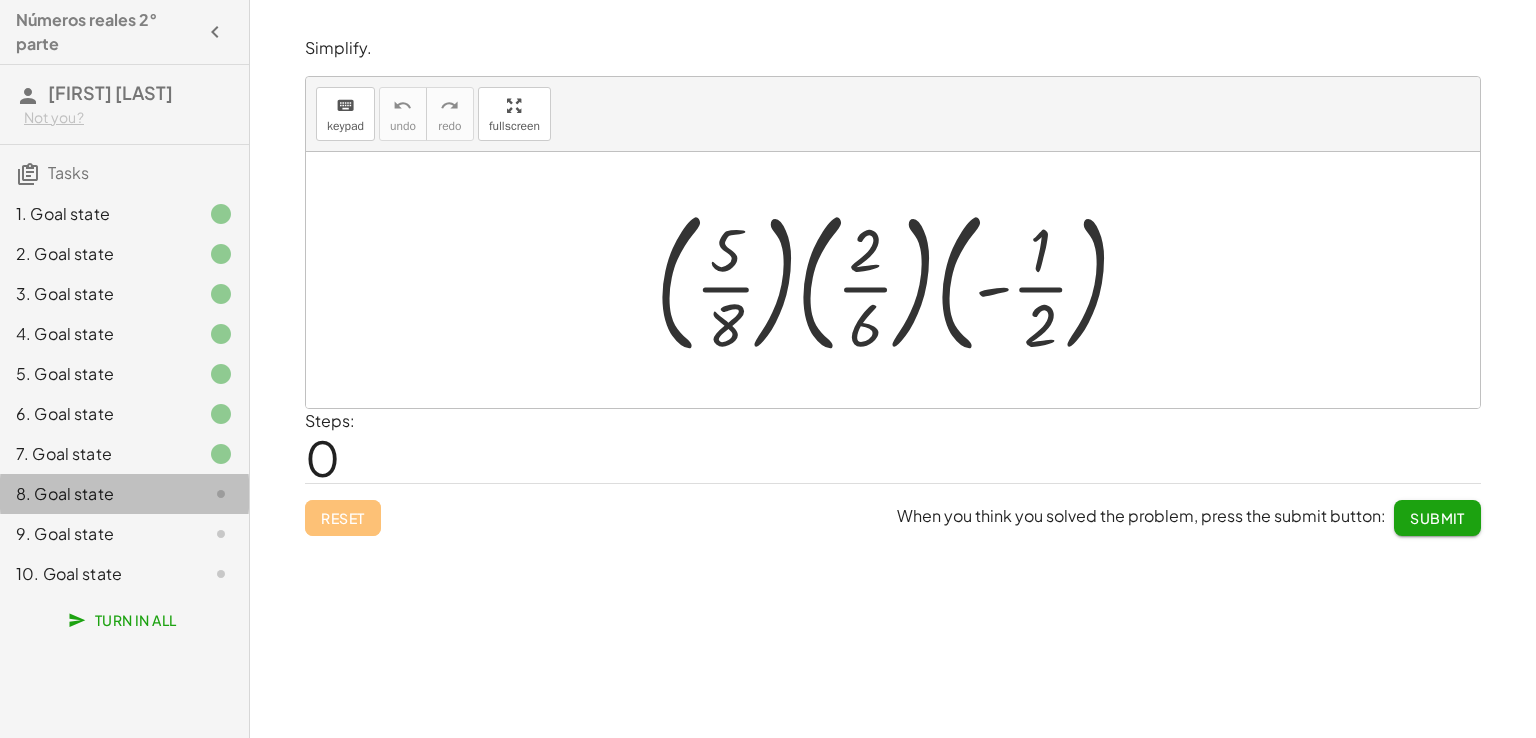 click 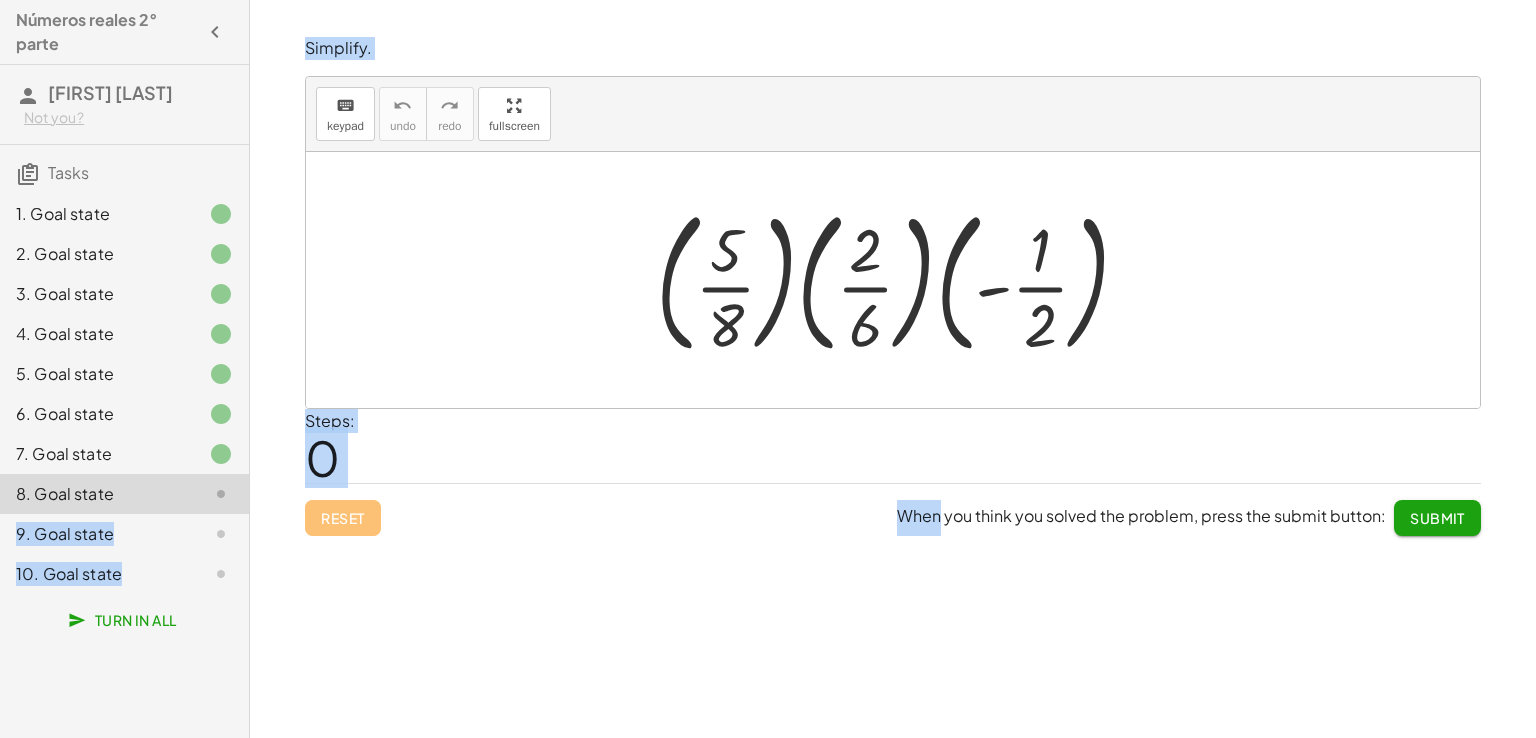 drag, startPoint x: 205, startPoint y: 499, endPoint x: 423, endPoint y: 572, distance: 229.8978 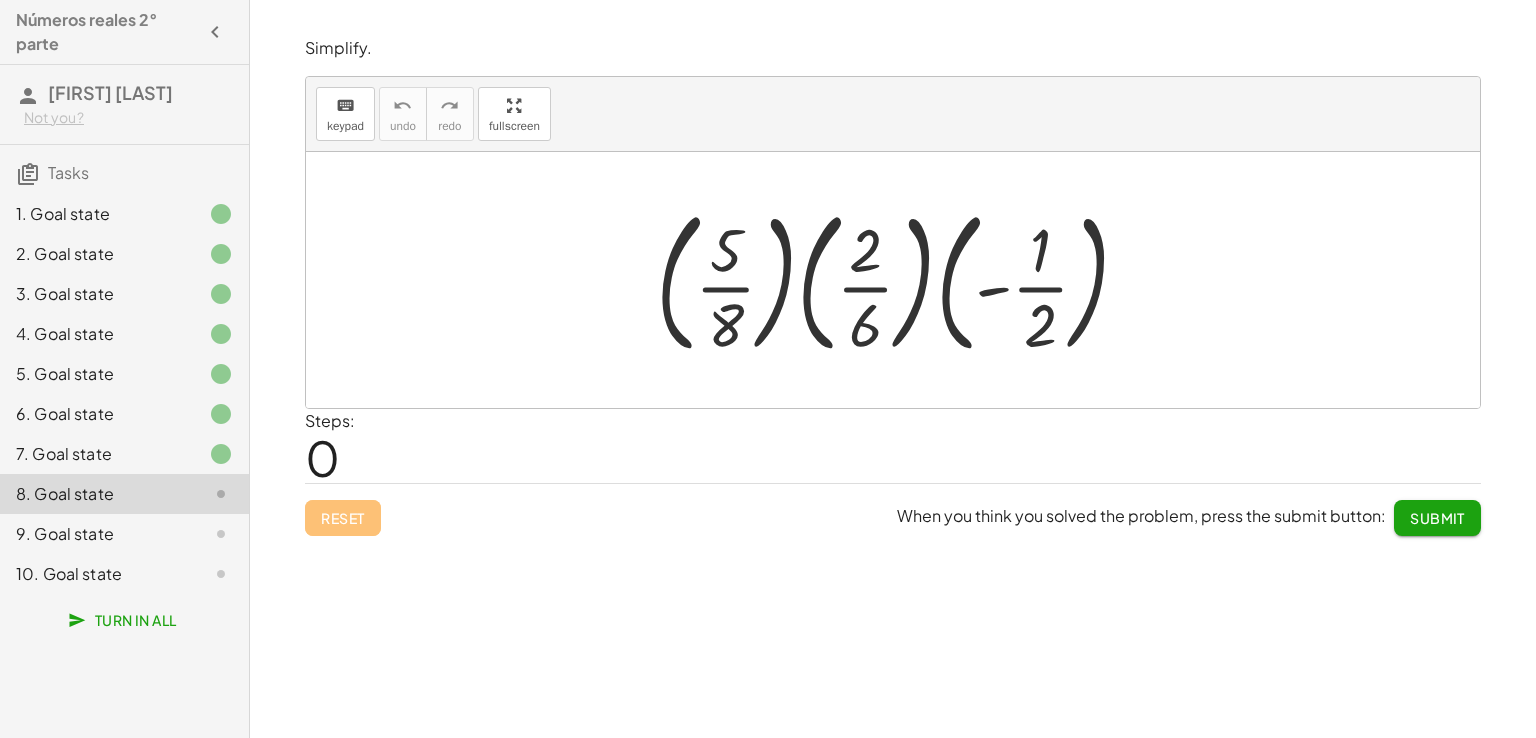 click on "· ( · 5 · 8 ) · ( · 2 · 6 ) · ( - · 1 · 2 )" at bounding box center [893, 280] 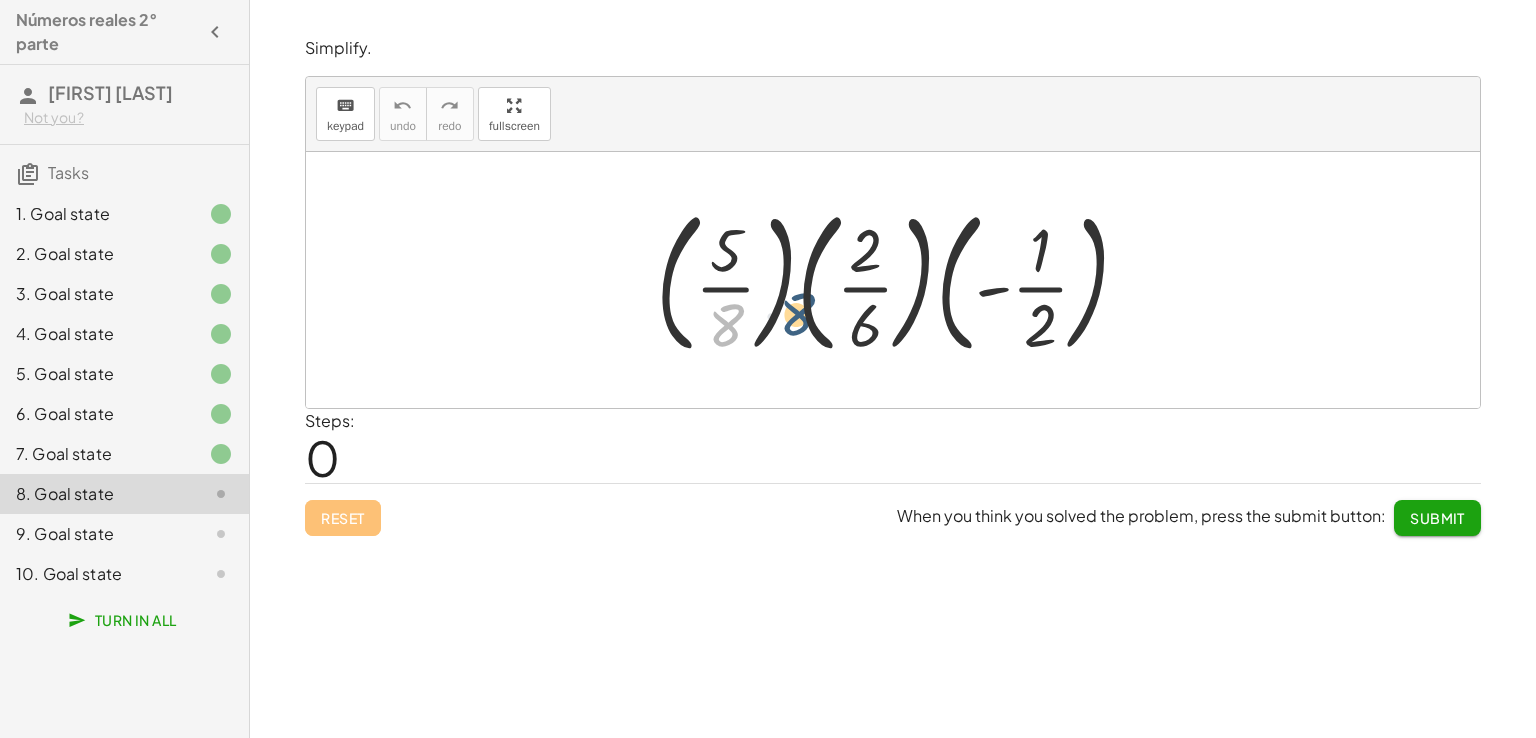 drag, startPoint x: 732, startPoint y: 316, endPoint x: 864, endPoint y: 298, distance: 133.22162 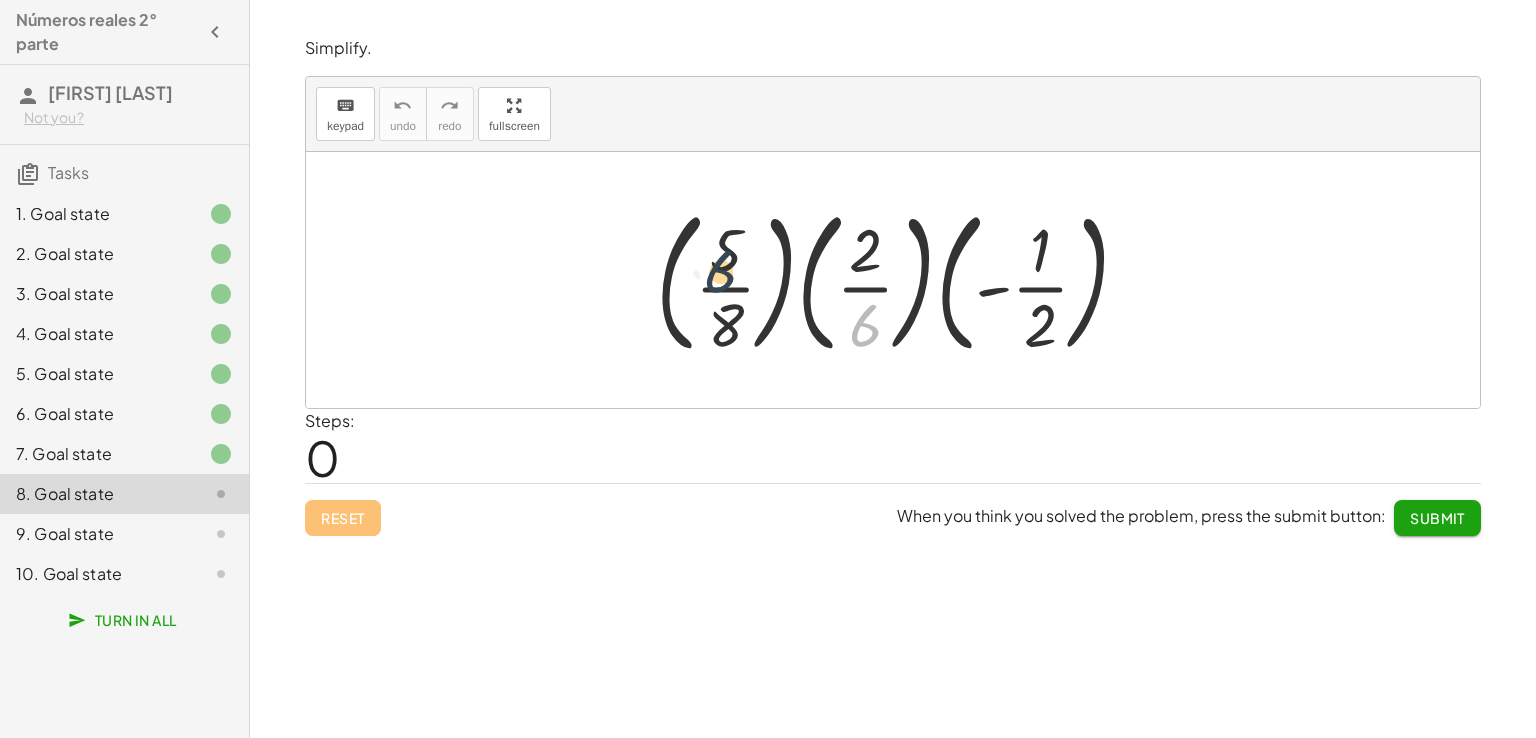 drag, startPoint x: 882, startPoint y: 319, endPoint x: 733, endPoint y: 236, distance: 170.5579 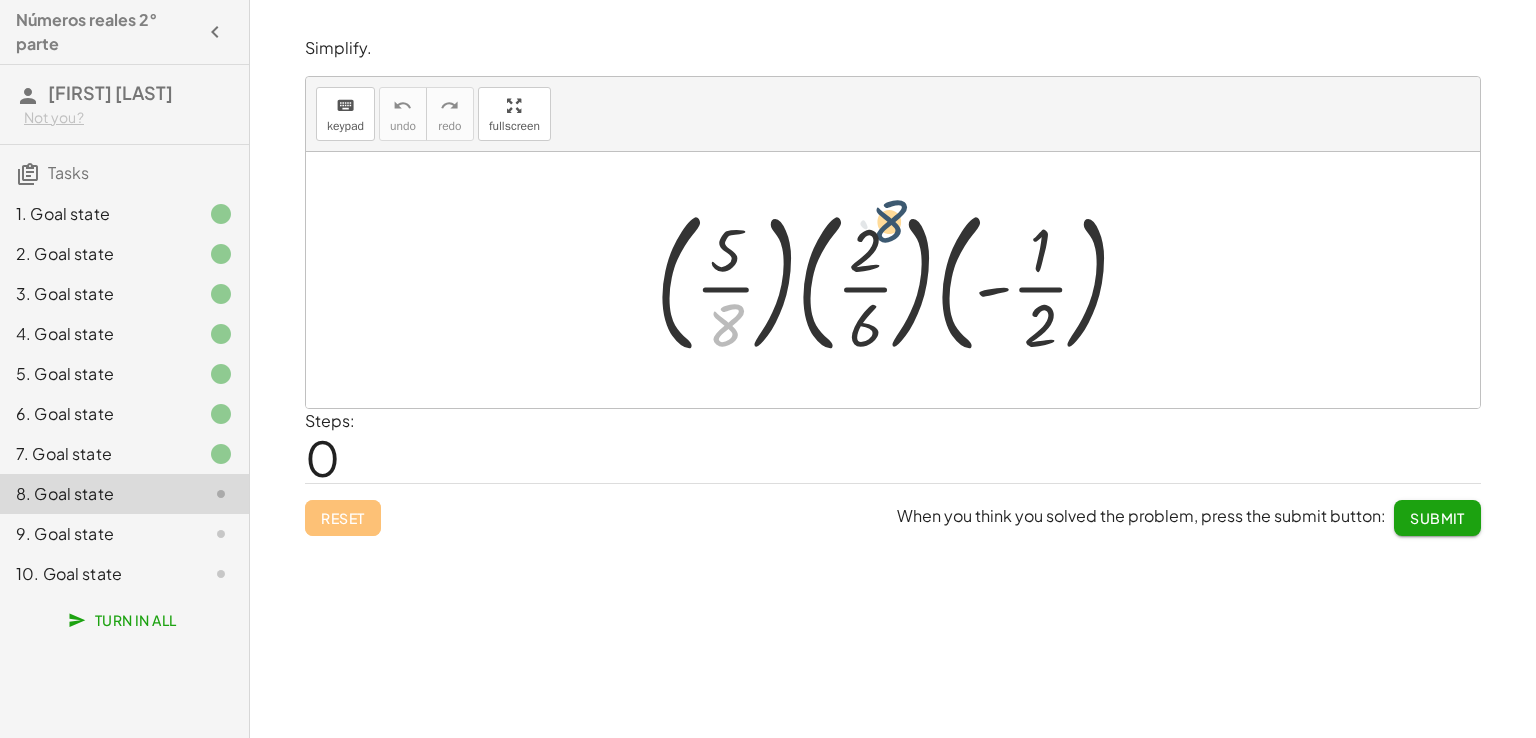drag, startPoint x: 708, startPoint y: 324, endPoint x: 876, endPoint y: 217, distance: 199.18082 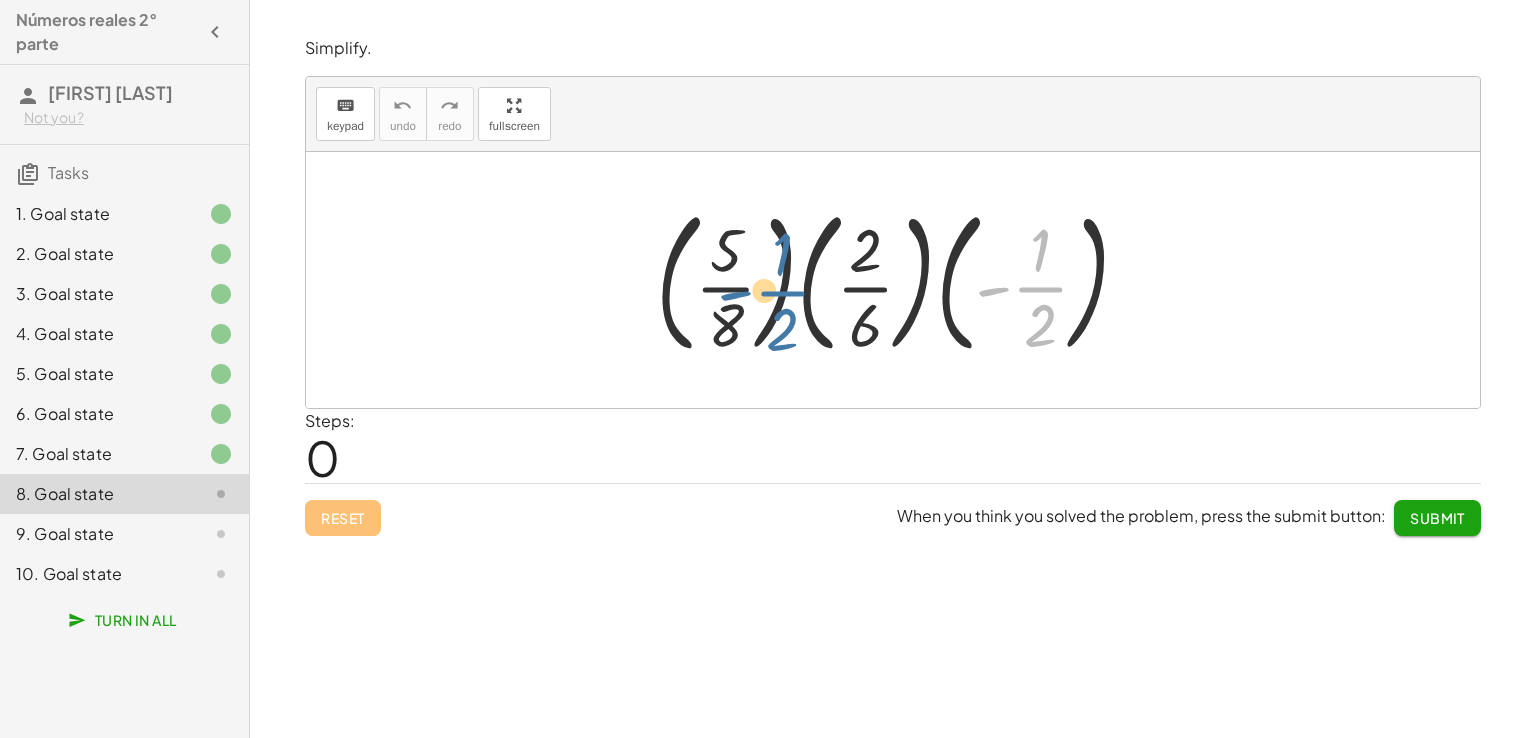 drag, startPoint x: 1036, startPoint y: 298, endPoint x: 601, endPoint y: 257, distance: 436.92792 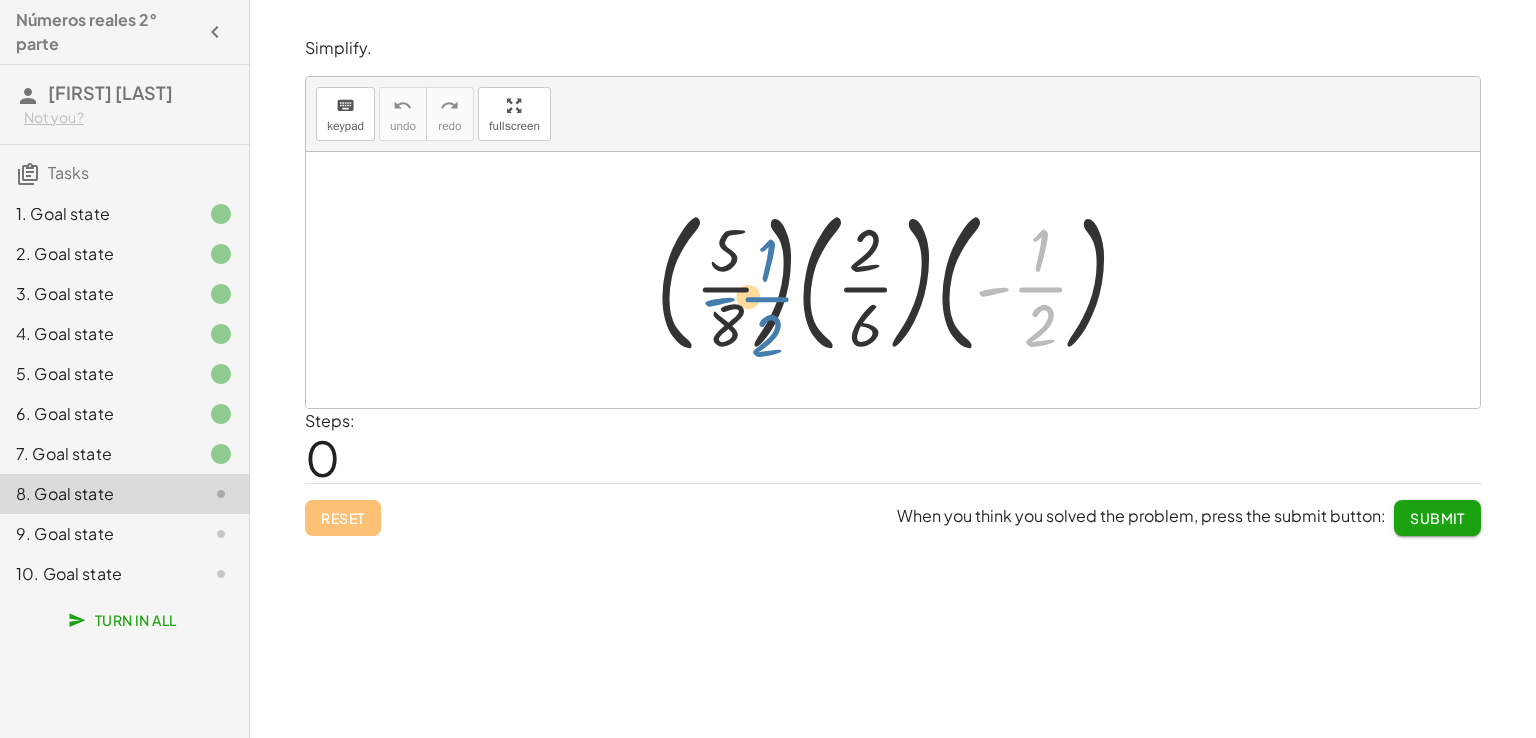 drag, startPoint x: 1015, startPoint y: 276, endPoint x: 700, endPoint y: 273, distance: 315.01428 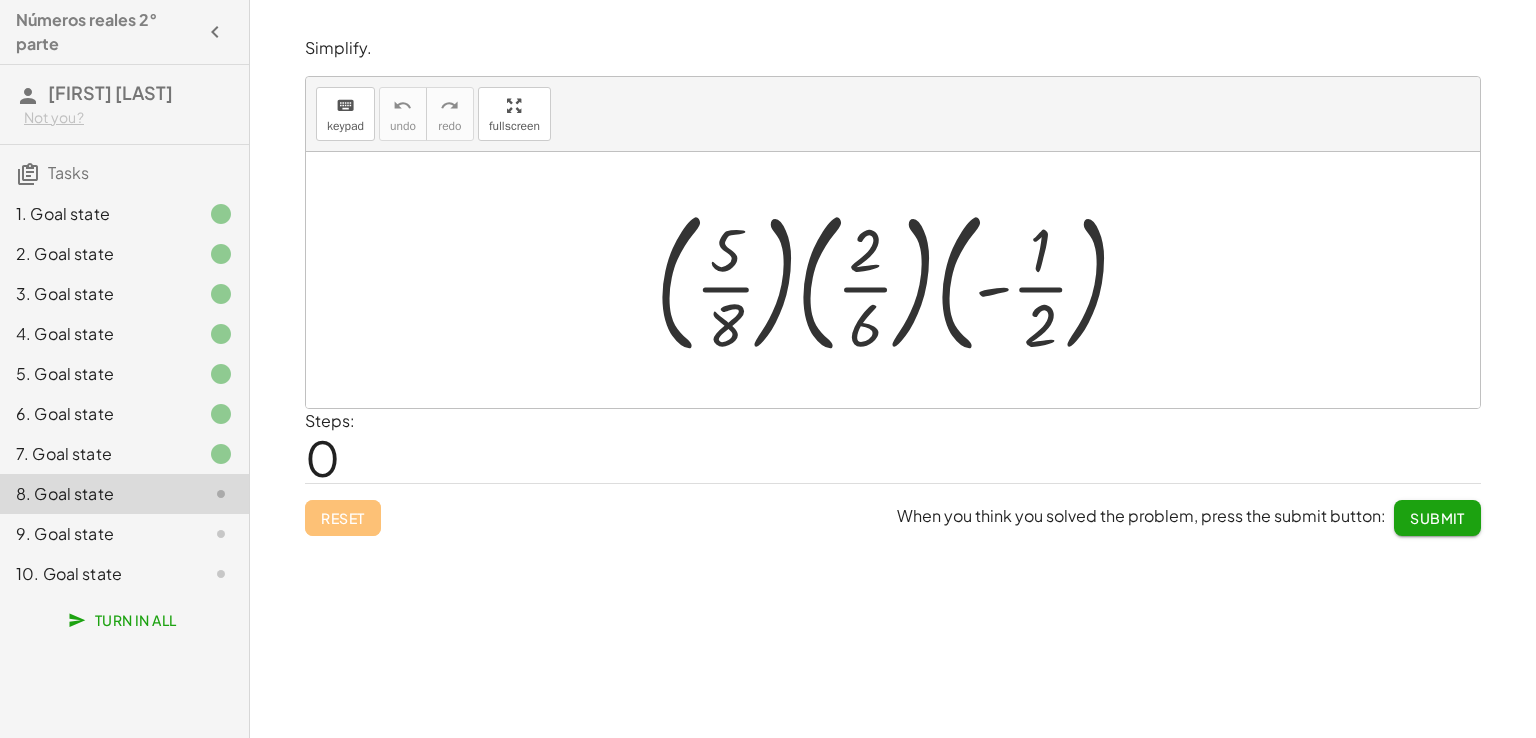 click at bounding box center [901, 280] 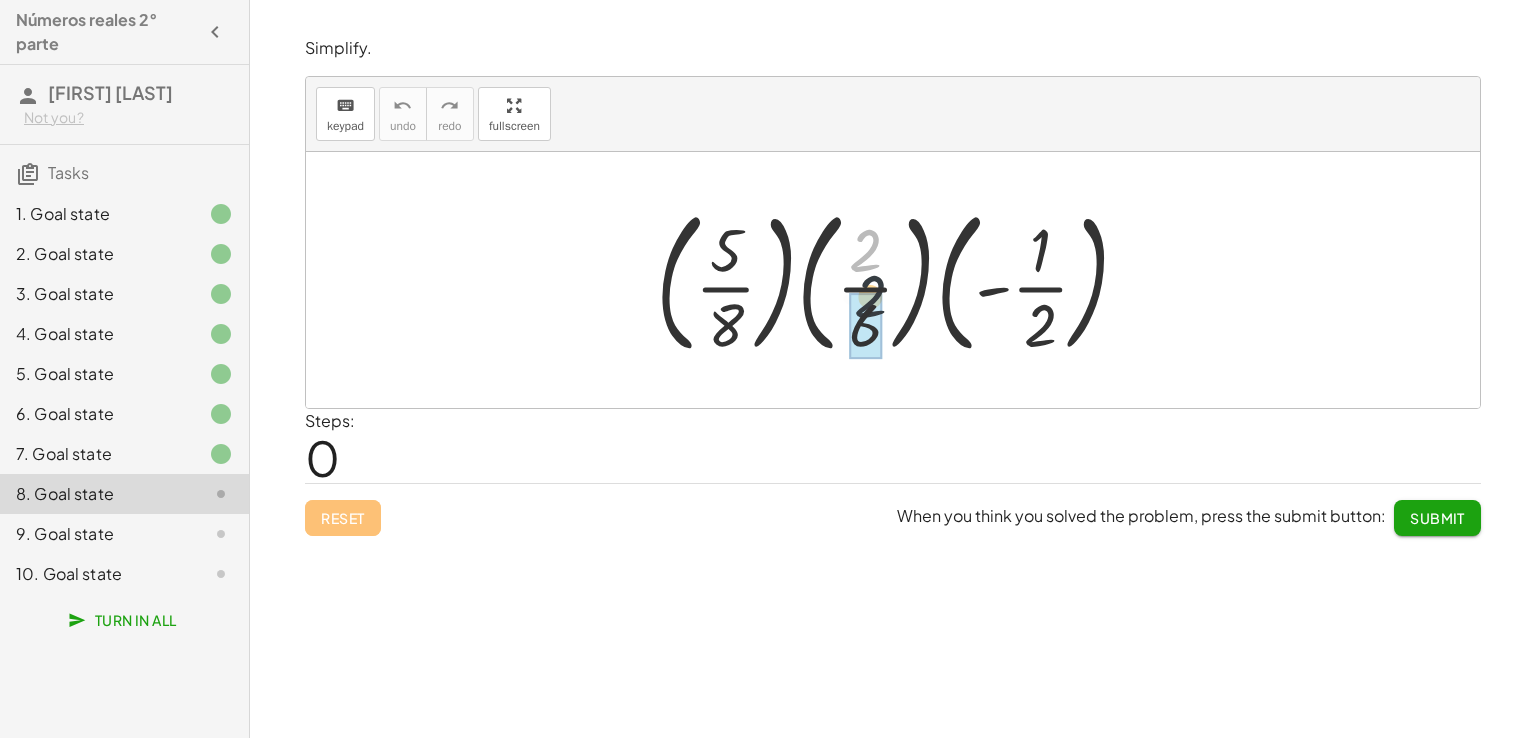 drag, startPoint x: 862, startPoint y: 261, endPoint x: 867, endPoint y: 326, distance: 65.192024 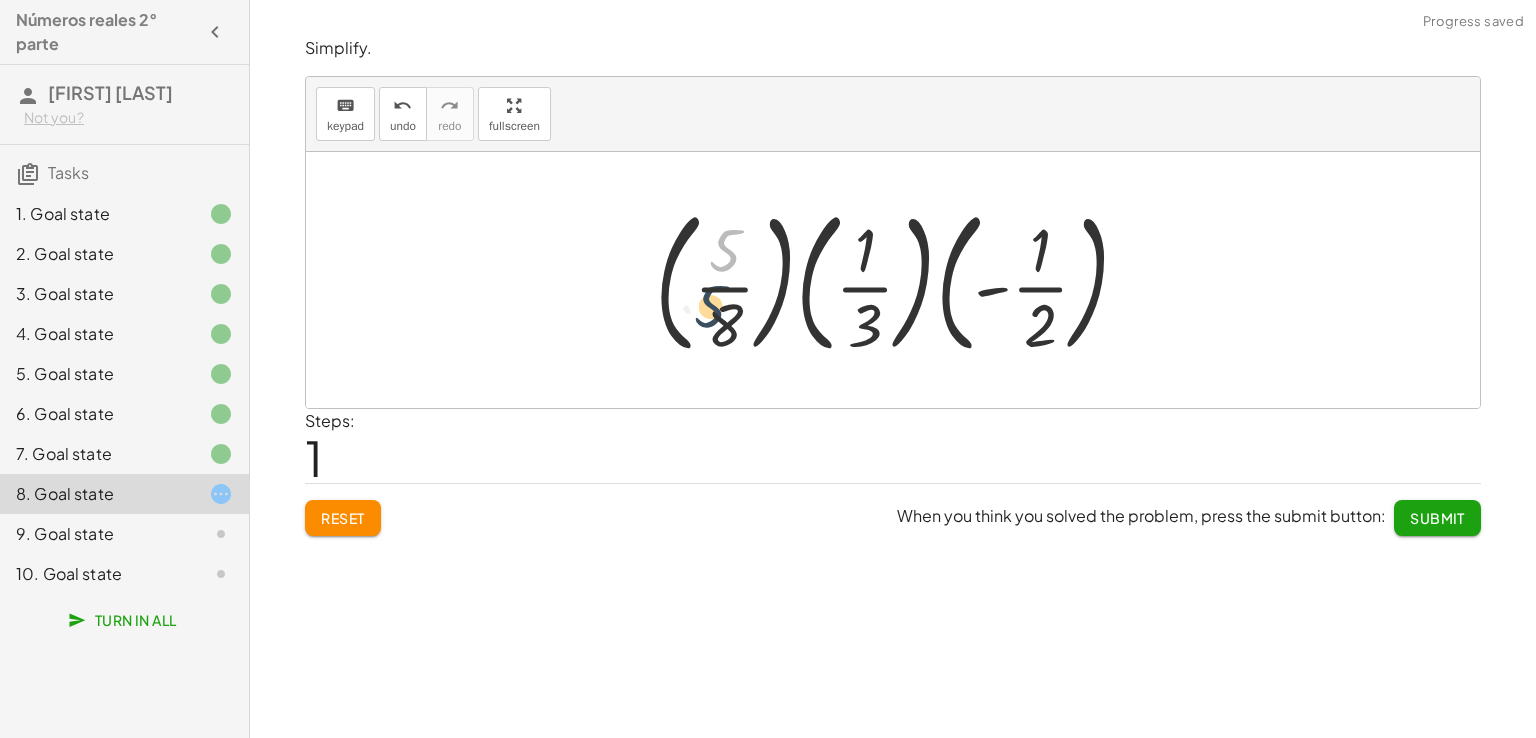 drag, startPoint x: 738, startPoint y: 249, endPoint x: 724, endPoint y: 317, distance: 69.426216 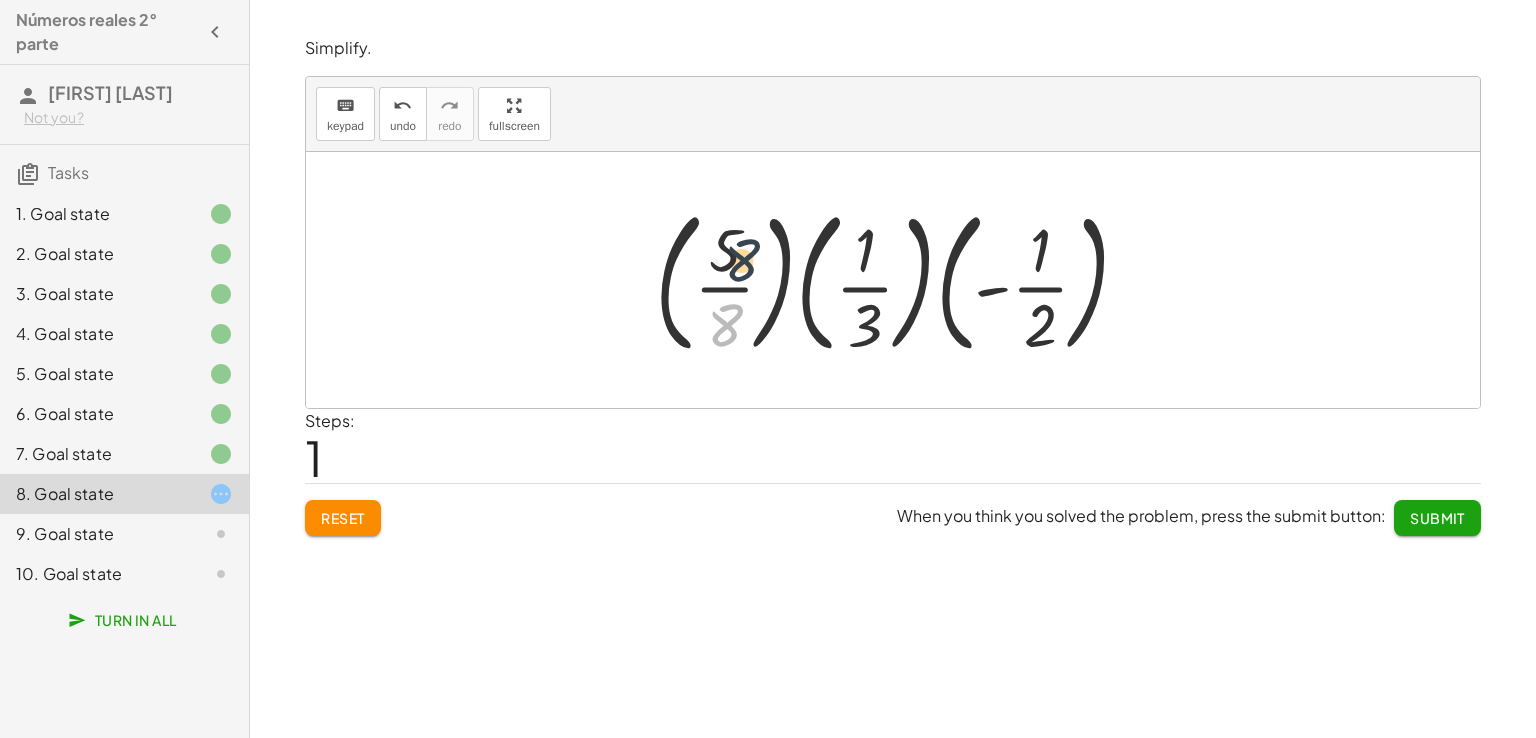 drag, startPoint x: 726, startPoint y: 321, endPoint x: 740, endPoint y: 241, distance: 81.21576 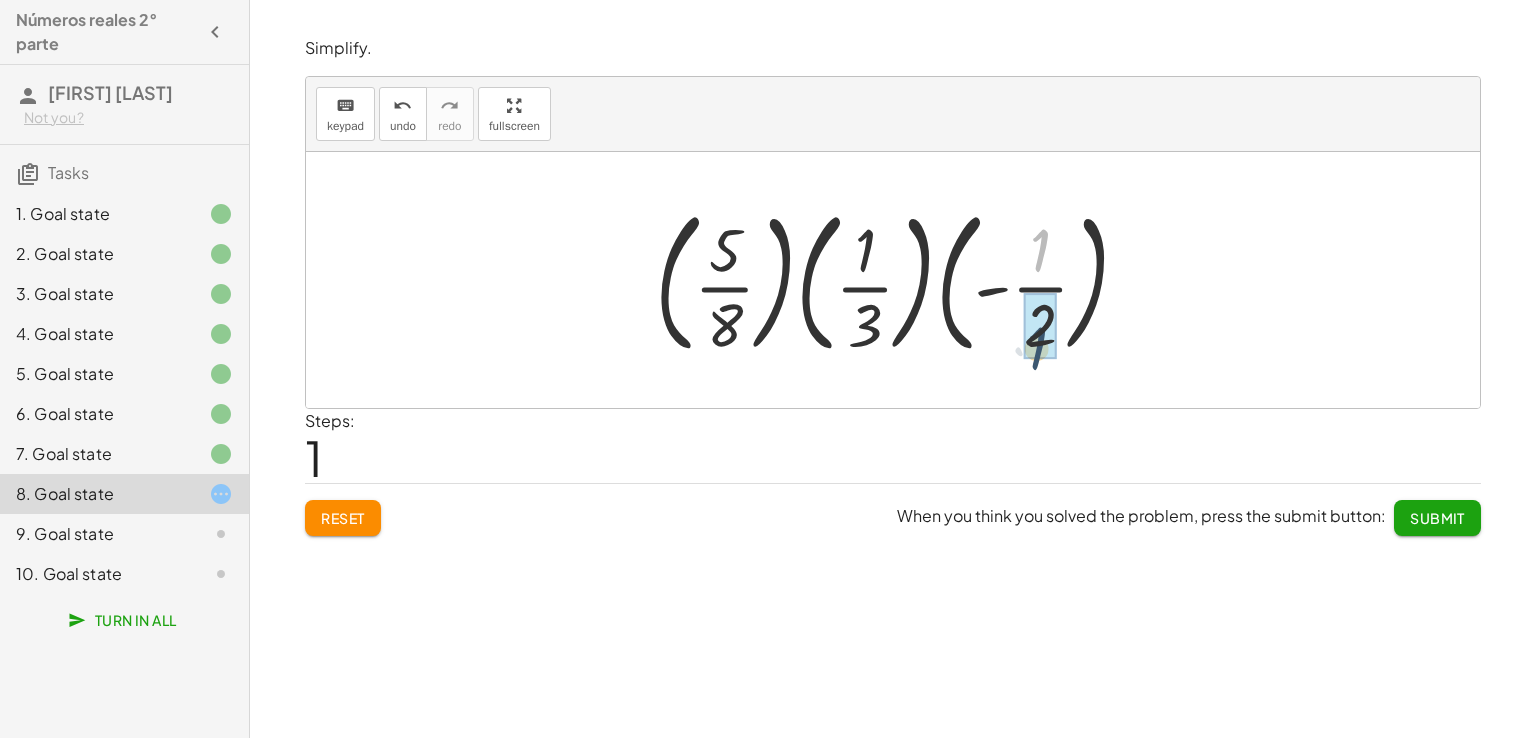 drag, startPoint x: 1040, startPoint y: 238, endPoint x: 1036, endPoint y: 337, distance: 99.08077 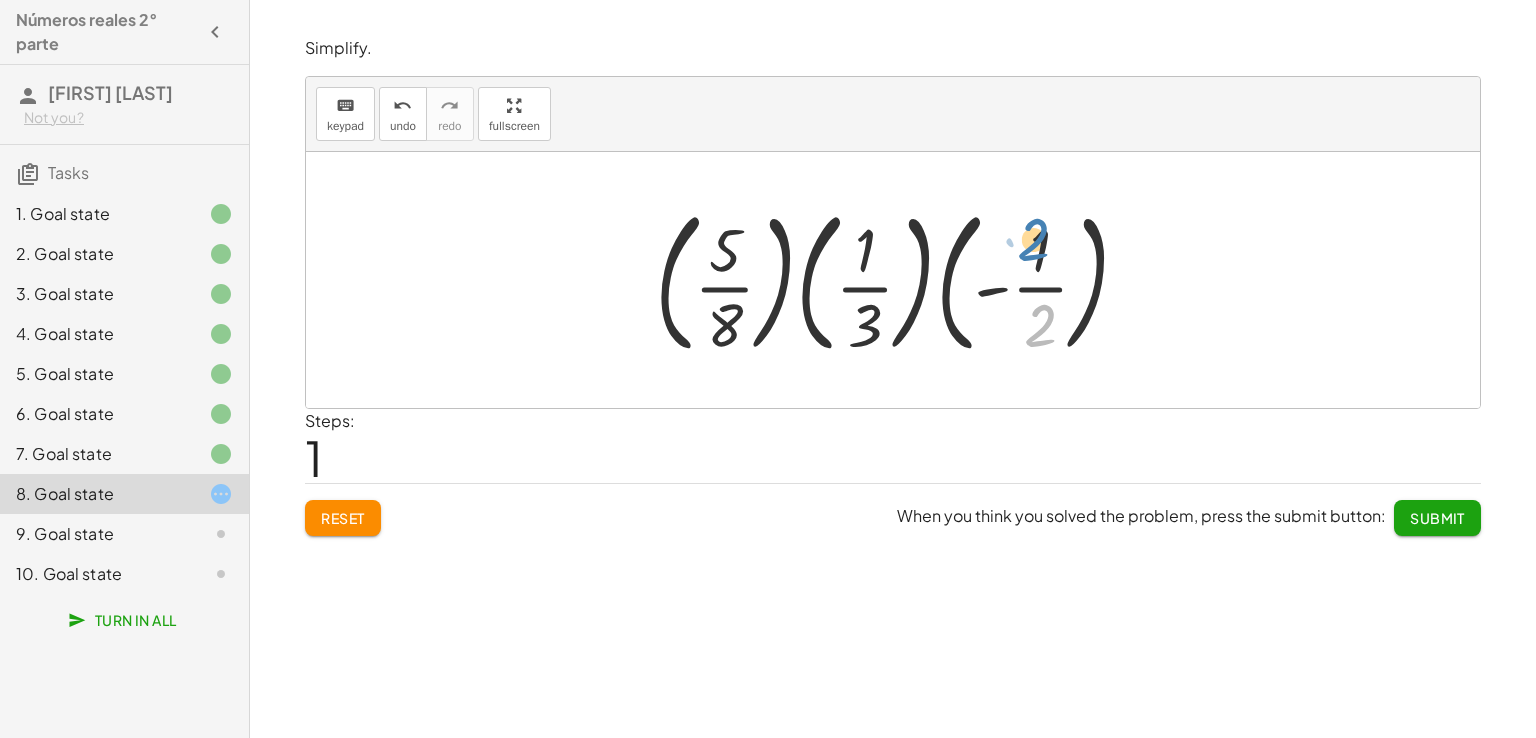drag, startPoint x: 1036, startPoint y: 337, endPoint x: 1051, endPoint y: 261, distance: 77.46612 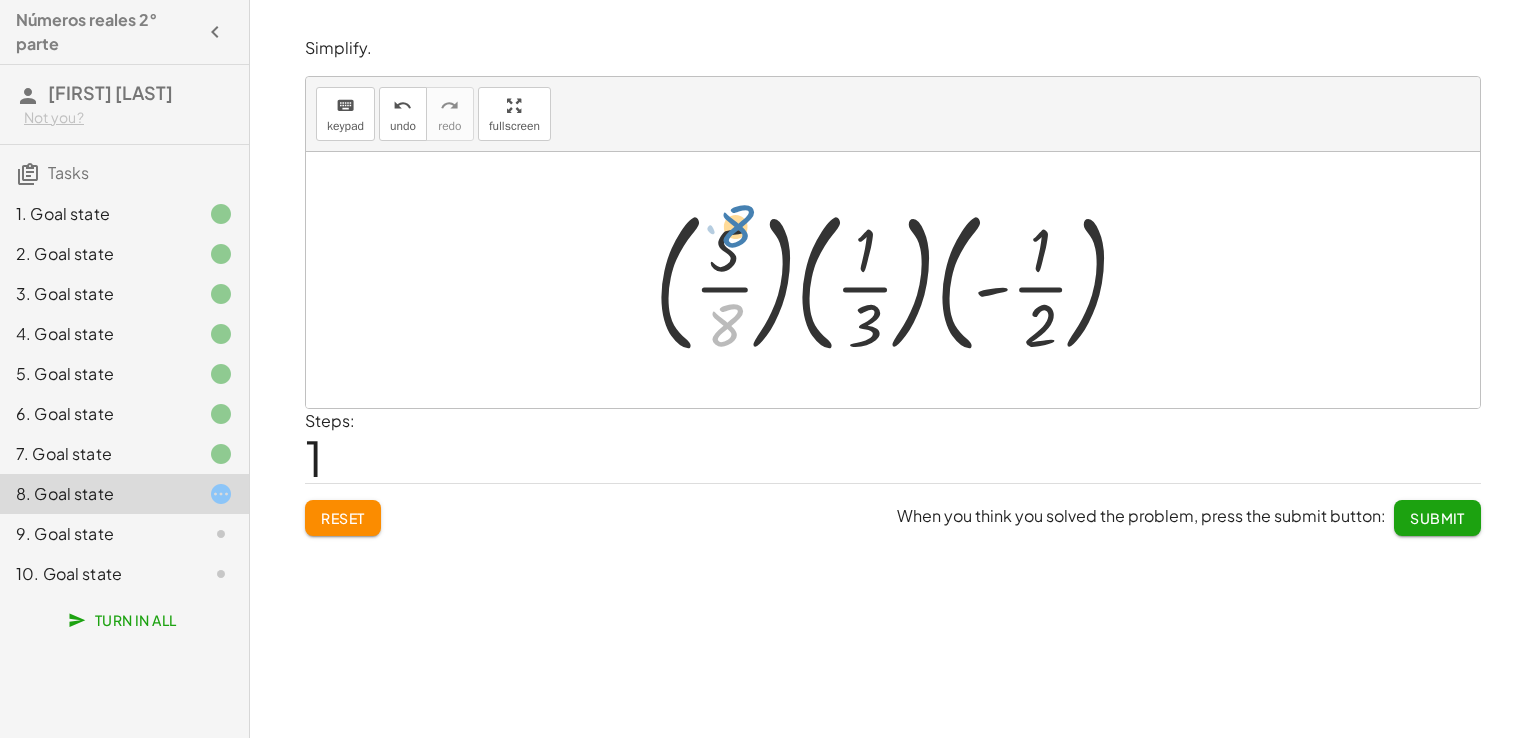 drag, startPoint x: 740, startPoint y: 320, endPoint x: 748, endPoint y: 193, distance: 127.25172 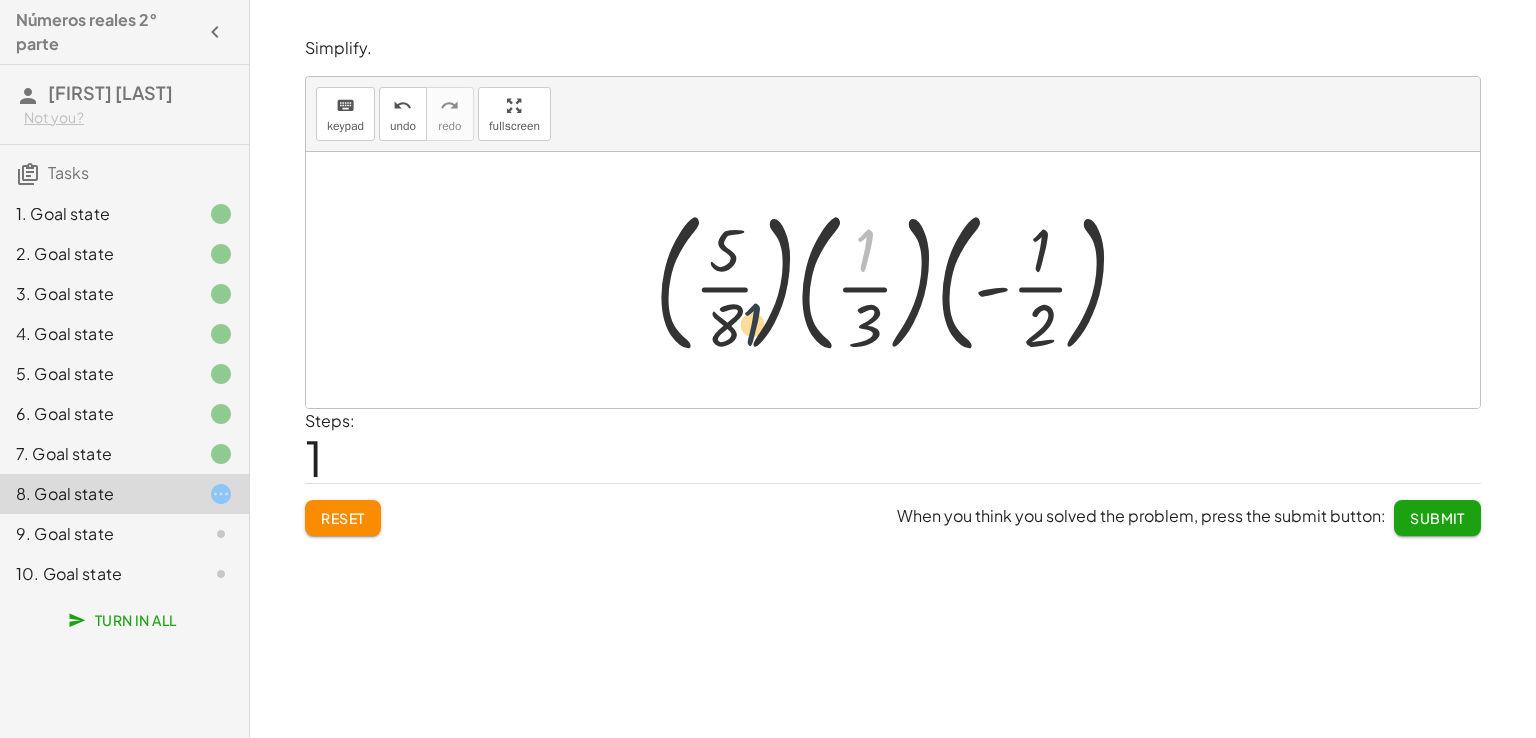 drag, startPoint x: 871, startPoint y: 244, endPoint x: 724, endPoint y: 329, distance: 169.80577 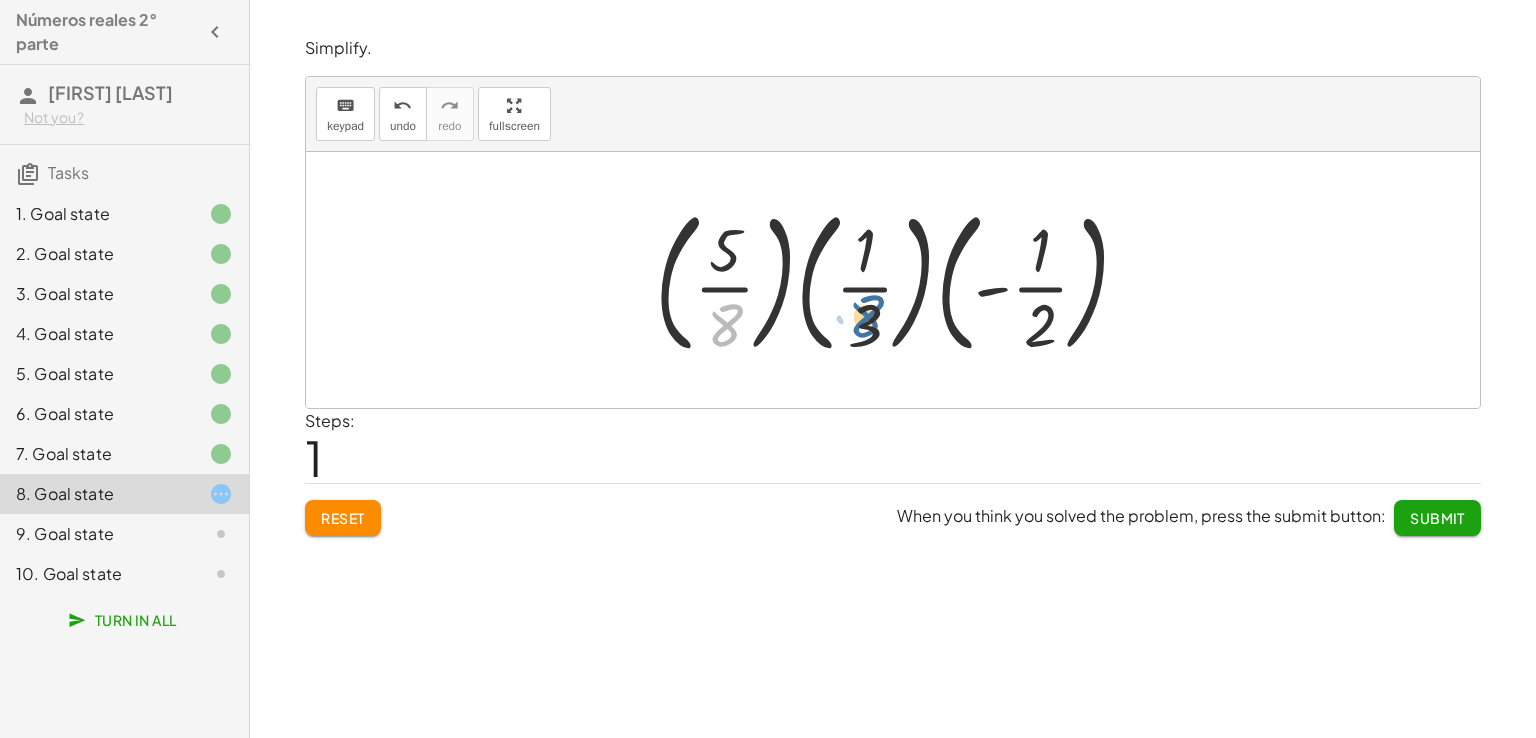 drag, startPoint x: 720, startPoint y: 318, endPoint x: 862, endPoint y: 308, distance: 142.35168 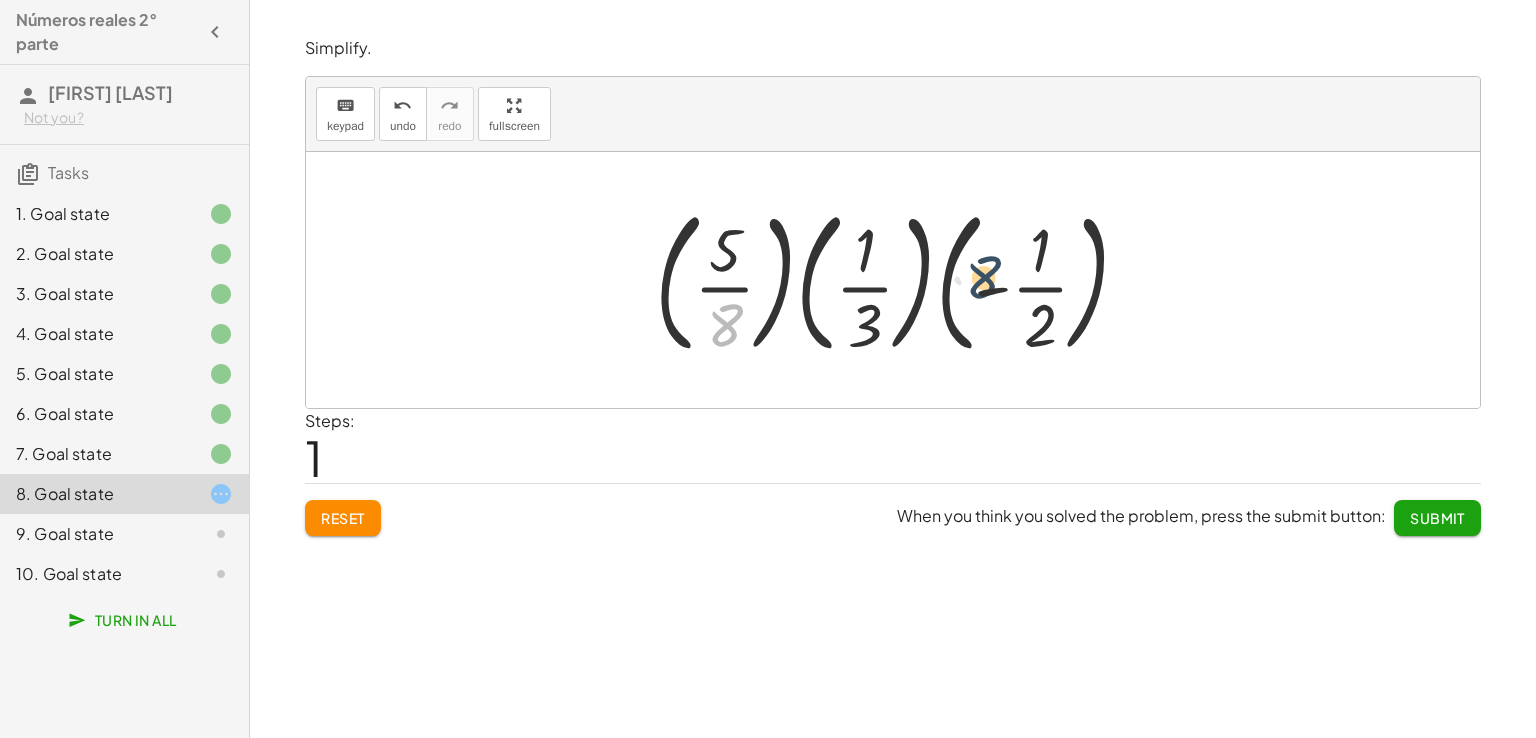 drag, startPoint x: 736, startPoint y: 331, endPoint x: 1074, endPoint y: 254, distance: 346.6598 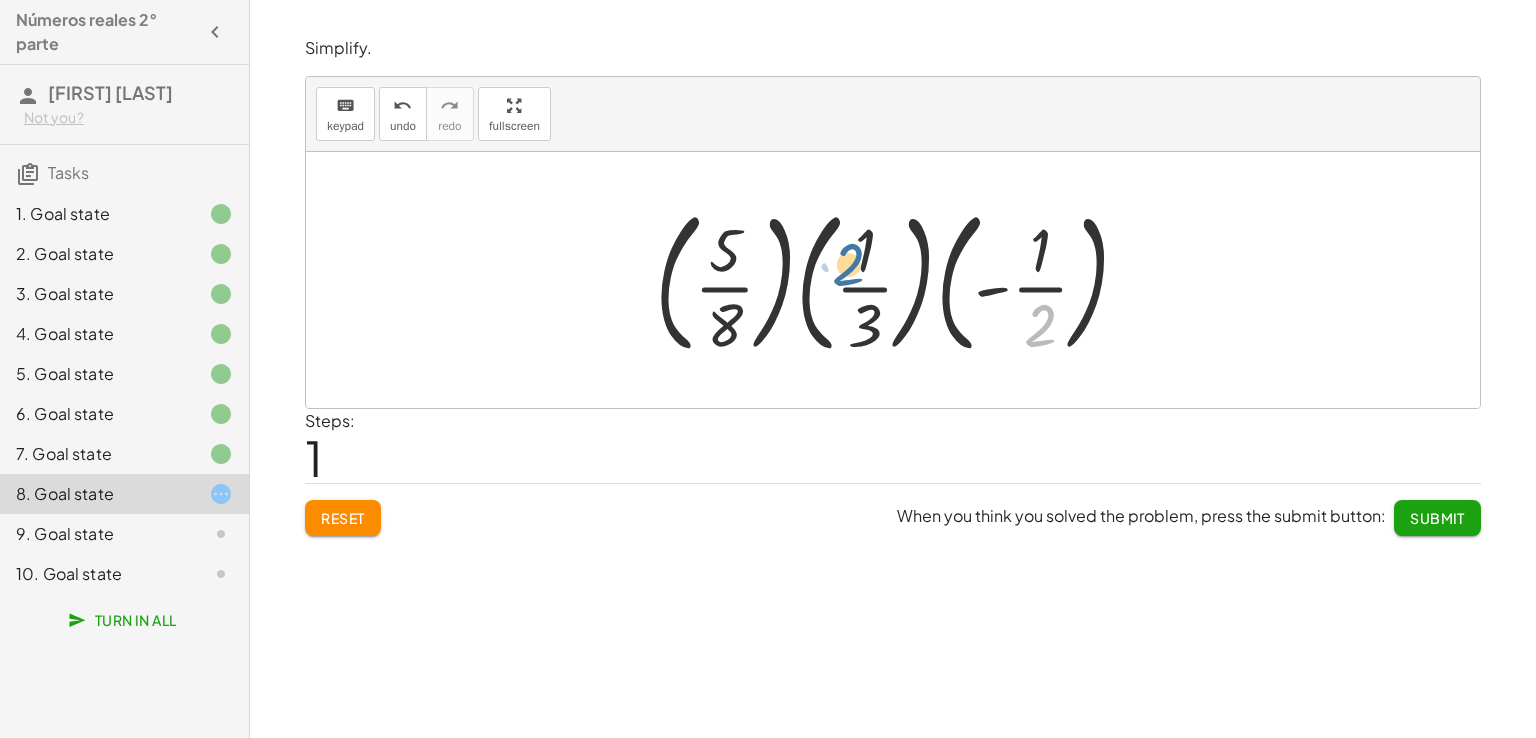 drag, startPoint x: 1034, startPoint y: 317, endPoint x: 843, endPoint y: 245, distance: 204.12006 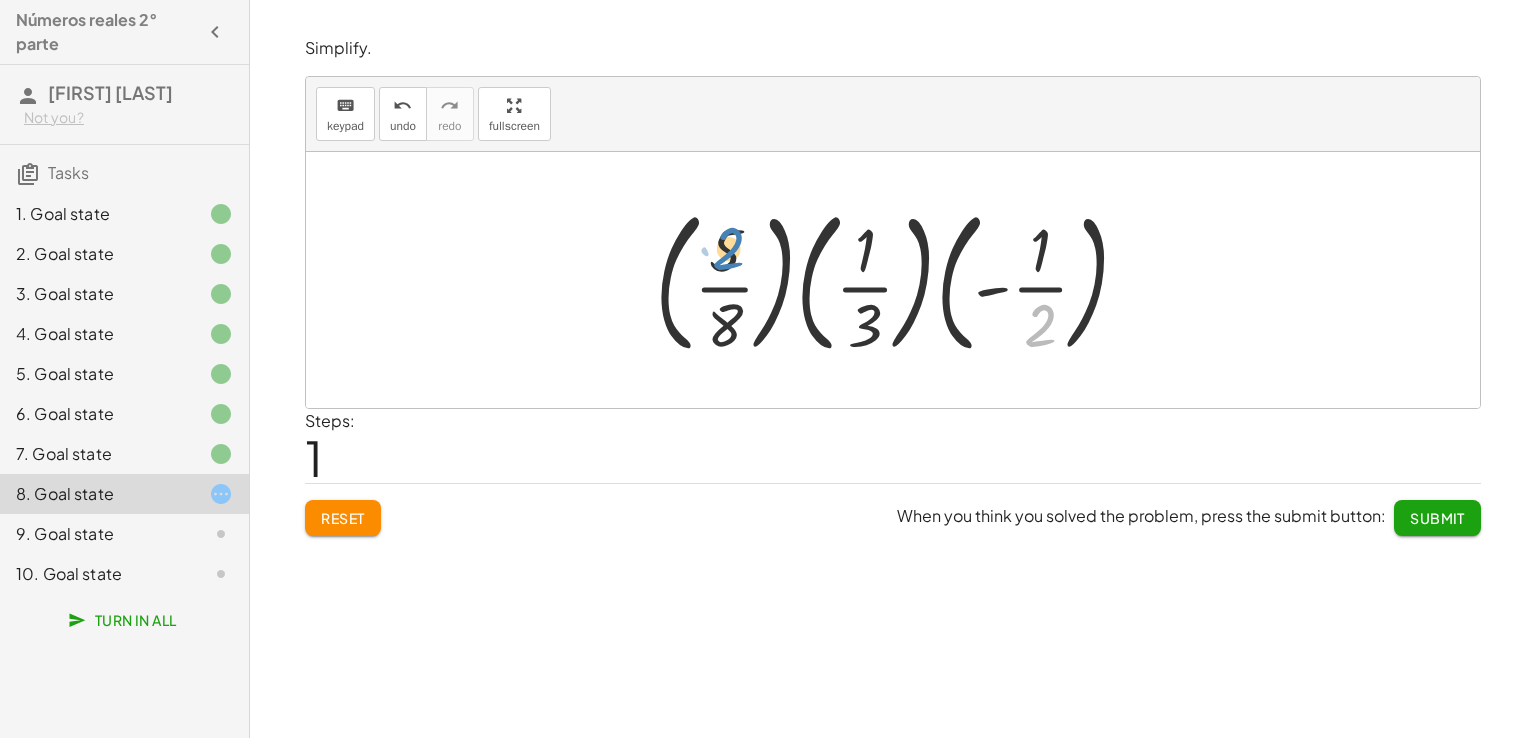 drag, startPoint x: 1028, startPoint y: 318, endPoint x: 659, endPoint y: 233, distance: 378.66345 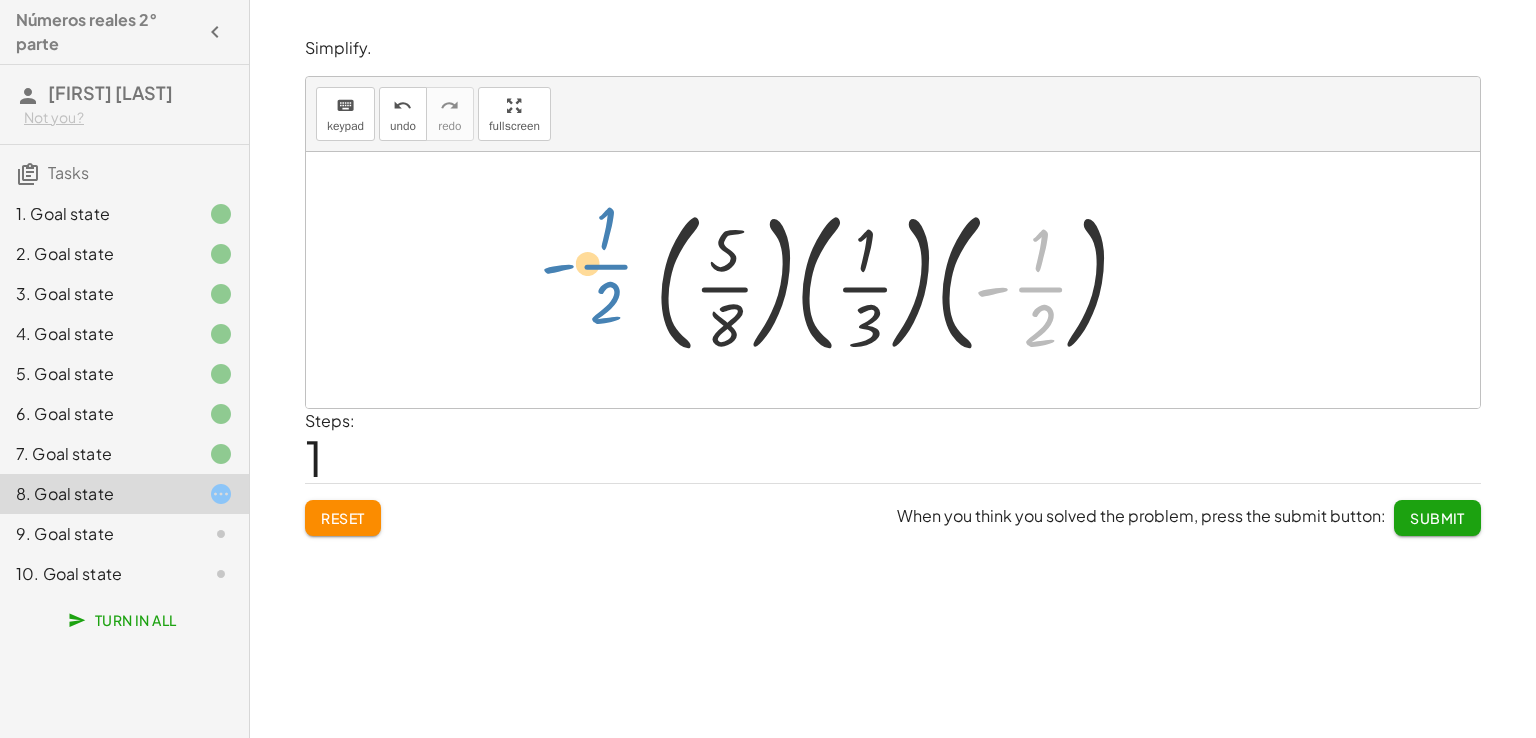 drag, startPoint x: 1012, startPoint y: 285, endPoint x: 538, endPoint y: 212, distance: 479.58838 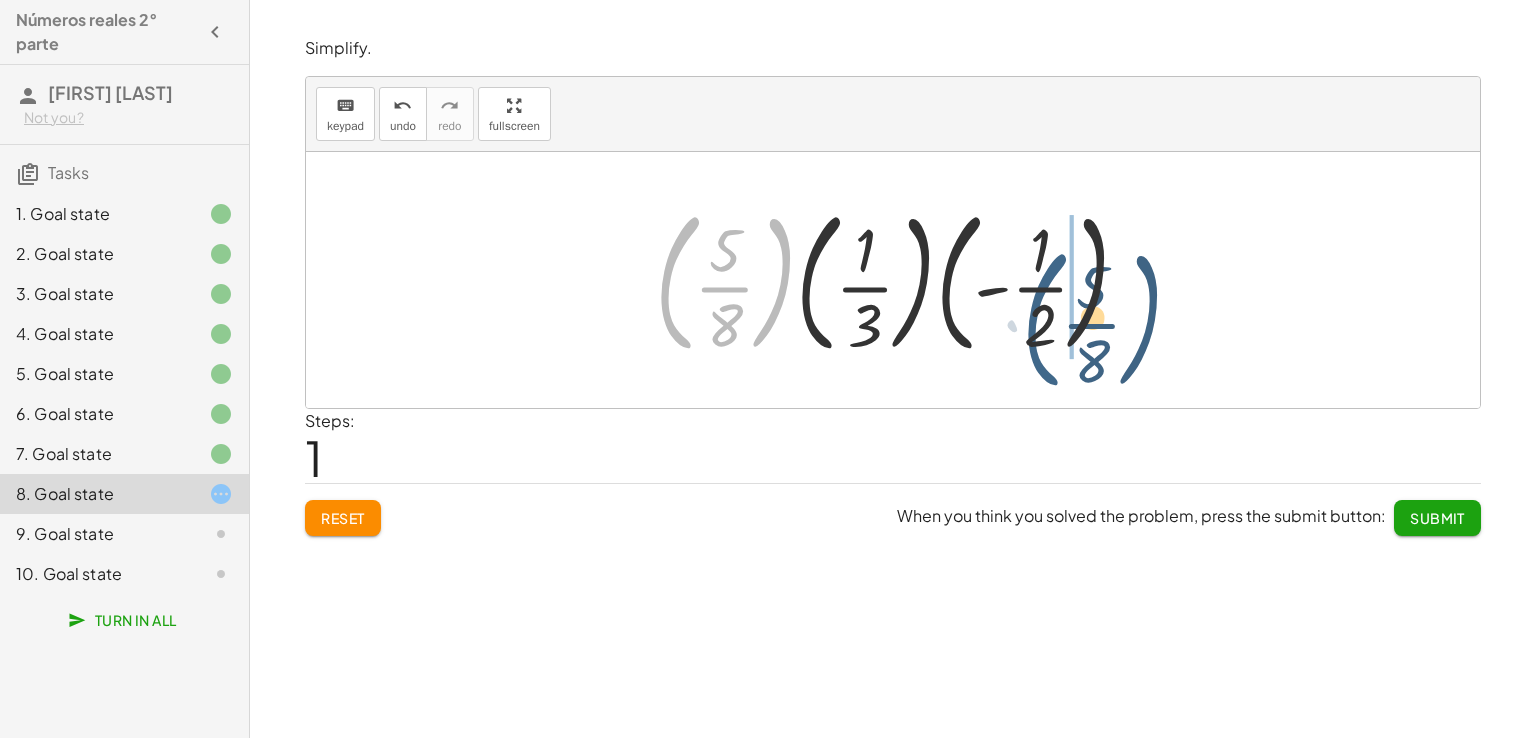 drag, startPoint x: 692, startPoint y: 260, endPoint x: 1072, endPoint y: 290, distance: 381.18237 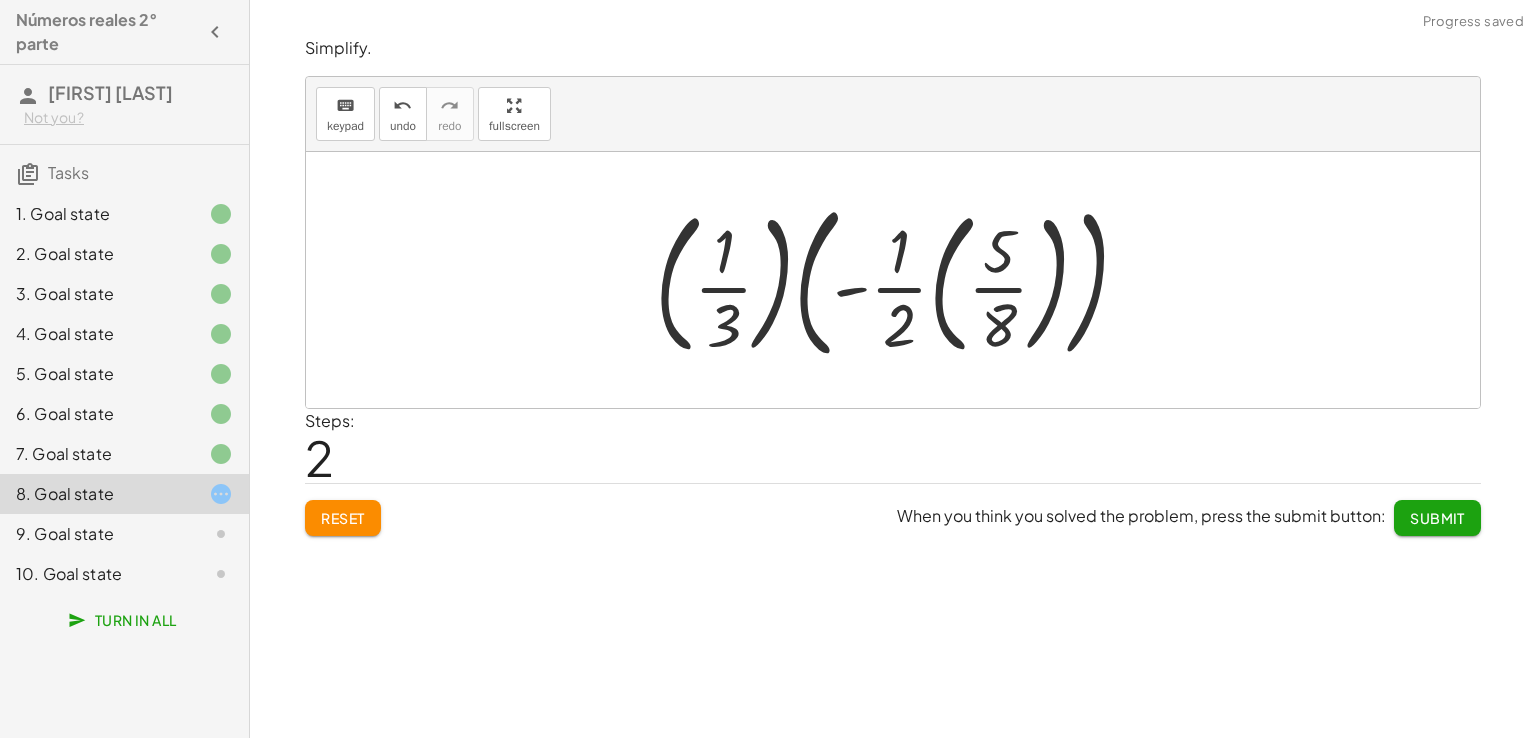 click at bounding box center (900, 280) 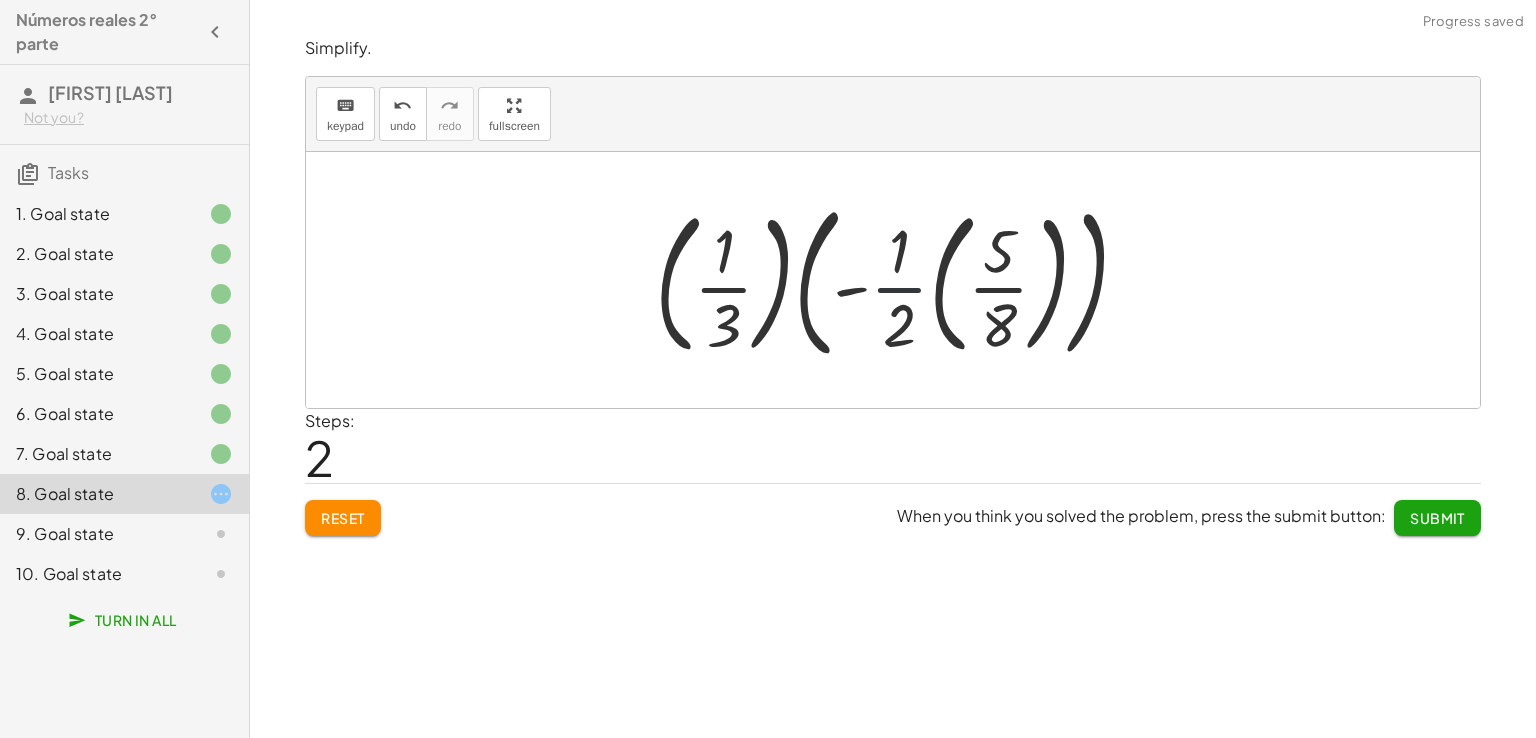 click at bounding box center (900, 280) 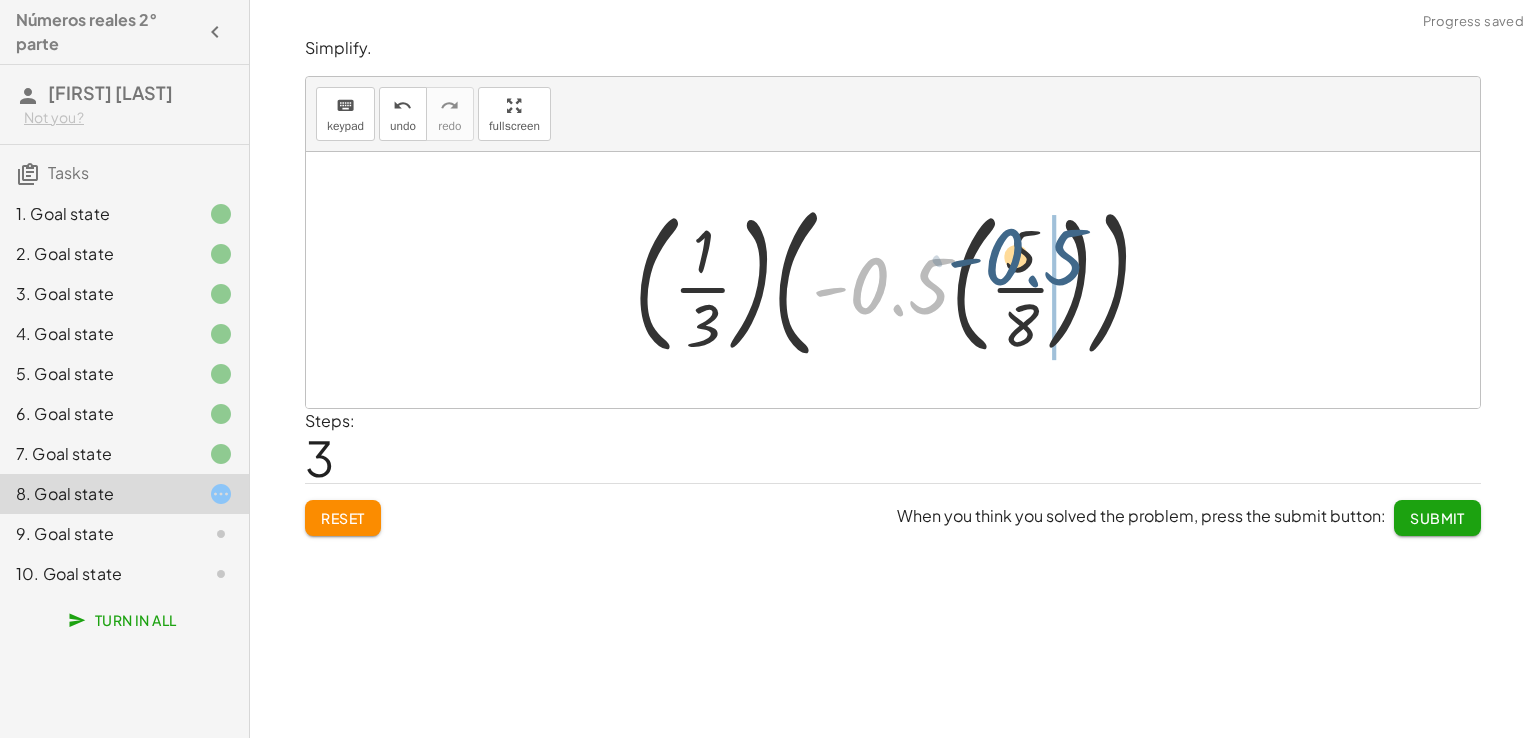 drag, startPoint x: 890, startPoint y: 288, endPoint x: 1092, endPoint y: 241, distance: 207.39575 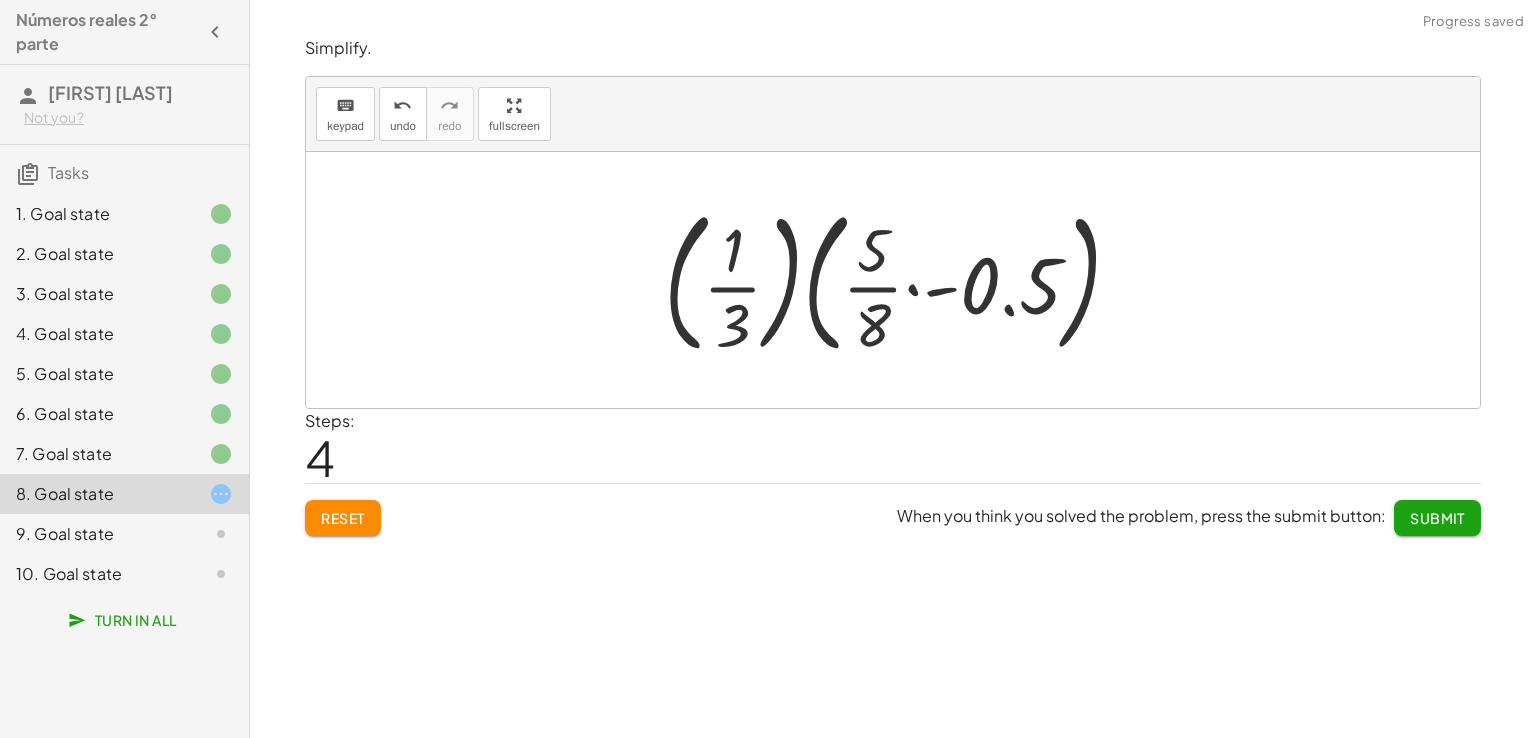 click at bounding box center (900, 280) 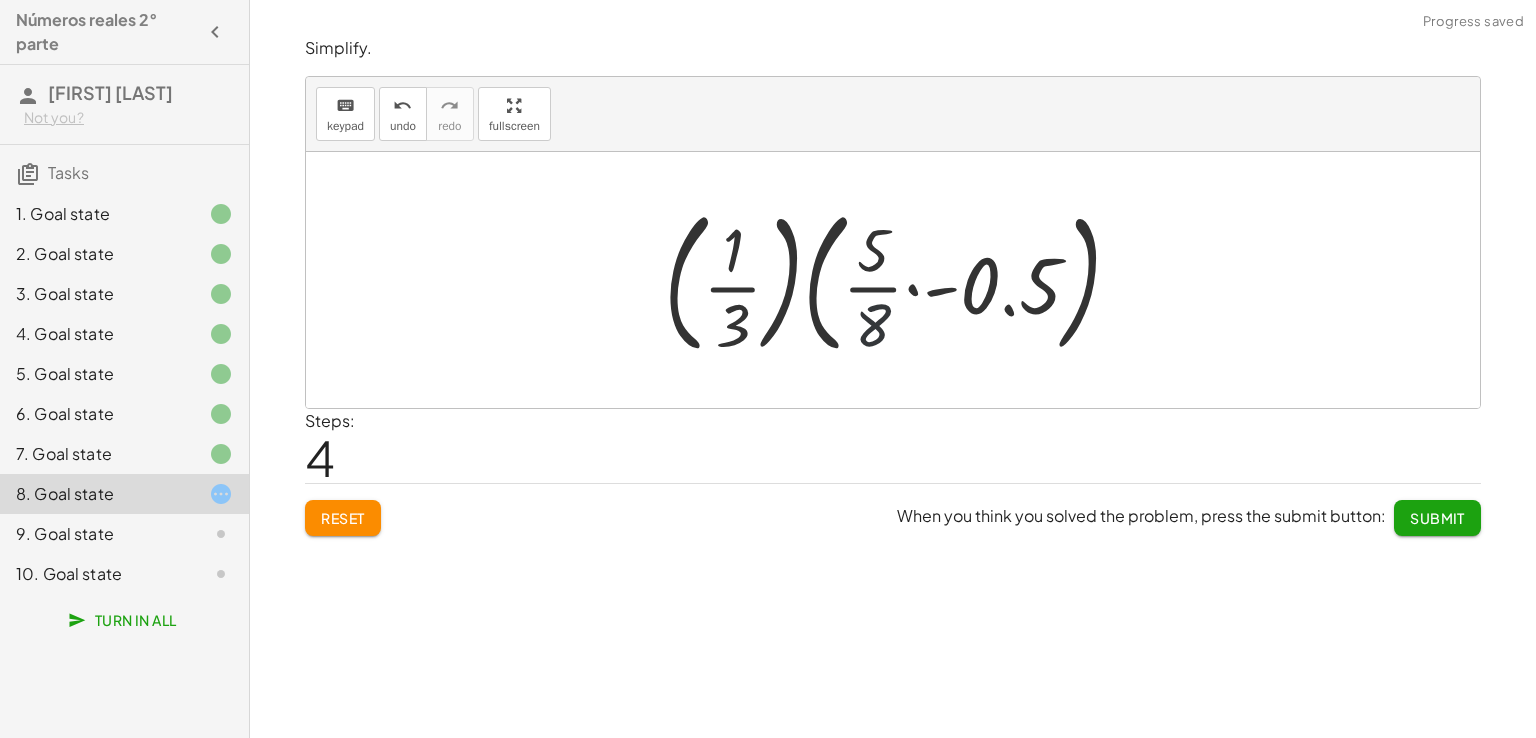 click at bounding box center (900, 280) 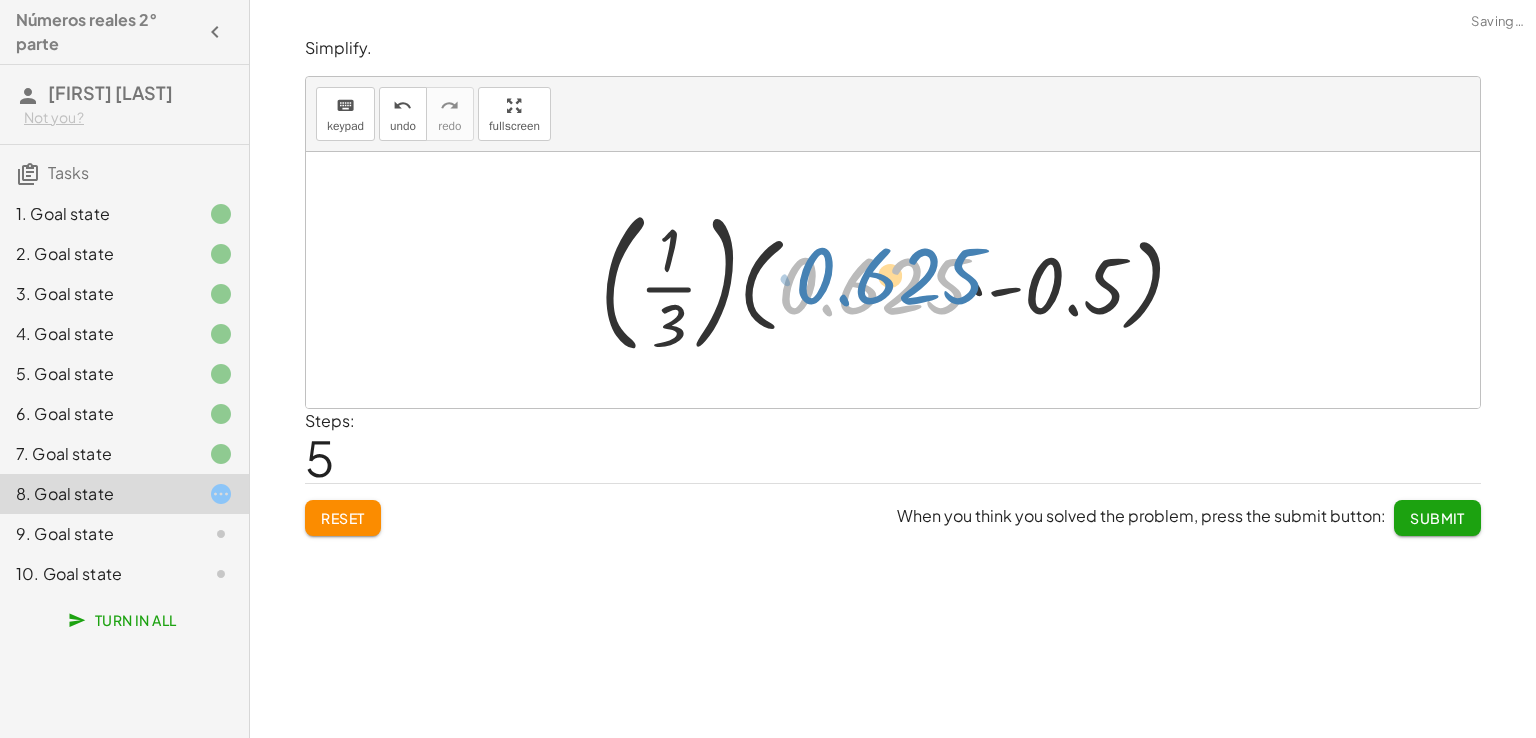 drag, startPoint x: 884, startPoint y: 308, endPoint x: 900, endPoint y: 298, distance: 18.867962 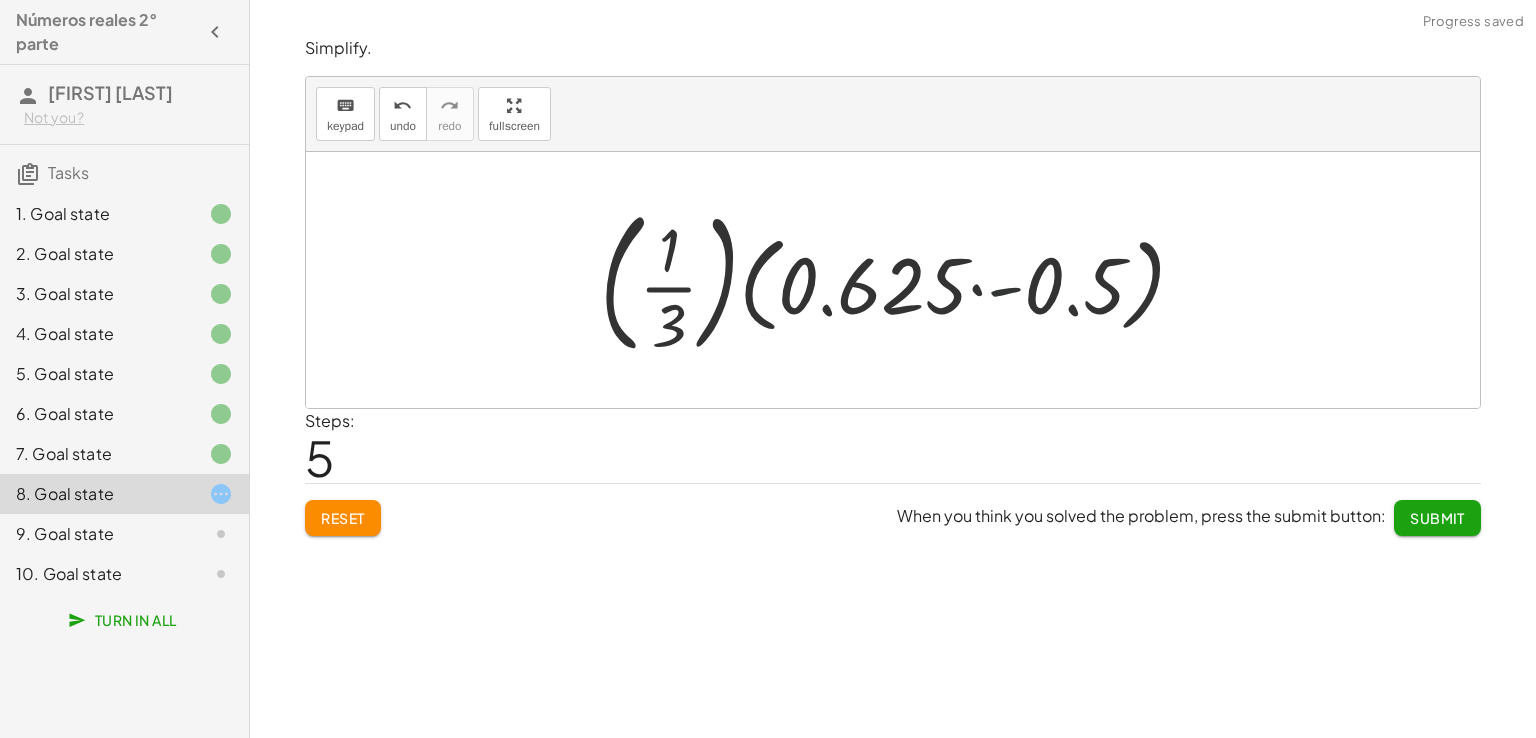 click at bounding box center [900, 280] 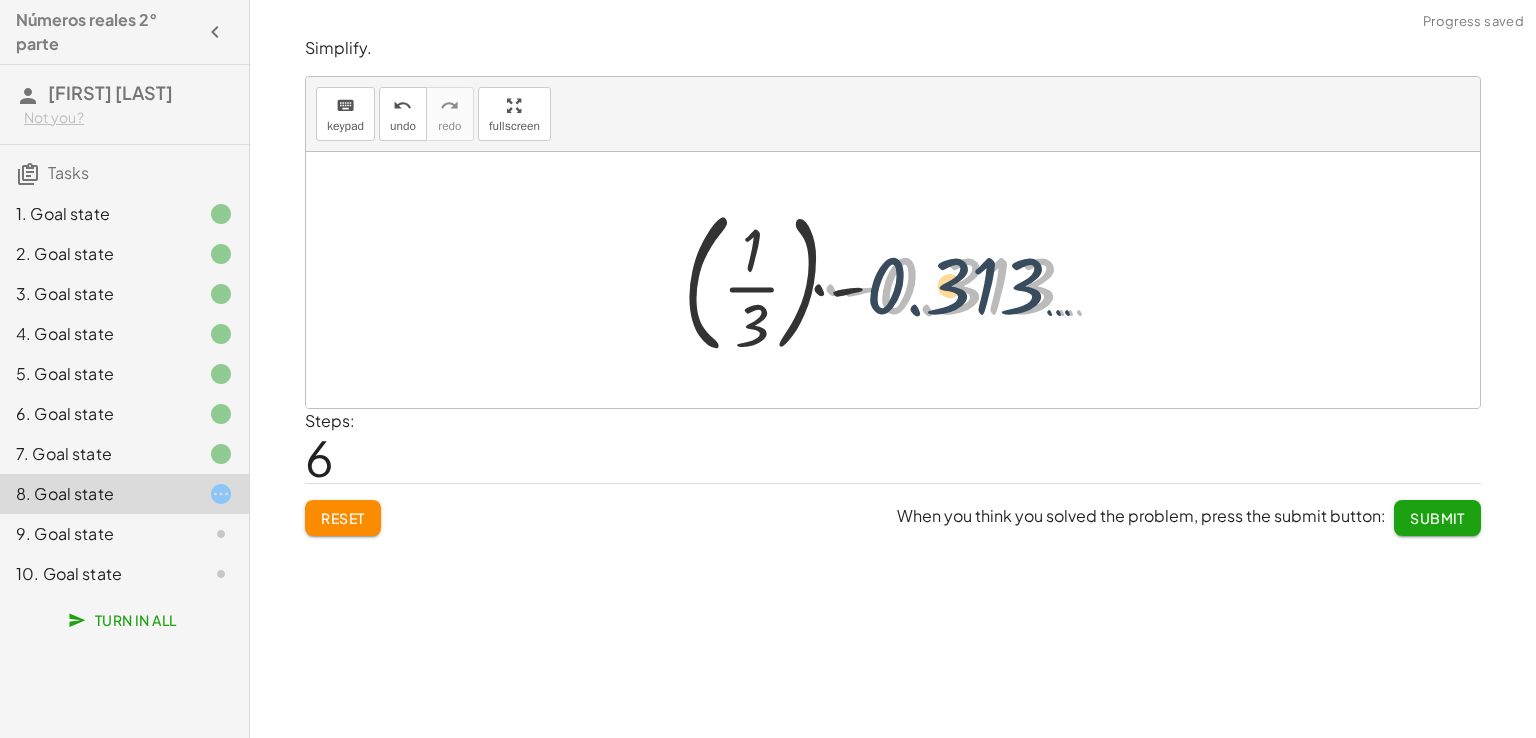 drag, startPoint x: 966, startPoint y: 281, endPoint x: 904, endPoint y: 285, distance: 62.1289 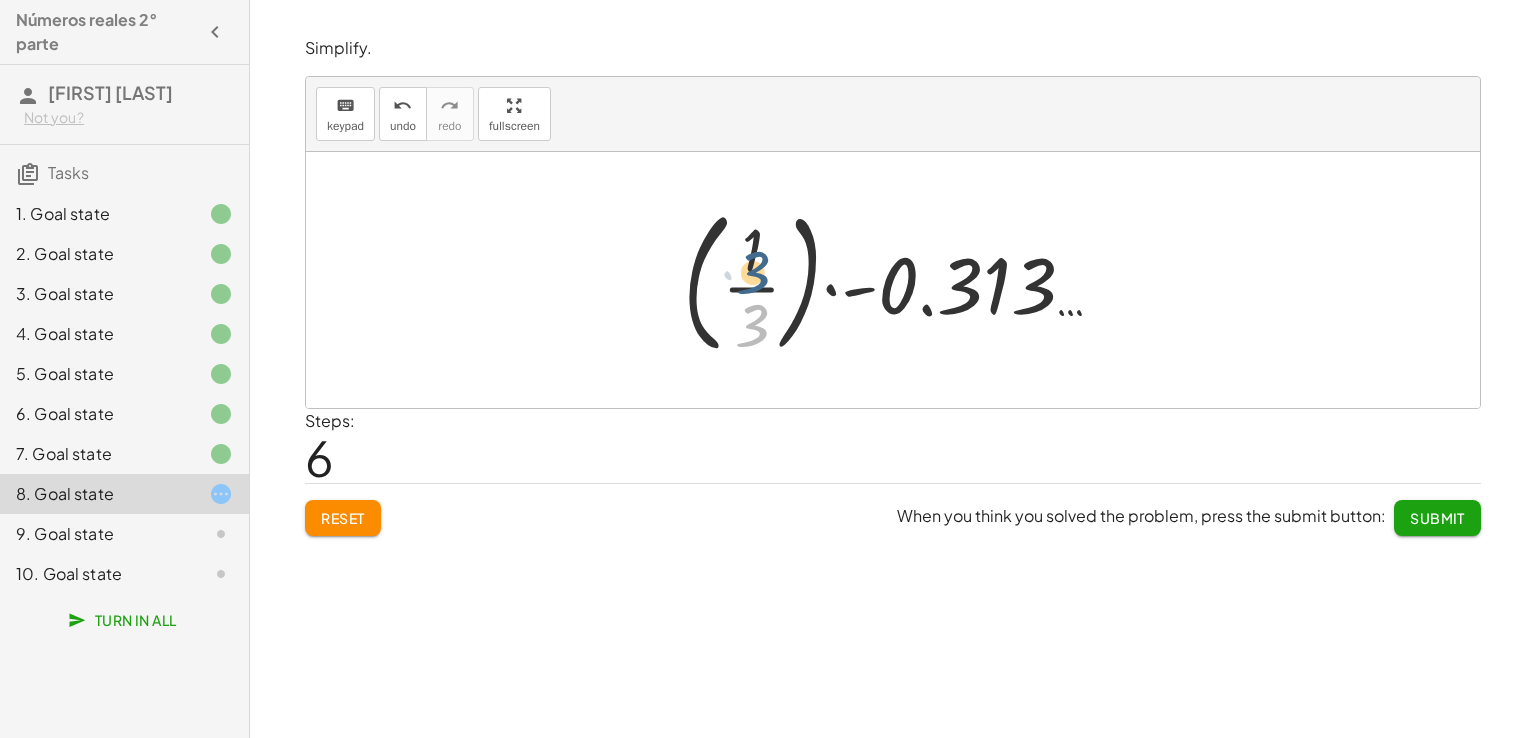 drag, startPoint x: 749, startPoint y: 307, endPoint x: 732, endPoint y: 229, distance: 79.83107 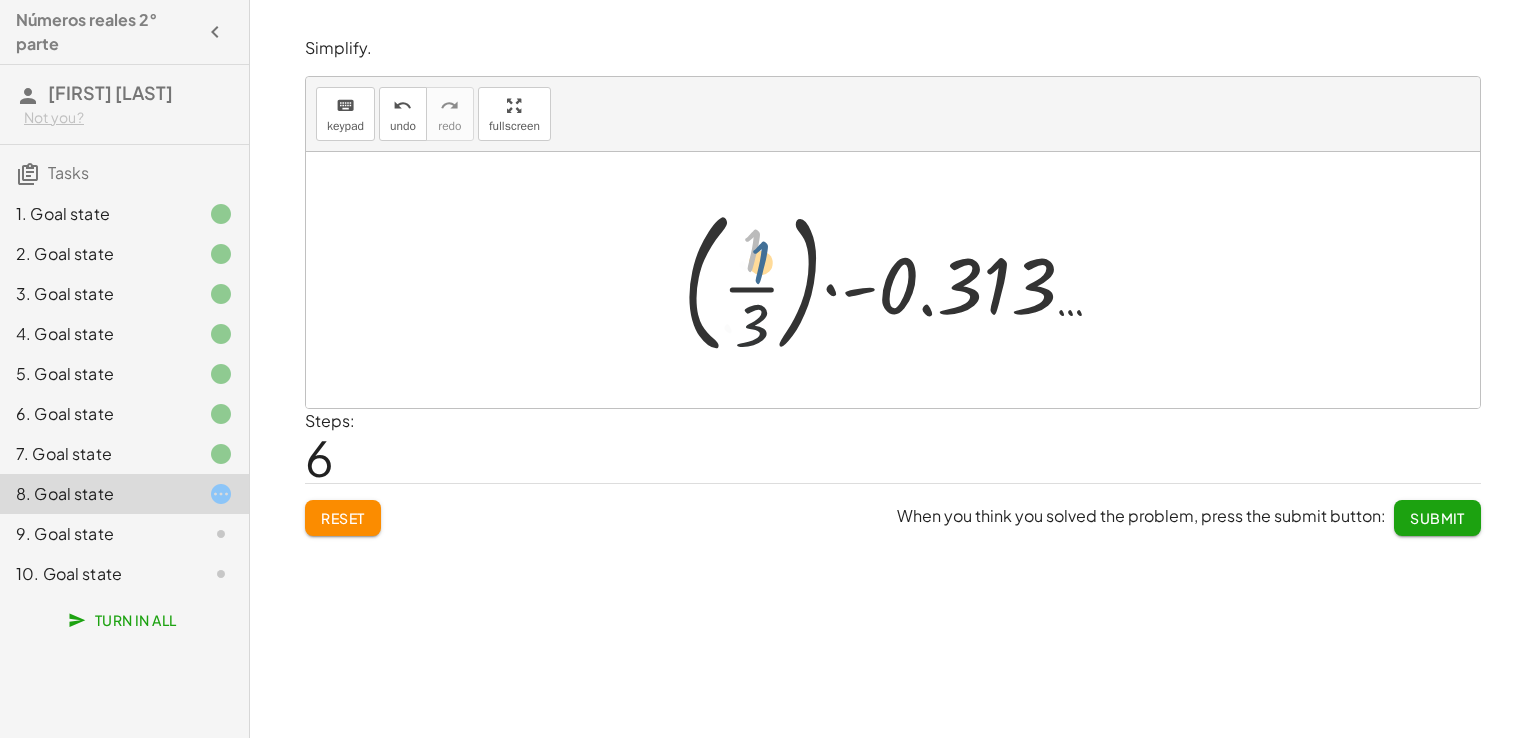 drag, startPoint x: 732, startPoint y: 229, endPoint x: 752, endPoint y: 250, distance: 29 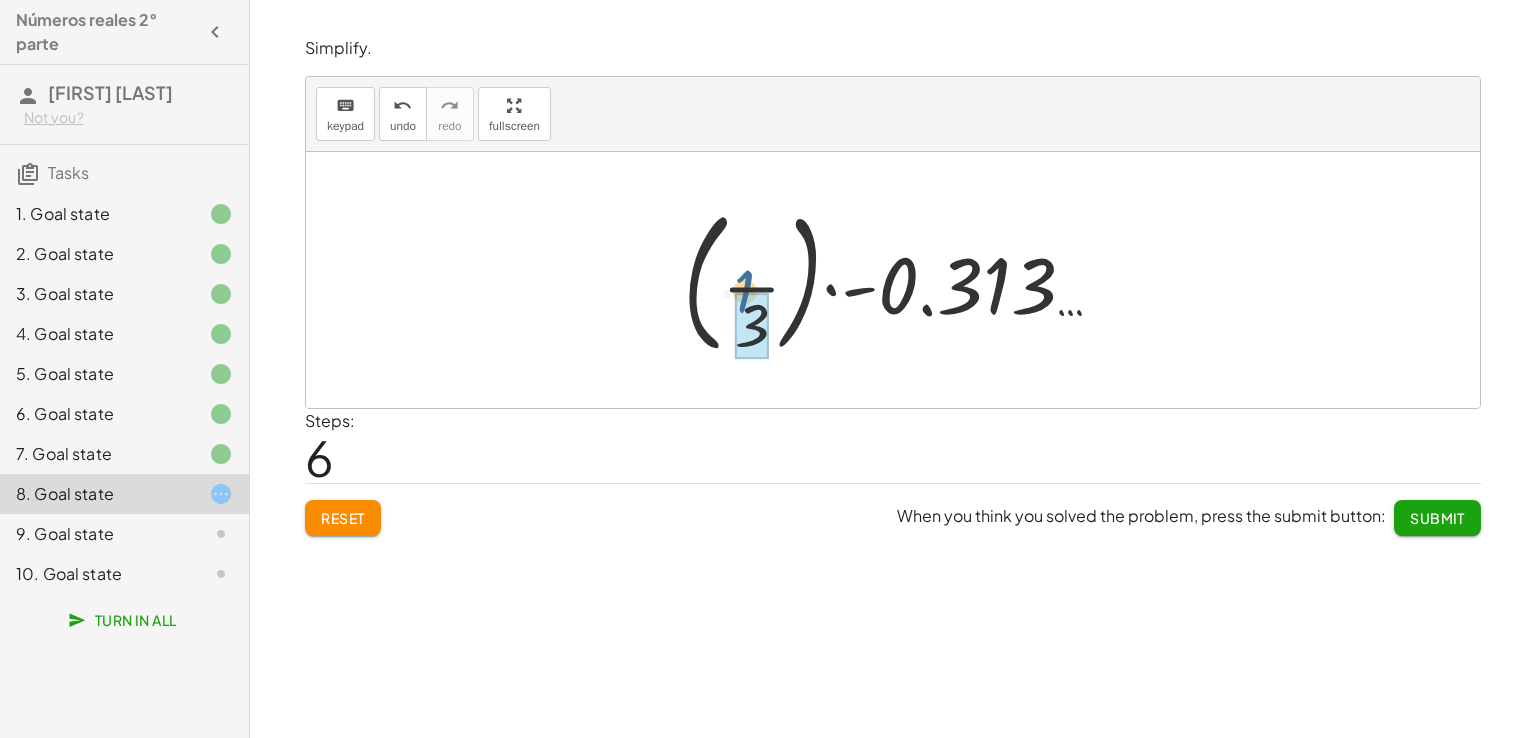 drag, startPoint x: 752, startPoint y: 250, endPoint x: 745, endPoint y: 290, distance: 40.60788 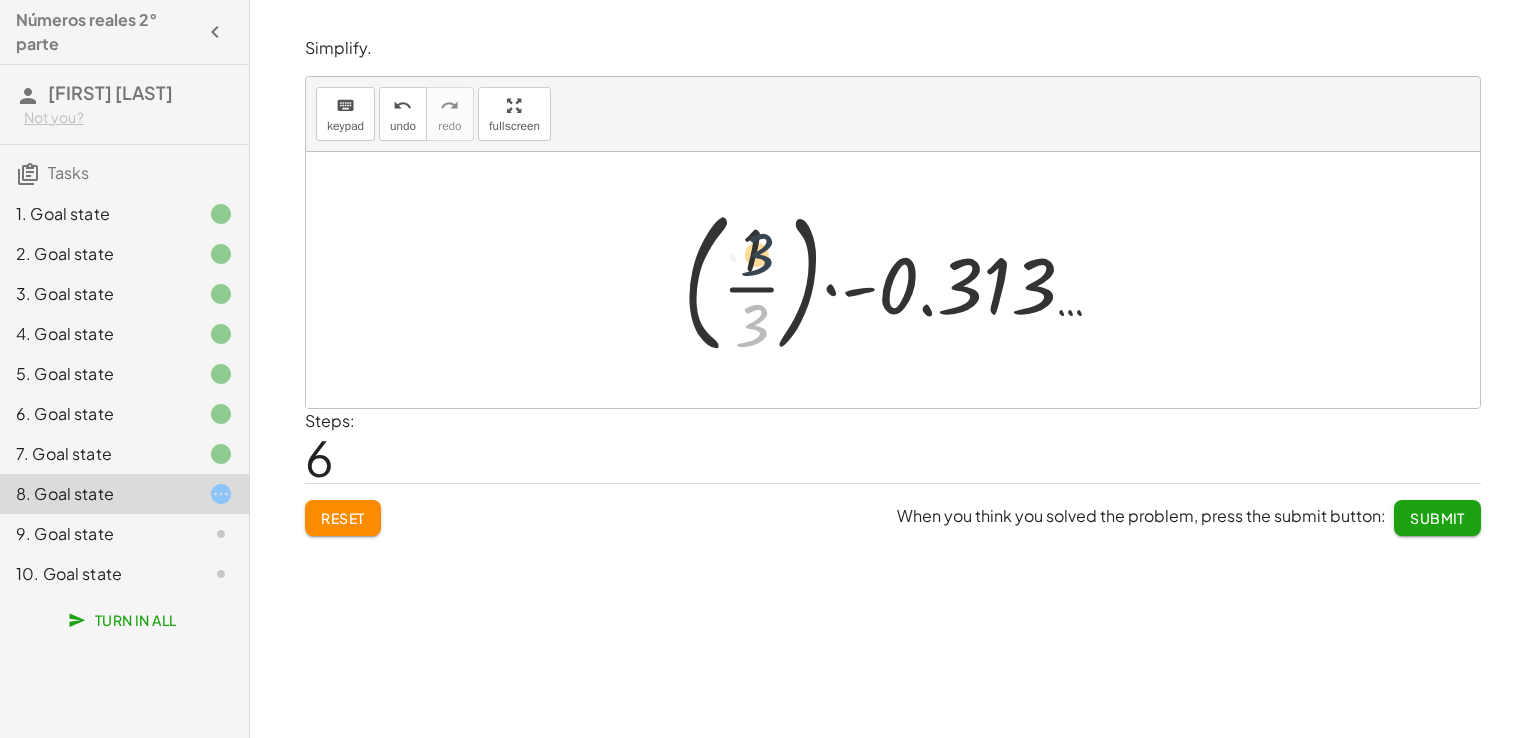 drag, startPoint x: 755, startPoint y: 333, endPoint x: 758, endPoint y: 243, distance: 90.04999 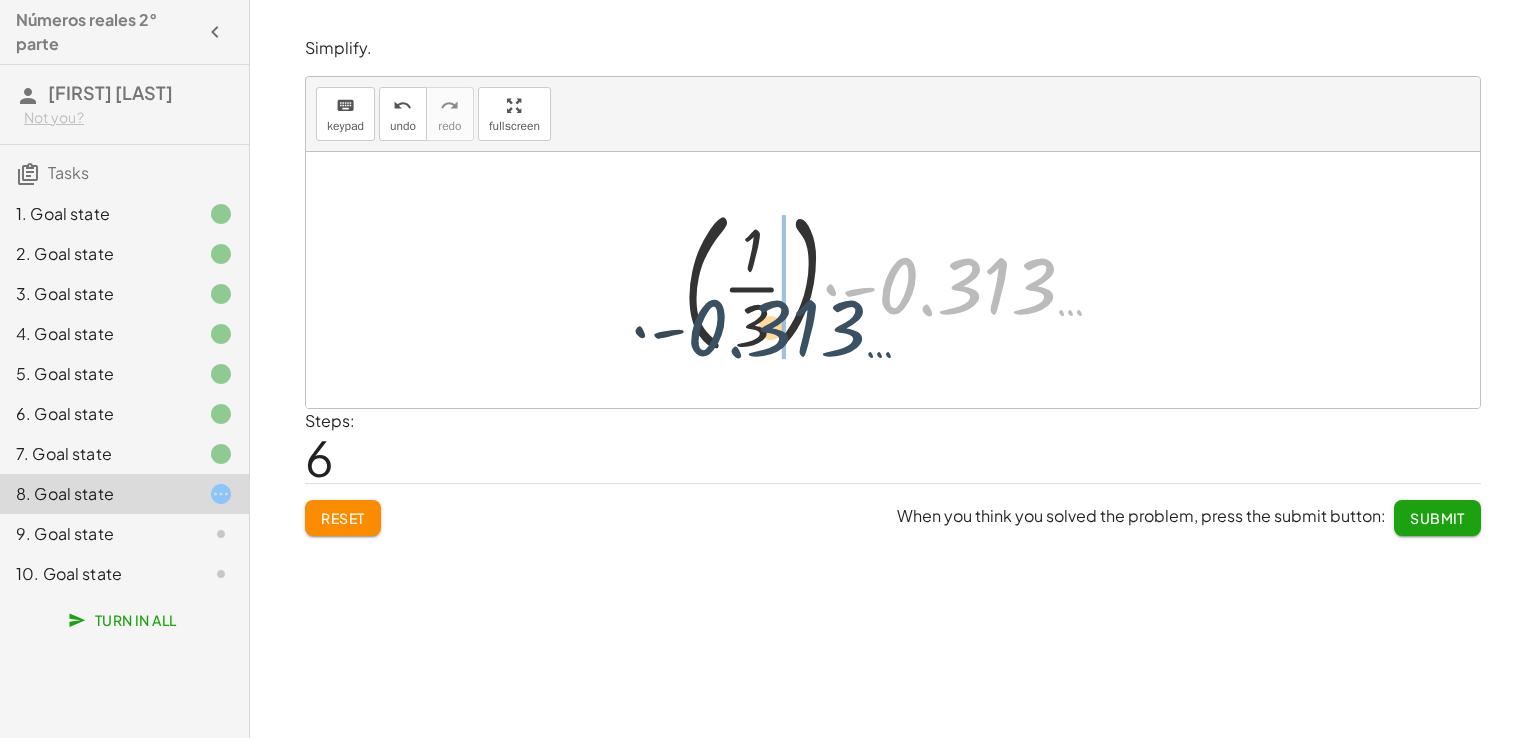 drag, startPoint x: 913, startPoint y: 276, endPoint x: 708, endPoint y: 323, distance: 210.3188 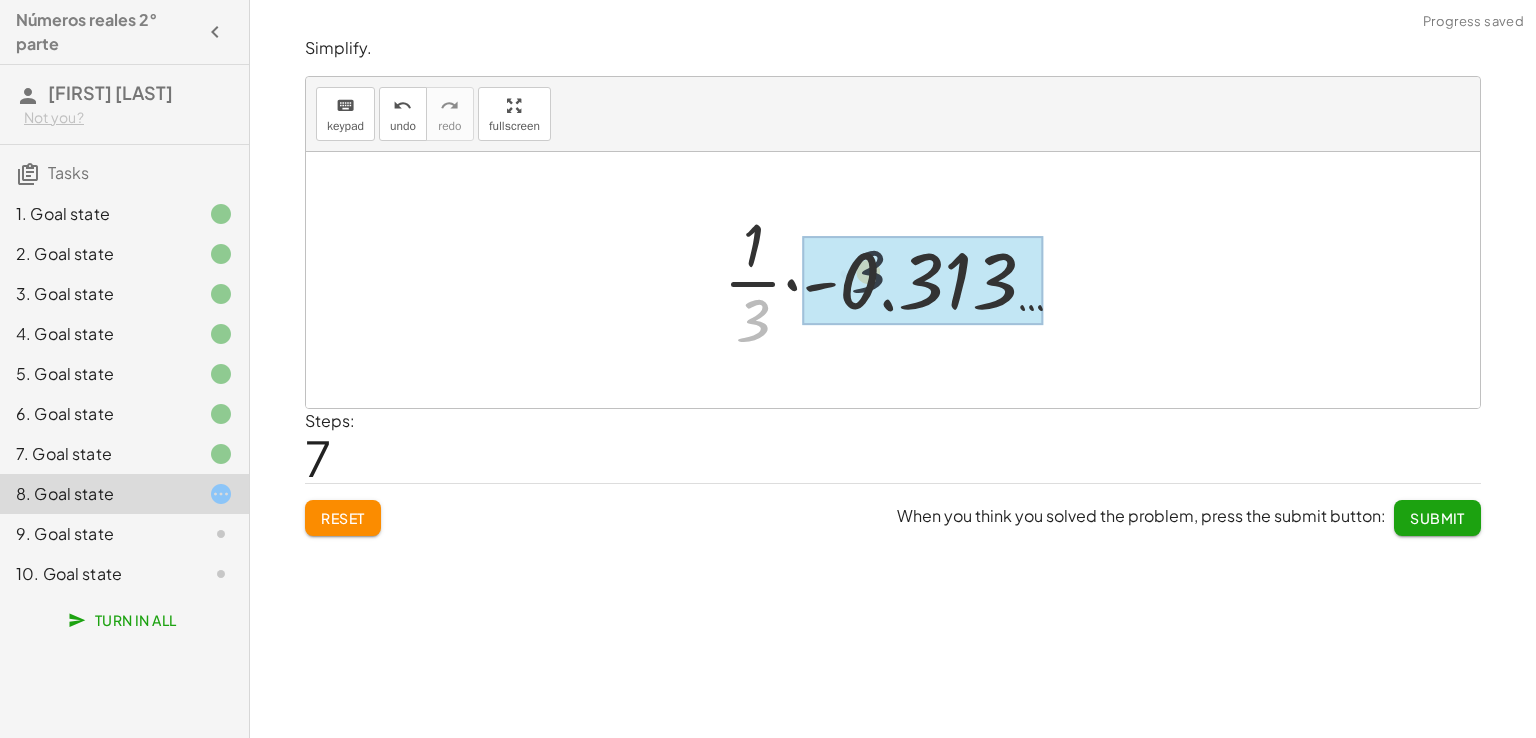 drag, startPoint x: 756, startPoint y: 325, endPoint x: 883, endPoint y: 265, distance: 140.45996 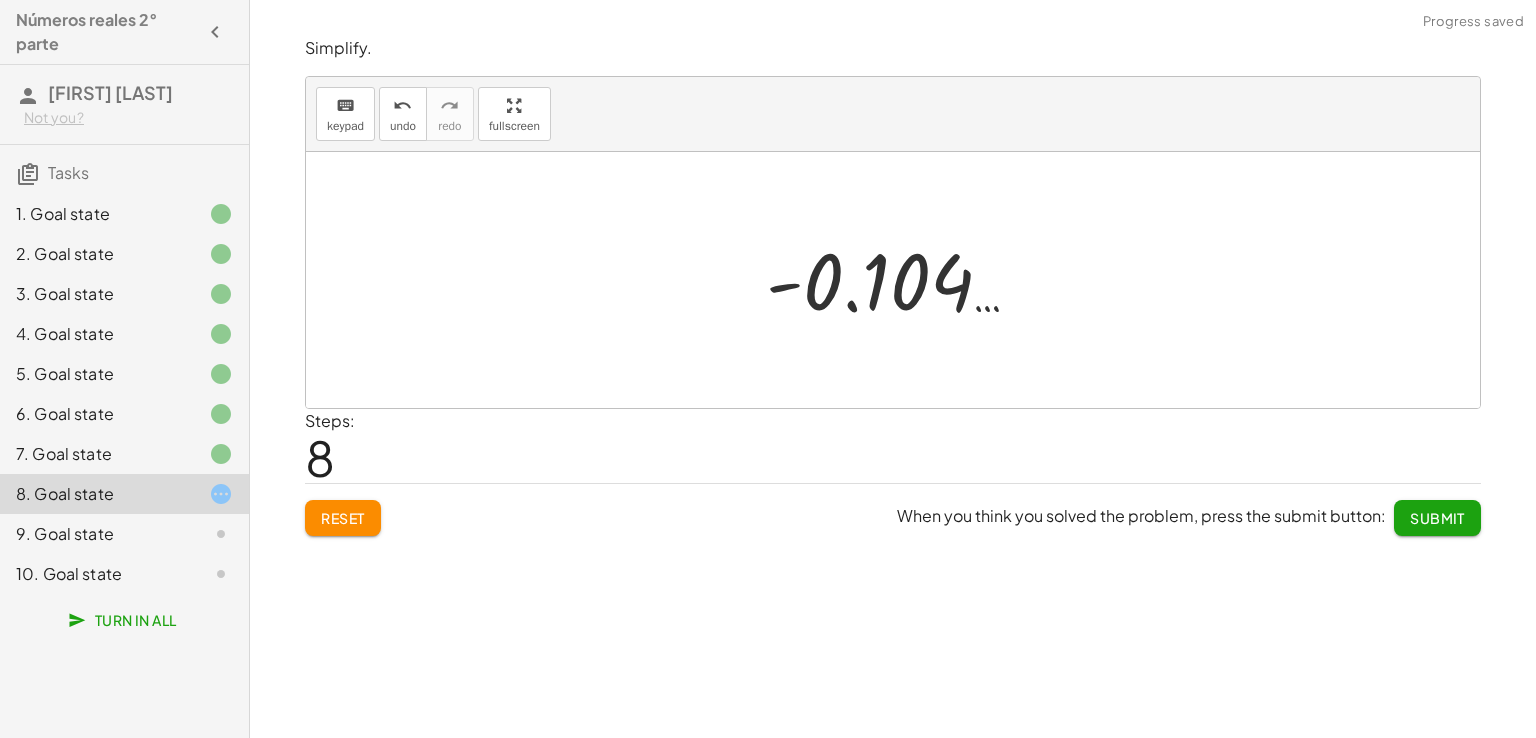 click at bounding box center [900, 280] 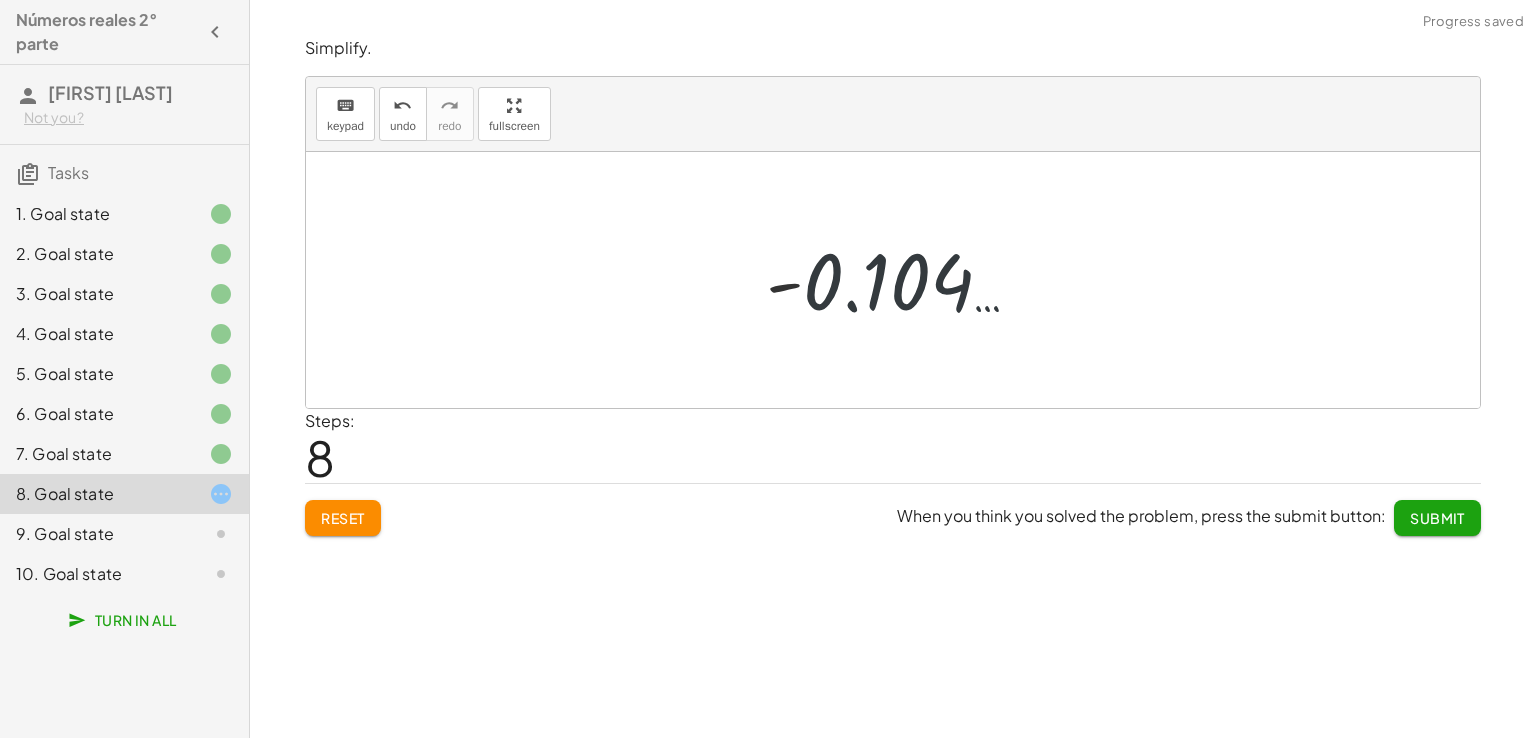 click at bounding box center (900, 280) 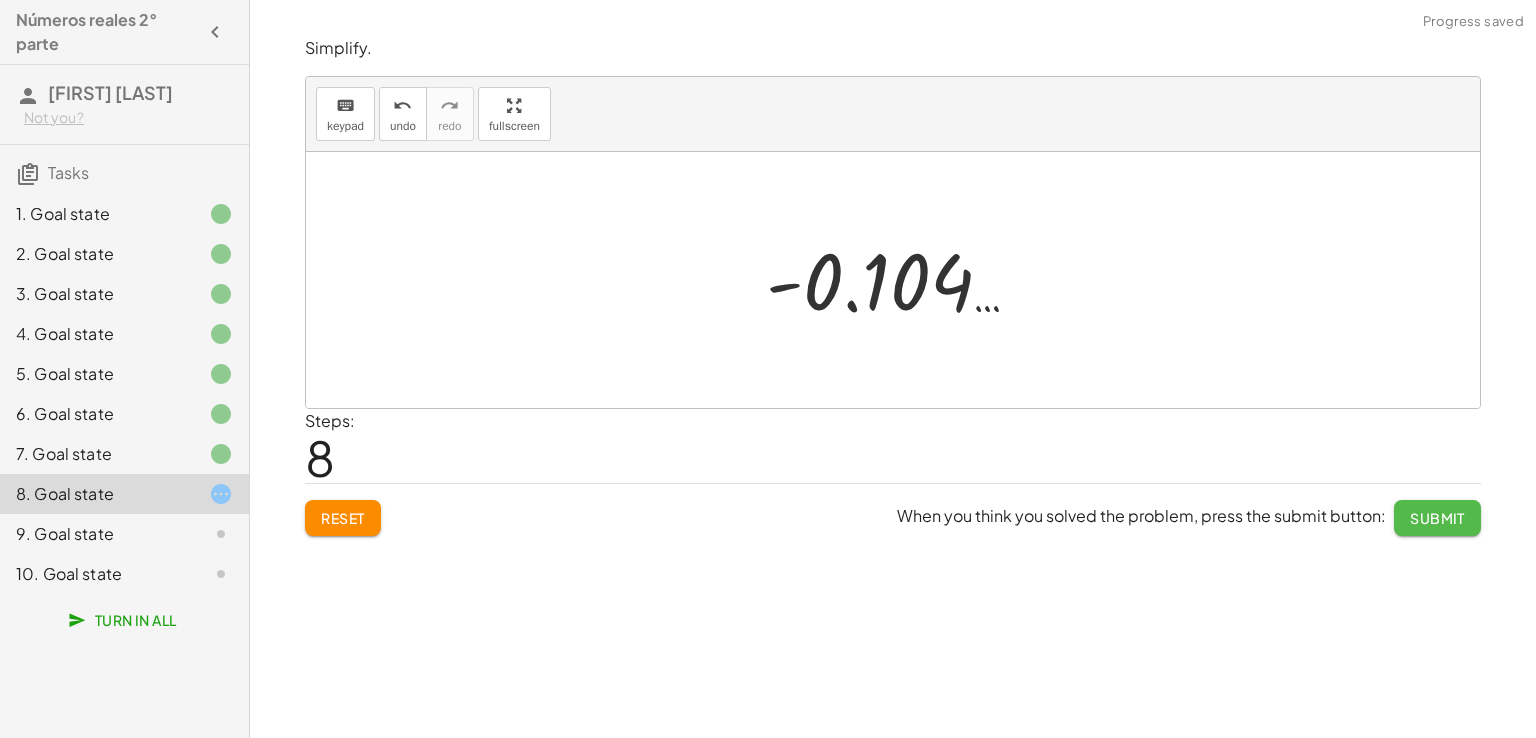 click on "Submit" 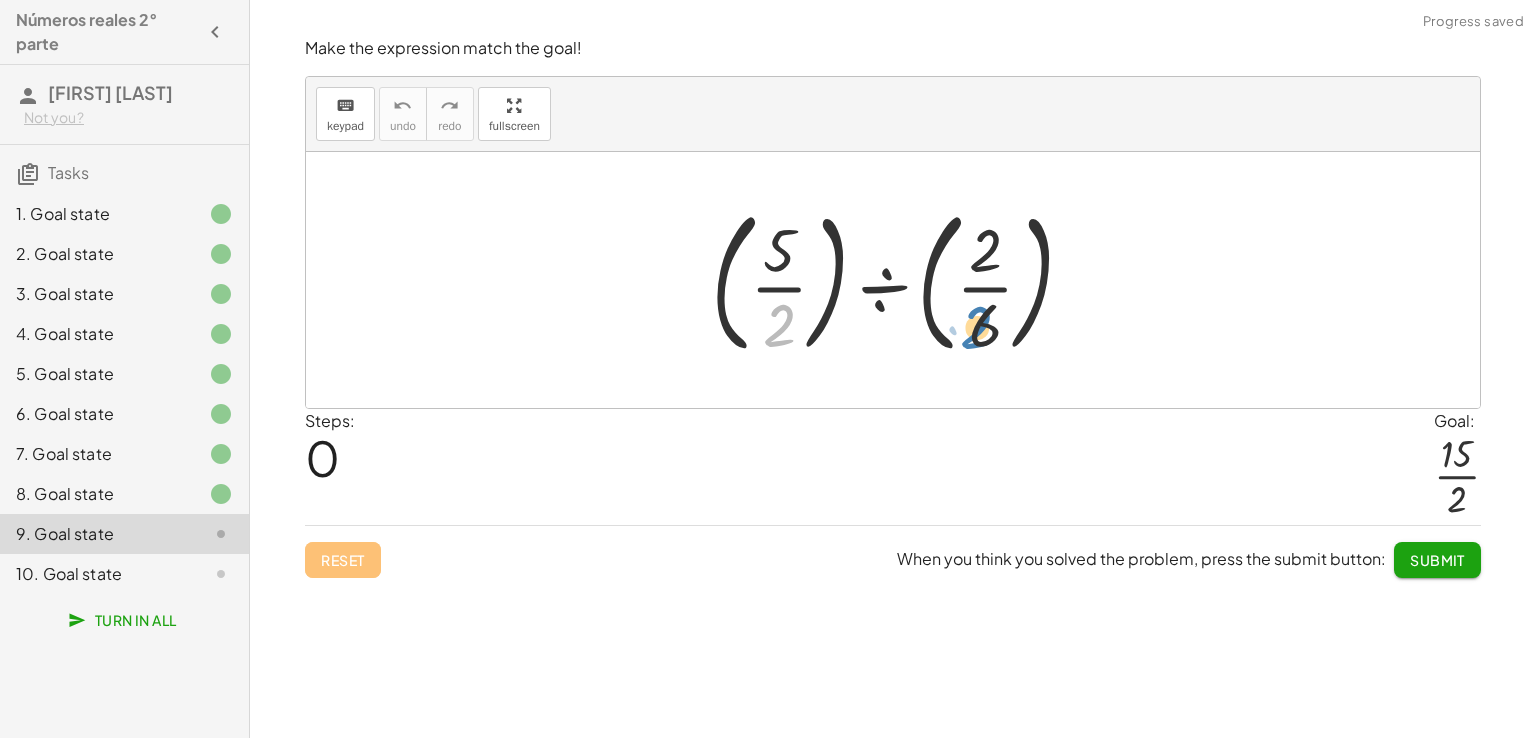 drag, startPoint x: 775, startPoint y: 326, endPoint x: 974, endPoint y: 327, distance: 199.00252 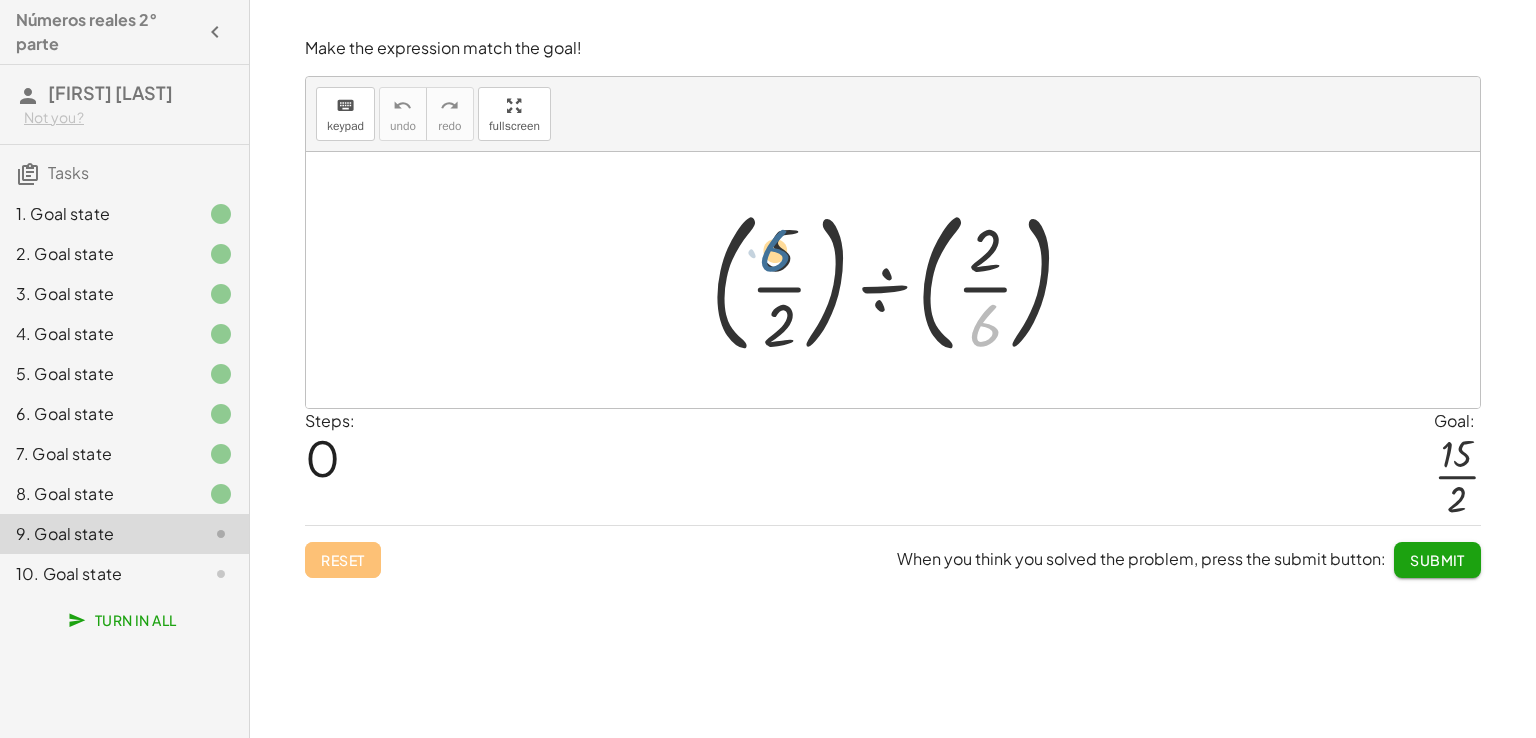 drag, startPoint x: 985, startPoint y: 315, endPoint x: 750, endPoint y: 223, distance: 252.36679 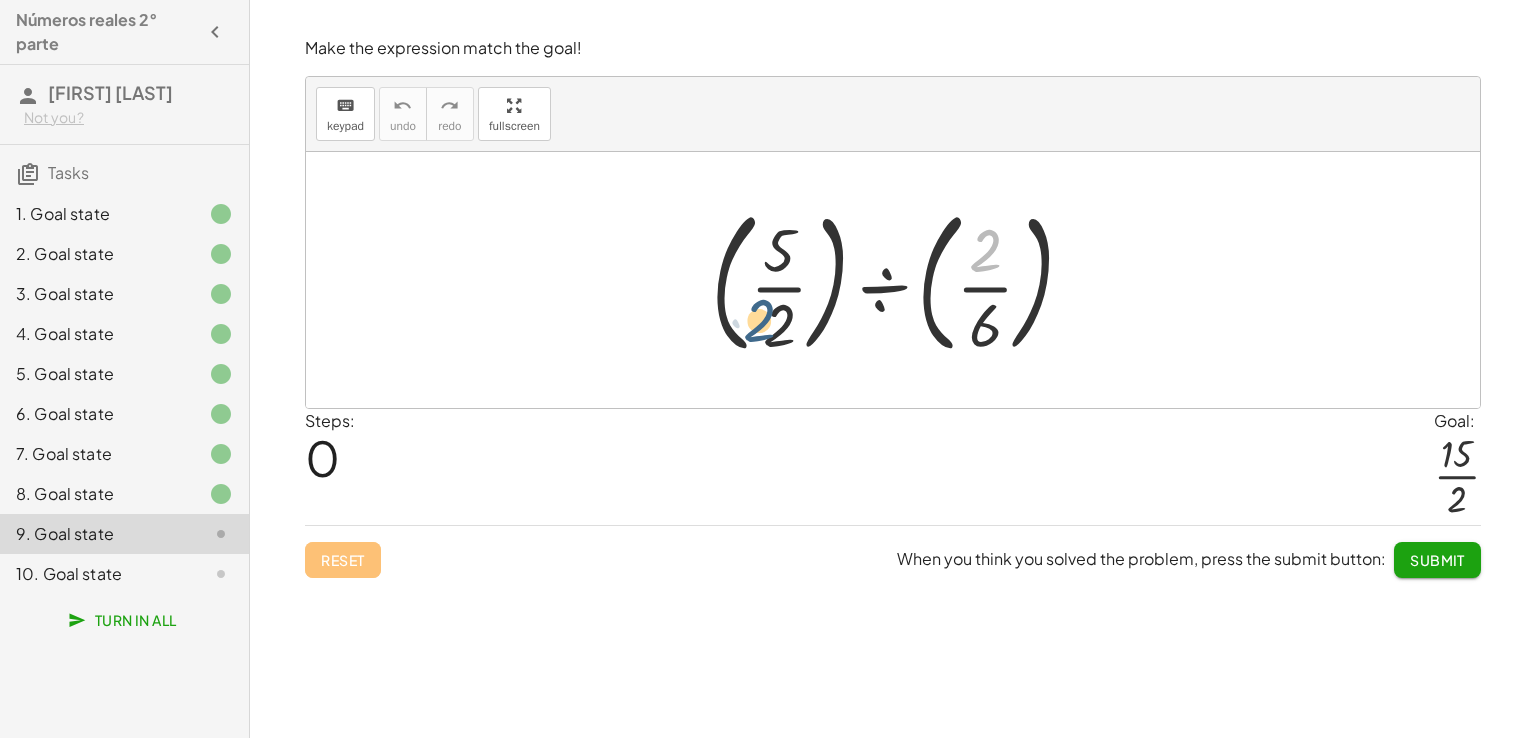 drag, startPoint x: 976, startPoint y: 254, endPoint x: 907, endPoint y: 307, distance: 87.005745 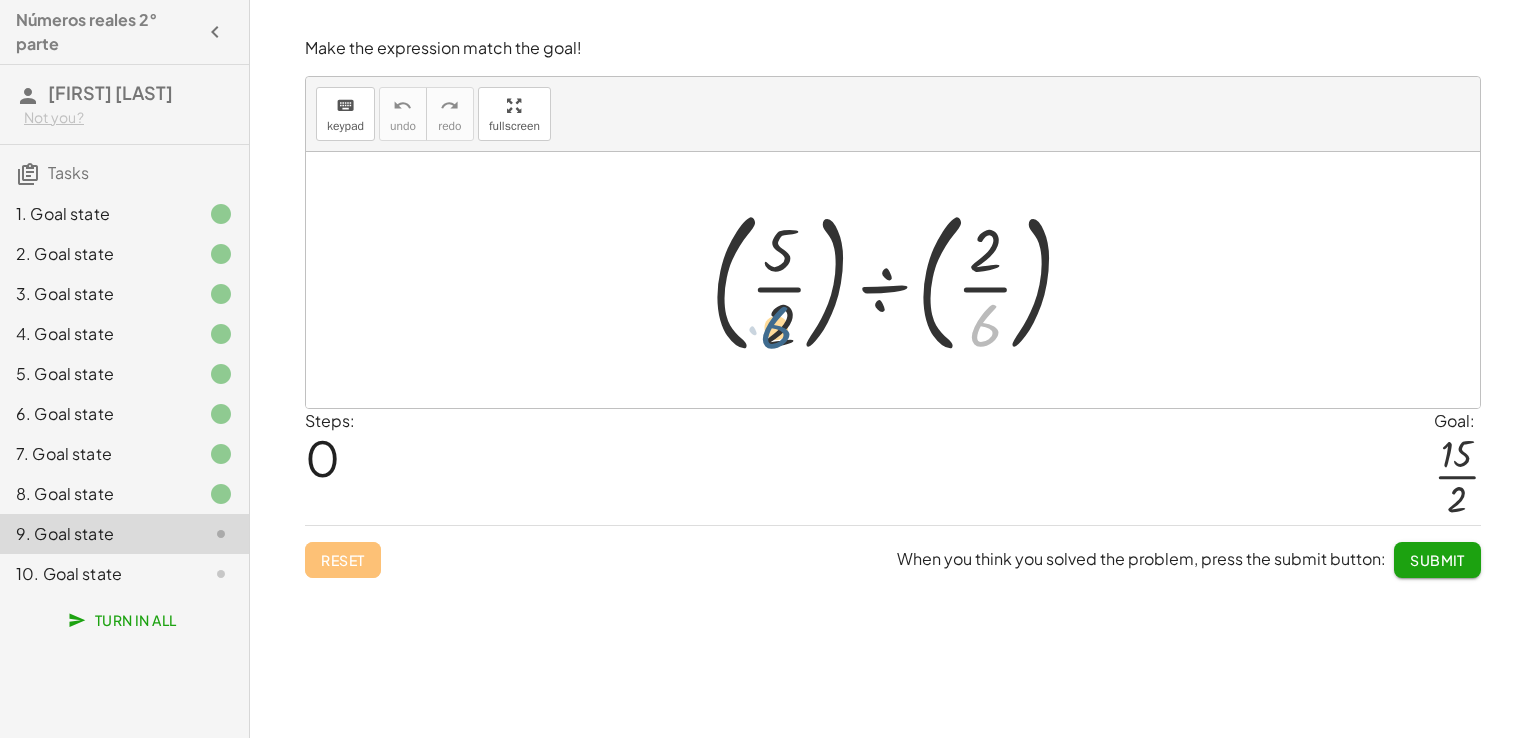 drag, startPoint x: 990, startPoint y: 318, endPoint x: 776, endPoint y: 320, distance: 214.00934 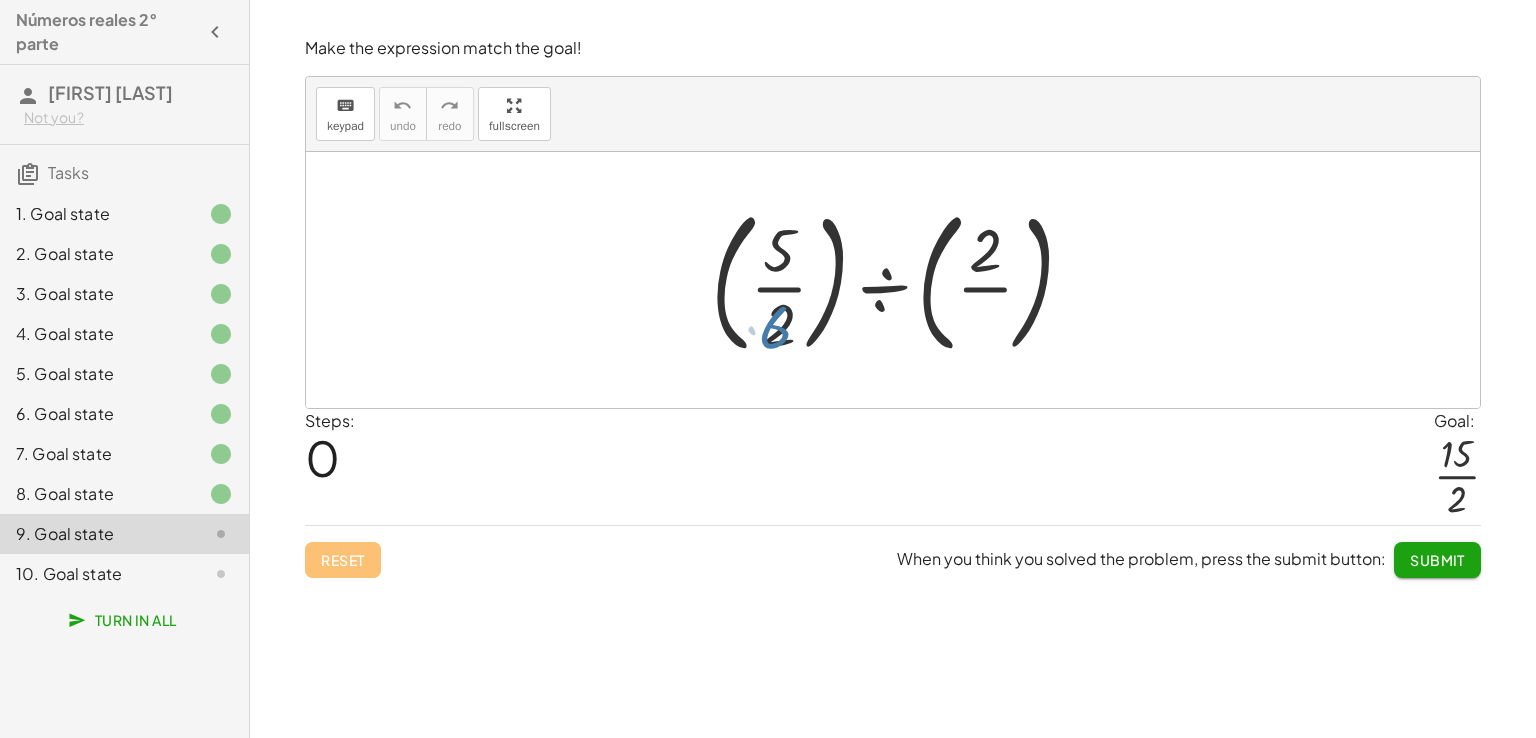 click at bounding box center (901, 280) 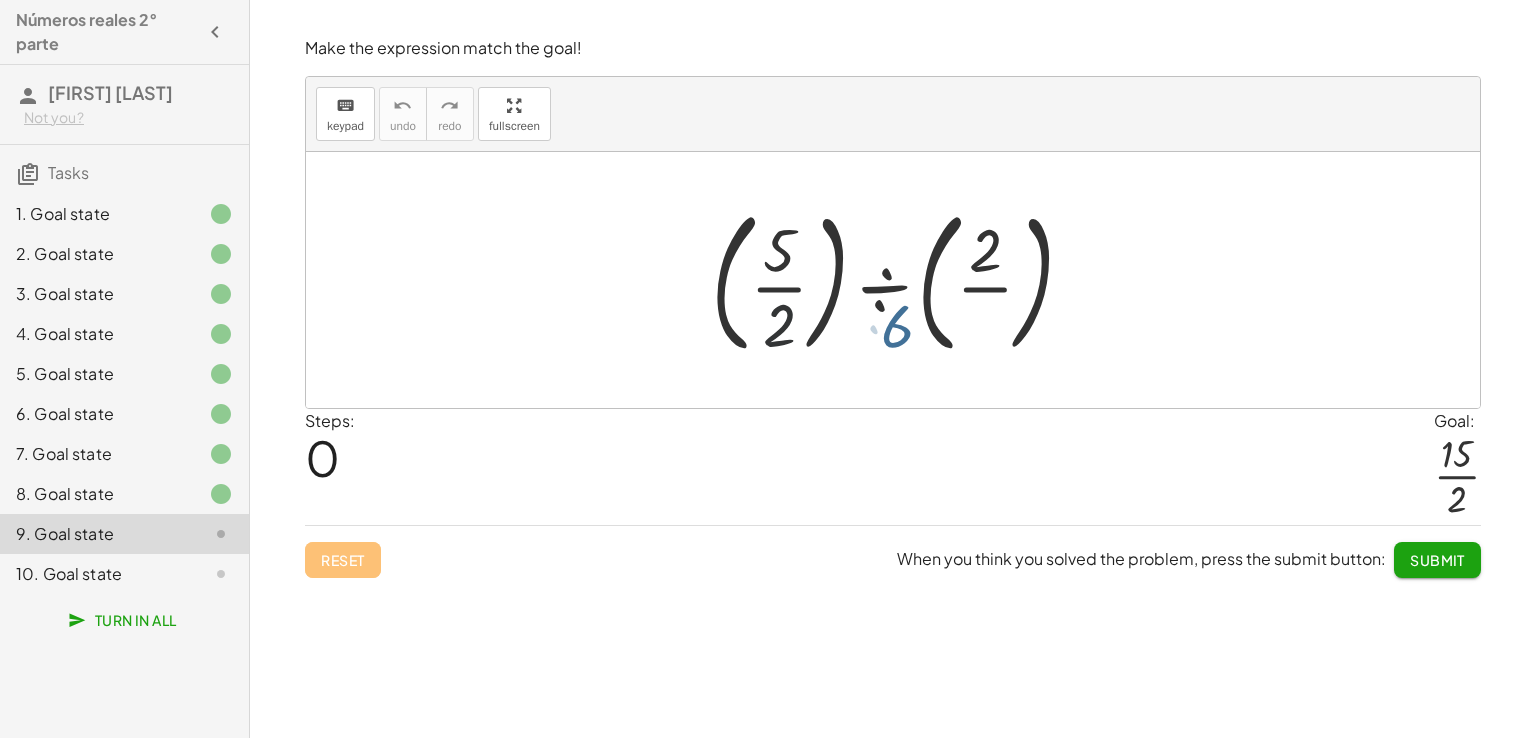 click at bounding box center (901, 280) 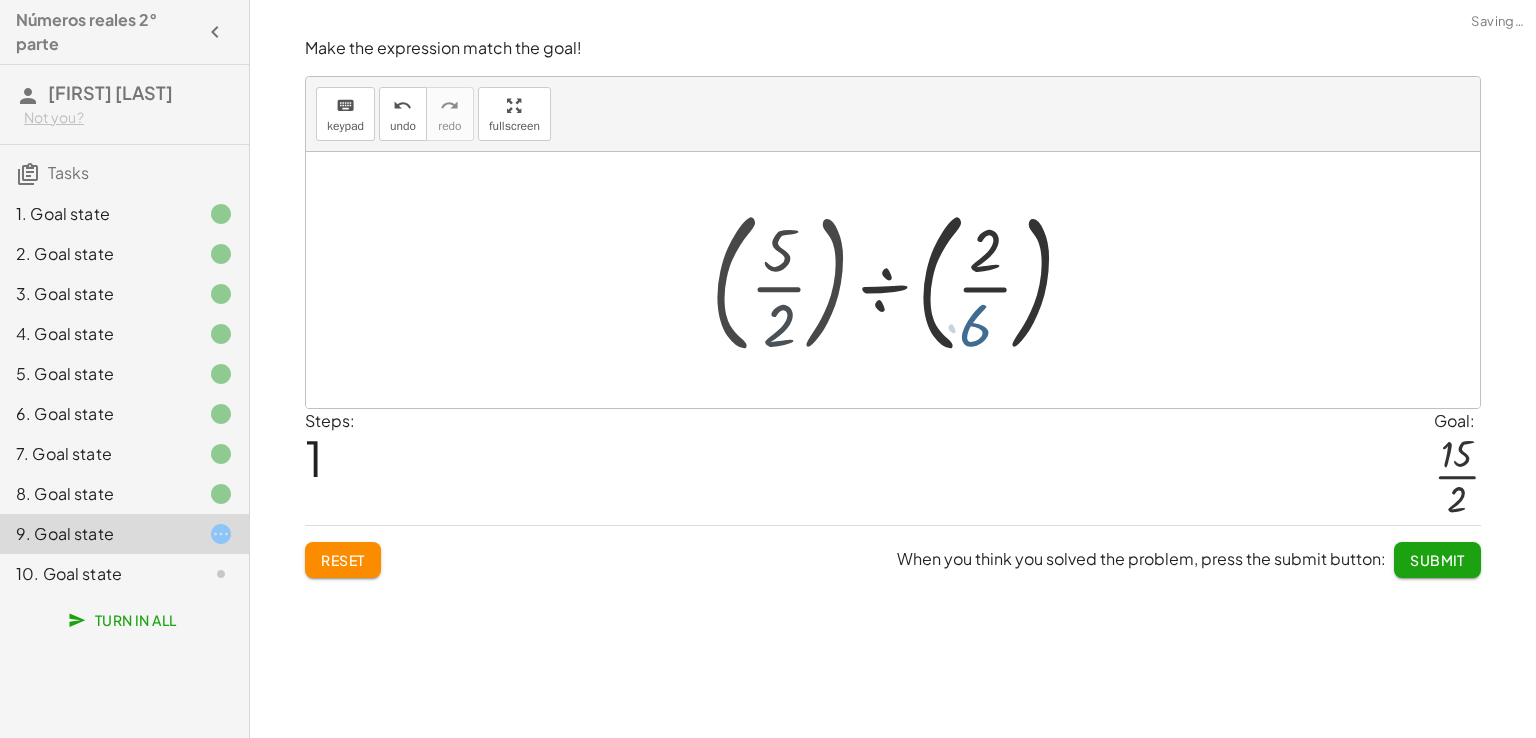drag, startPoint x: 776, startPoint y: 320, endPoint x: 768, endPoint y: 381, distance: 61.522354 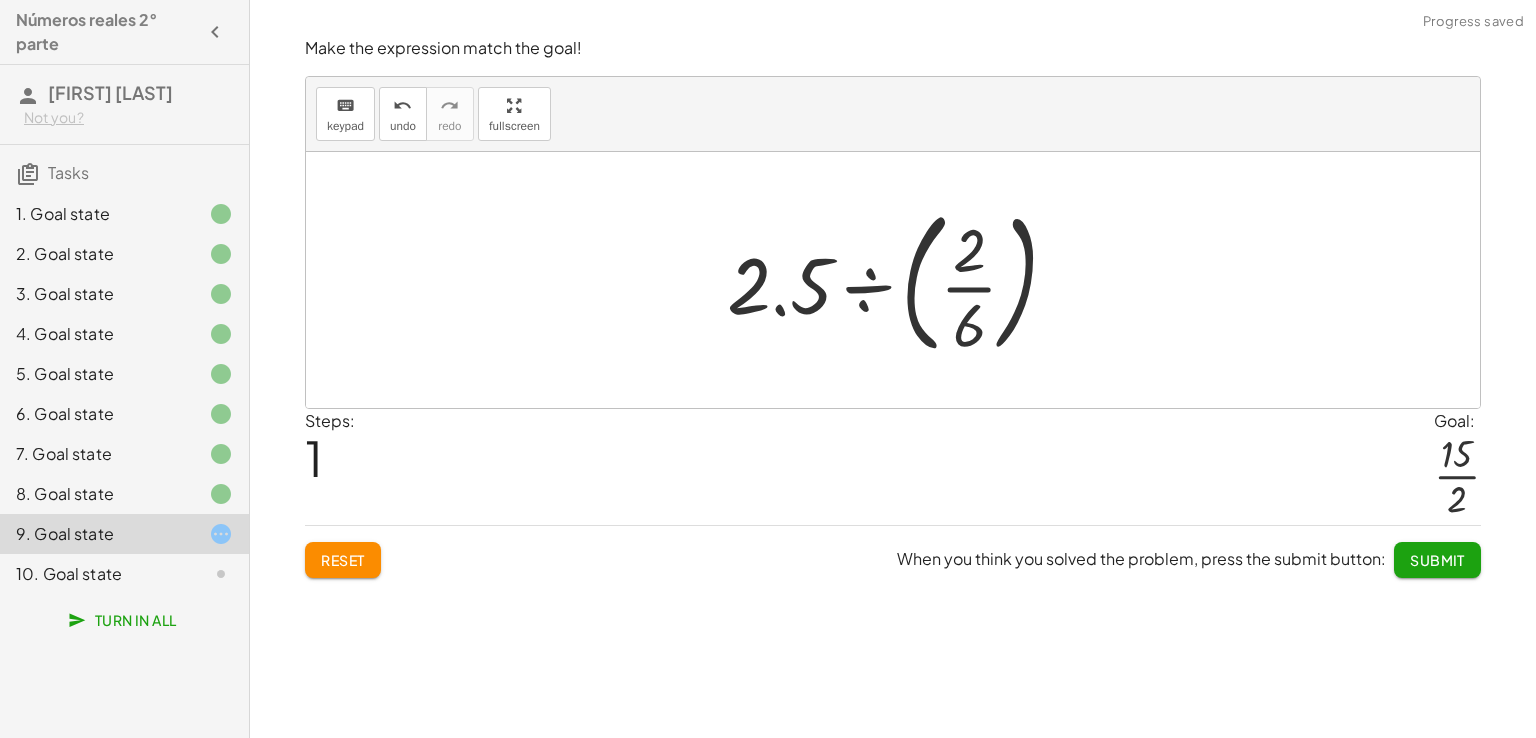 click at bounding box center (900, 280) 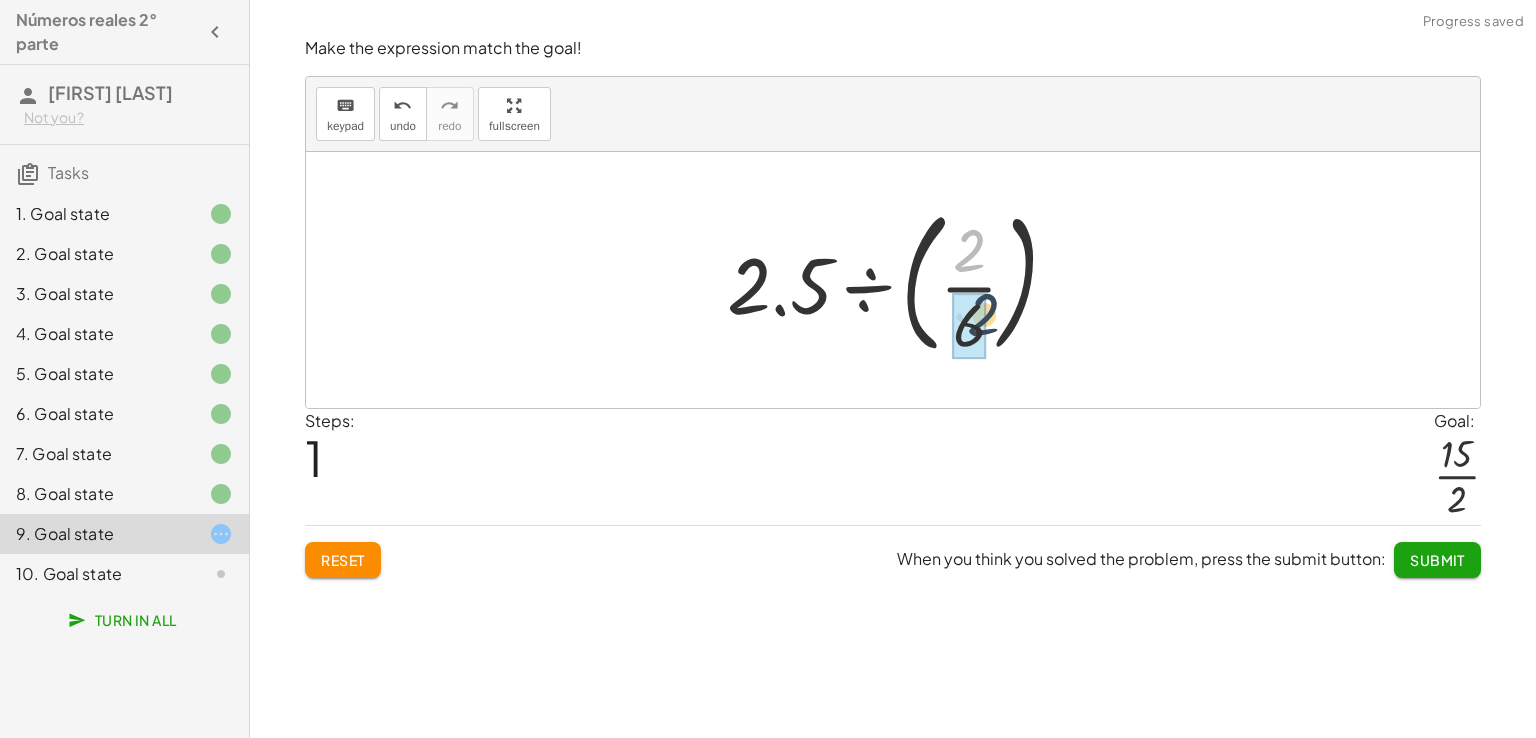 drag, startPoint x: 963, startPoint y: 250, endPoint x: 978, endPoint y: 323, distance: 74.52516 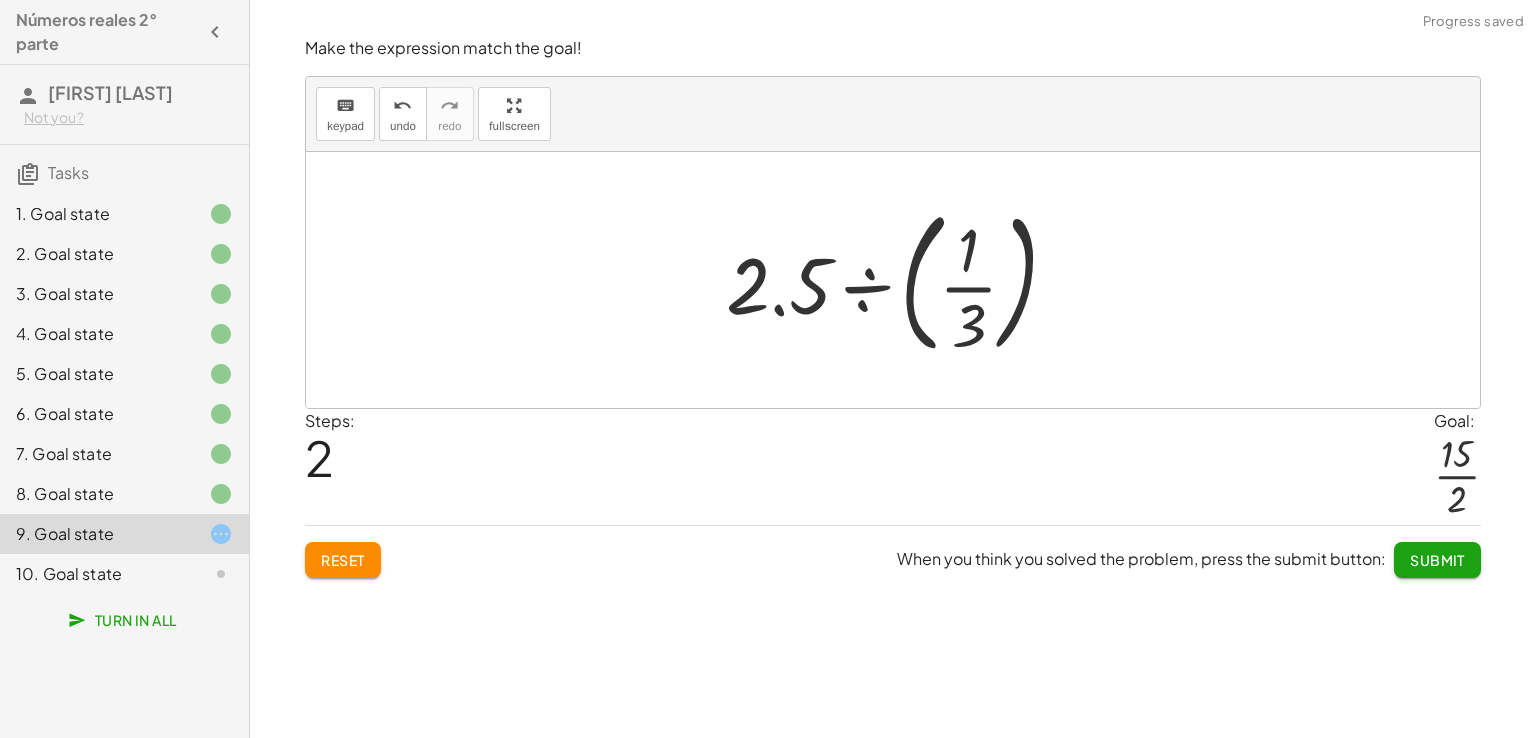 click at bounding box center [900, 280] 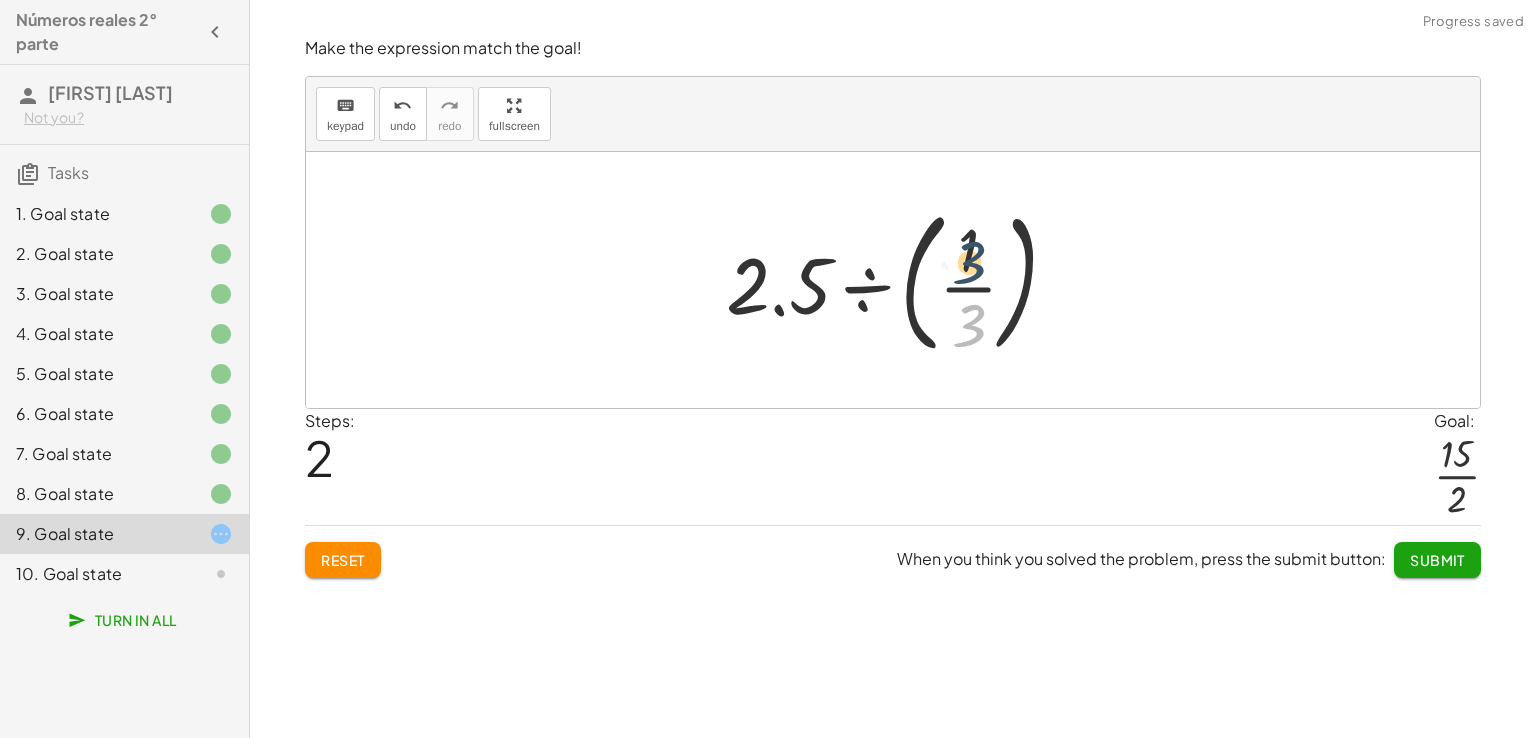 drag, startPoint x: 975, startPoint y: 308, endPoint x: 970, endPoint y: 220, distance: 88.14193 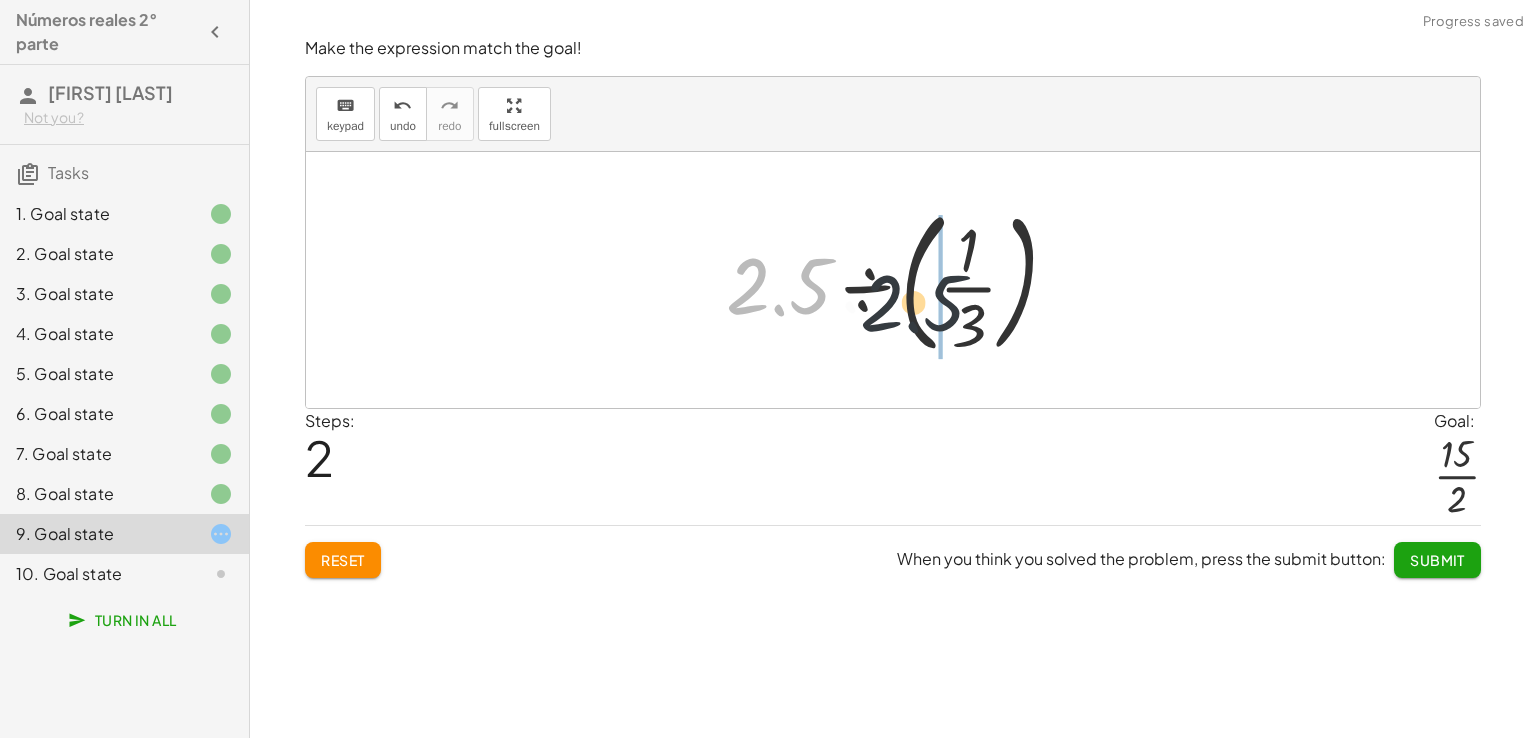 drag, startPoint x: 778, startPoint y: 271, endPoint x: 969, endPoint y: 262, distance: 191.21193 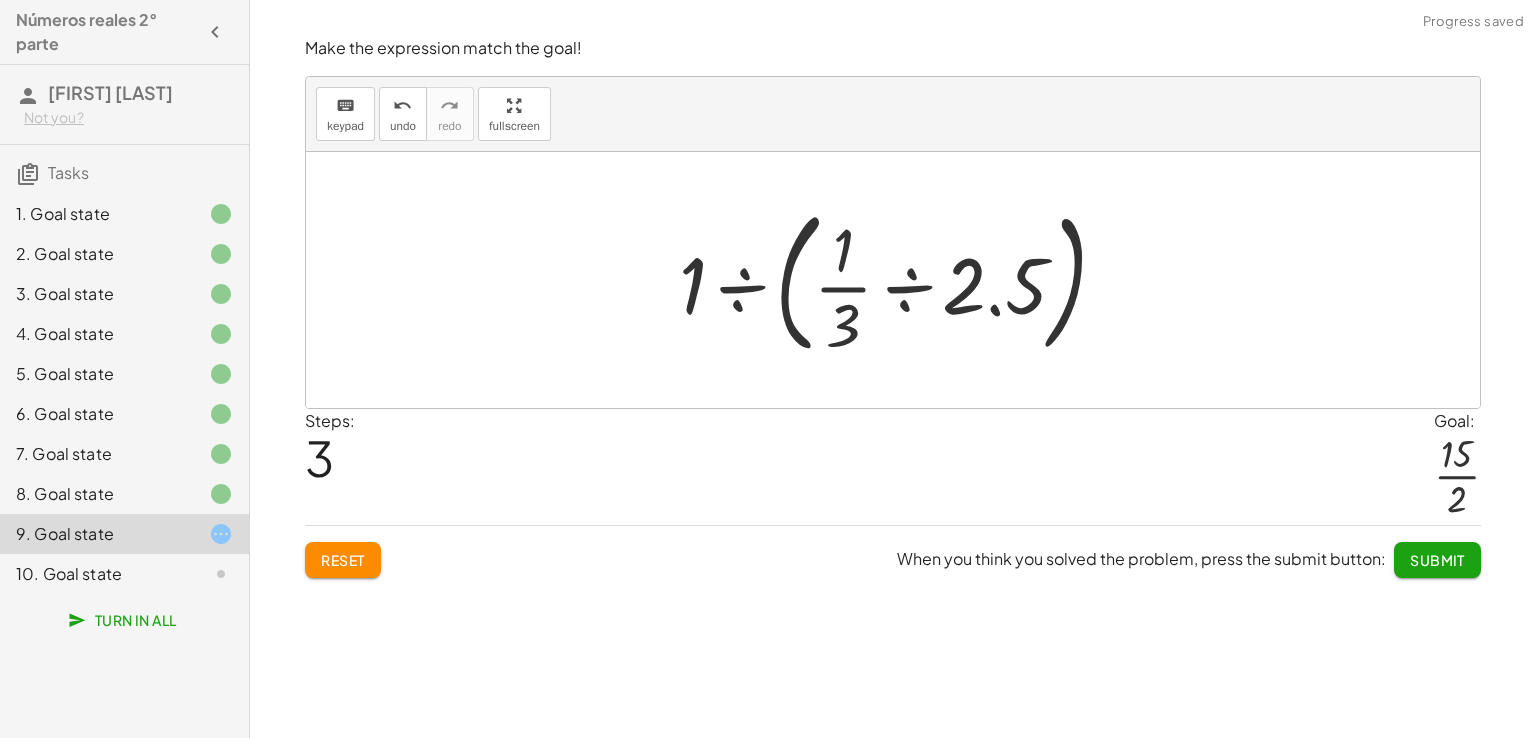 click at bounding box center (901, 280) 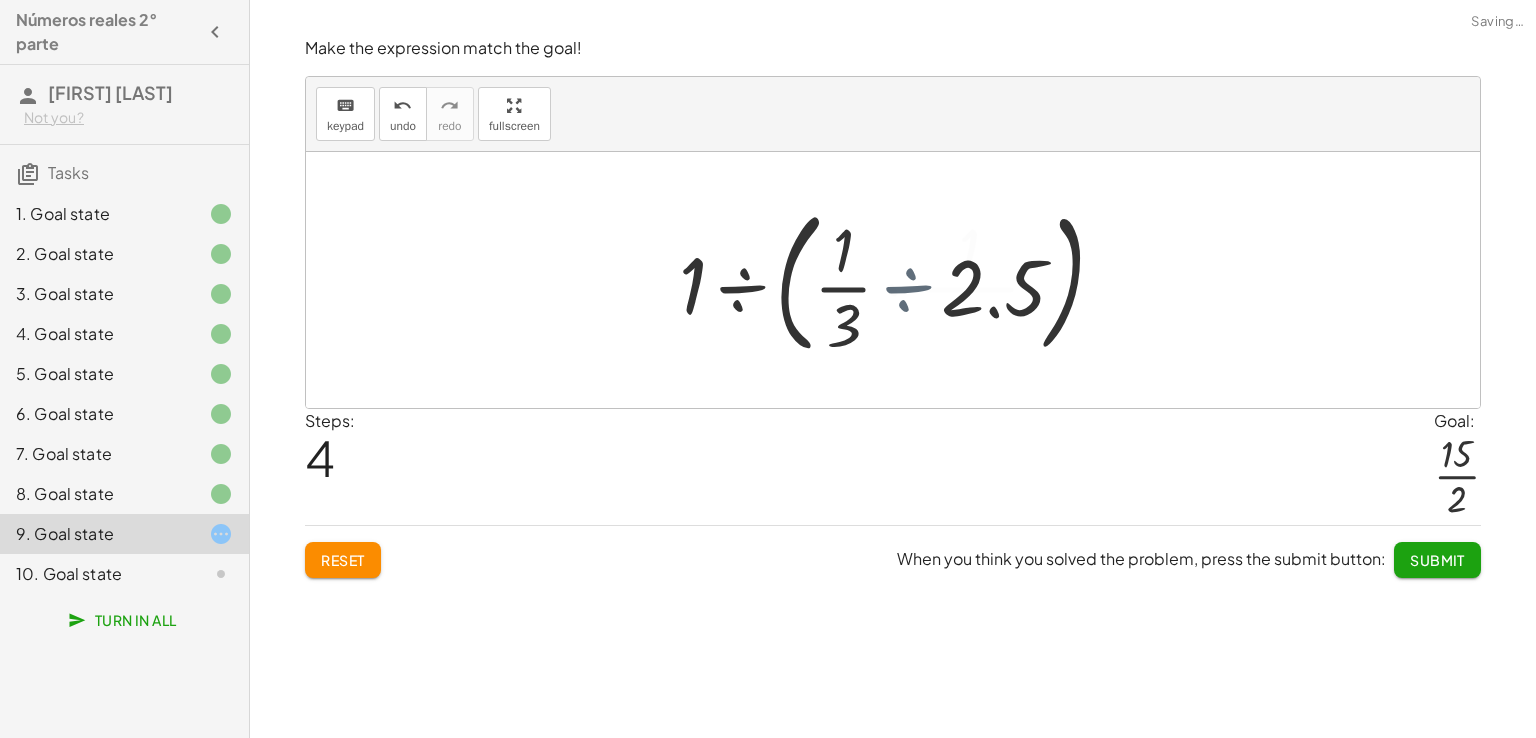 click at bounding box center [900, 280] 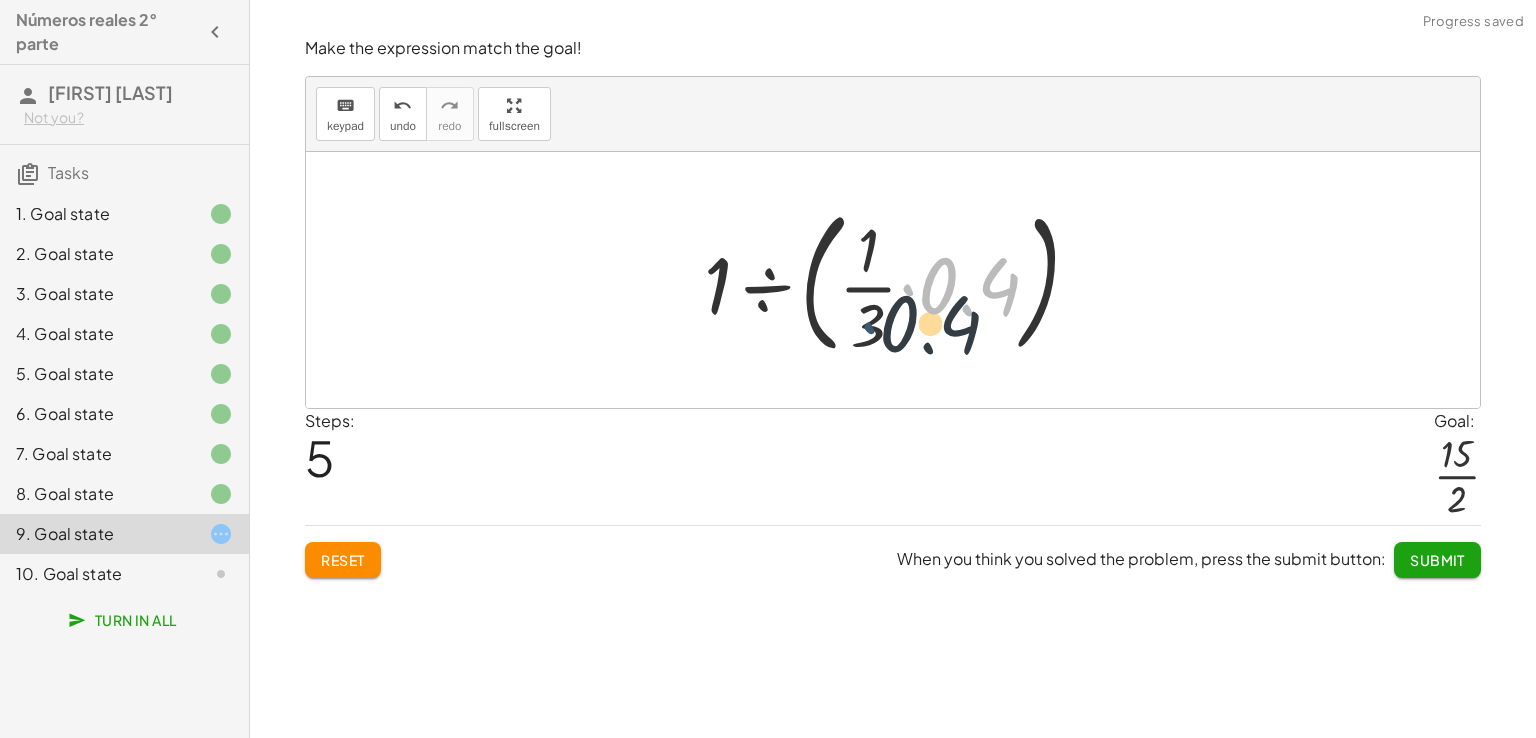 drag, startPoint x: 915, startPoint y: 277, endPoint x: 846, endPoint y: 320, distance: 81.3019 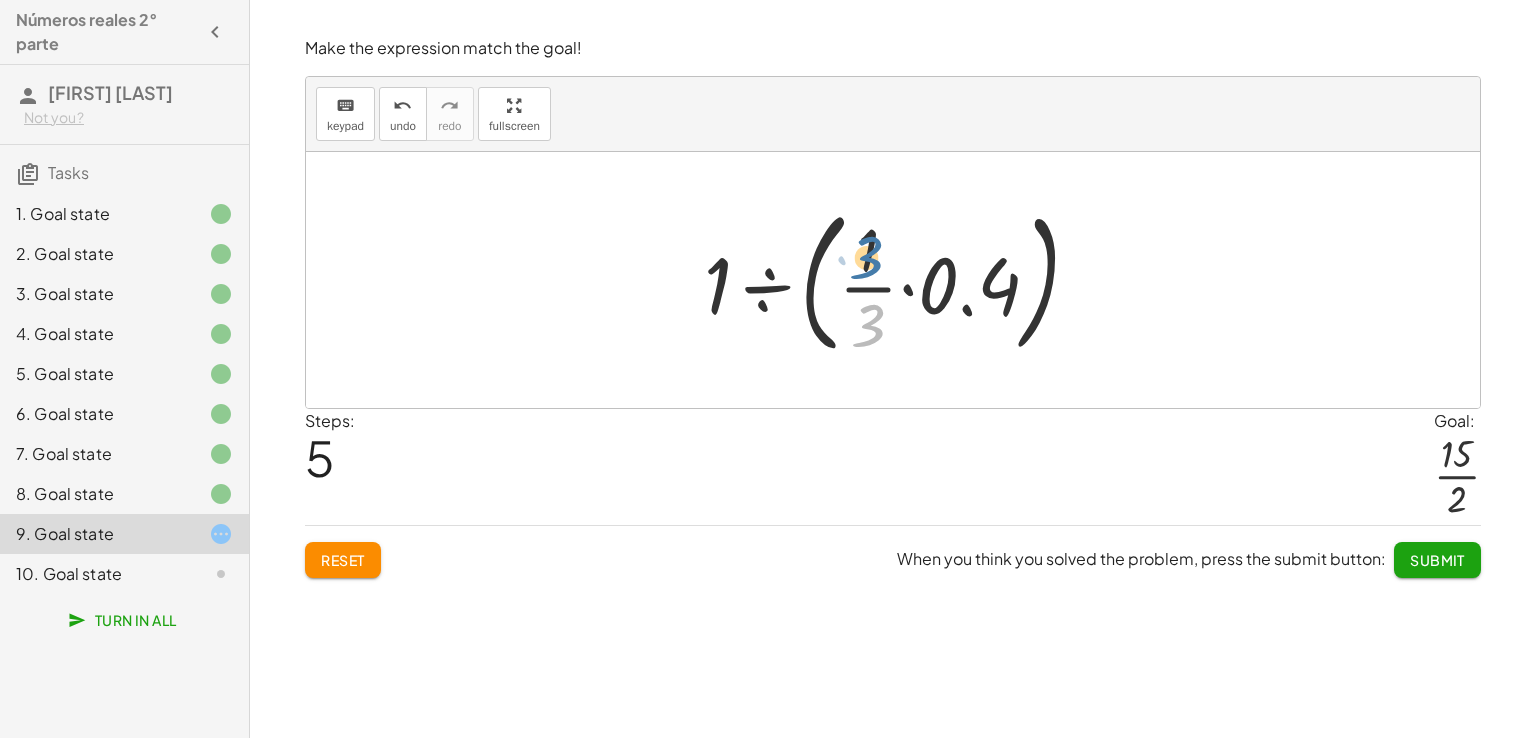 drag, startPoint x: 864, startPoint y: 315, endPoint x: 867, endPoint y: 228, distance: 87.05171 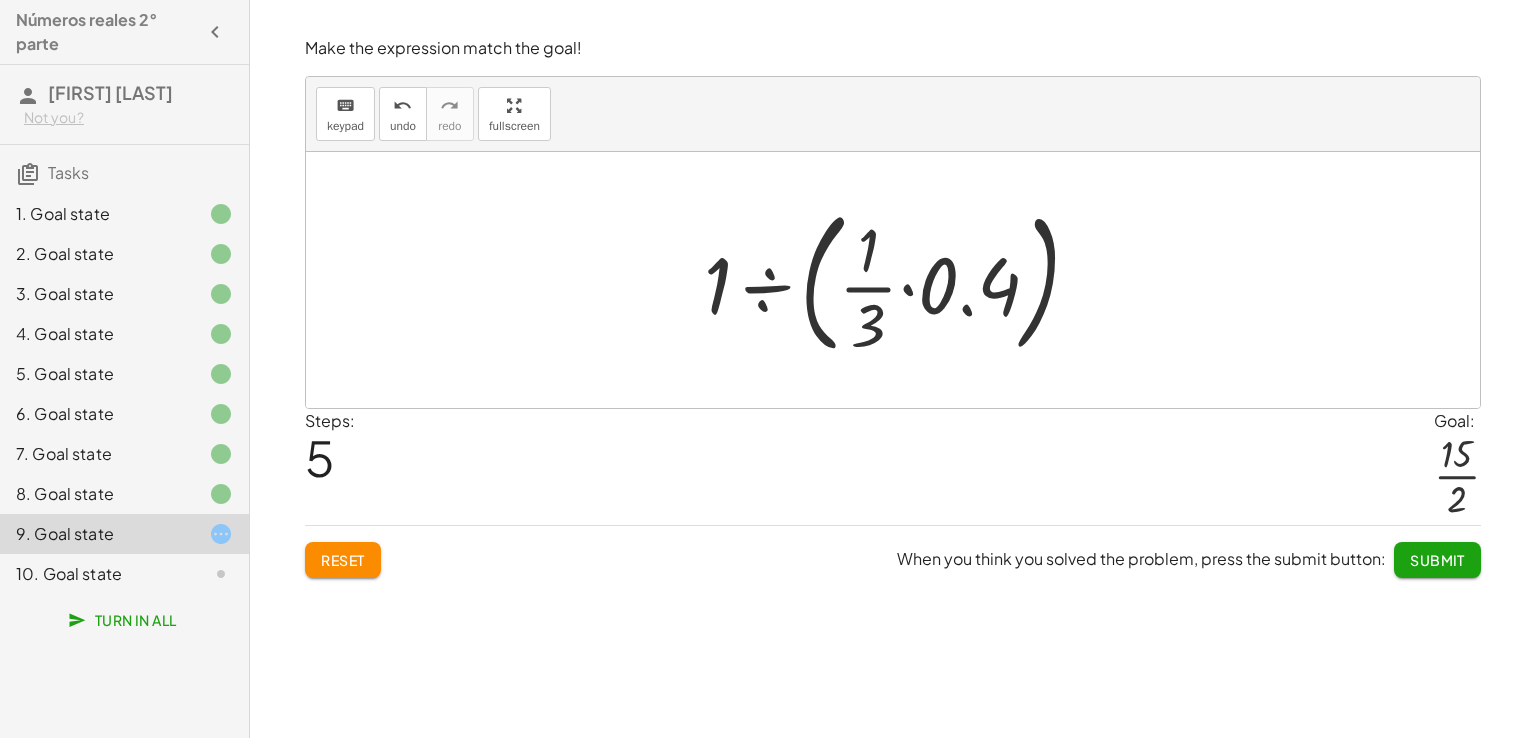 click at bounding box center (900, 280) 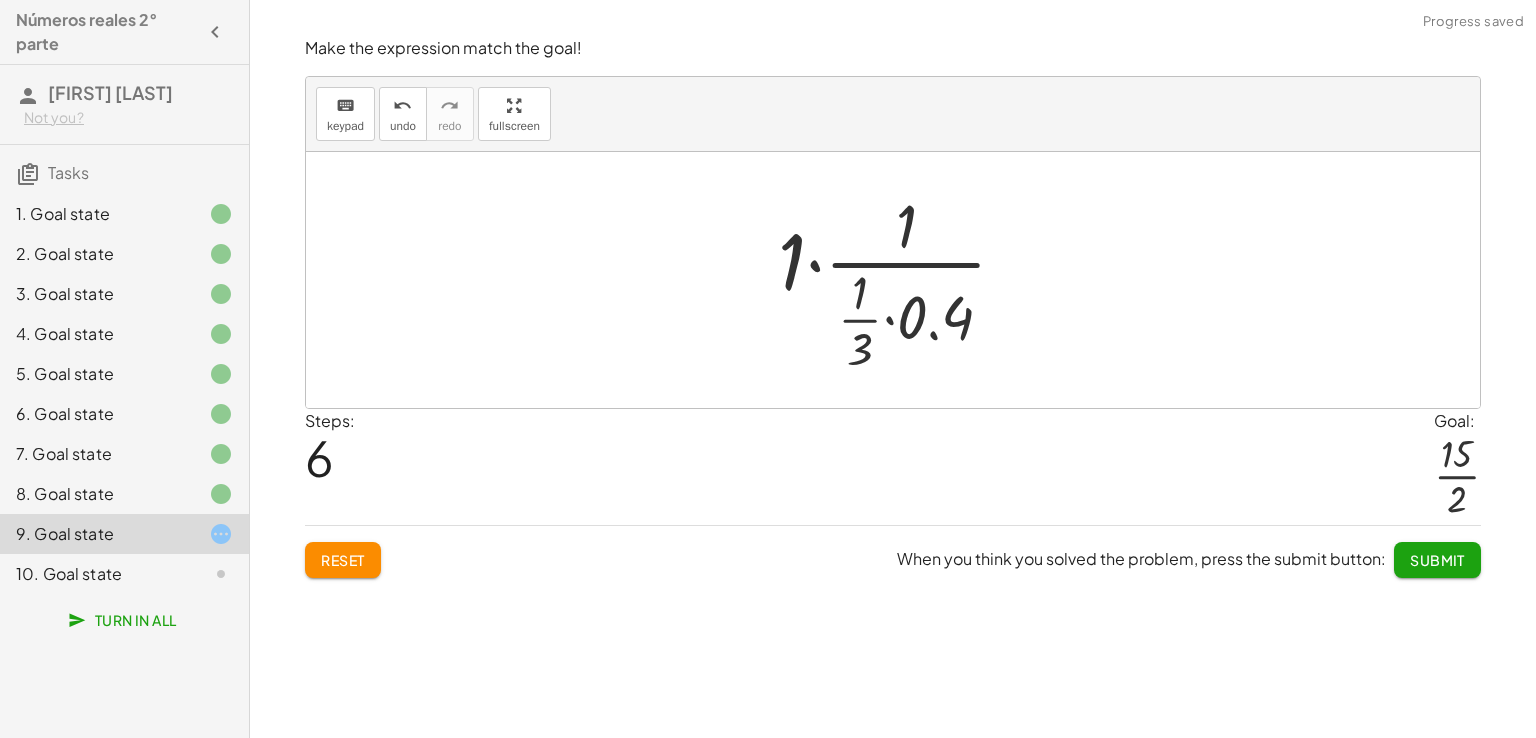 click at bounding box center (900, 280) 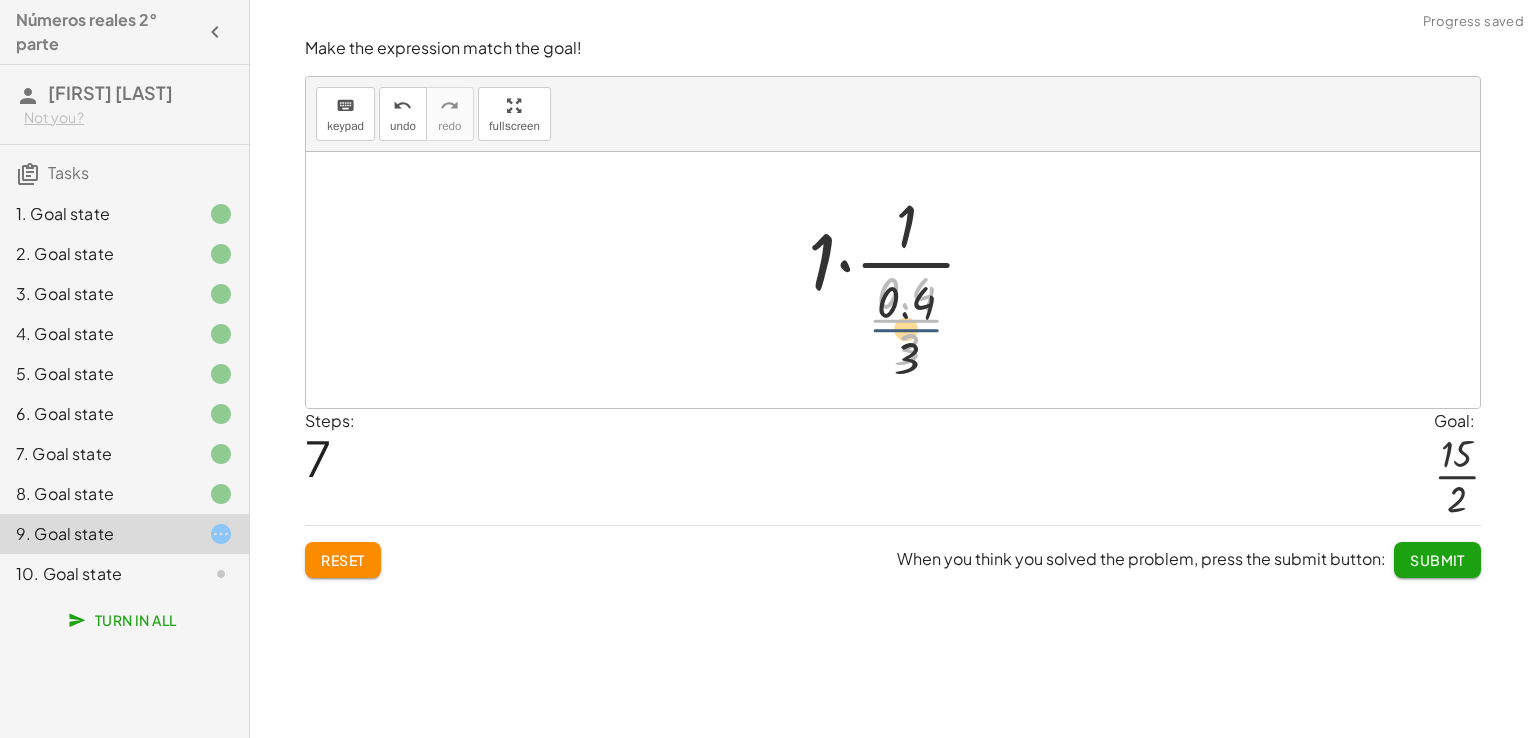 drag, startPoint x: 894, startPoint y: 309, endPoint x: 894, endPoint y: 328, distance: 19 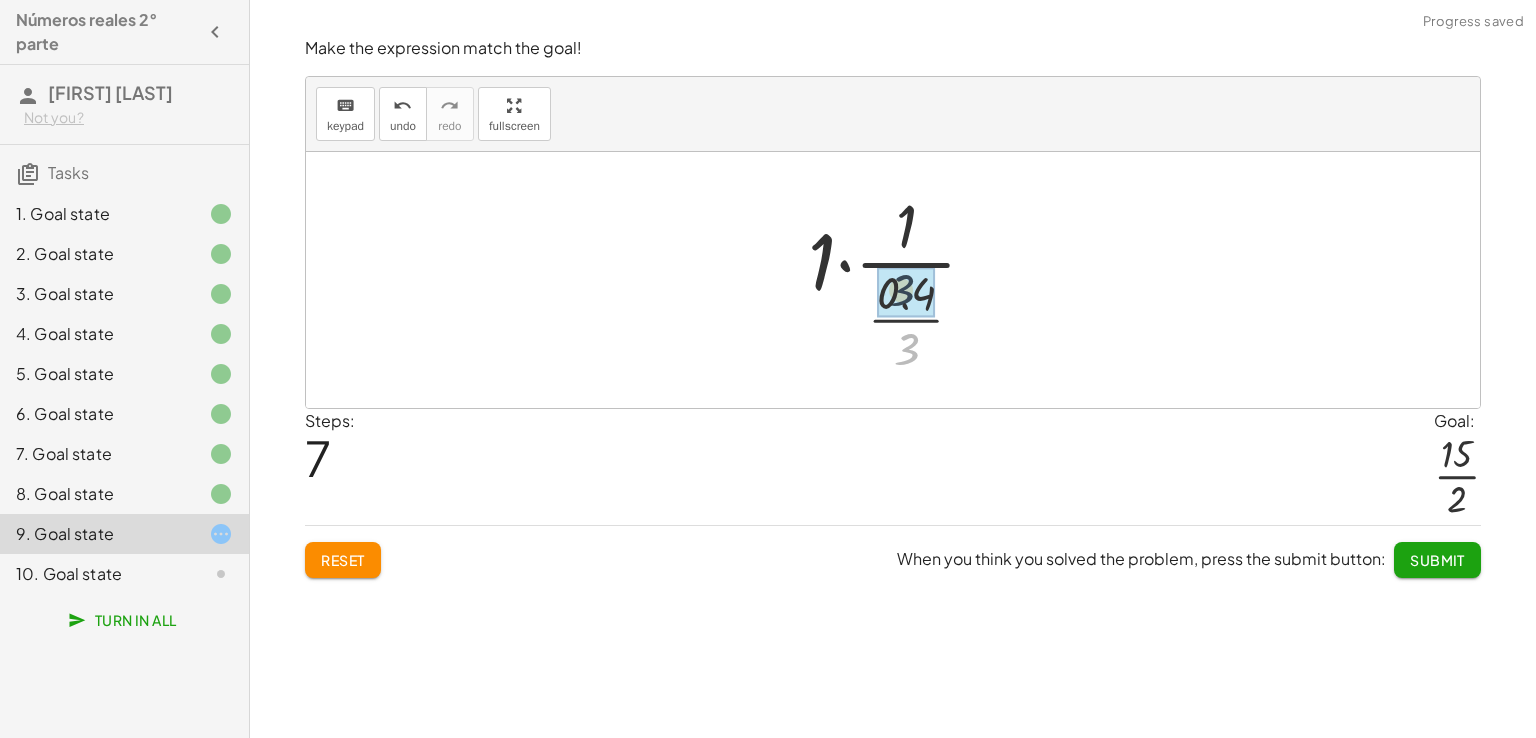 drag, startPoint x: 914, startPoint y: 361, endPoint x: 908, endPoint y: 297, distance: 64.28063 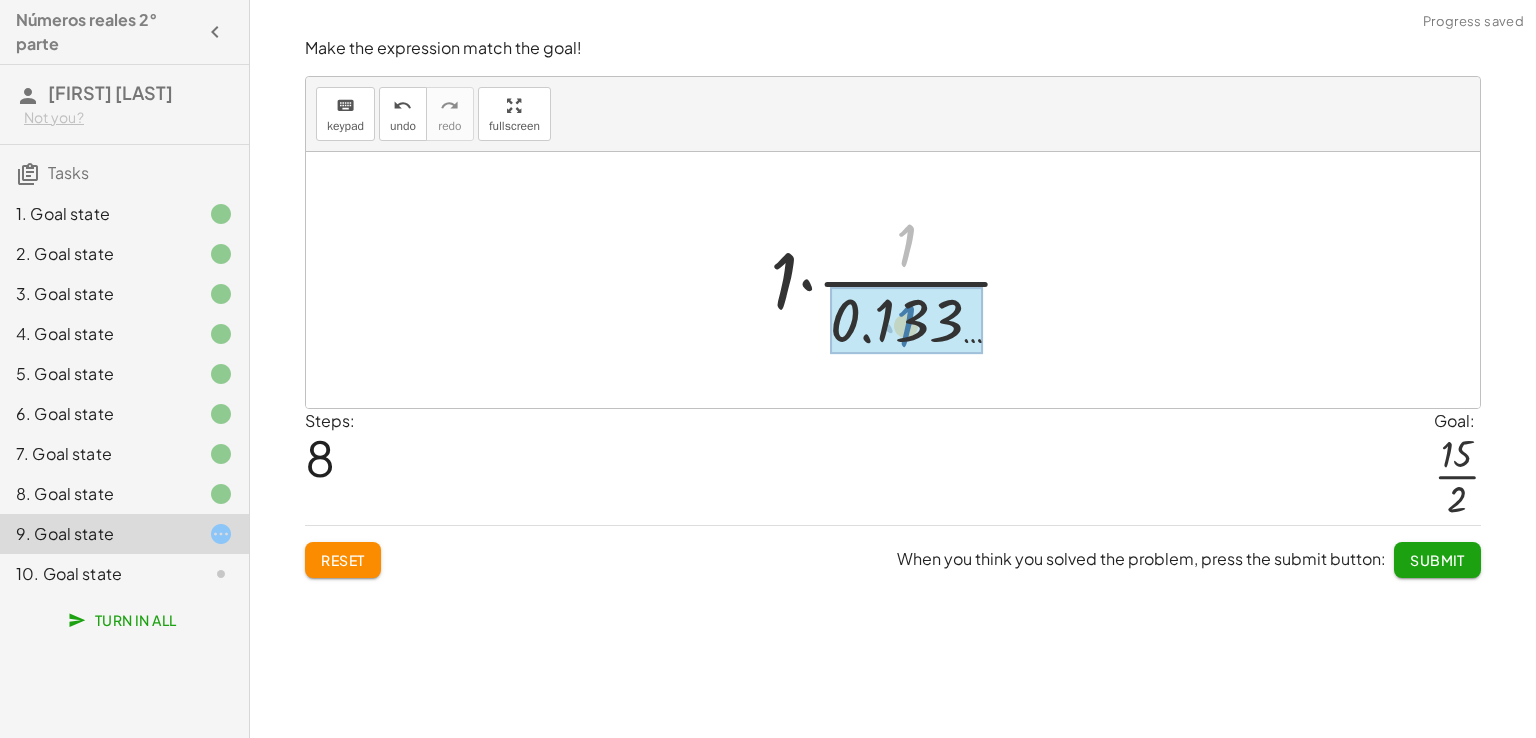 drag, startPoint x: 904, startPoint y: 245, endPoint x: 902, endPoint y: 357, distance: 112.01785 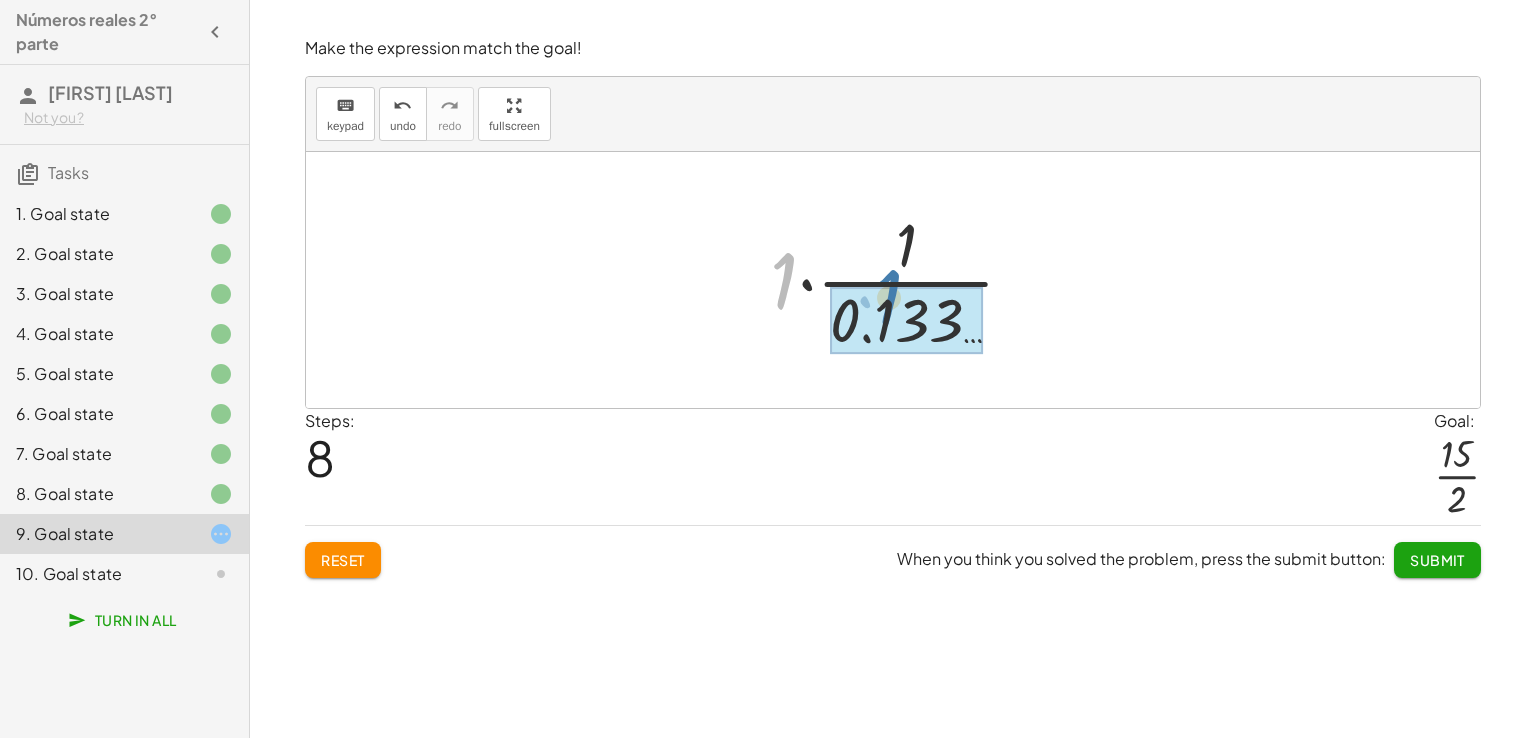drag, startPoint x: 776, startPoint y: 278, endPoint x: 896, endPoint y: 253, distance: 122.57651 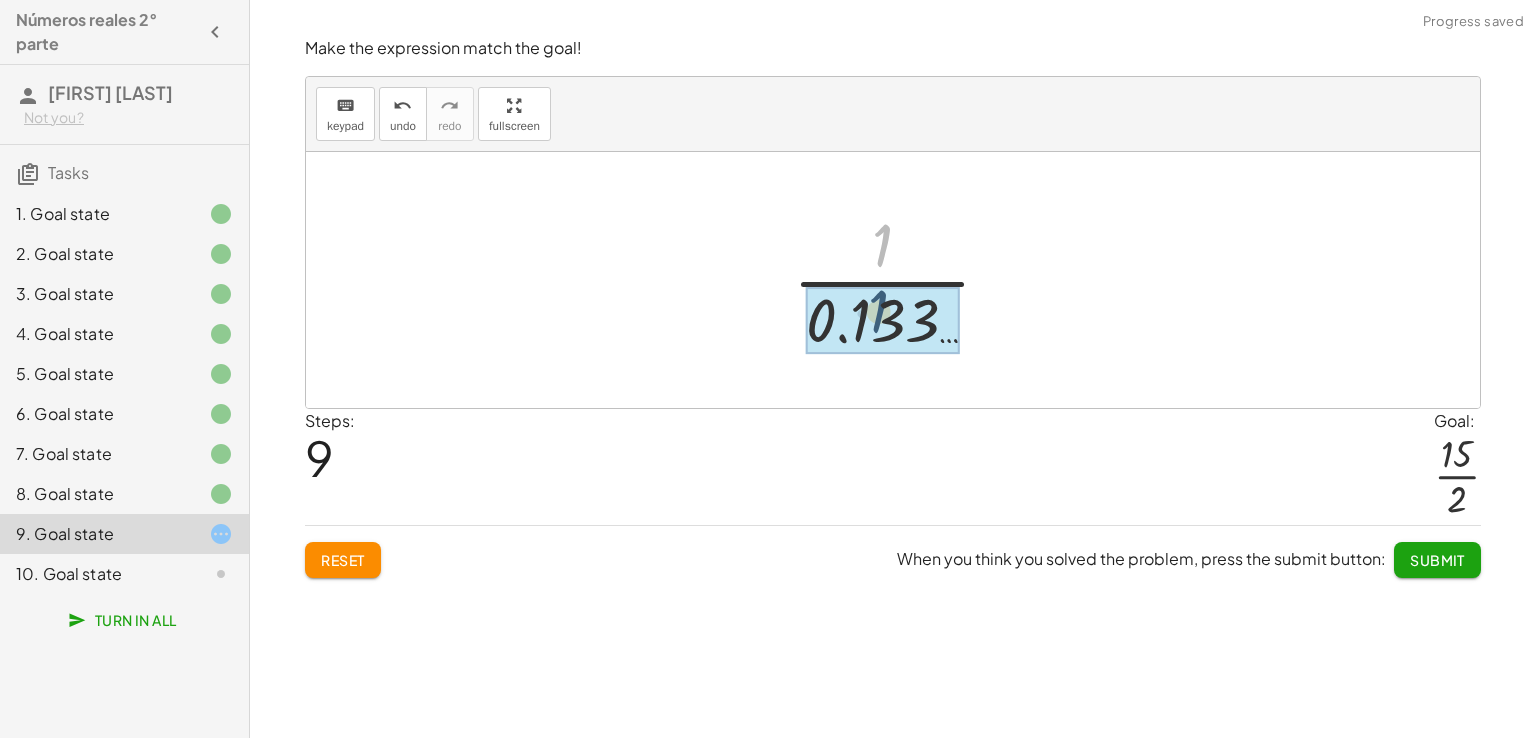 drag, startPoint x: 884, startPoint y: 257, endPoint x: 880, endPoint y: 325, distance: 68.117546 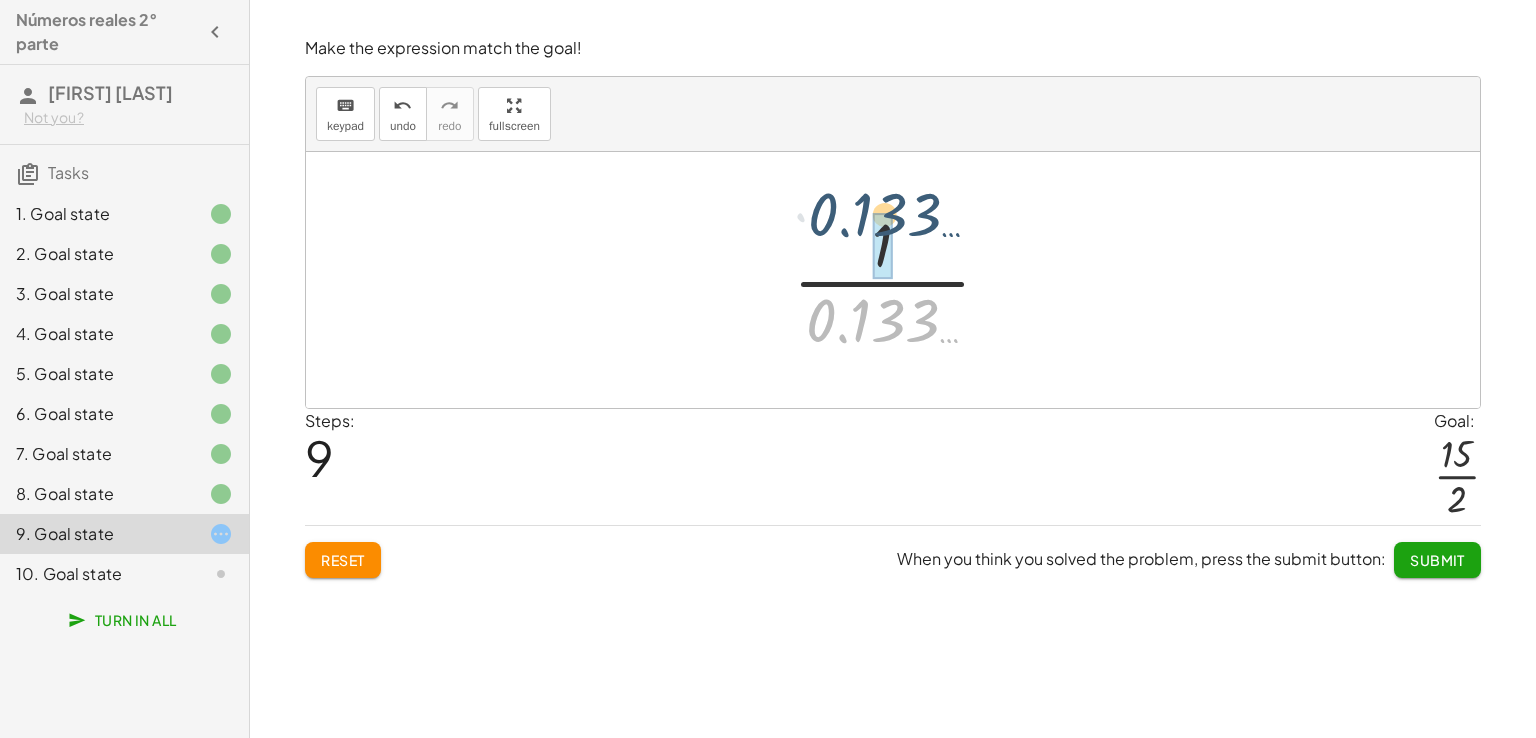 drag, startPoint x: 878, startPoint y: 325, endPoint x: 880, endPoint y: 217, distance: 108.01852 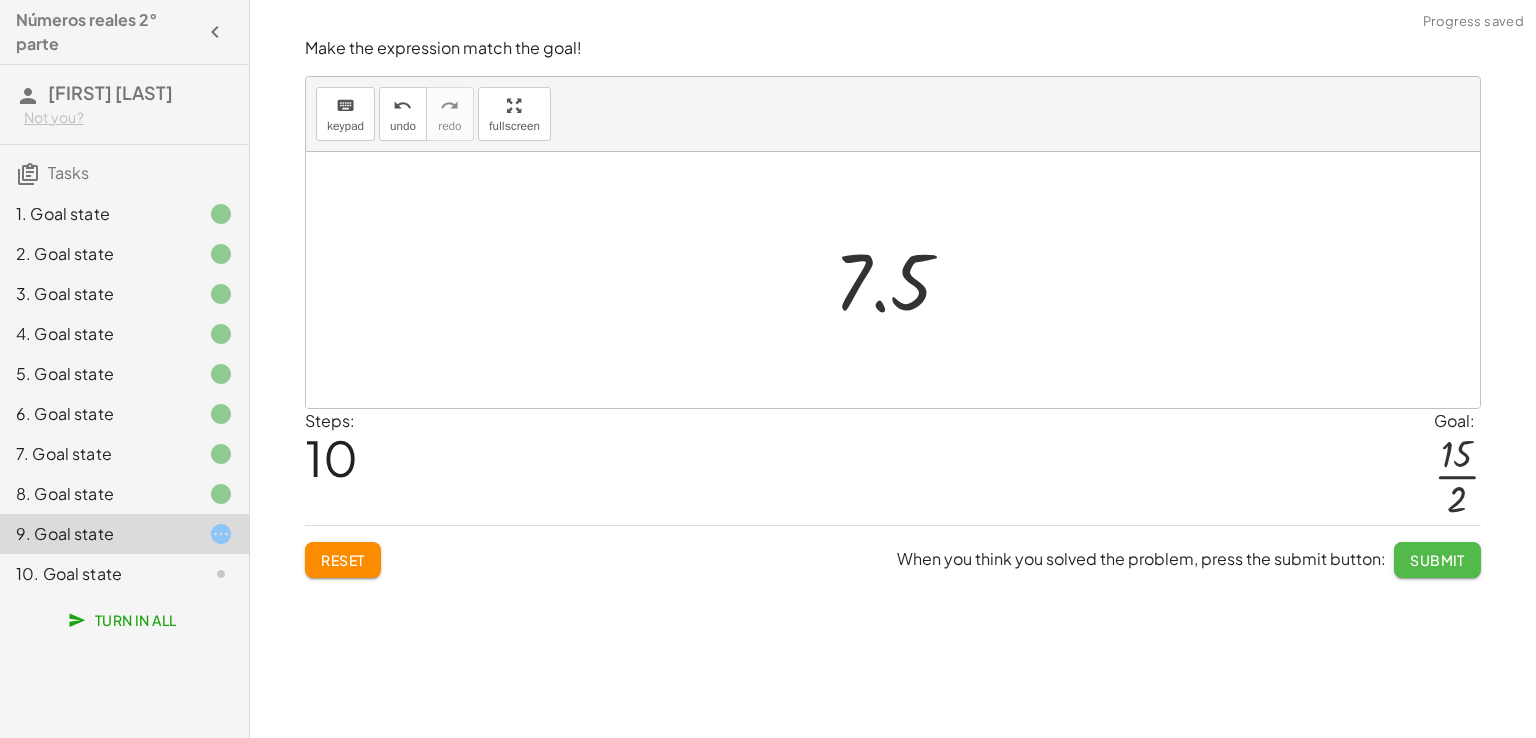 click on "Submit" 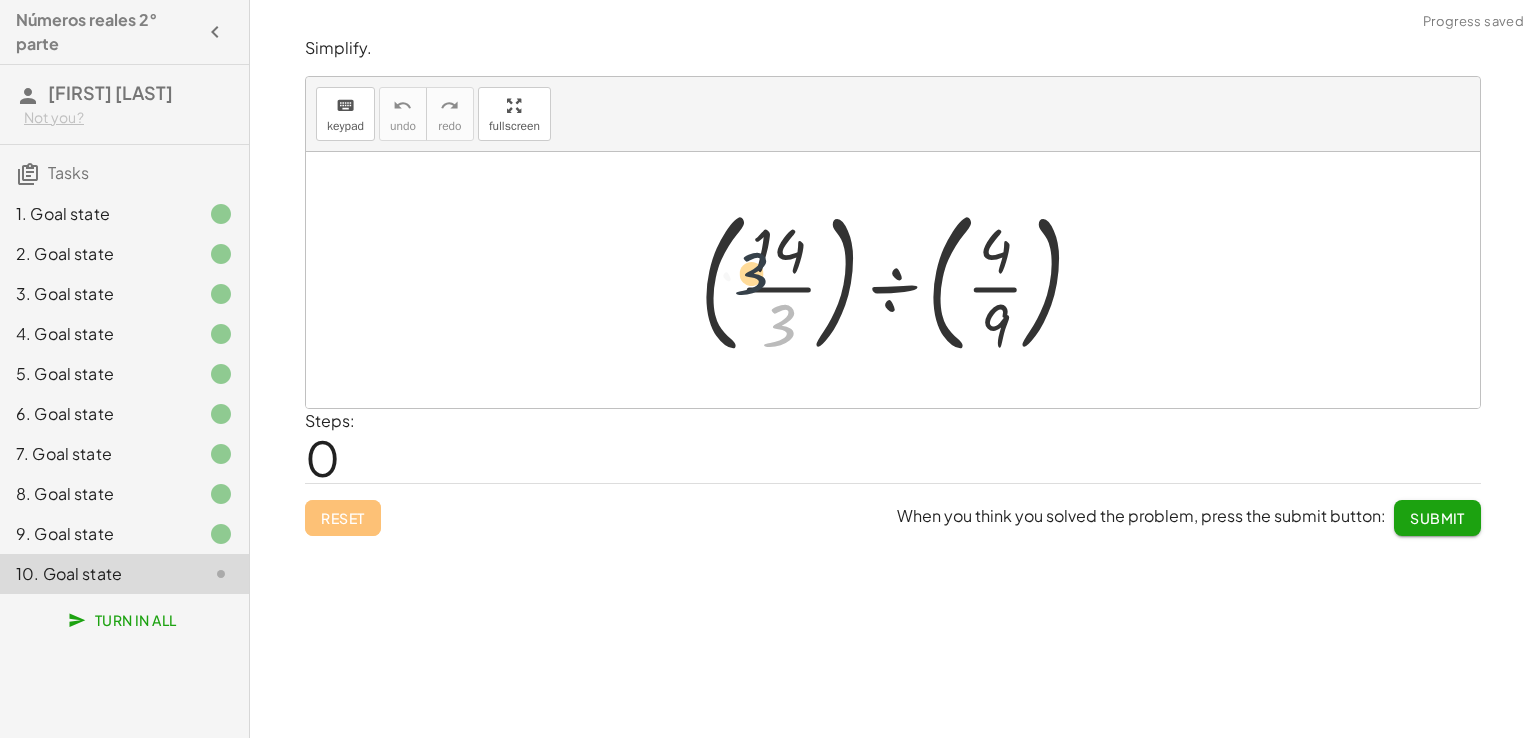 drag, startPoint x: 804, startPoint y: 317, endPoint x: 812, endPoint y: 240, distance: 77.41447 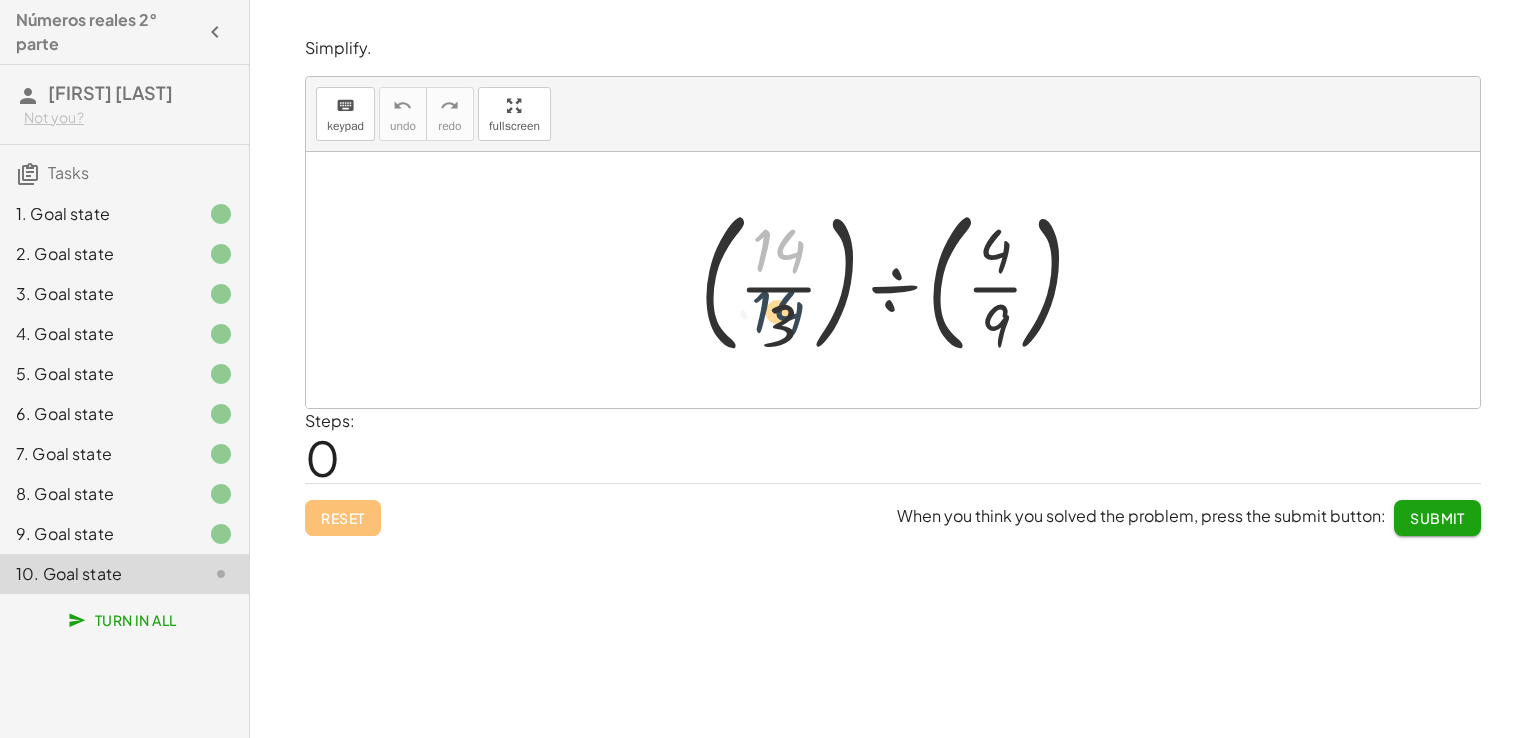 drag, startPoint x: 780, startPoint y: 267, endPoint x: 779, endPoint y: 337, distance: 70.00714 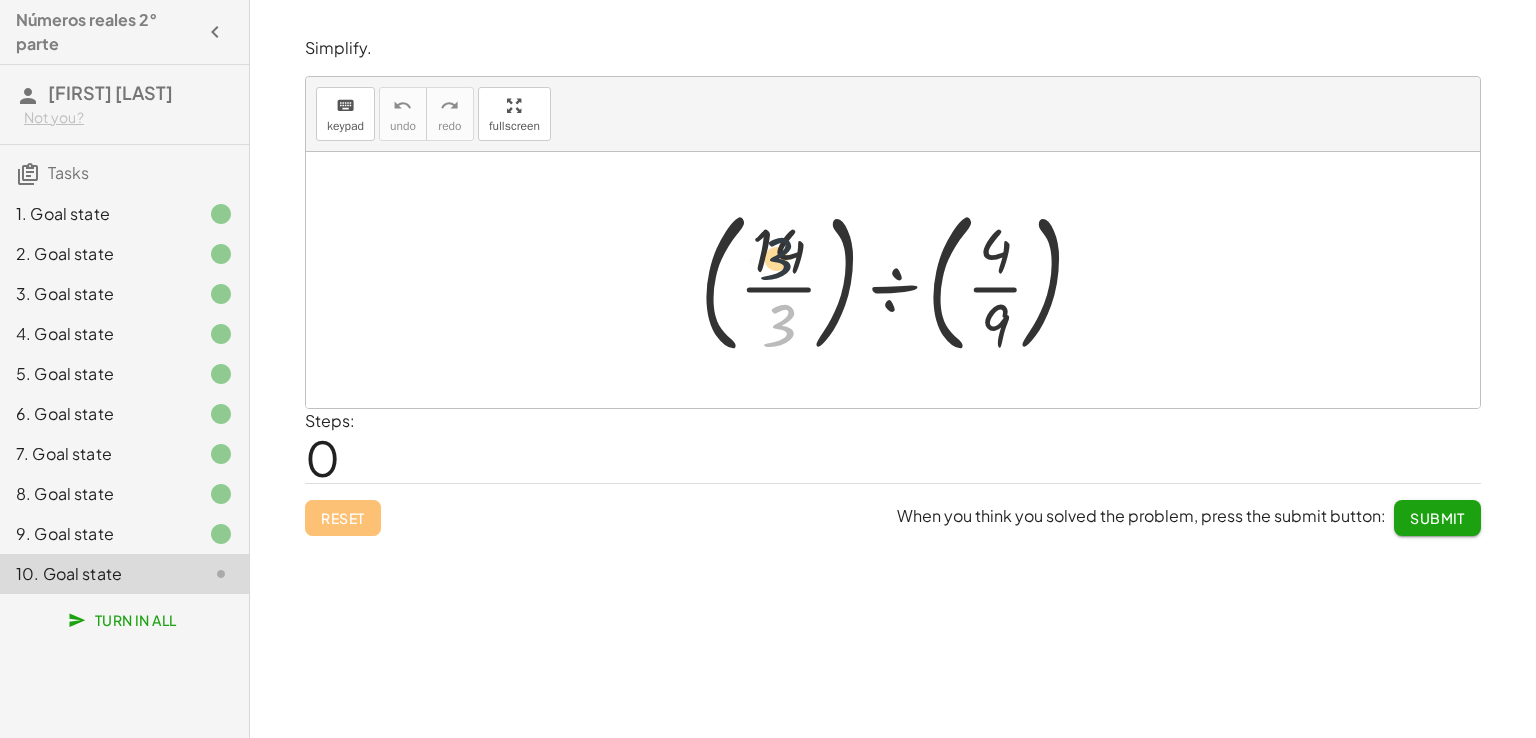 drag, startPoint x: 779, startPoint y: 337, endPoint x: 786, endPoint y: 201, distance: 136.18002 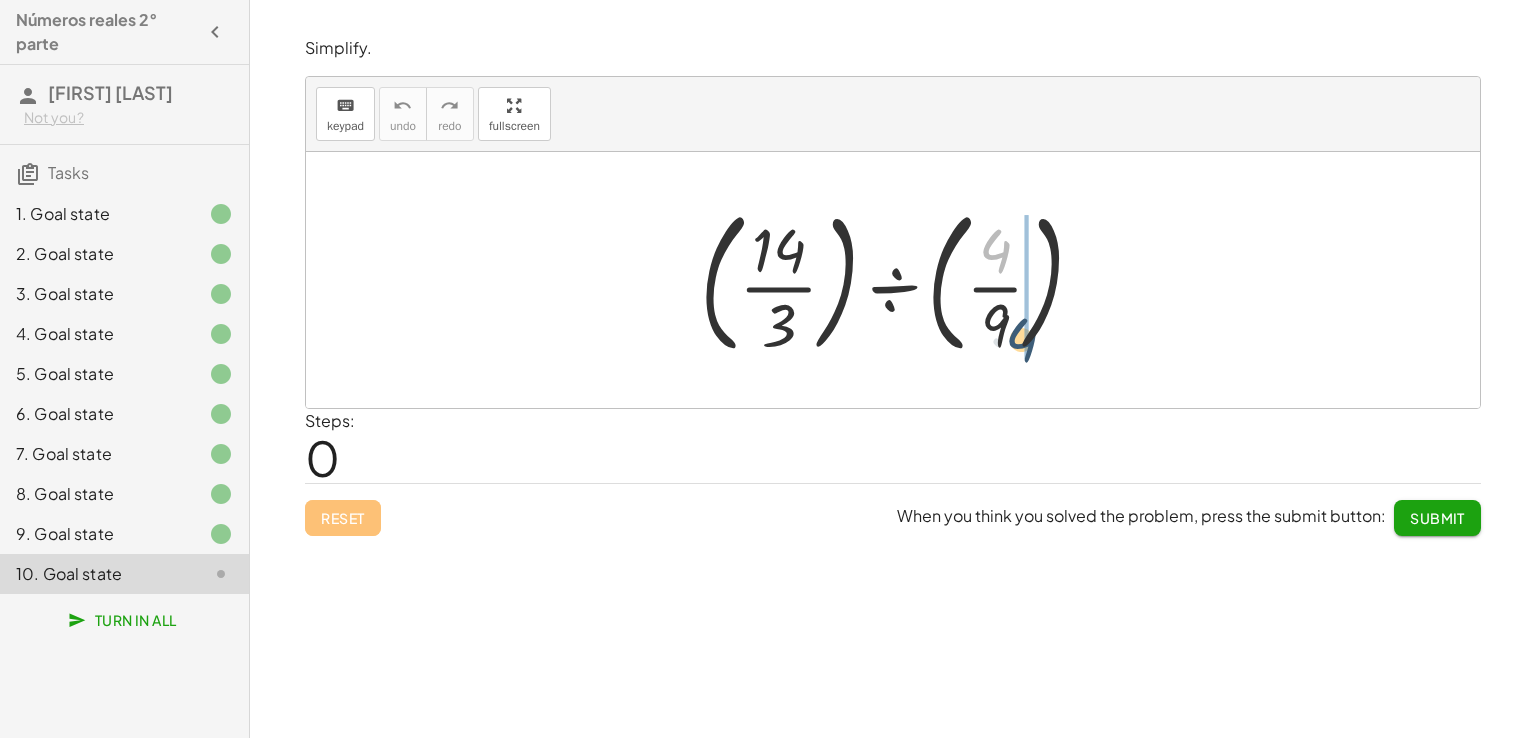 drag, startPoint x: 983, startPoint y: 245, endPoint x: 1004, endPoint y: 339, distance: 96.317184 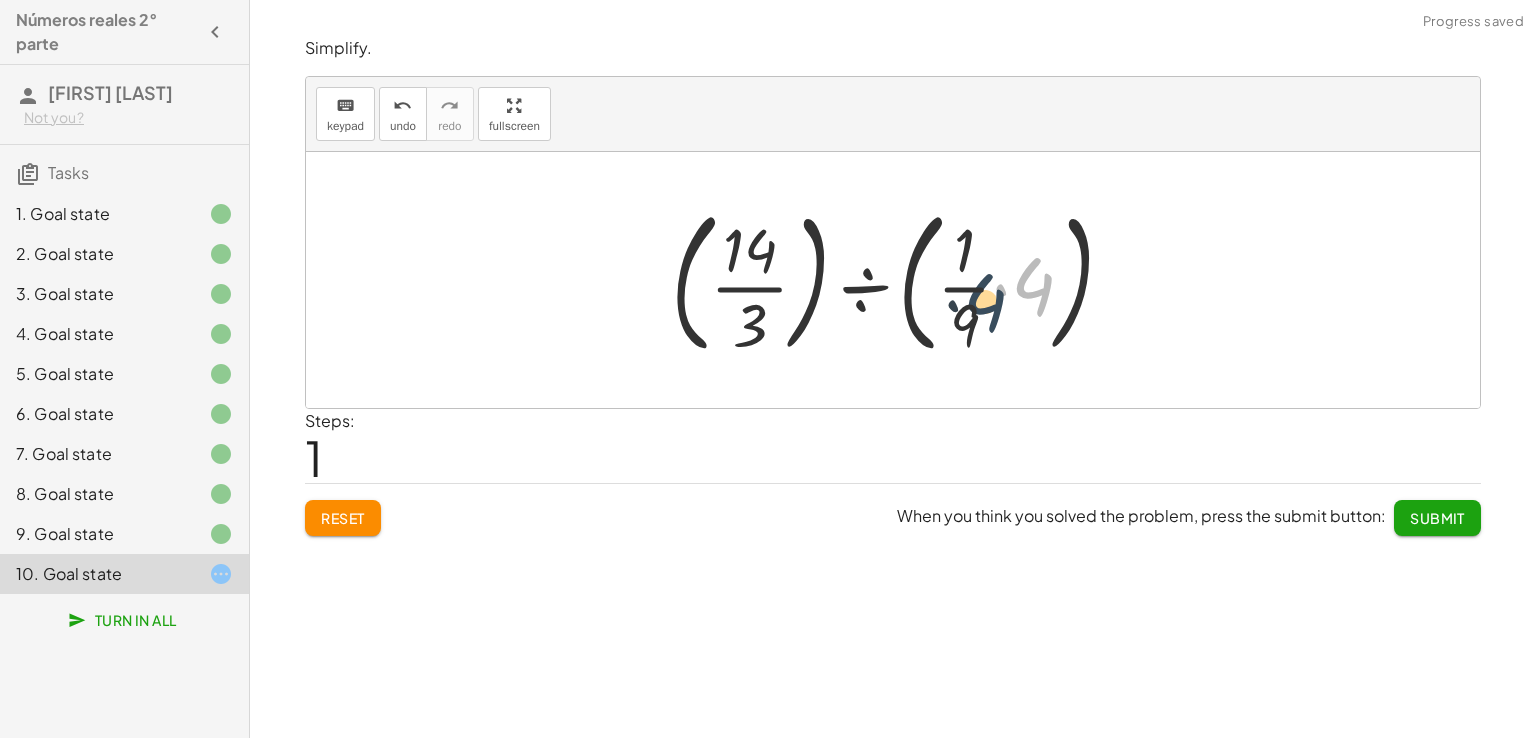 drag, startPoint x: 1027, startPoint y: 277, endPoint x: 968, endPoint y: 301, distance: 63.694584 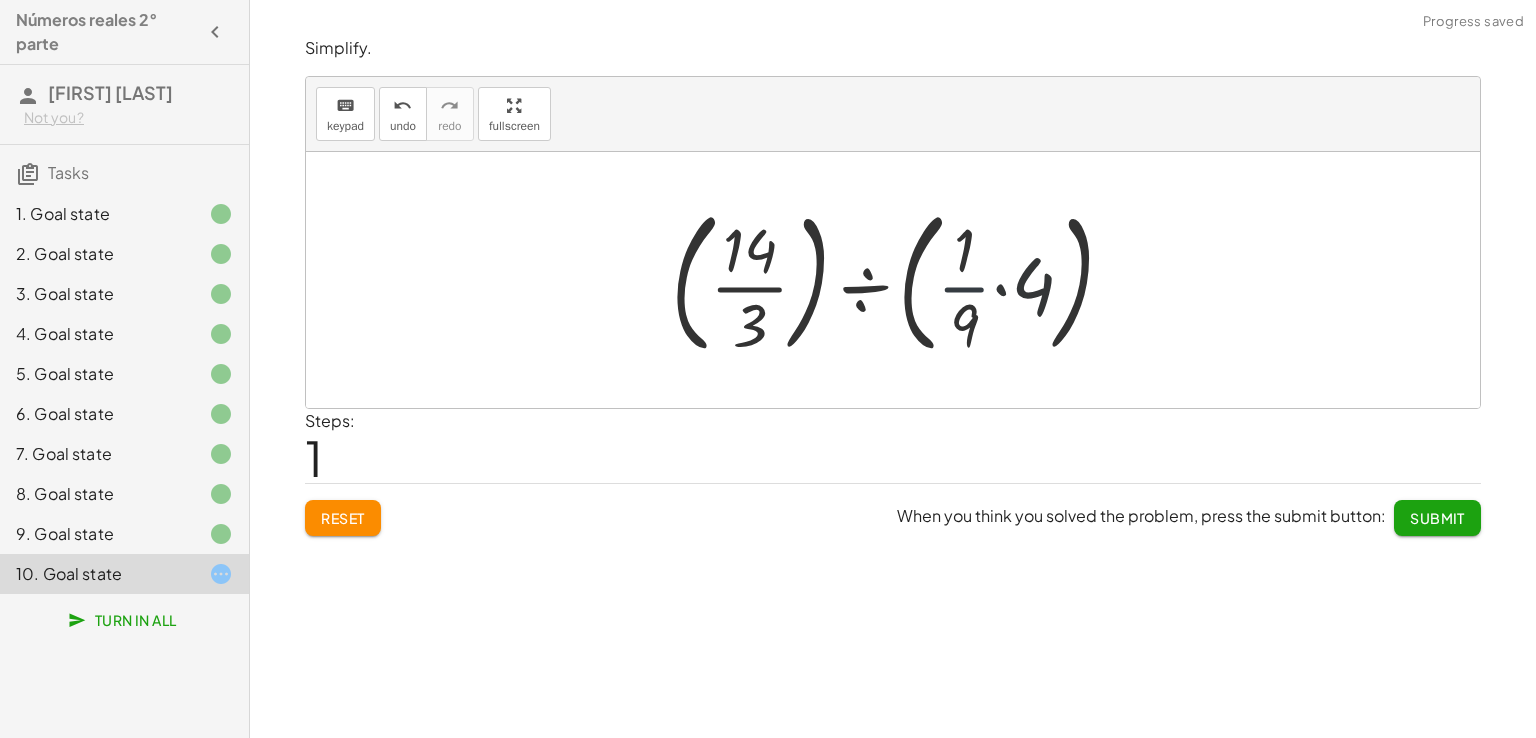 drag, startPoint x: 968, startPoint y: 301, endPoint x: 944, endPoint y: 335, distance: 41.617306 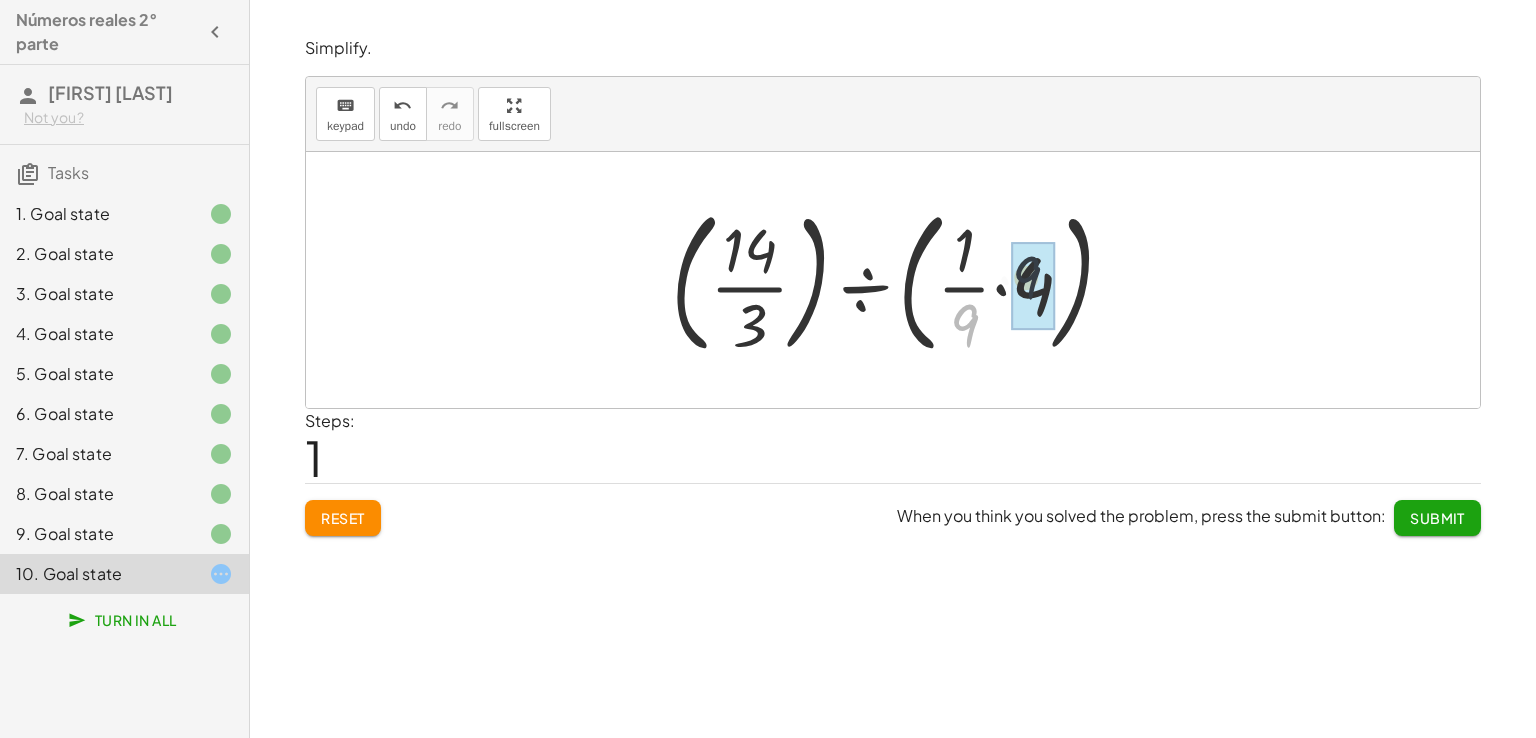 drag, startPoint x: 960, startPoint y: 318, endPoint x: 1033, endPoint y: 265, distance: 90.21086 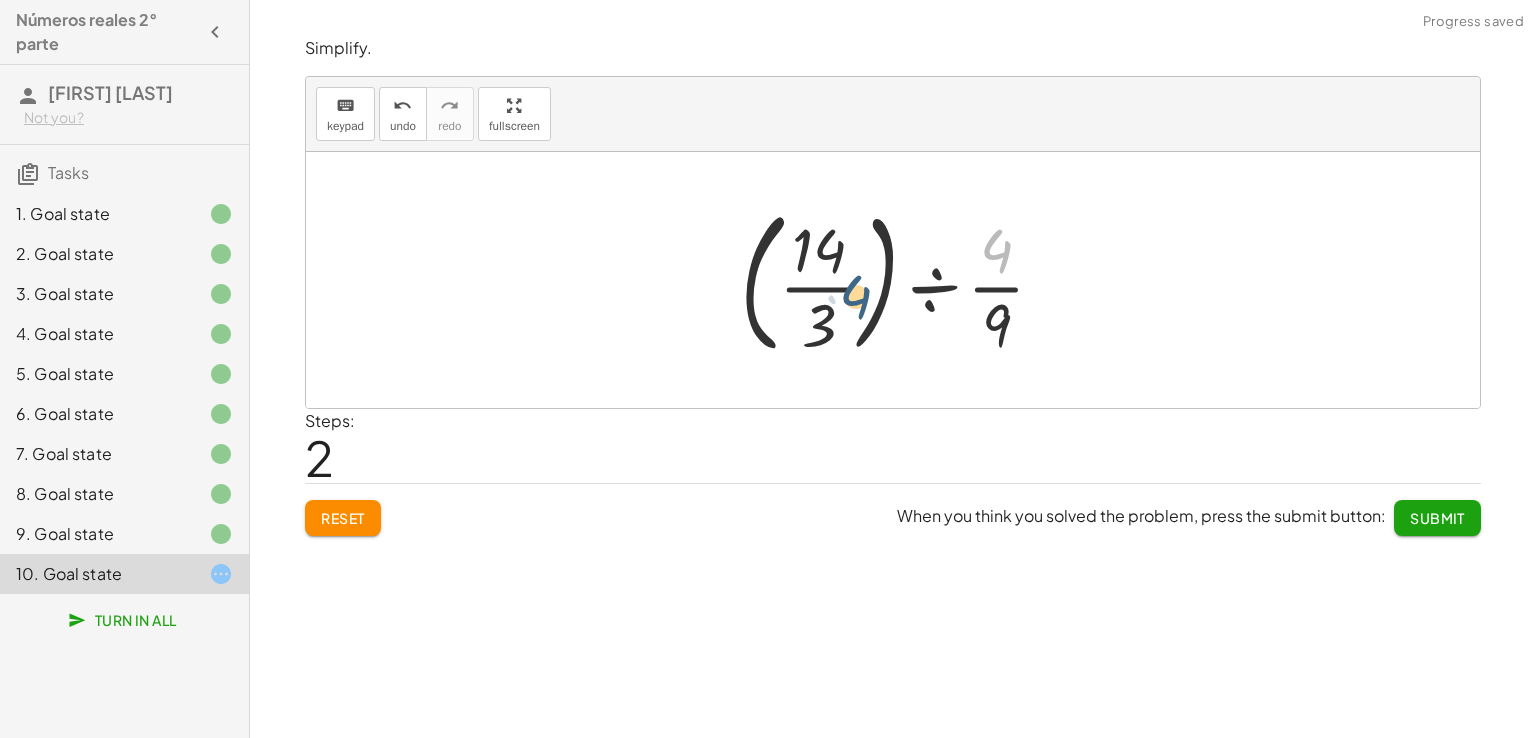 drag, startPoint x: 996, startPoint y: 251, endPoint x: 802, endPoint y: 289, distance: 197.68661 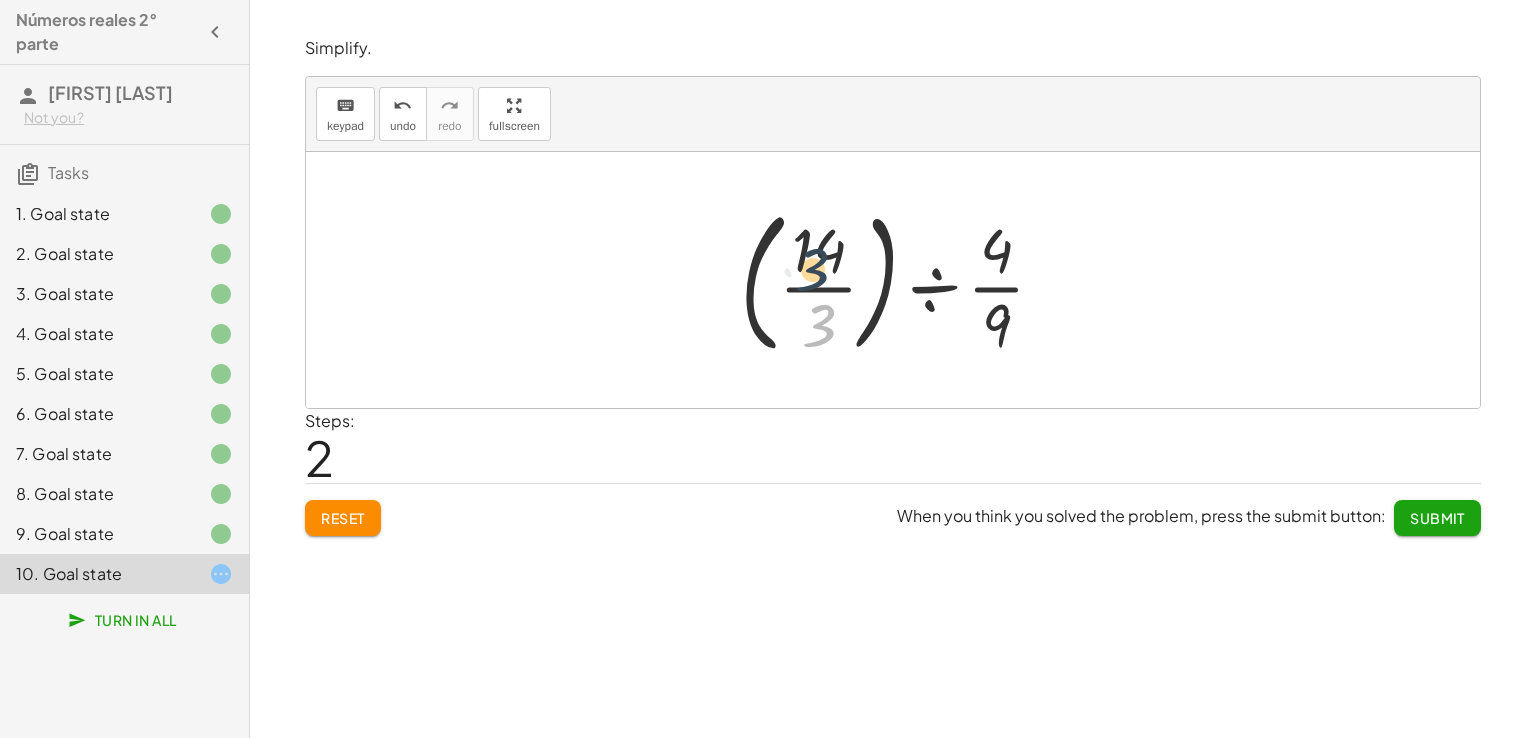 drag, startPoint x: 806, startPoint y: 313, endPoint x: 841, endPoint y: 231, distance: 89.157166 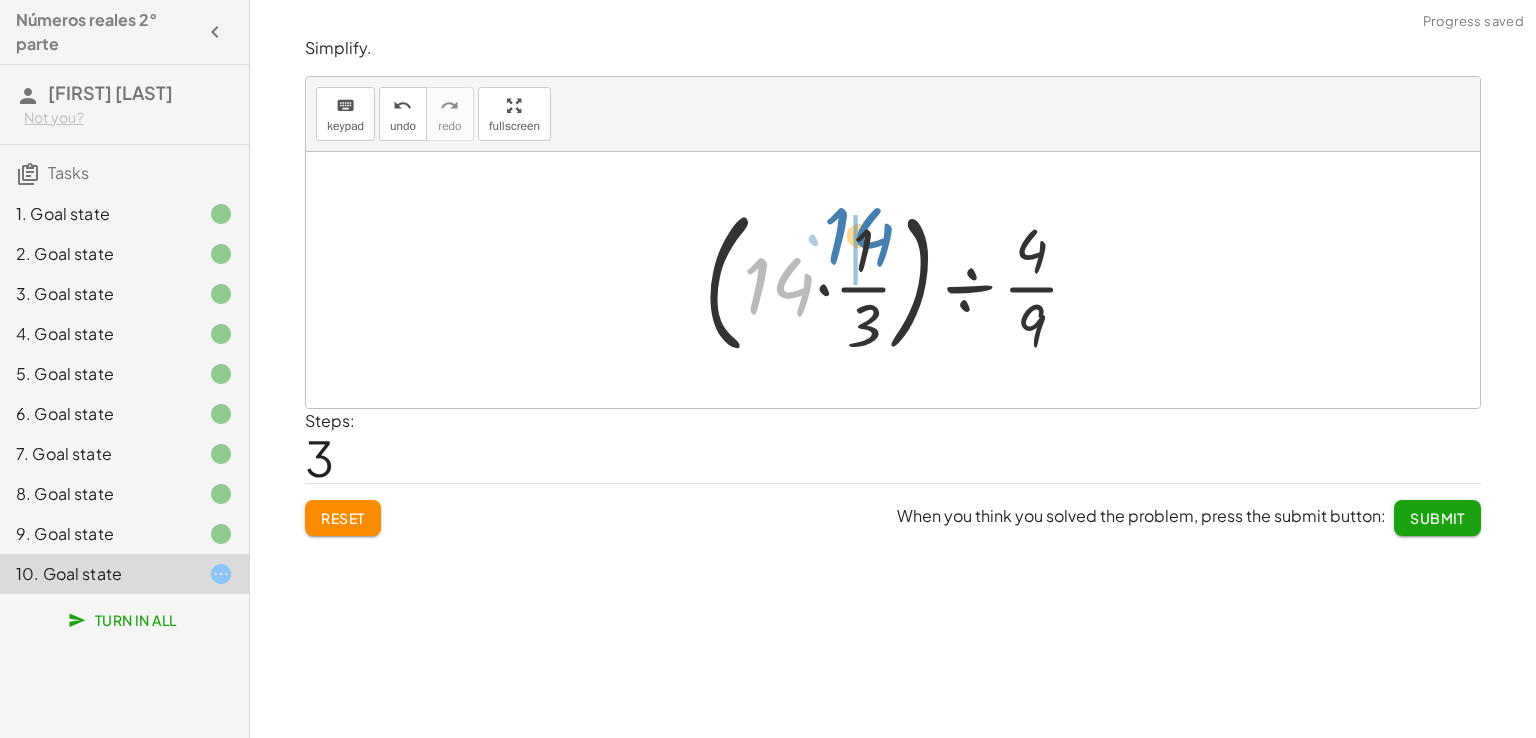 drag, startPoint x: 780, startPoint y: 290, endPoint x: 858, endPoint y: 219, distance: 105.47511 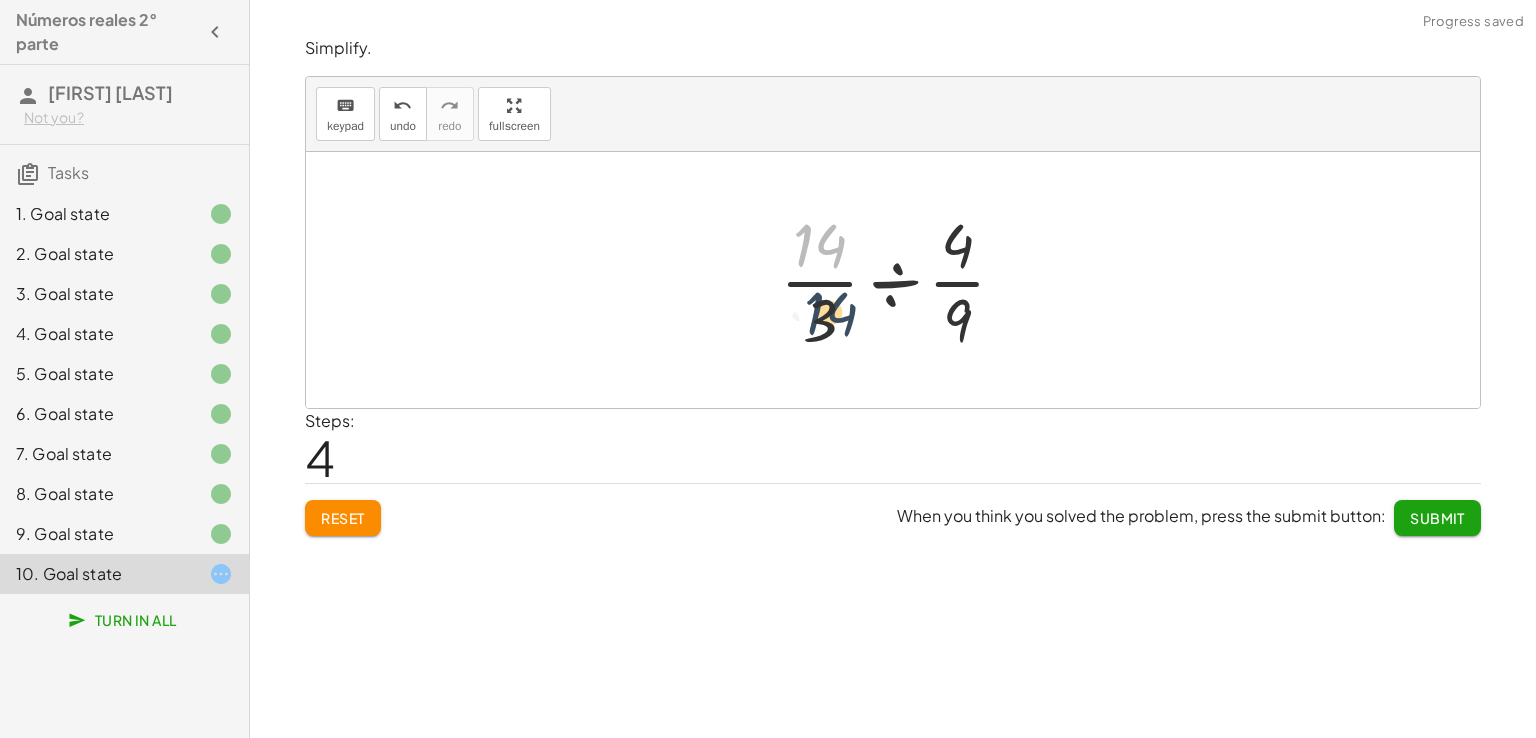drag, startPoint x: 818, startPoint y: 252, endPoint x: 824, endPoint y: 333, distance: 81.22192 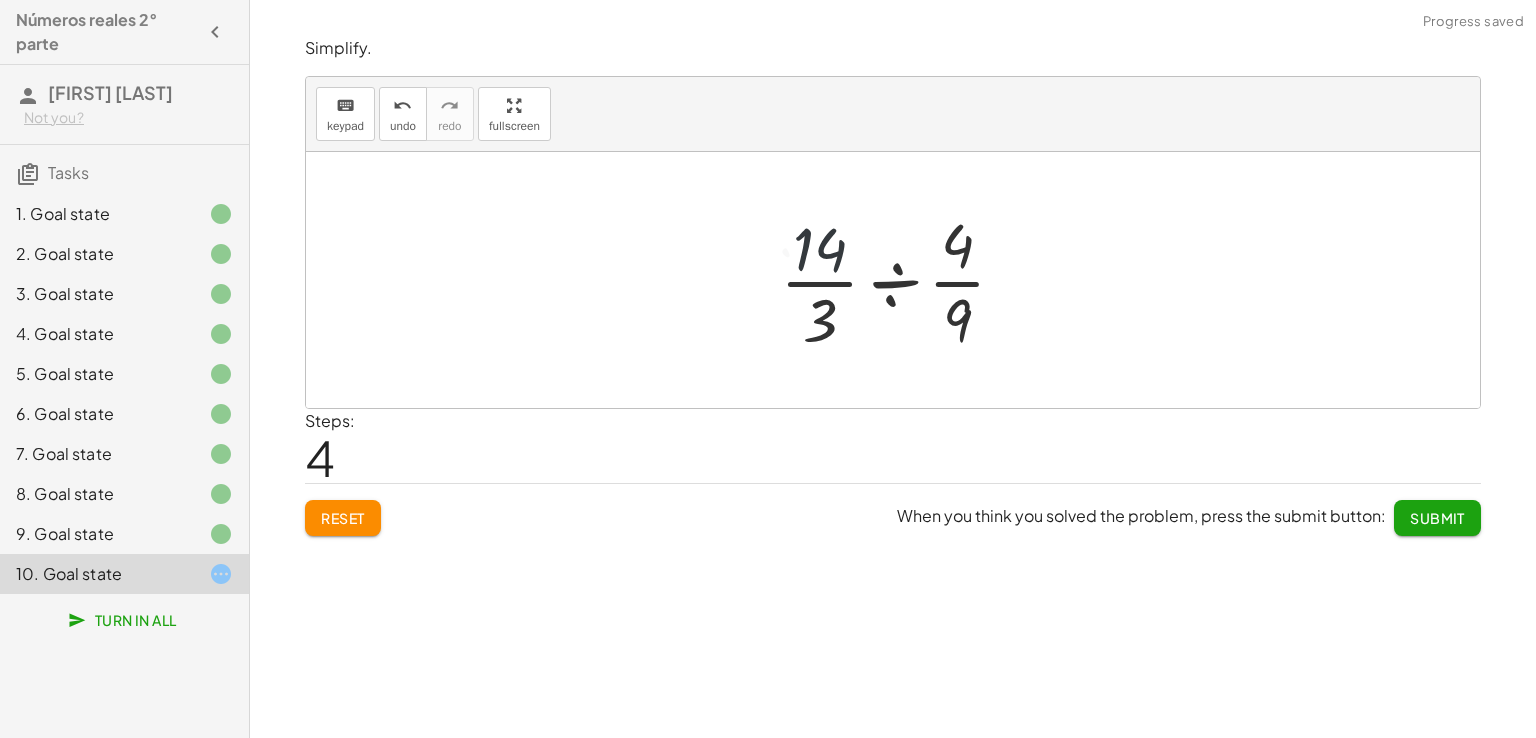 click at bounding box center [901, 280] 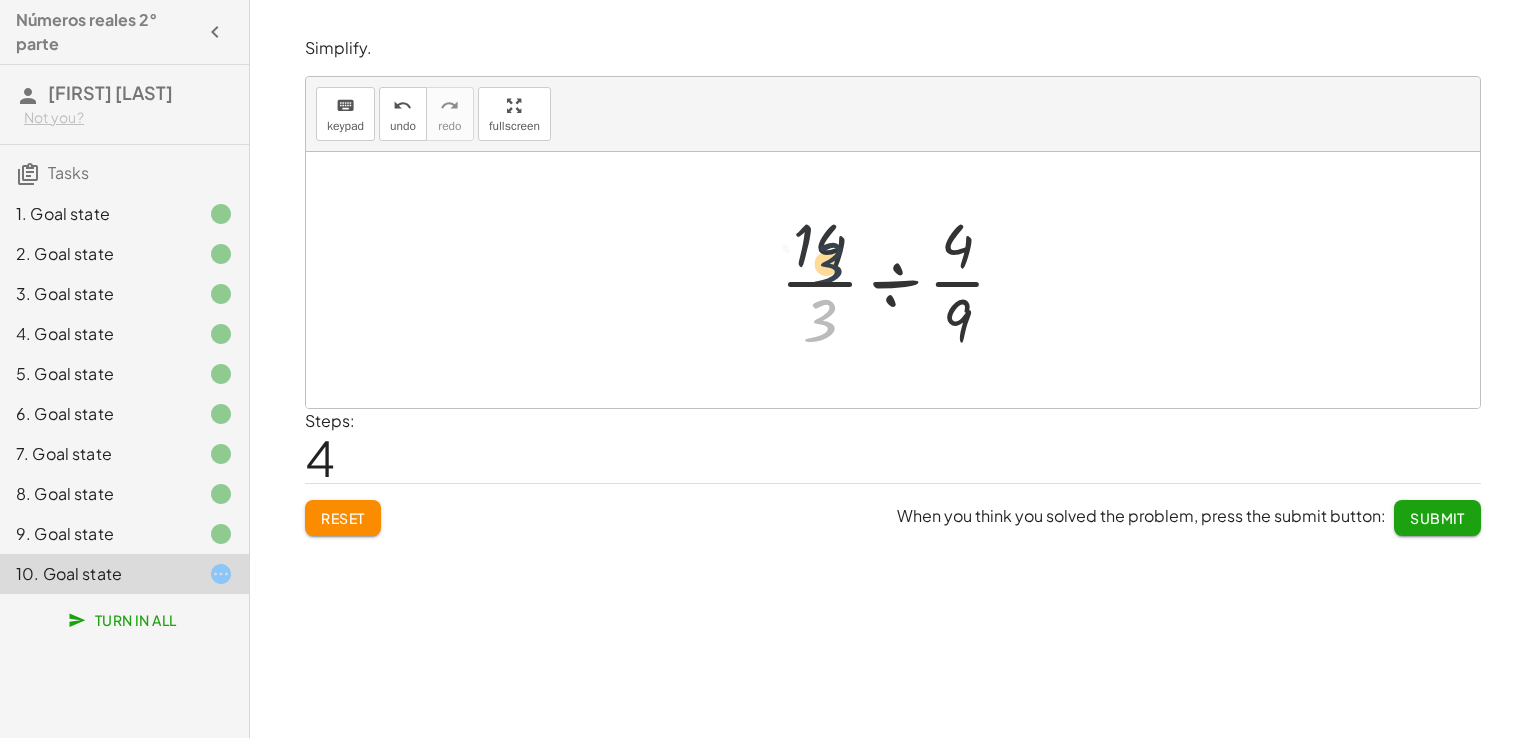drag, startPoint x: 824, startPoint y: 333, endPoint x: 826, endPoint y: 246, distance: 87.02299 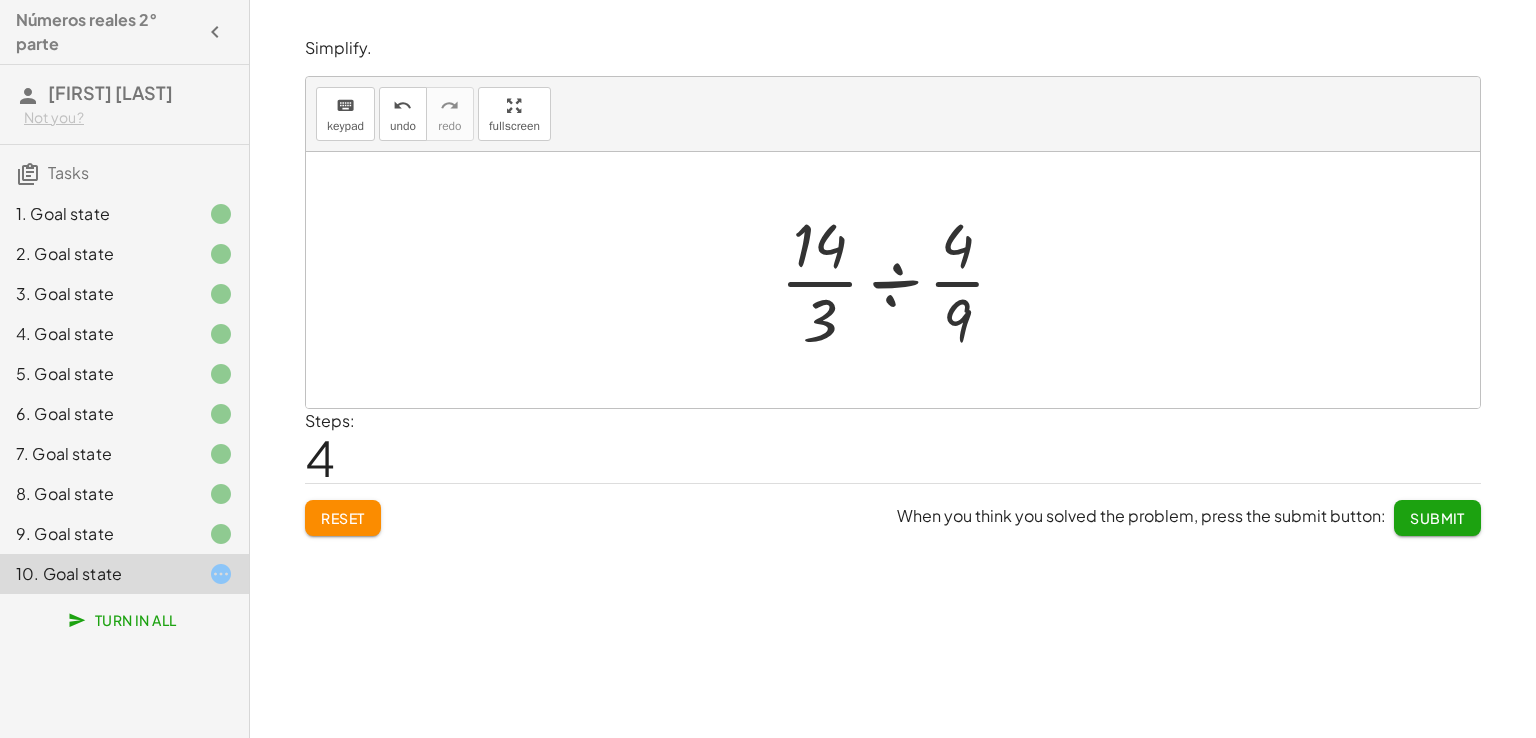 click at bounding box center [901, 280] 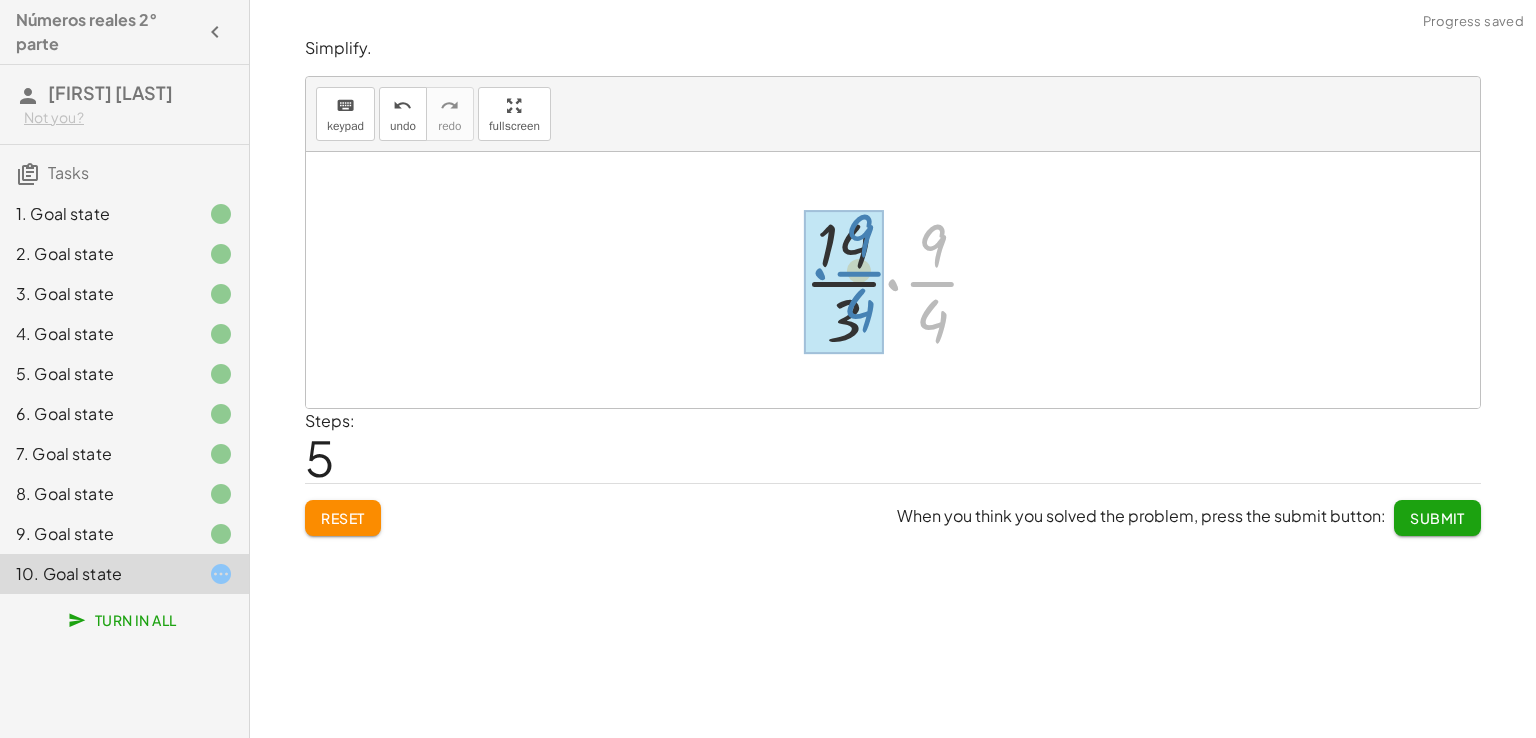 drag, startPoint x: 904, startPoint y: 273, endPoint x: 803, endPoint y: 259, distance: 101.96568 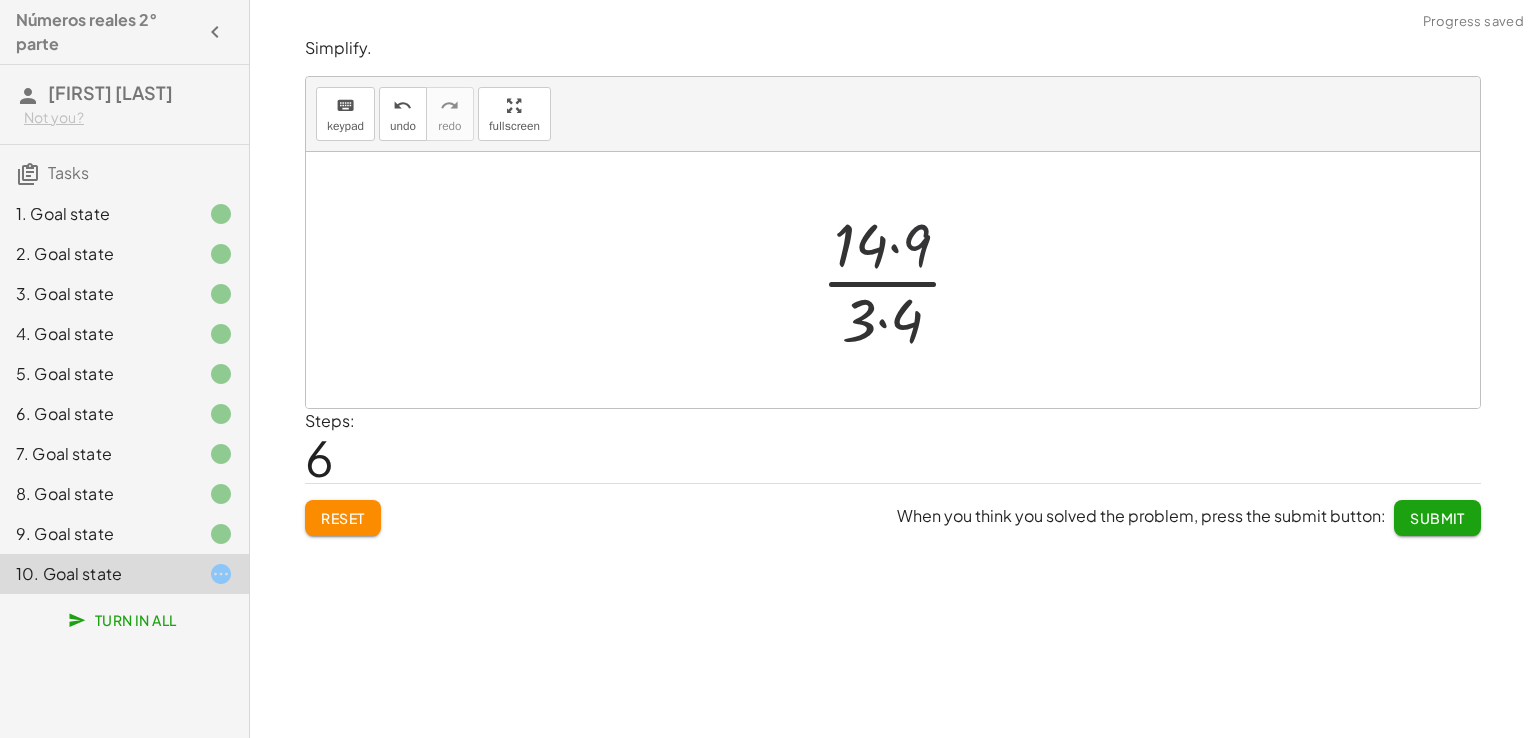 click at bounding box center (900, 280) 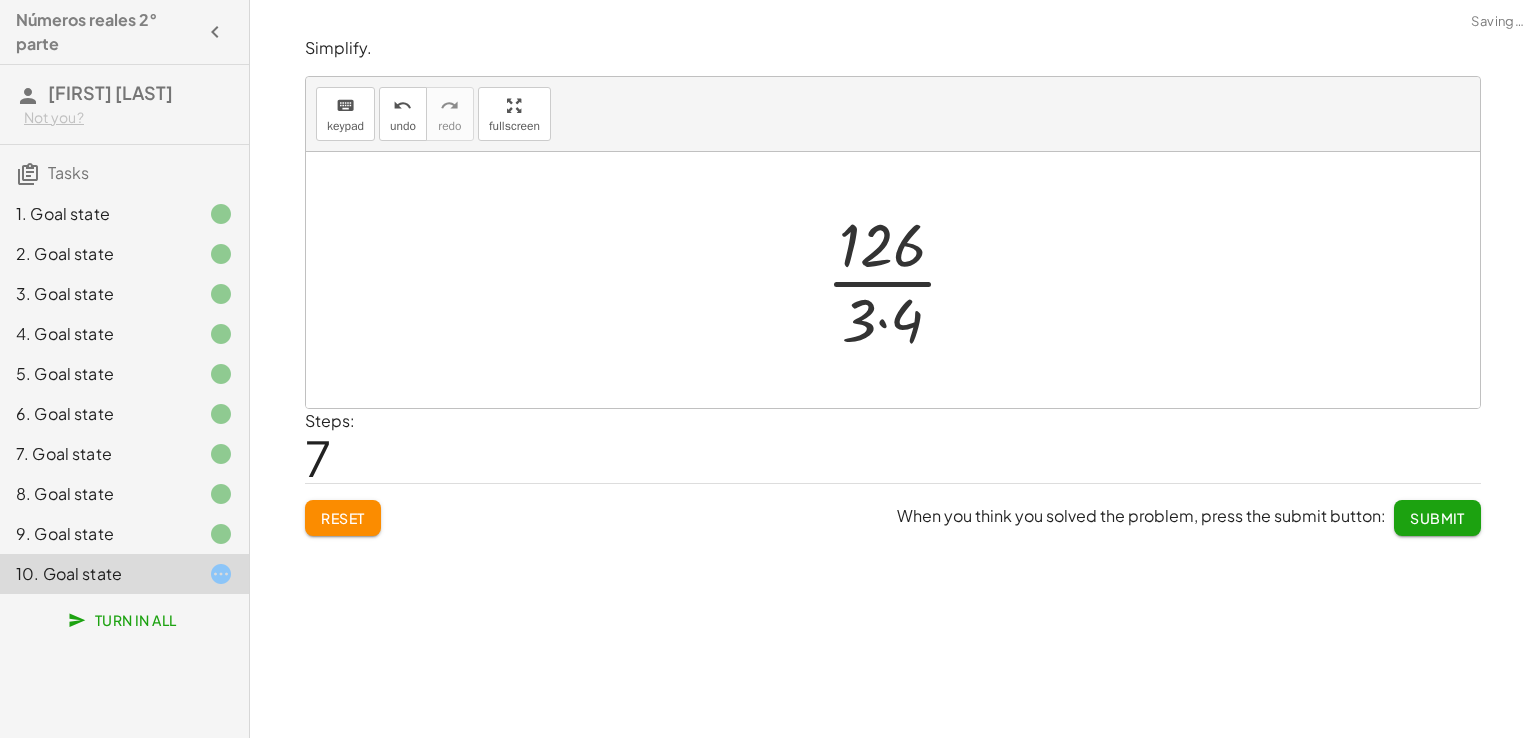 click at bounding box center (900, 280) 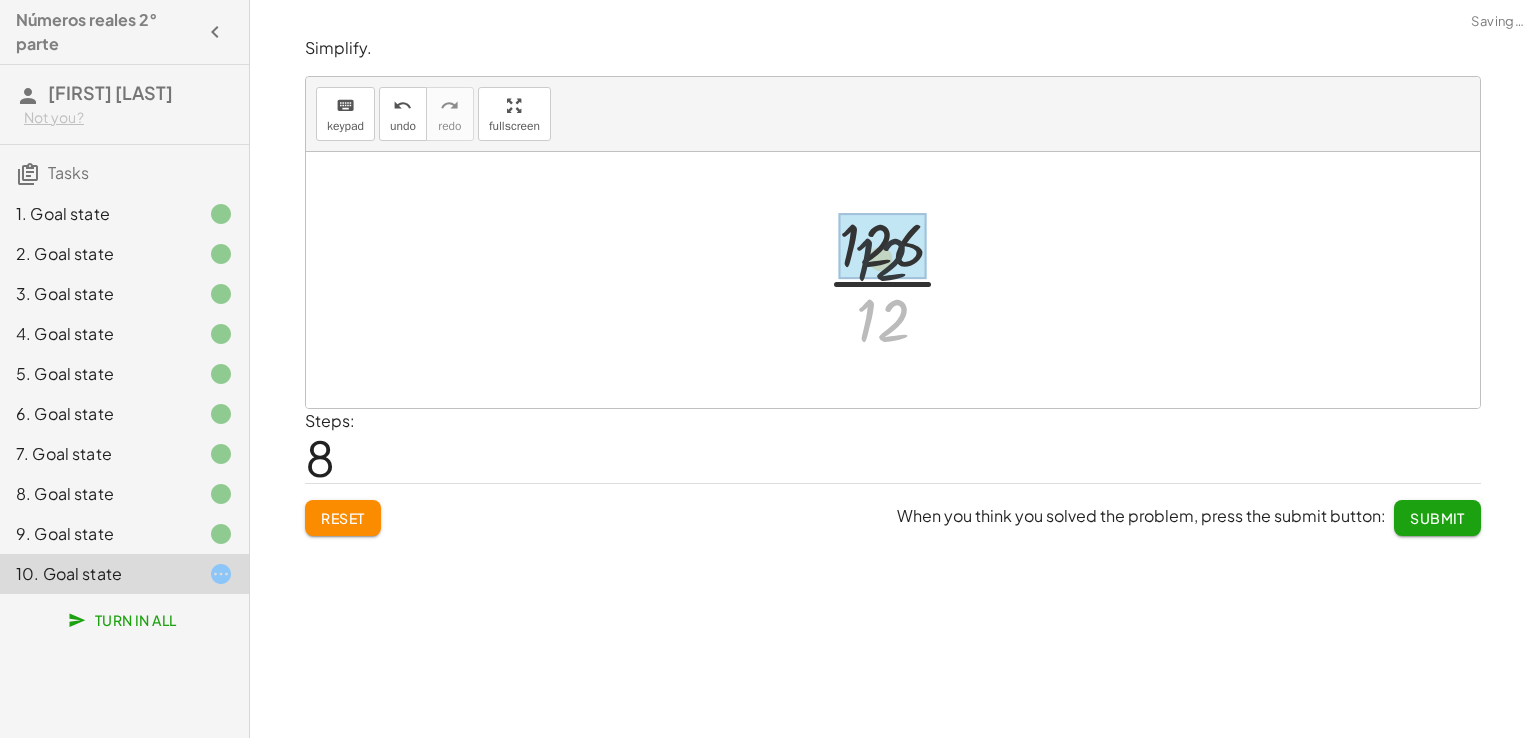 drag, startPoint x: 876, startPoint y: 309, endPoint x: 872, endPoint y: 212, distance: 97.082436 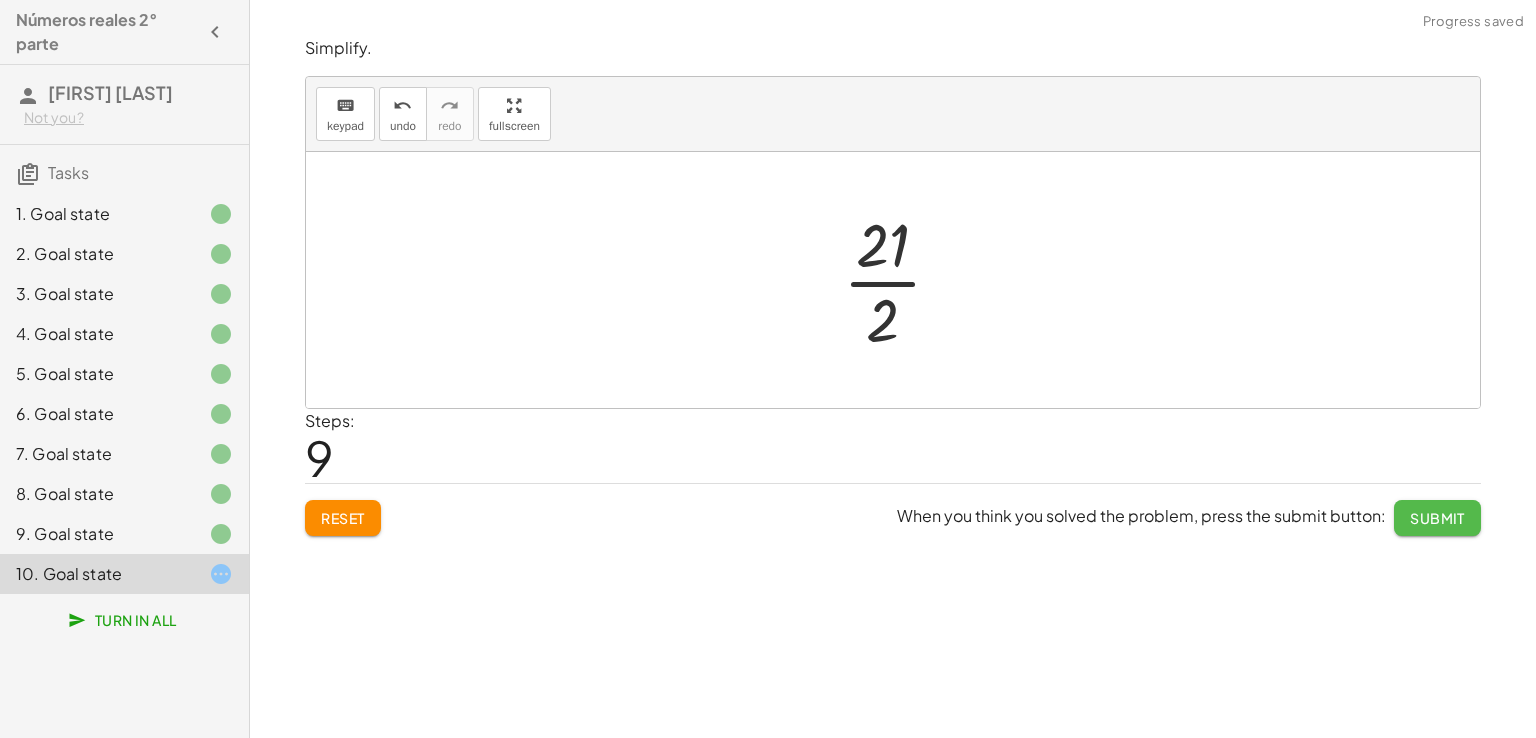 click on "Submit" 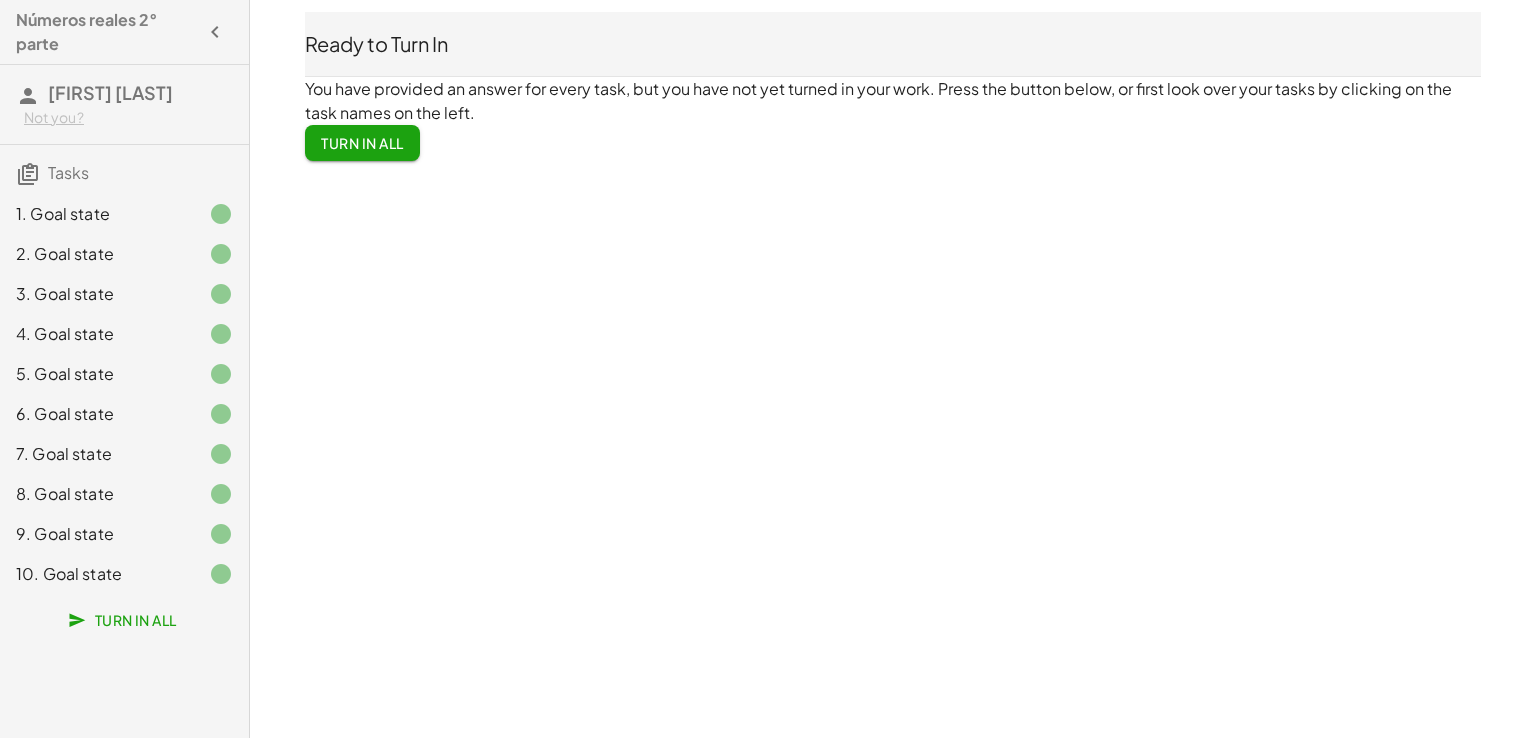 click on "Turn In All" 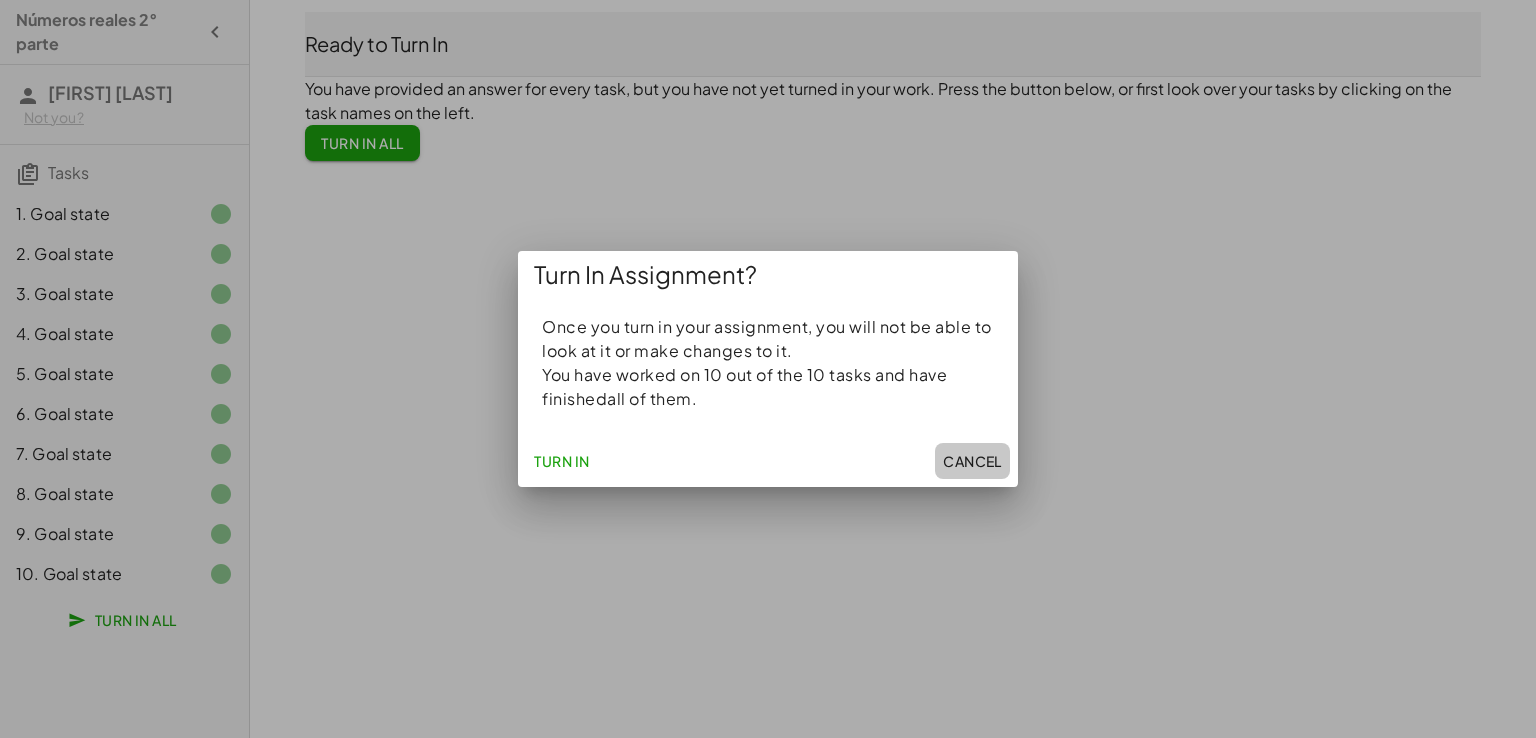 click on "Cancel" 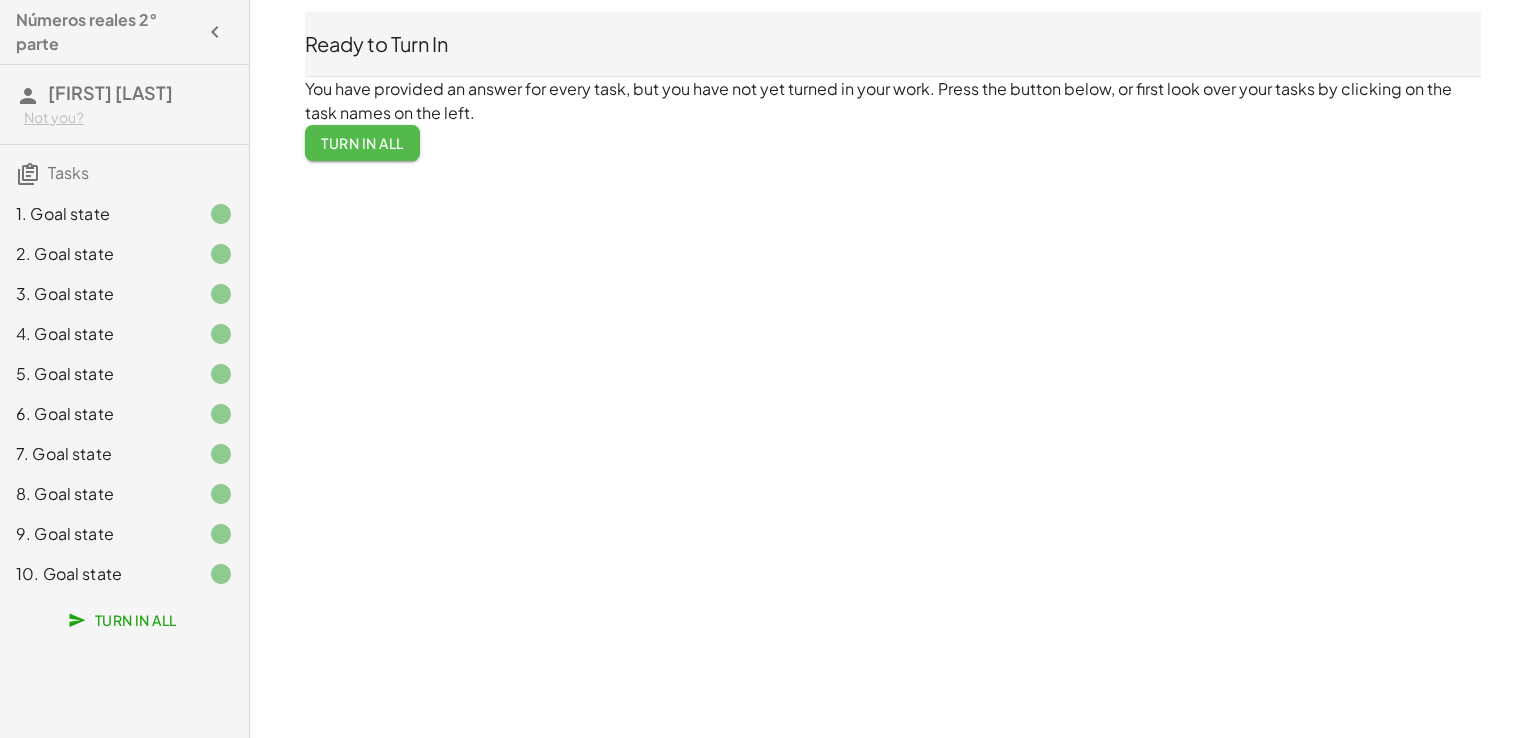 click on "Turn In All" 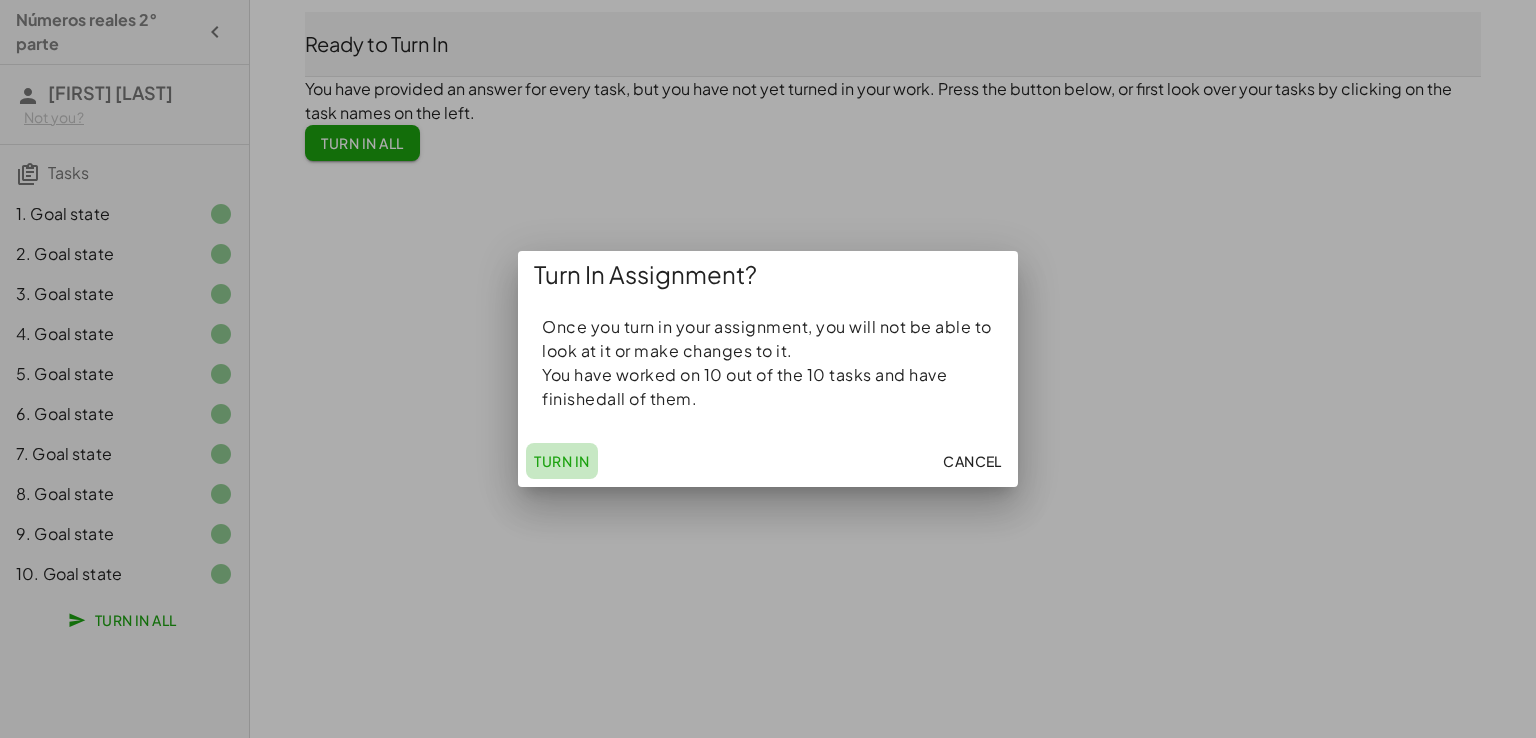 click on "Turn In" 